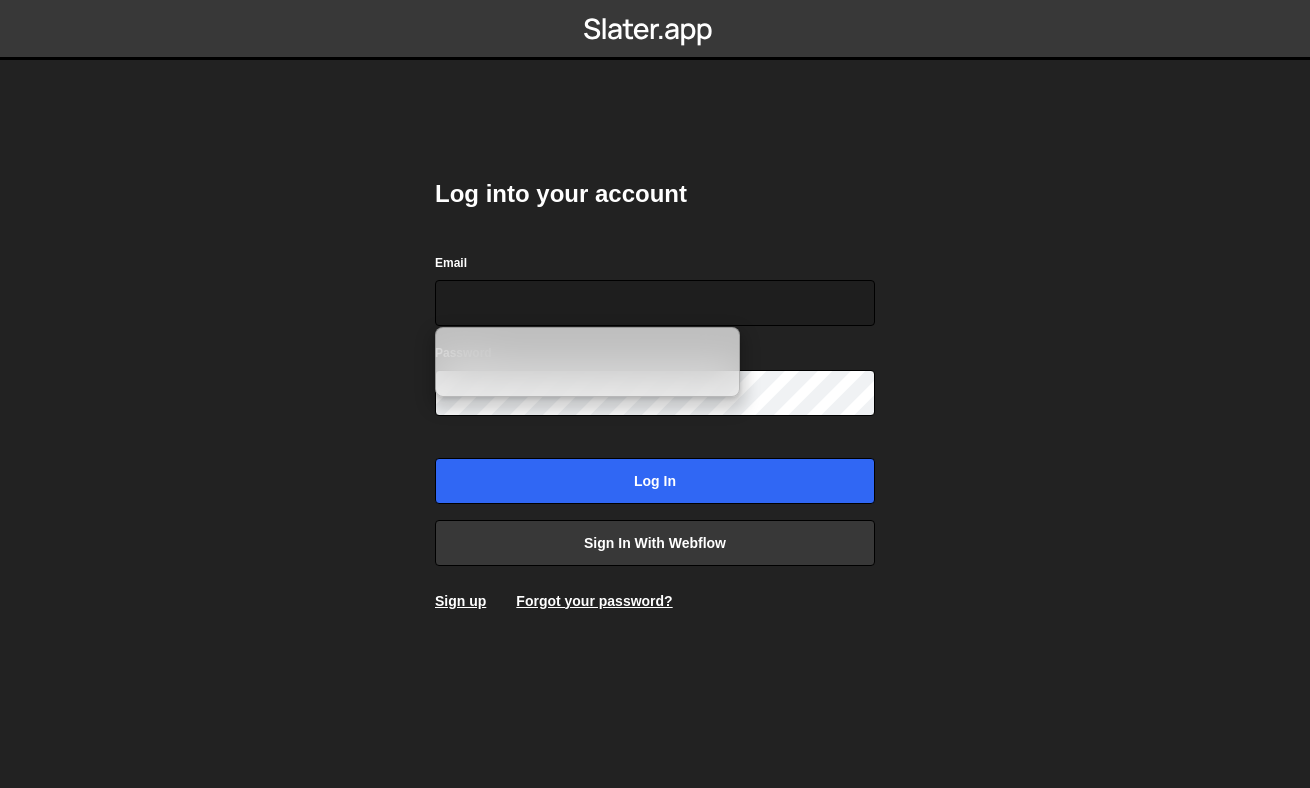scroll, scrollTop: 0, scrollLeft: 0, axis: both 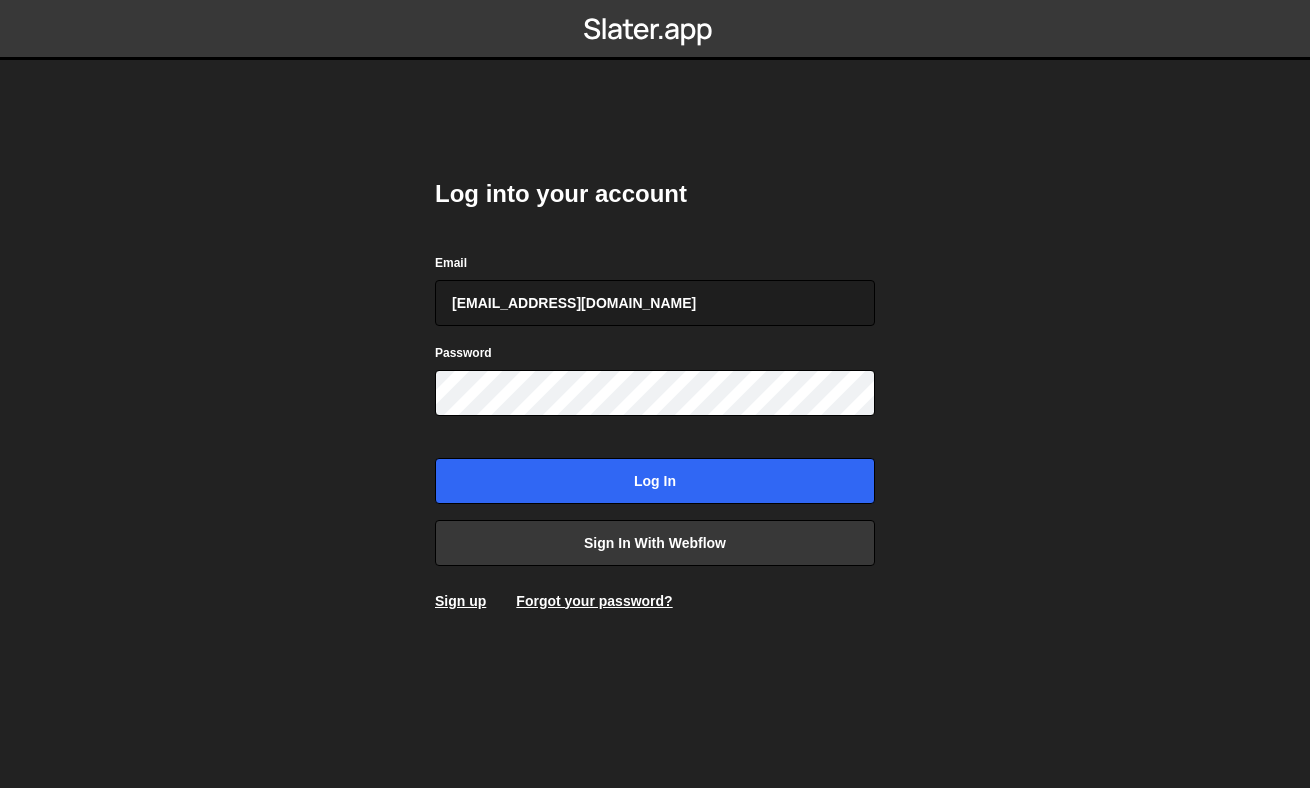type on "info@matteofabbiani.com" 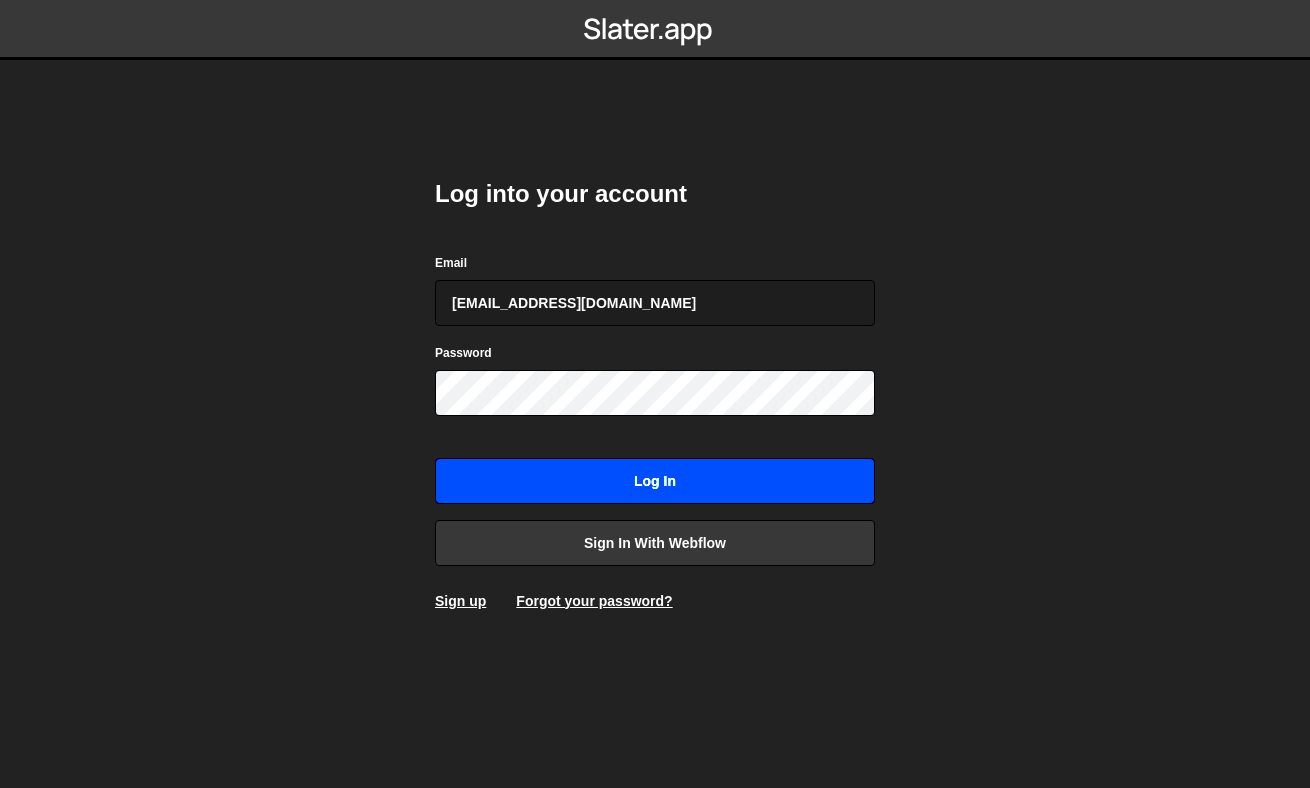 click on "Log in" at bounding box center (655, 481) 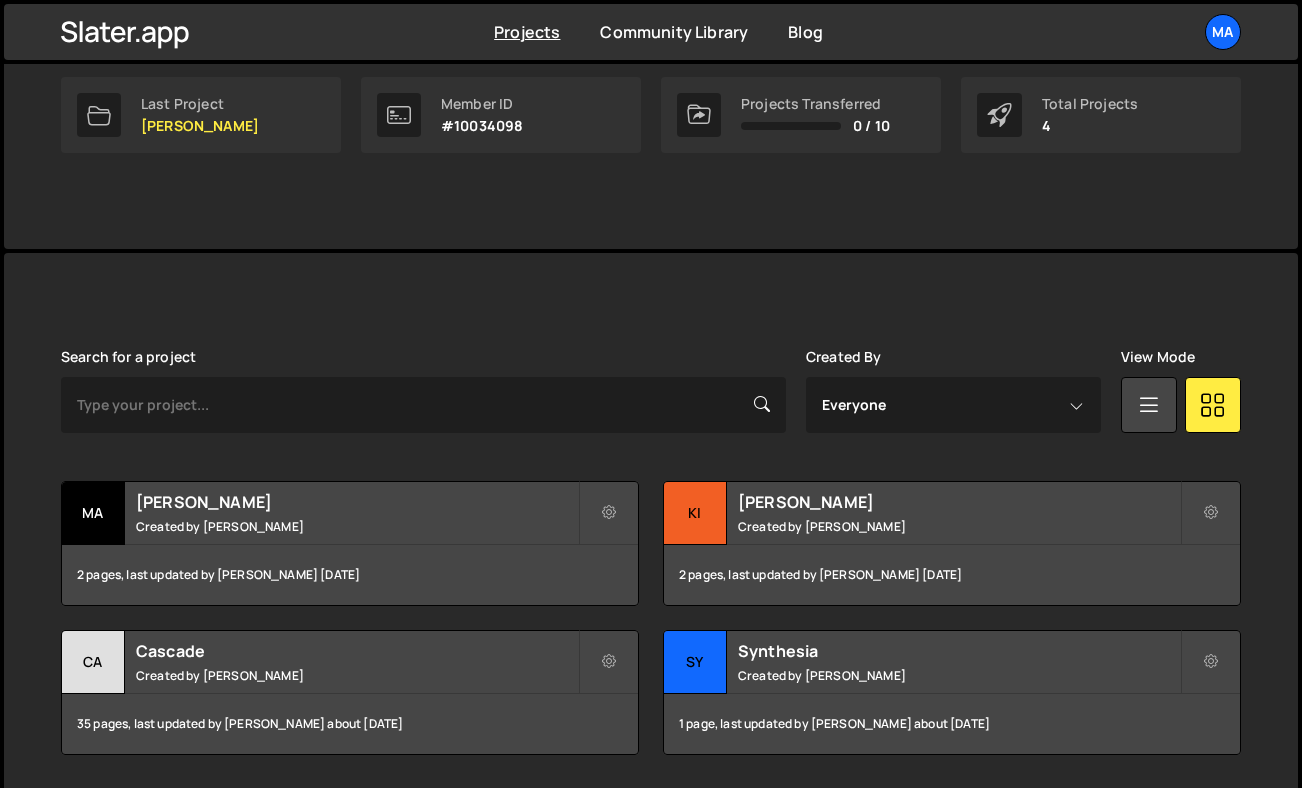 scroll, scrollTop: 390, scrollLeft: 0, axis: vertical 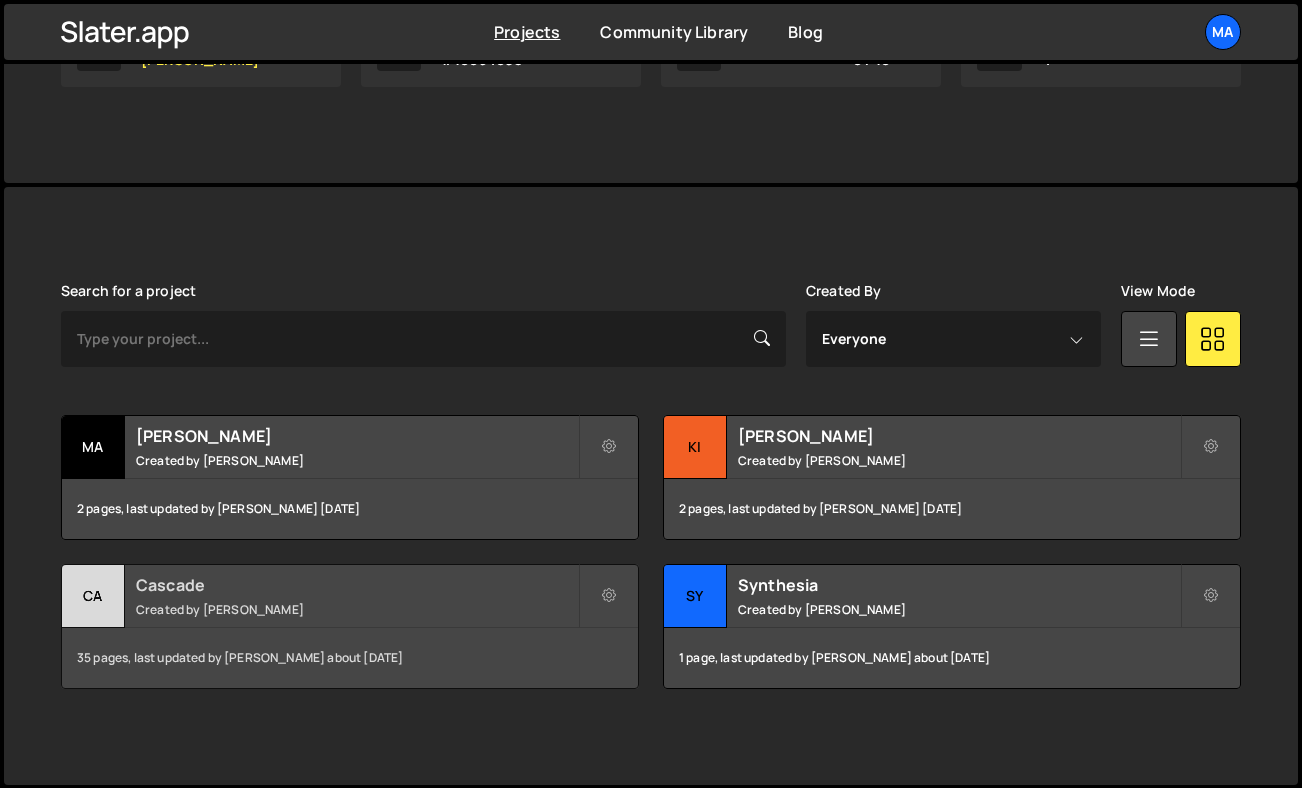 click on "Cascade
Created by Matteo Fabbiani" at bounding box center [350, 596] 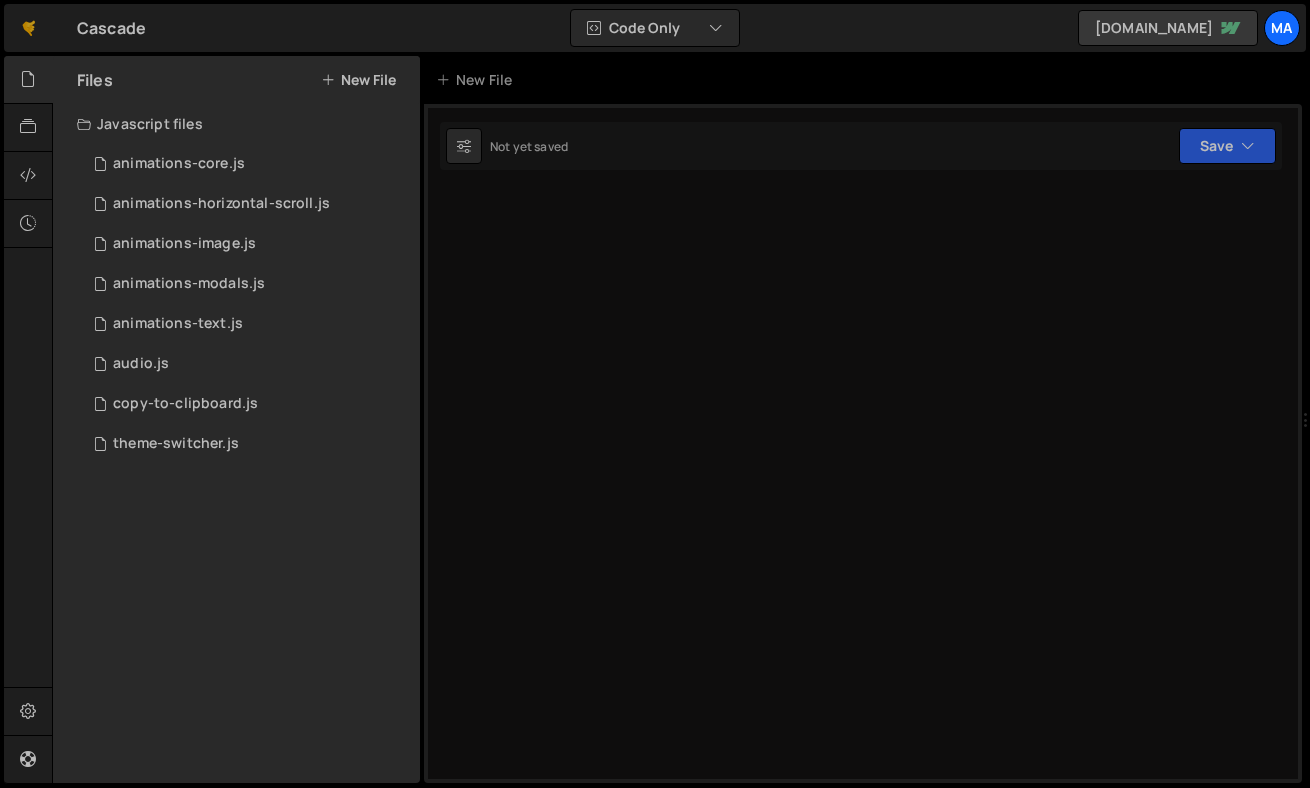 scroll, scrollTop: 0, scrollLeft: 0, axis: both 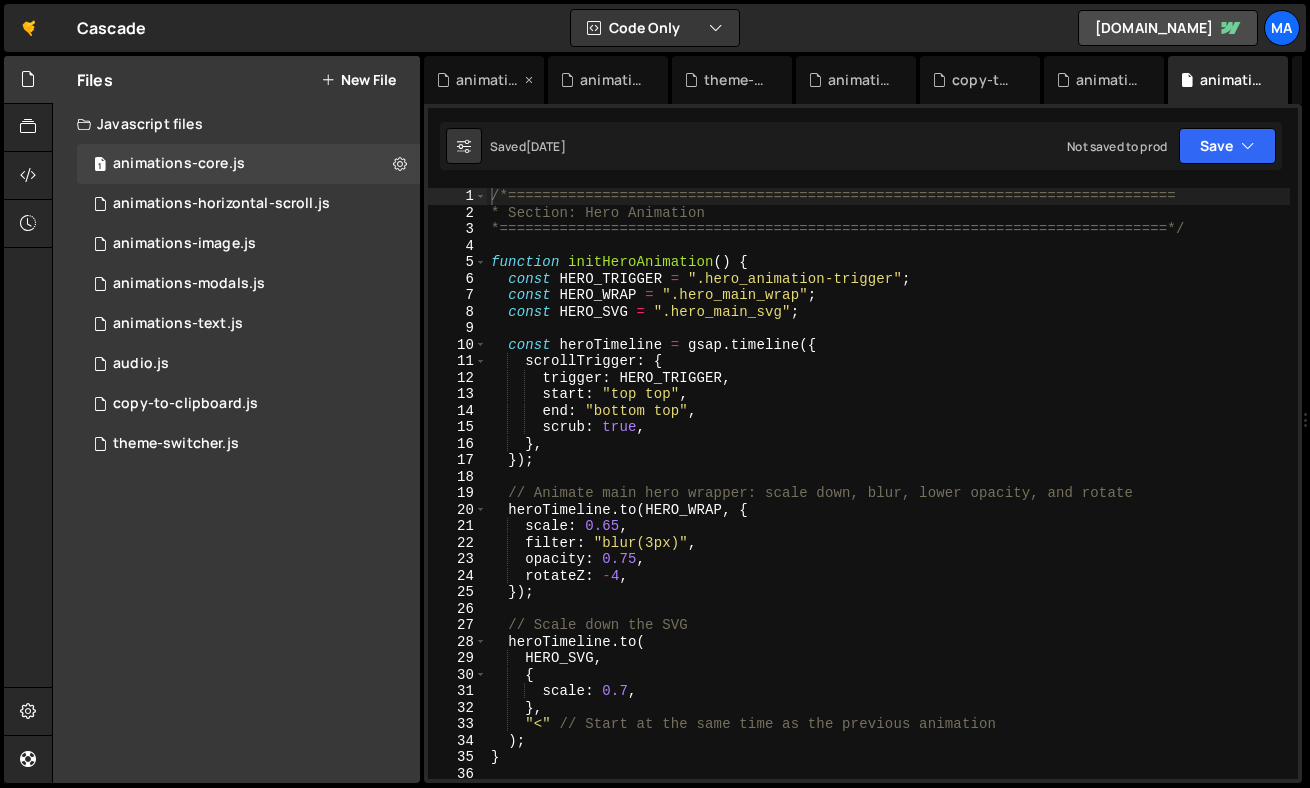 click at bounding box center [529, 80] 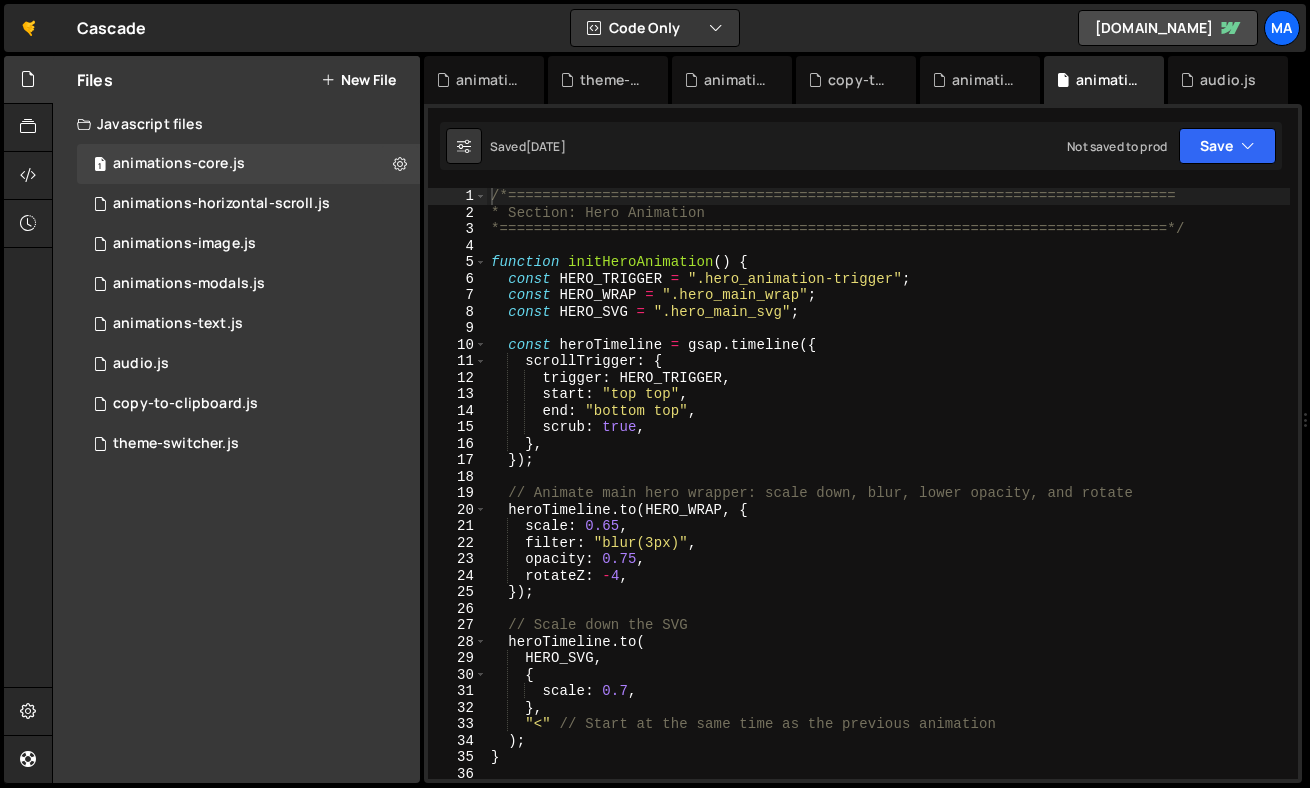 click at bounding box center [0, 0] 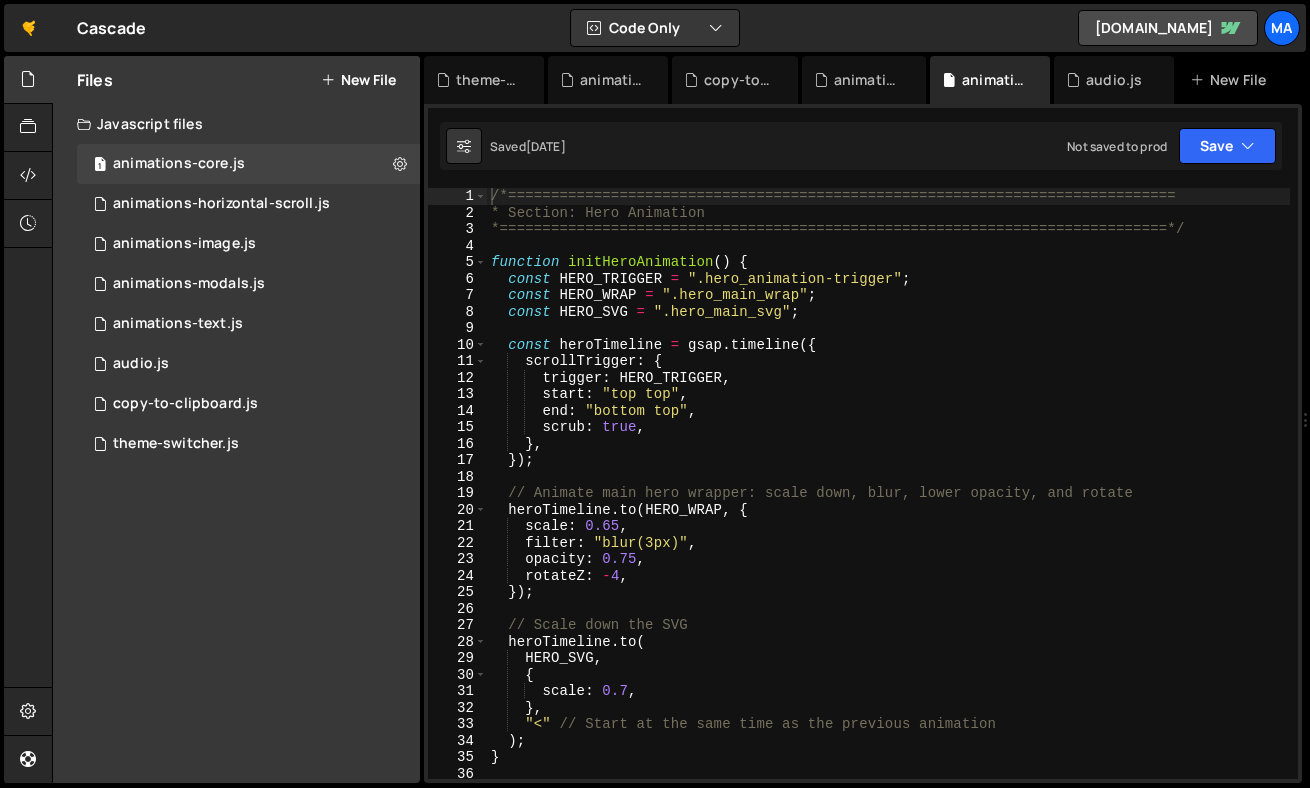 click at bounding box center (0, 0) 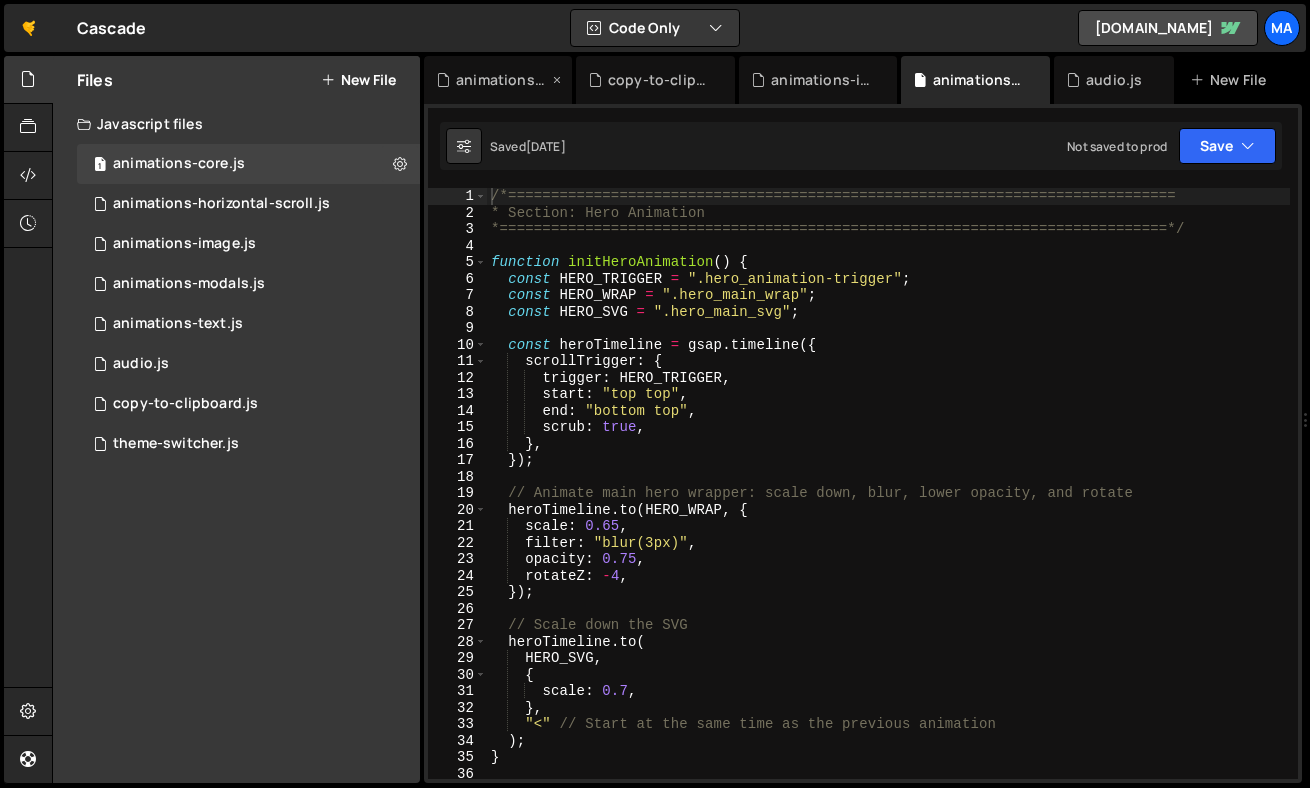 click at bounding box center (557, 80) 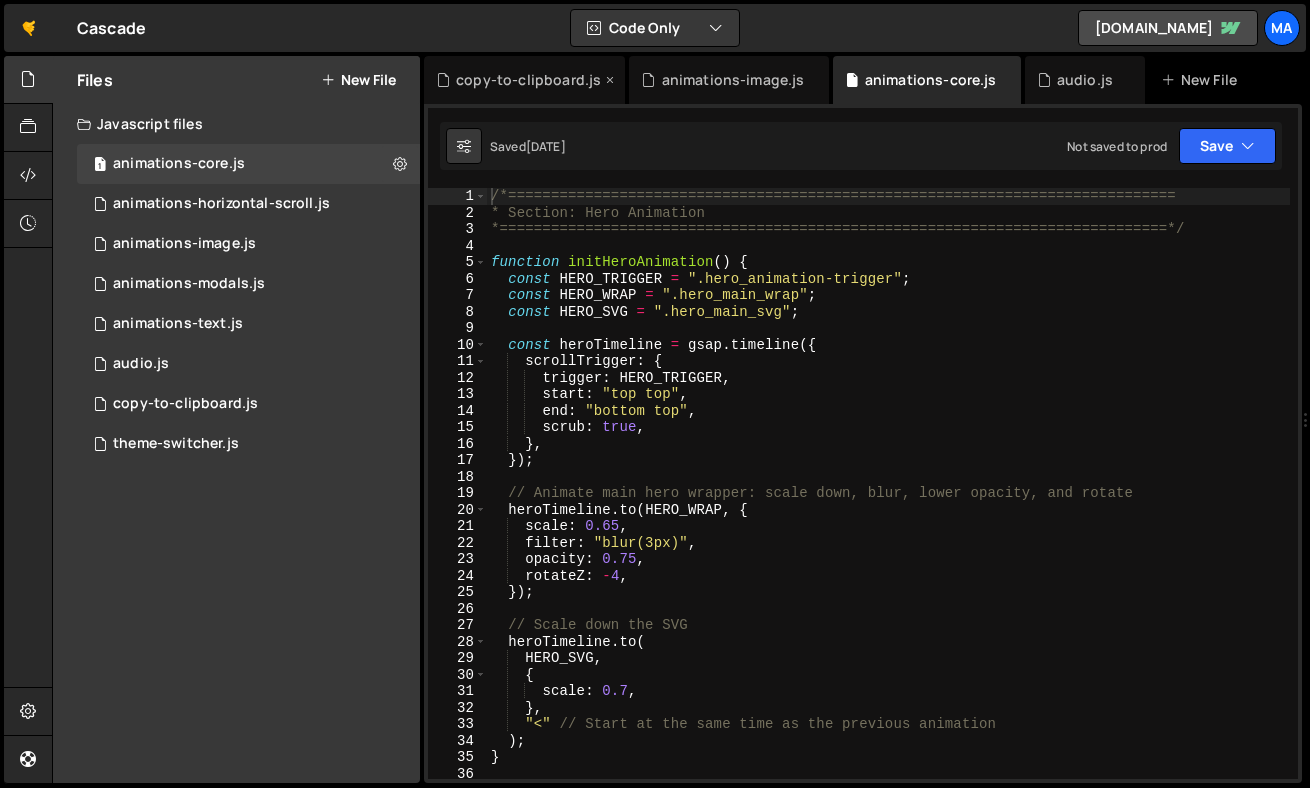 click at bounding box center [610, 80] 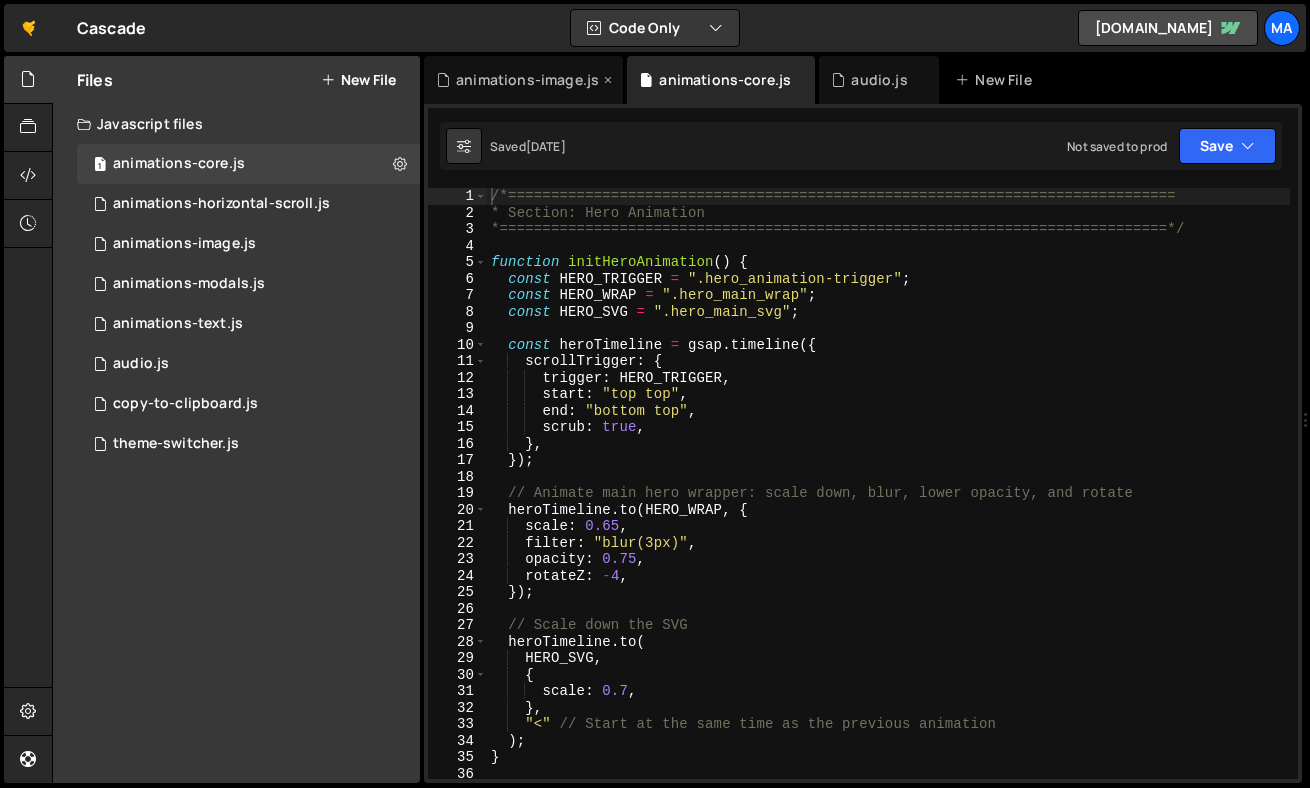 click at bounding box center (608, 80) 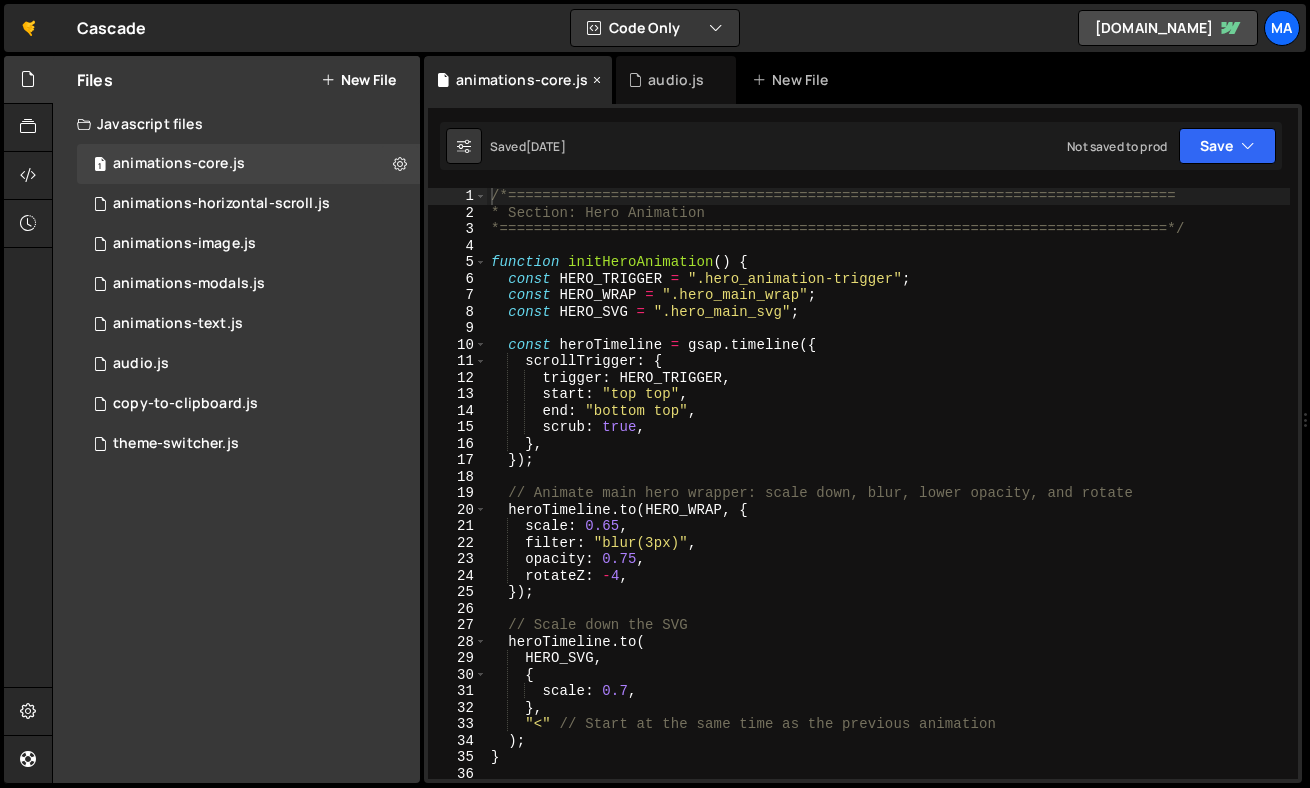 click at bounding box center [597, 80] 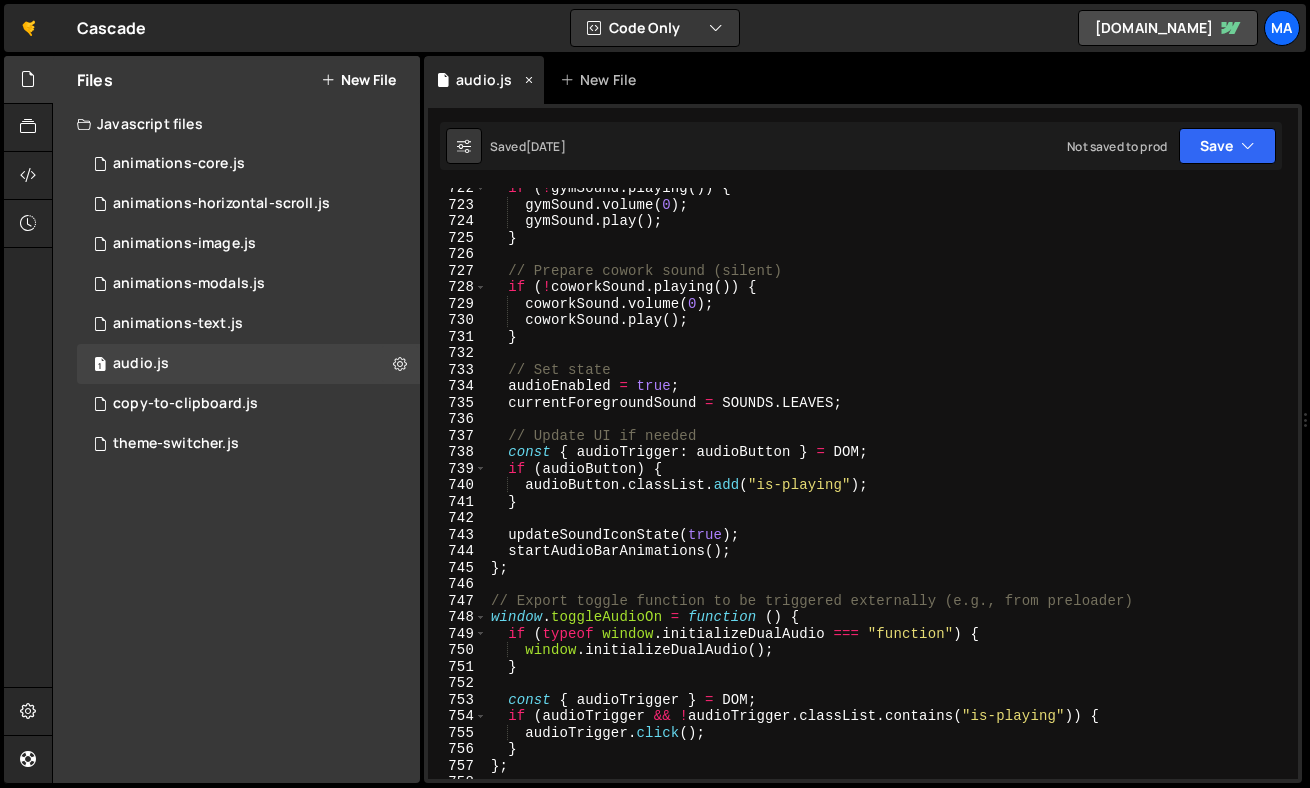 click at bounding box center [529, 80] 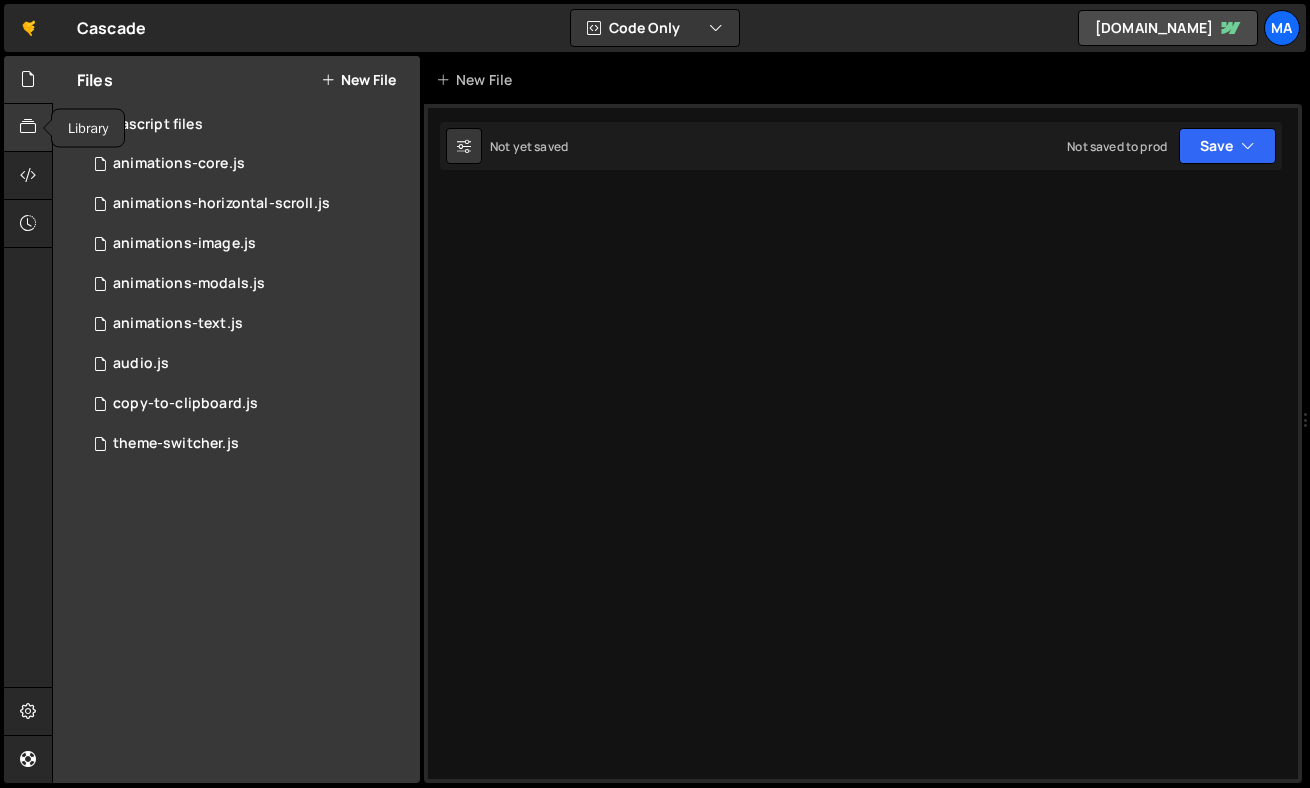 click at bounding box center [28, 127] 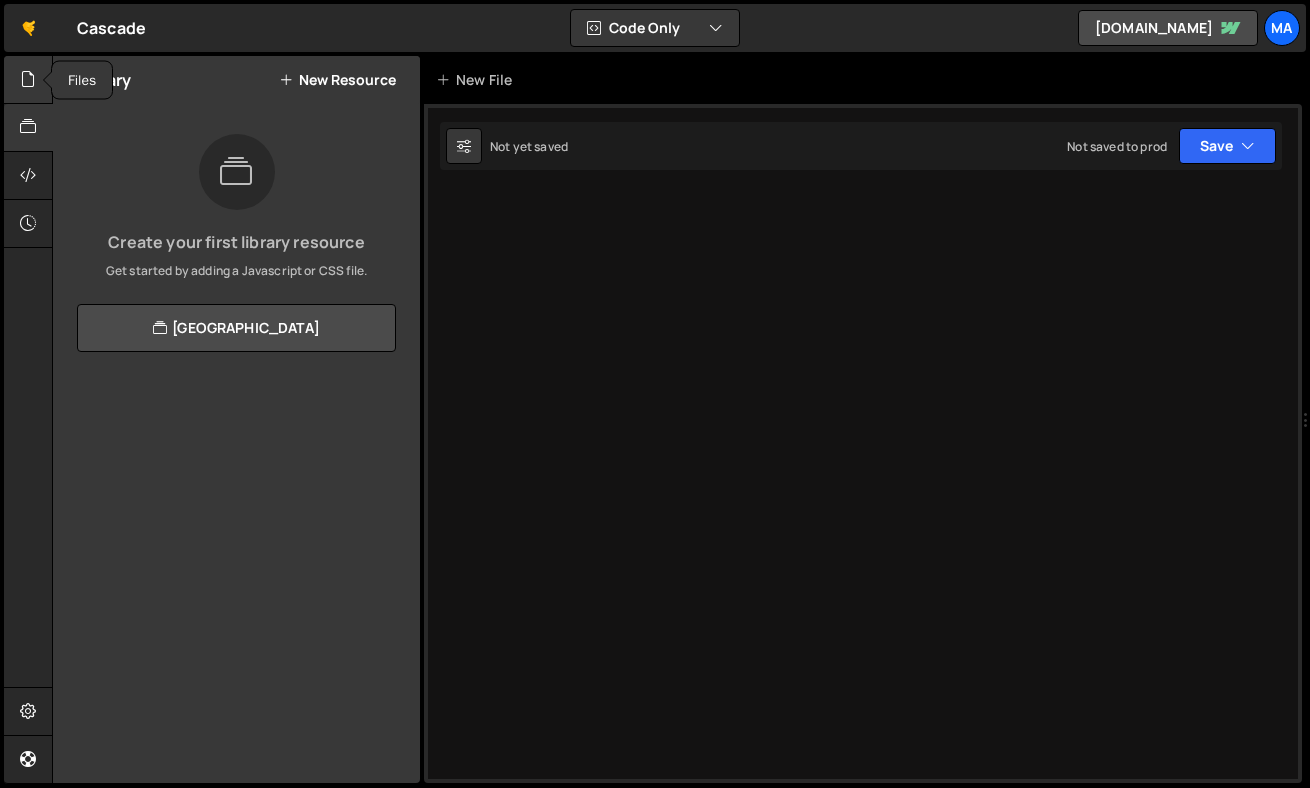 click at bounding box center [28, 79] 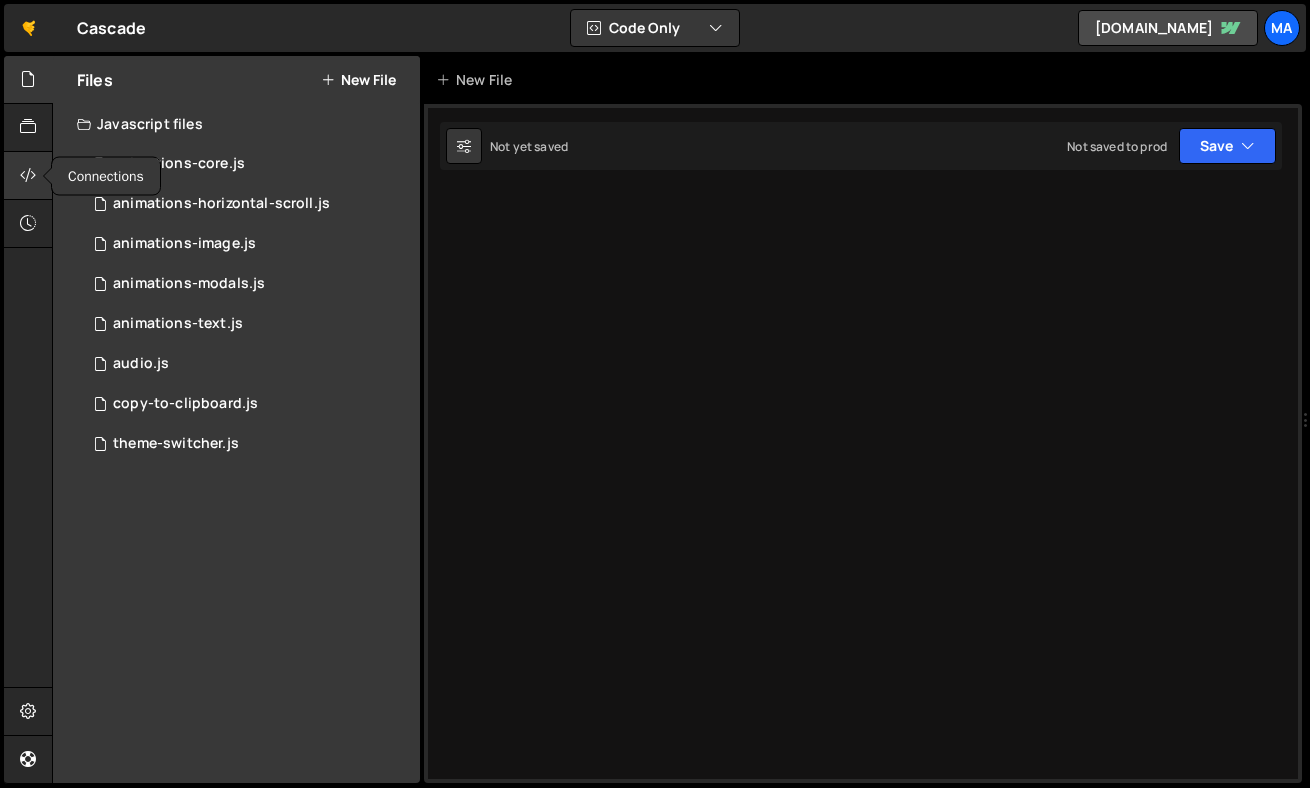 click at bounding box center [28, 176] 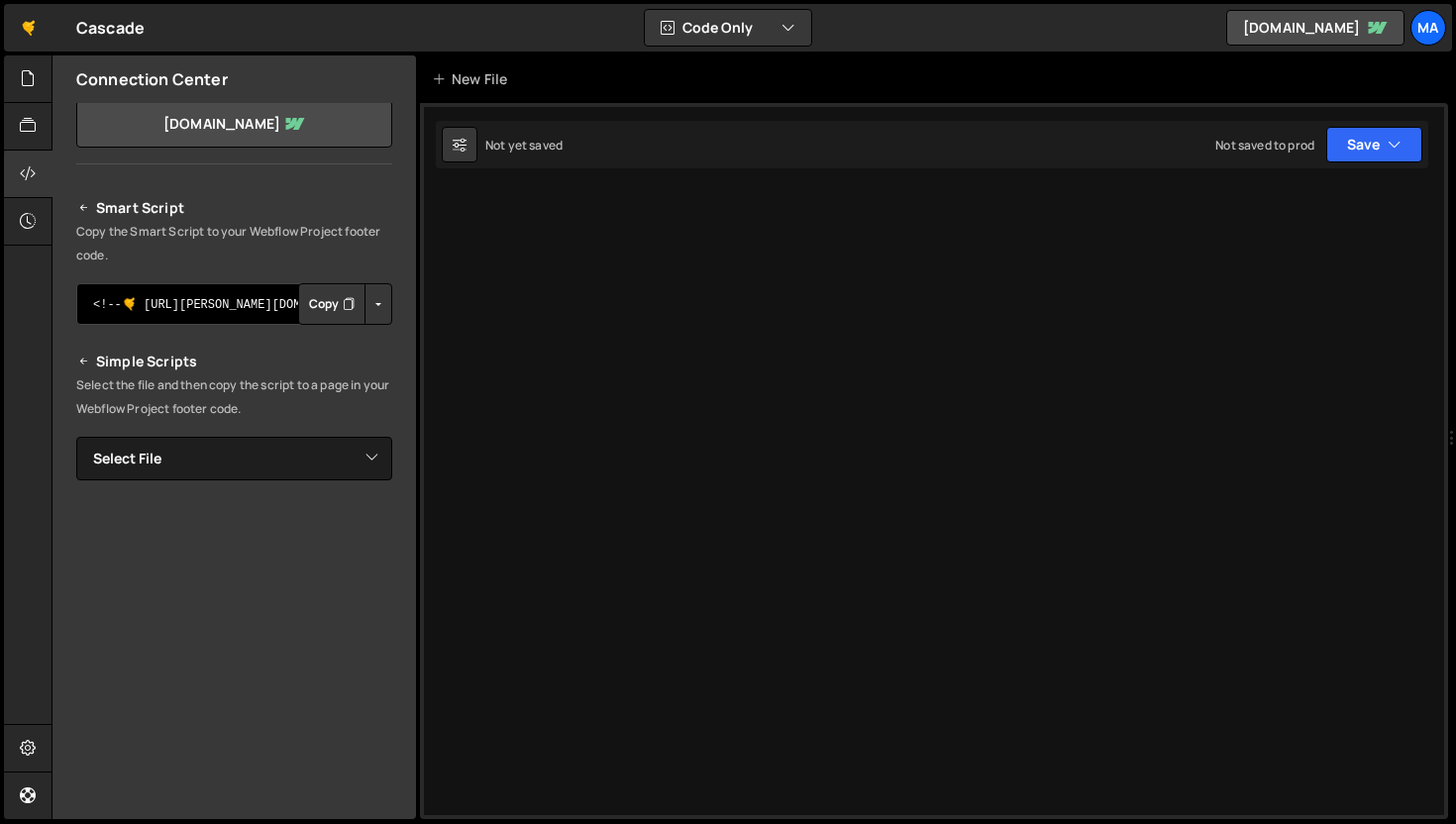 scroll, scrollTop: 118, scrollLeft: 0, axis: vertical 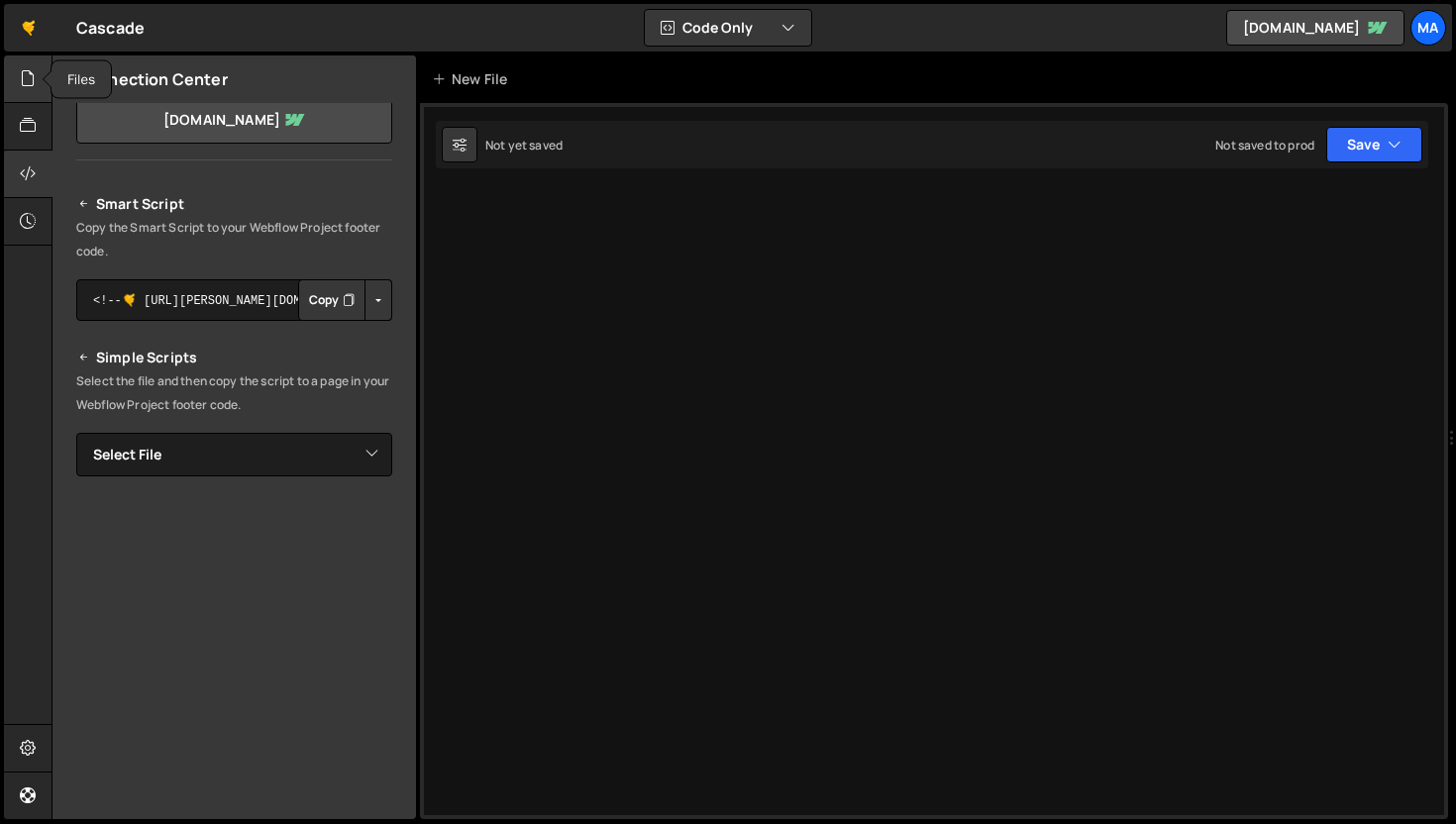 click at bounding box center (28, 78) 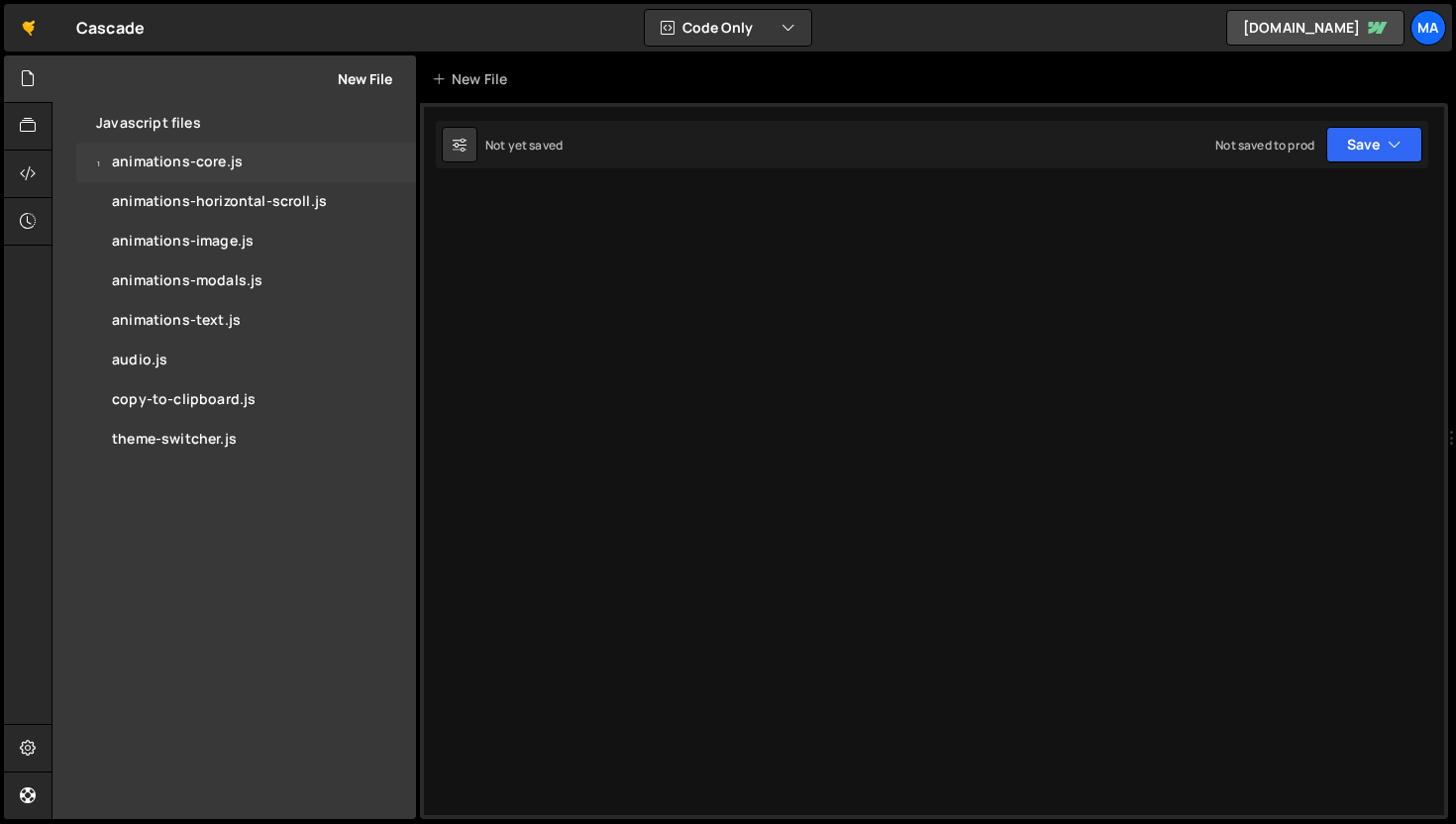 click on "1
animations-core.js
0" at bounding box center [246, 162] 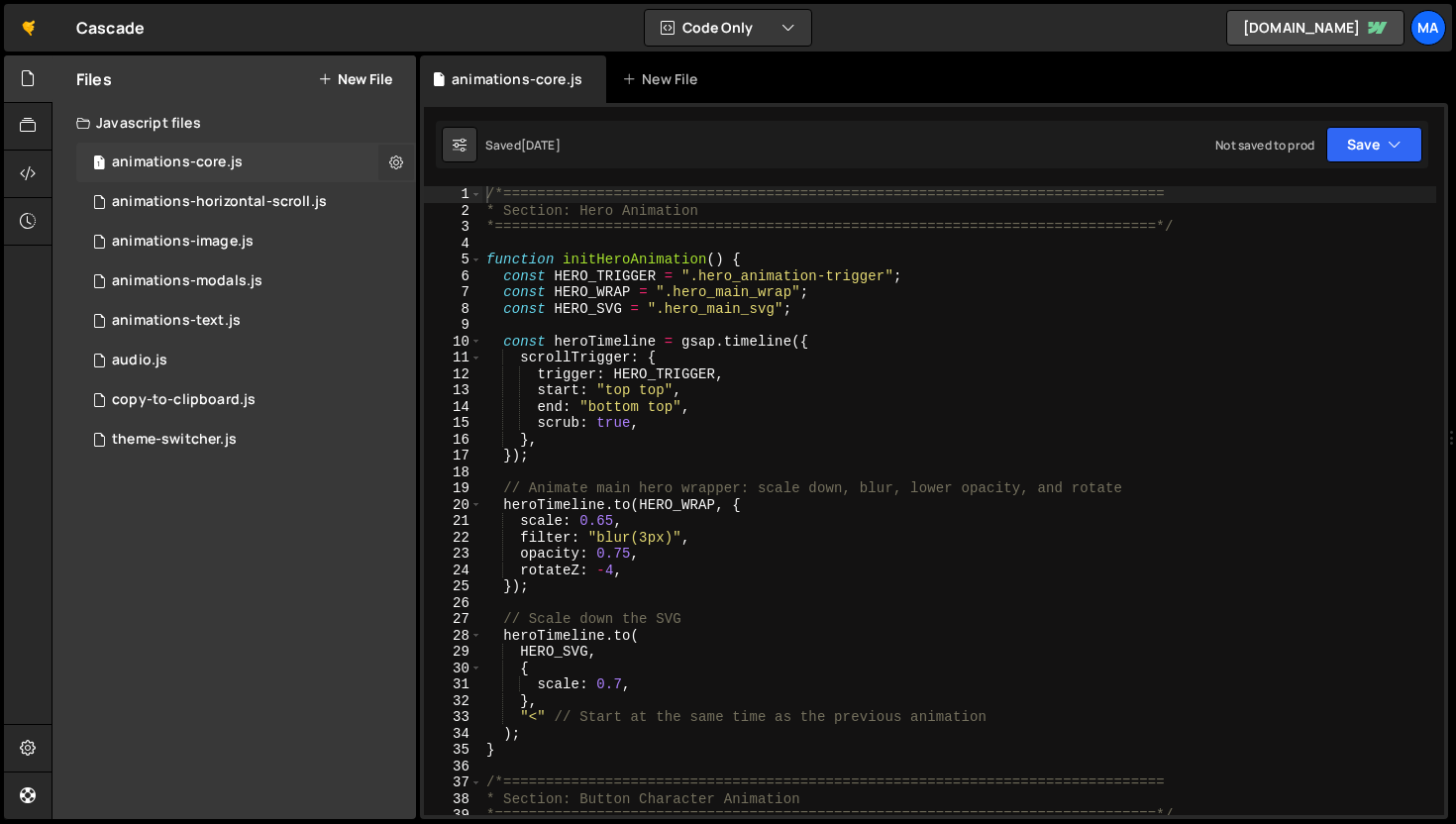 click at bounding box center [396, 161] 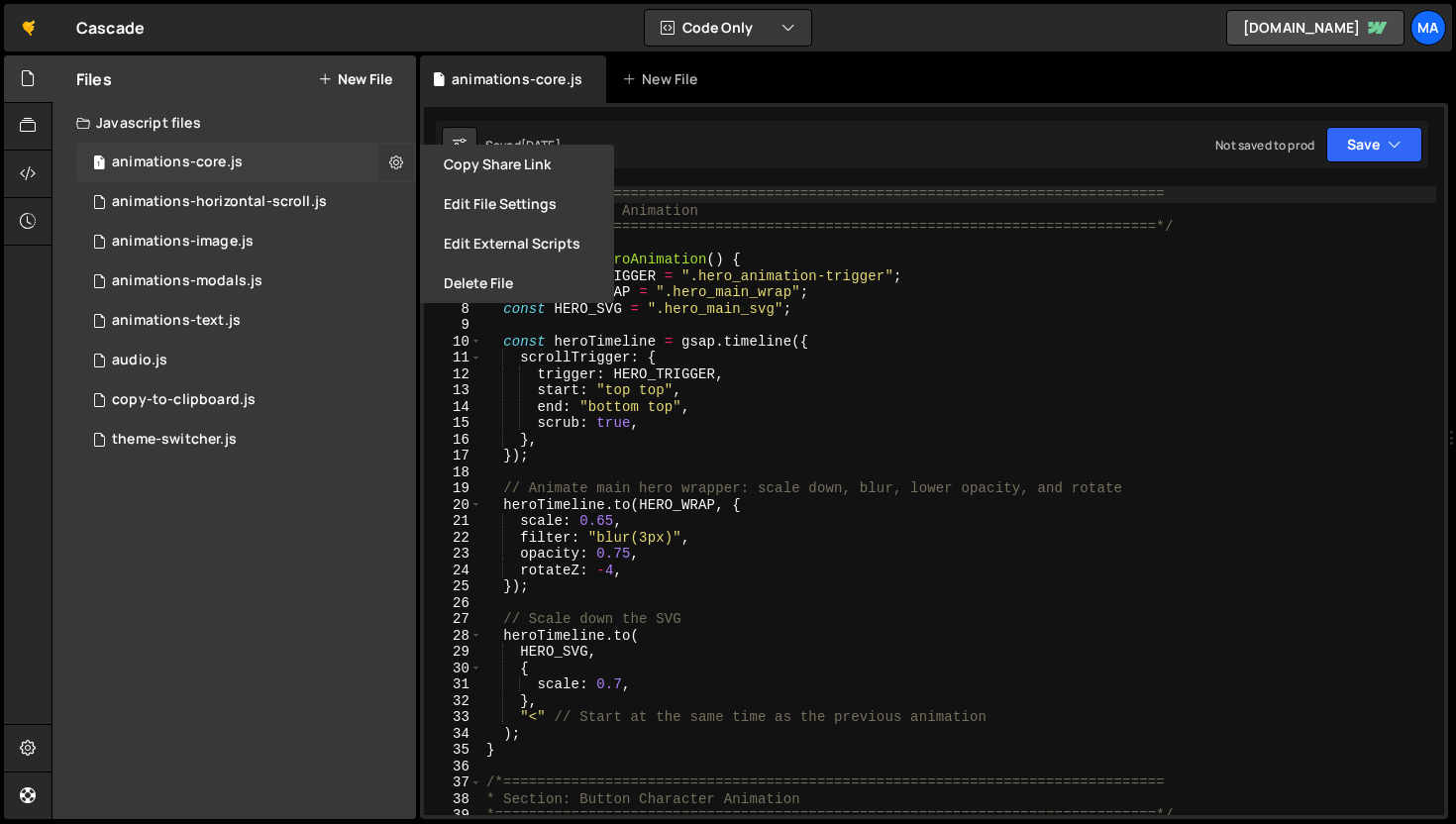 click at bounding box center (396, 161) 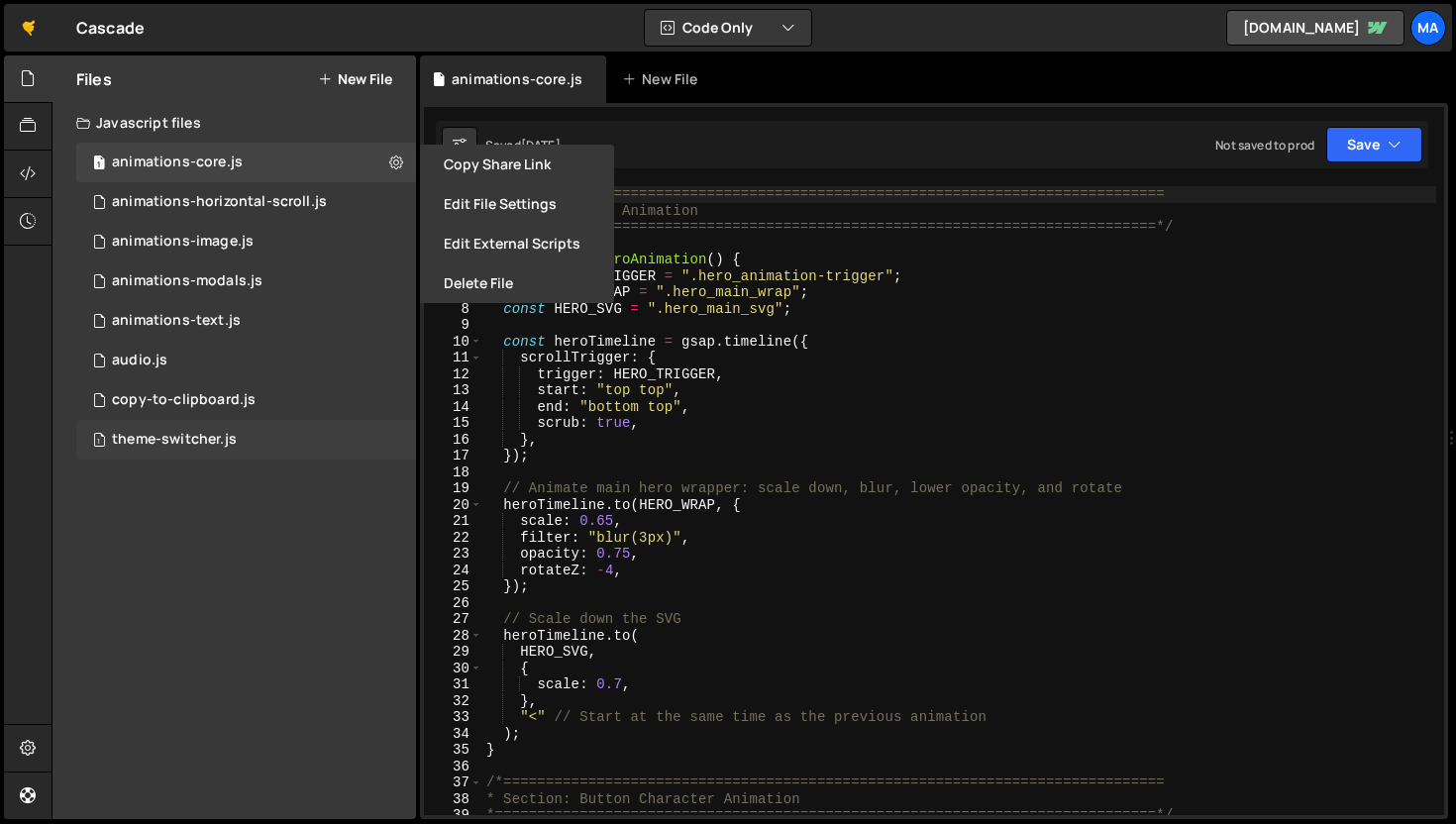 click on "1
theme-switcher.js
0" at bounding box center [246, 440] 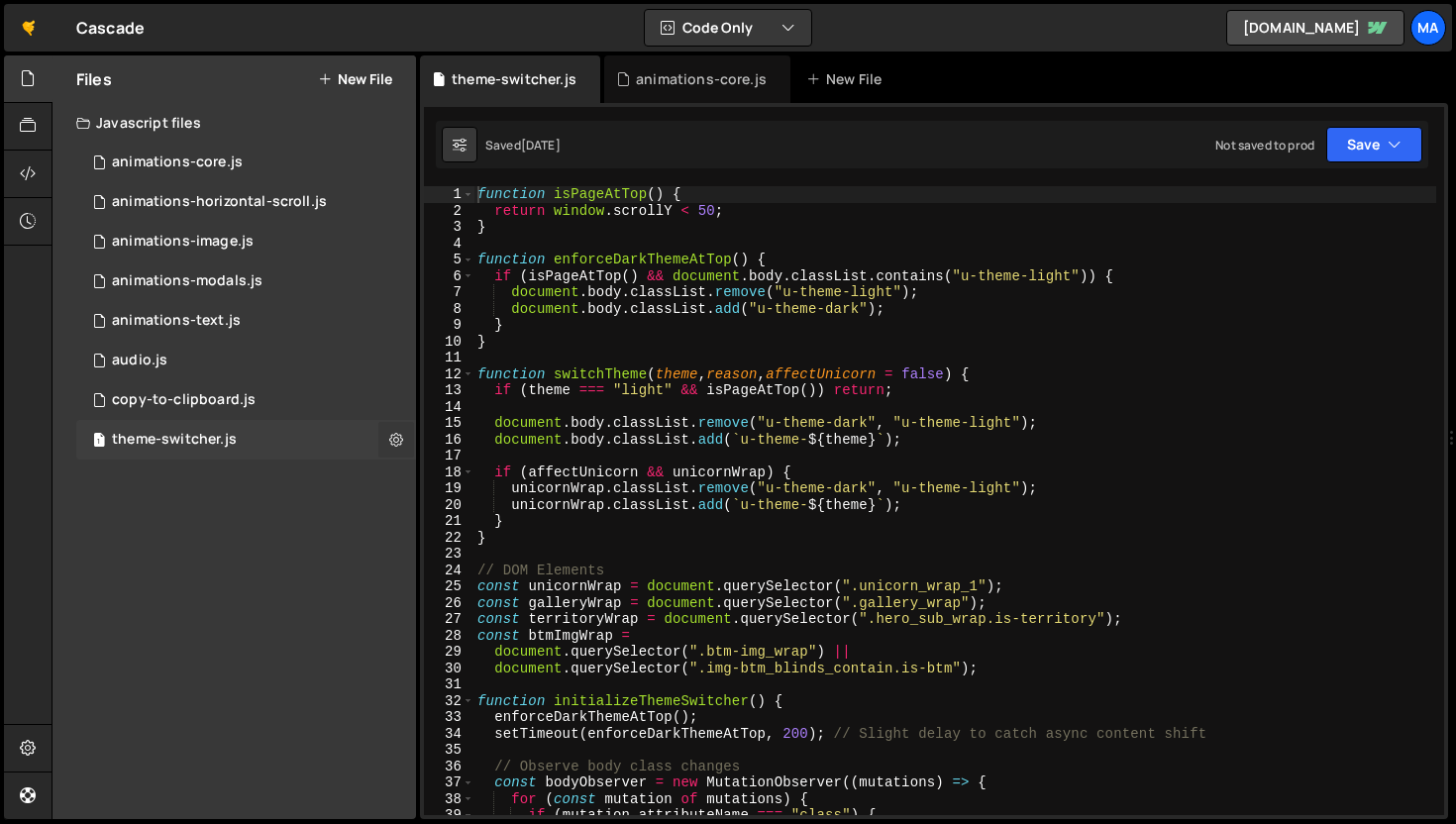click at bounding box center [396, 440] 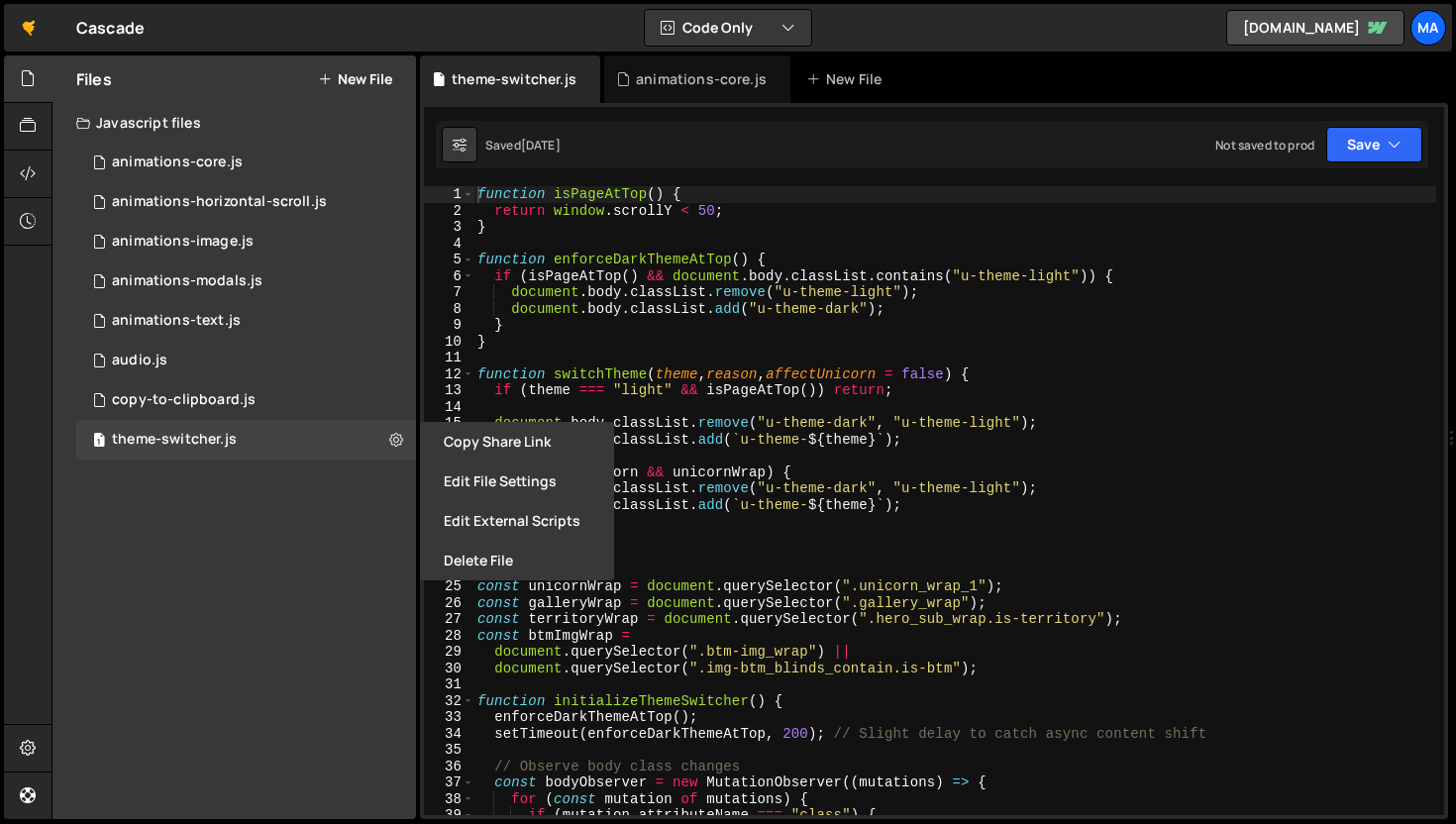 type on "if (isPageAtTop() && document.body.classList.contains("u-theme-light")) {" 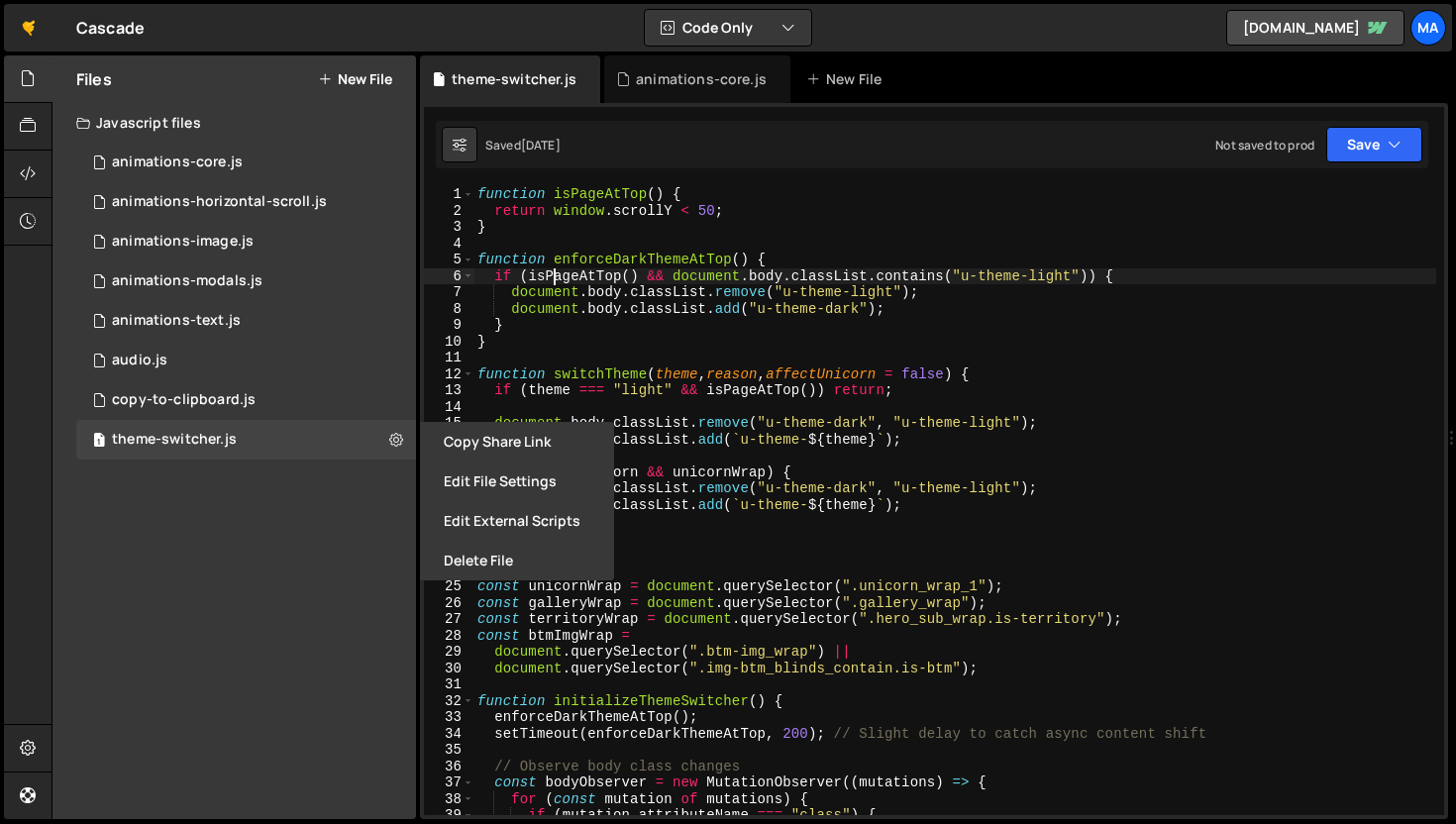 click on "function   isPageAtTop ( )   {    return   window . scrollY   <   50 ; } function   enforceDarkThemeAtTop ( )   {    if   ( isPageAtTop ( )   &&   document . body . classList . contains ( "u-theme-light" ))   {       document . body . classList . remove ( "u-theme-light" ) ;       document . body . classList . add ( "u-theme-dark" ) ;    } } function   switchTheme ( theme ,  reason ,  affectUnicorn   =   false )   {    if   ( theme   ===   "light"   &&   isPageAtTop ( ))   return ;    document . body . classList . remove ( "u-theme-dark" ,   "u-theme-light" ) ;    document . body . classList . add ( ` u-theme- ${ theme } ` ) ;    if   ( affectUnicorn   &&   unicornWrap )   {       unicornWrap . classList . remove ( "u-theme-dark" ,   "u-theme-light" ) ;       unicornWrap . classList . add ( ` u-theme- ${ theme } ` ) ;    } } // DOM Elements const   unicornWrap   =   document . querySelector ( ".unicorn_wrap_1" ) ; const   galleryWrap   =   document . querySelector ( ".gallery_wrap" ) ; const   territoryWrap" at bounding box center (955, 517) 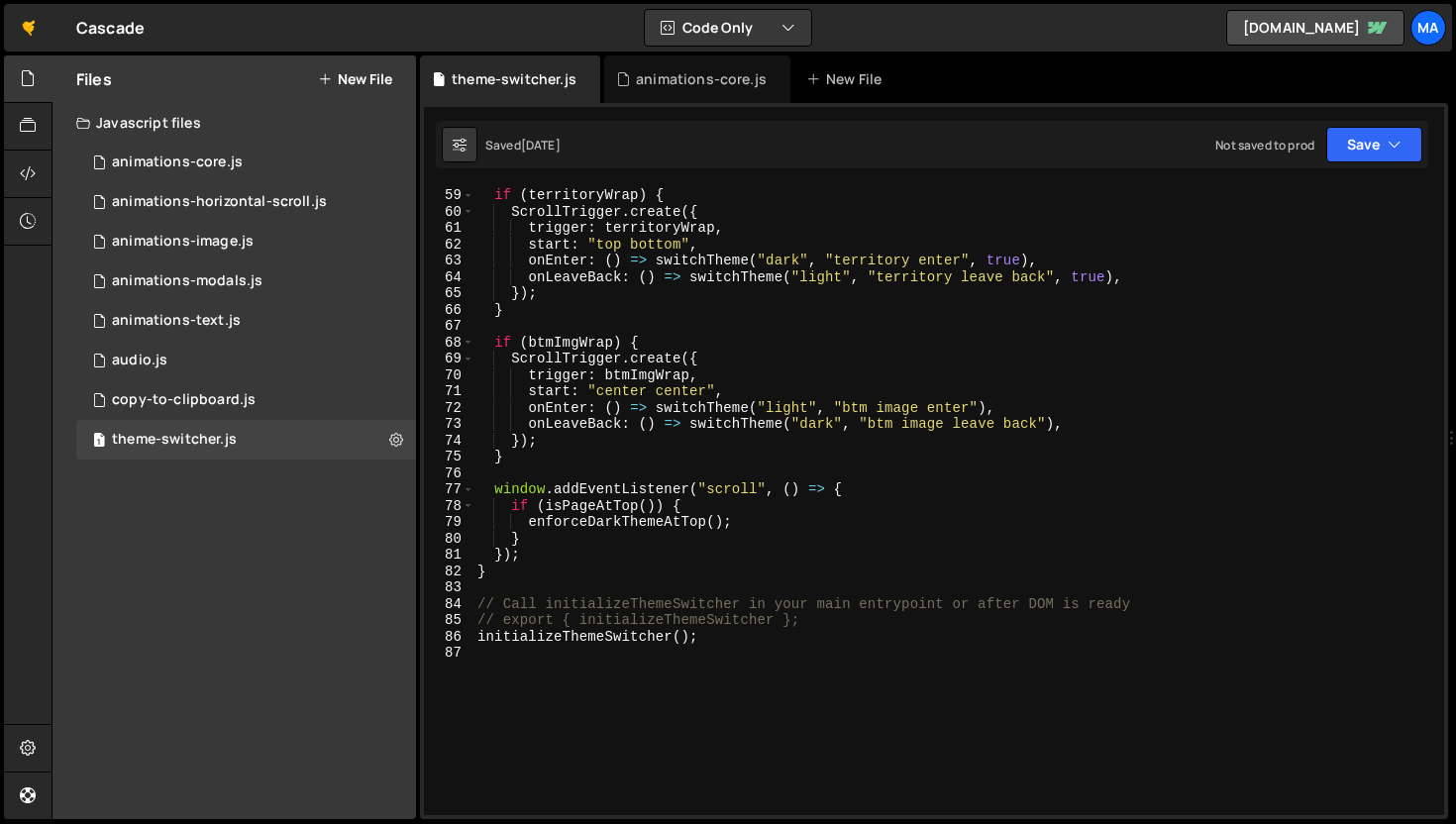 scroll, scrollTop: 1071, scrollLeft: 0, axis: vertical 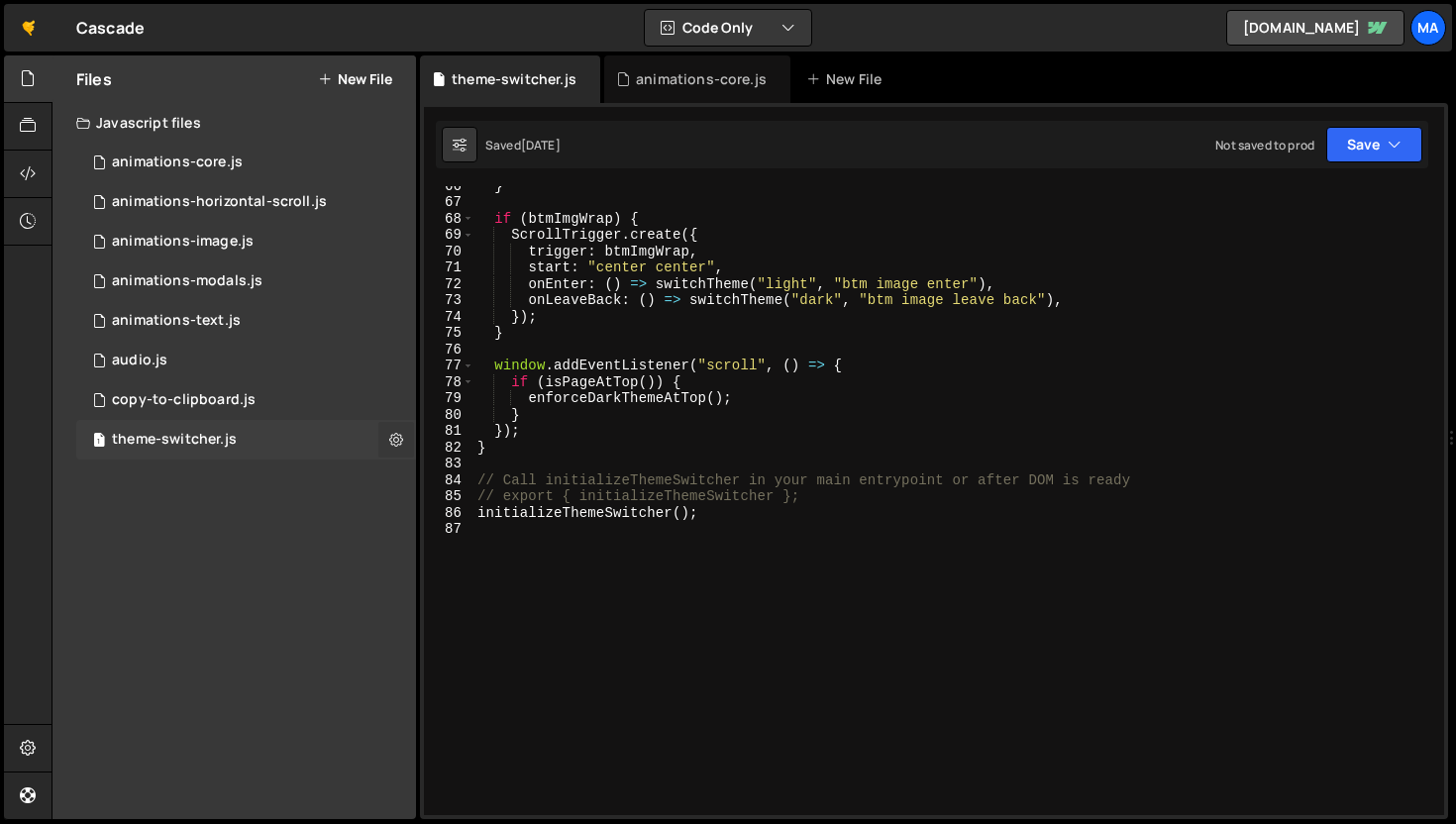 click at bounding box center (396, 439) 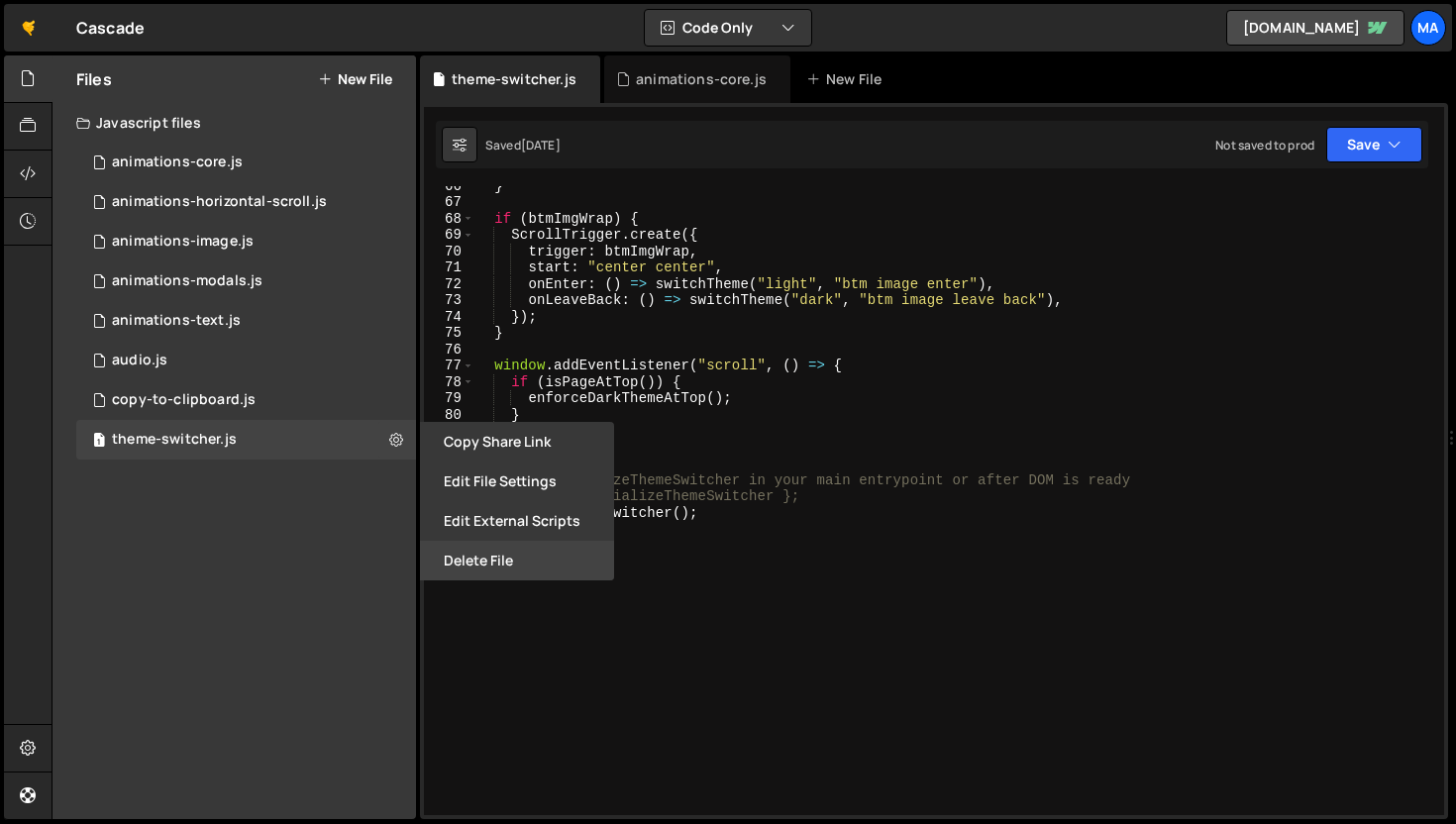click on "Delete File" at bounding box center [517, 561] 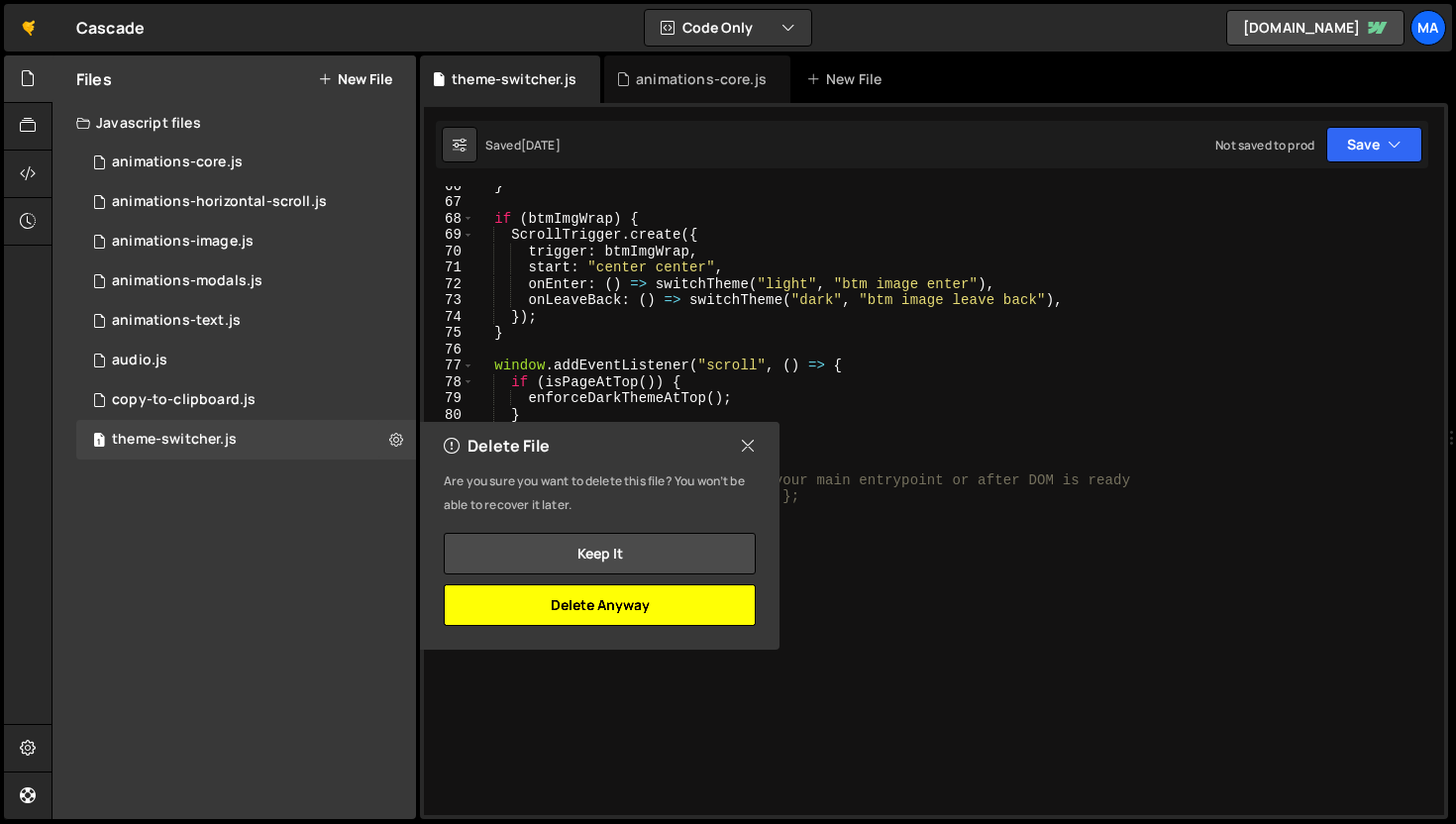 click on "Delete
Anyway" at bounding box center [599, 605] 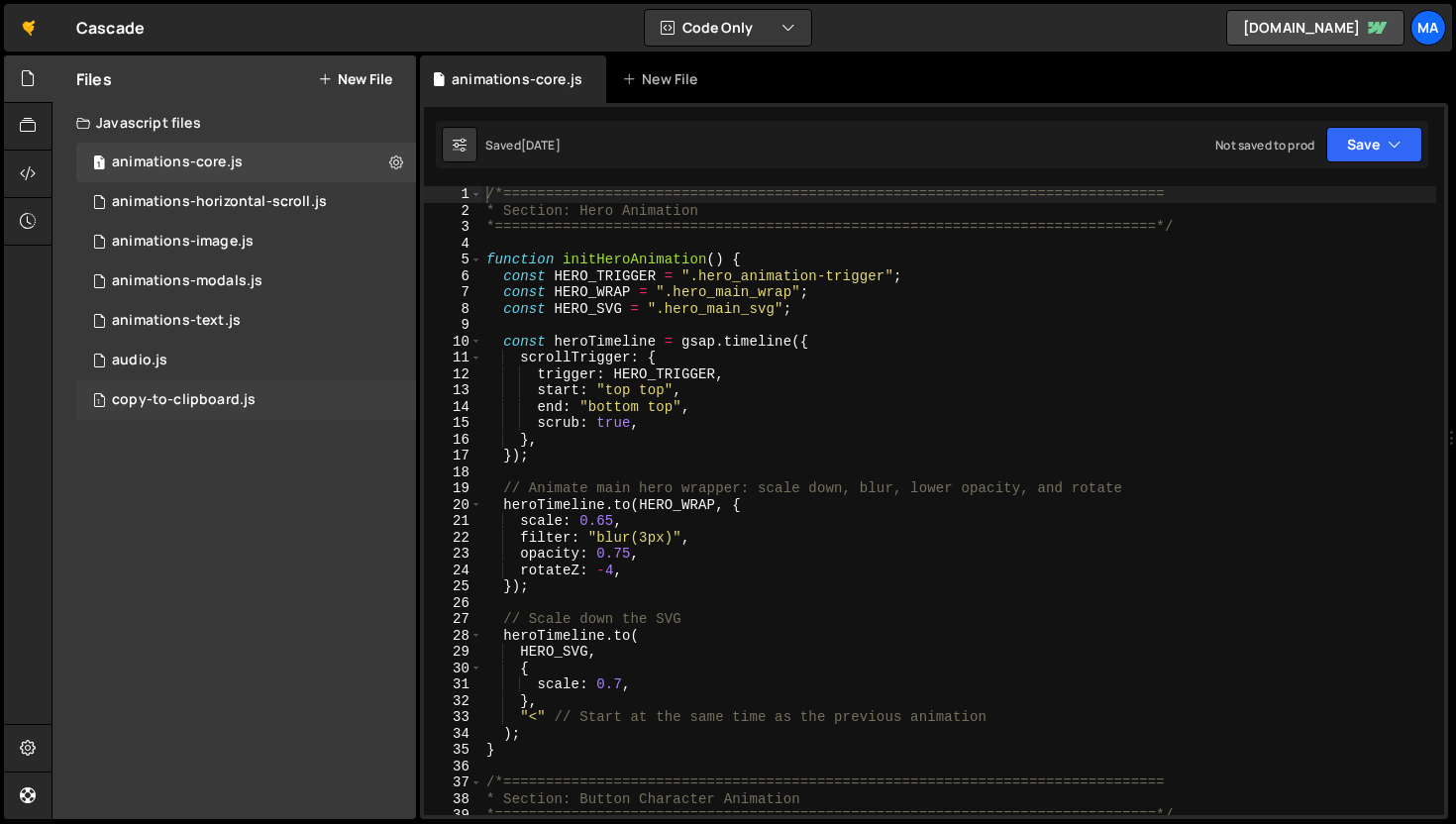 click on "1
copy-to-clipboard.js
0" at bounding box center (246, 400) 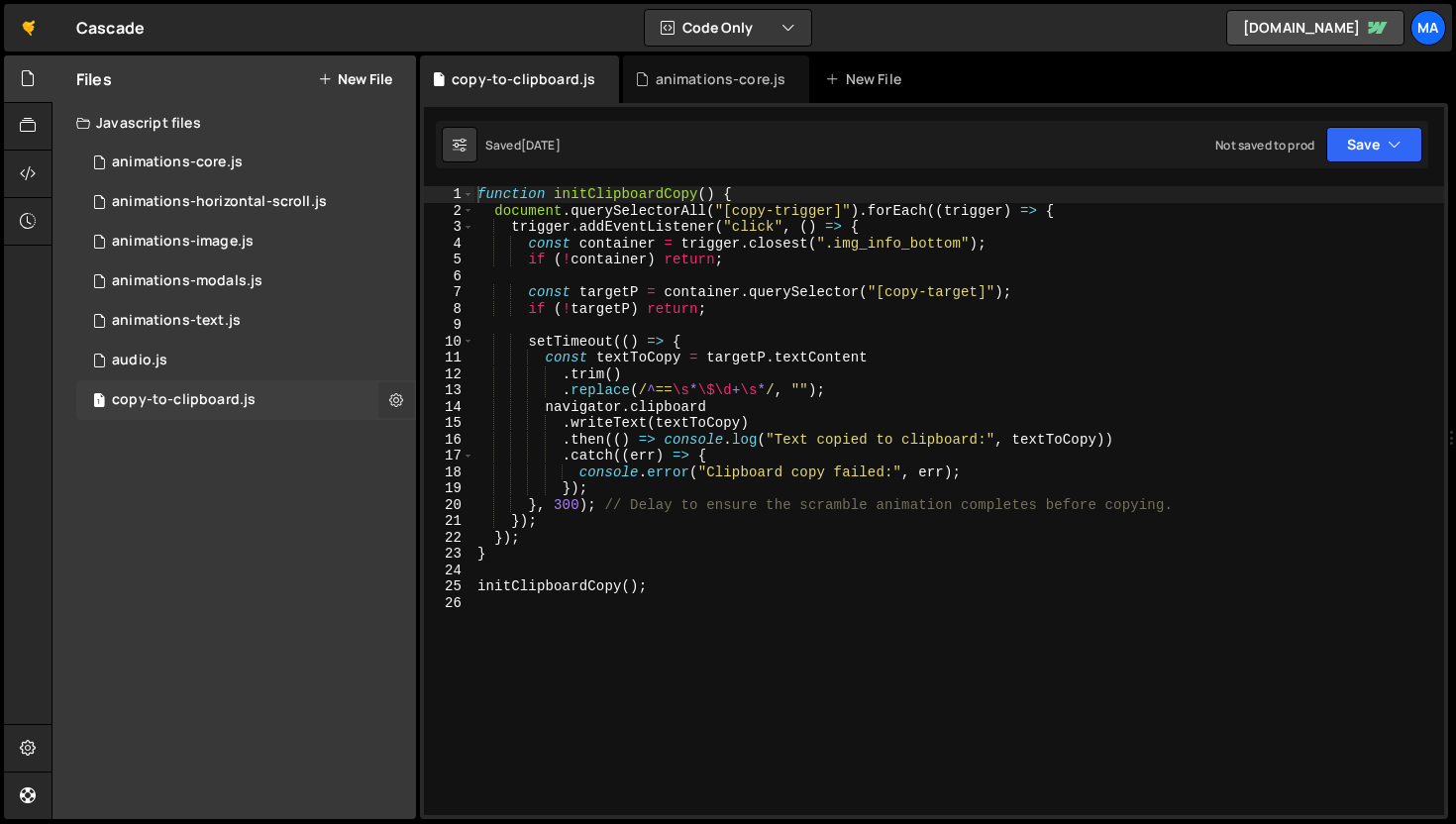 click at bounding box center (396, 399) 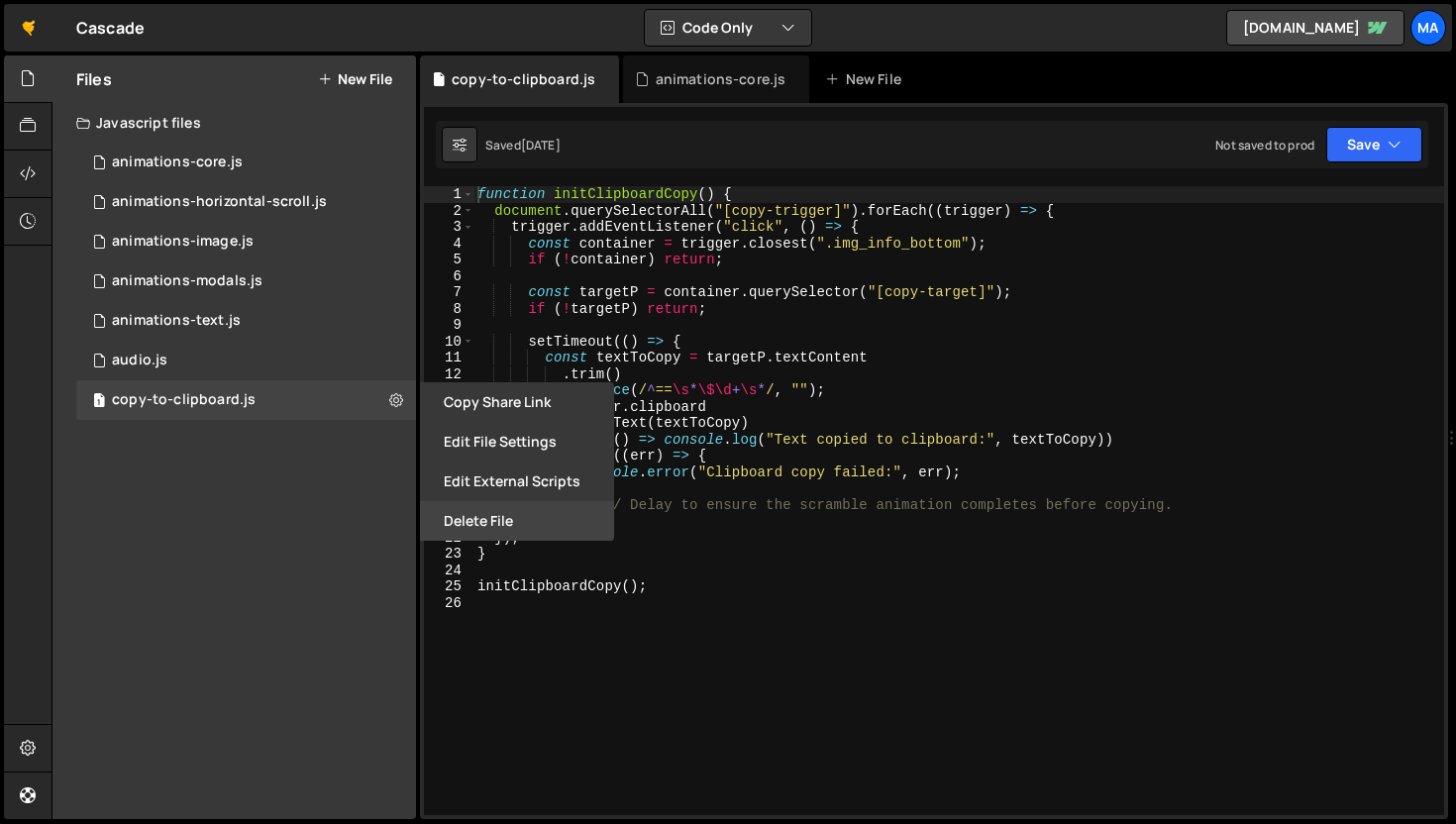 click on "Delete File" at bounding box center [517, 521] 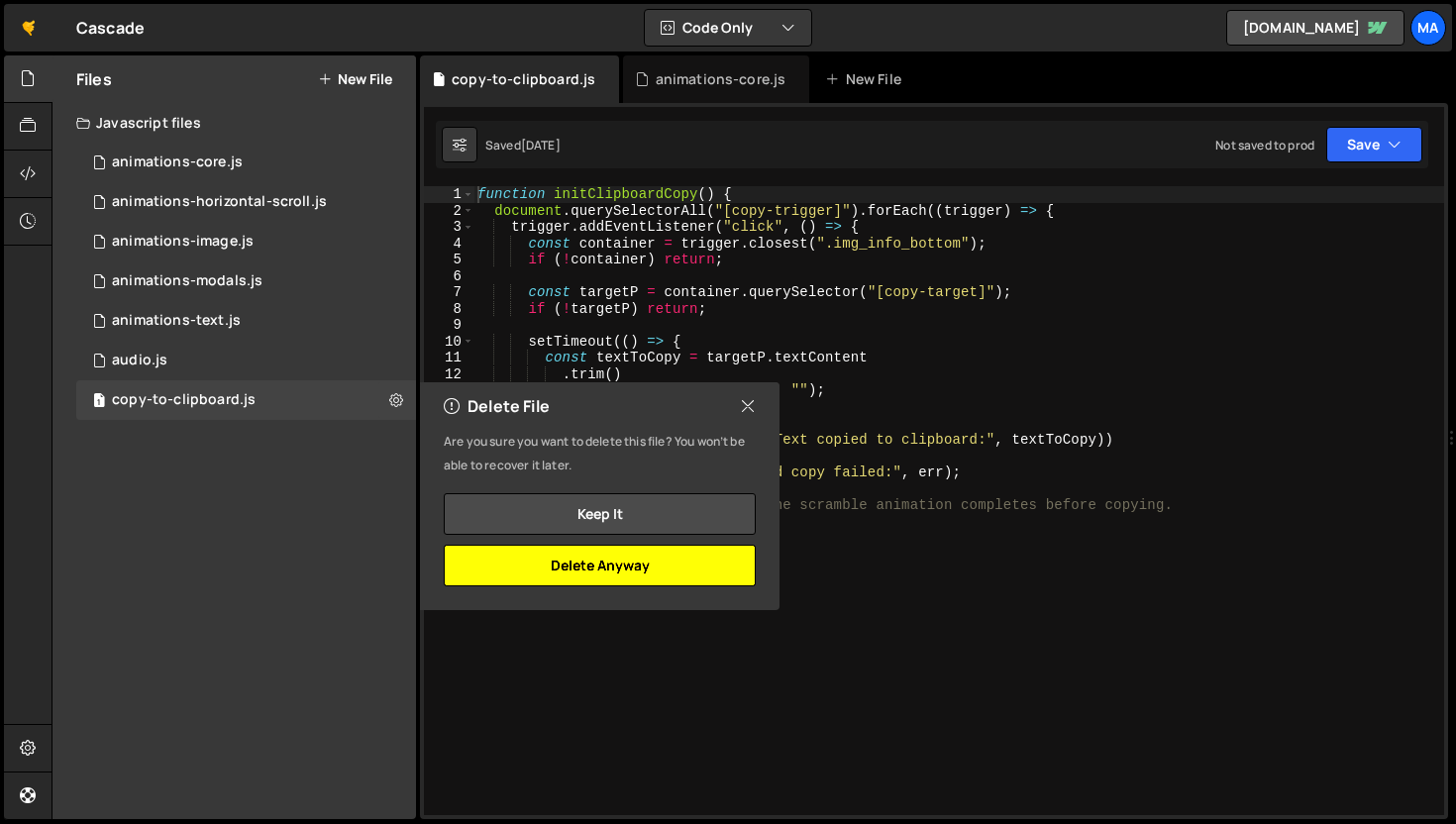 click on "Delete
Anyway" at bounding box center [599, 566] 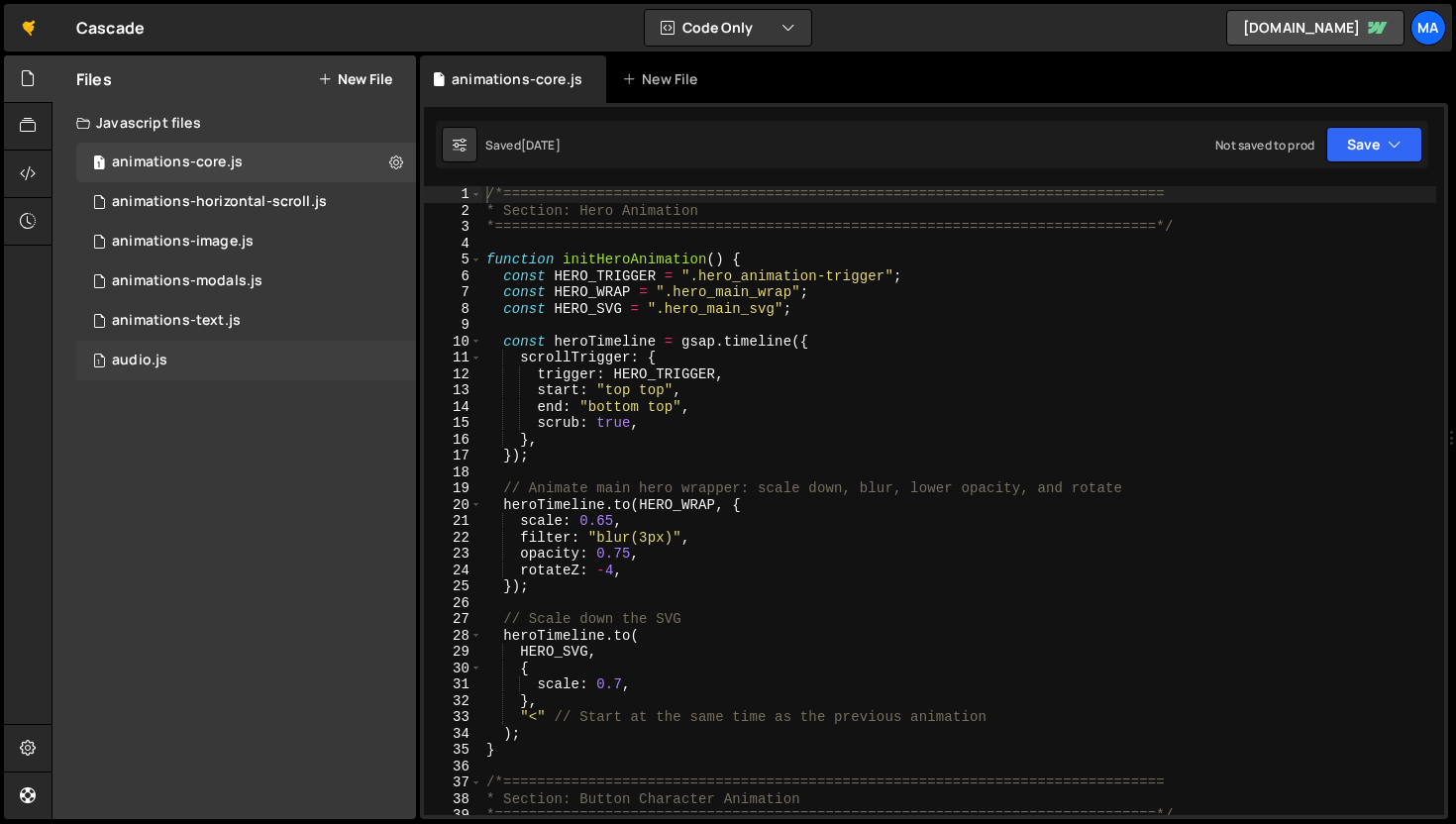 click on "1
audio.js
0" at bounding box center (246, 360) 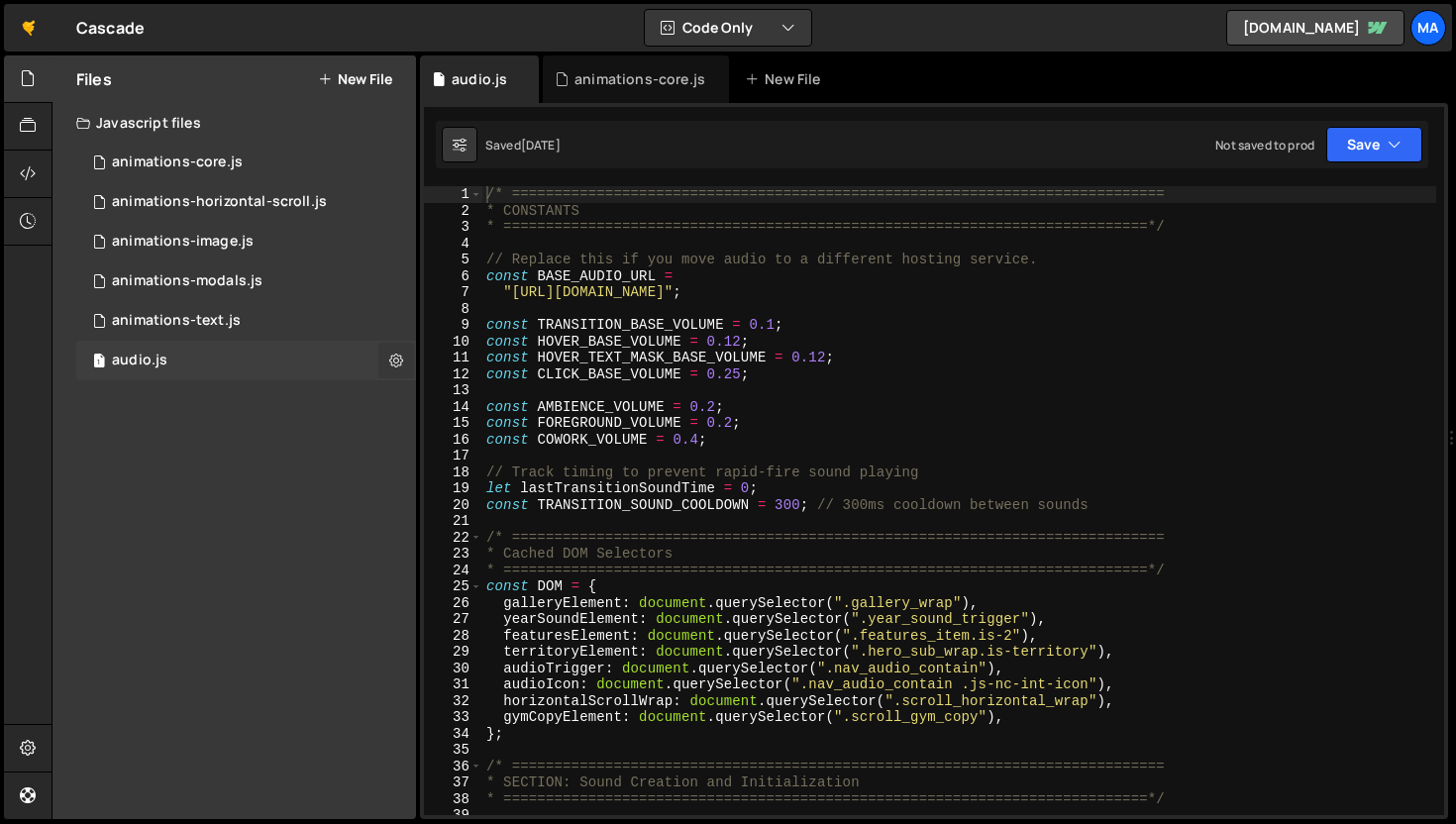 click at bounding box center [396, 360] 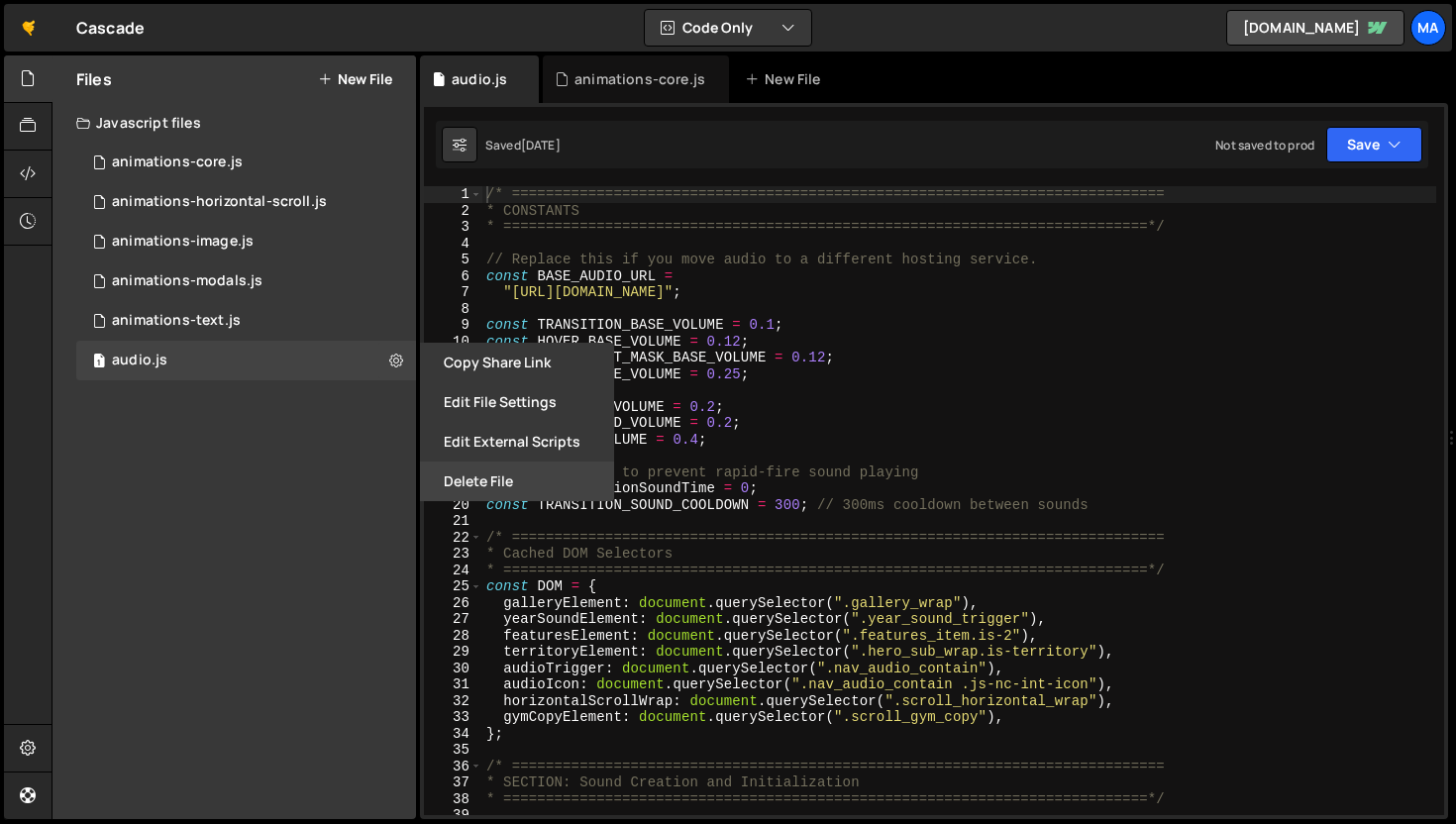 click on "Delete File" at bounding box center (517, 481) 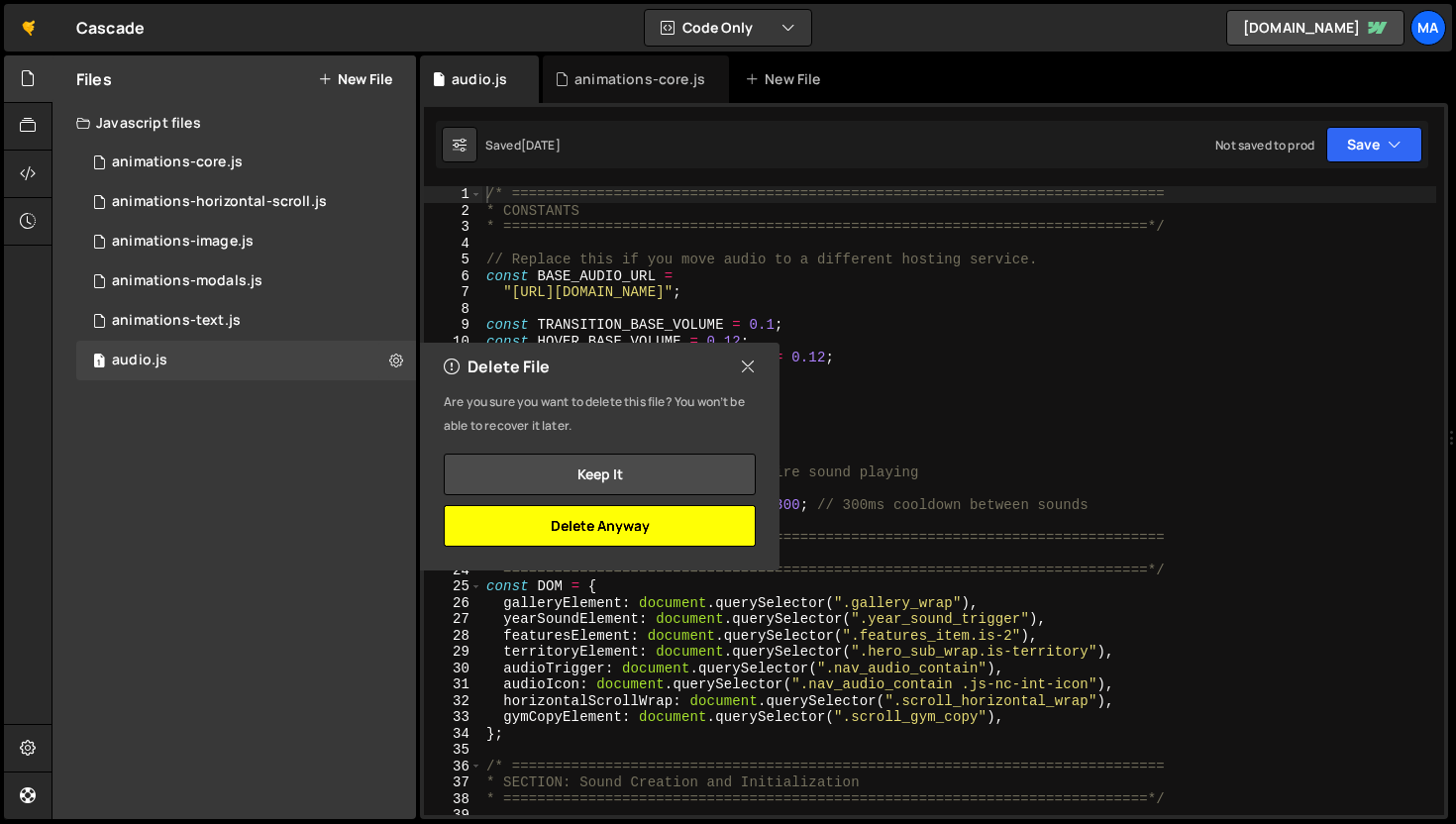 click on "Delete
Anyway" at bounding box center (599, 526) 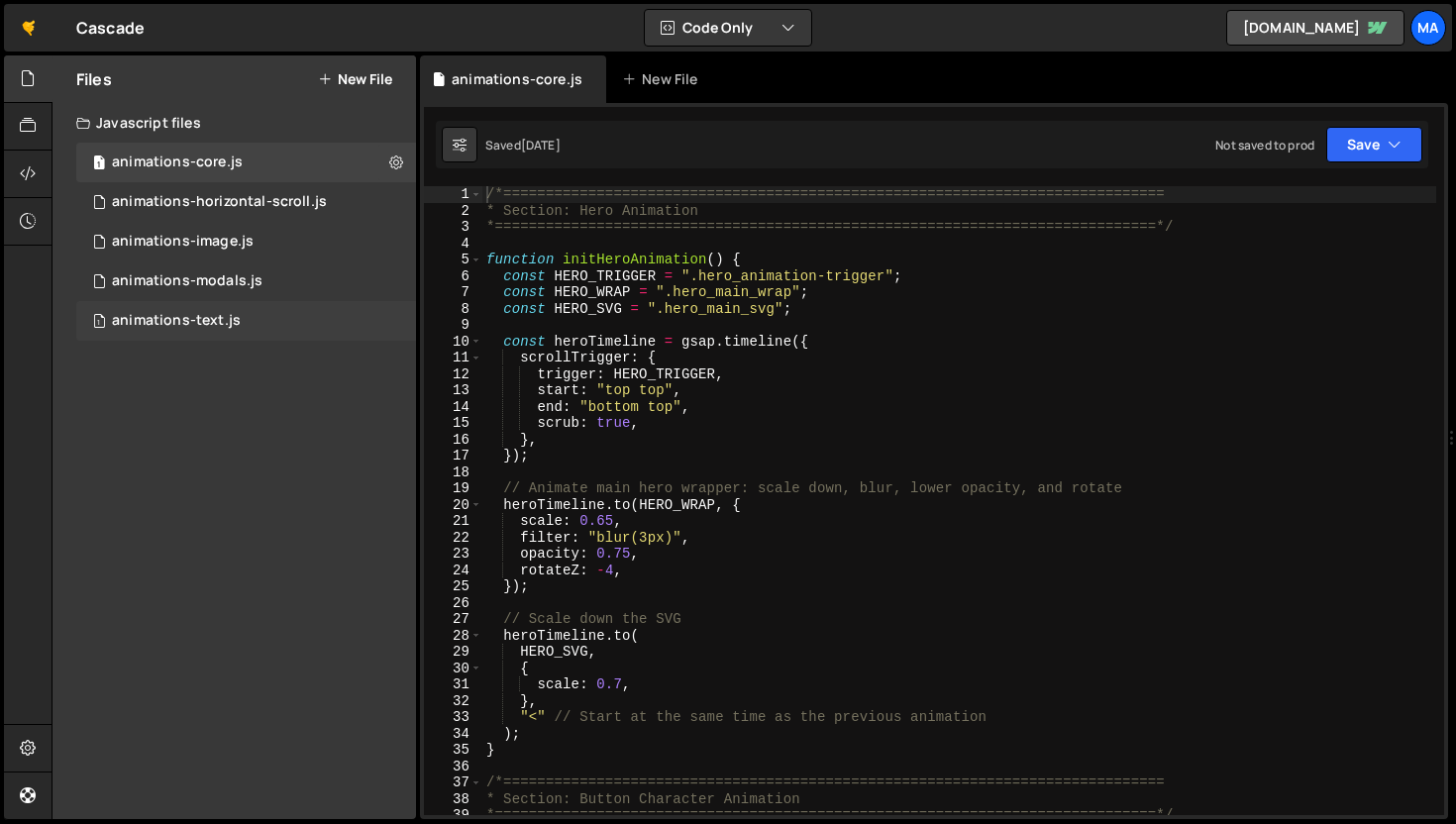 click on "1
animations-text.js
0" at bounding box center (246, 321) 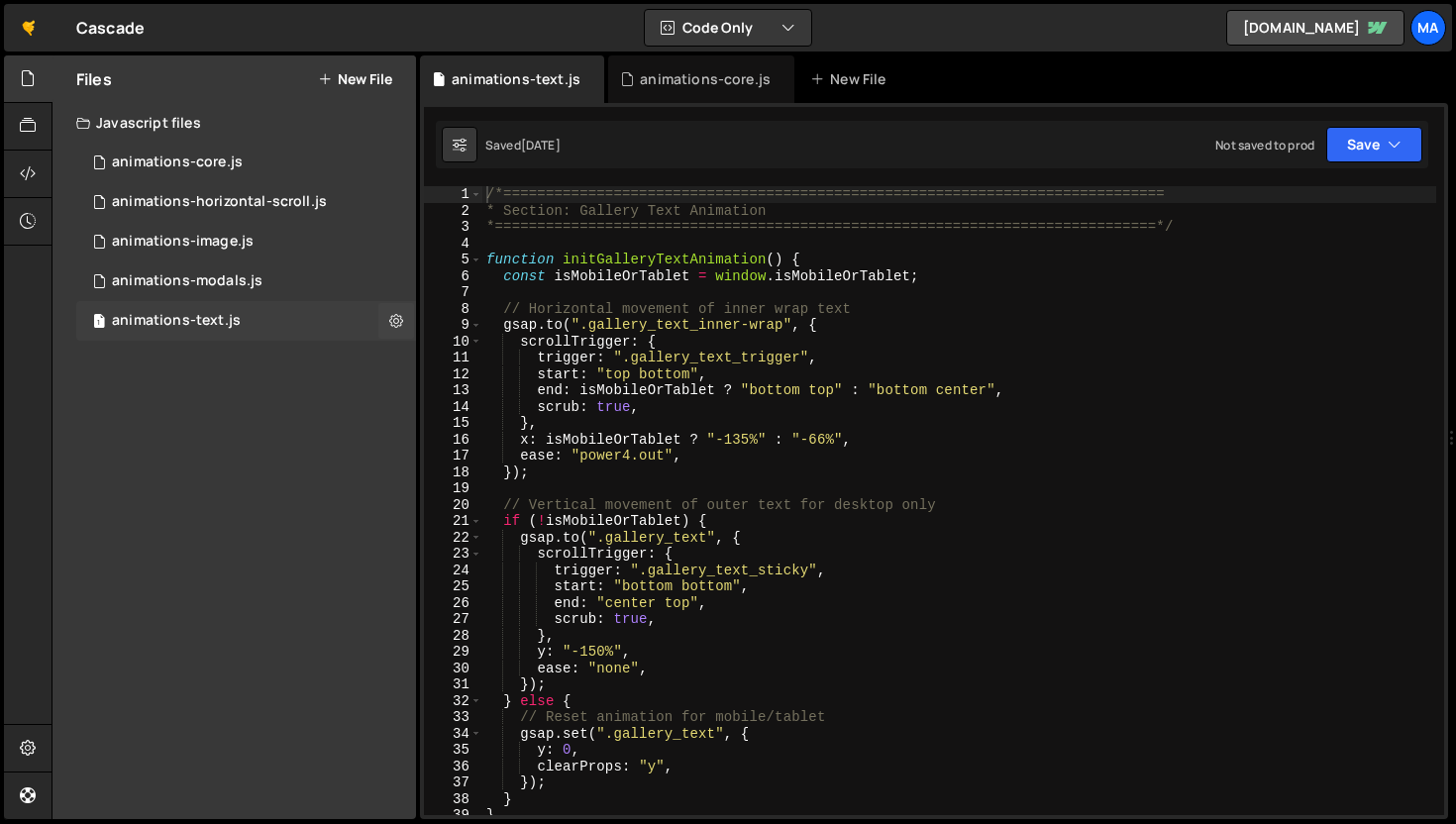 click at bounding box center (396, 320) 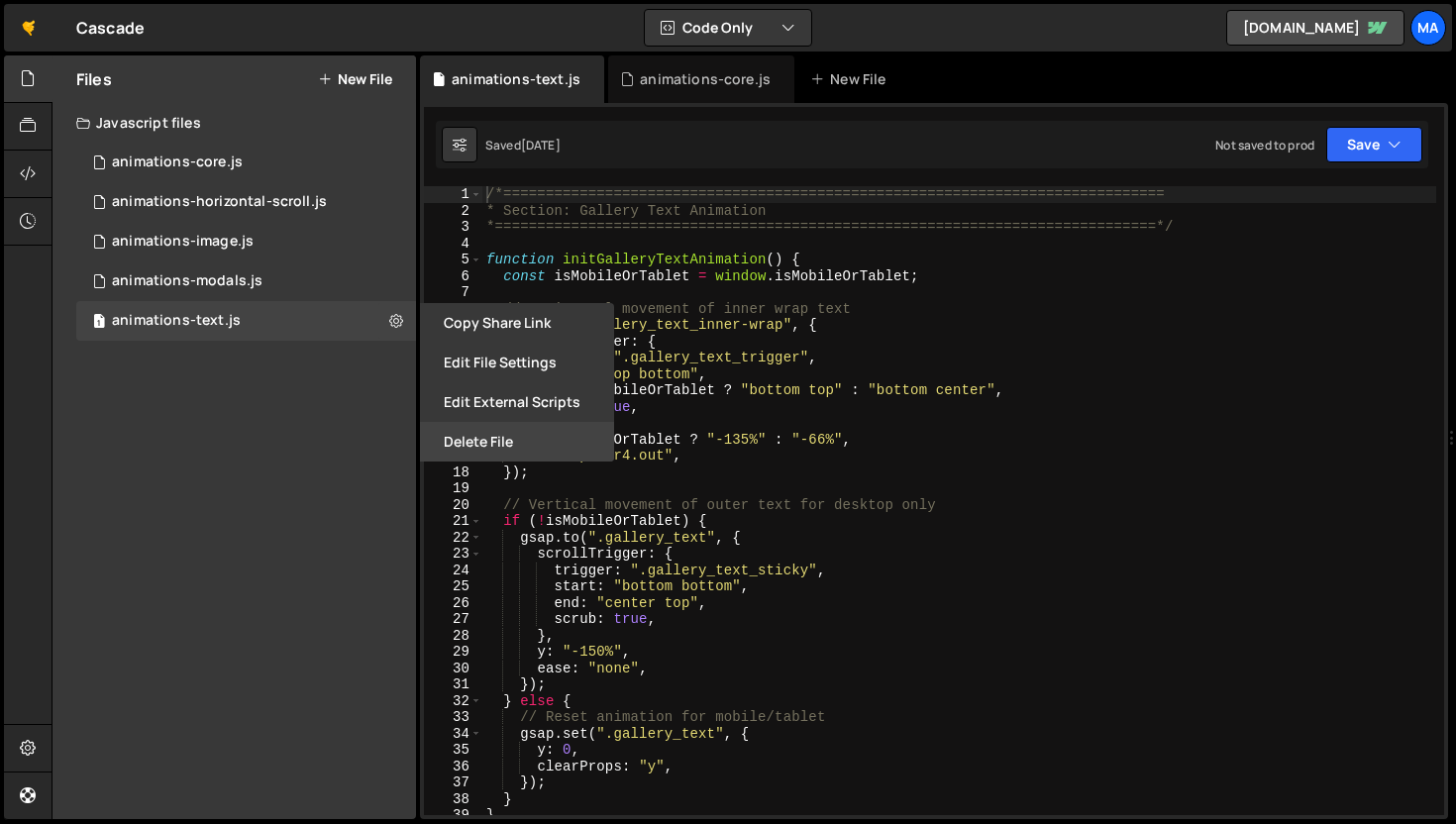 click on "Delete File" at bounding box center [517, 442] 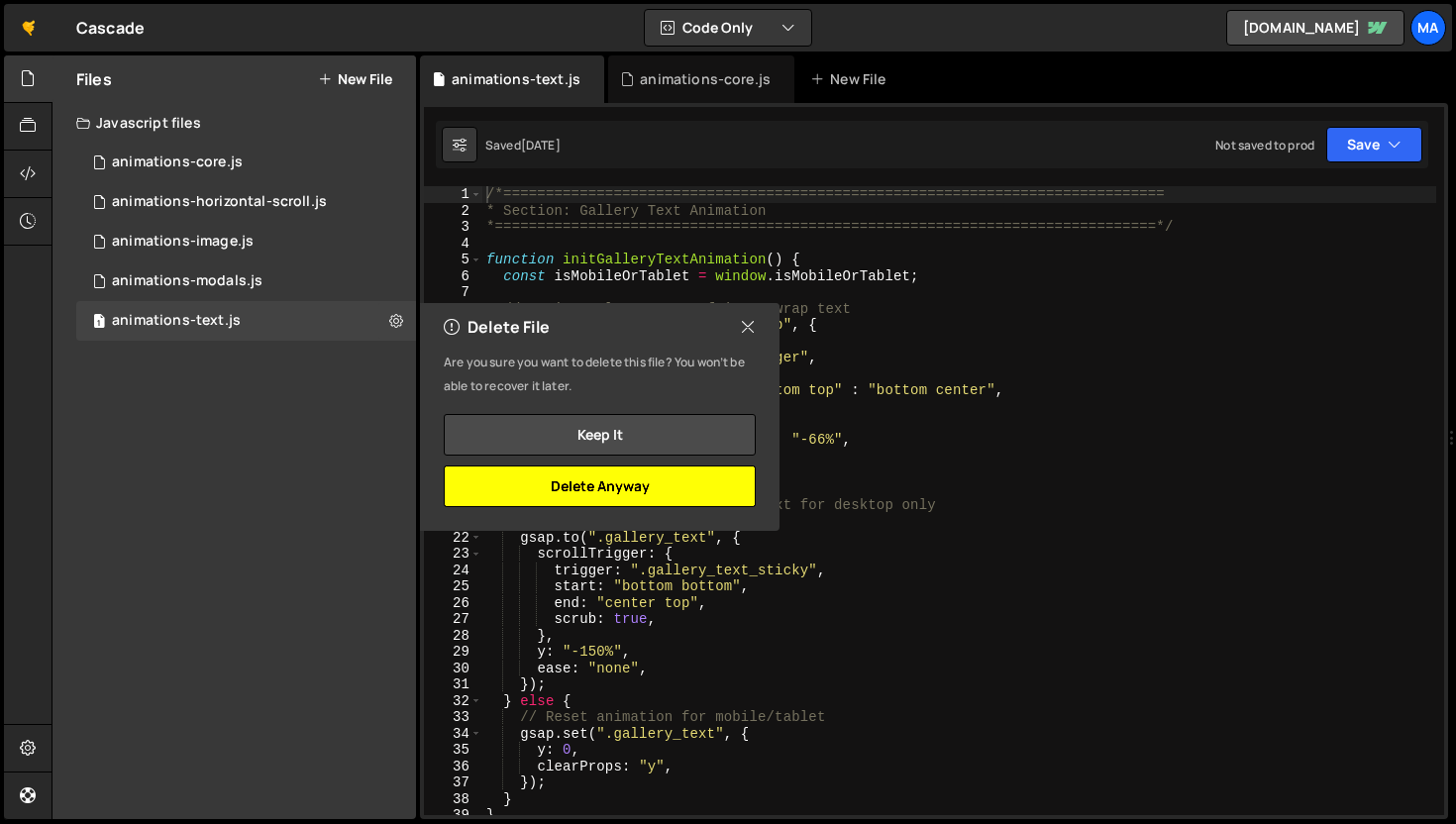 click on "Delete
Anyway" at bounding box center (599, 486) 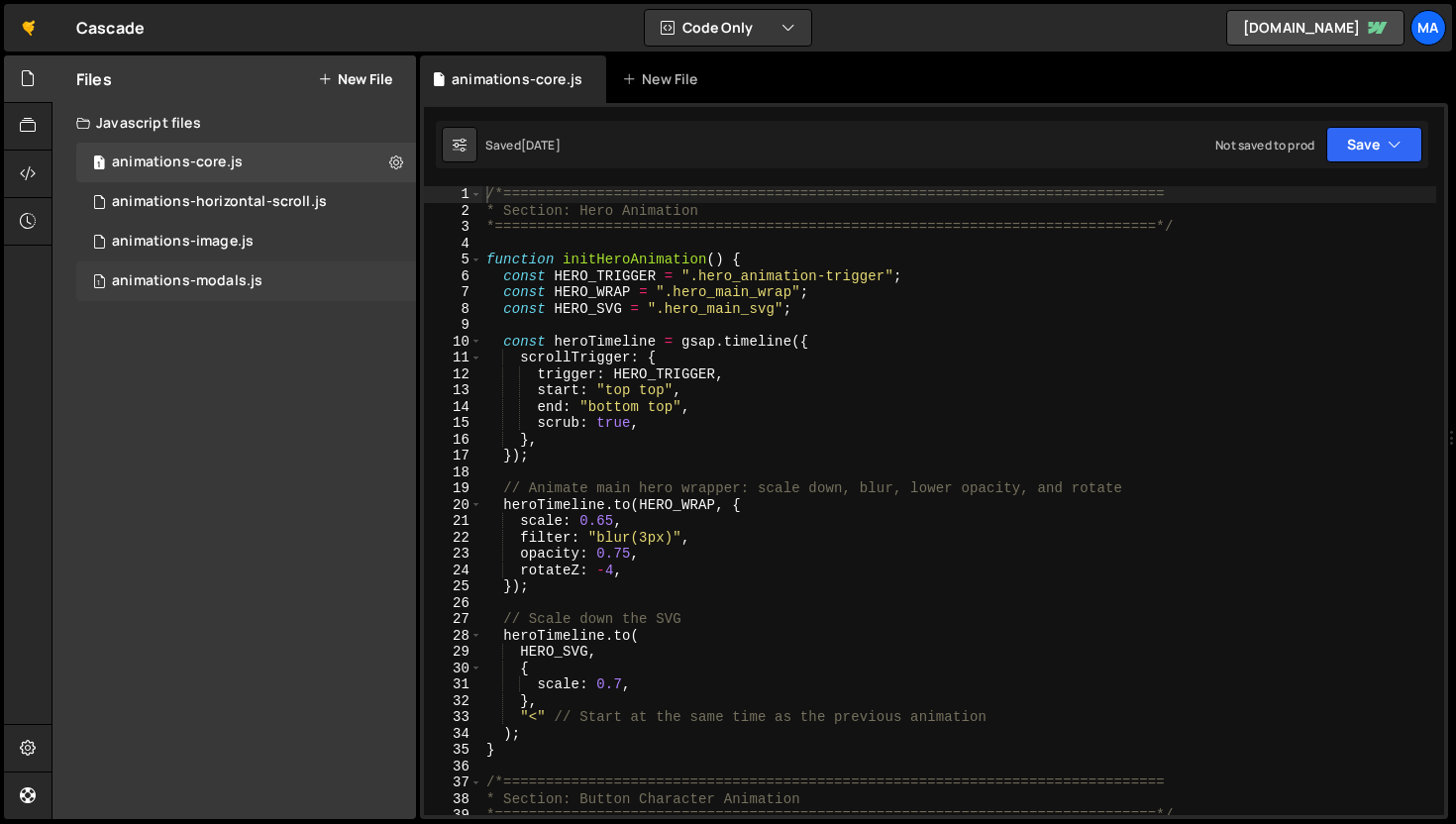 click on "1
animations-modals.js
0" 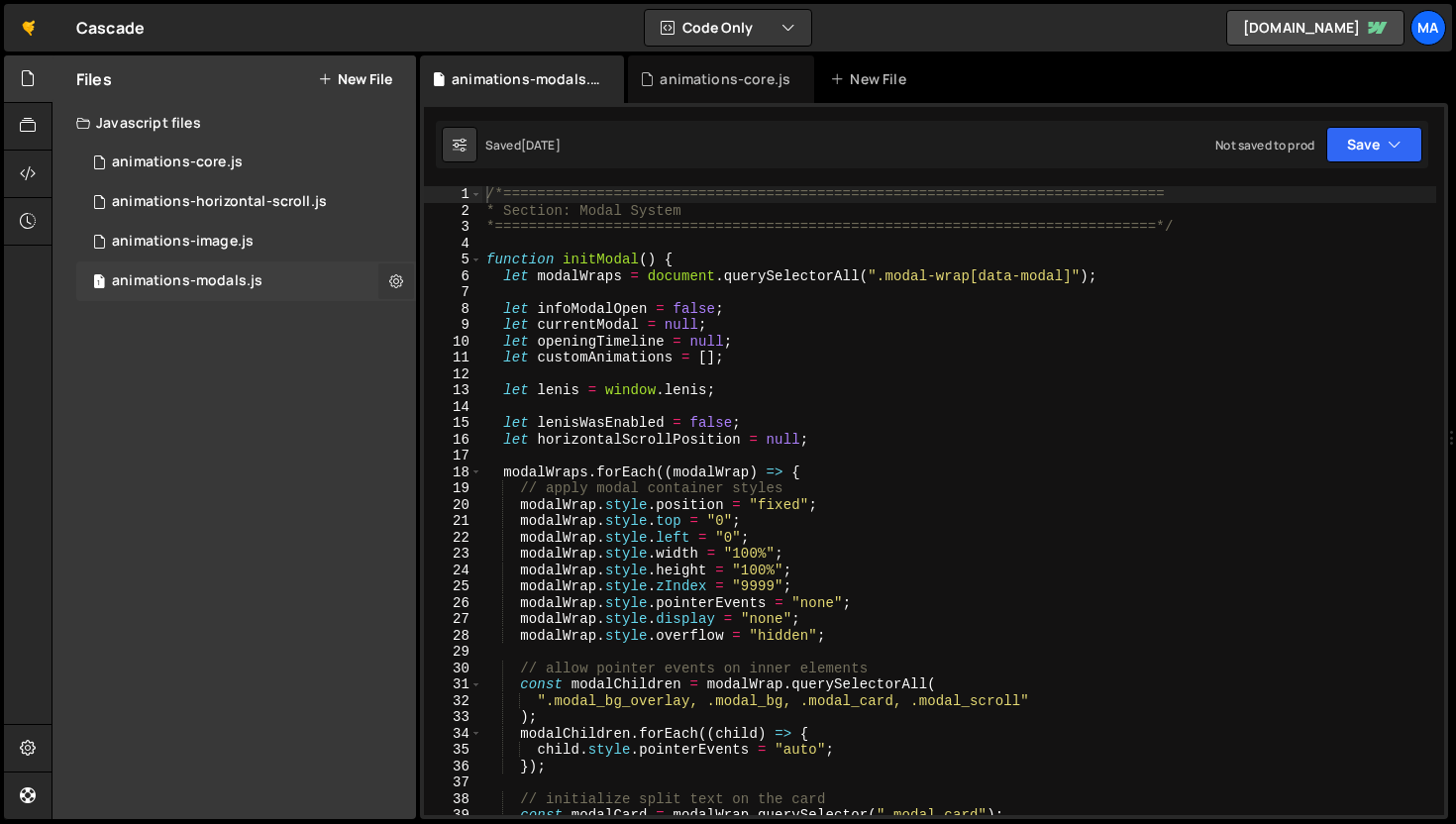 click at bounding box center (396, 280) 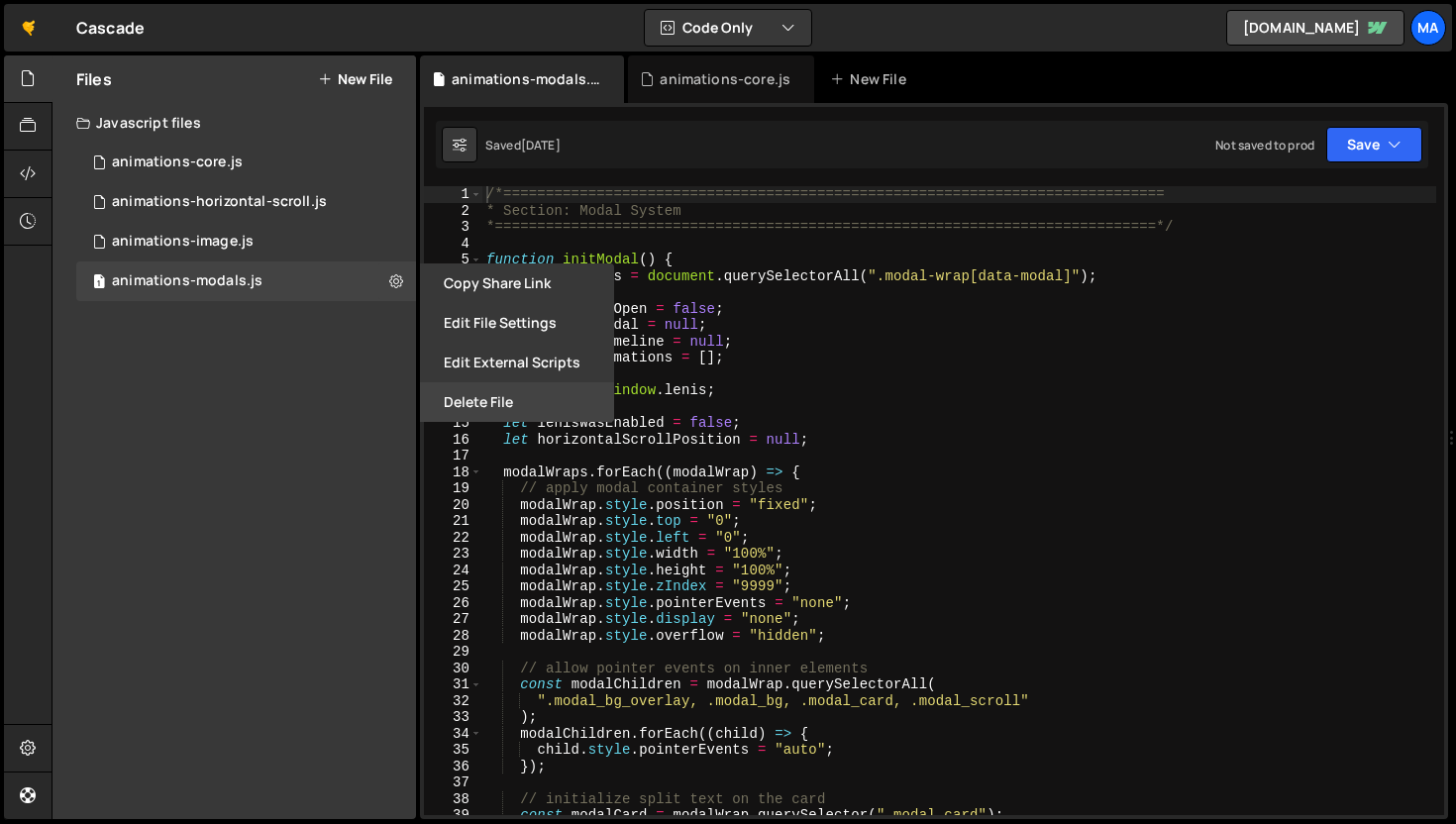 click on "Delete File" at bounding box center [517, 402] 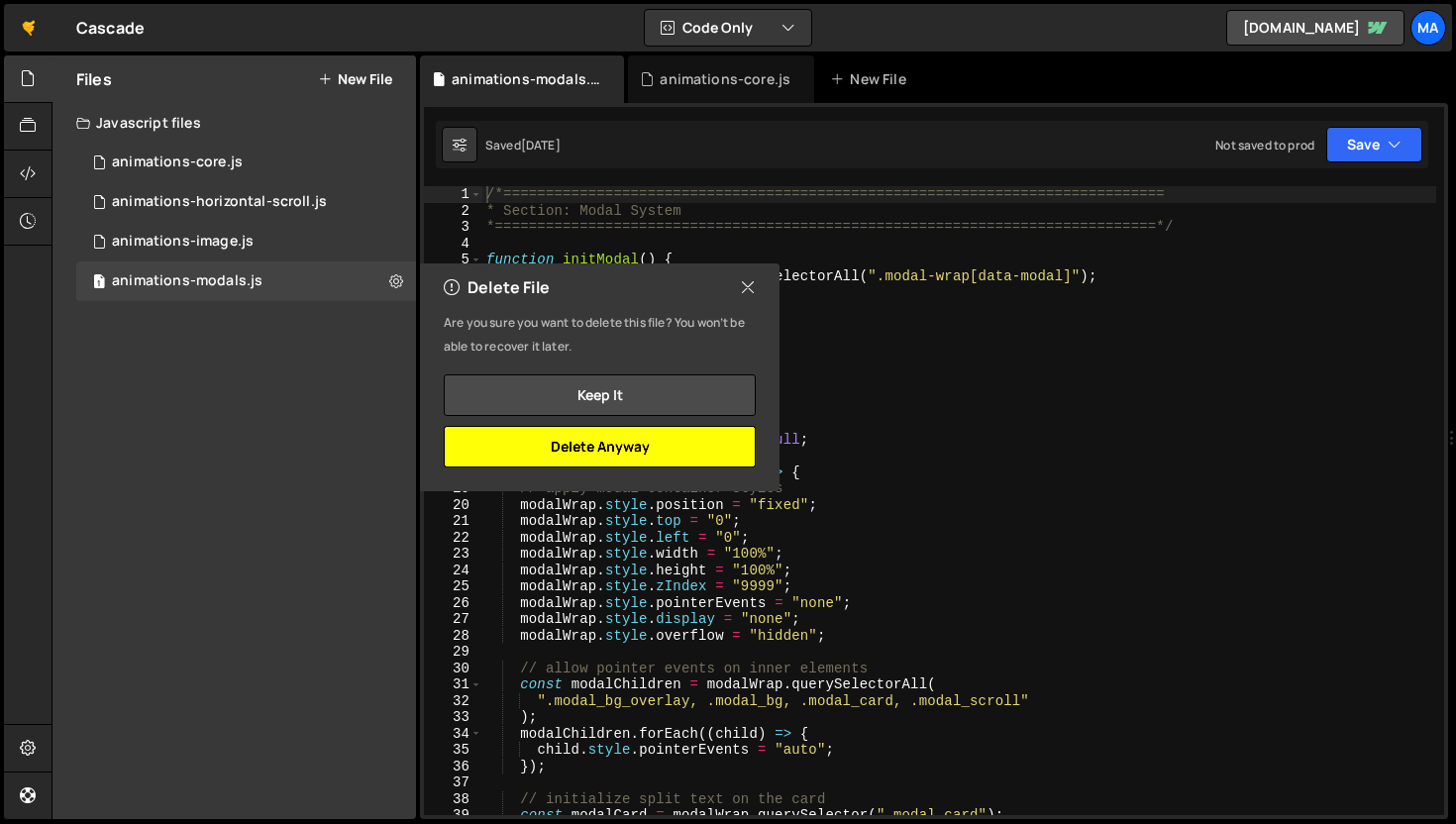 click on "Delete
Anyway" at bounding box center (599, 447) 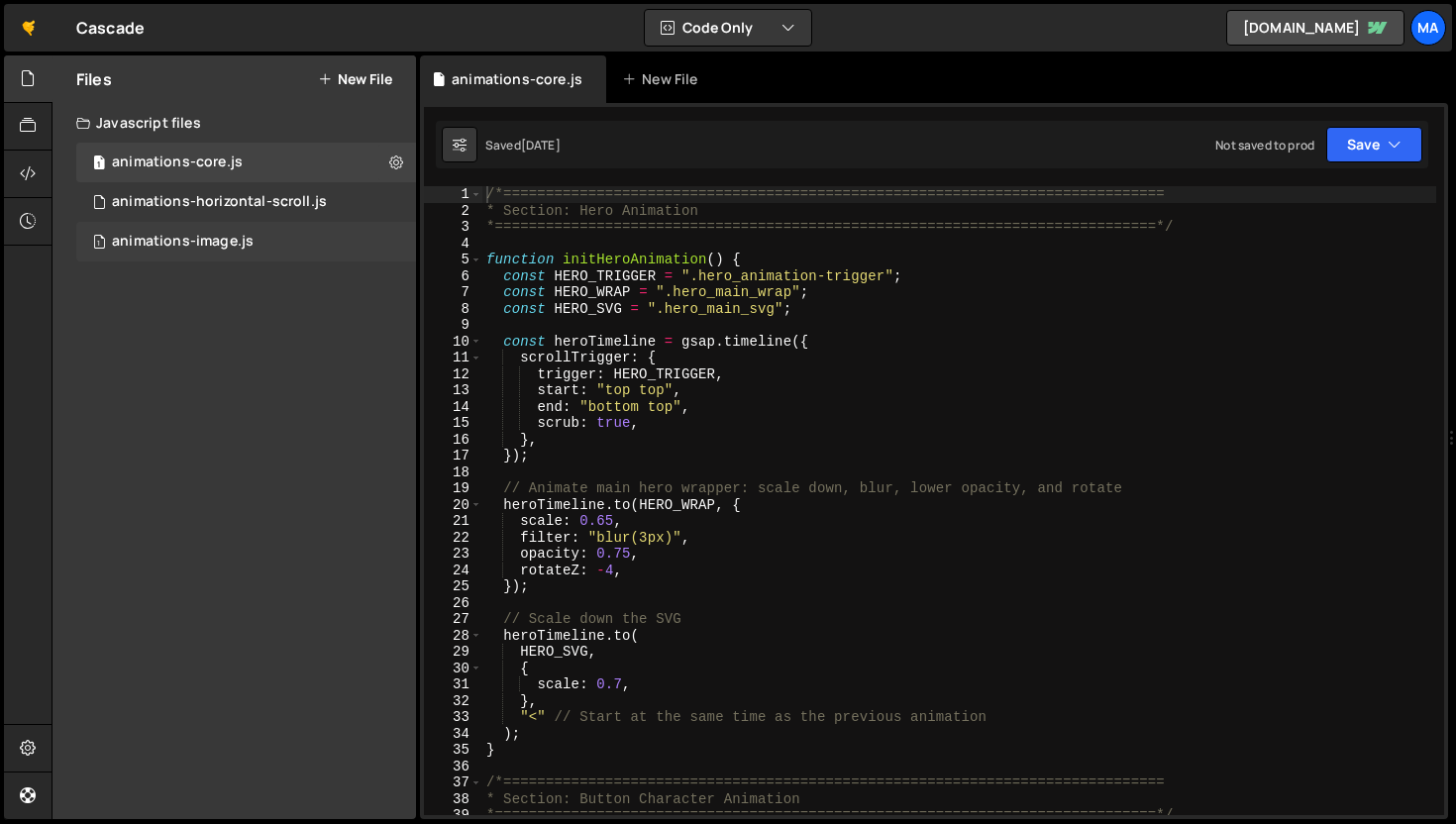 click on "1
animations-image.js
0" at bounding box center (246, 242) 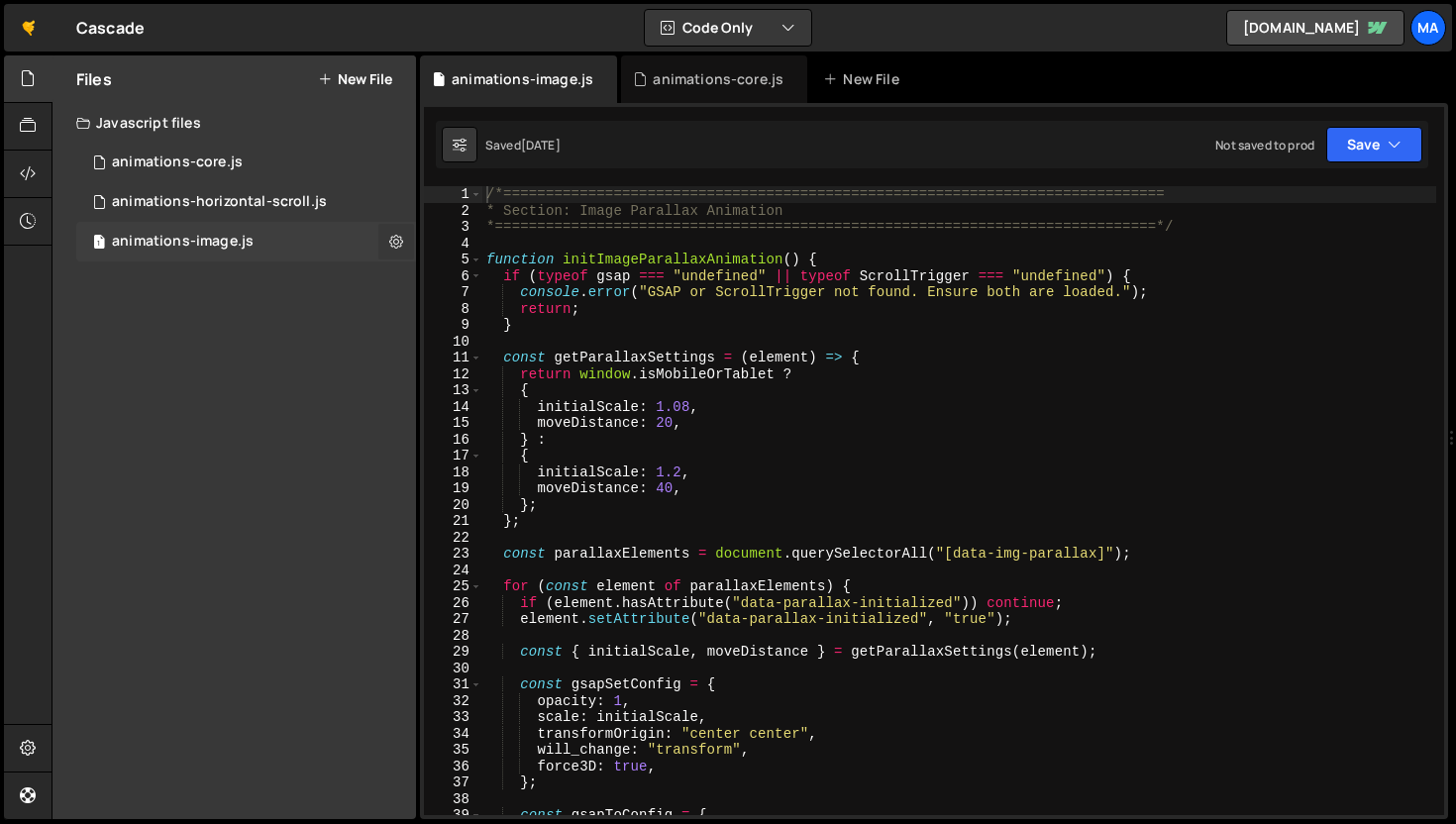 click at bounding box center (396, 241) 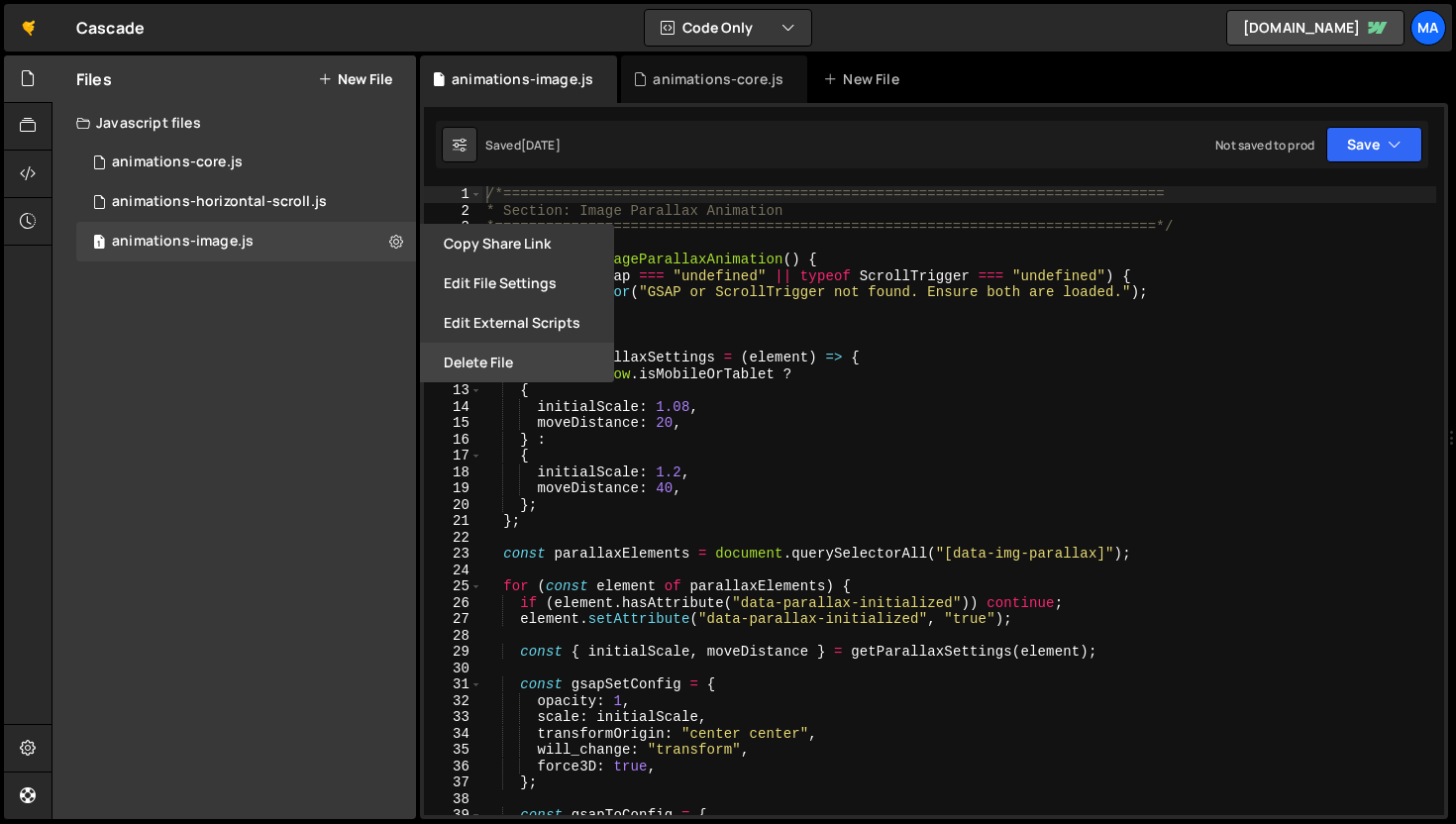click on "Delete File" at bounding box center (517, 362) 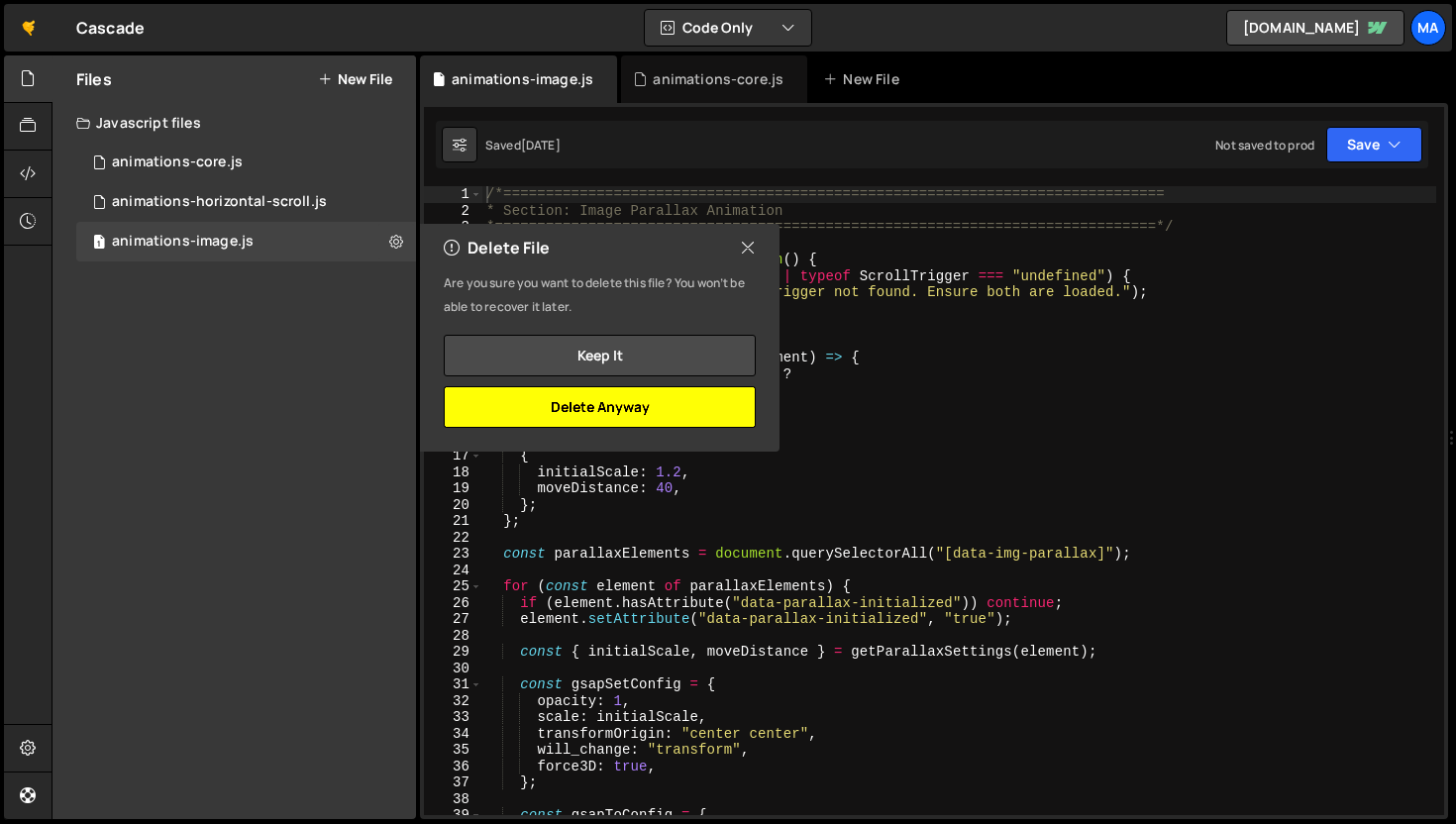 click on "Delete
Anyway" at bounding box center (599, 407) 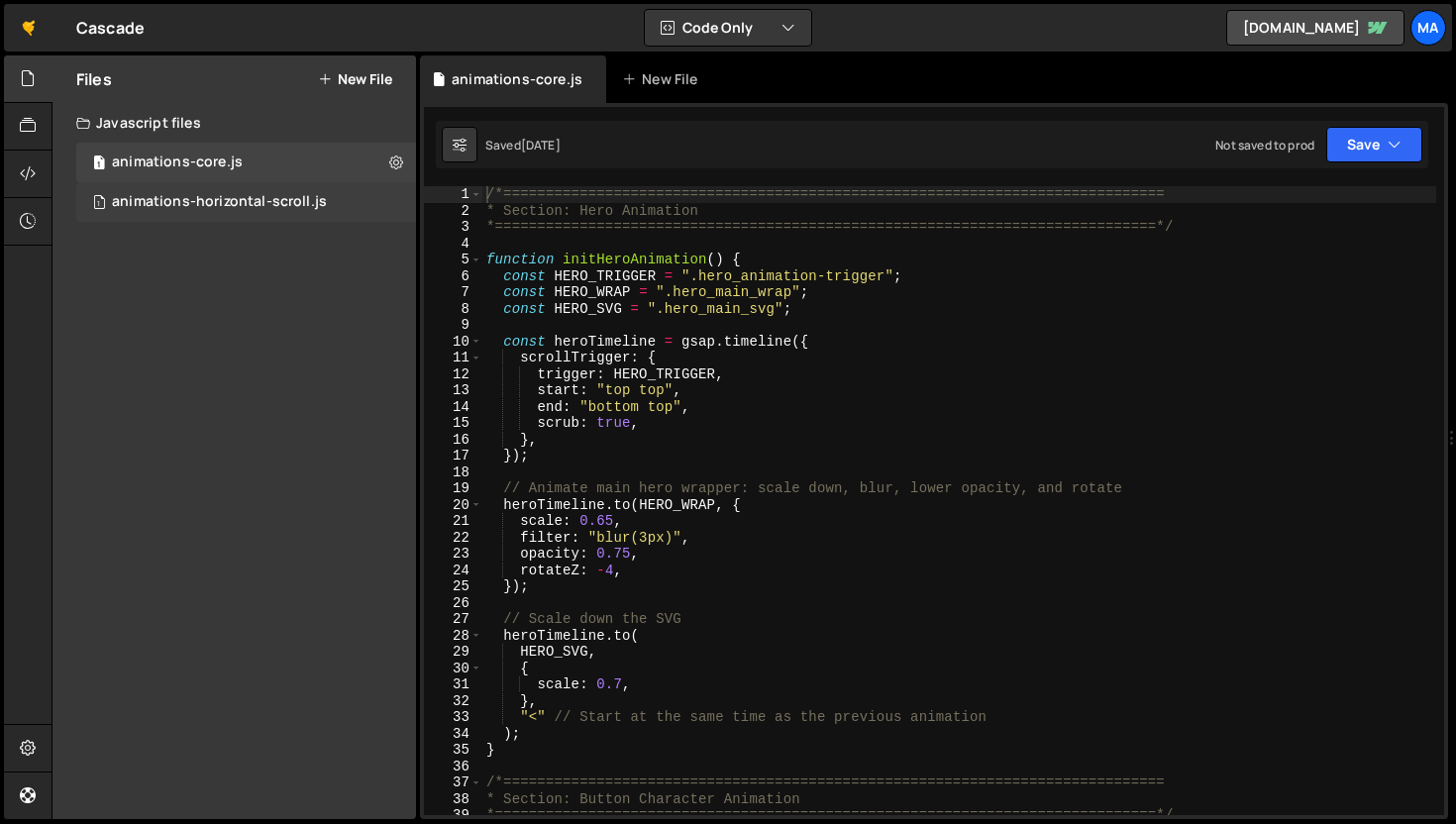 click on "1
animations-horizontal-scroll.js
0" at bounding box center [246, 202] 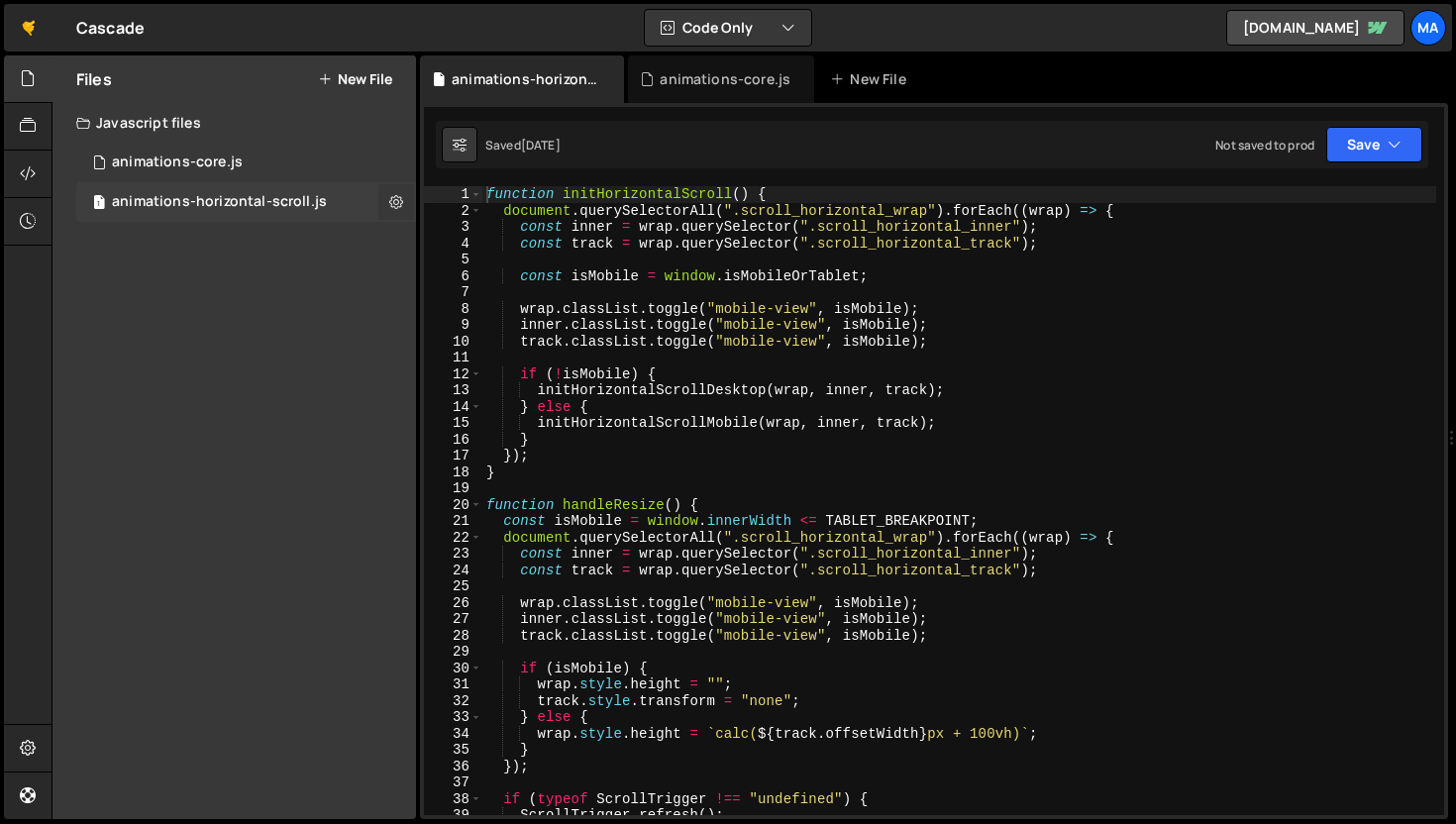 click at bounding box center [396, 201] 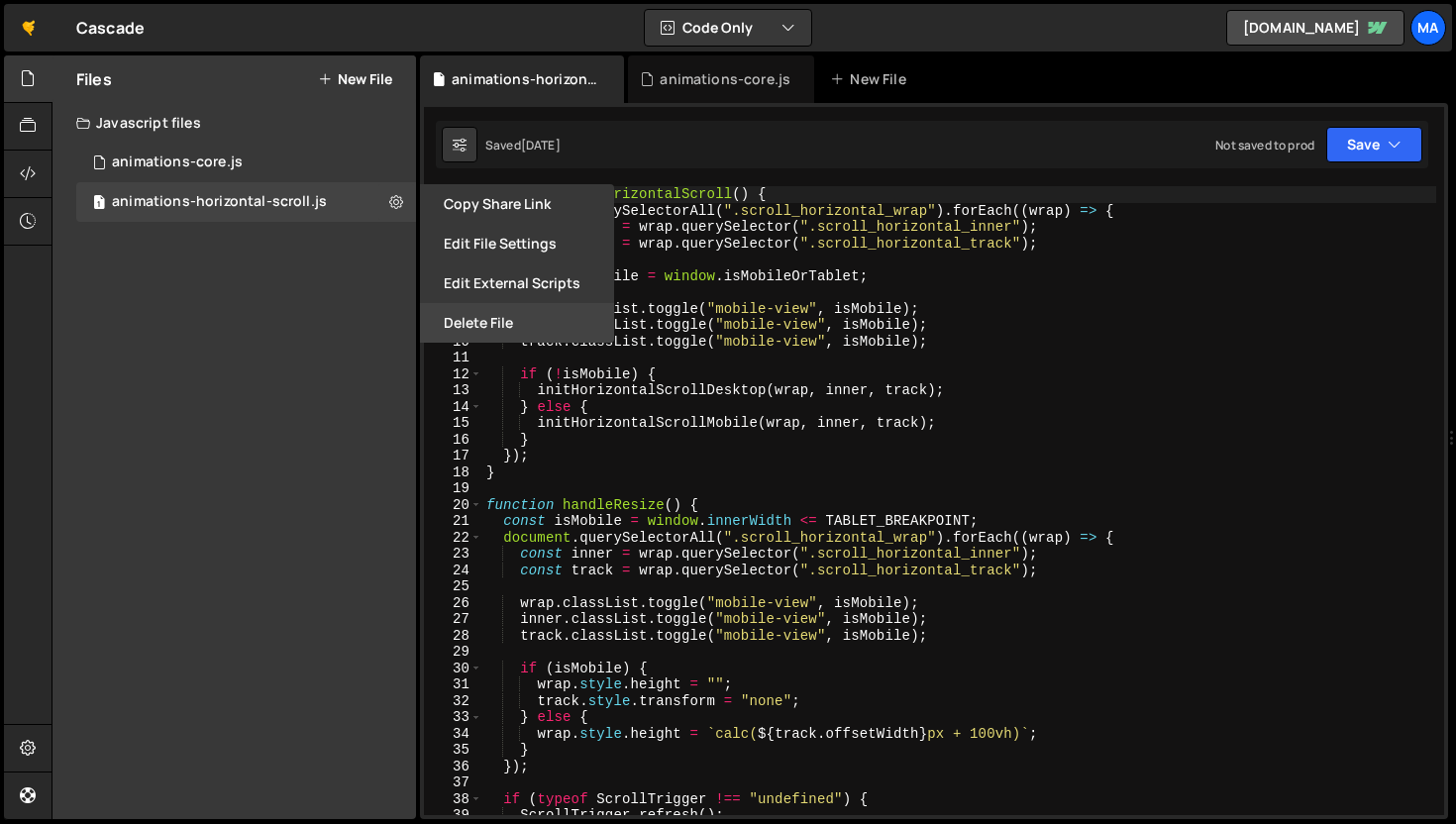 click on "Delete File" at bounding box center (517, 323) 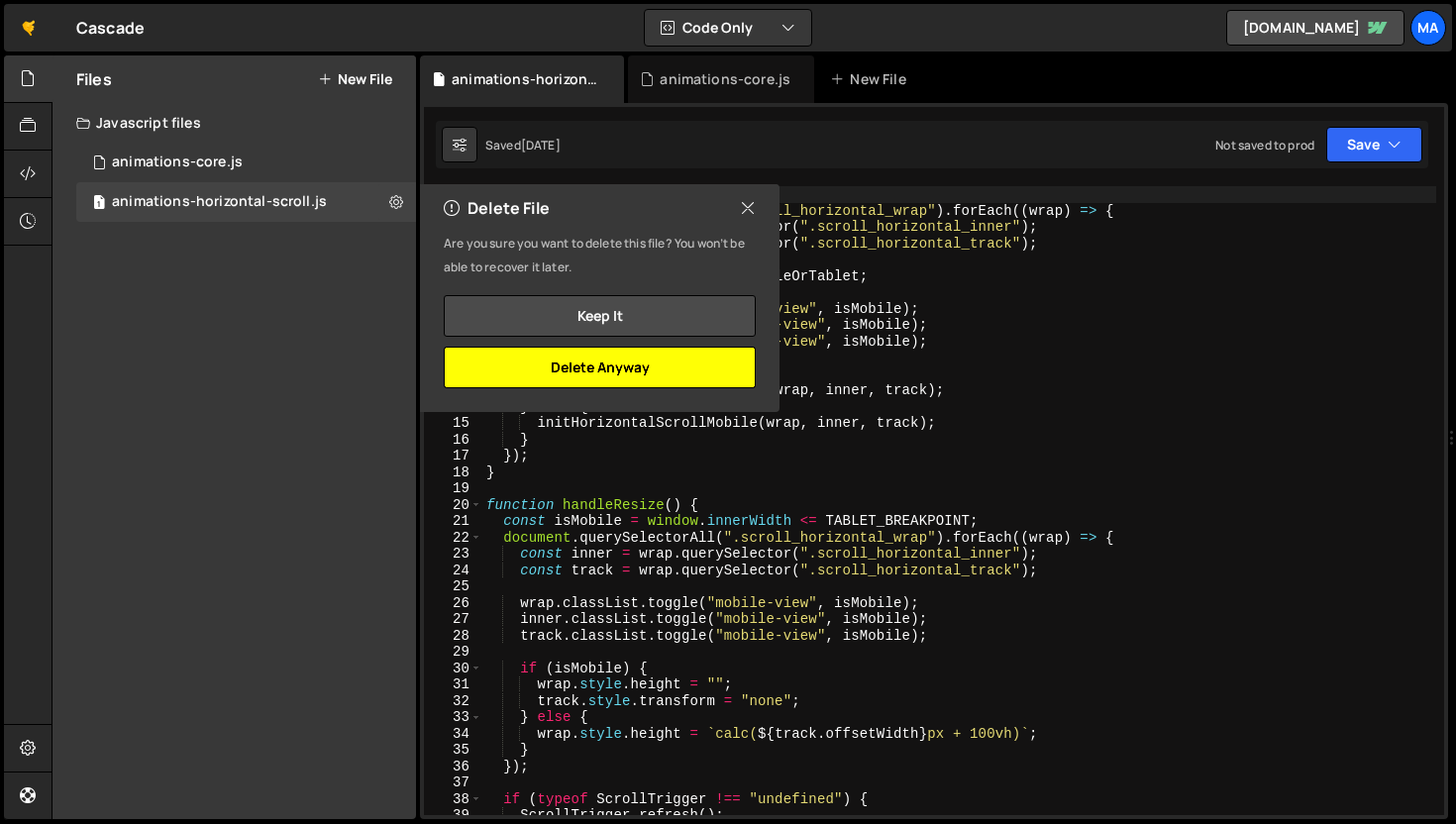 click on "Delete
Anyway" at bounding box center [599, 367] 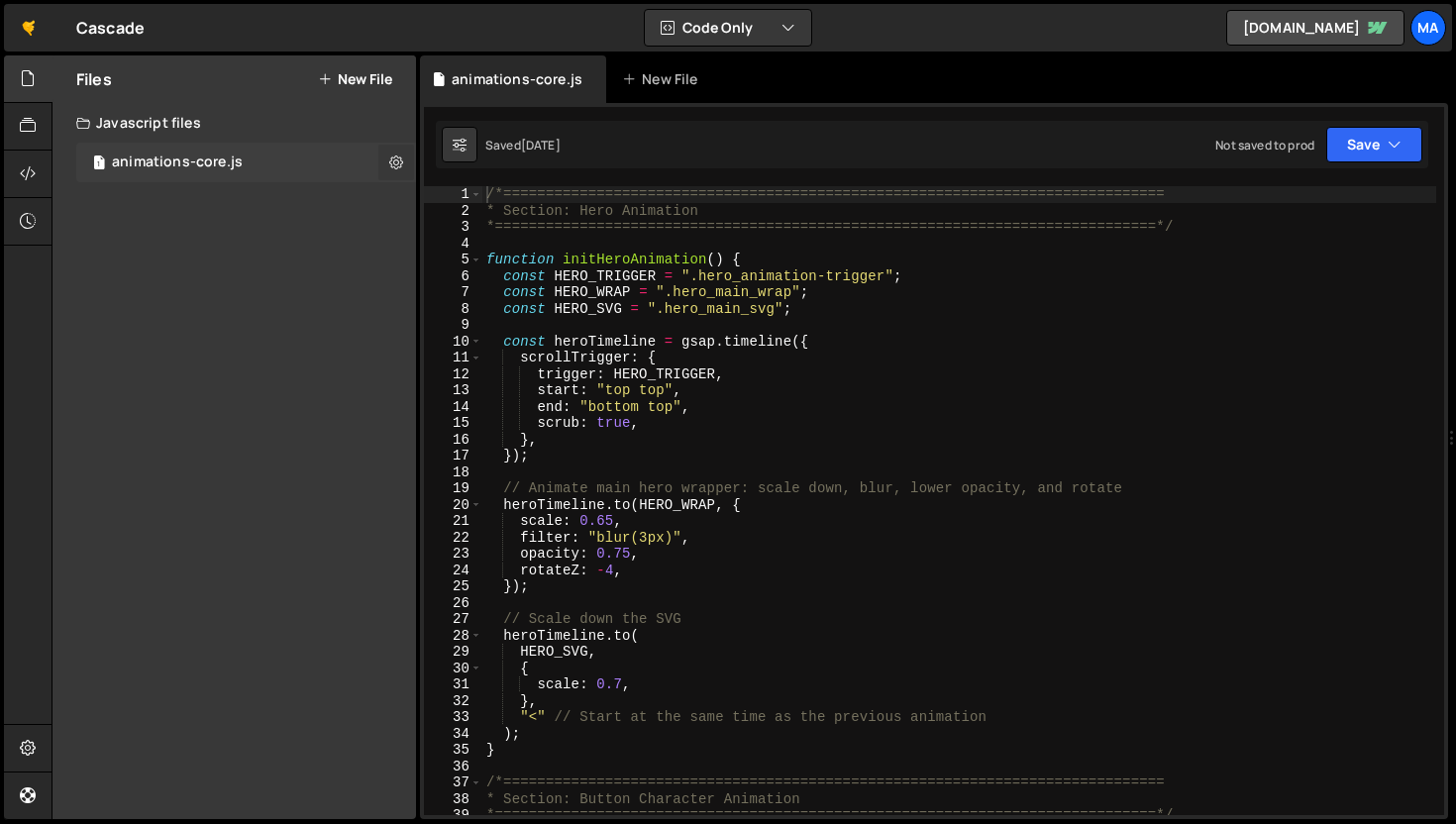 click at bounding box center (396, 161) 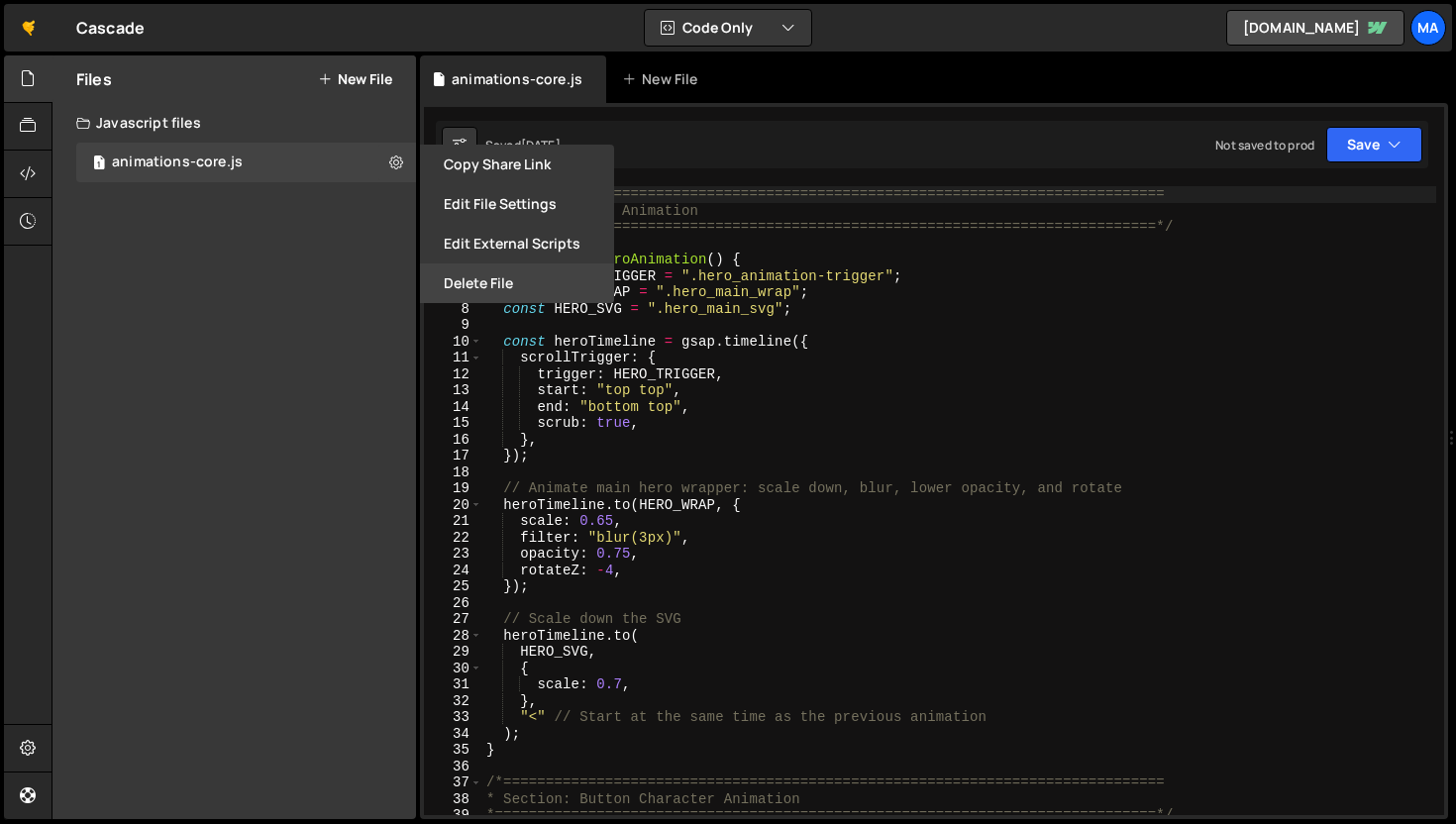 click on "Delete File" at bounding box center (517, 283) 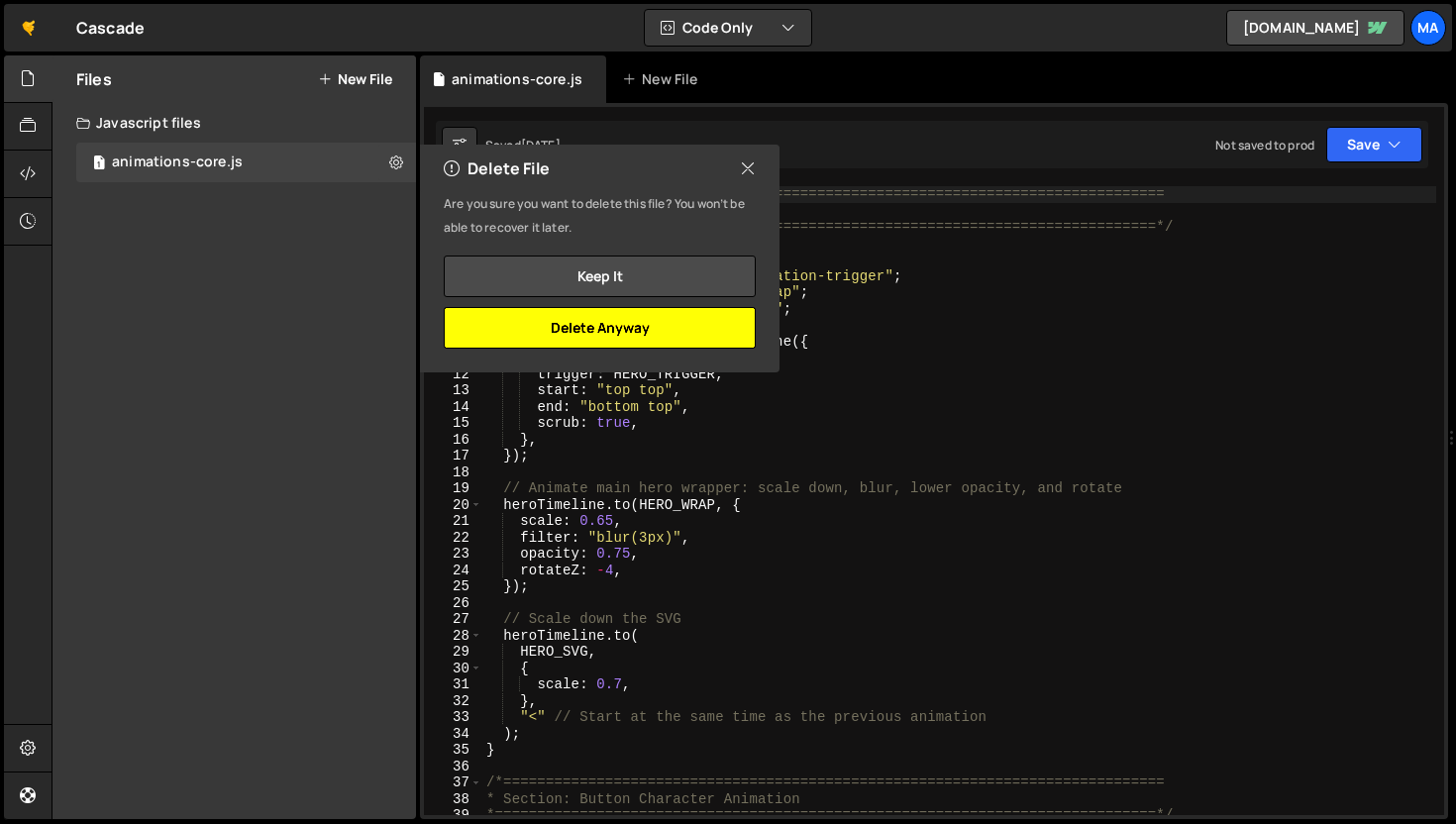 click on "Delete
Anyway" at bounding box center [599, 328] 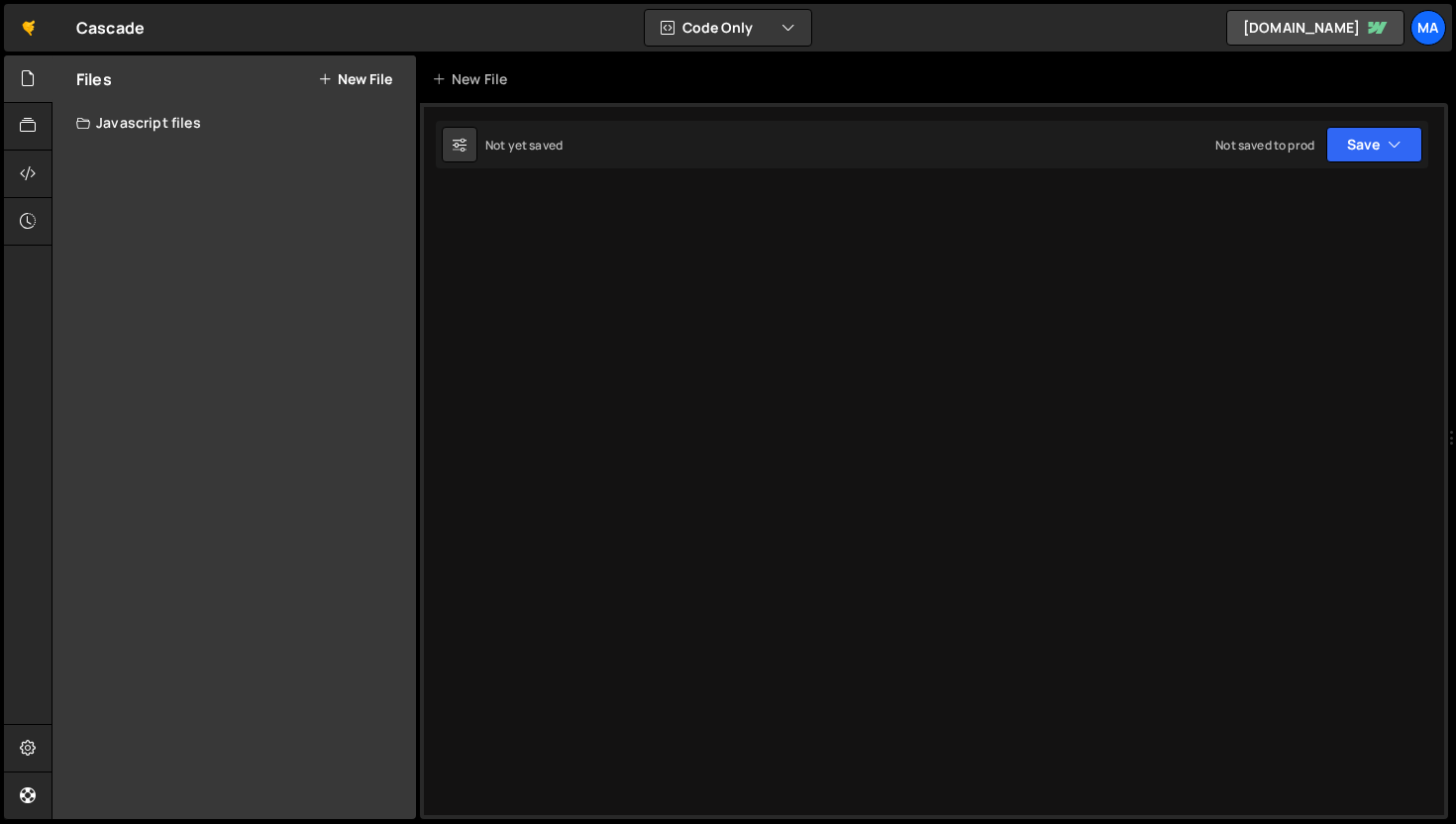click on "New File" at bounding box center (355, 79) 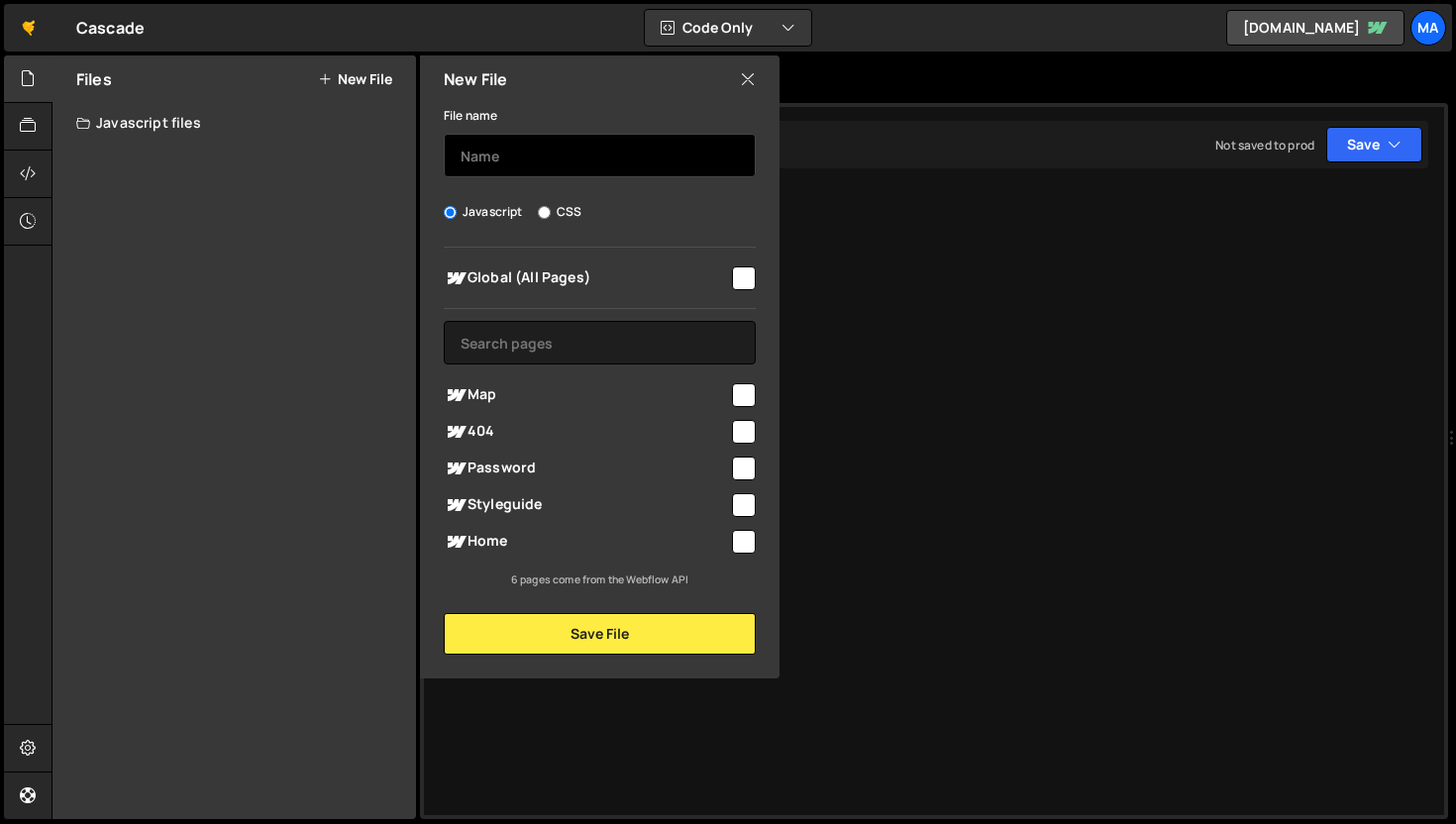click at bounding box center [599, 155] 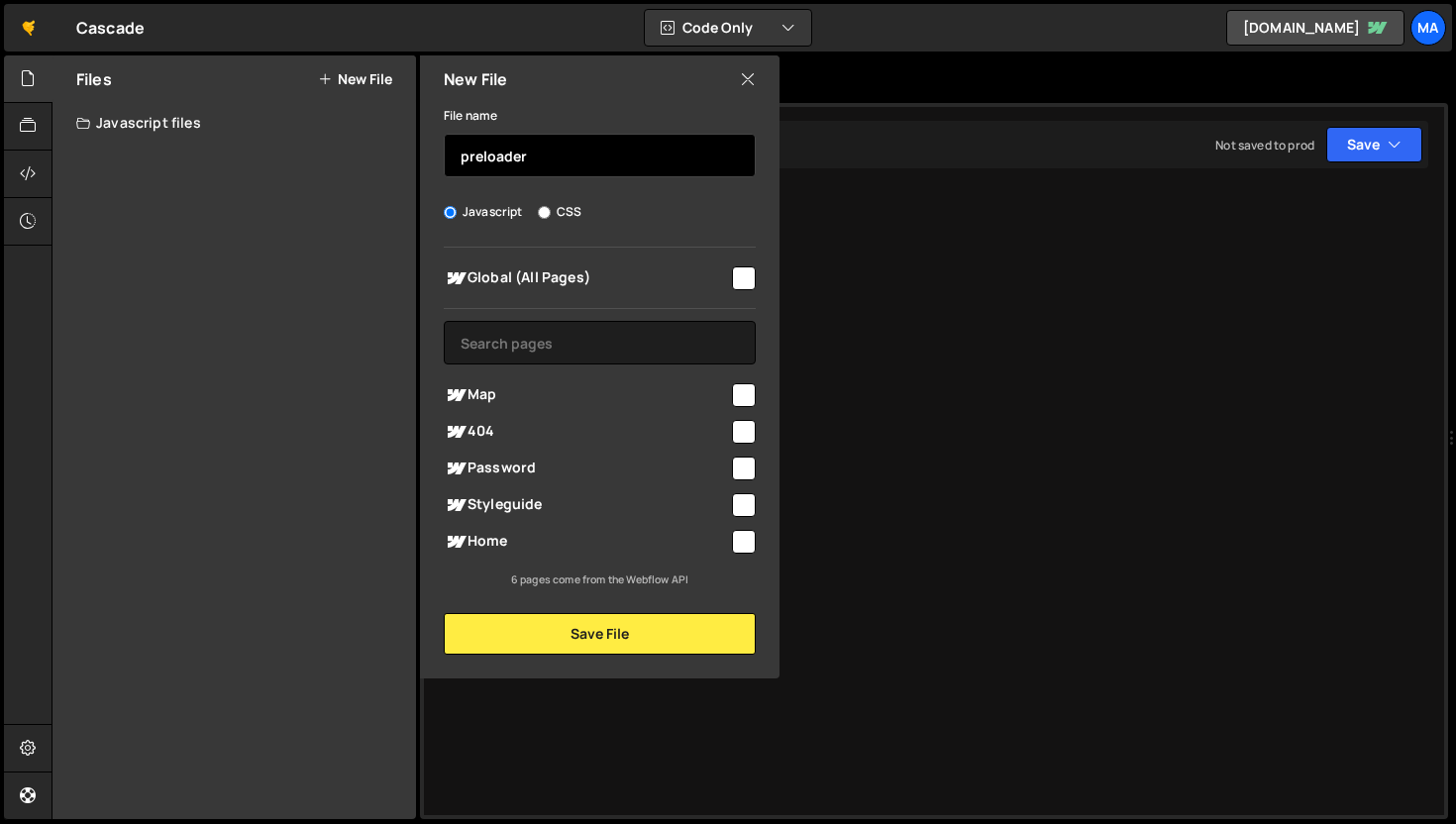 type on "preloader" 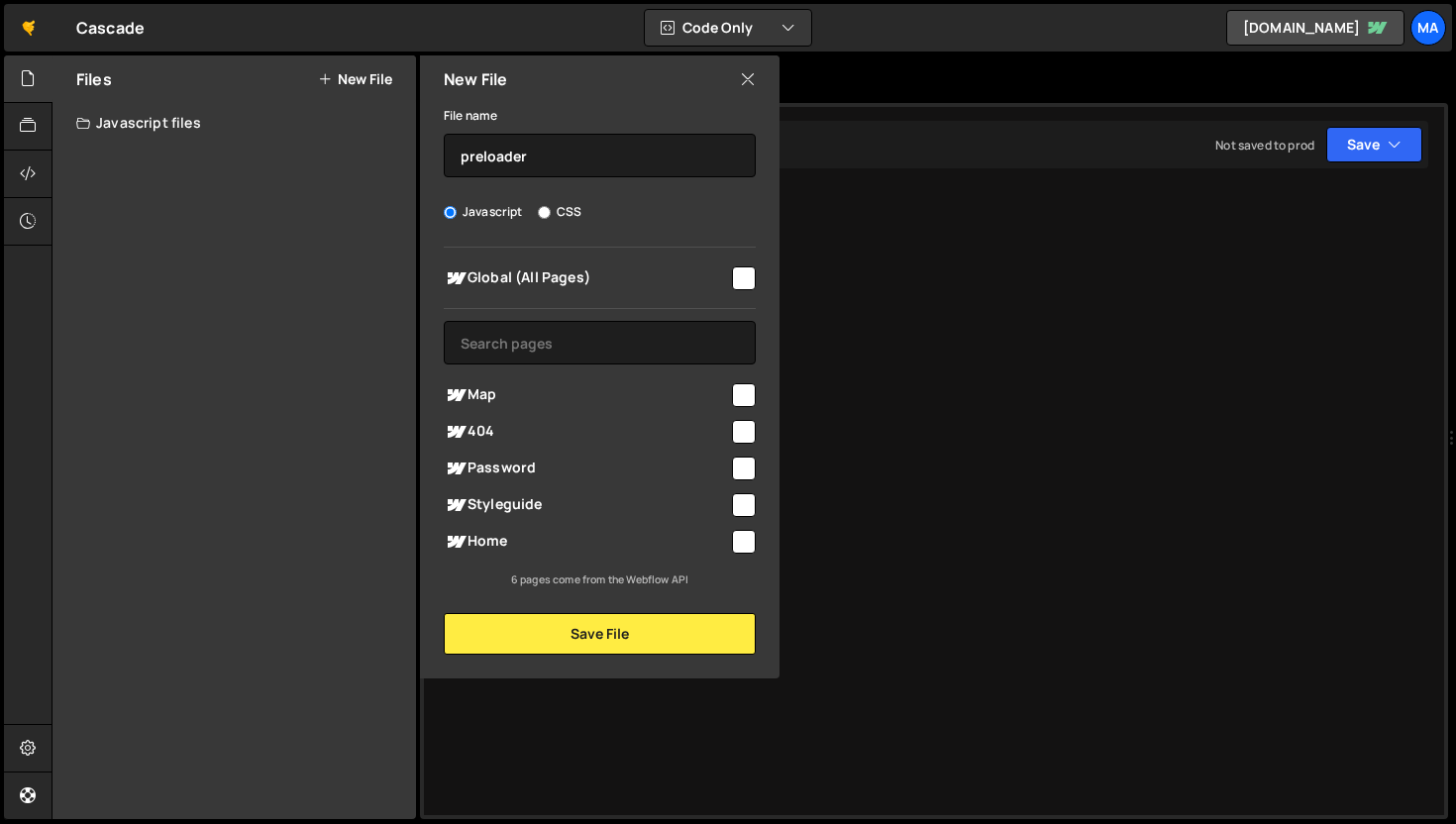 click at bounding box center [744, 278] 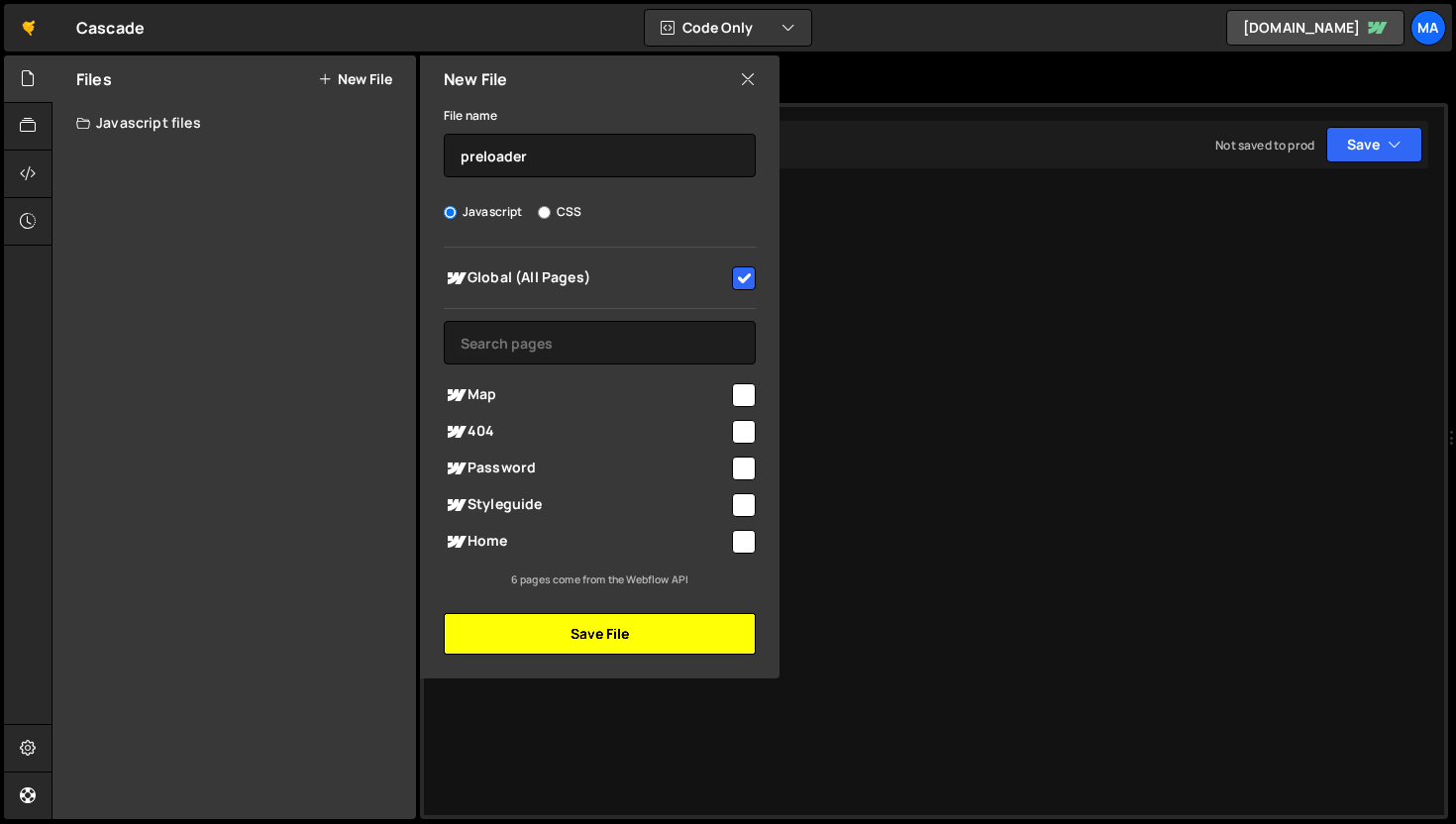 click on "Save File" at bounding box center [599, 634] 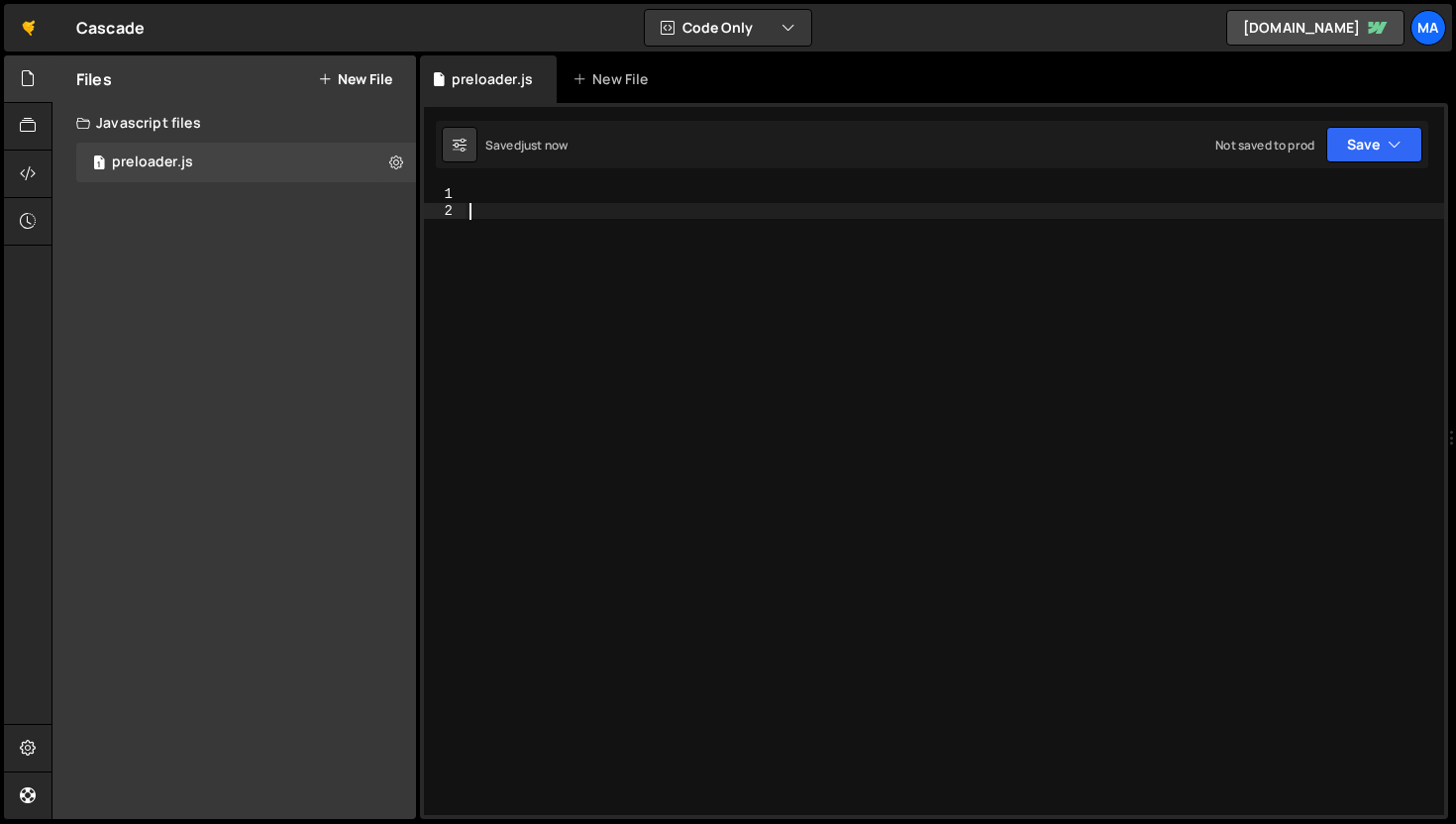click at bounding box center [955, 517] 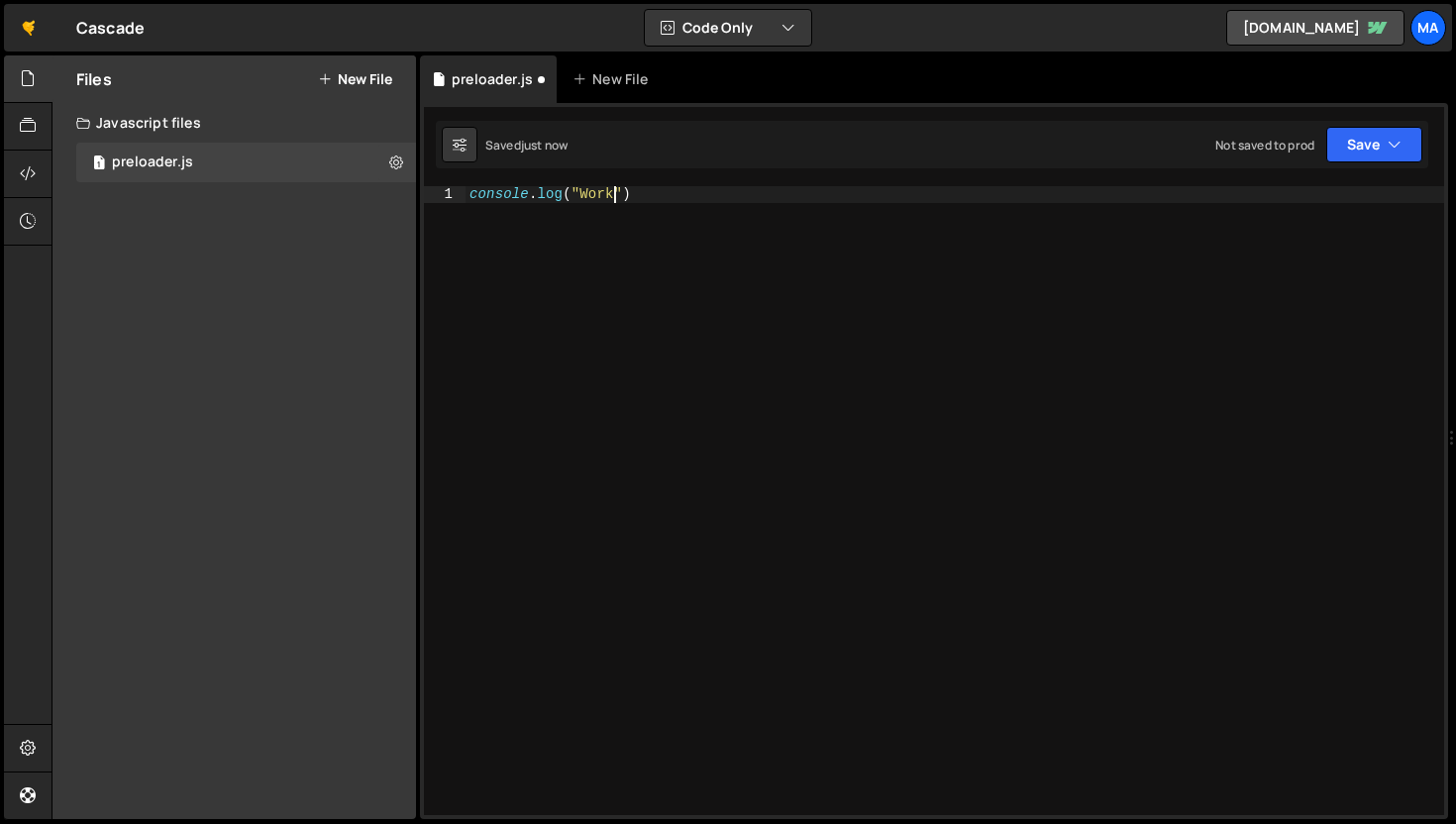 scroll, scrollTop: 0, scrollLeft: 11, axis: horizontal 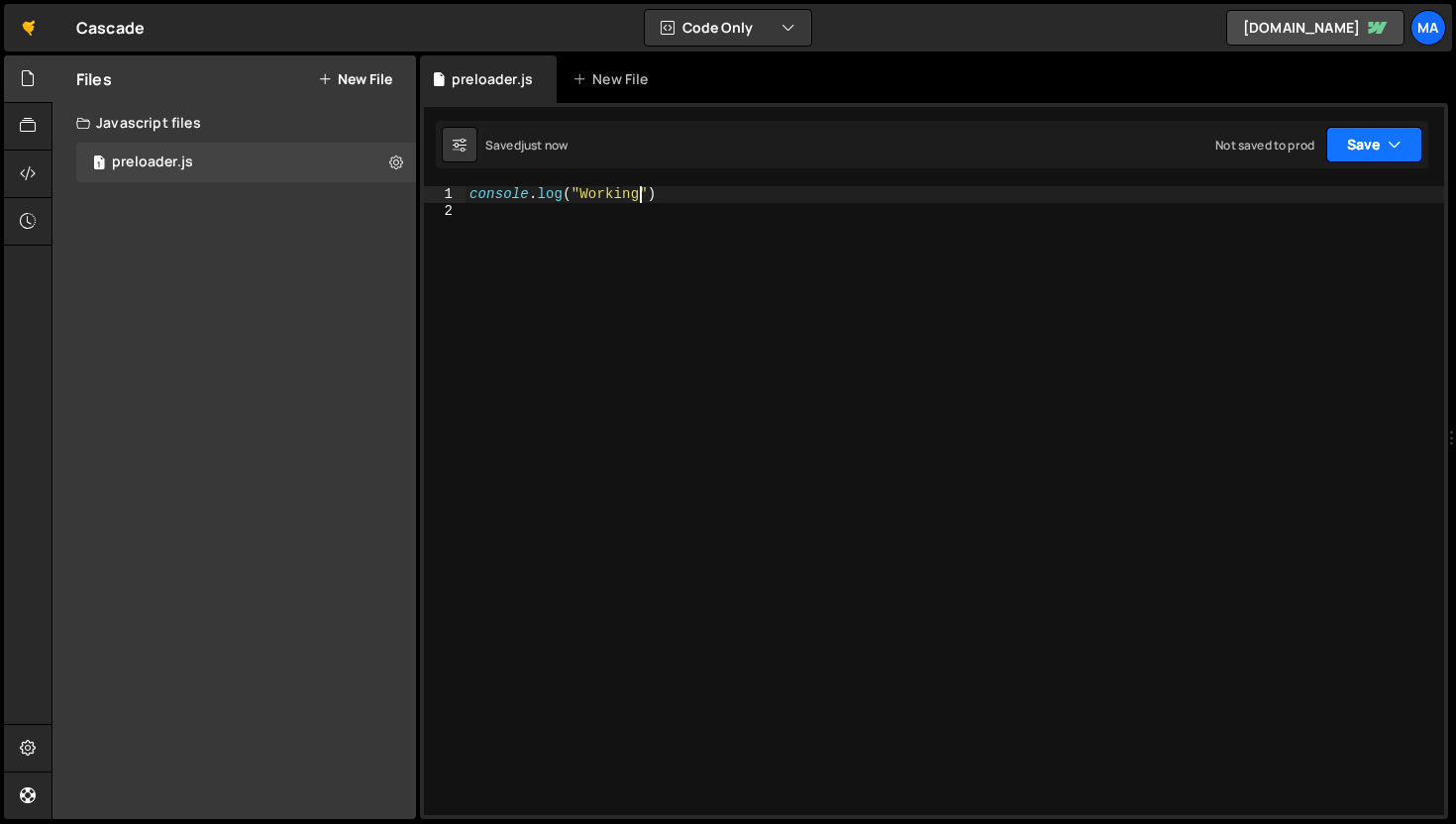 type on "console.log("Working")" 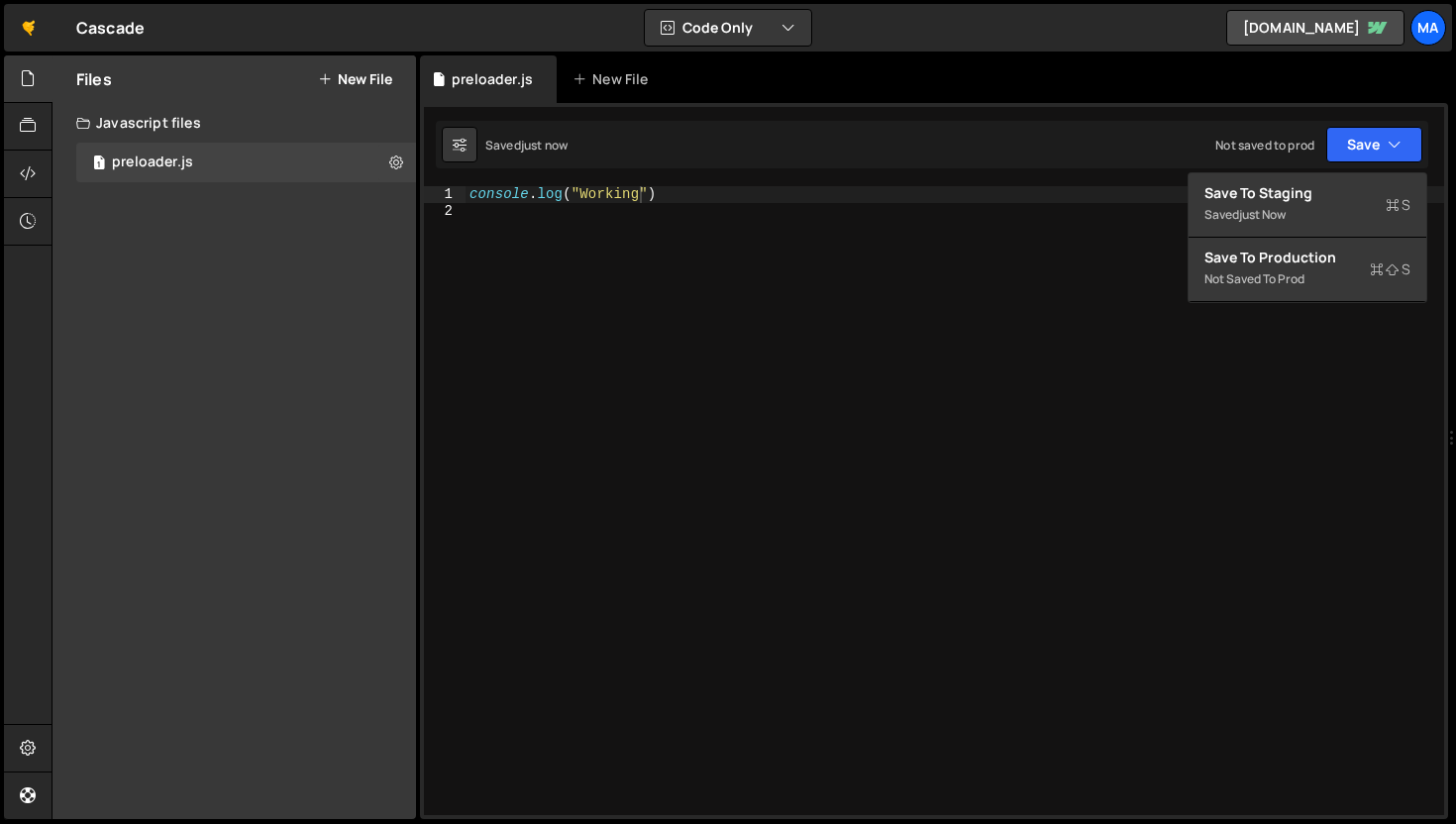 type 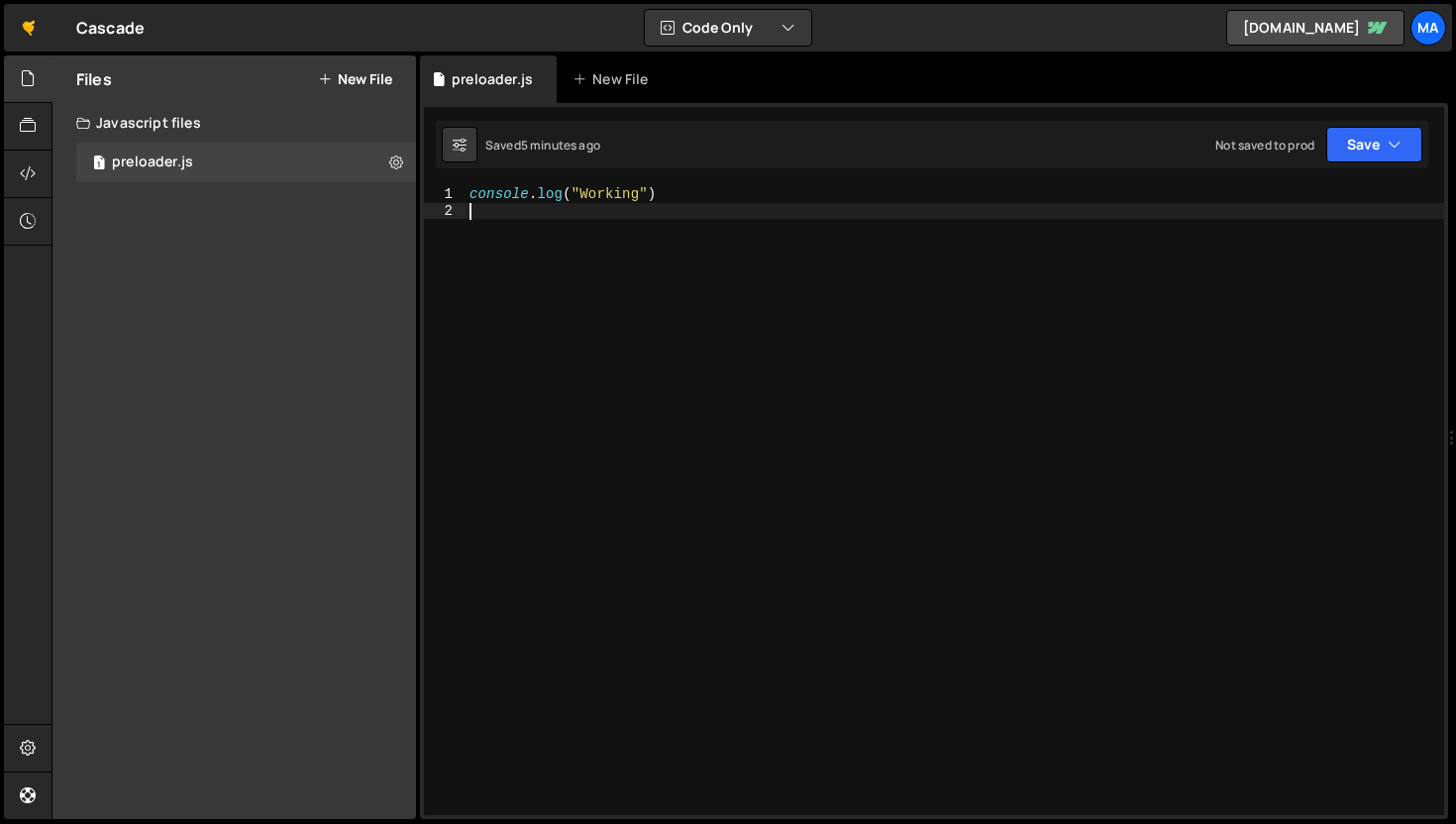 click on "New File" at bounding box center (355, 79) 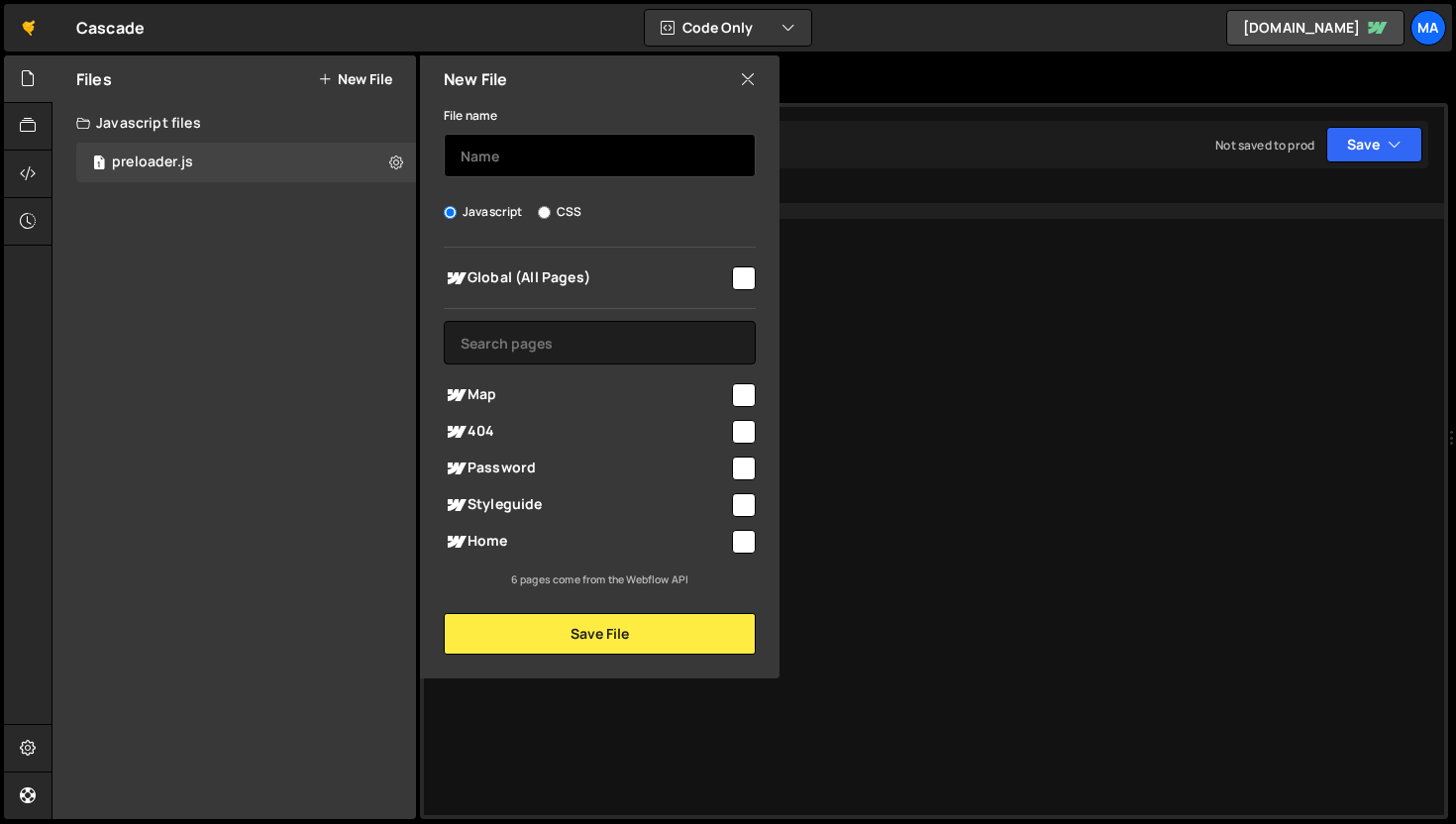 click at bounding box center [599, 155] 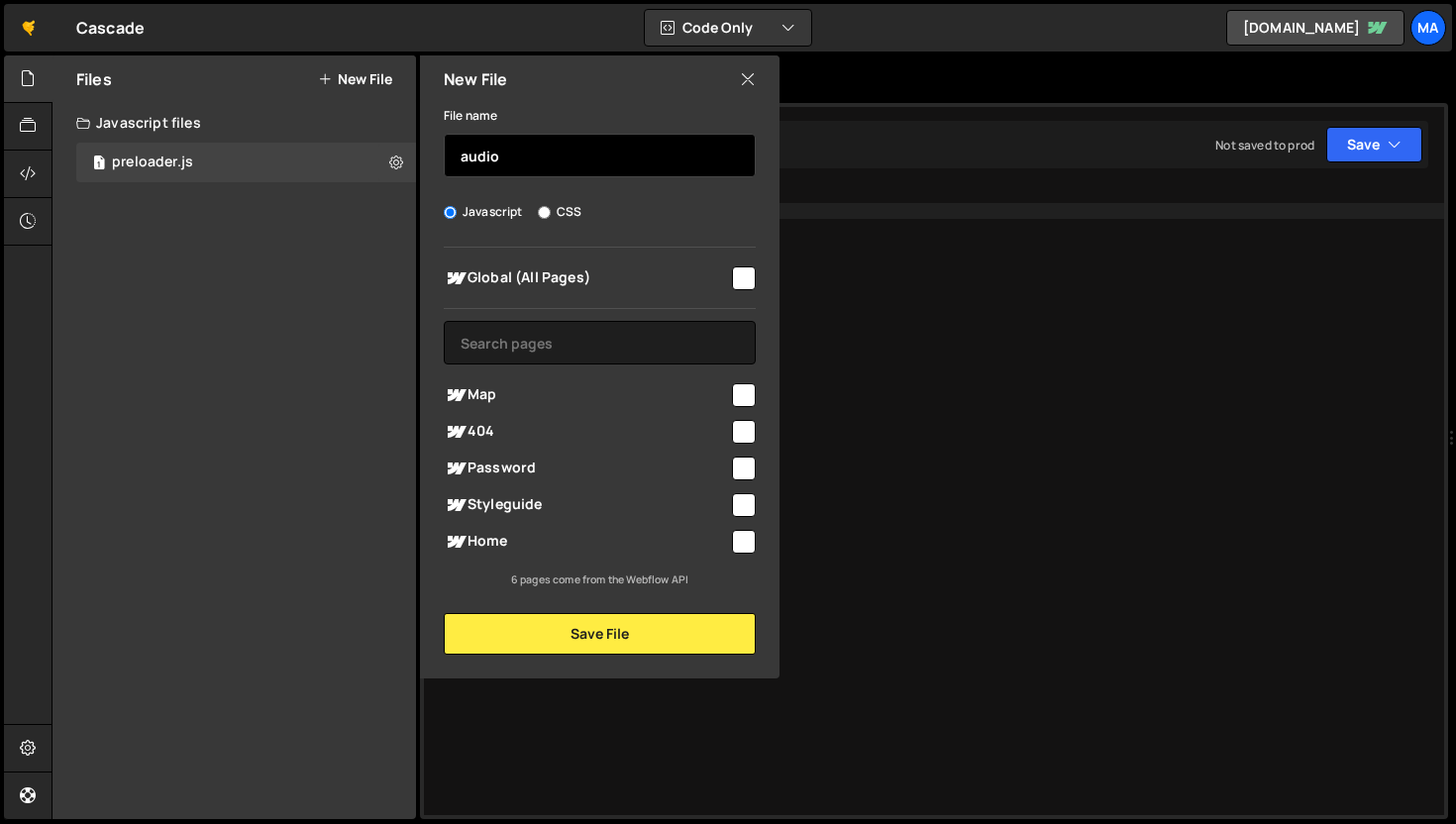 type on "audio" 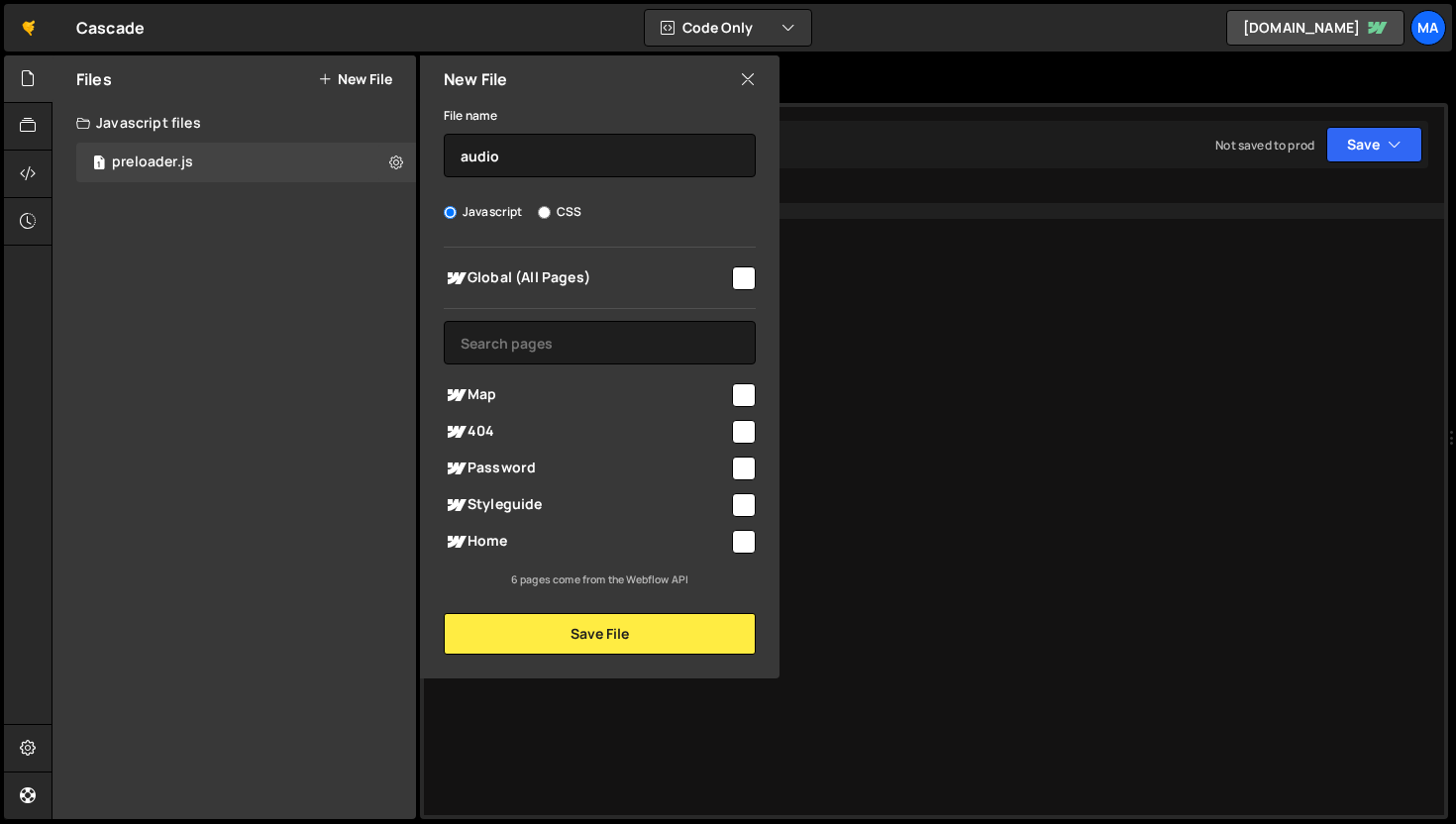 click at bounding box center [744, 542] 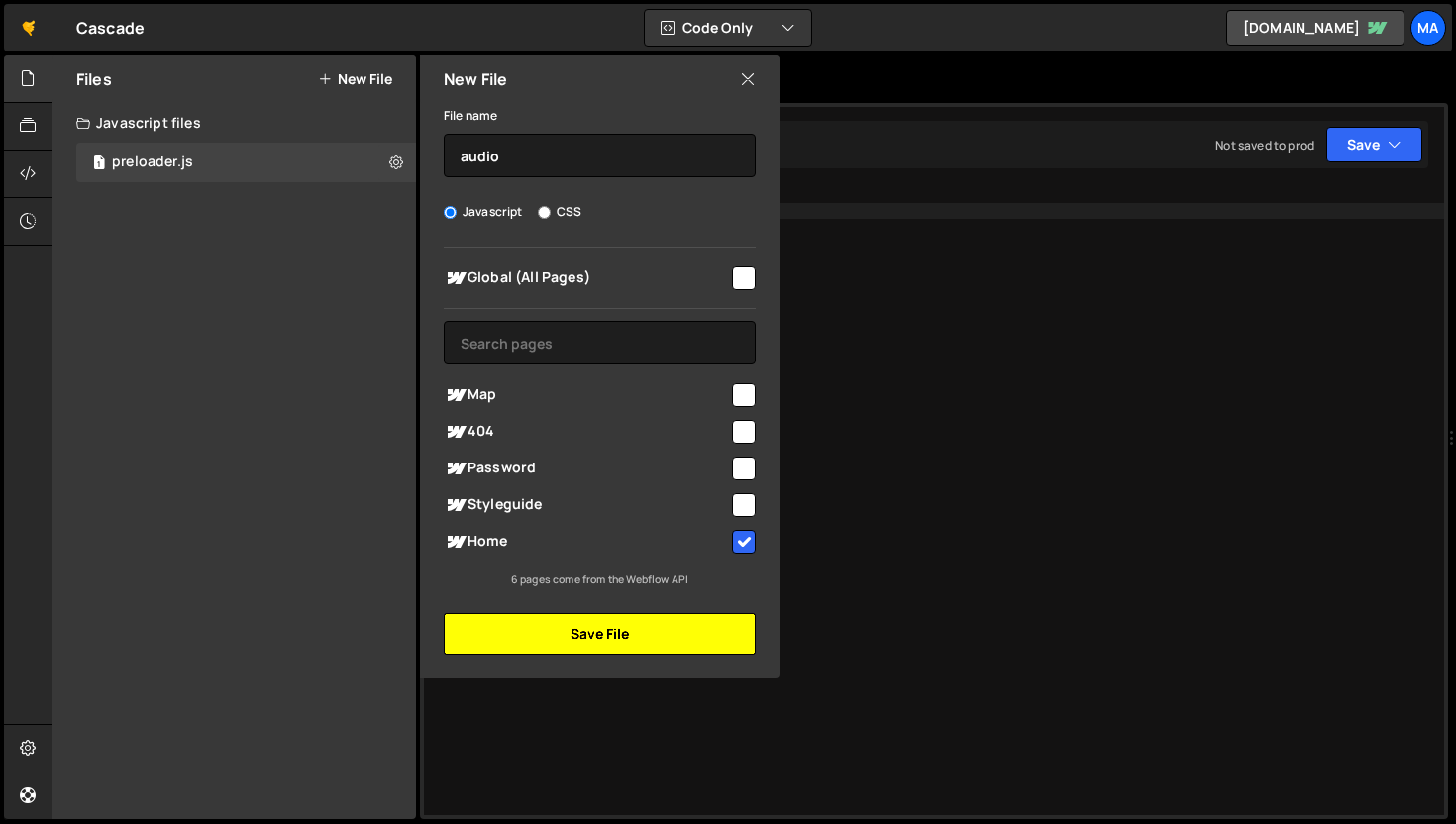 click on "Save File" at bounding box center [599, 634] 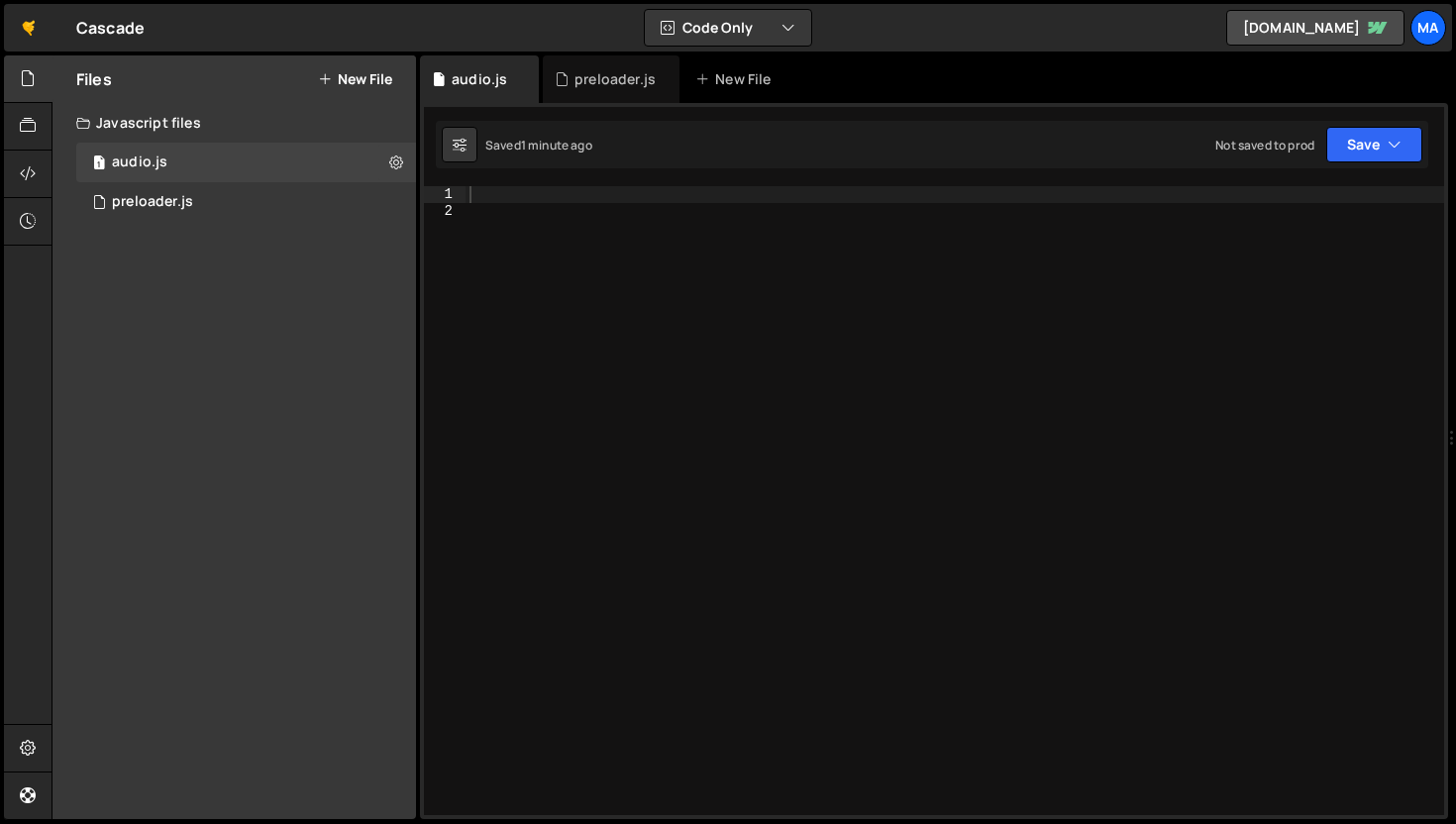 type 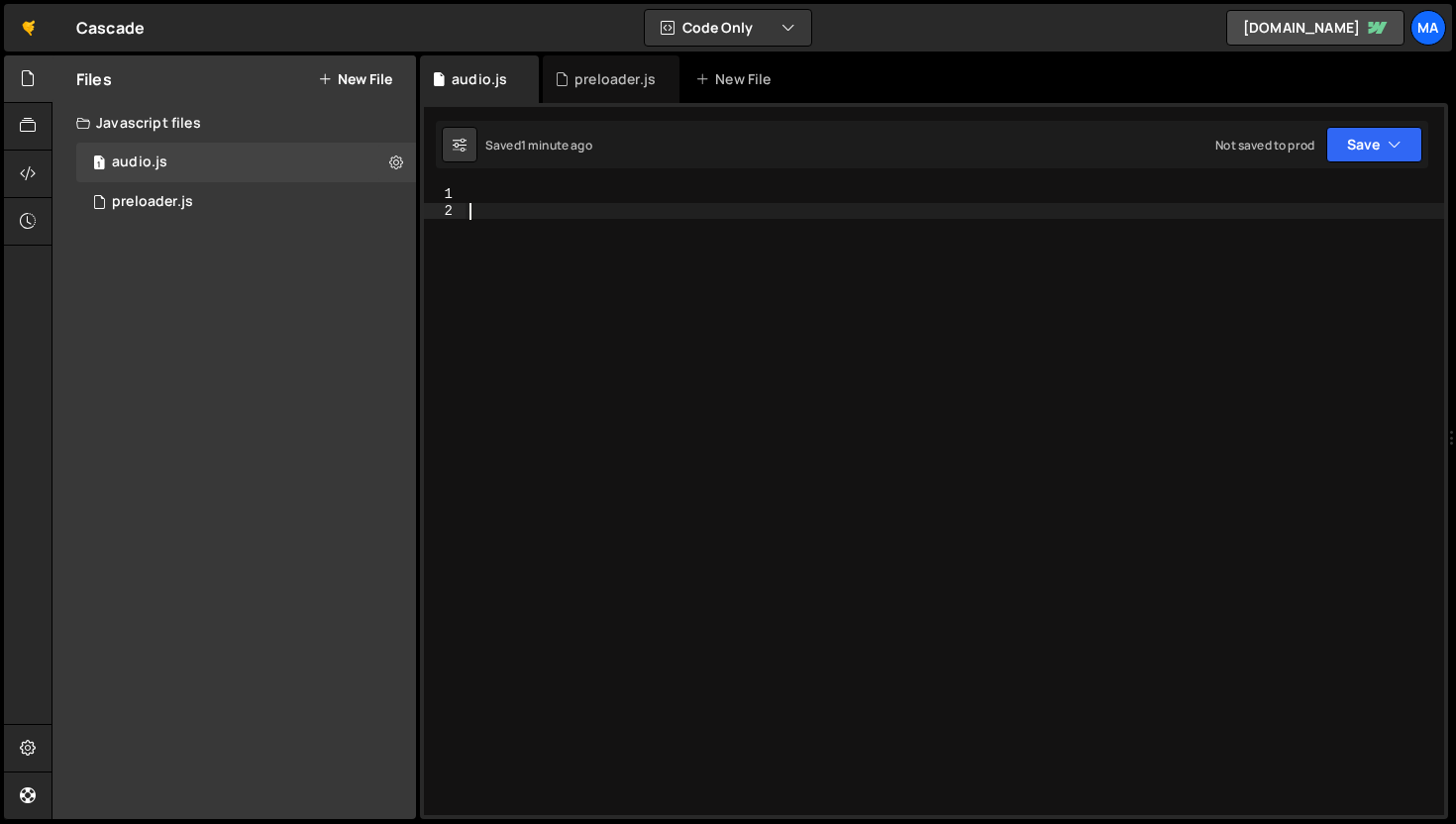 scroll, scrollTop: 11758, scrollLeft: 0, axis: vertical 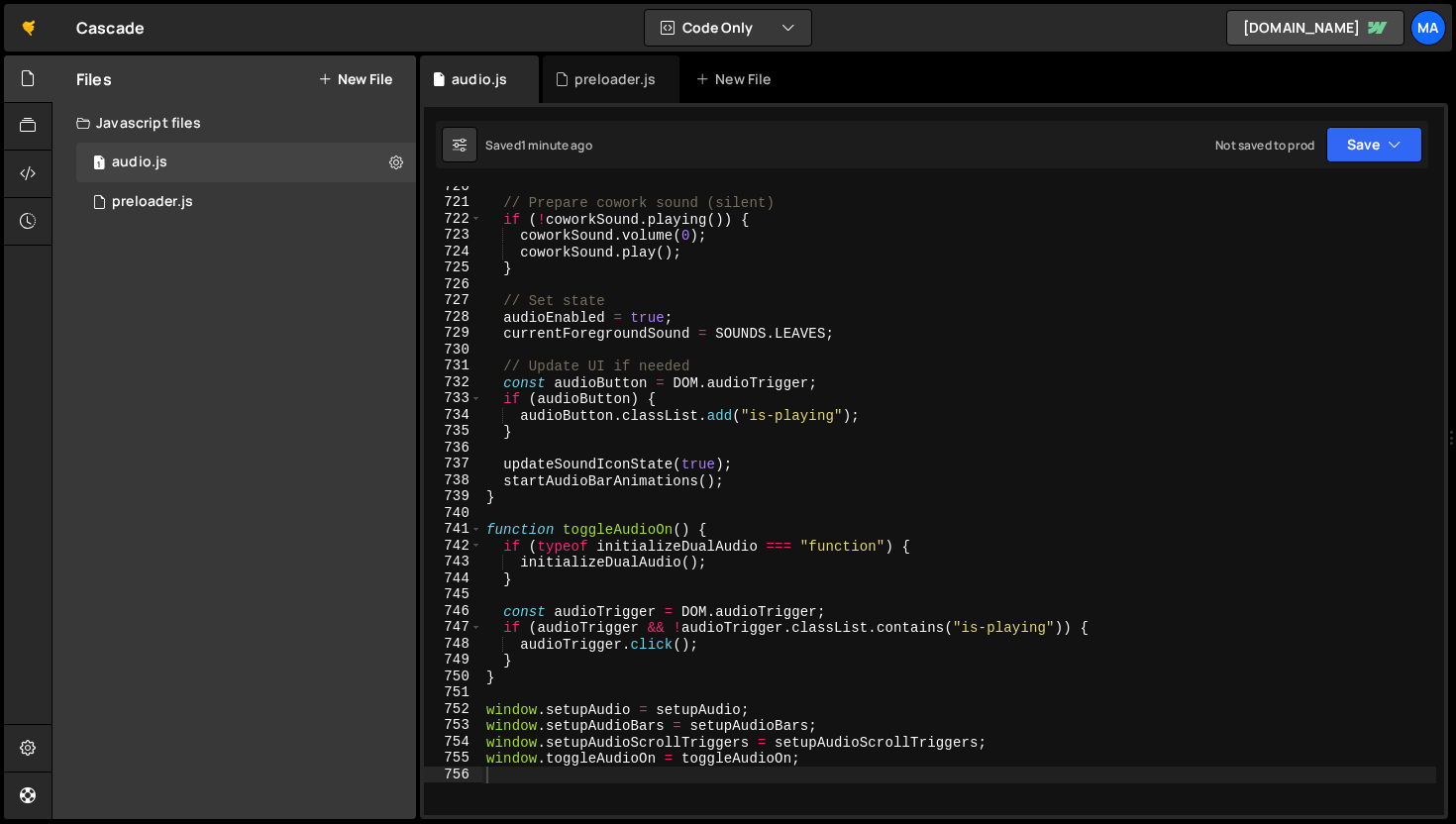 click on "Javascript files" at bounding box center (234, 123) 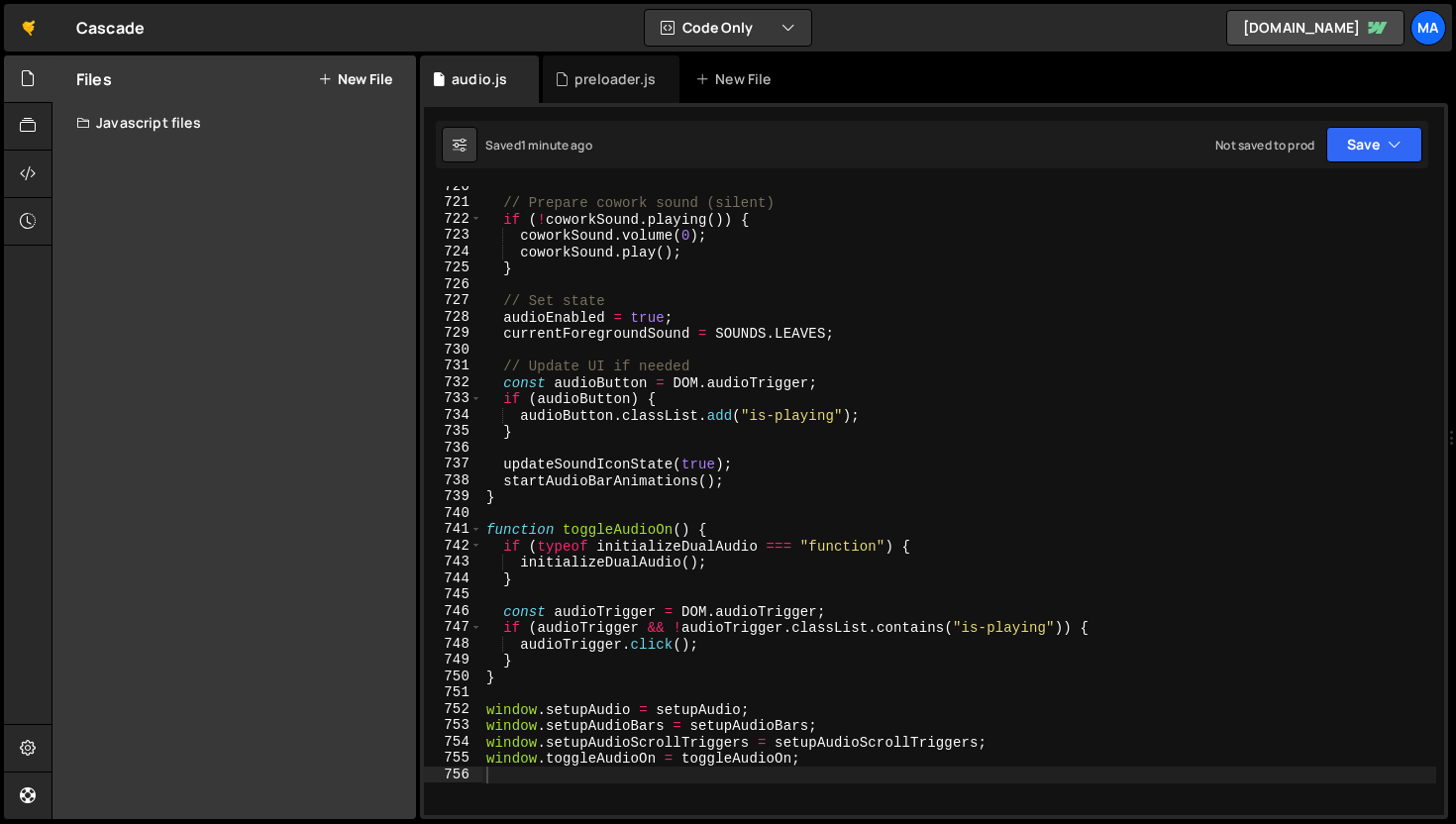click on "Javascript files" at bounding box center (234, 123) 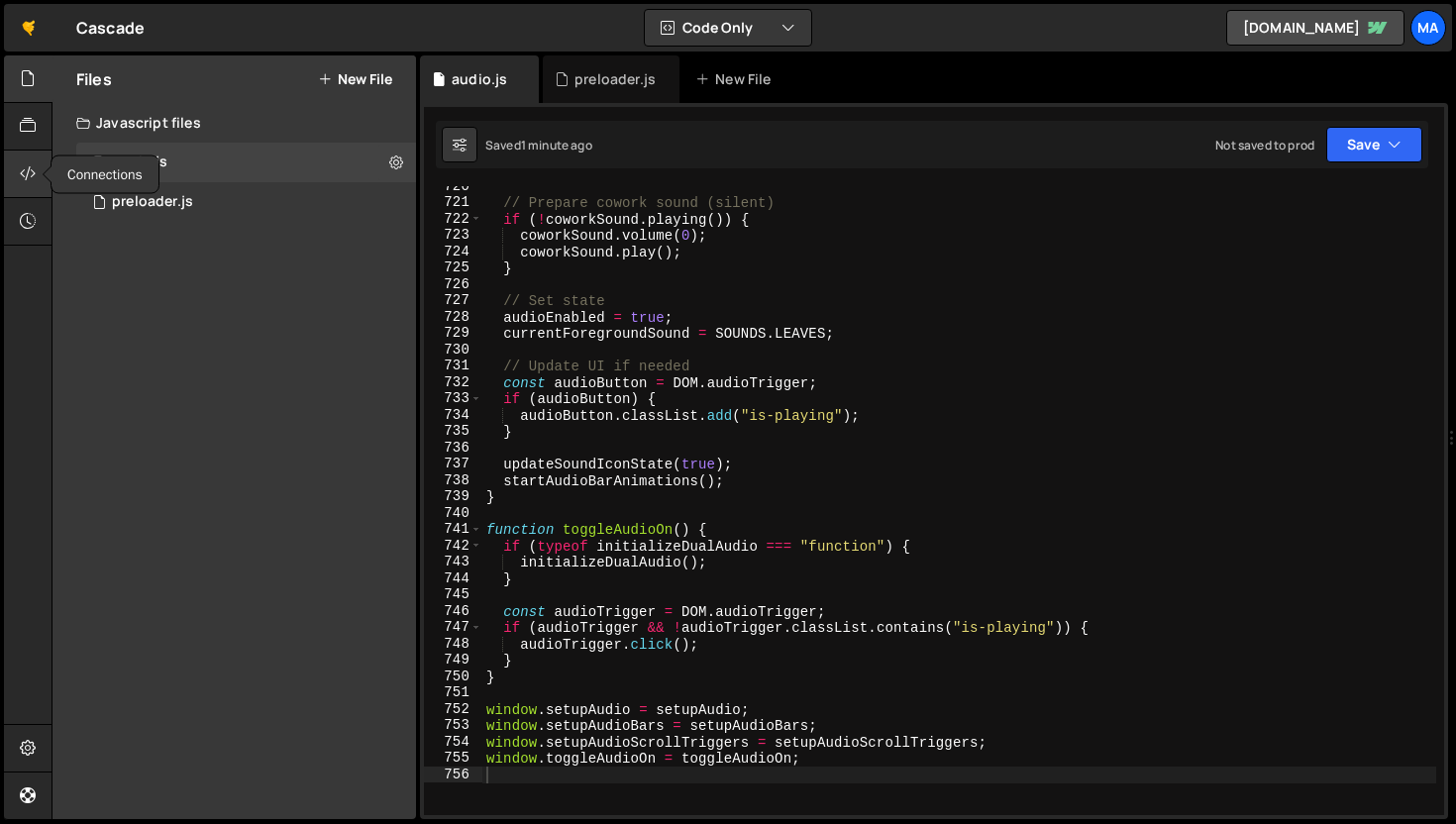 click at bounding box center (28, 174) 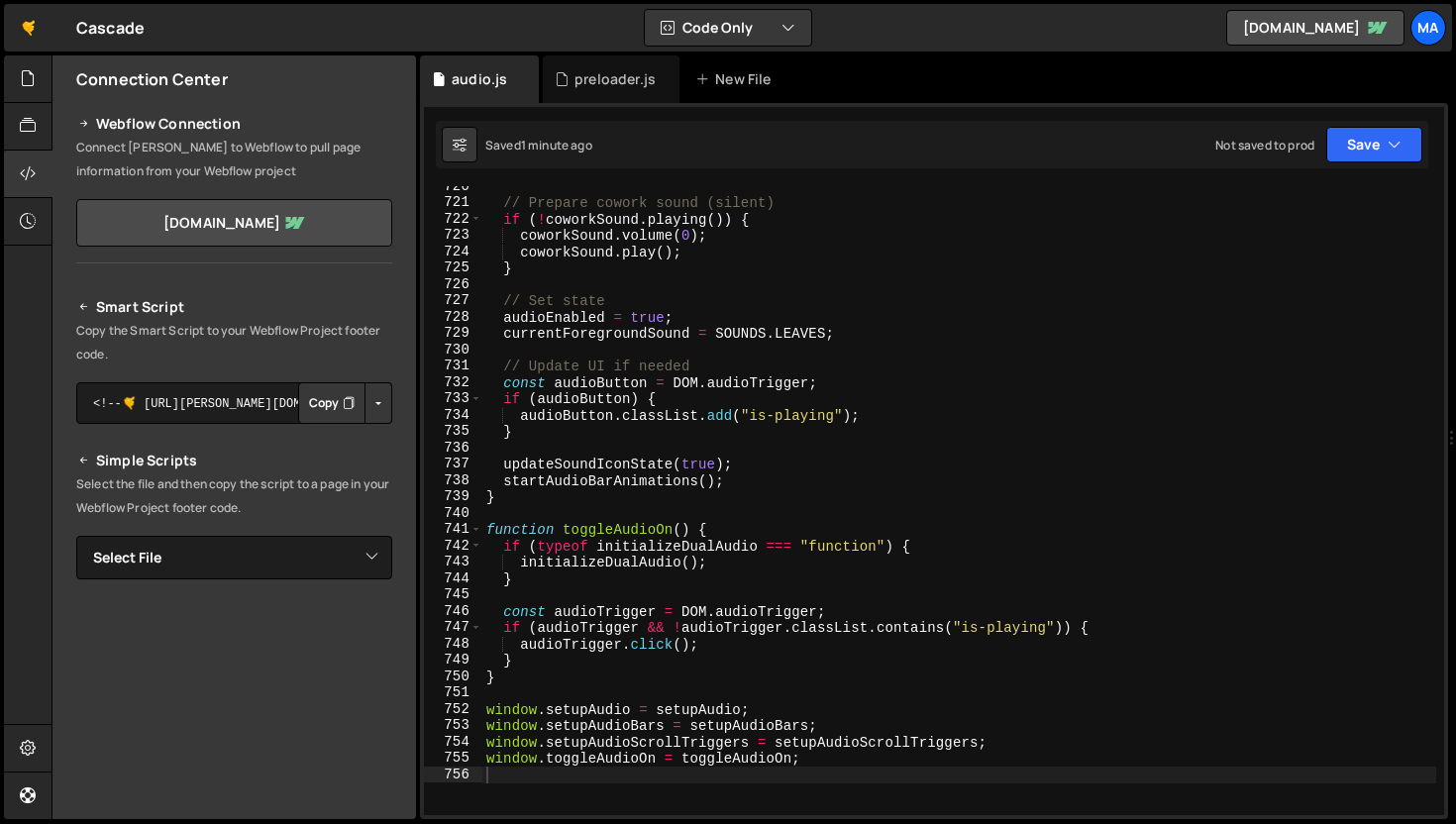 scroll, scrollTop: 0, scrollLeft: 0, axis: both 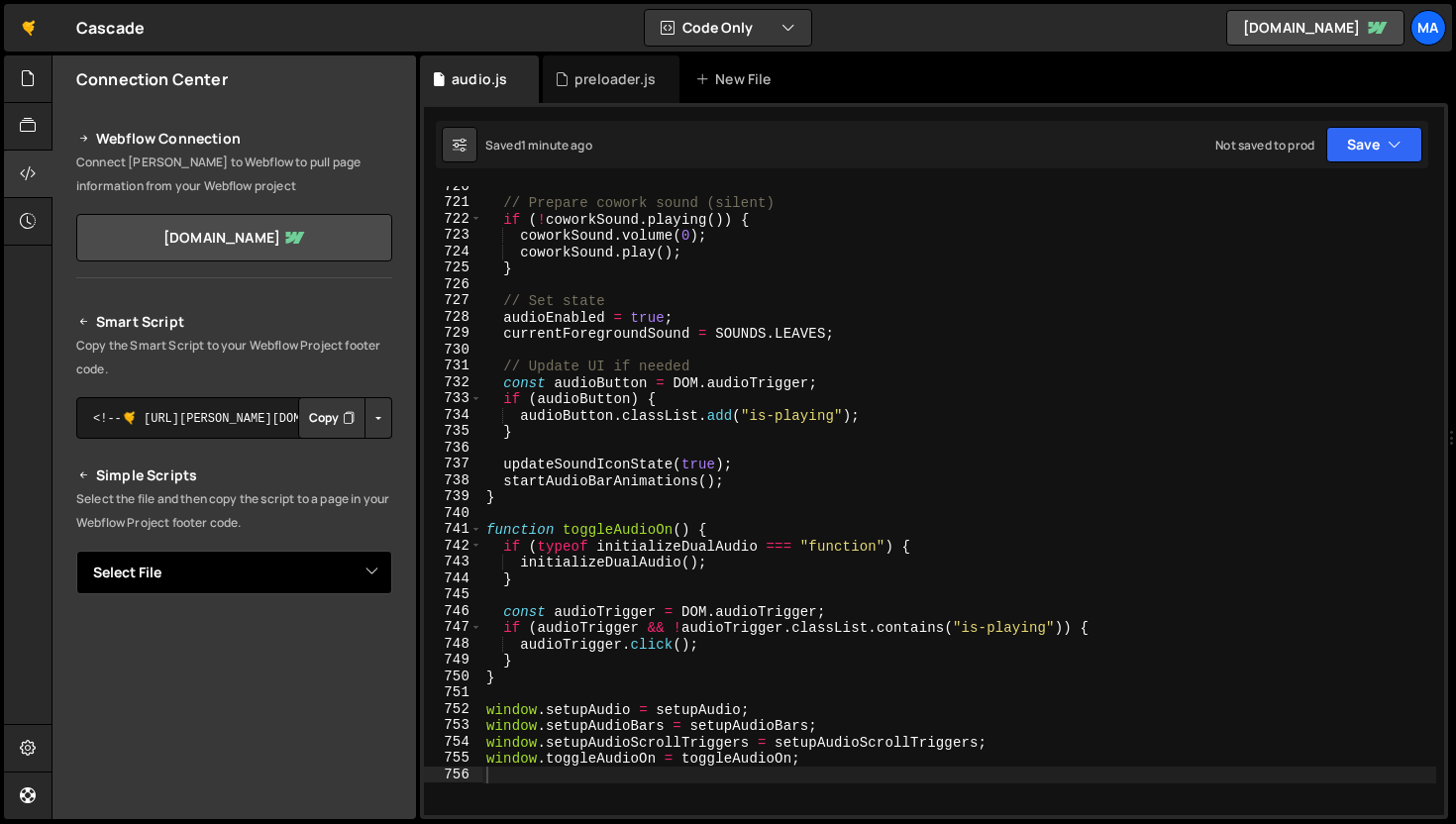 click on "Select File
animations-core.js
animations-horizontal-scroll.js
animations-image.js
animations-modals.js
animations-text.js
audio.js
copy-to-clipboard.js
theme-switcher.js
preloader.js audio.js" at bounding box center (234, 572) 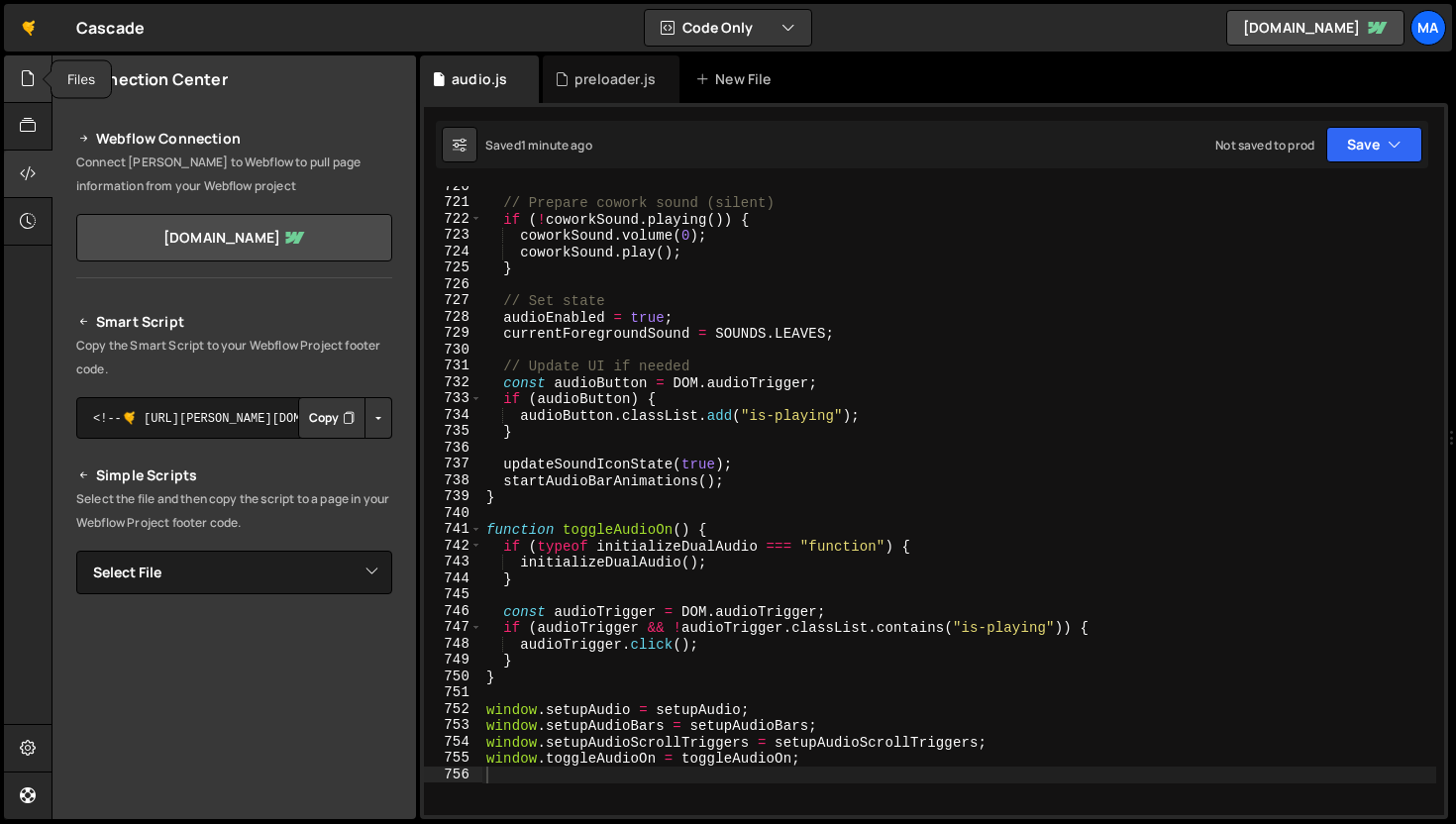 click at bounding box center (28, 78) 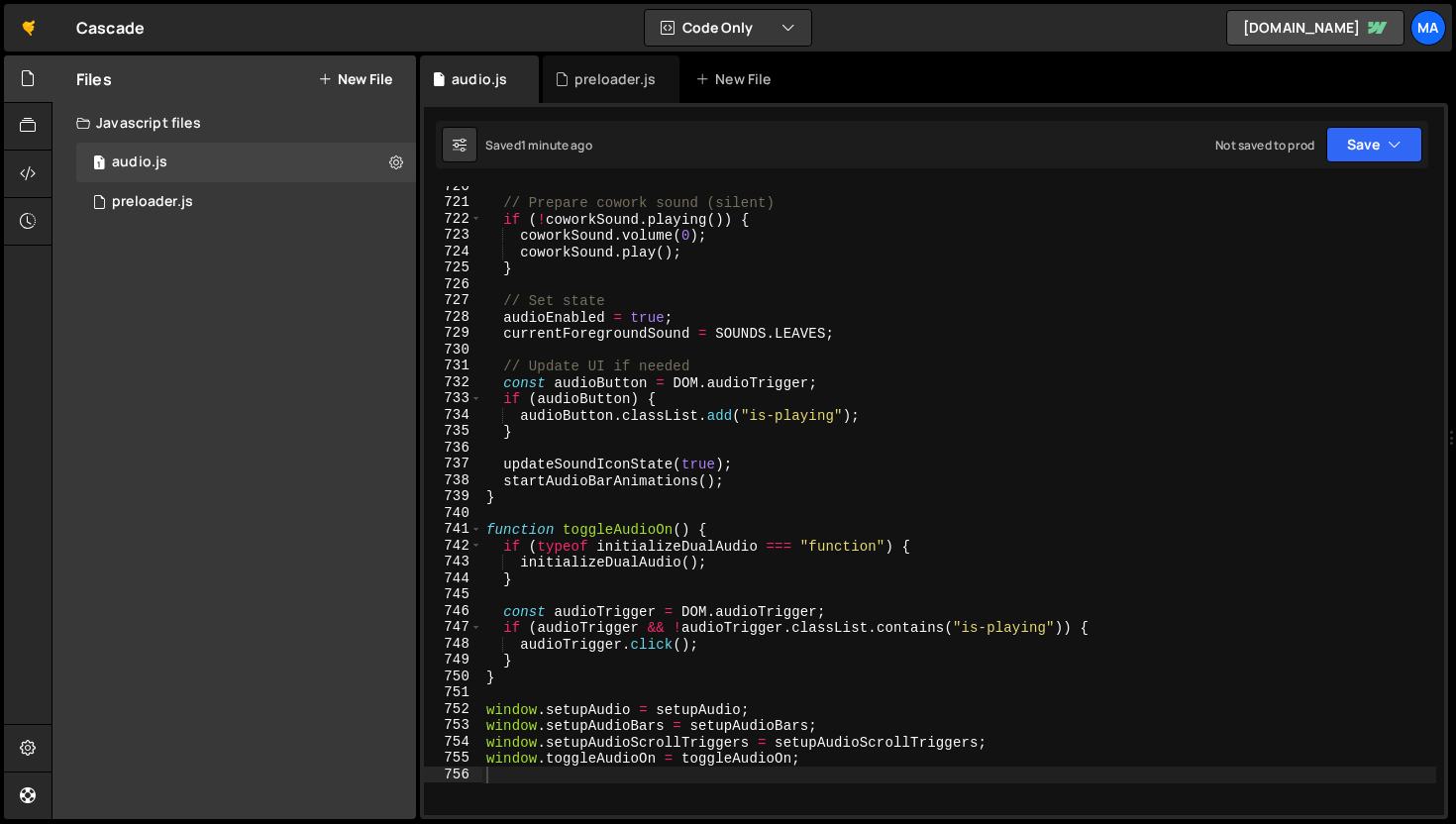 click on "New File" at bounding box center (355, 79) 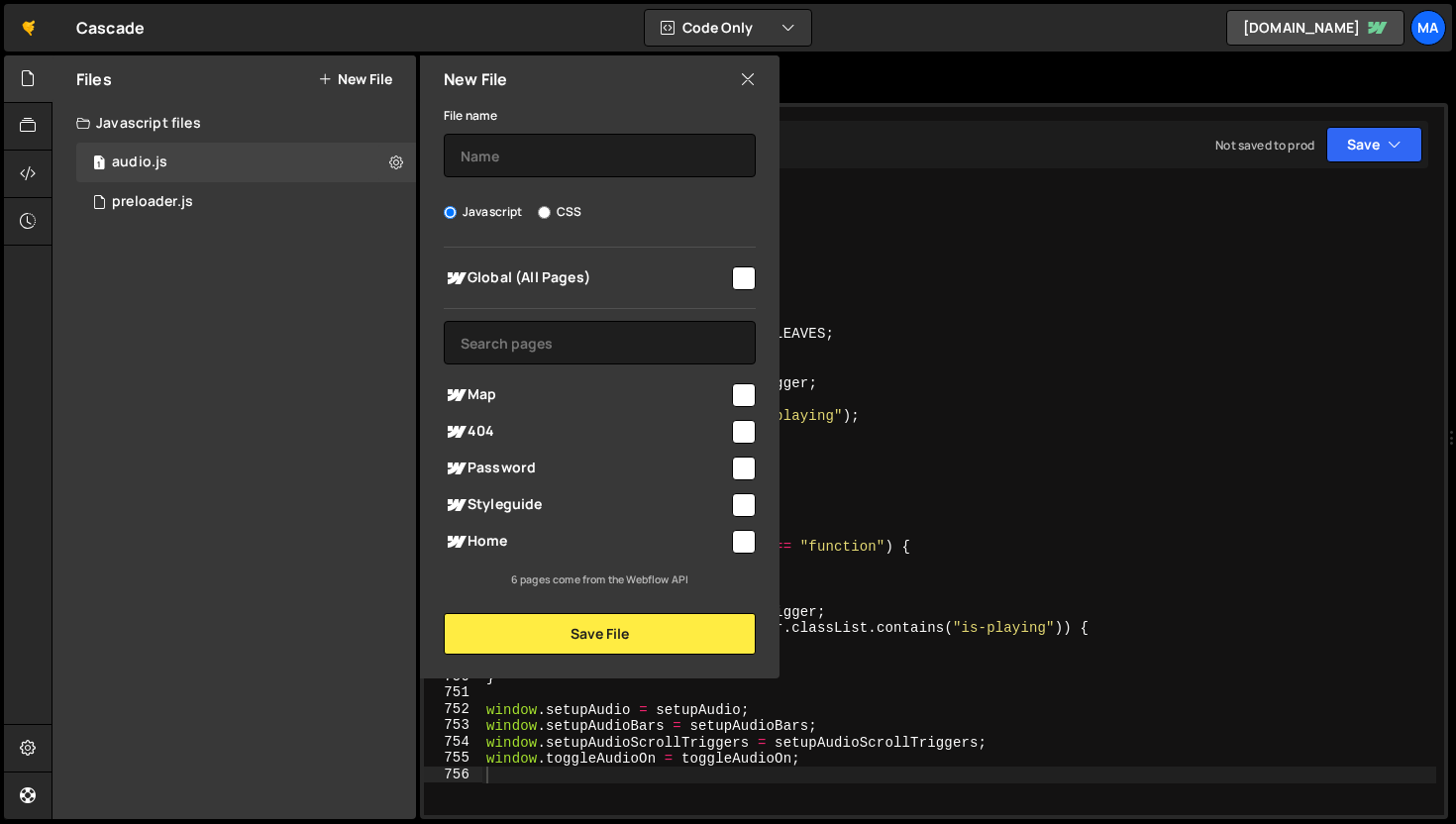 click at bounding box center [748, 79] 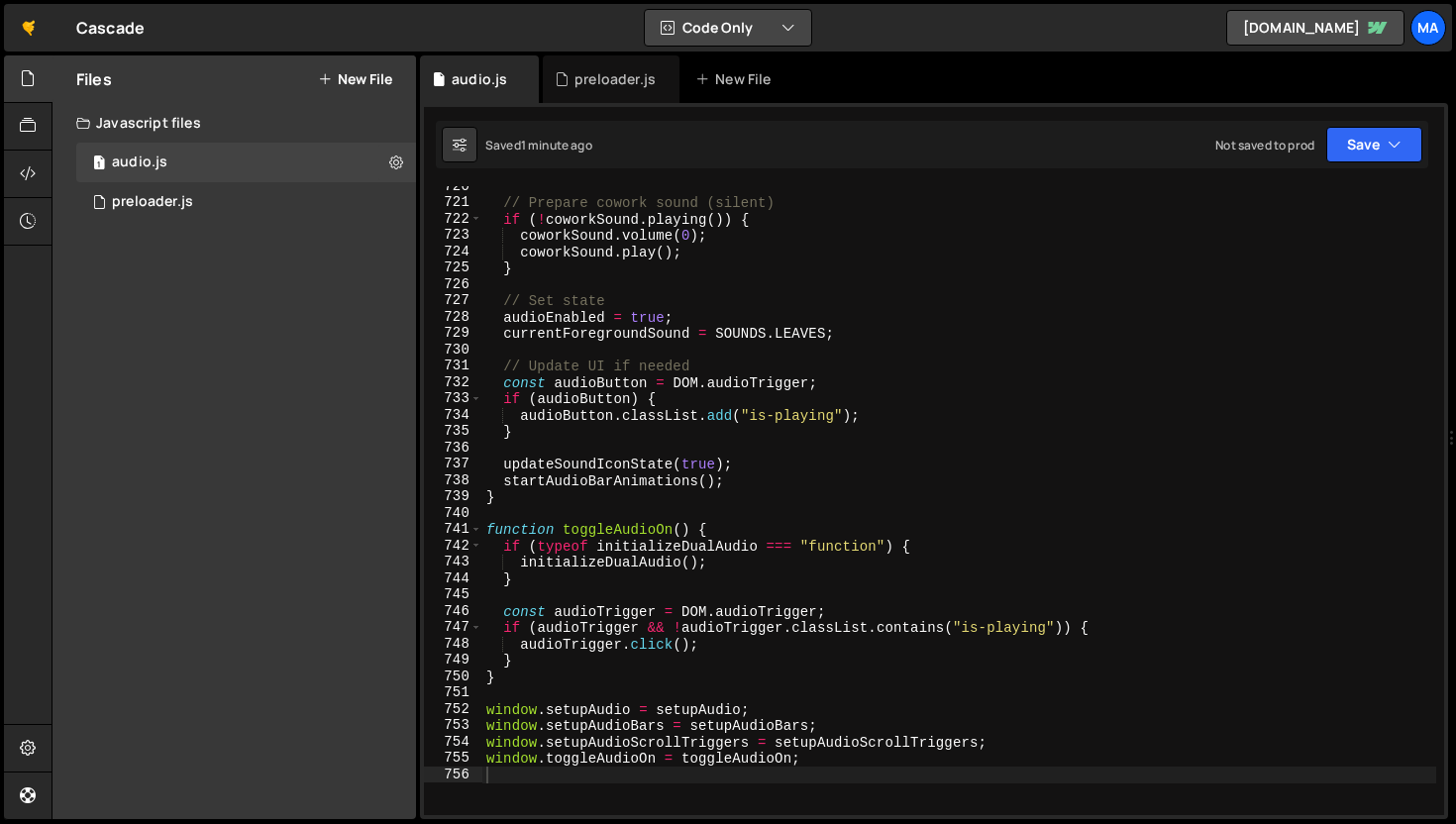 click on "Code Only" at bounding box center (728, 28) 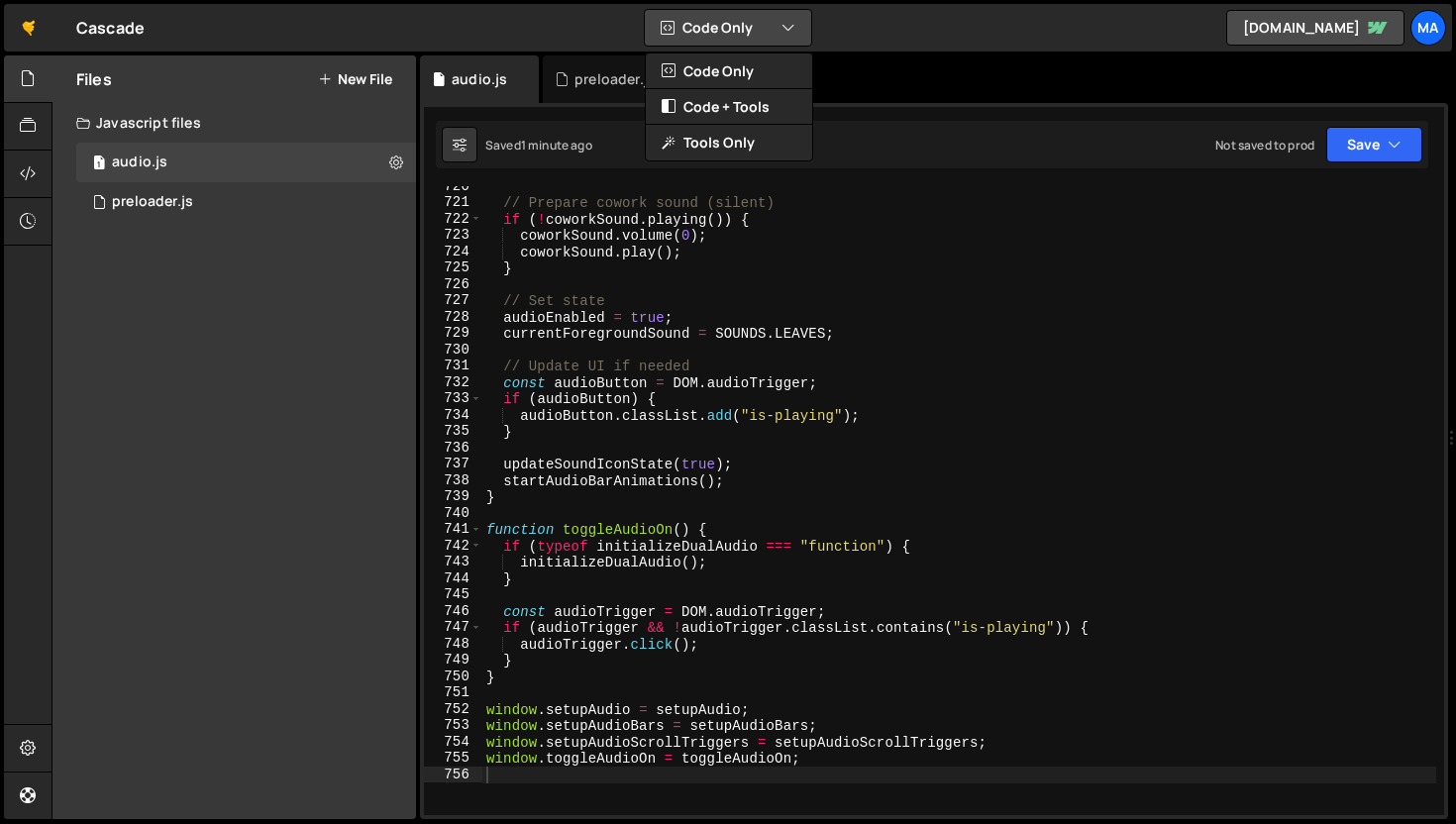 click on "Code Only" at bounding box center [728, 28] 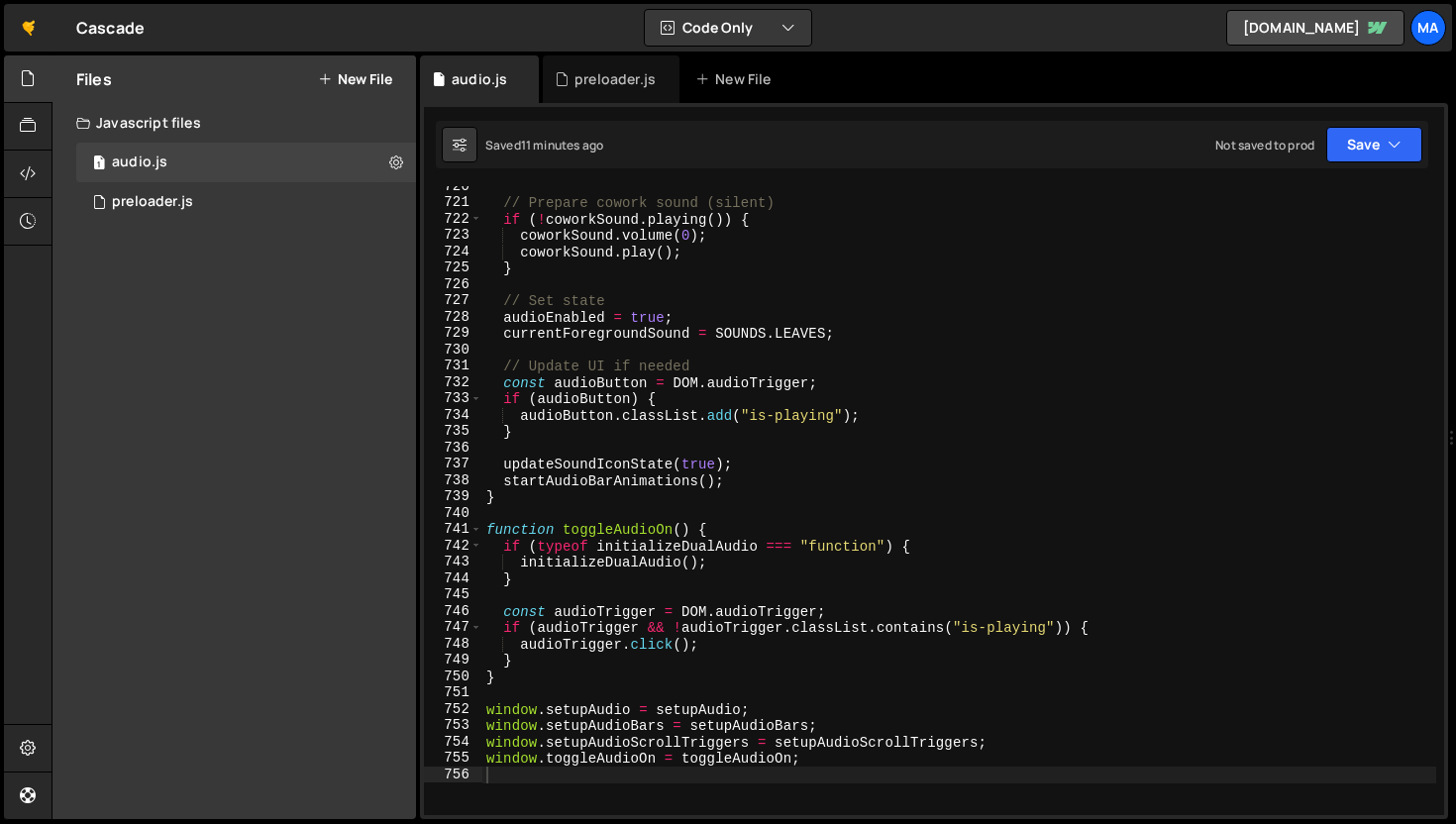 click on "New File" at bounding box center (355, 79) 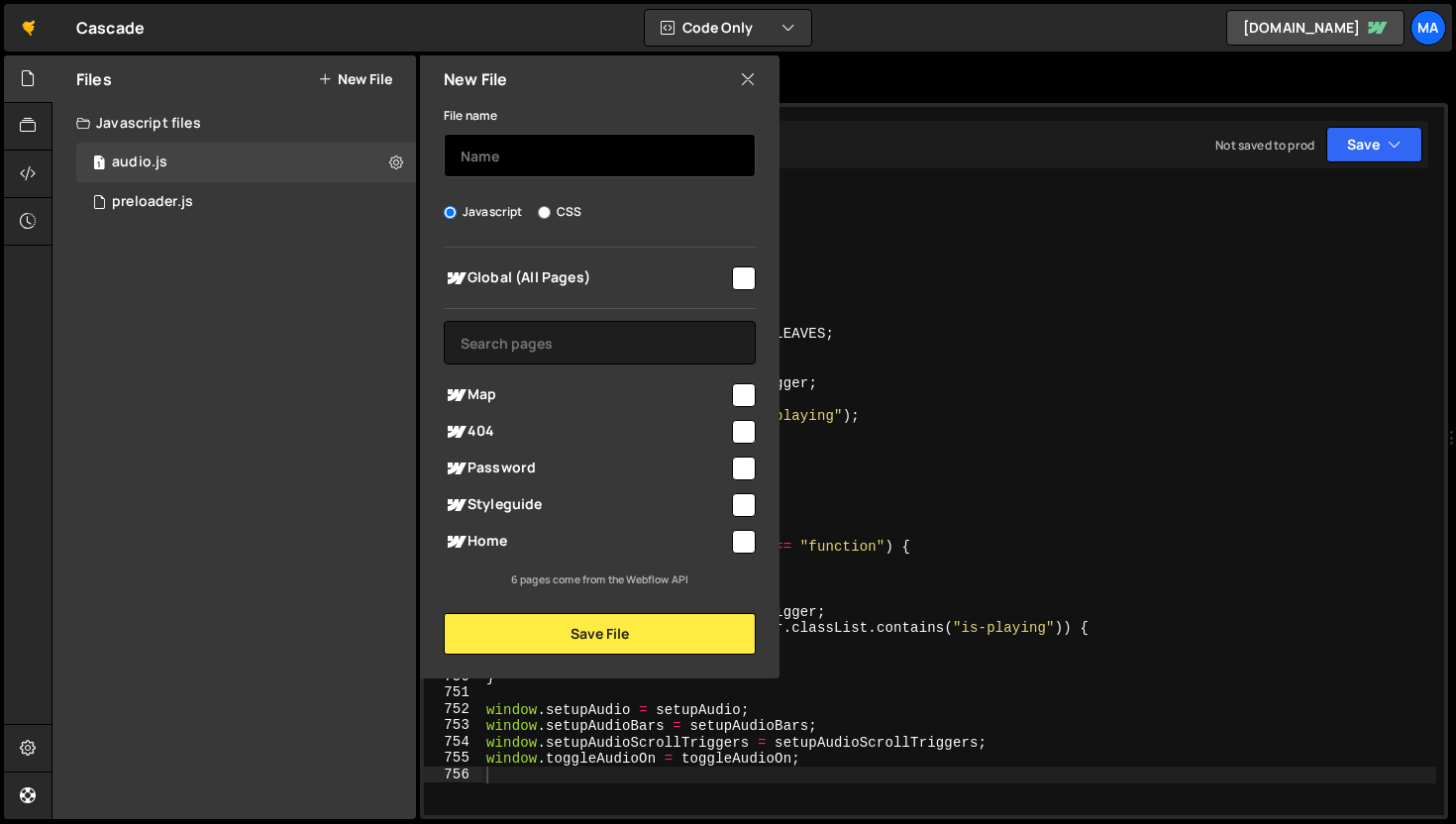 click at bounding box center (599, 155) 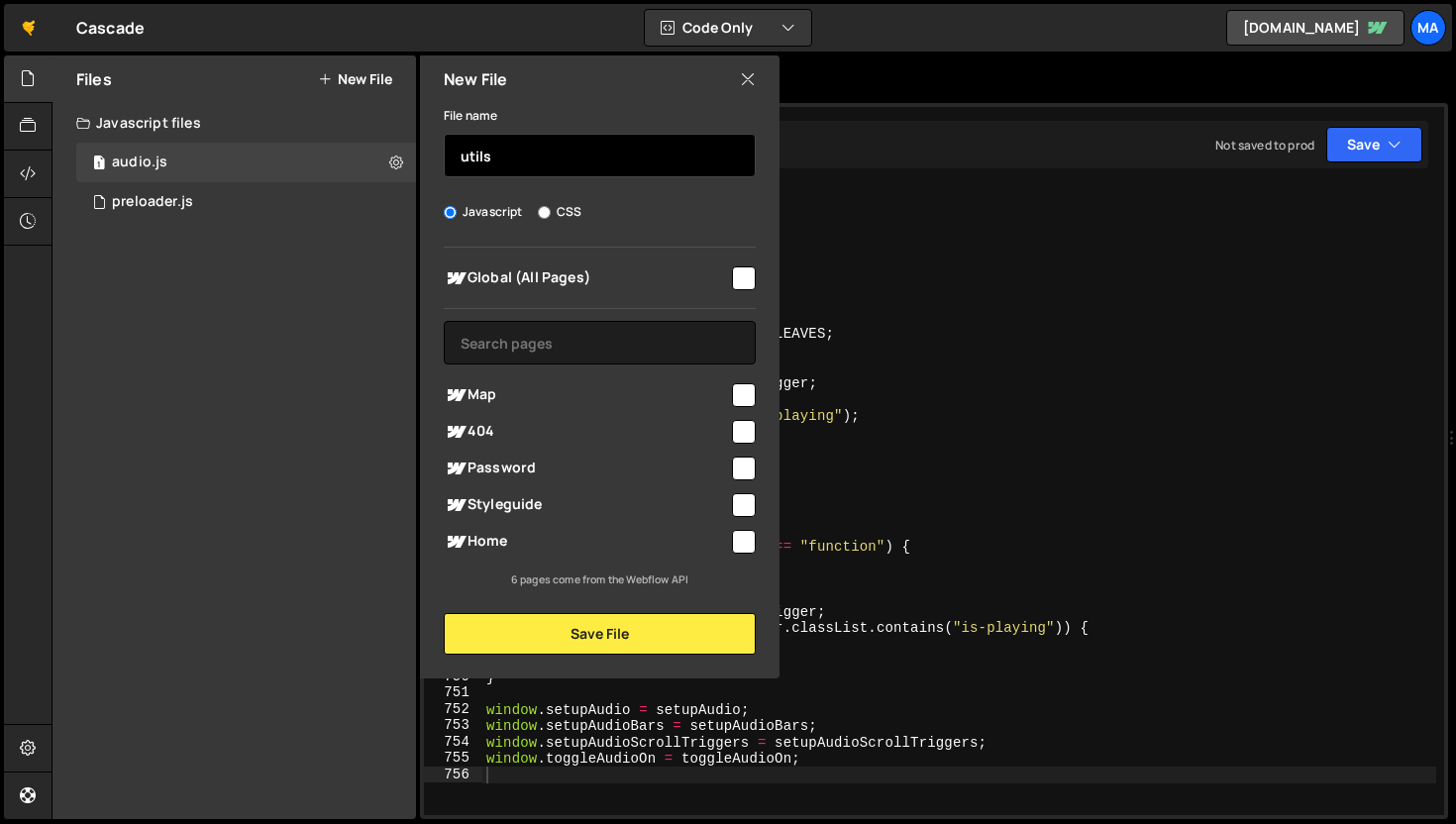 type on "utils" 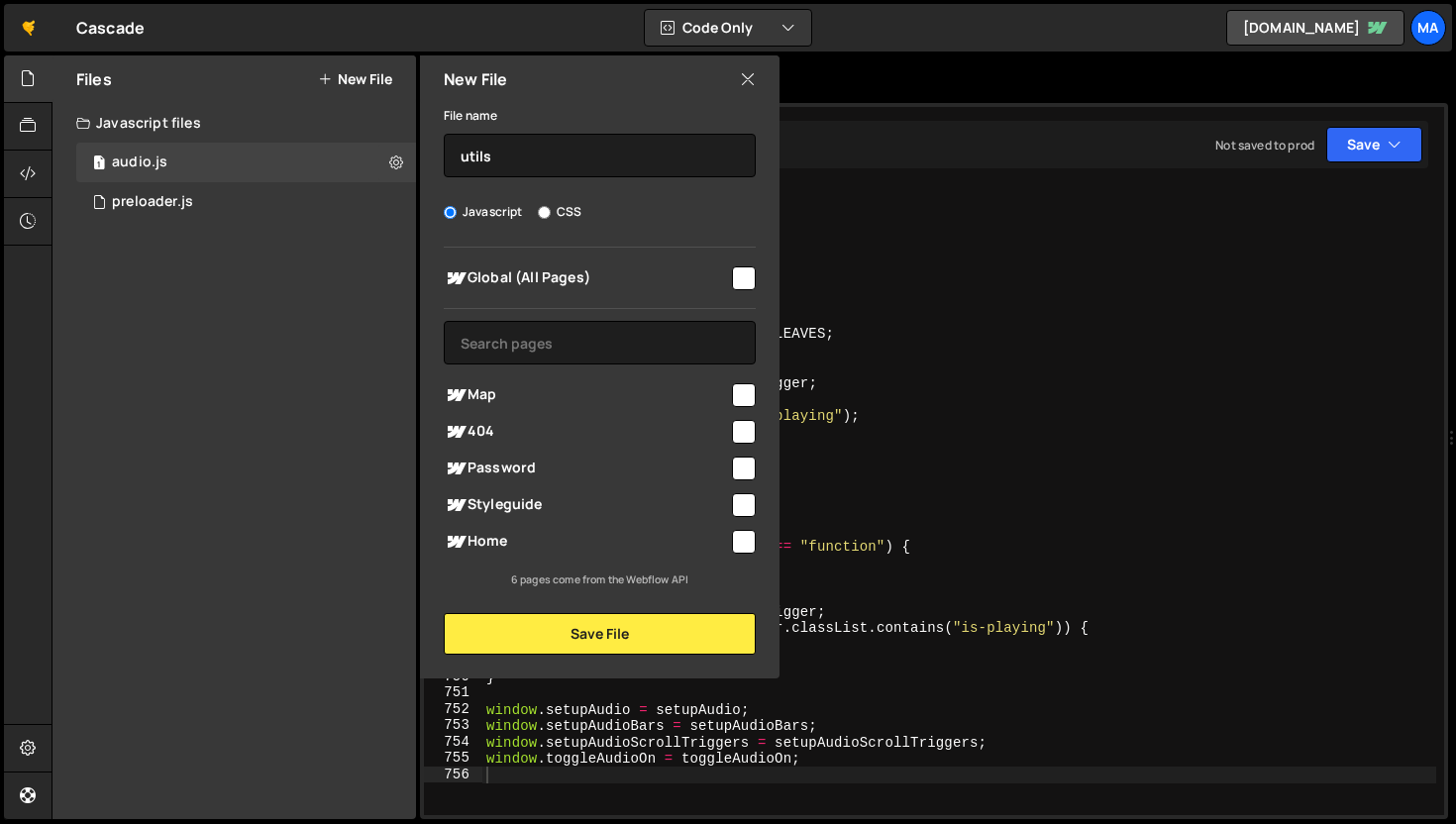 click at bounding box center [744, 278] 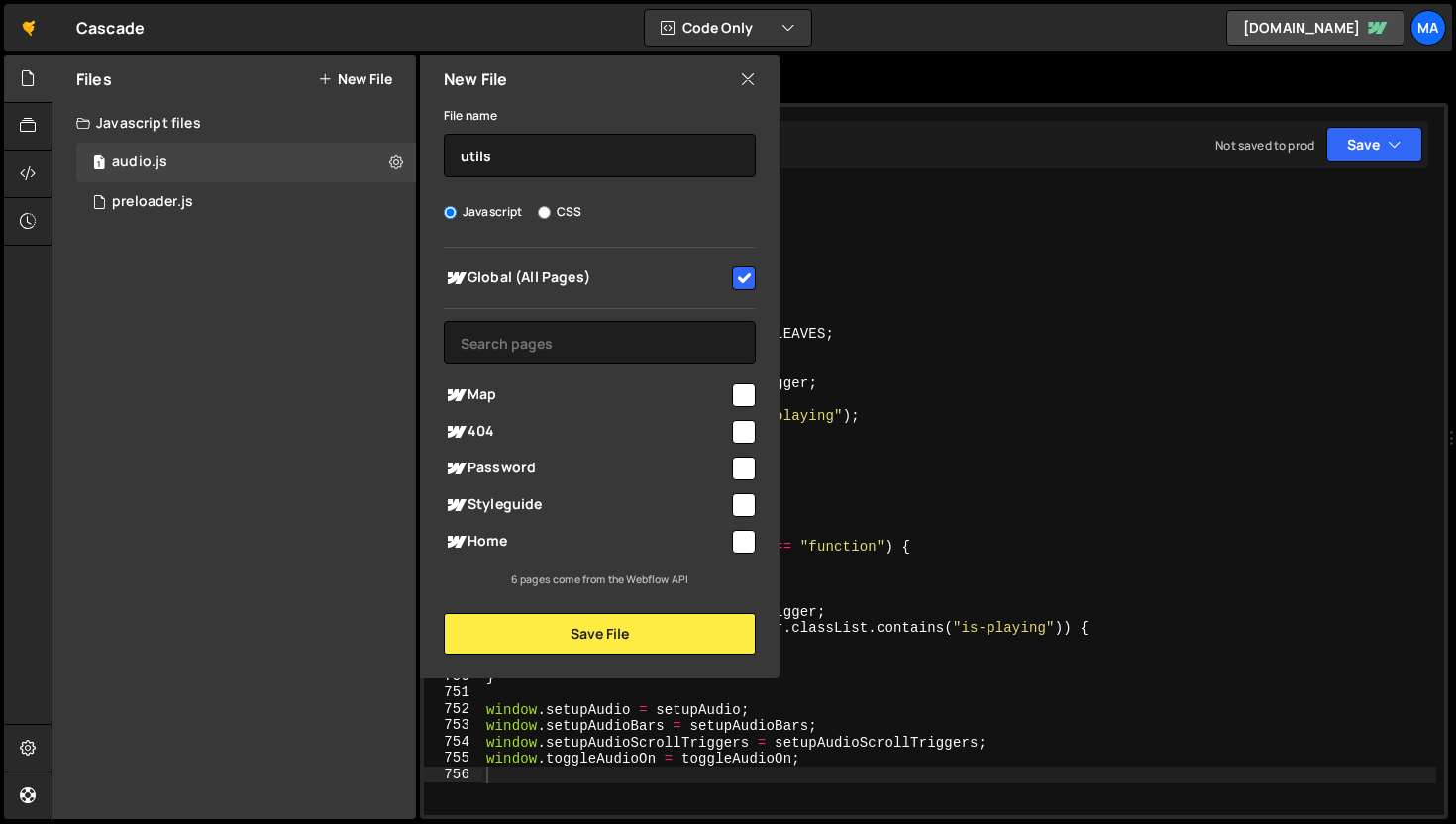 click at bounding box center [744, 278] 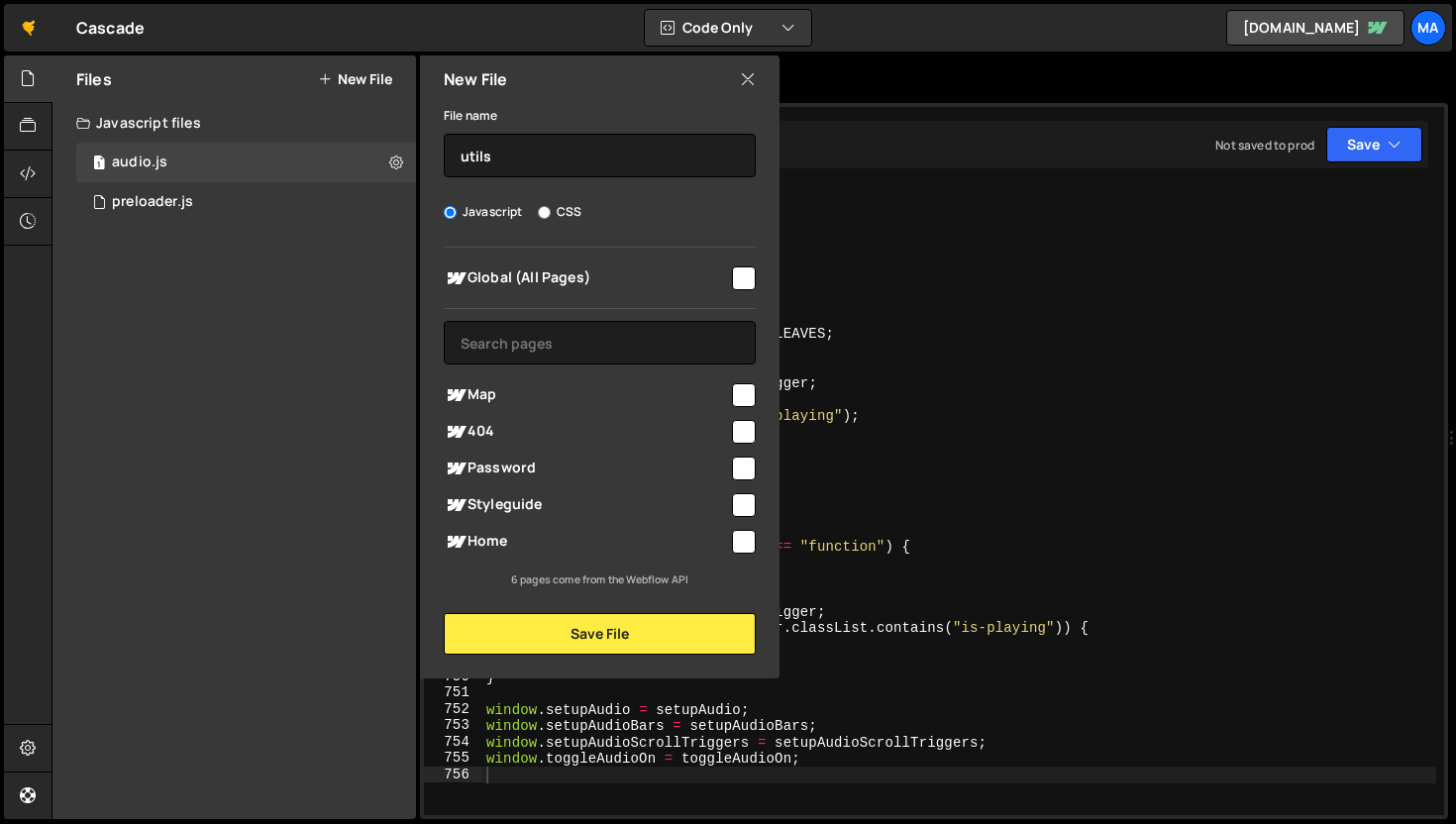 click at bounding box center [744, 278] 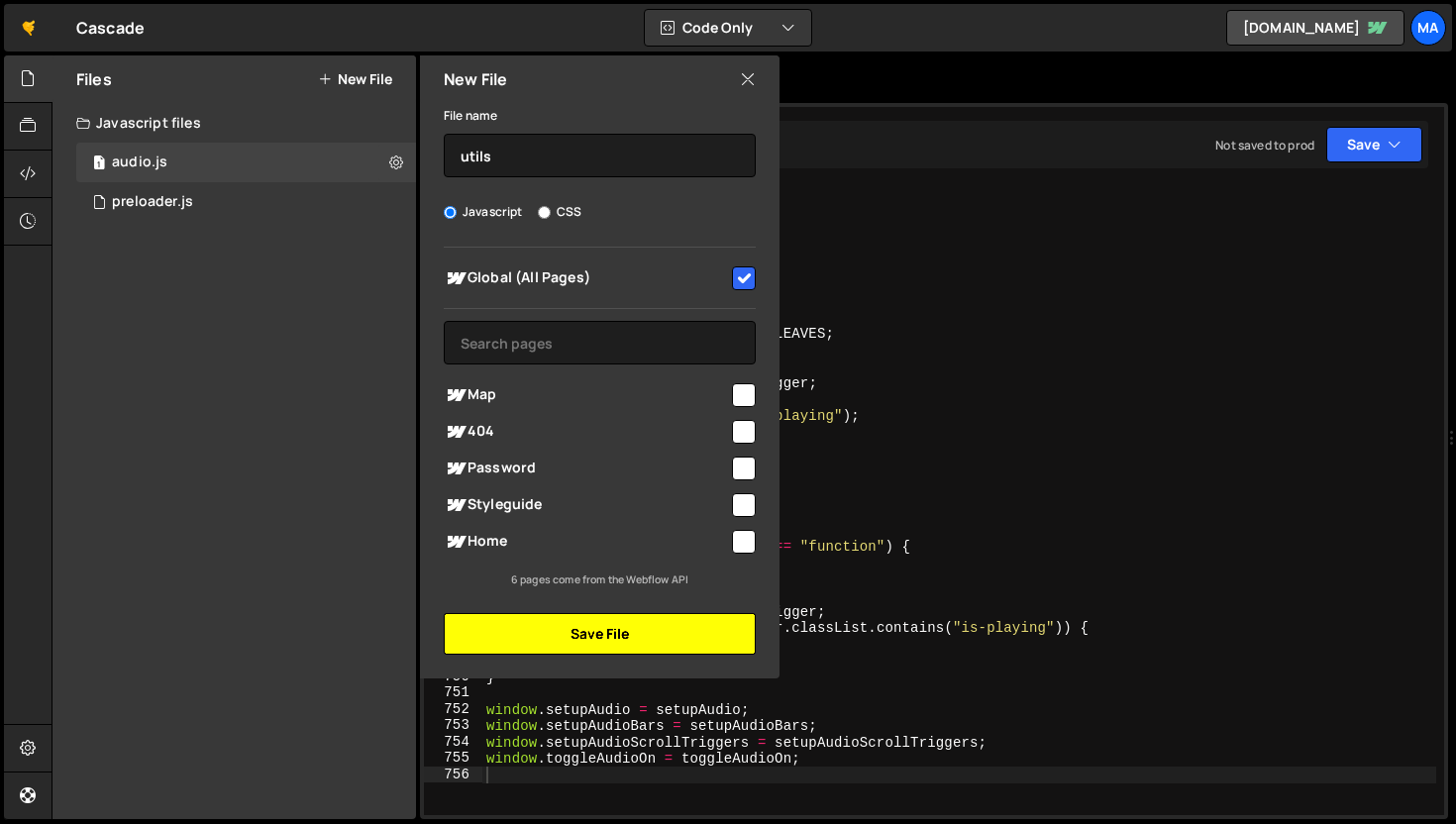 click on "Save File" at bounding box center (599, 634) 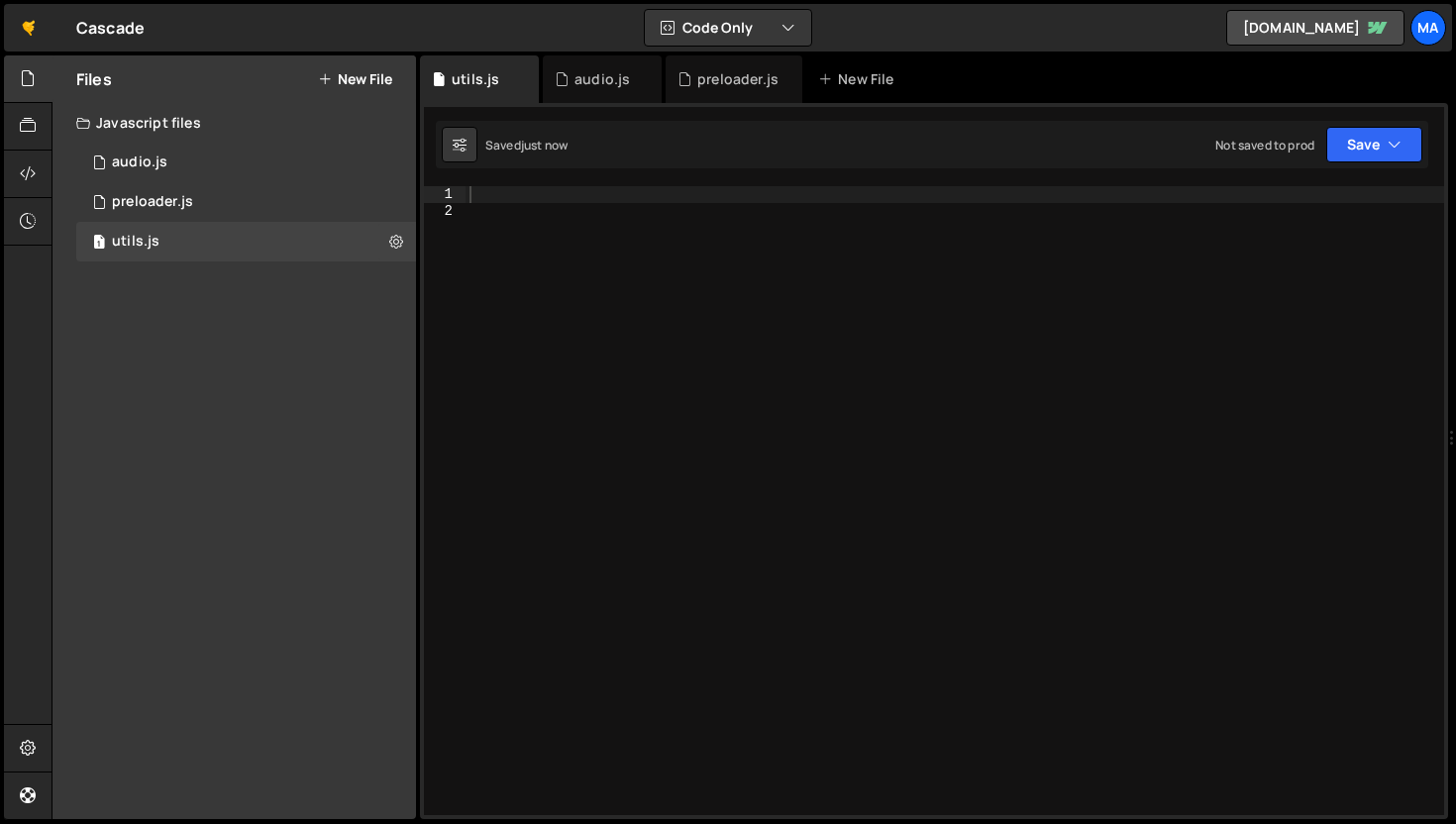 click at bounding box center [955, 517] 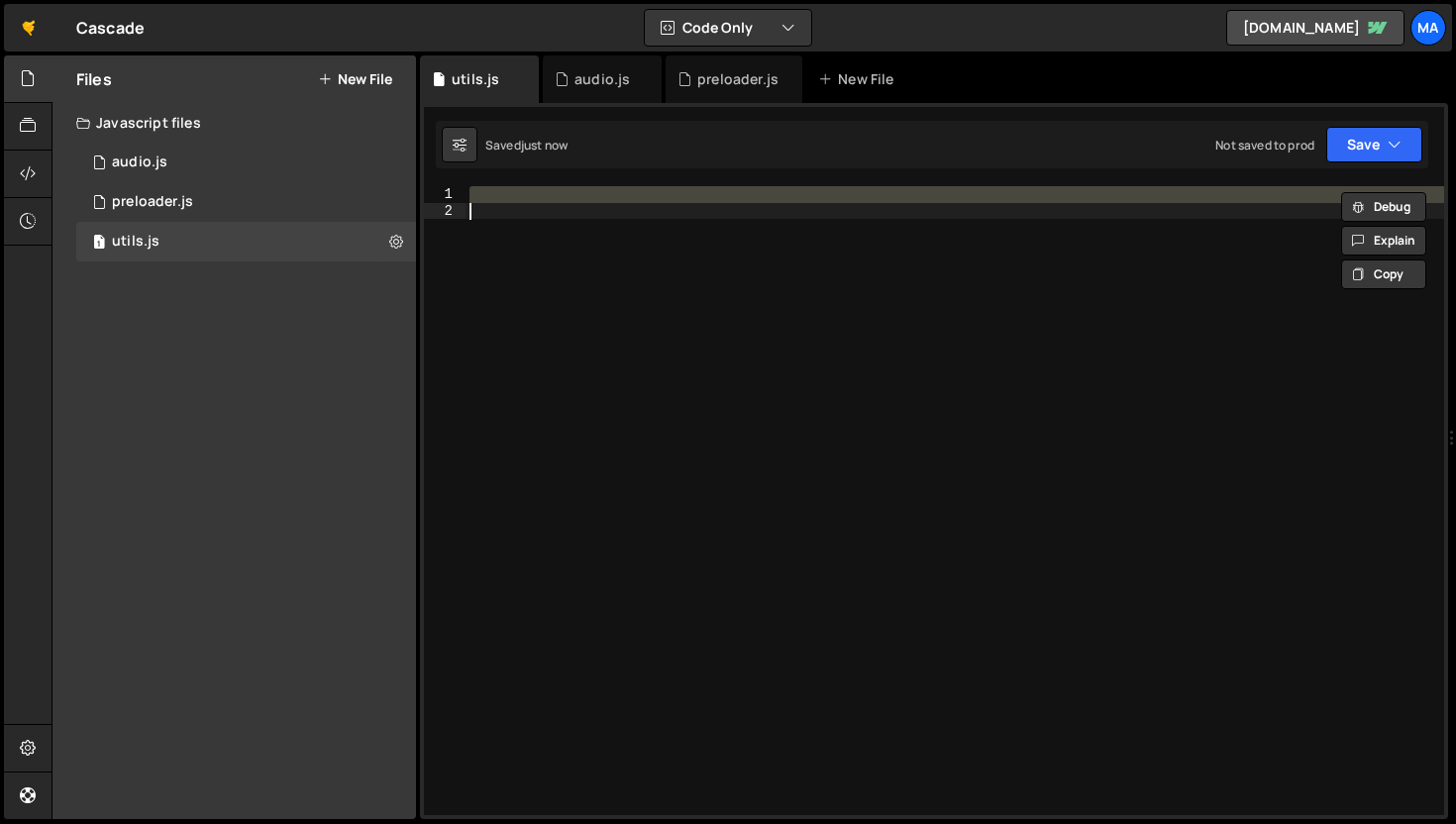 type 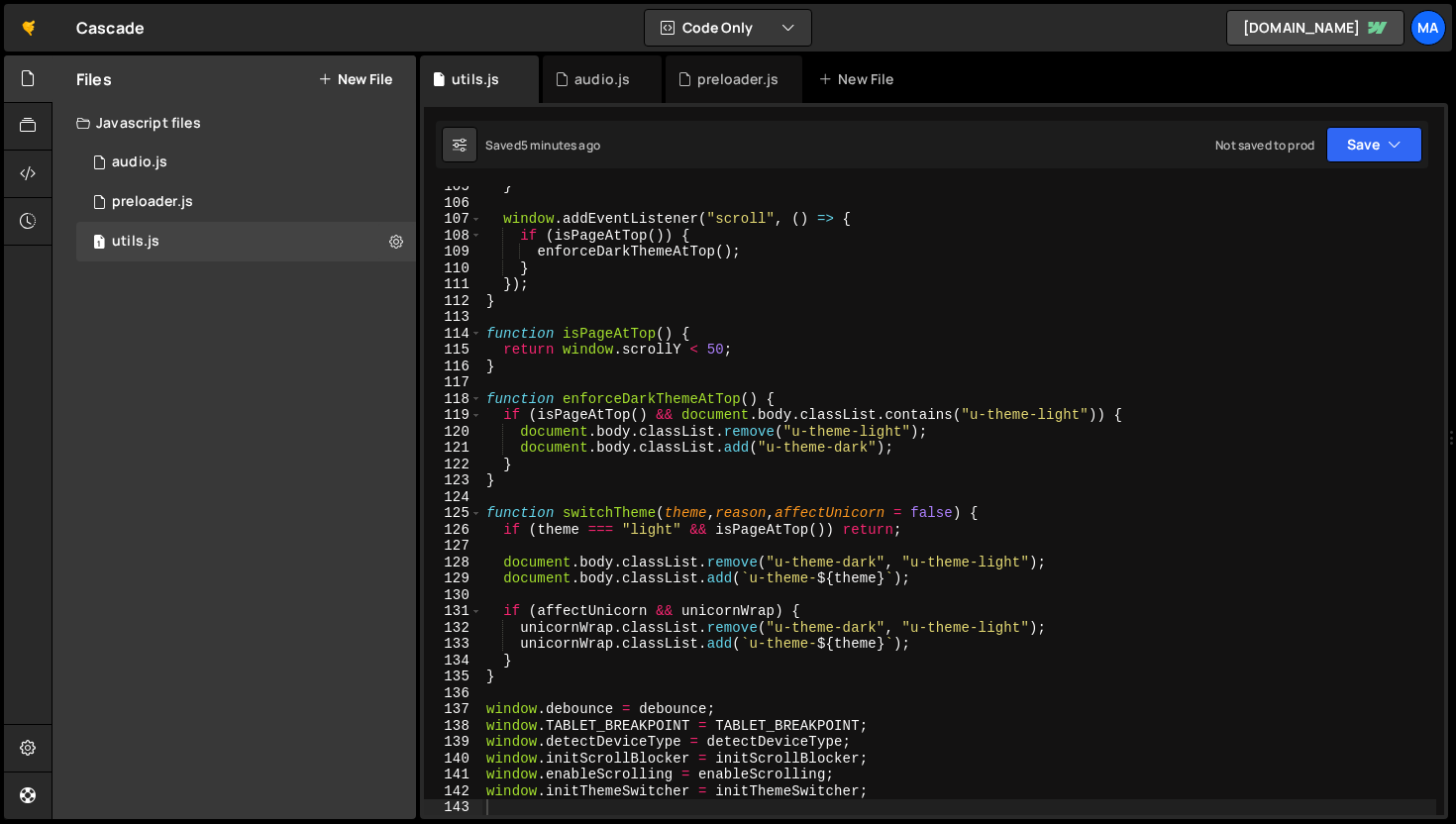 click on "New File" at bounding box center [355, 79] 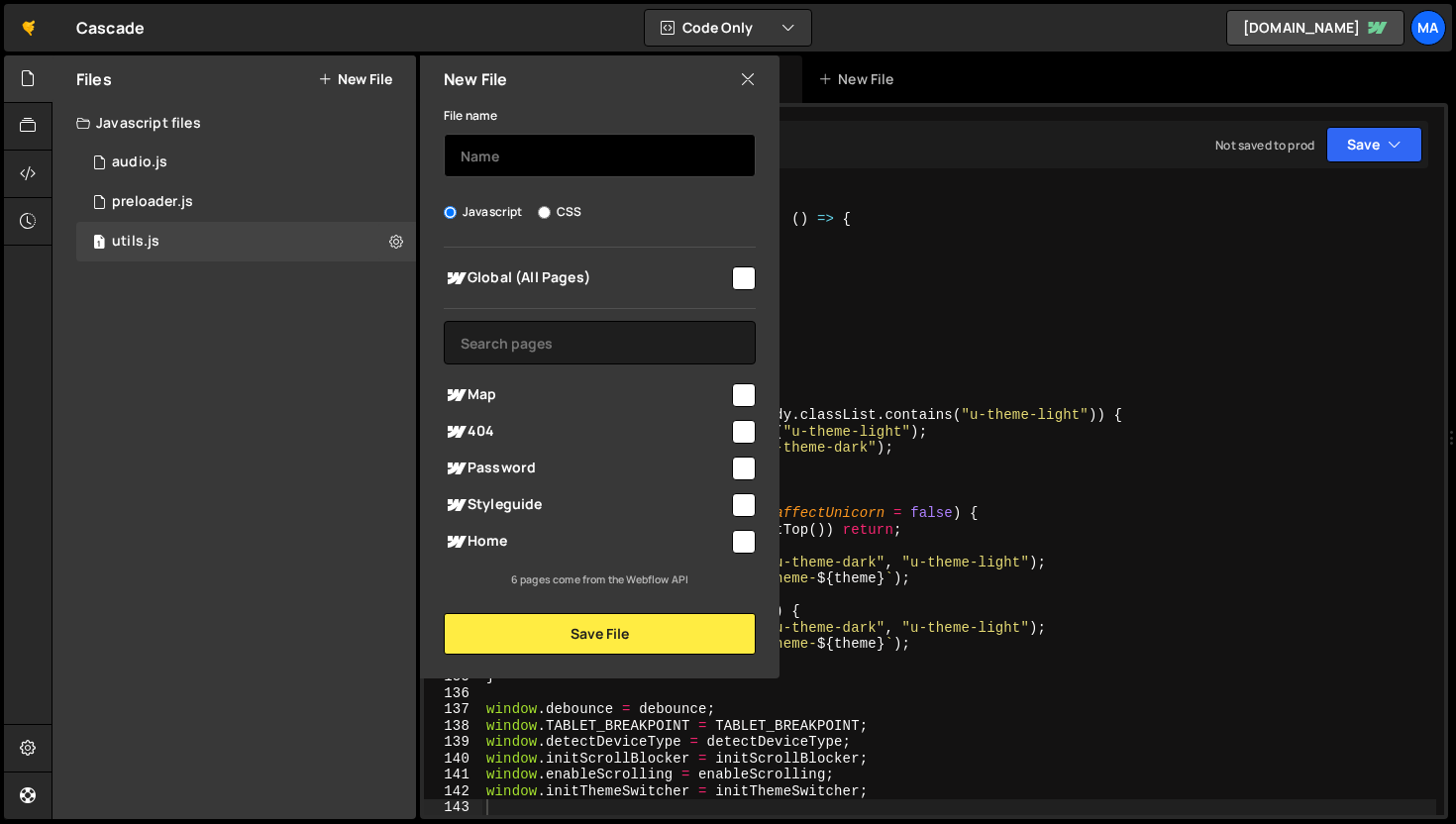 click at bounding box center [599, 155] 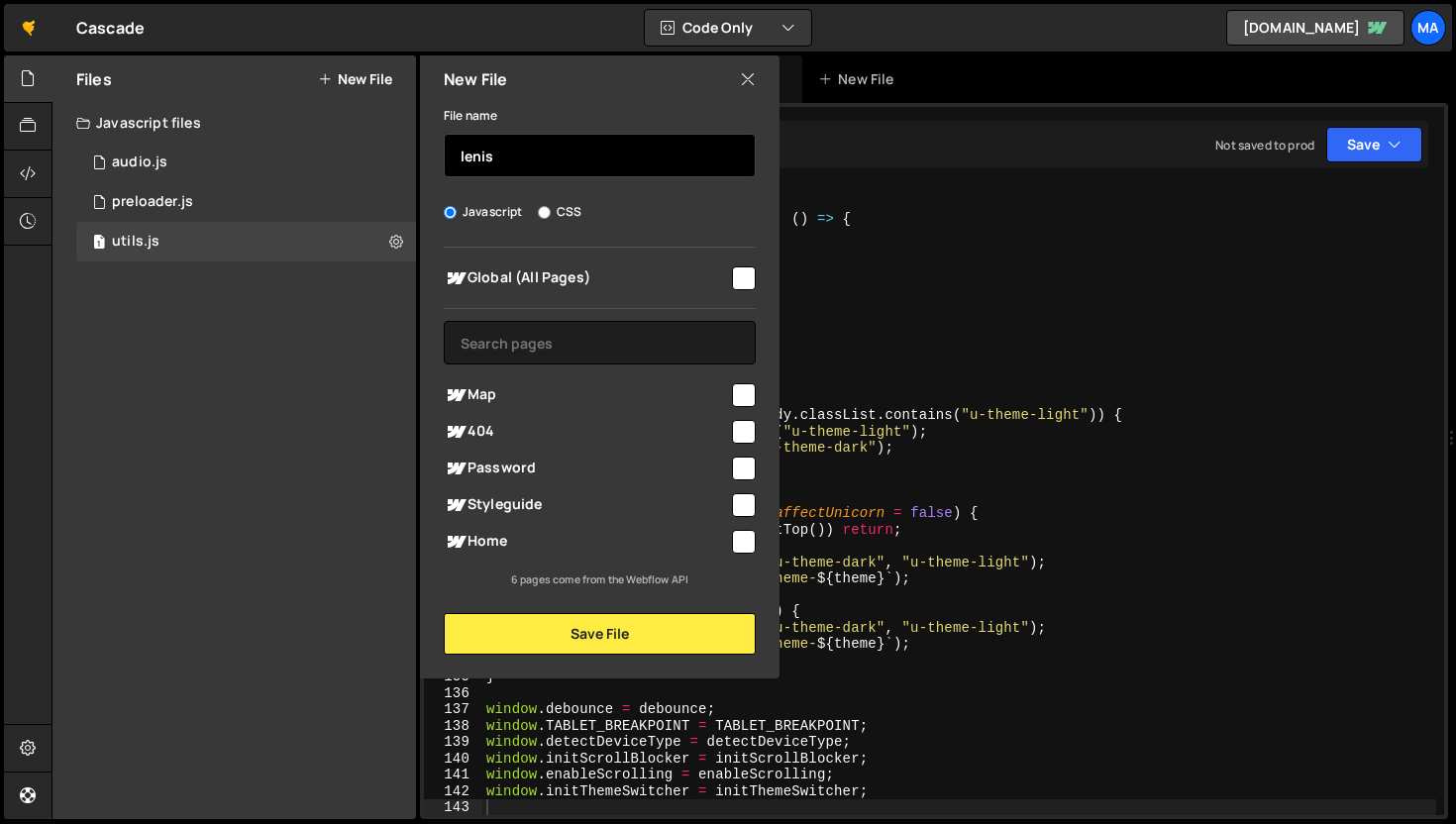 type on "lenis" 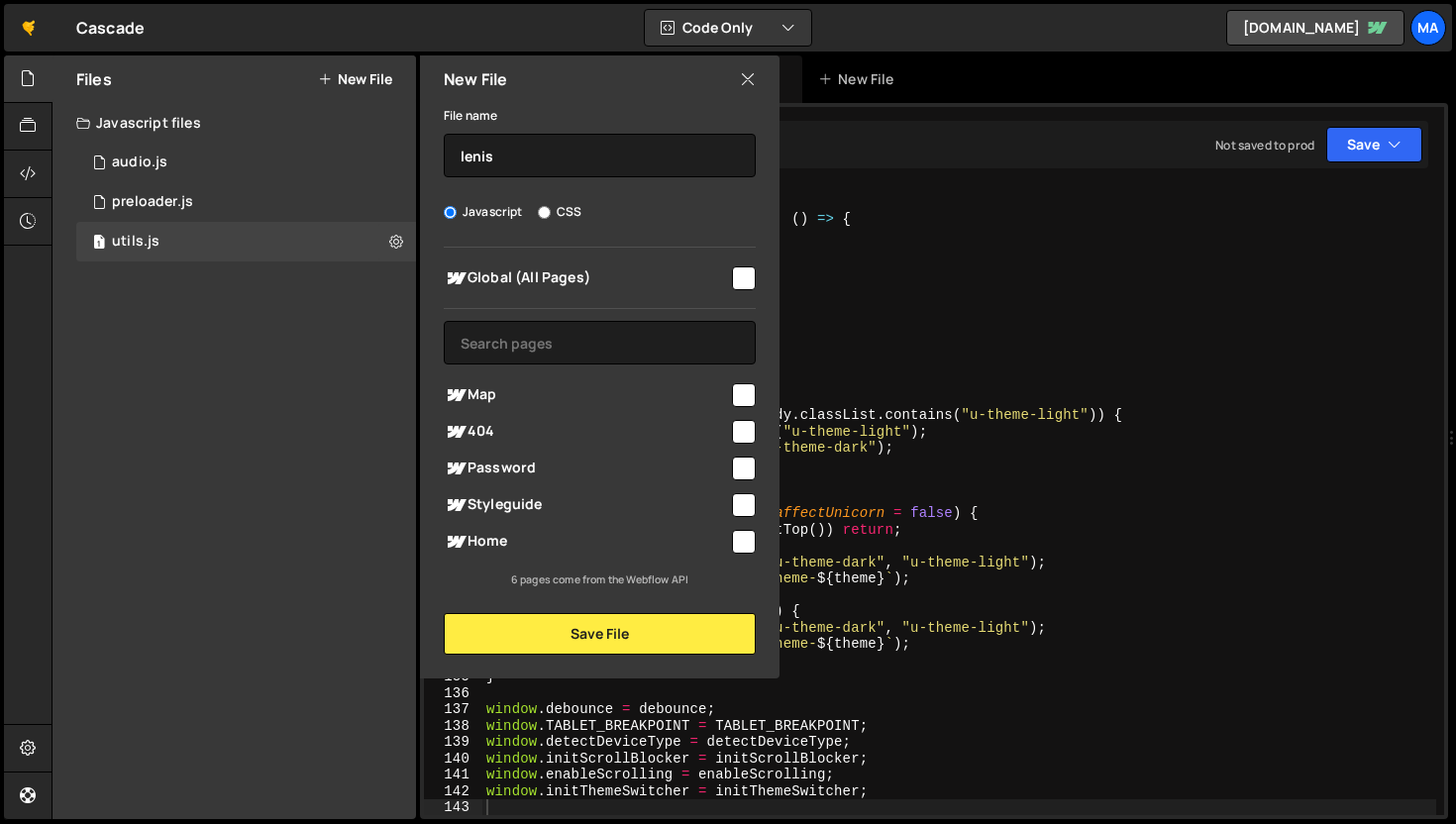 click on "Global (All Pages)" at bounding box center [586, 278] 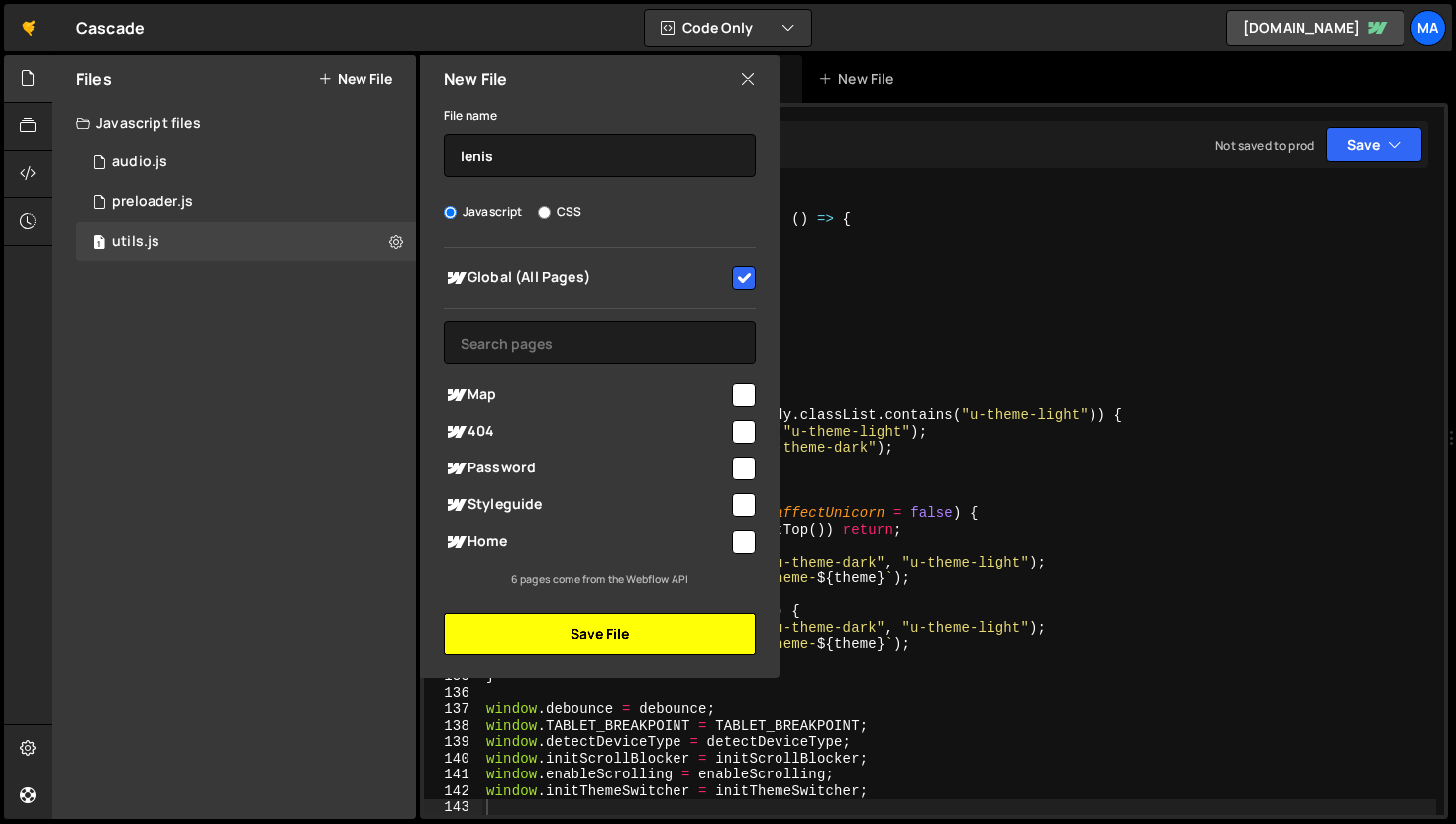 click on "Save File" at bounding box center [599, 634] 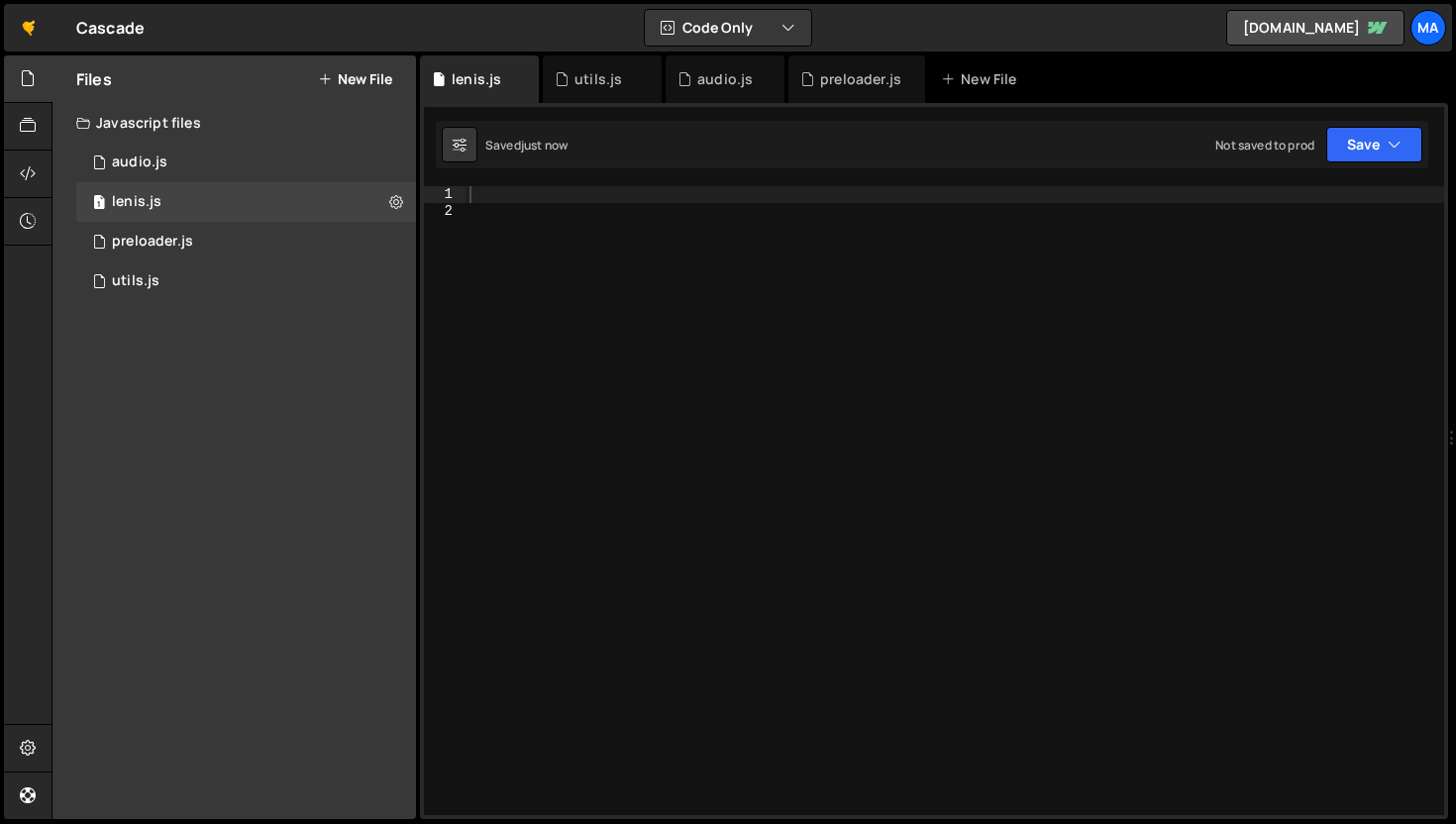 type 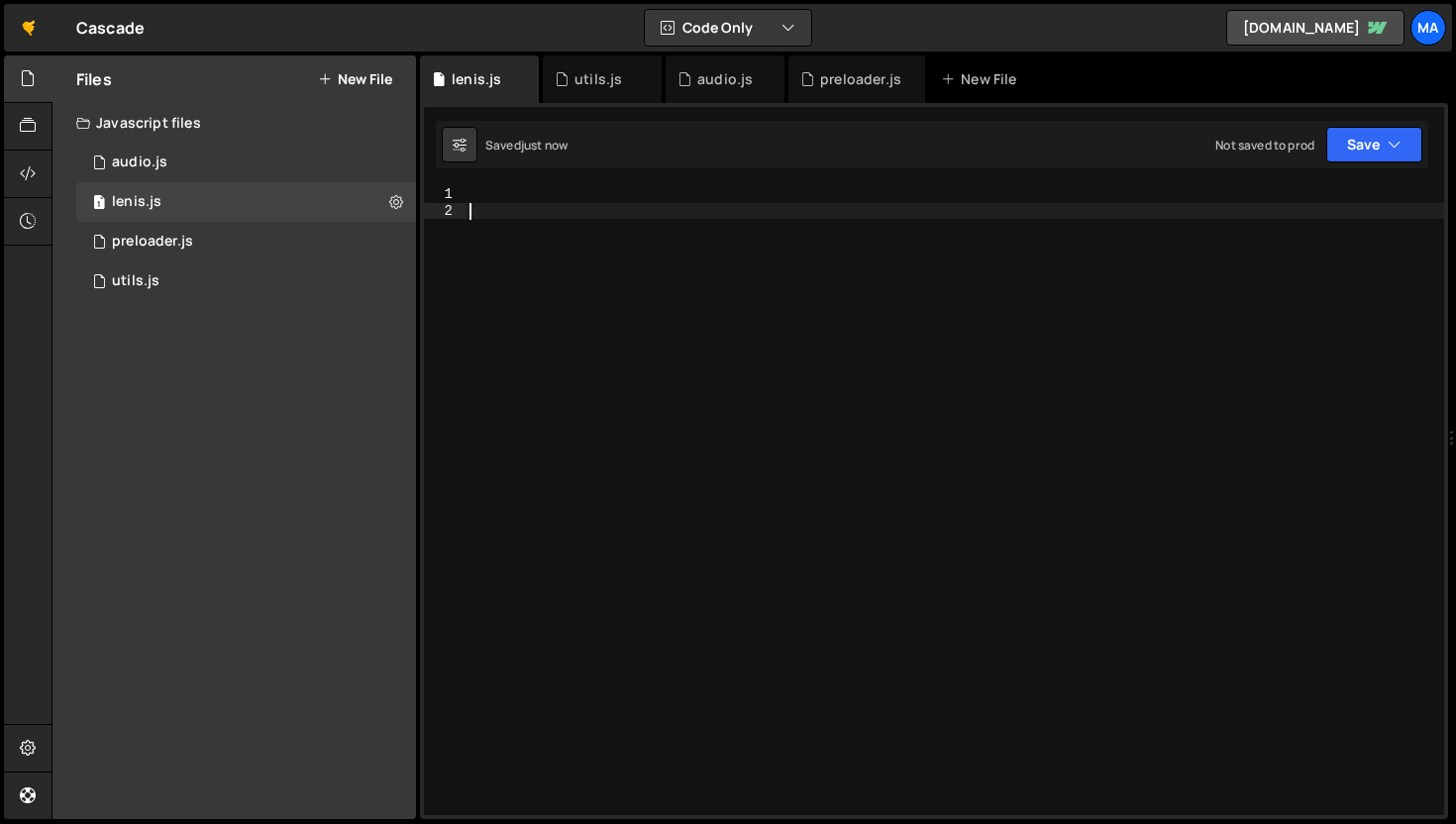 click at bounding box center [955, 517] 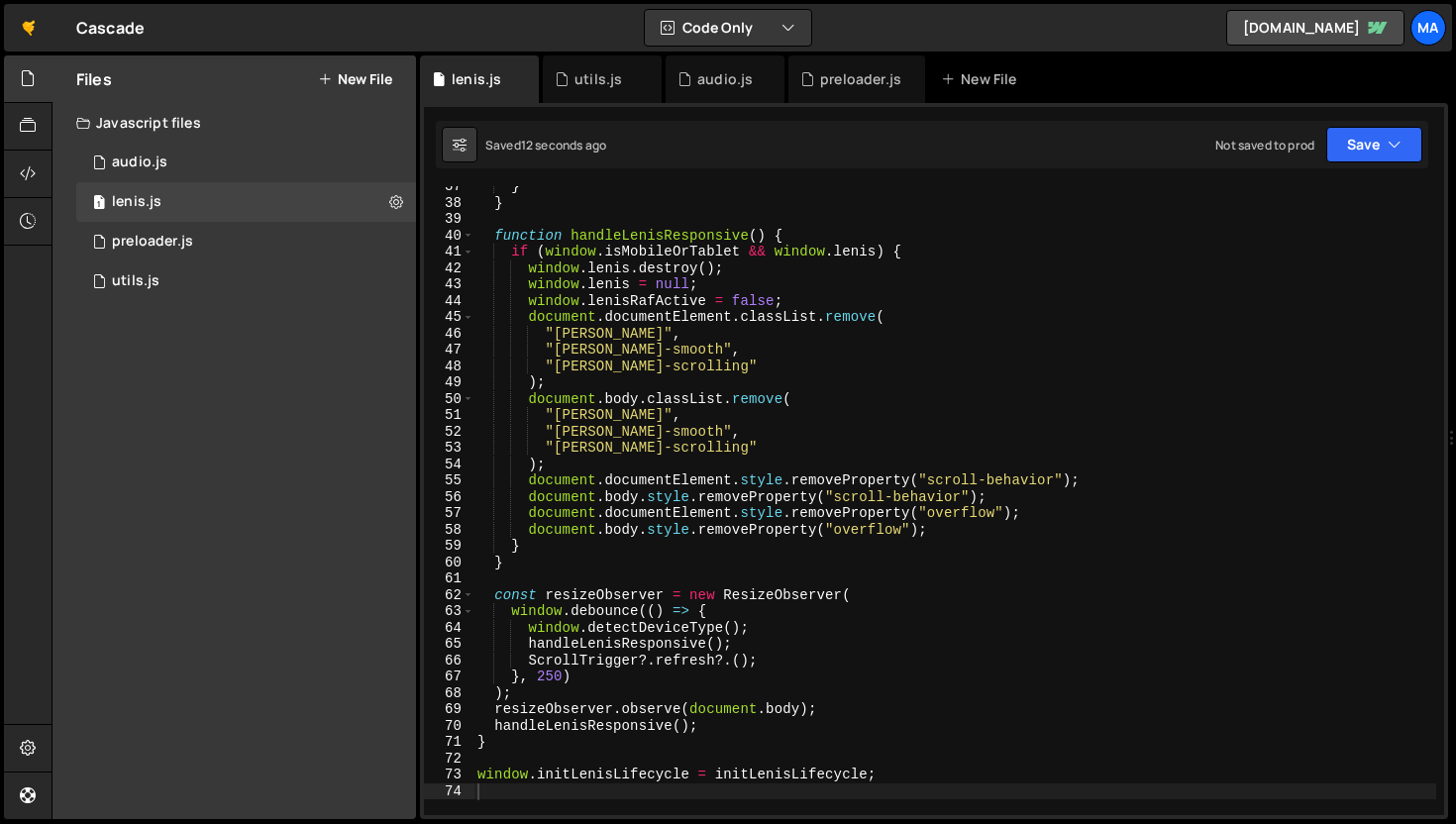 click on "New File" at bounding box center [355, 79] 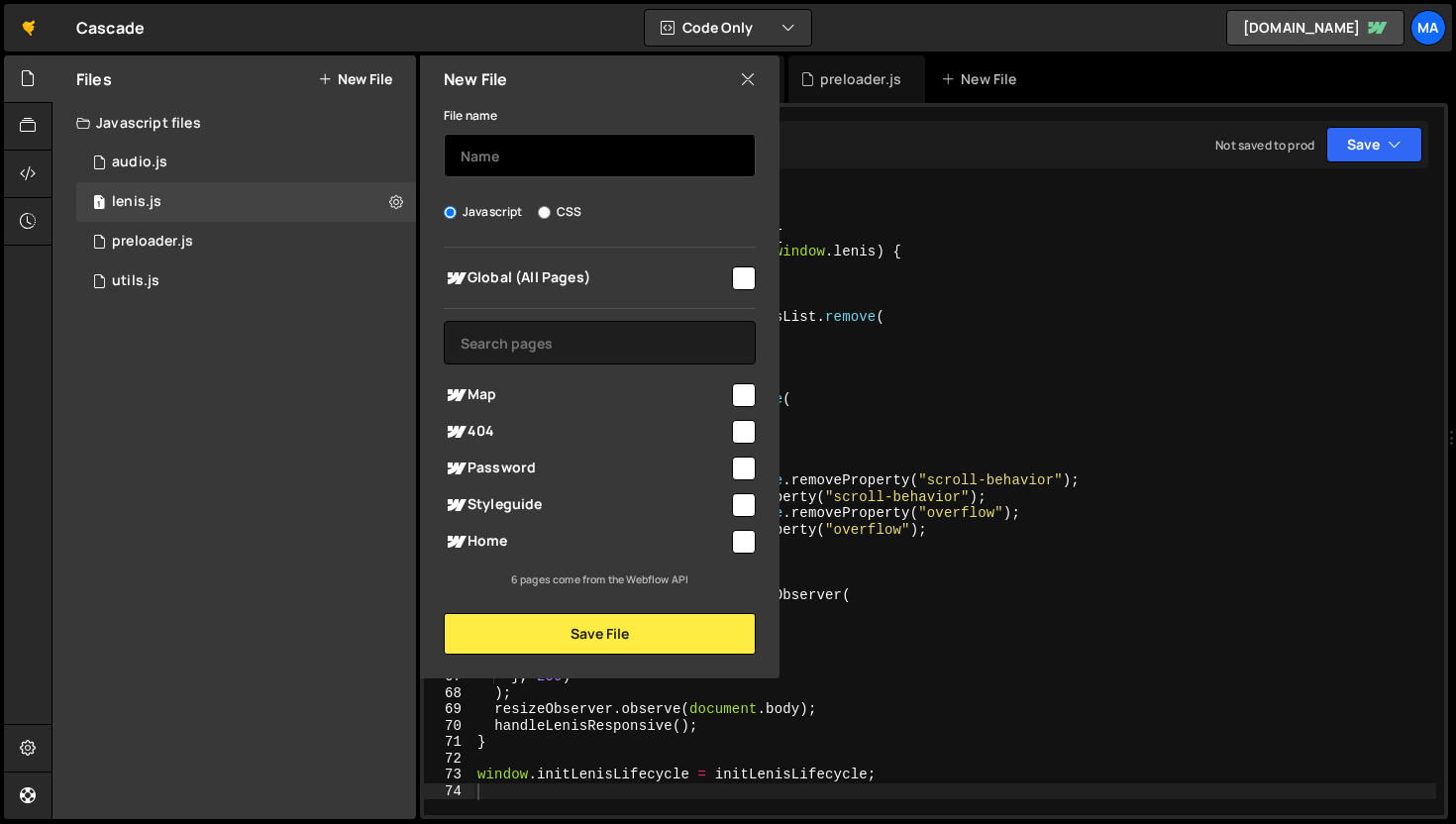 click at bounding box center [599, 155] 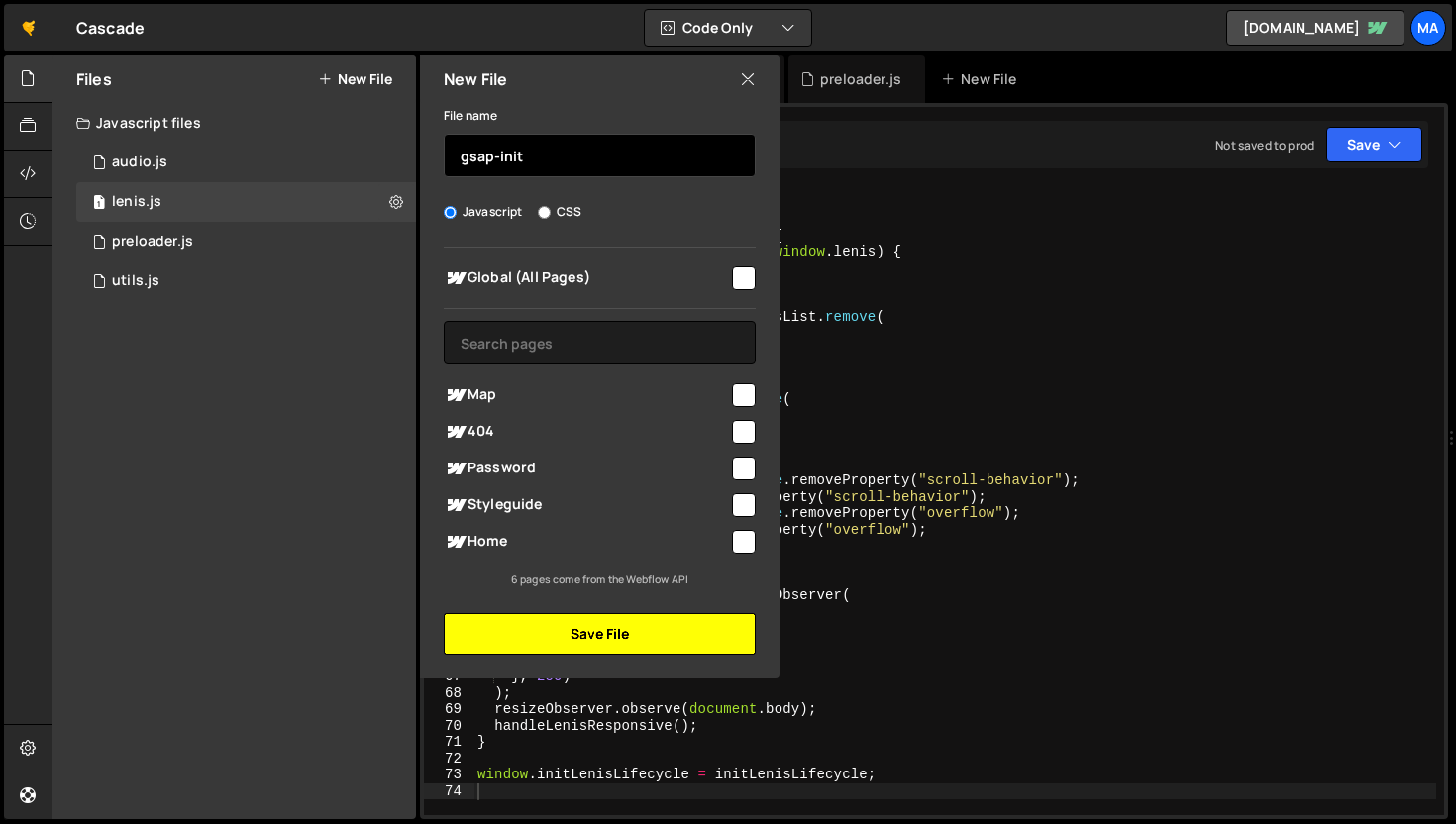 type on "gsap-init" 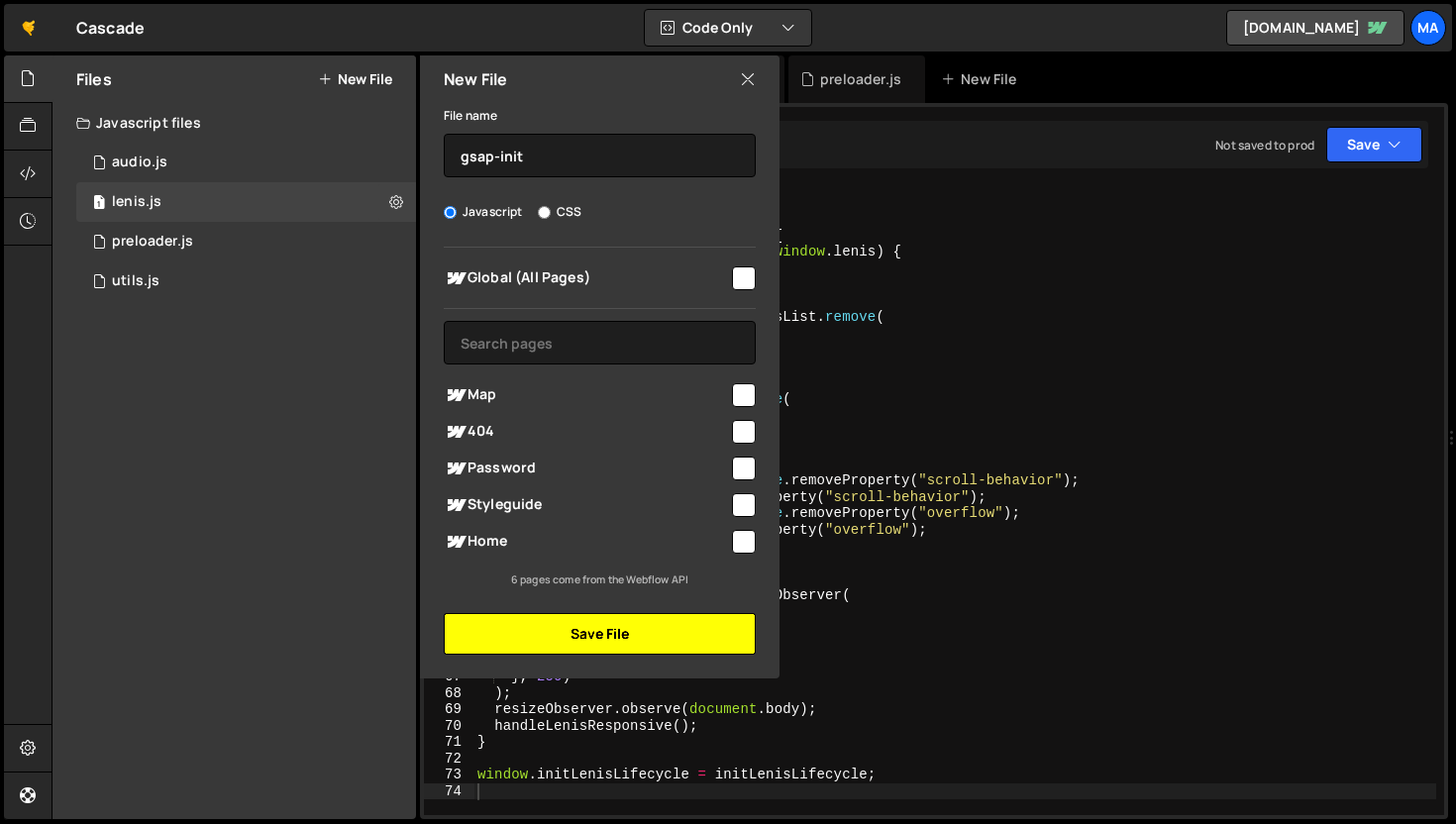 click on "Save File" at bounding box center (599, 634) 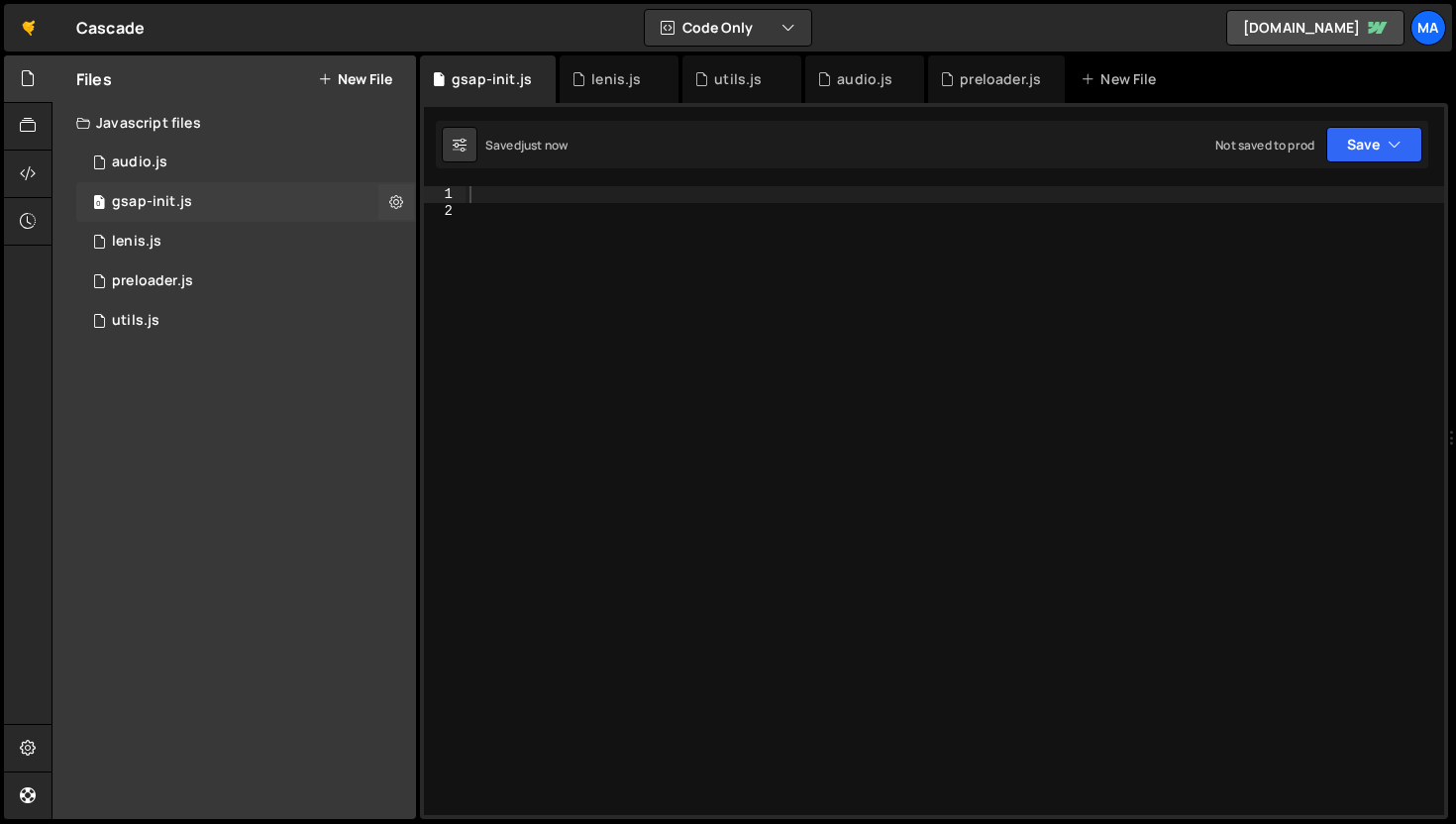 click on "0
gsap-init.js
0" at bounding box center [246, 202] 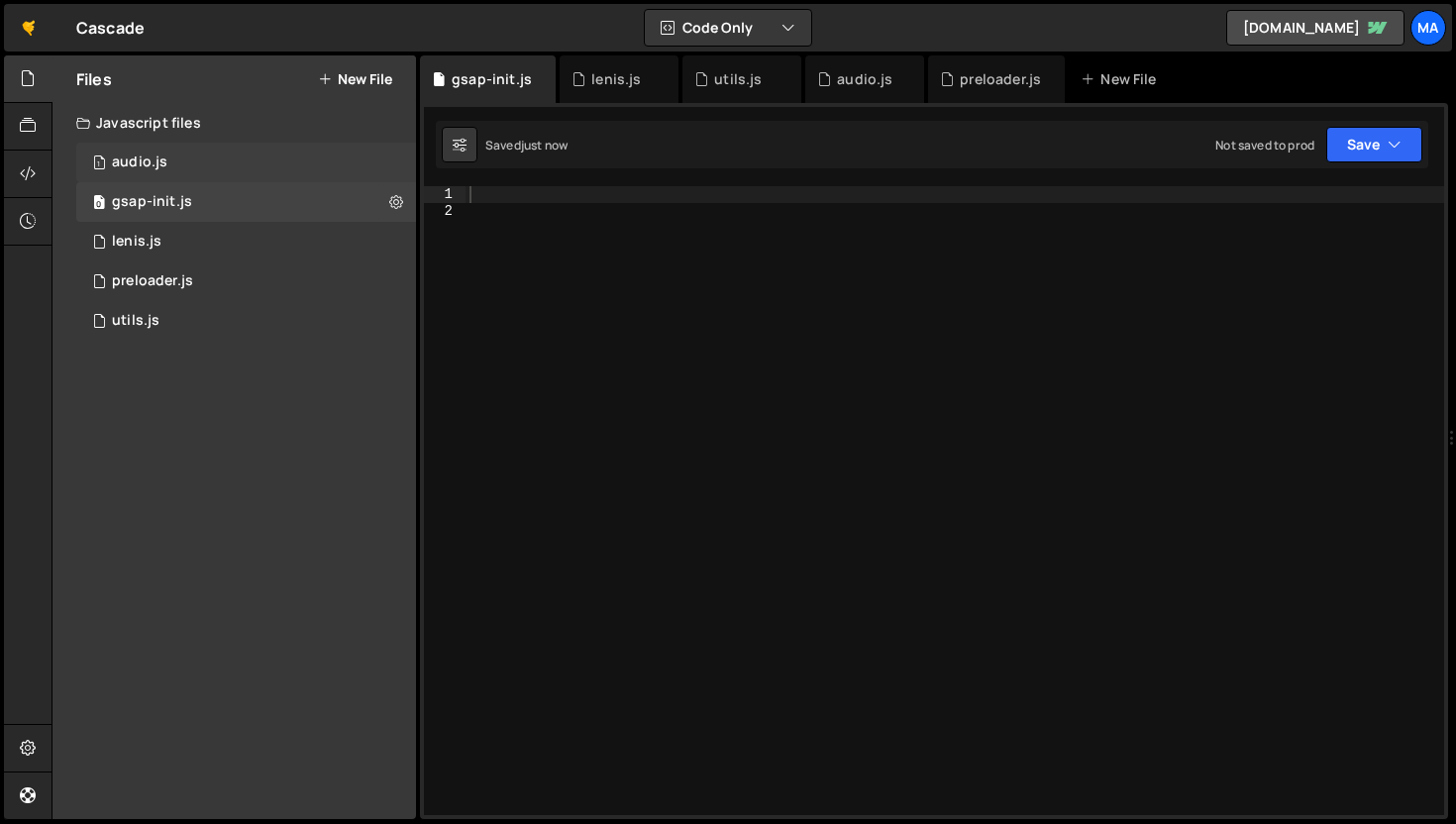 click on "1
audio.js
0" at bounding box center (250, 162) 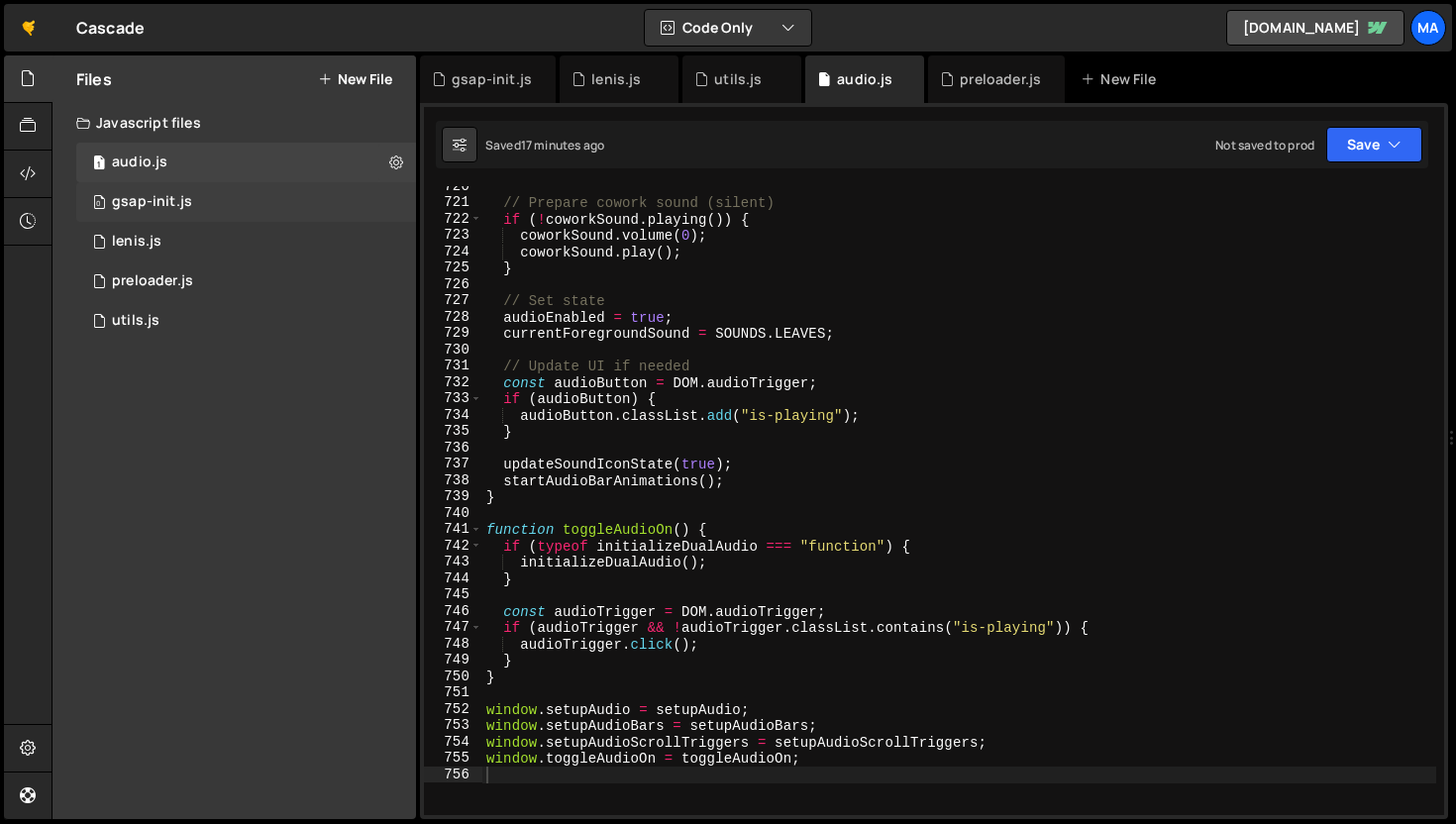 click on "0
gsap-init.js
0" at bounding box center (246, 202) 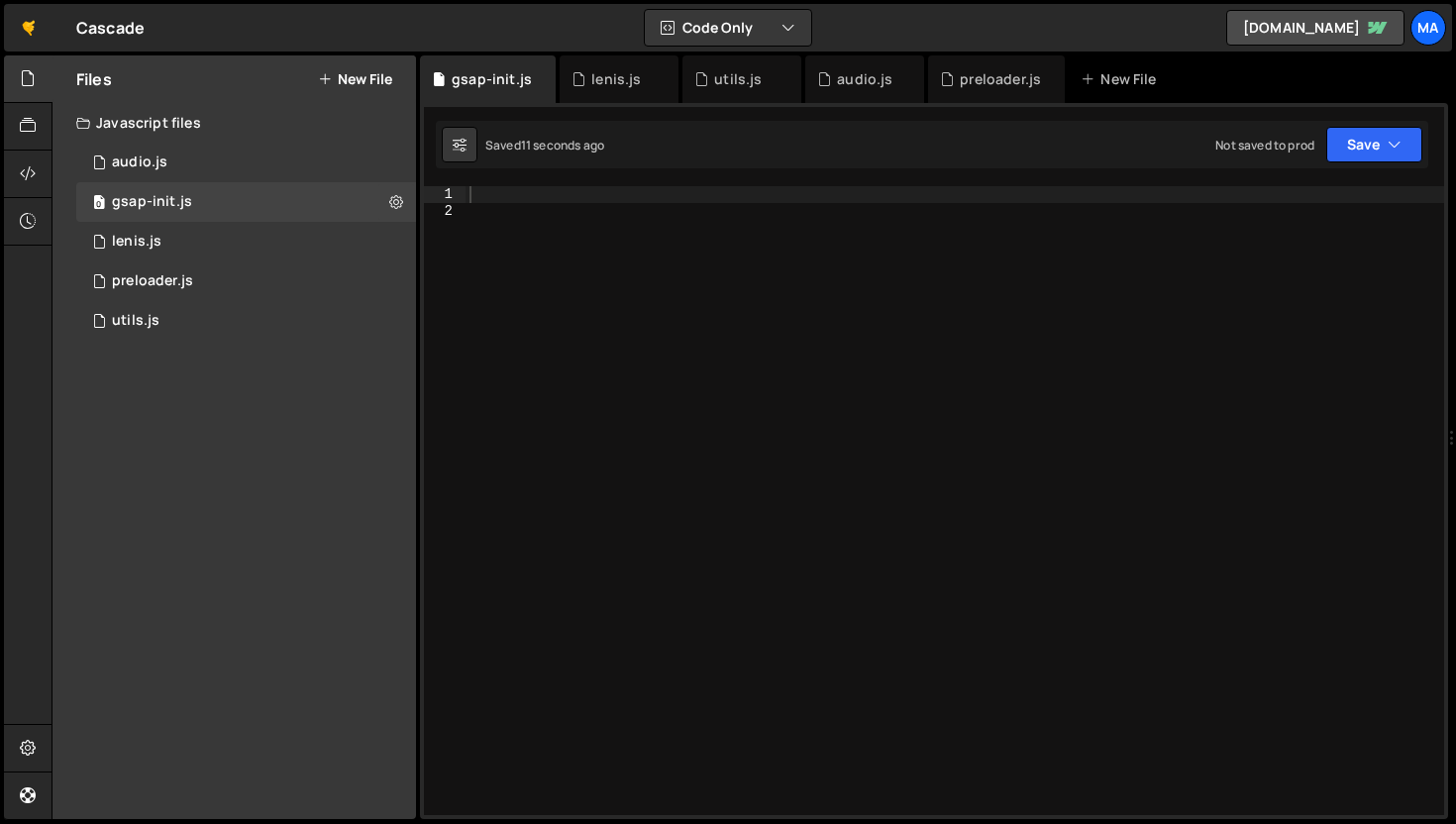 type 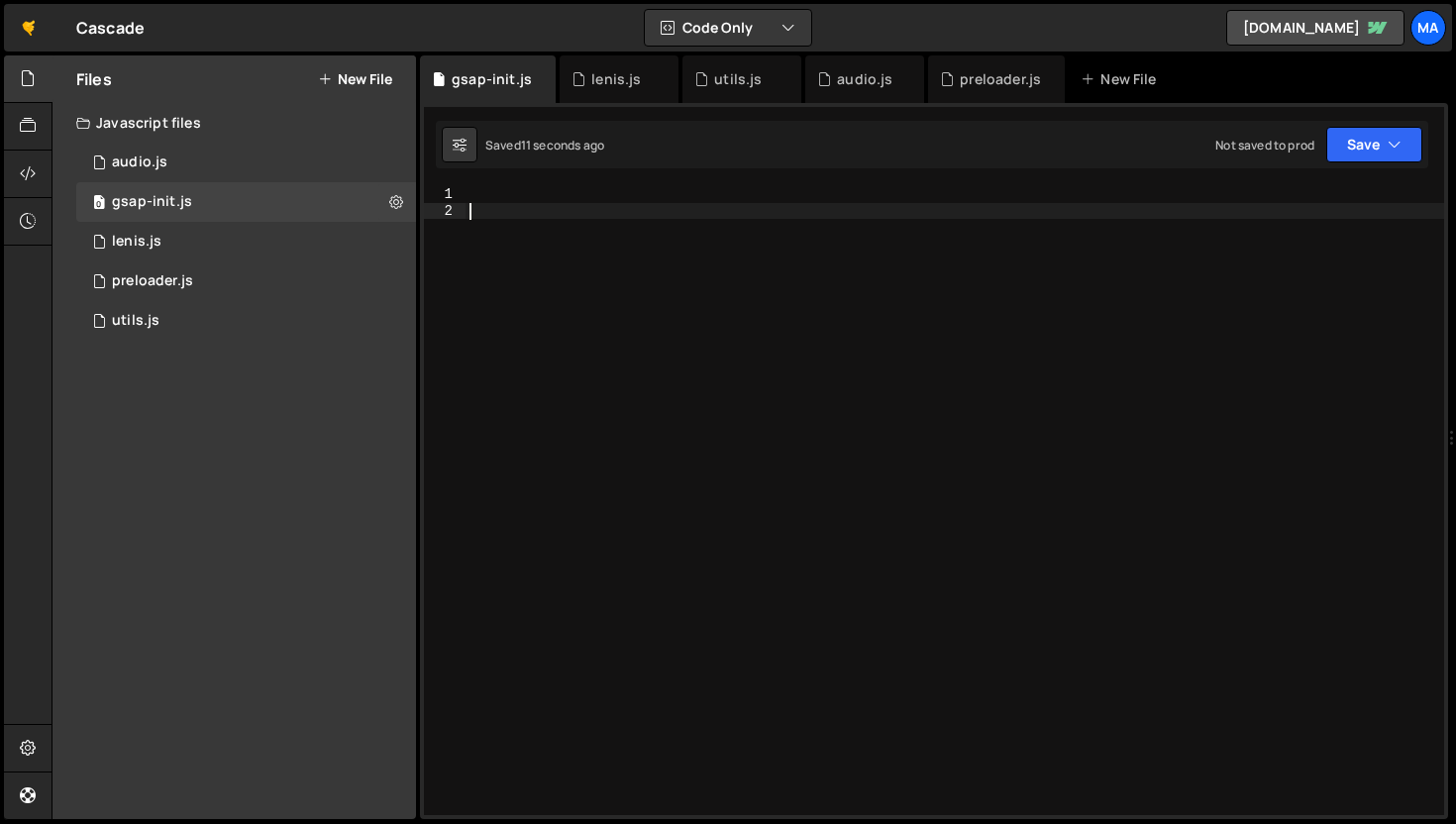 click at bounding box center (955, 517) 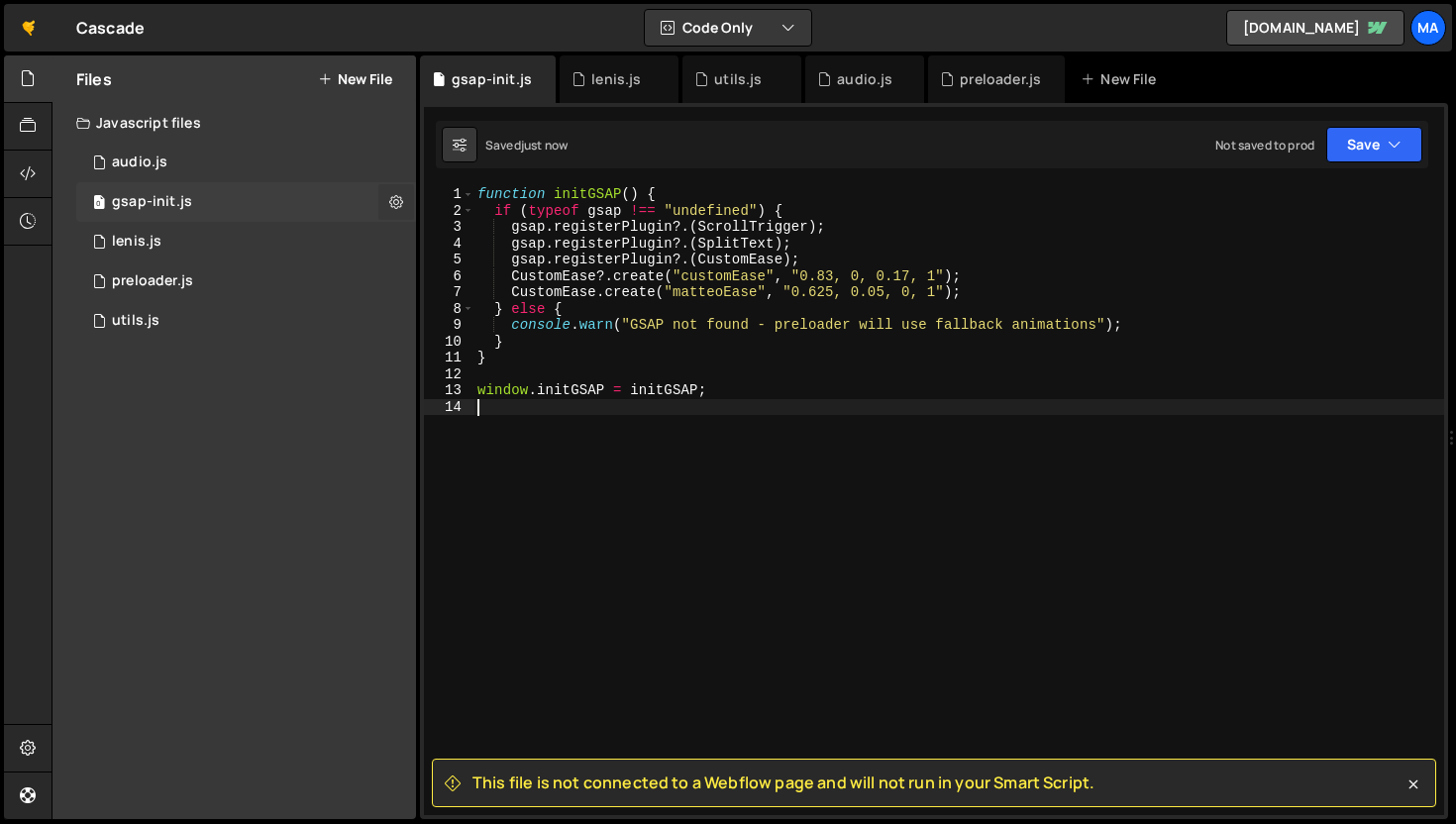 click at bounding box center (396, 201) 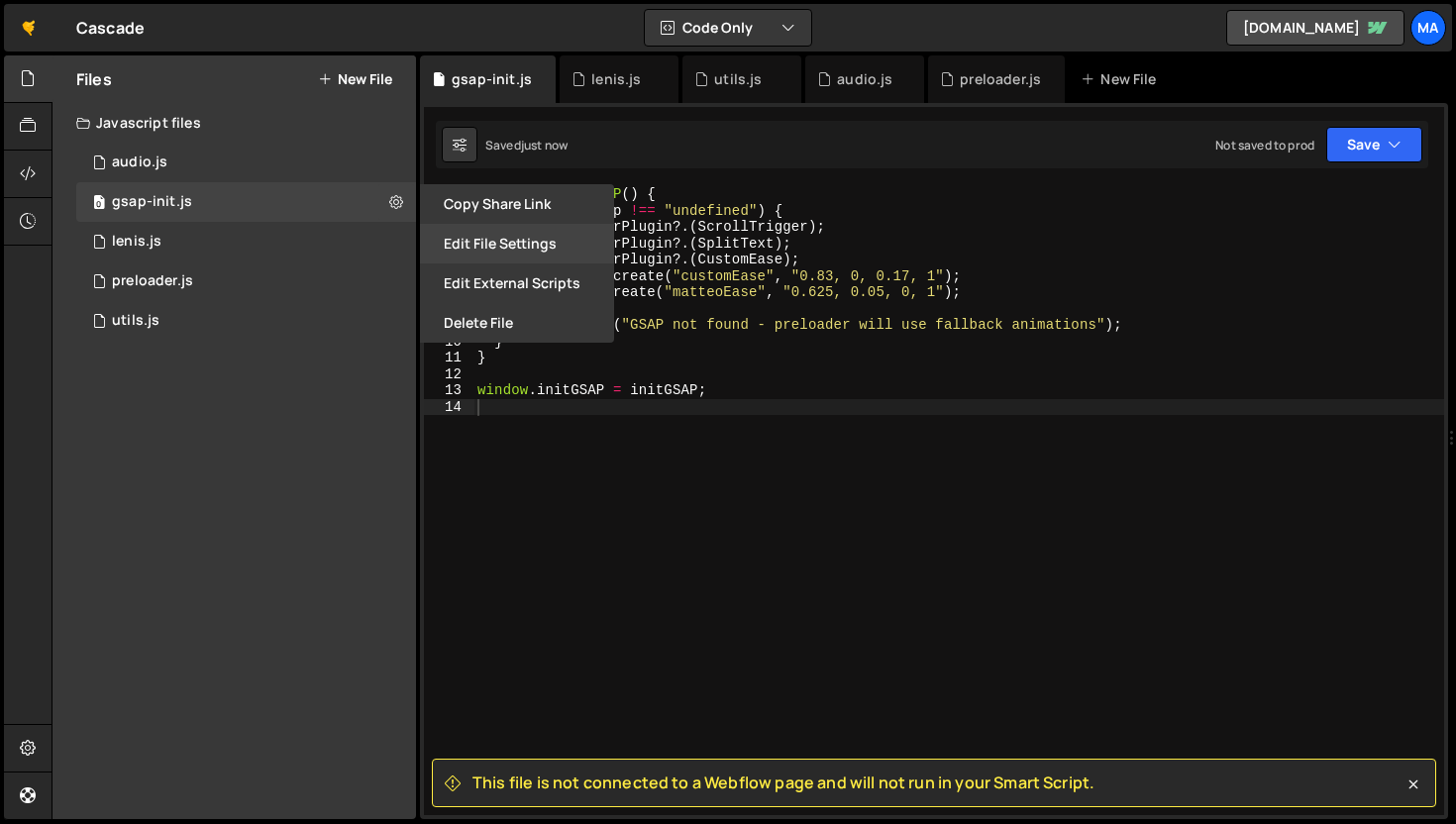 click on "Edit File Settings" at bounding box center (517, 244) 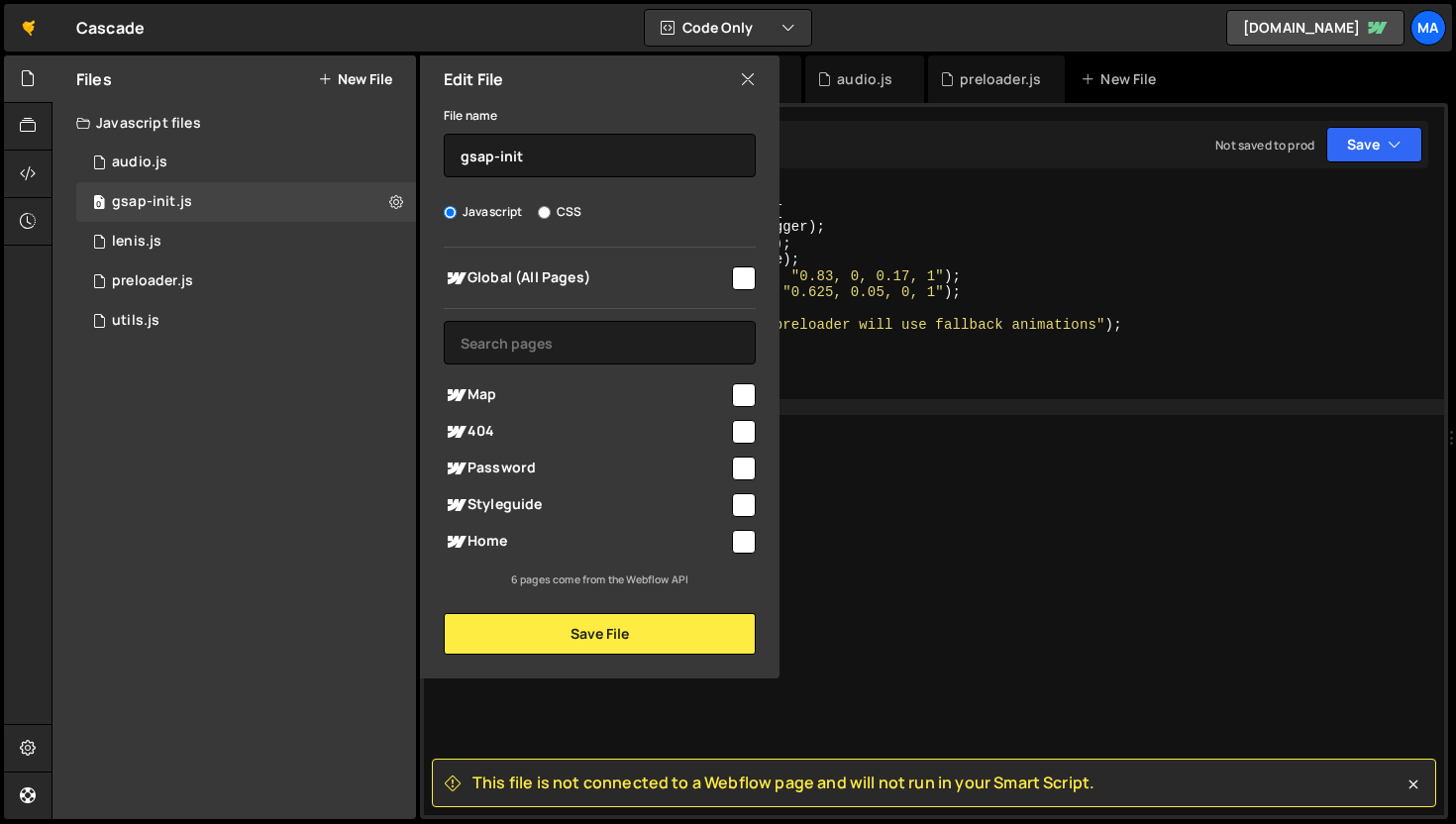 click on "Global (All Pages)" at bounding box center (586, 278) 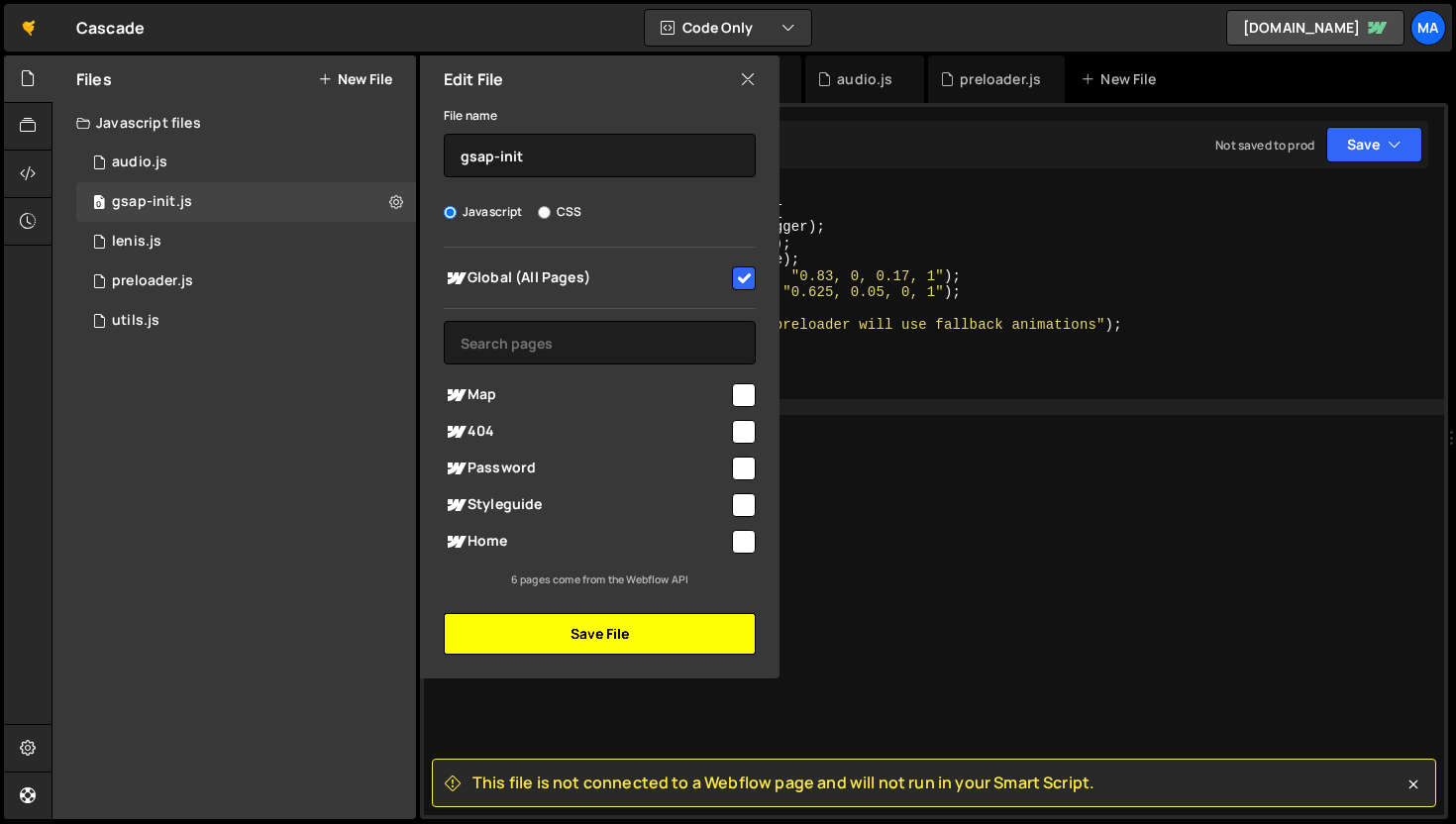 click on "Save File" at bounding box center (599, 634) 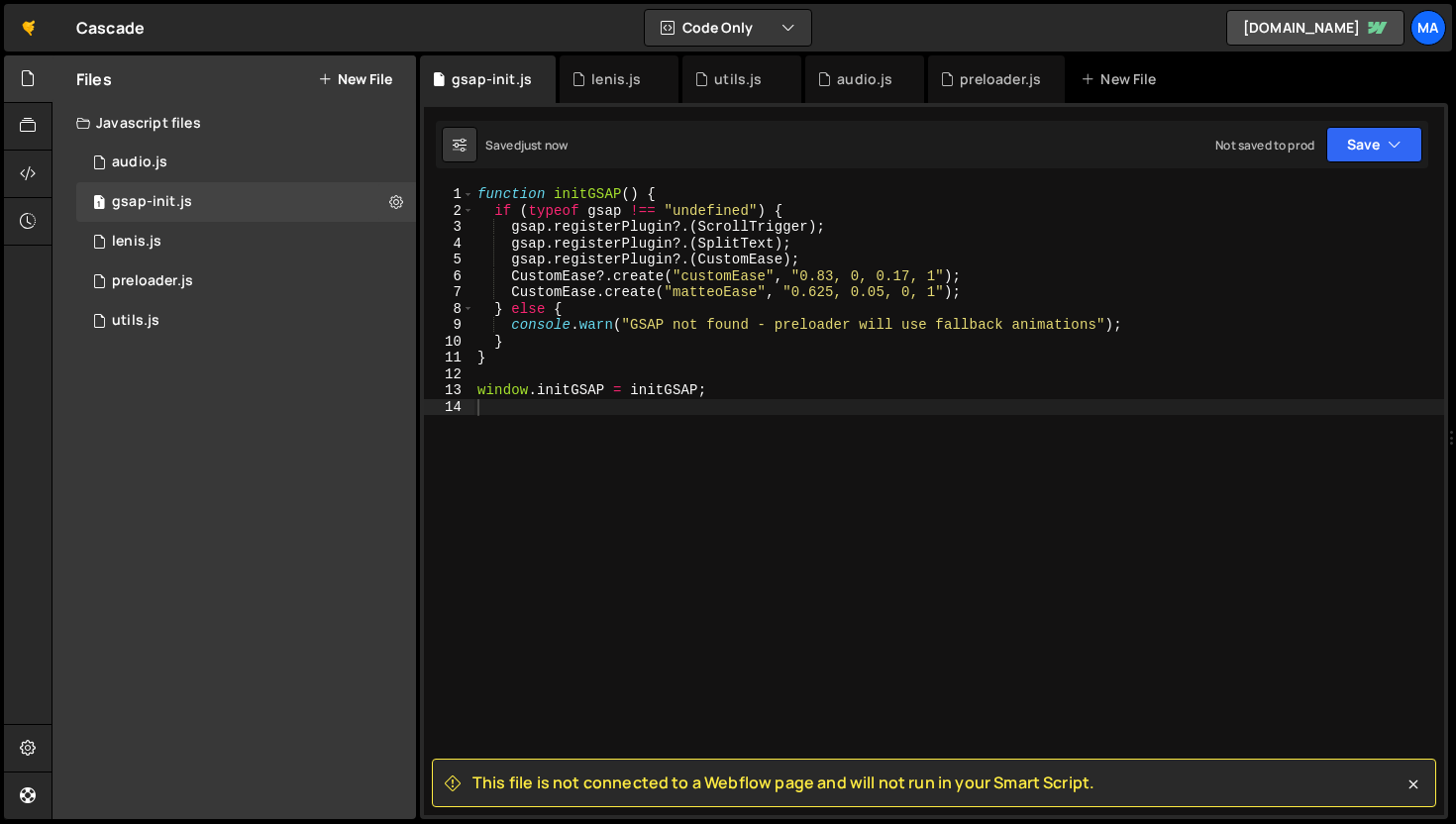 click on "function   initGSAP ( )   {    if   ( typeof   gsap   !==   "undefined" )   {       gsap . registerPlugin ?. ( ScrollTrigger ) ;       gsap . registerPlugin ?. ( SplitText ) ;       gsap . registerPlugin ?. ( CustomEase ) ;       CustomEase ?. create ( "customEase" ,   "0.83, 0, 0.17, 1" ) ;       CustomEase . create ( "matteoEase" ,   "0.625, 0.05, 0, 1" ) ;    }   else   {       console . warn ( "GSAP not found - preloader will use fallback animations" ) ;    } } window . initGSAP   =   initGSAP ;" at bounding box center [959, 517] 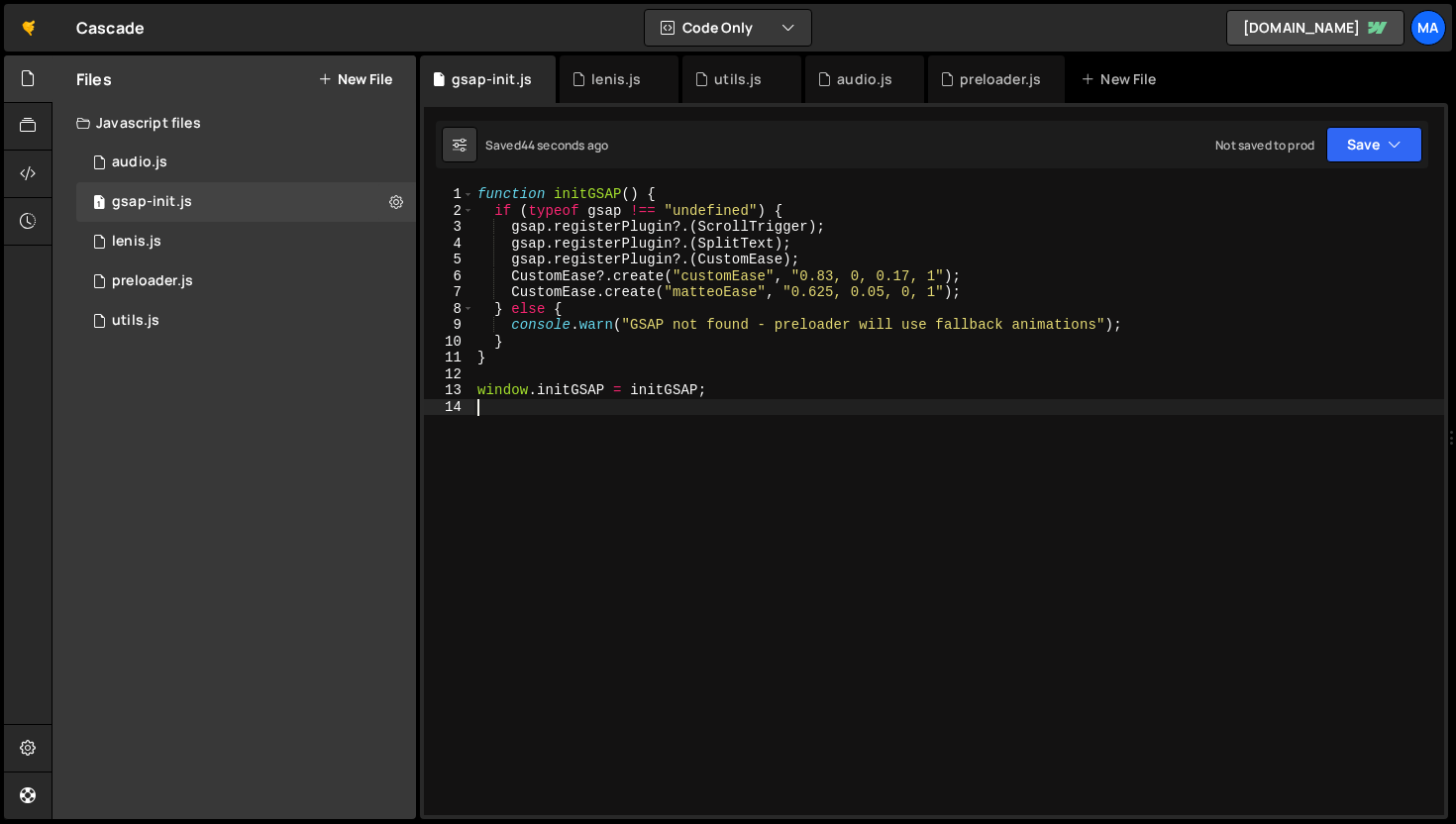 click on "Javascript files" at bounding box center [234, 123] 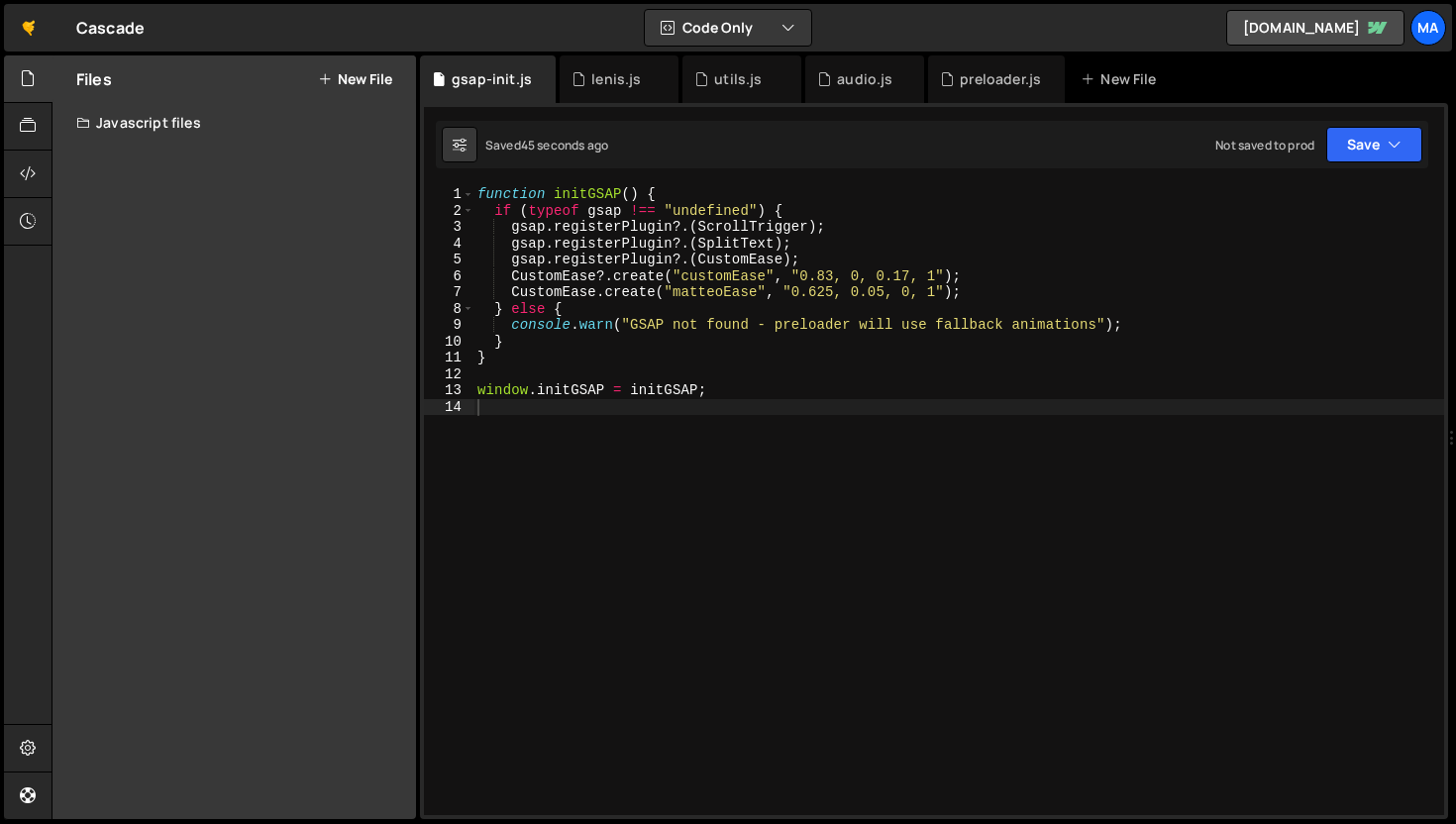 click on "Files
New File
Javascript files
1
audio.js
0
1
gsap-init.js
0
0
lenis.js
0
1
preloader.js
0" at bounding box center [234, 437] 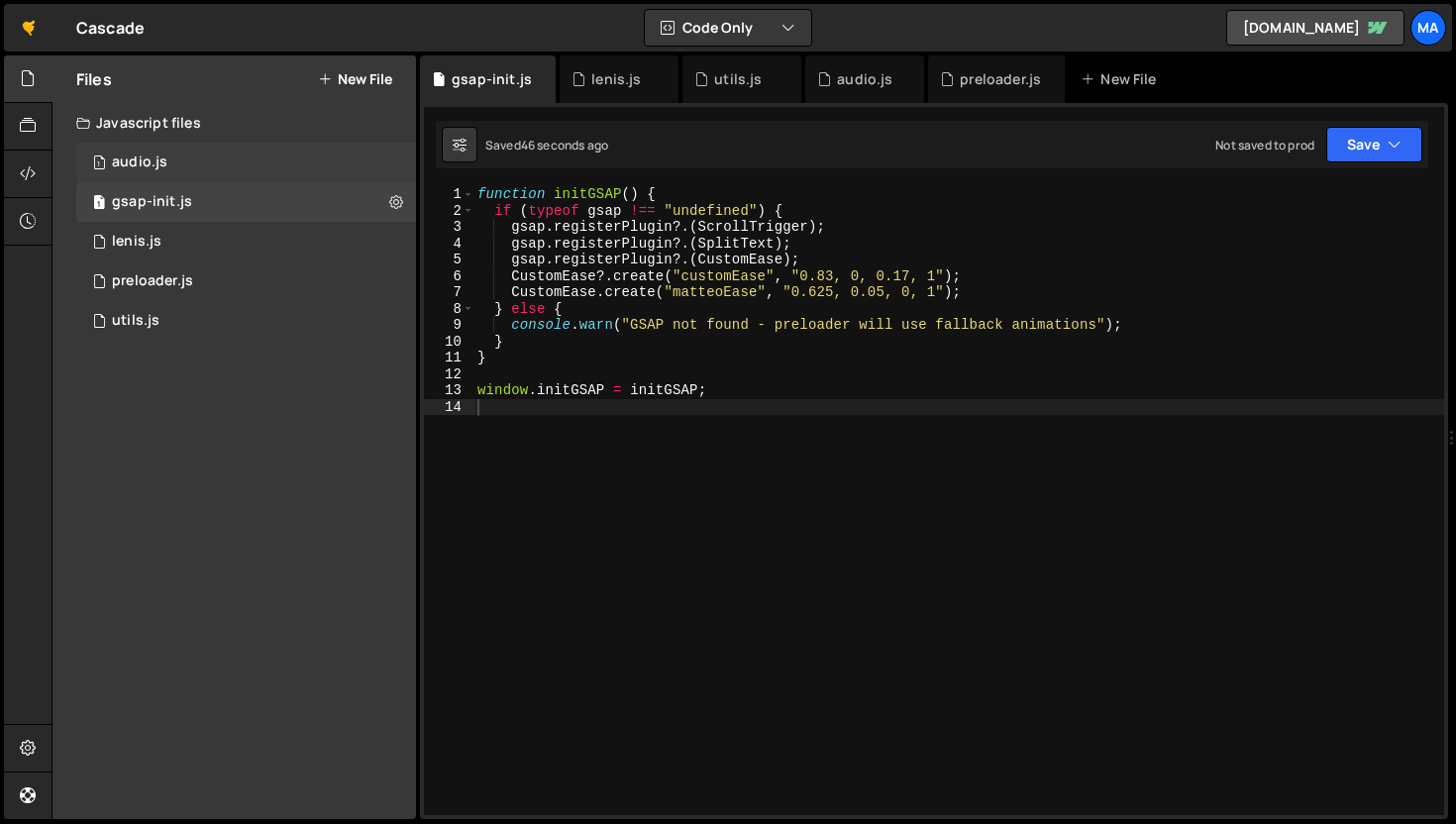 click on "1
audio.js
0" at bounding box center [250, 162] 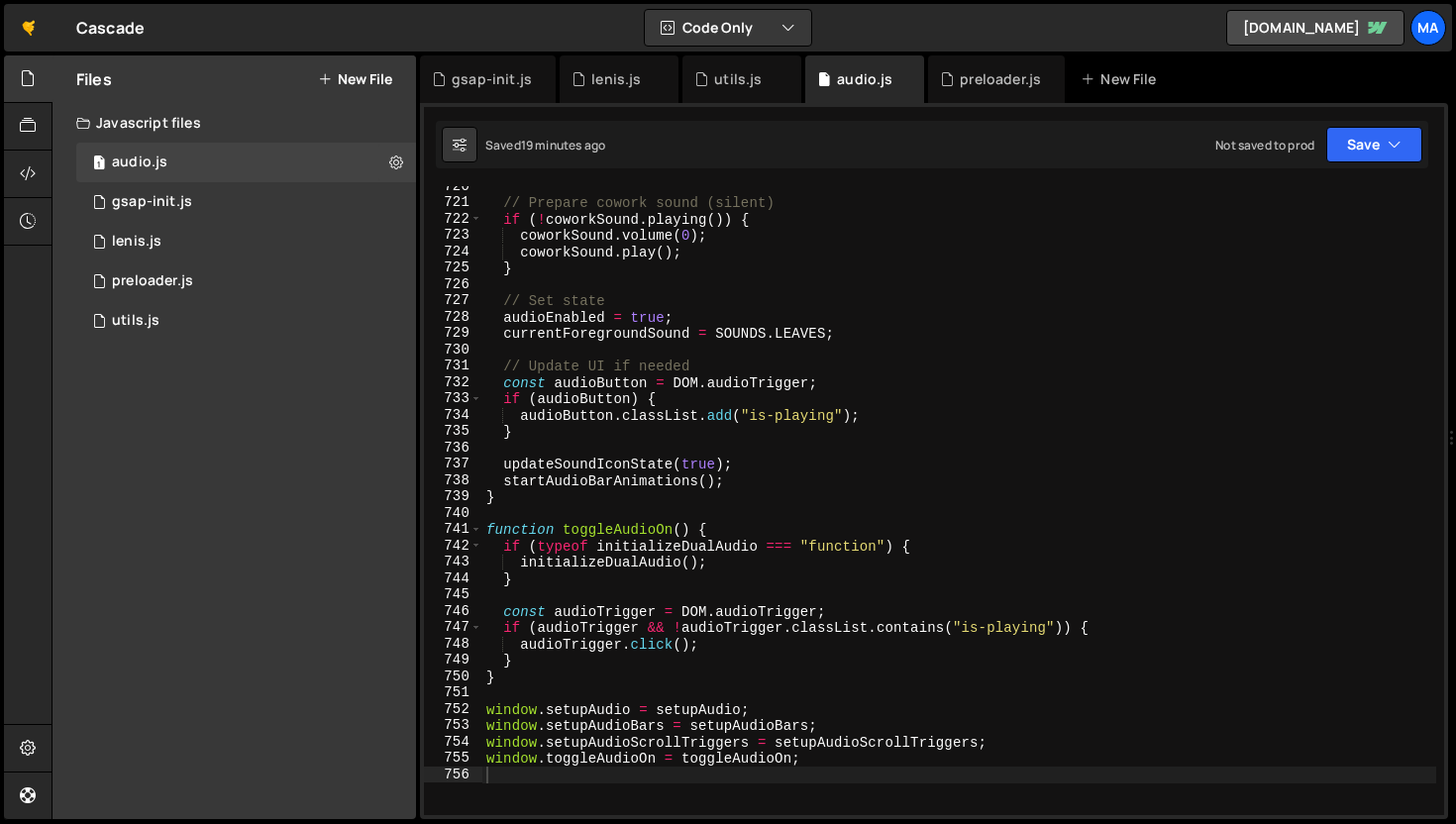 click on "// Prepare cowork sound (silent)    if   ( ! coworkSound . playing ( ))   {       coworkSound . volume ( 0 ) ;       coworkSound . play ( ) ;    }    // Set state    audioEnabled   =   true ;    currentForegroundSound   =   SOUNDS . LEAVES ;    // Update UI if needed    const   audioButton   =   DOM . audioTrigger ;    if   ( audioButton )   {       audioButton . classList . add ( "is-playing" ) ;    }    updateSoundIconState ( true ) ;    startAudioBarAnimations ( ) ; } function   toggleAudioOn ( )   {    if   ( typeof   initializeDualAudio   ===   "function" )   {       initializeDualAudio ( ) ;    }    const   audioTrigger   =   DOM . audioTrigger ;    if   ( audioTrigger   &&   ! audioTrigger . classList . contains ( "is-playing" ))   {       audioTrigger . click ( ) ;    } } window . setupAudio   =   setupAudio ; window . setupAudioBars   =   setupAudioBars ; window . setupAudioScrollTriggers   =   setupAudioScrollTriggers ; window . toggleAudioOn   =   toggleAudioOn ;" at bounding box center (959, 509) 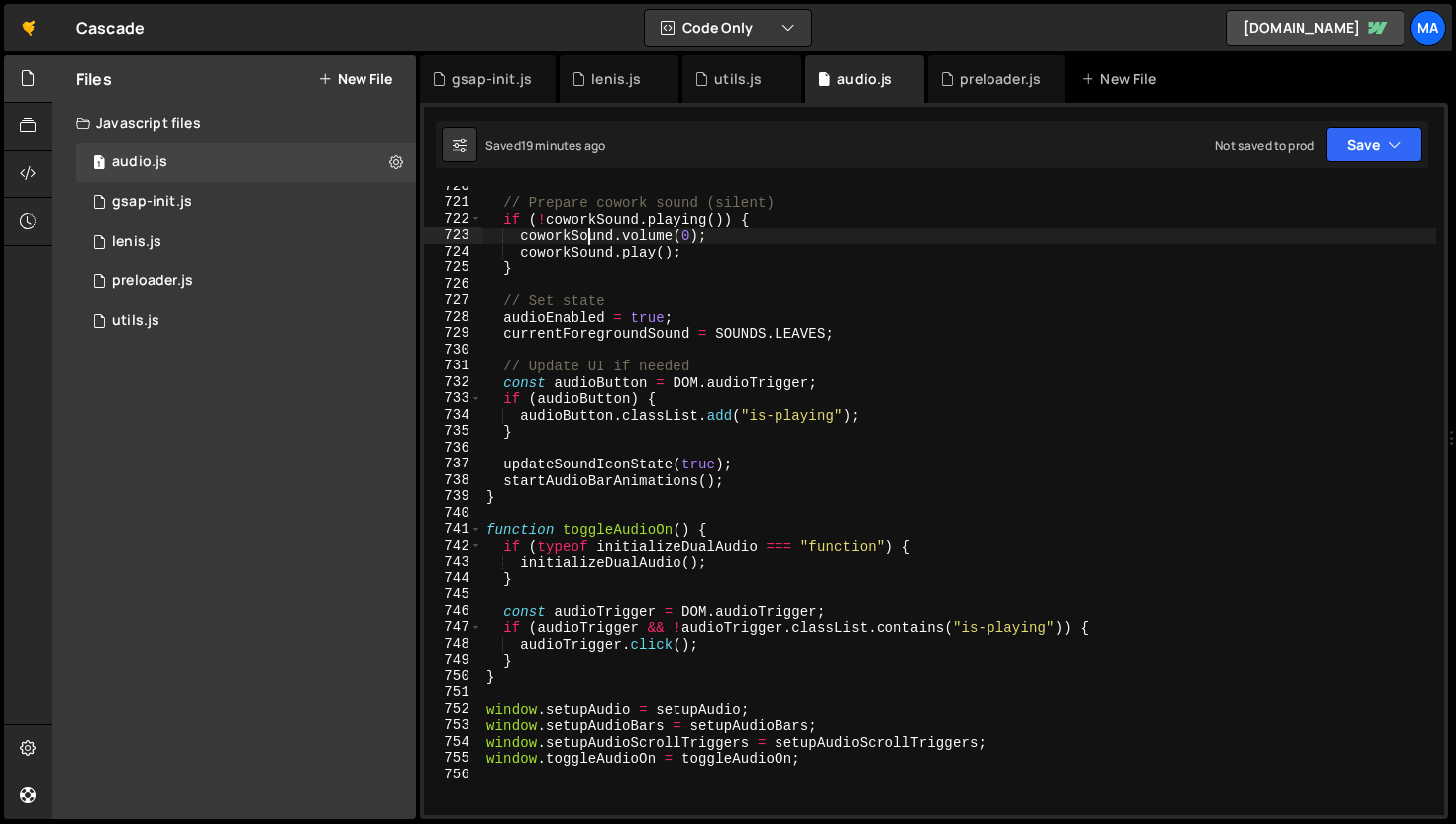 type on "window.toggleAudioOn = toggleAudioOn;" 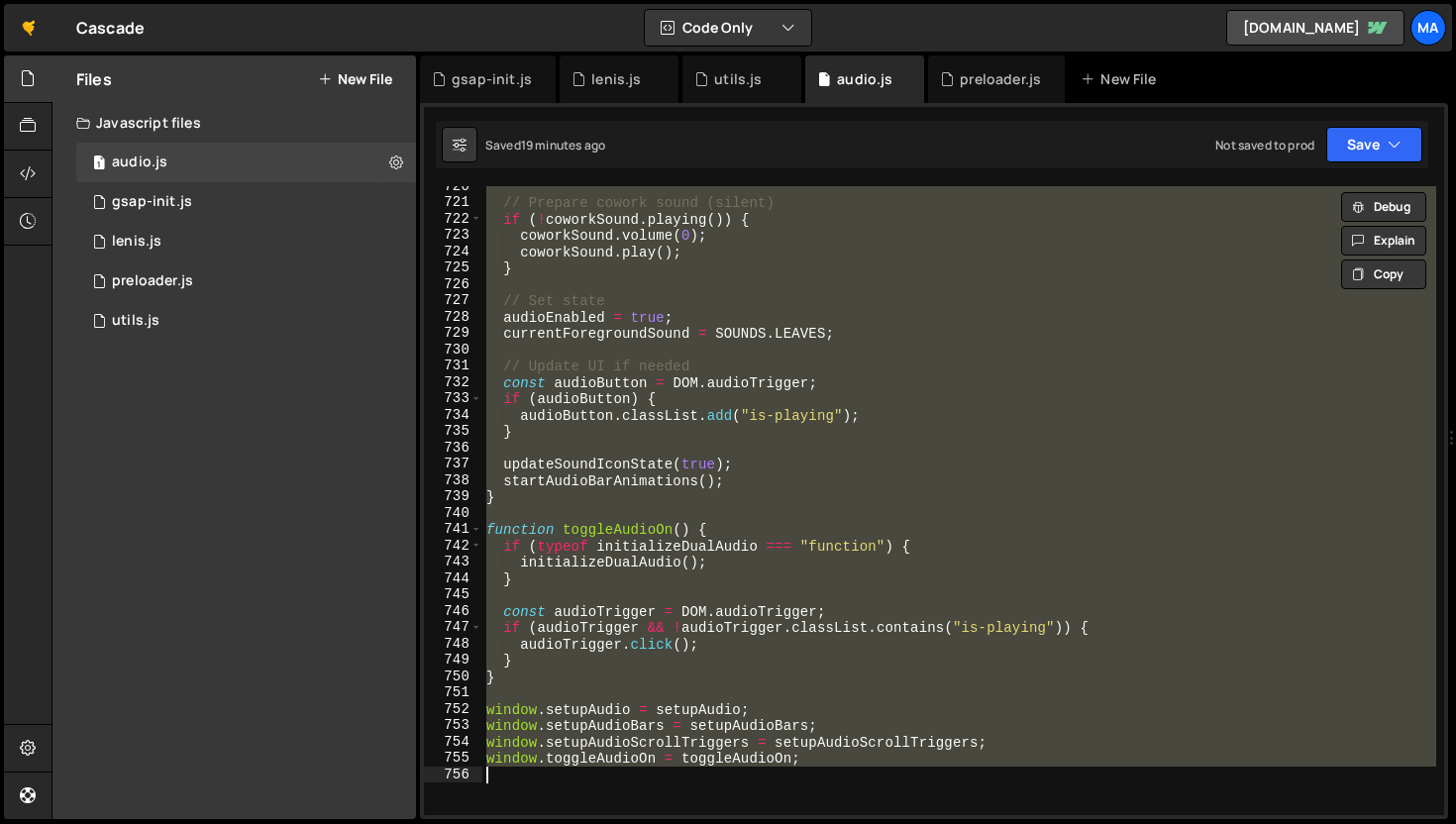 paste 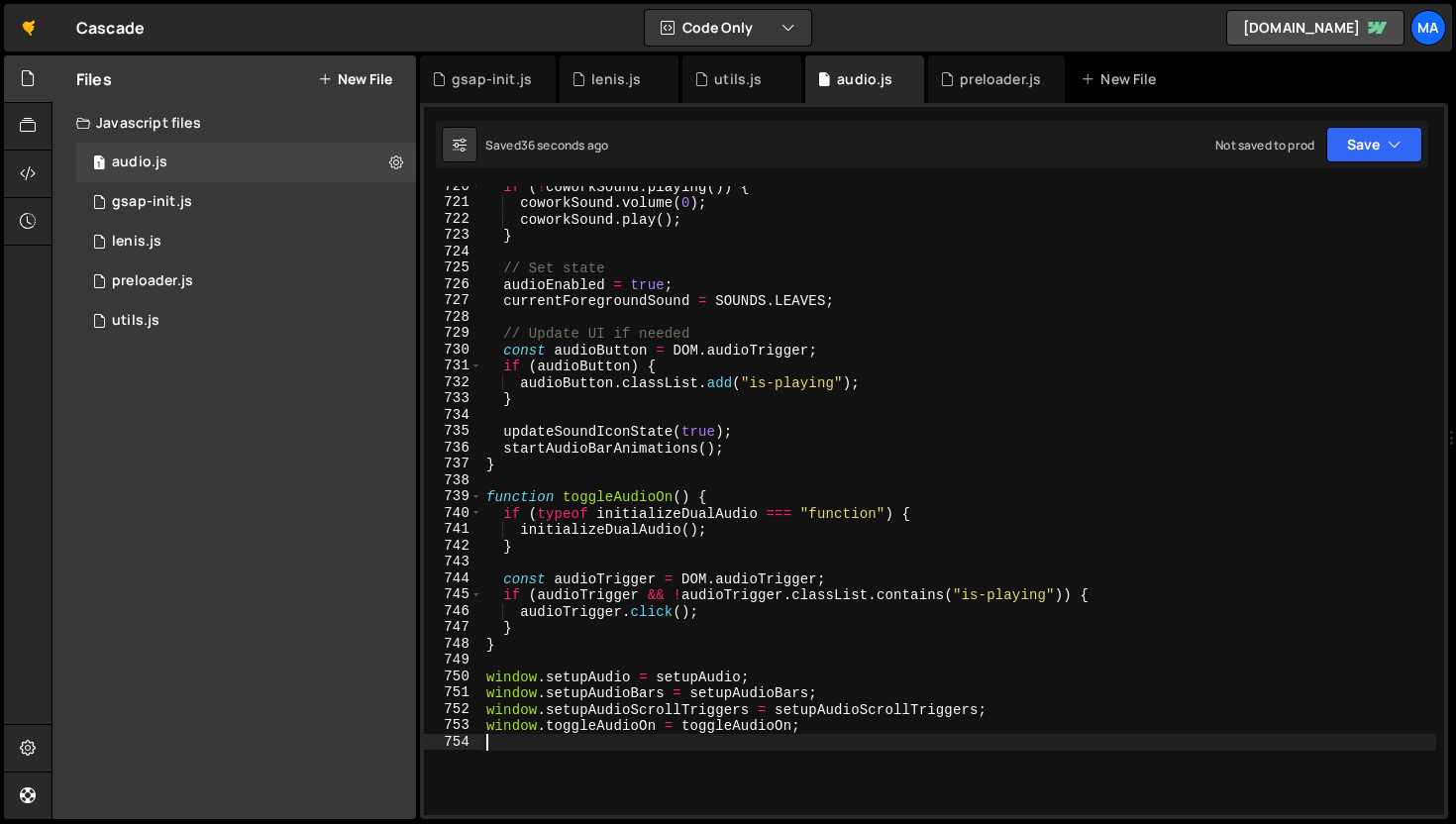type on "window.toggleAudioOn = toggleAudioOn;" 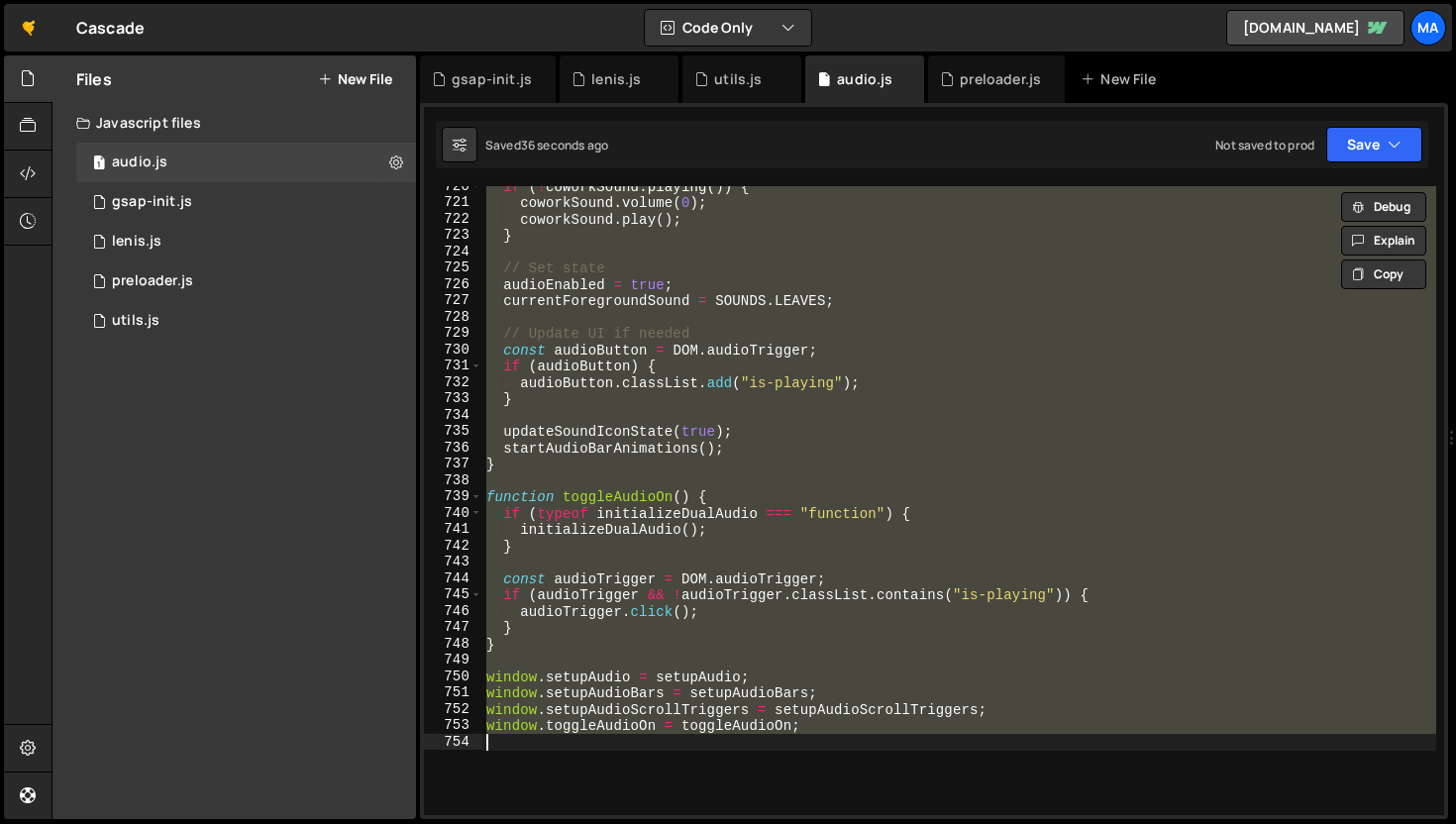 paste 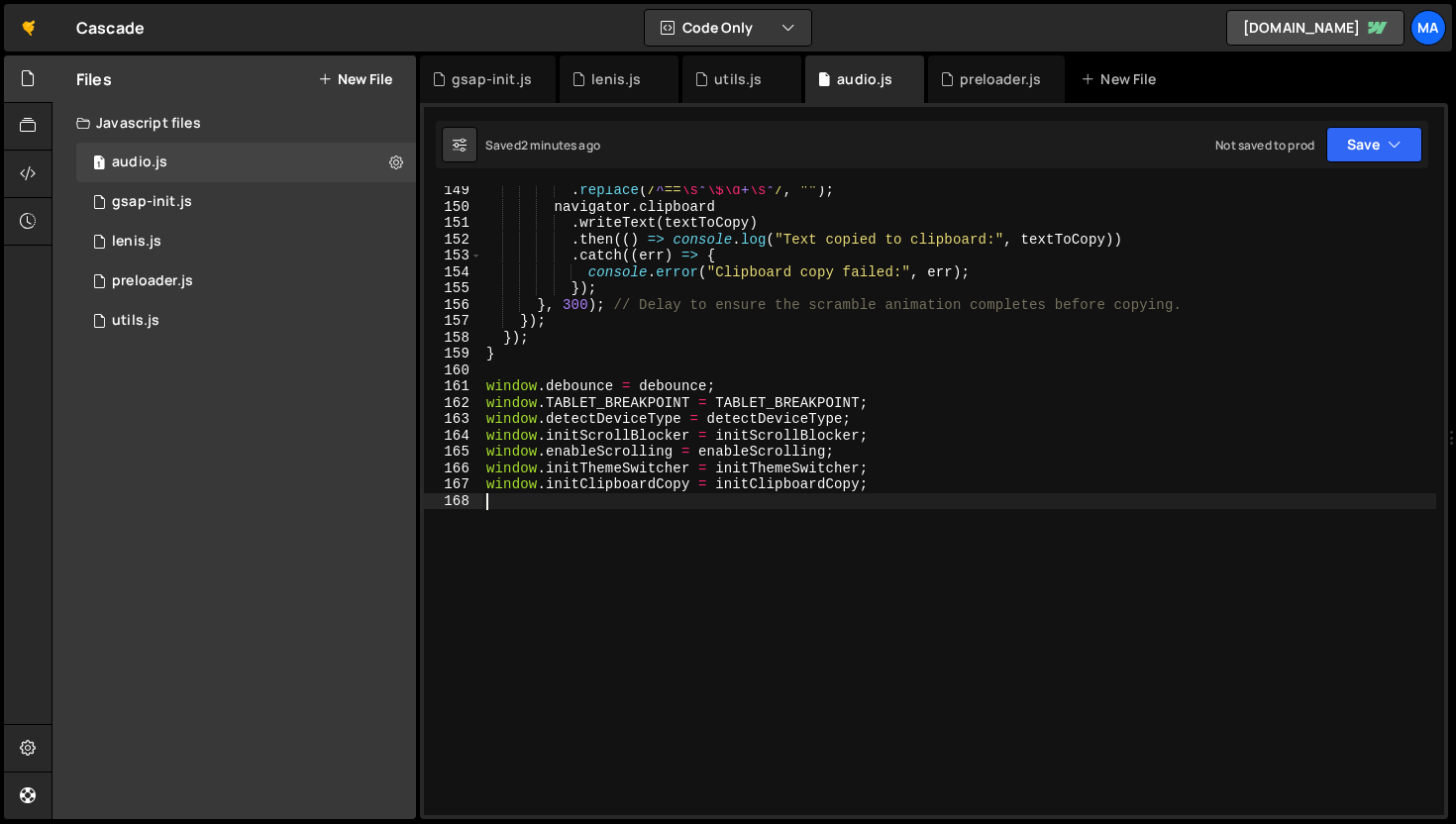 click on "New File" at bounding box center [355, 79] 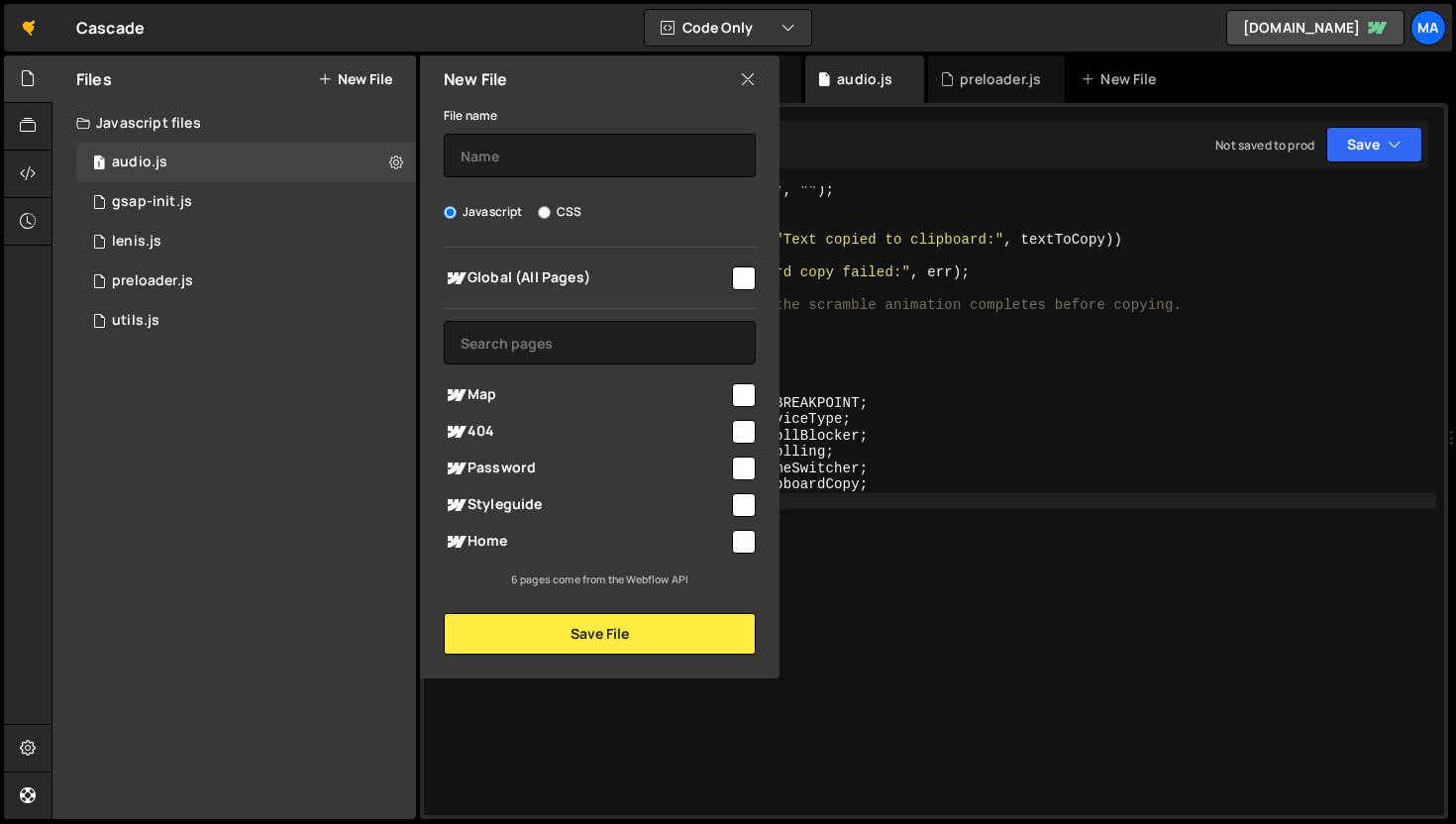 type 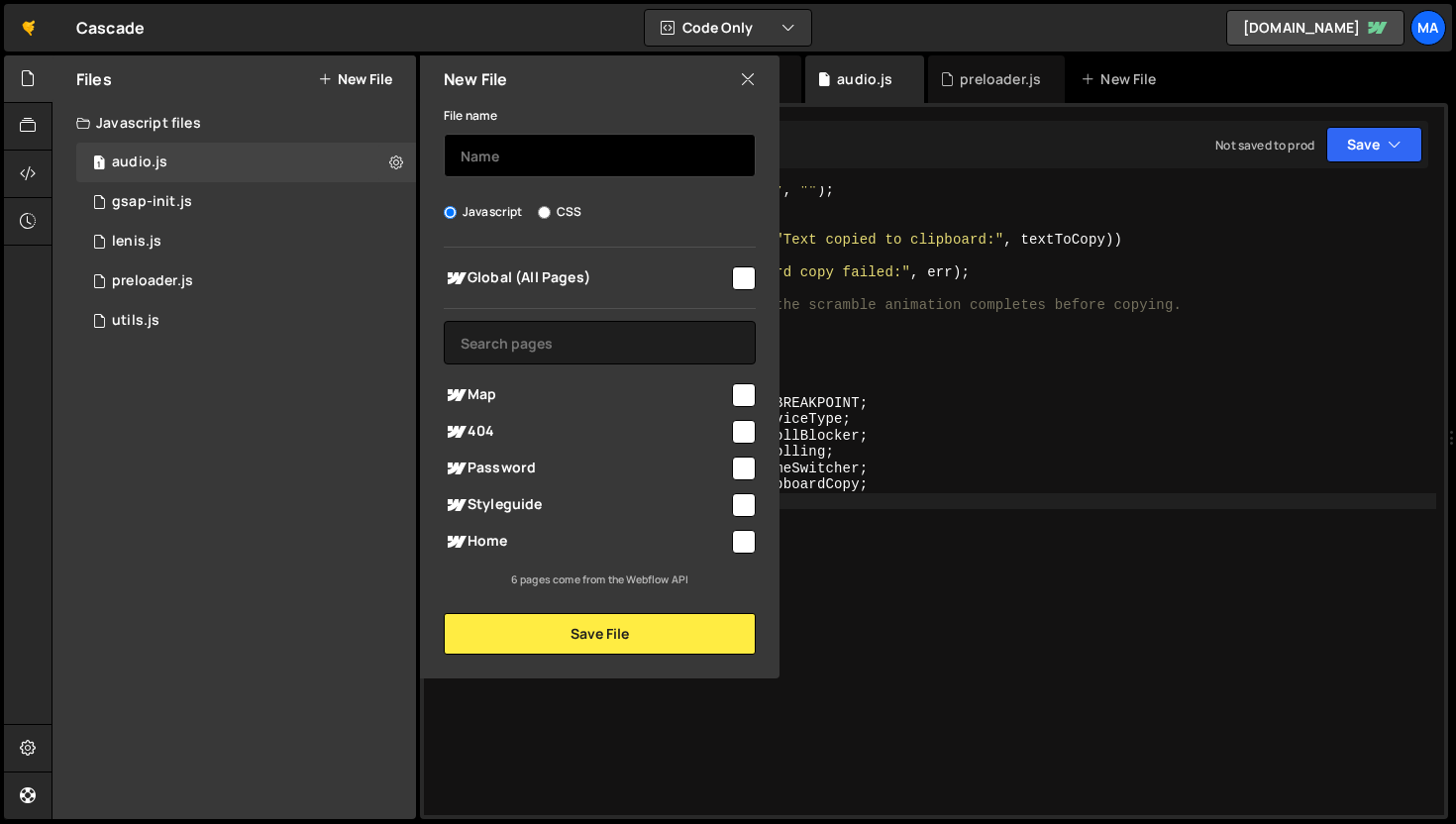 click at bounding box center (599, 155) 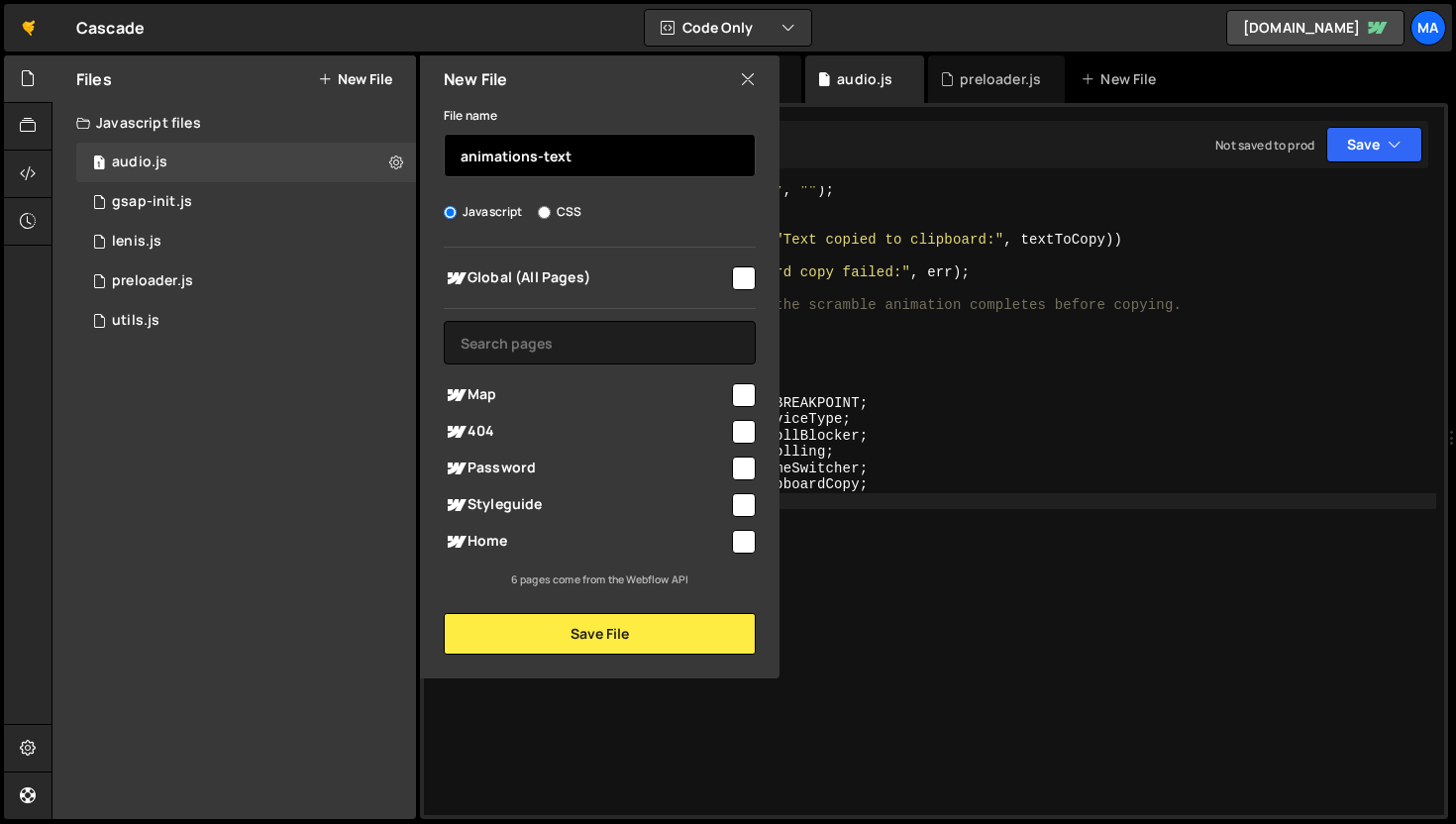type on "animations-text" 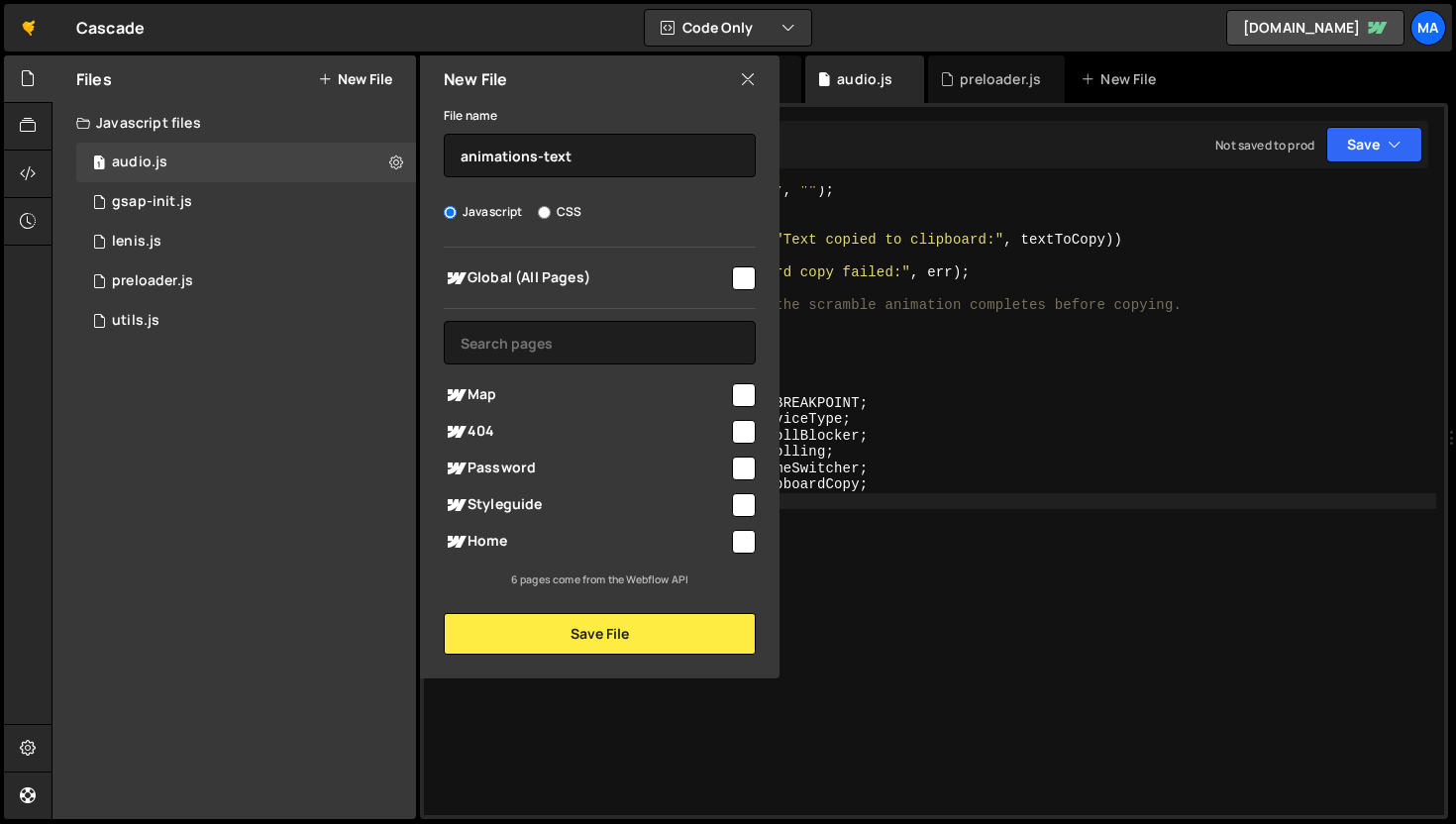 click at bounding box center [744, 278] 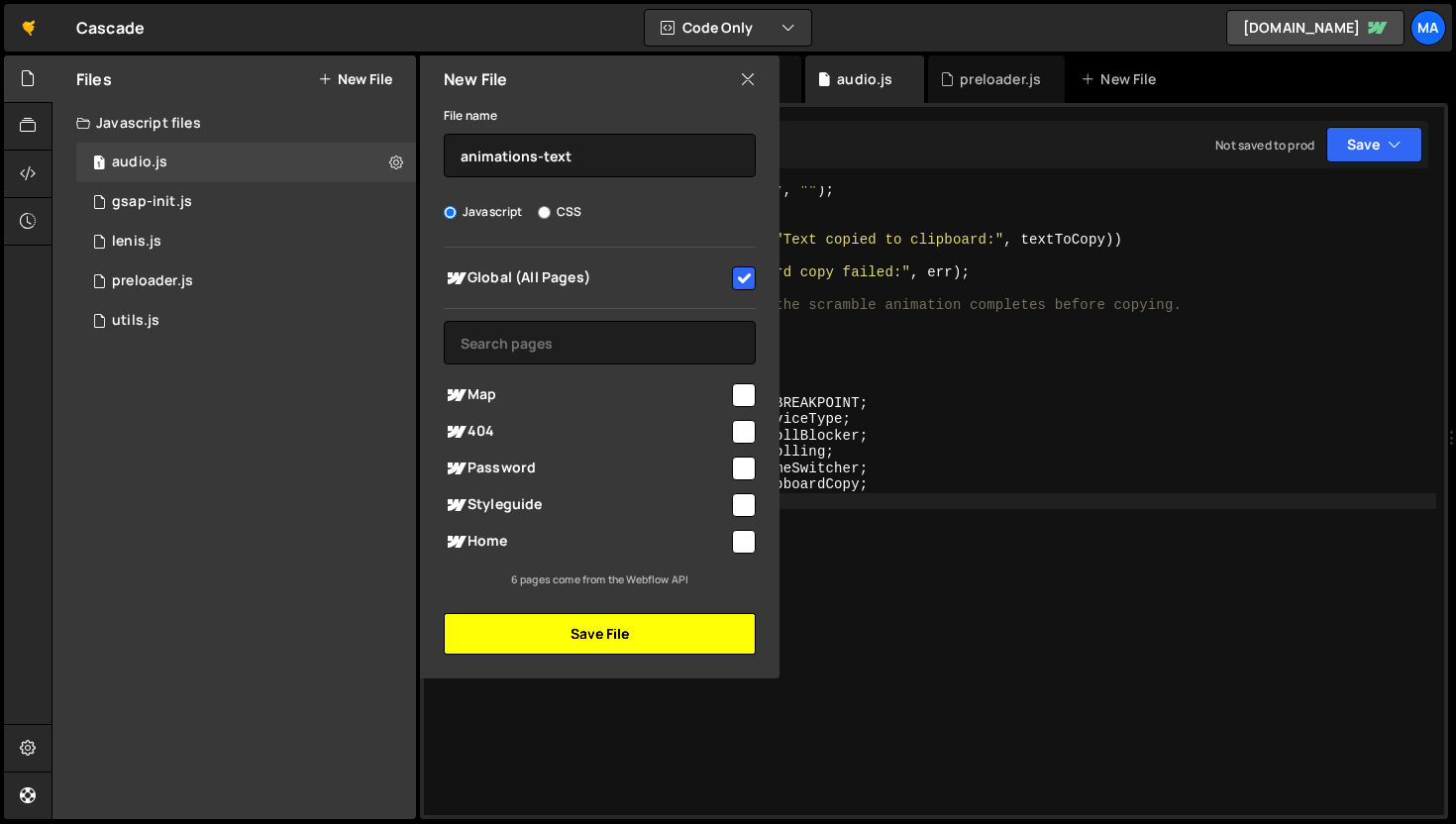 click on "Save File" at bounding box center [599, 634] 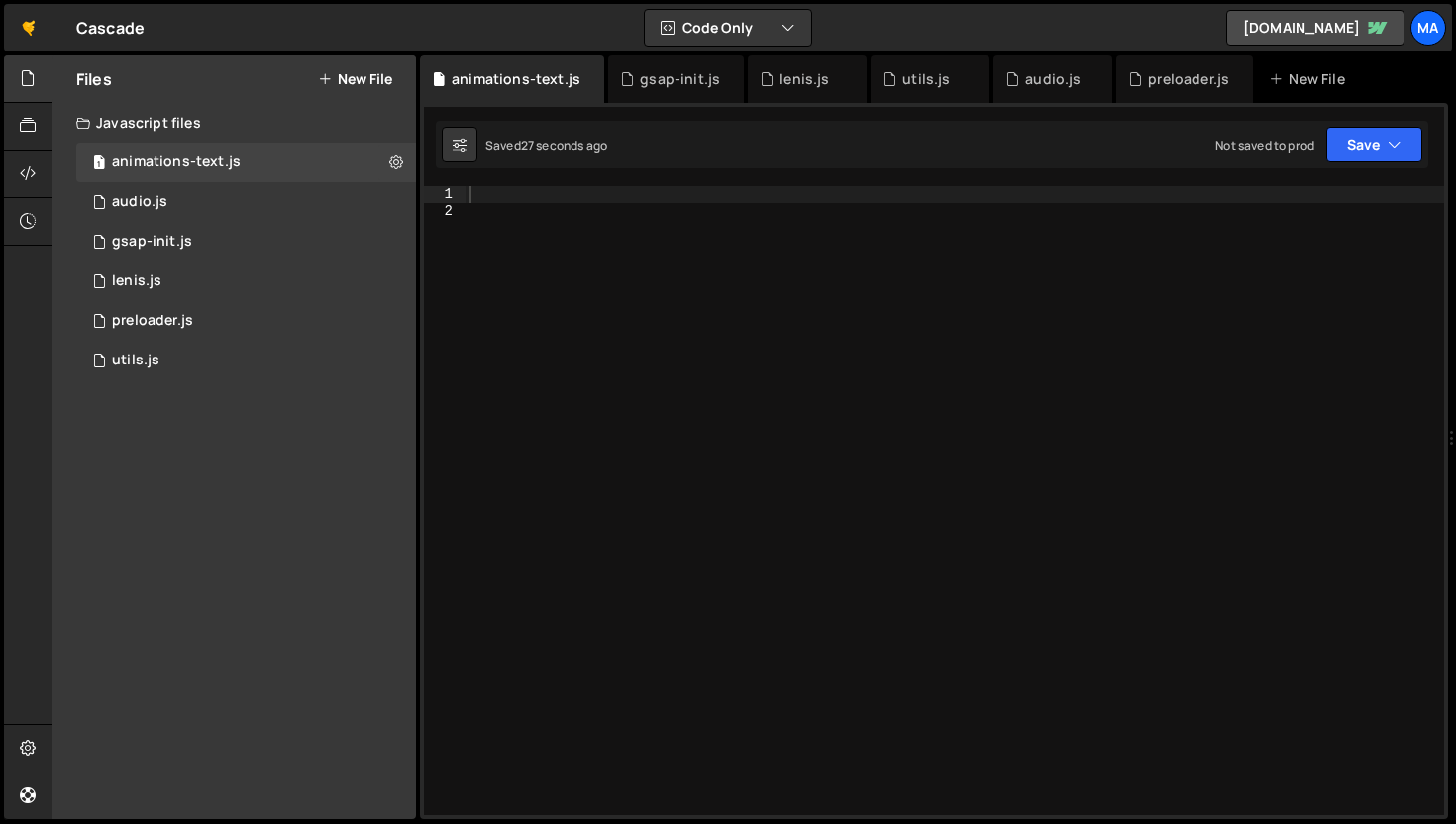 type 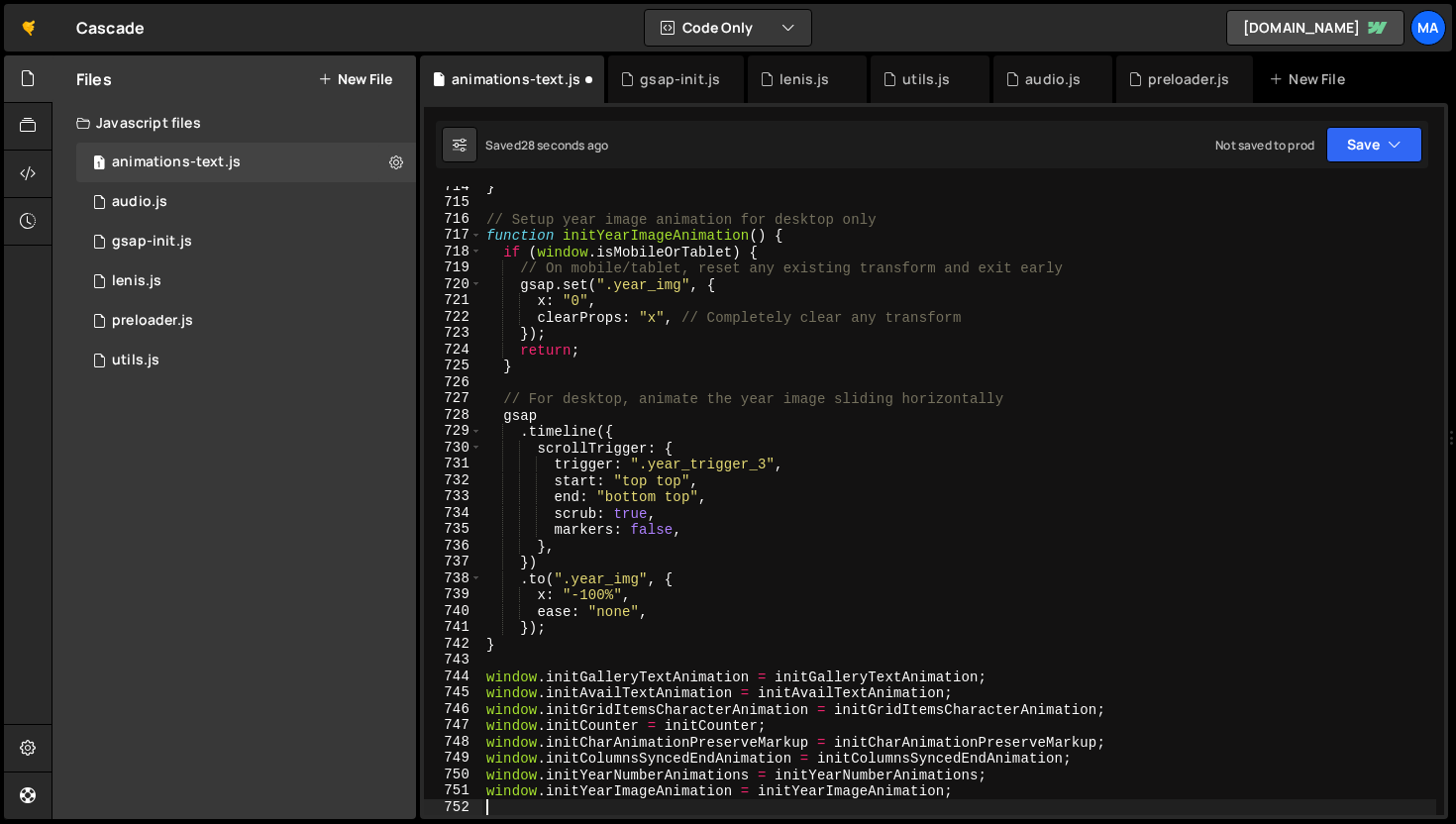scroll, scrollTop: 11660, scrollLeft: 0, axis: vertical 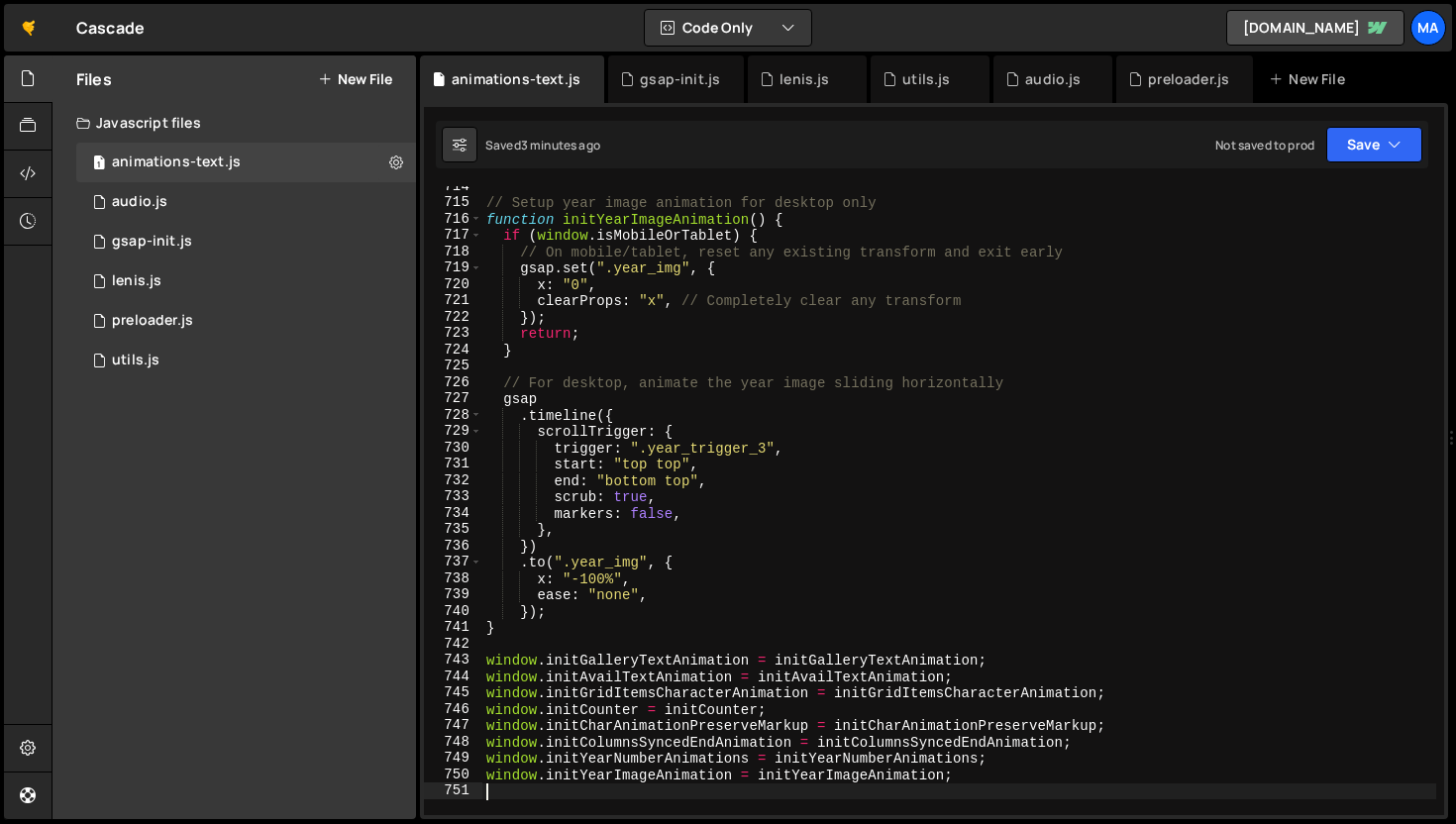 click on "New File" at bounding box center [355, 79] 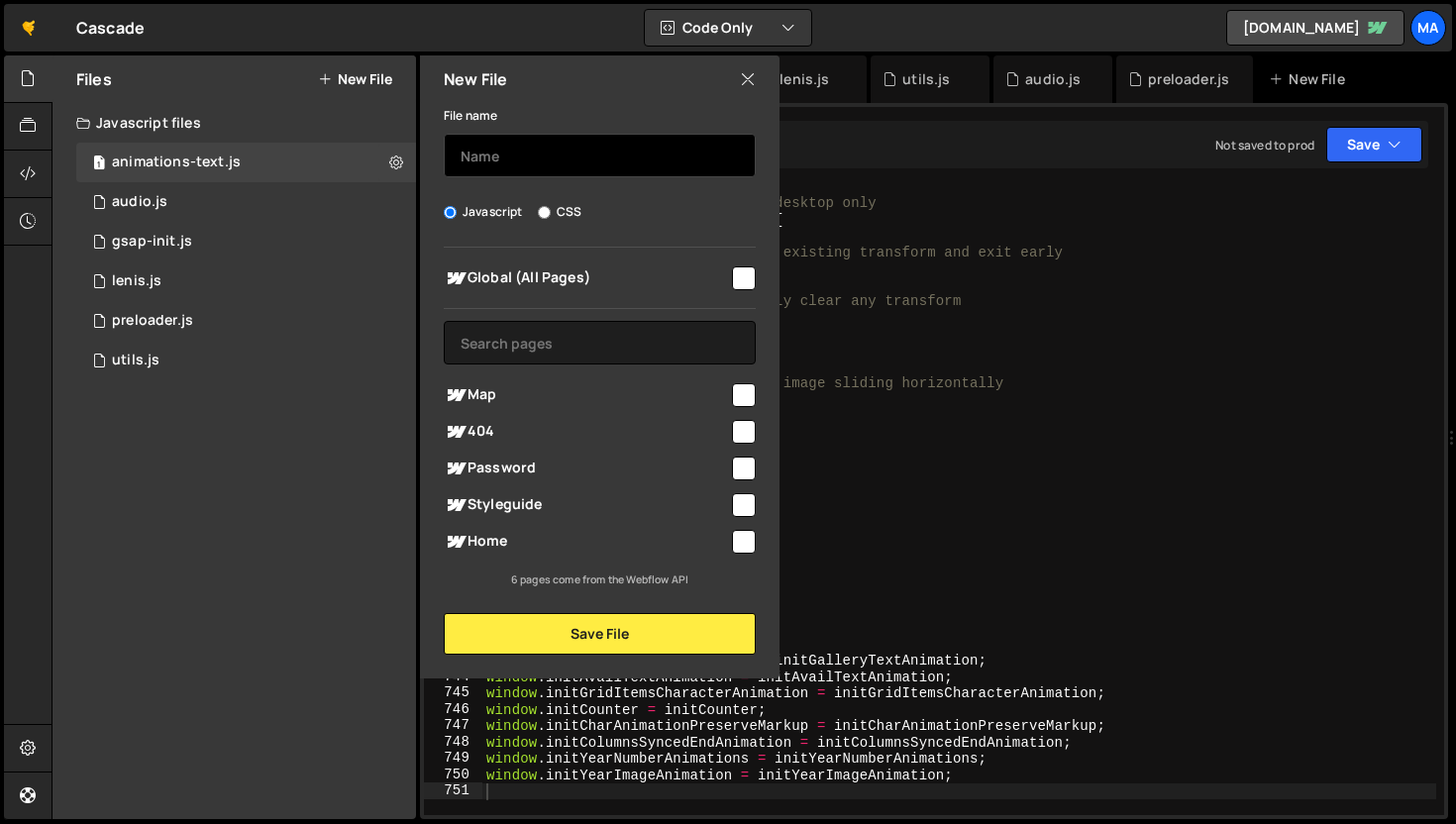 click at bounding box center [599, 155] 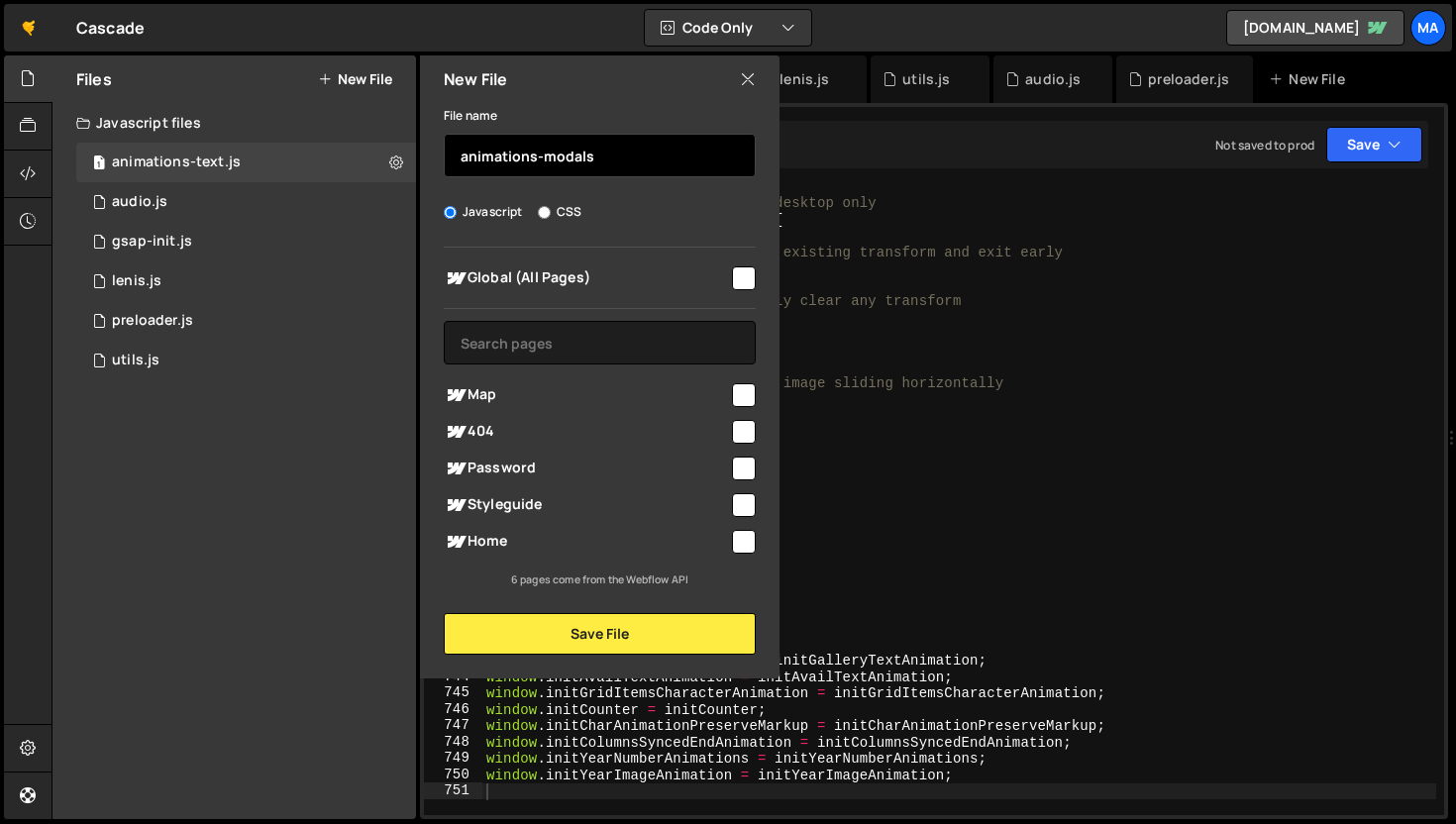 type on "animations-modals" 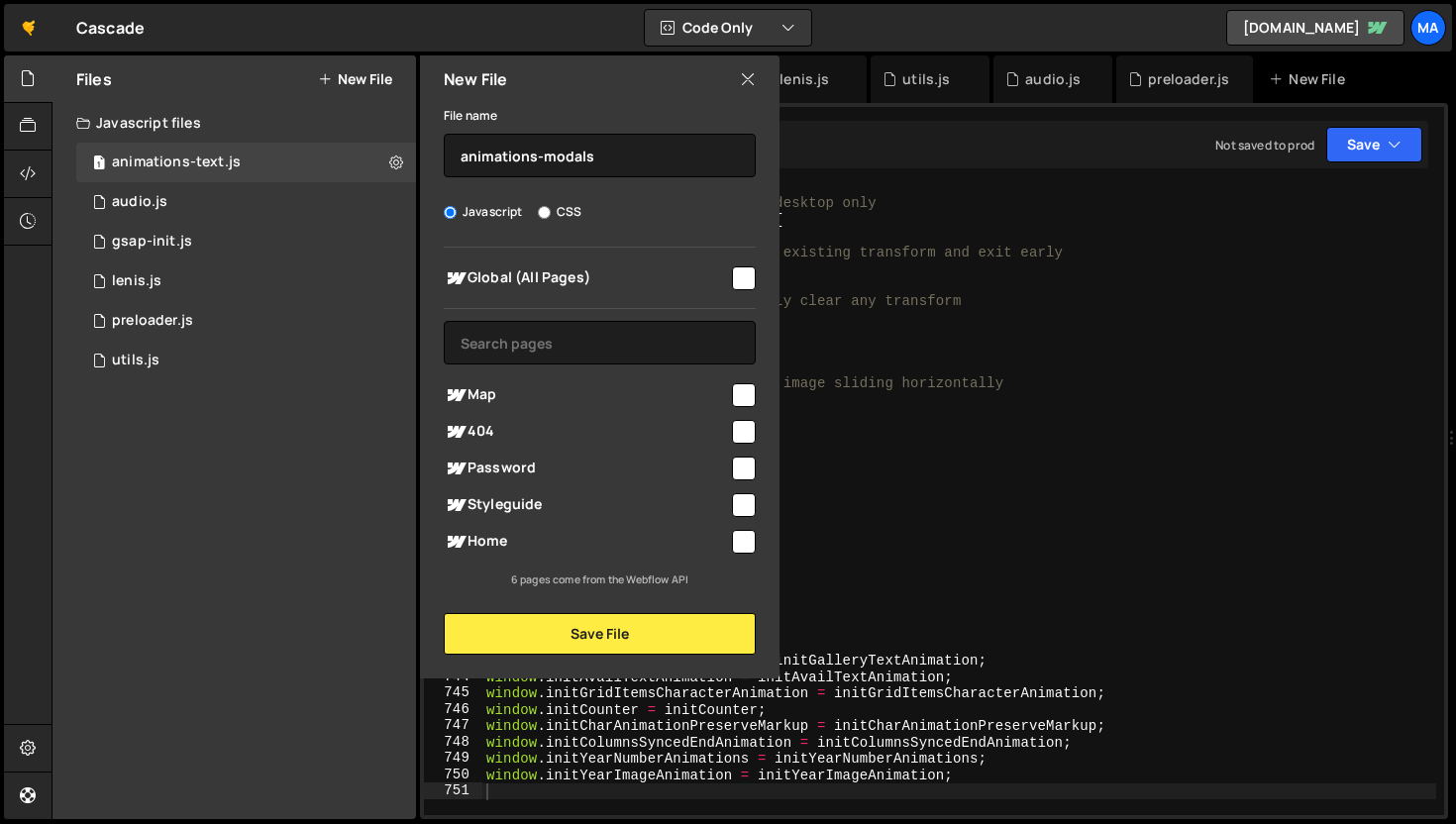 click at bounding box center (744, 278) 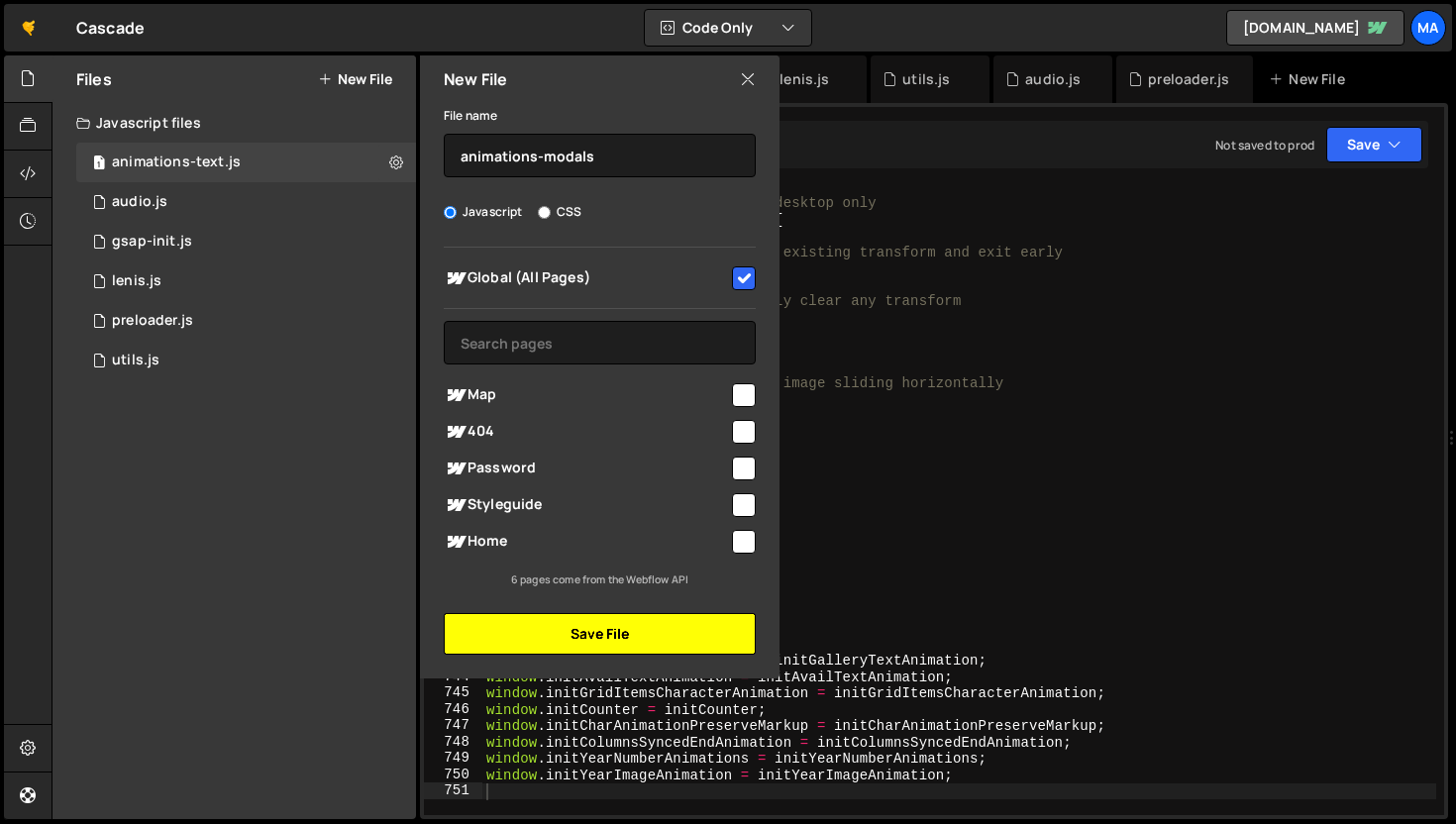 click on "Save File" at bounding box center [599, 634] 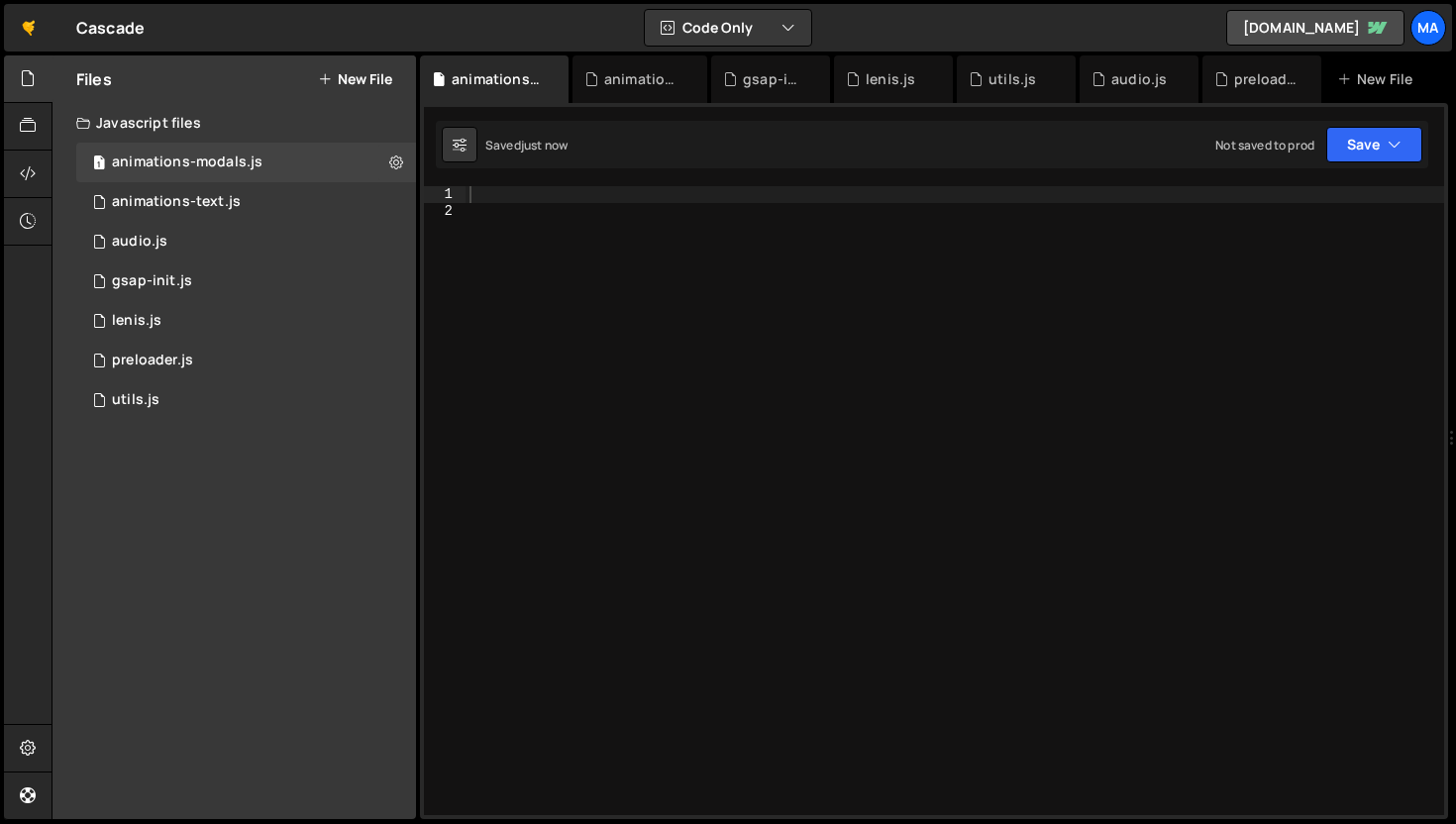 click on "New File" at bounding box center [355, 79] 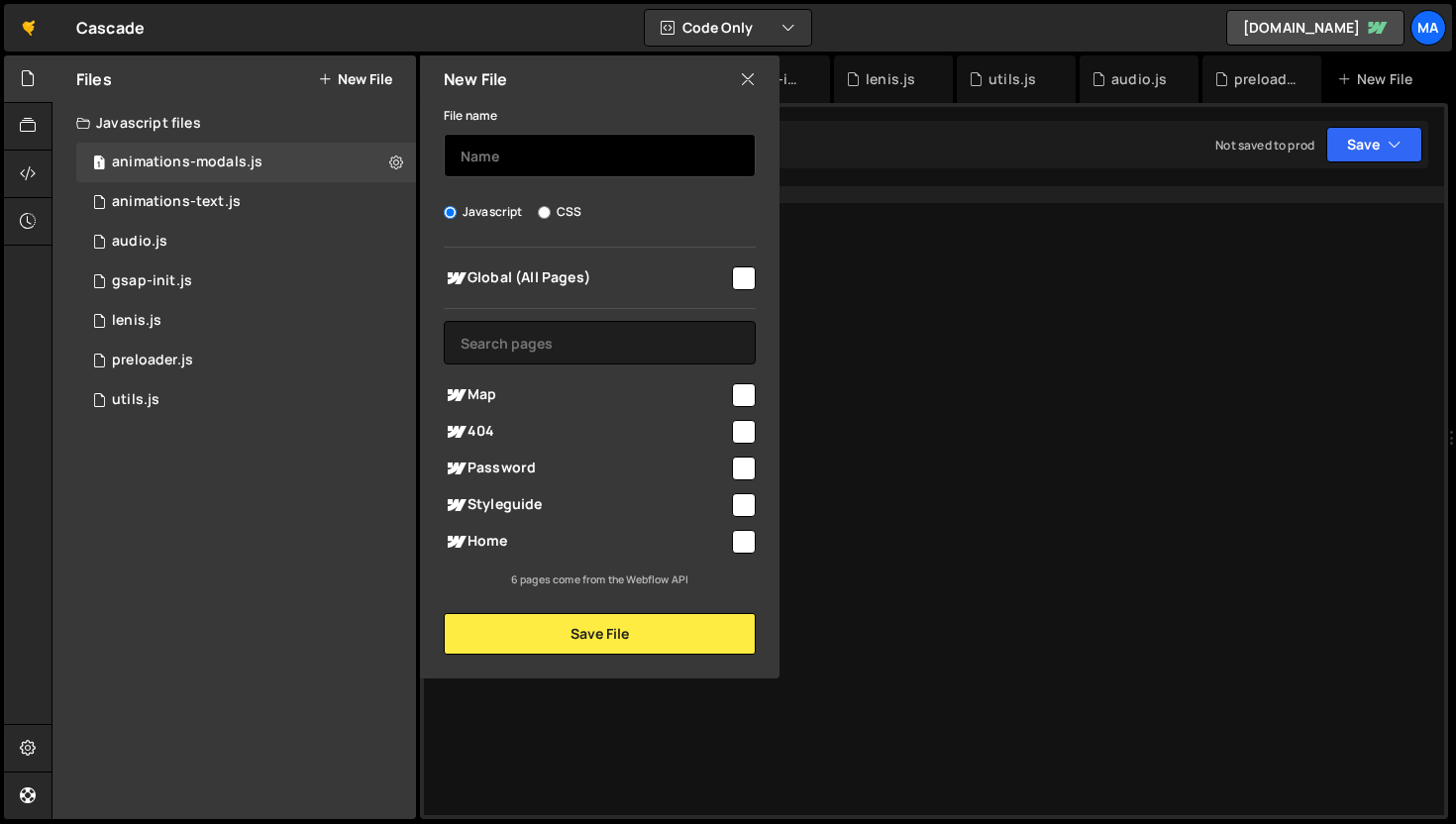 click at bounding box center [599, 155] 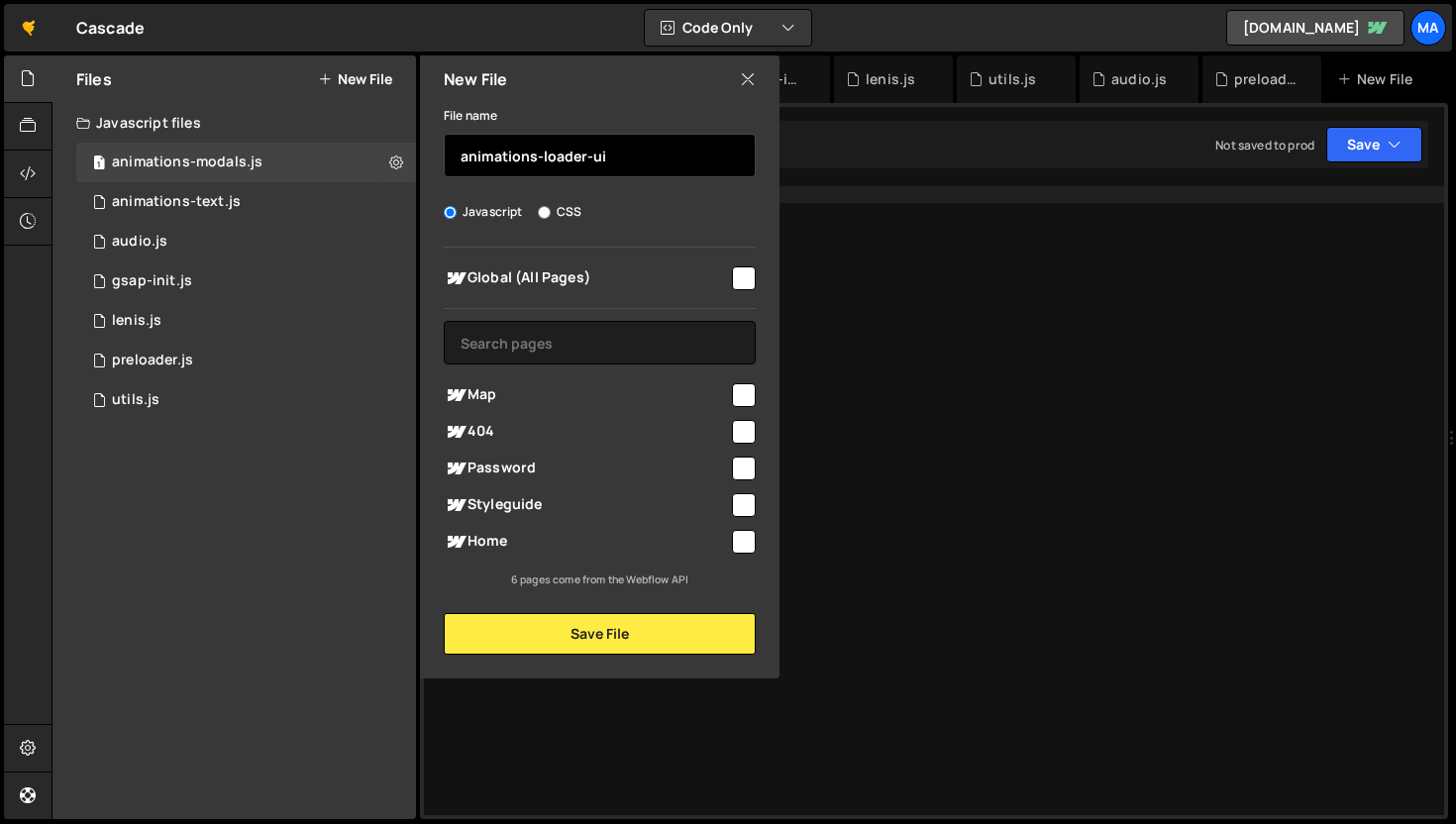 type on "animations-loader-ui" 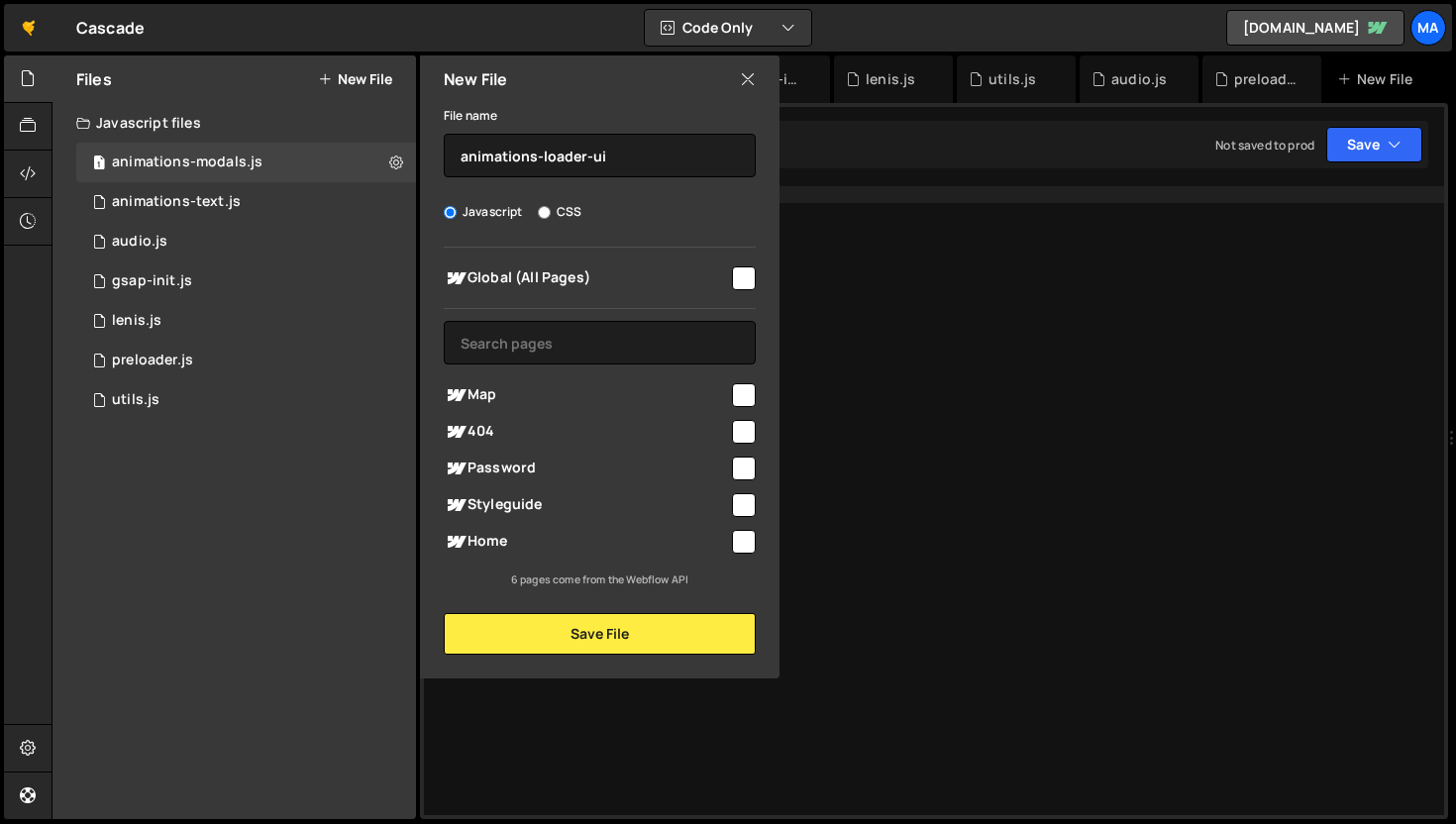 click at bounding box center (744, 278) 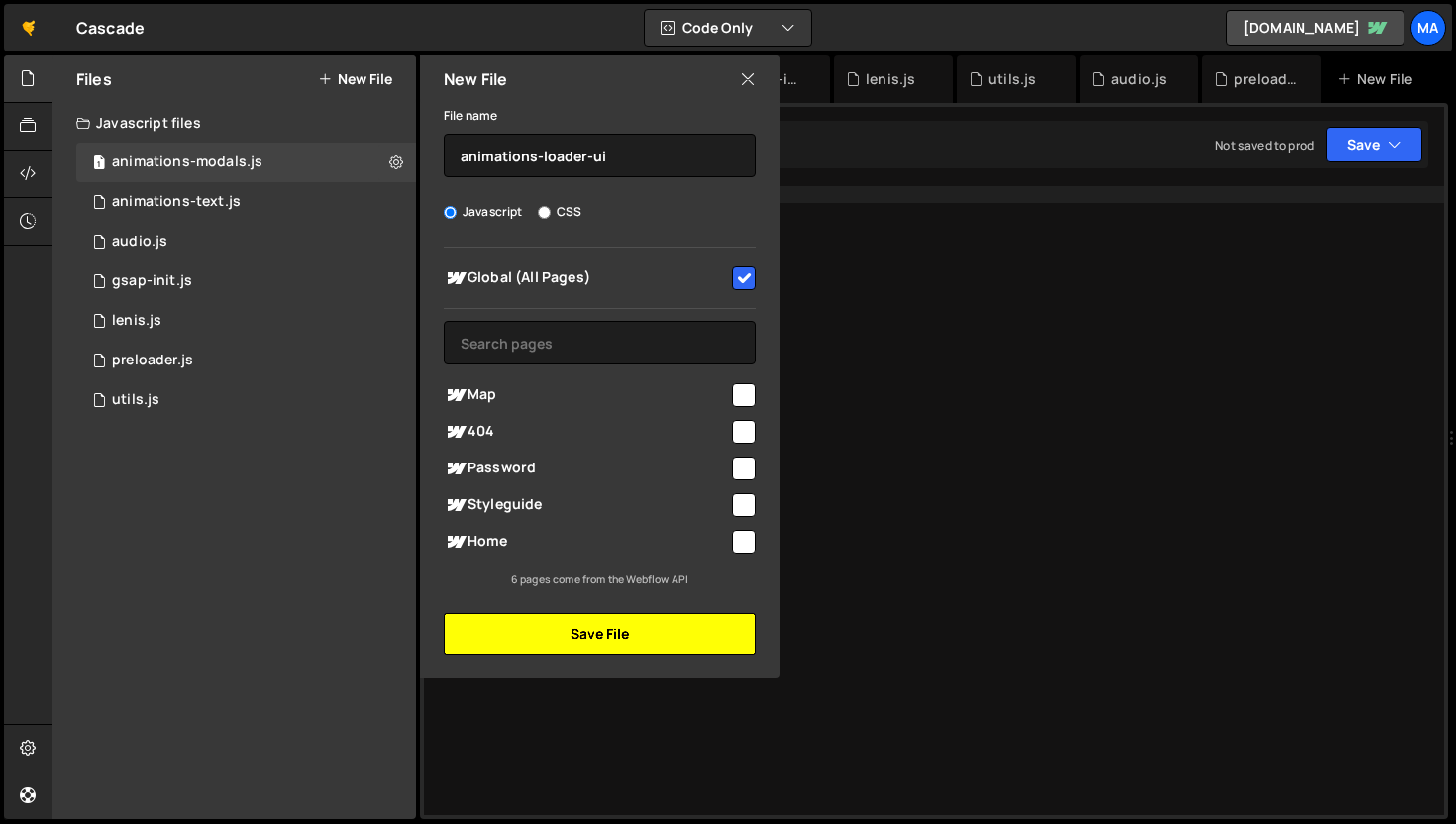 click on "Save File" at bounding box center (599, 634) 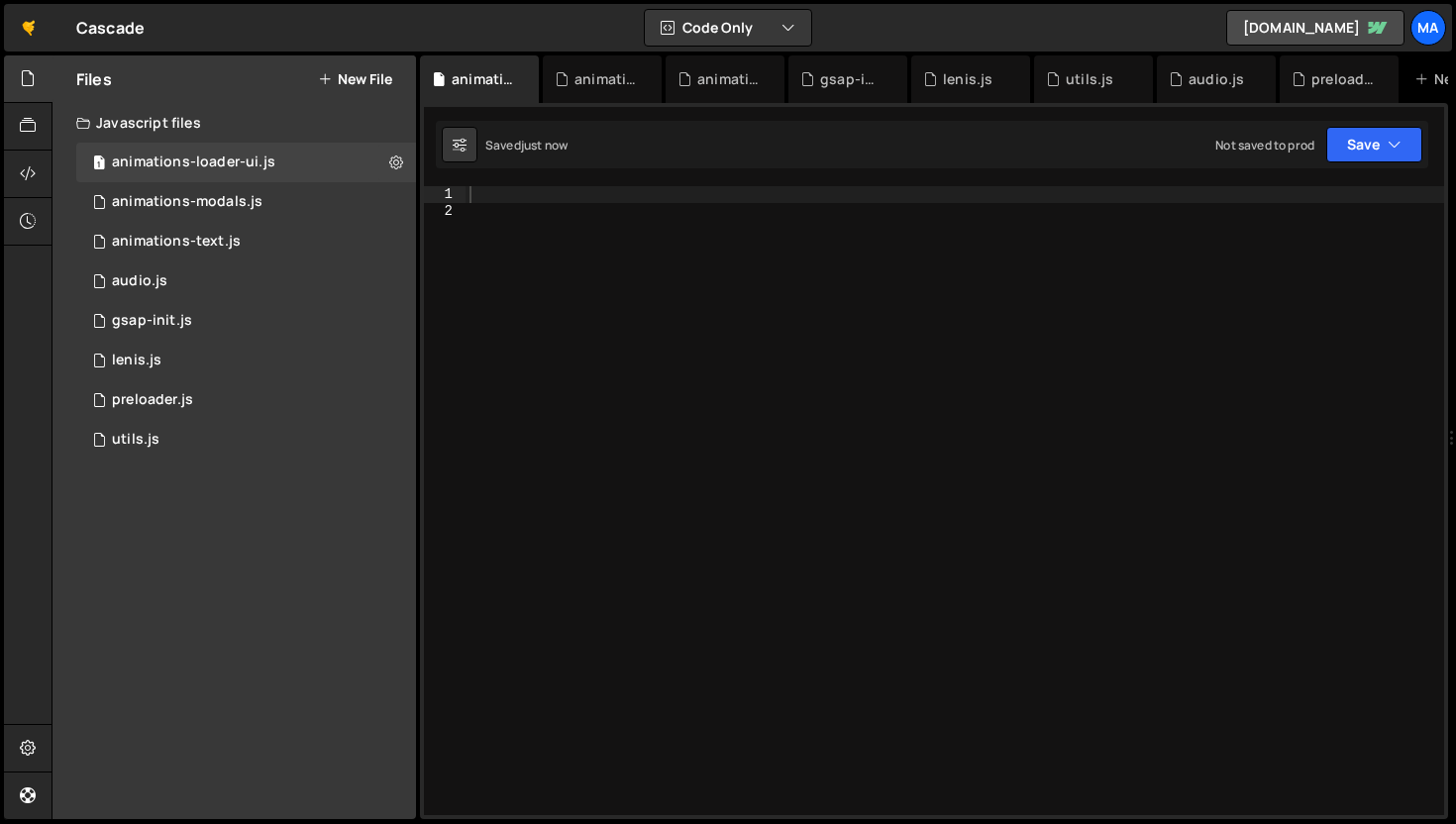 click on "New File" at bounding box center [355, 79] 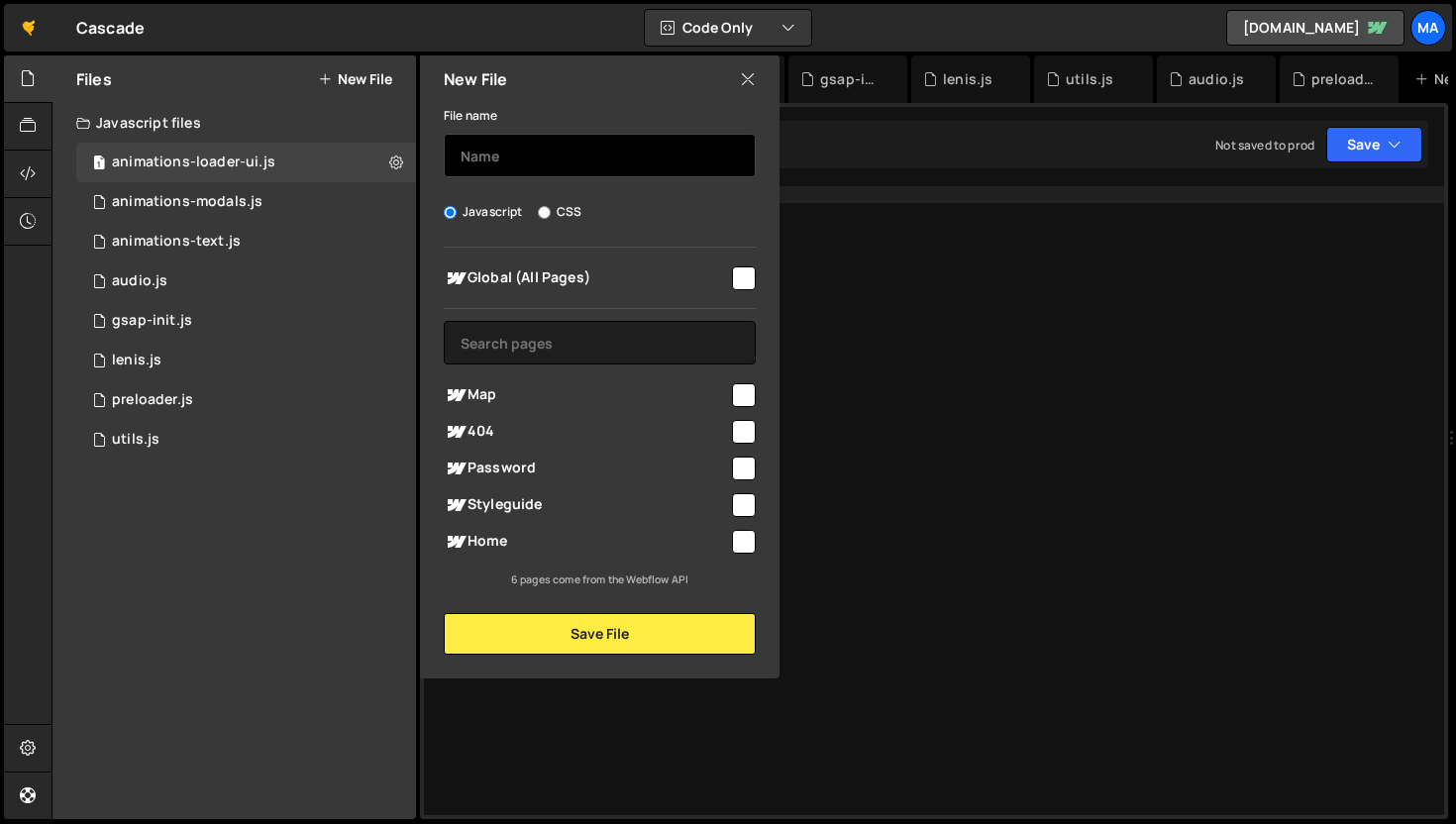 click at bounding box center (599, 155) 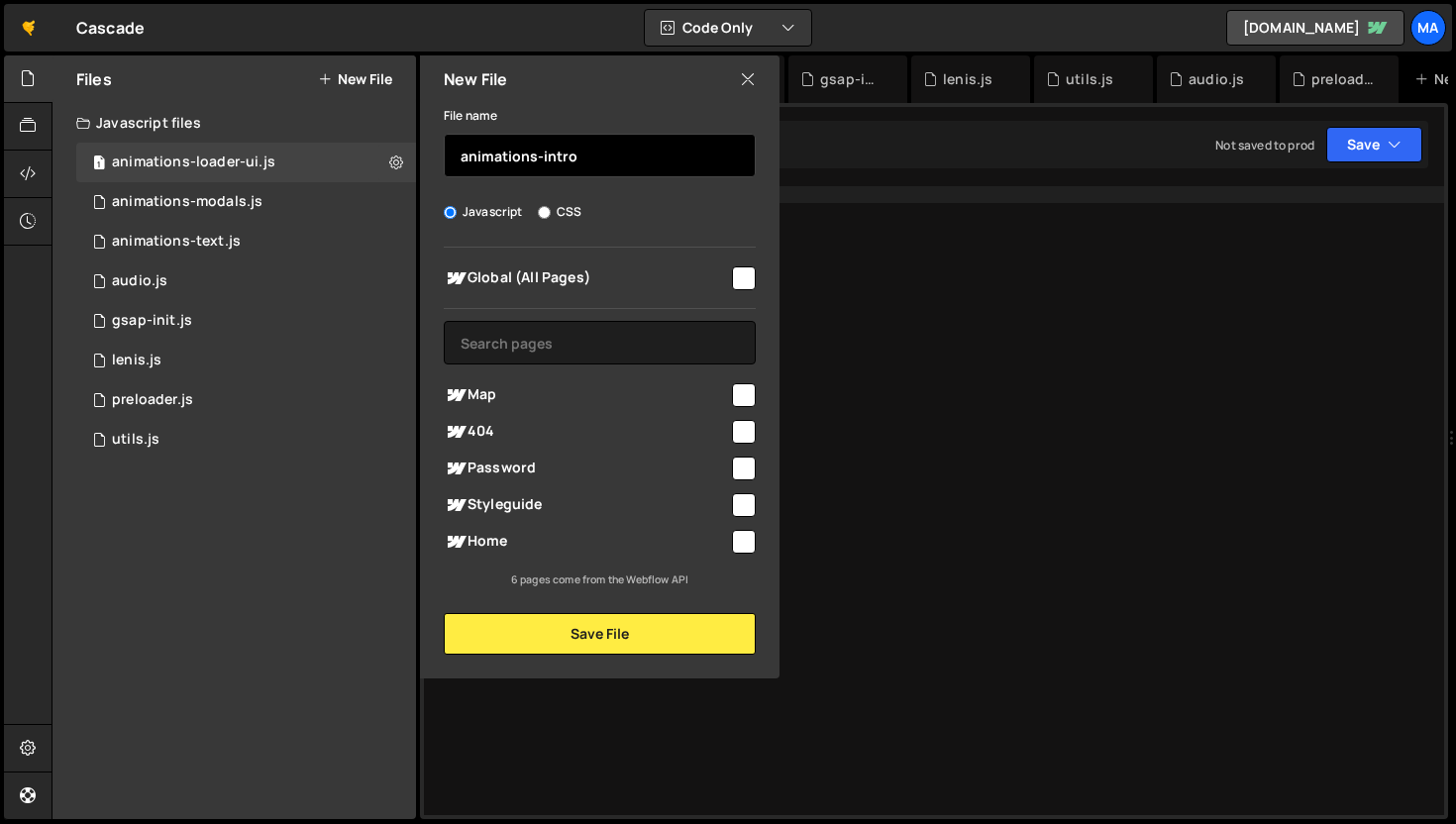 type on "animations-intro" 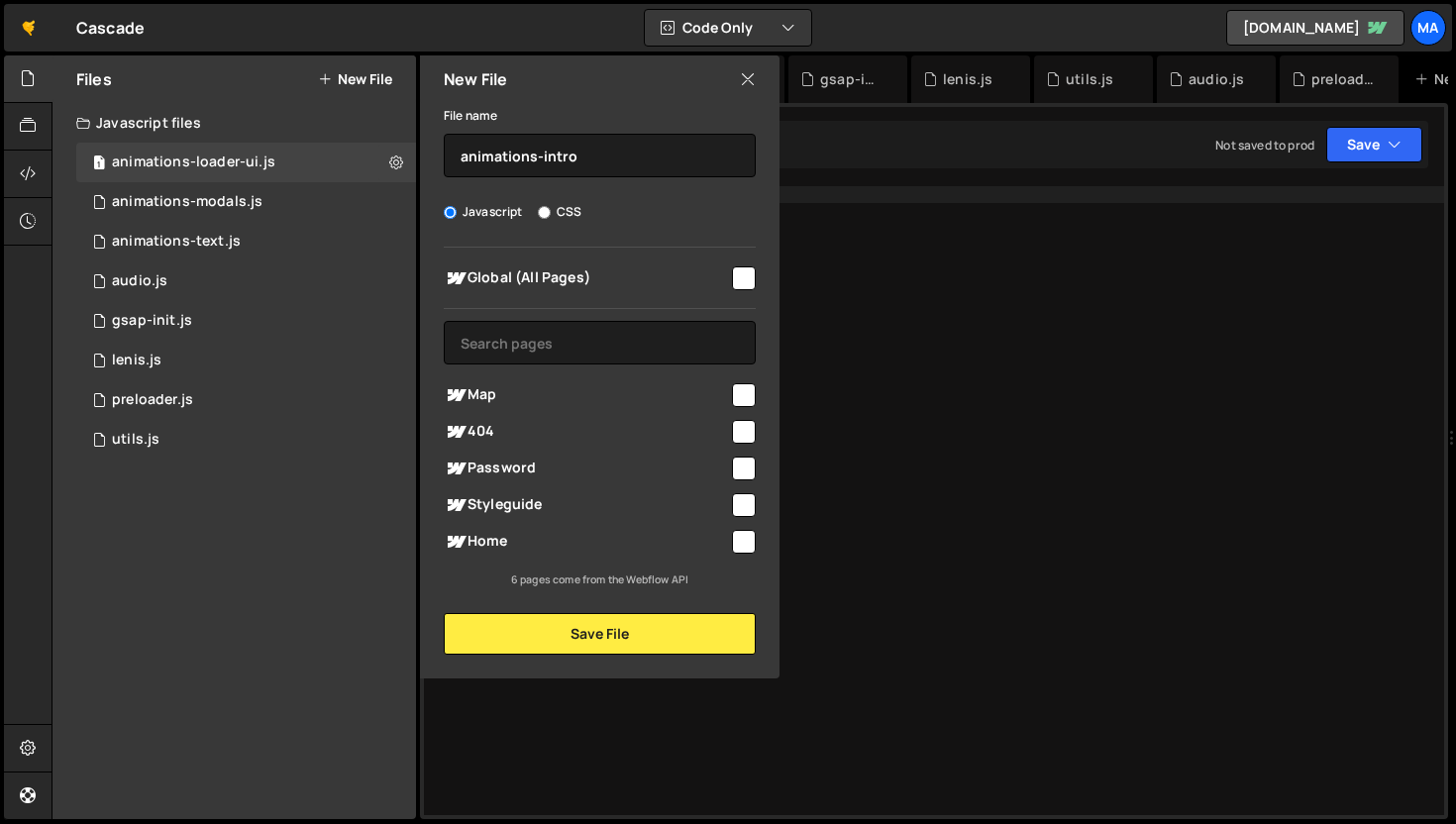click on "Global (All Pages)" at bounding box center (586, 278) 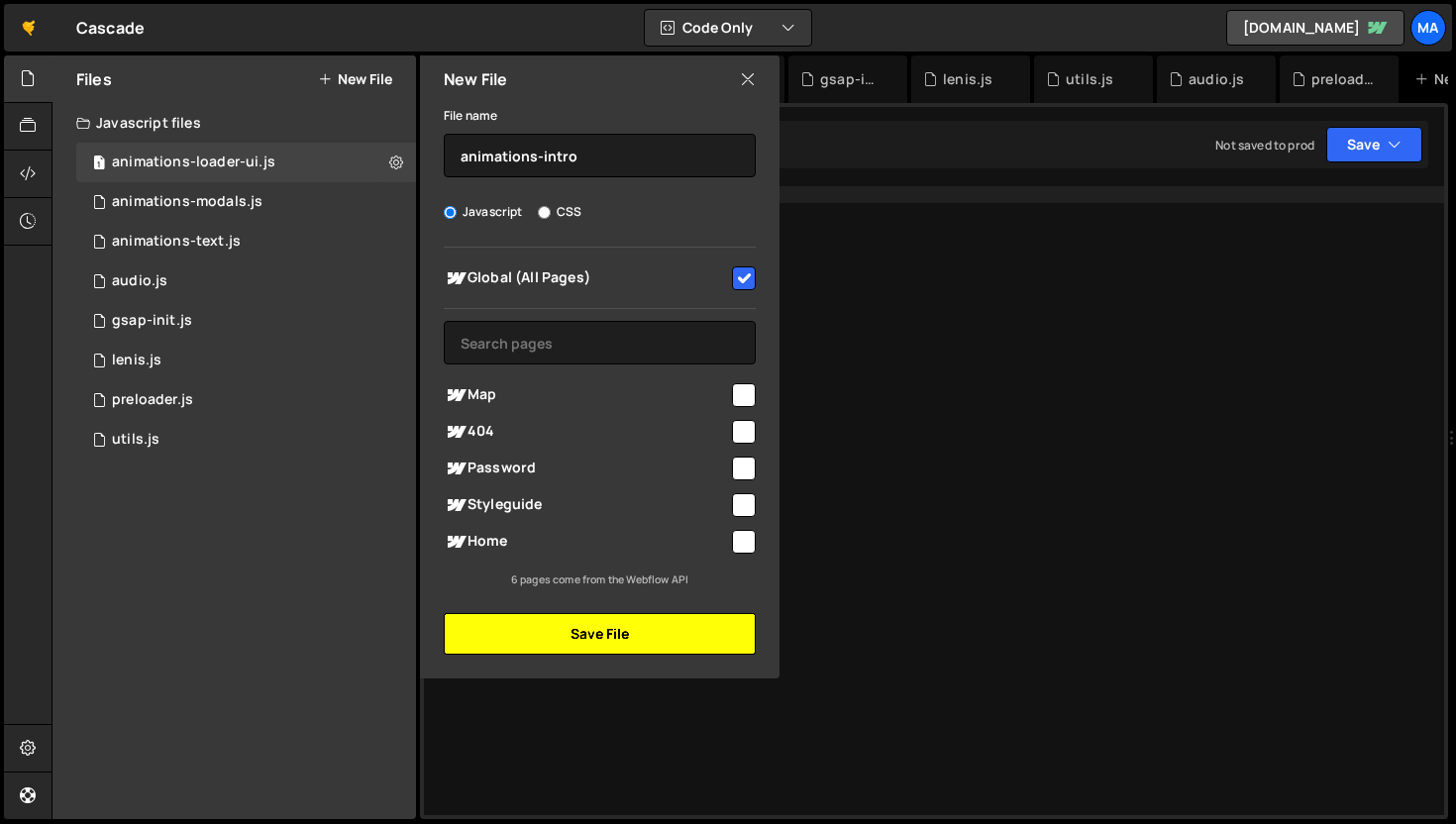click on "Save File" at bounding box center (599, 634) 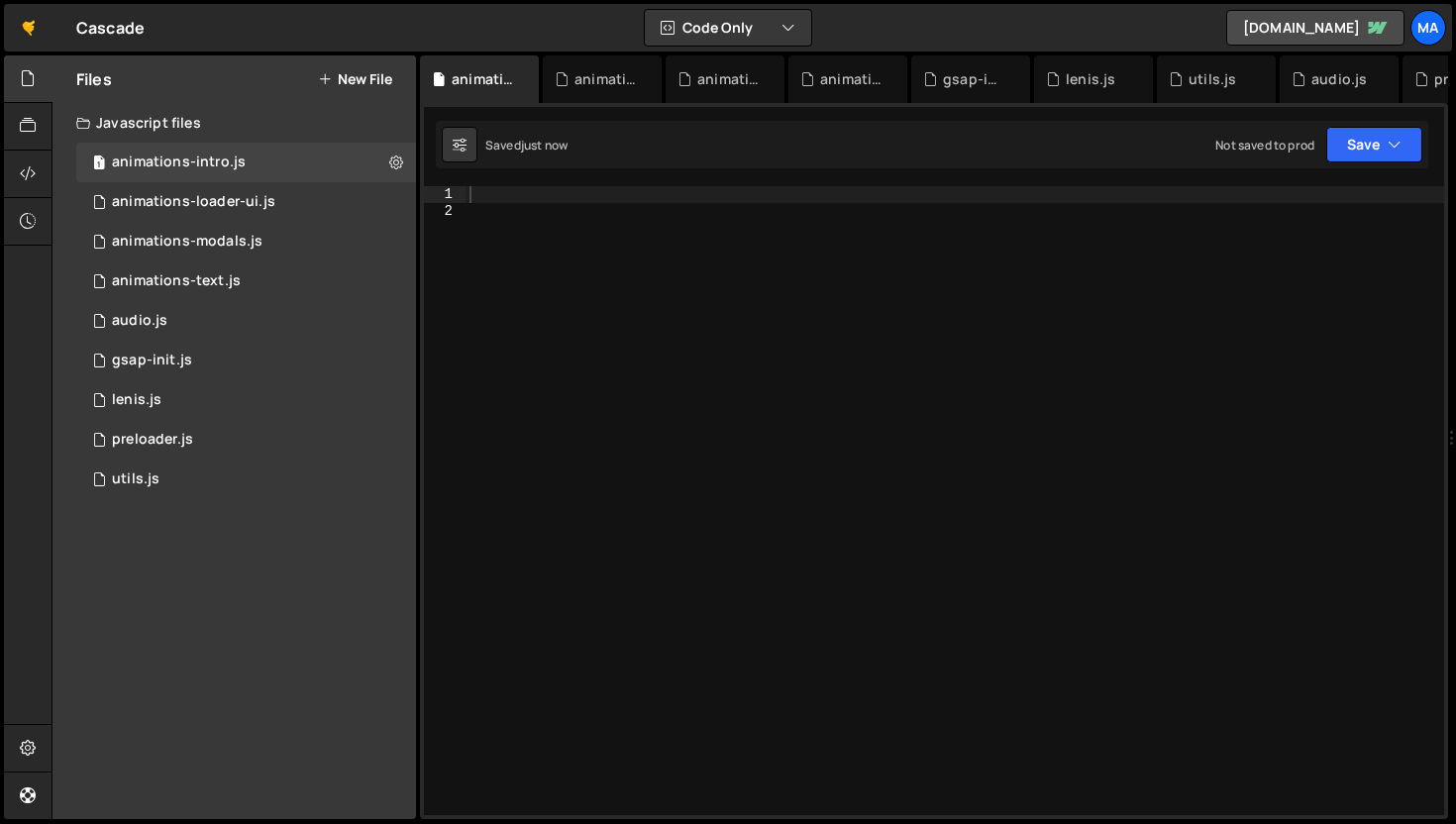 click on "New File" at bounding box center [355, 79] 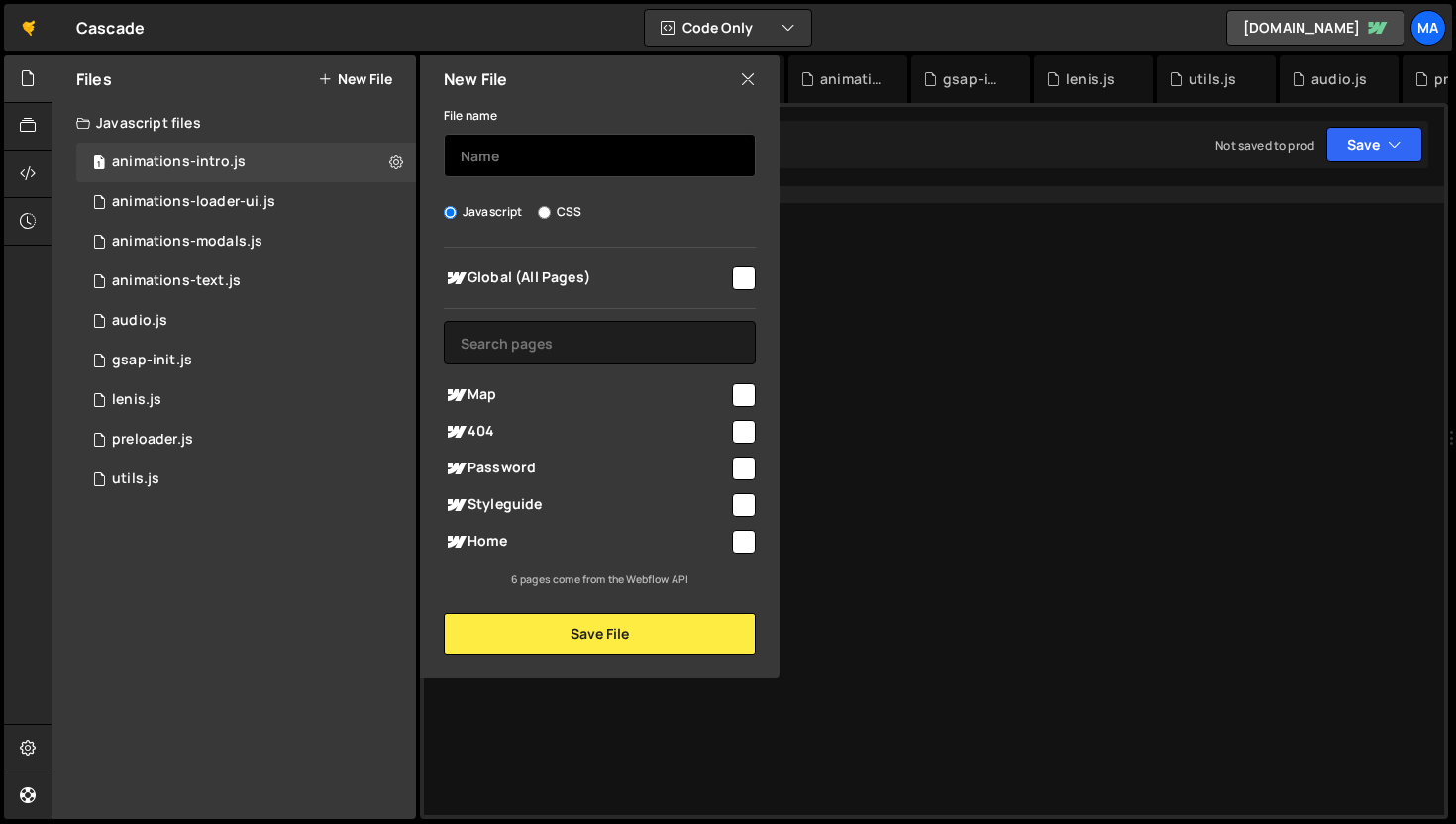click at bounding box center (599, 155) 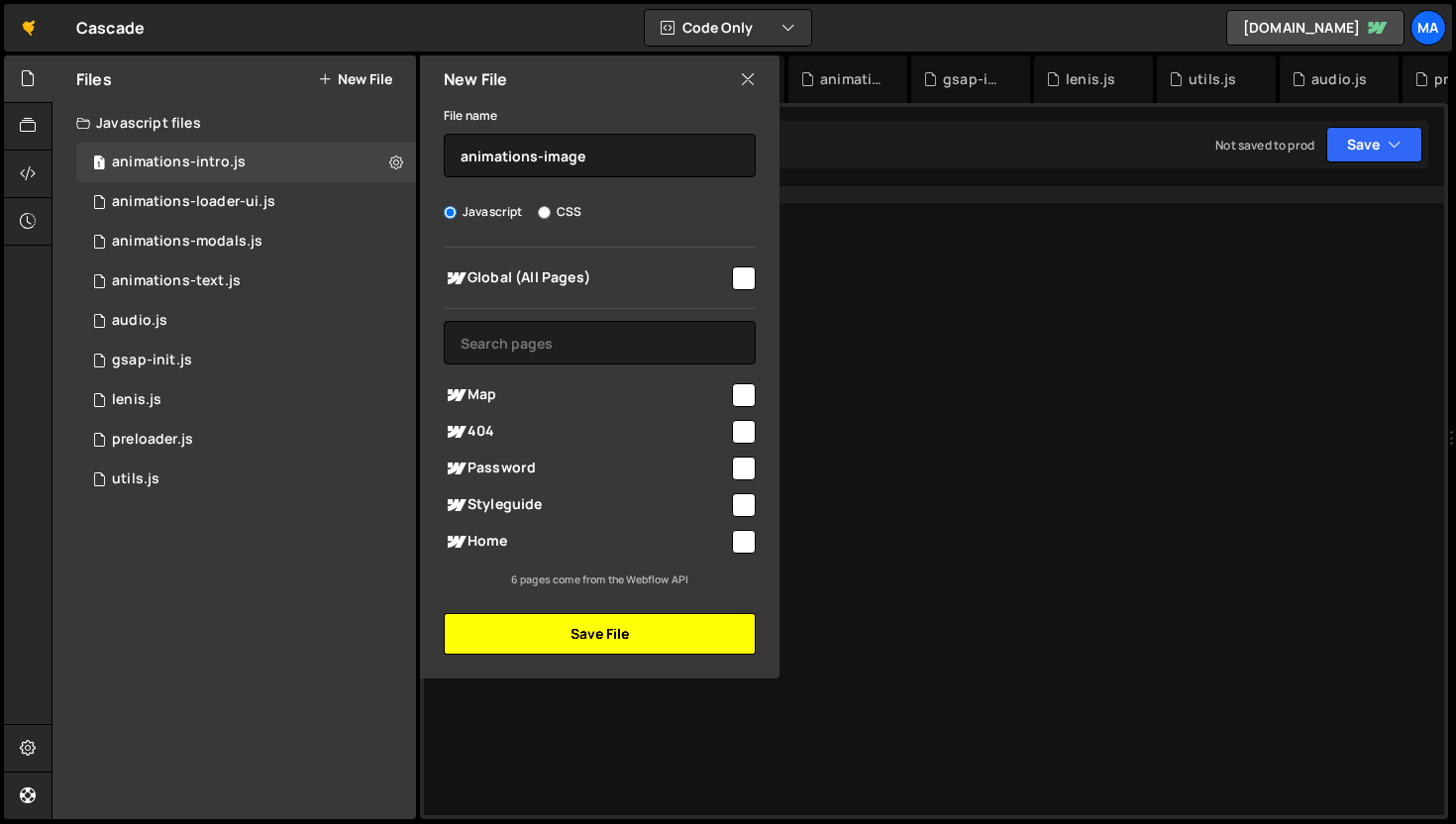 click on "Save File" at bounding box center (599, 634) 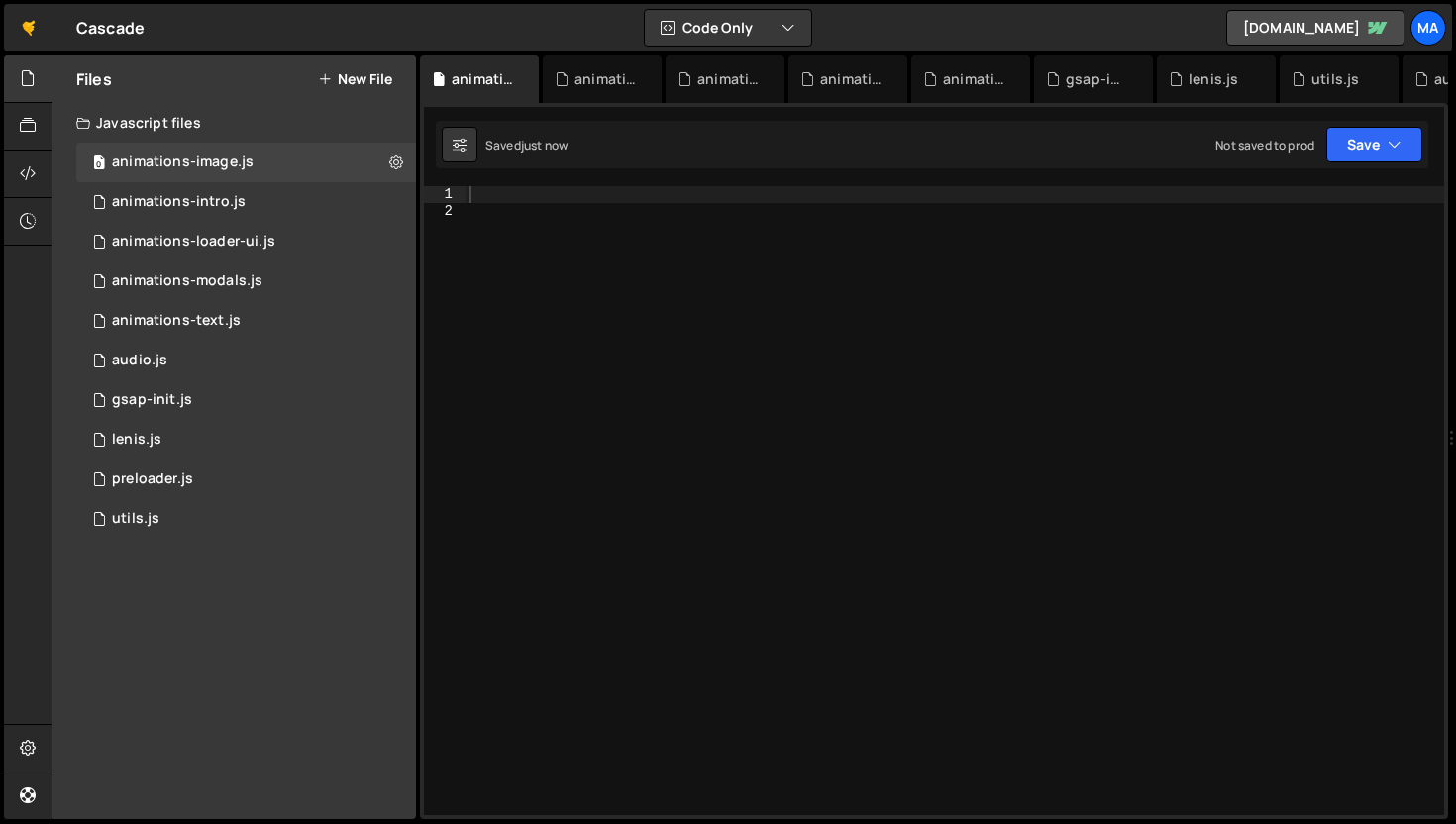click on "New File" at bounding box center (355, 79) 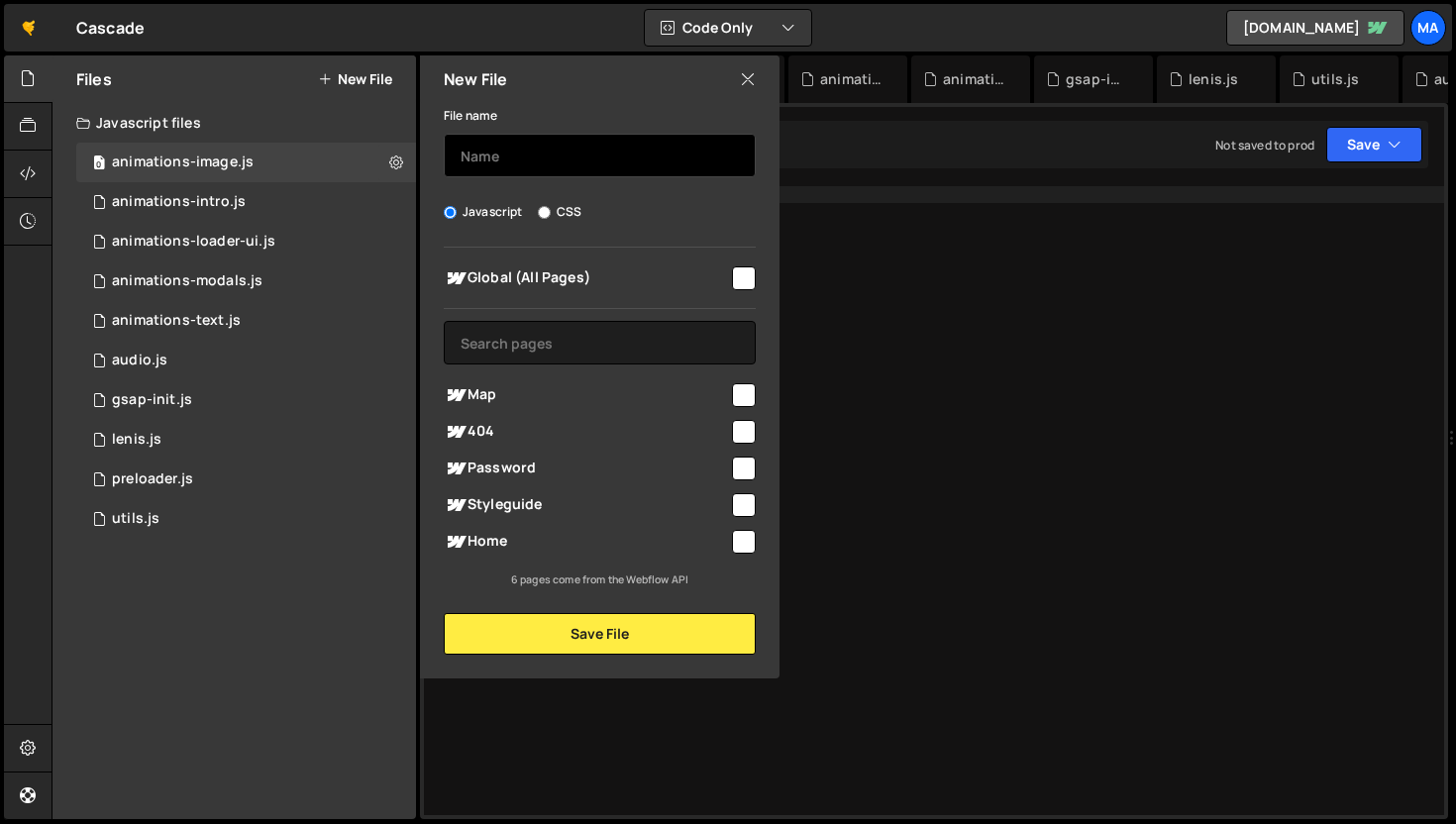 click at bounding box center (599, 155) 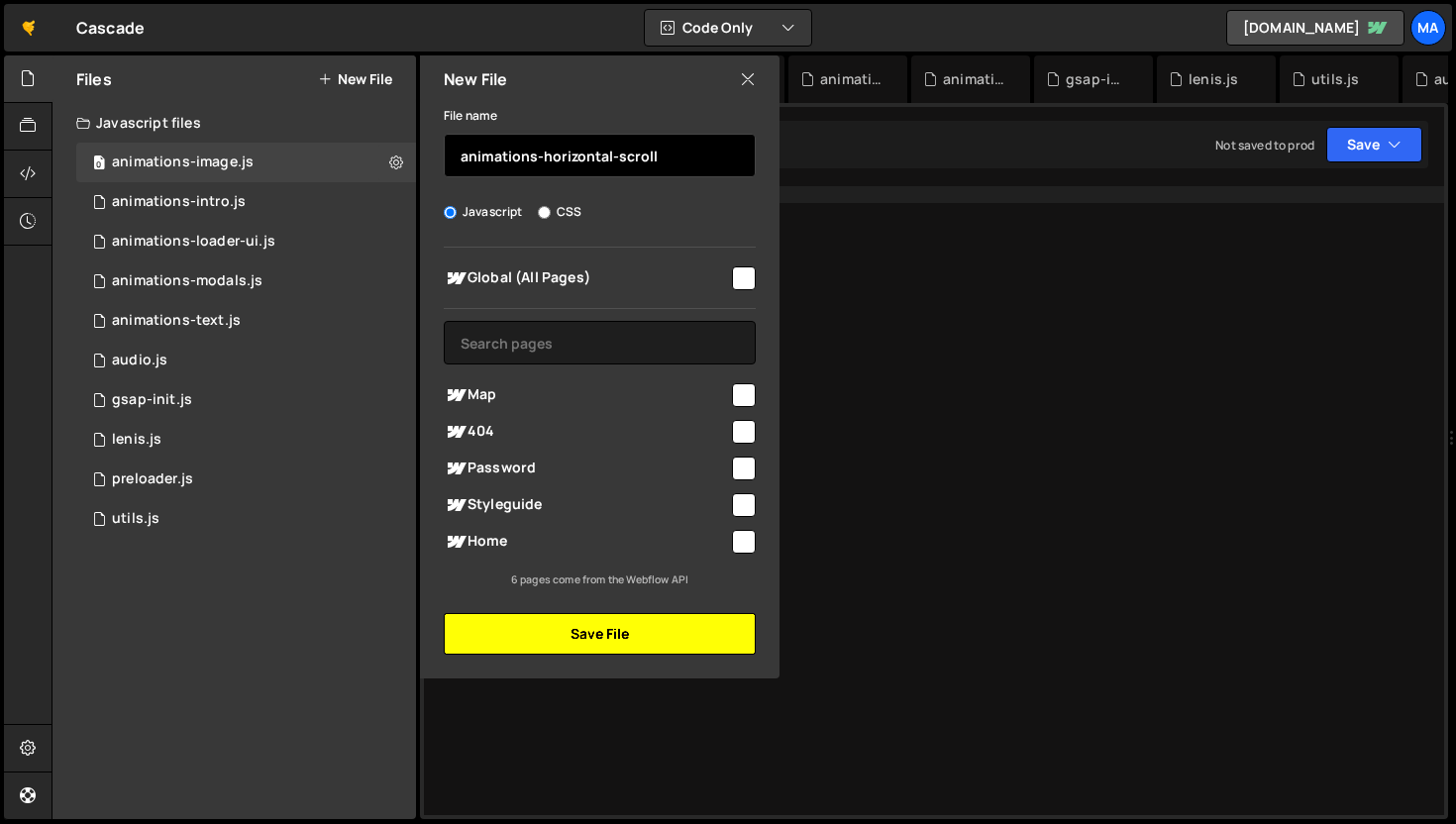 type on "animations-horizontal-scroll" 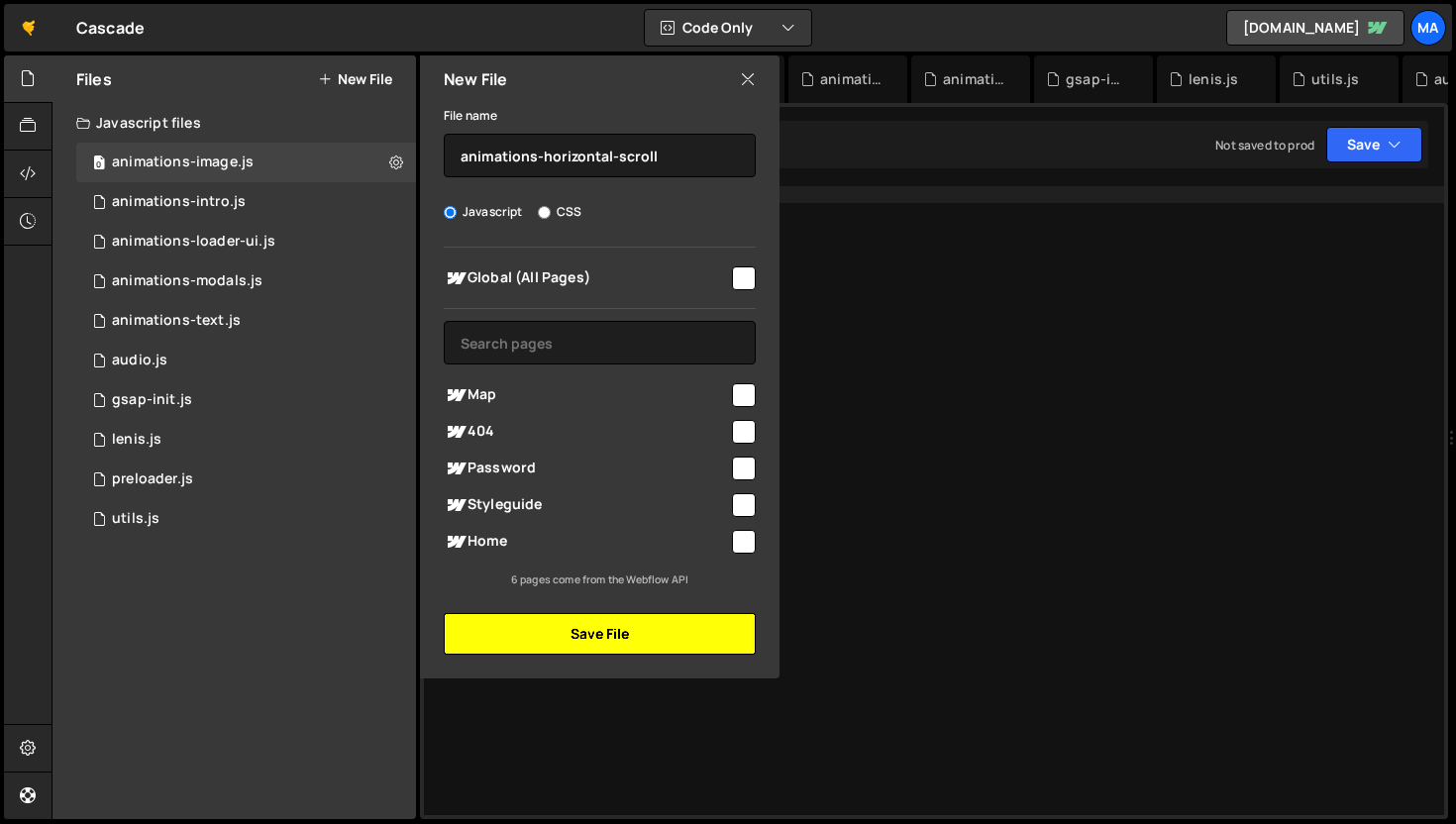 click on "Save File" at bounding box center [599, 634] 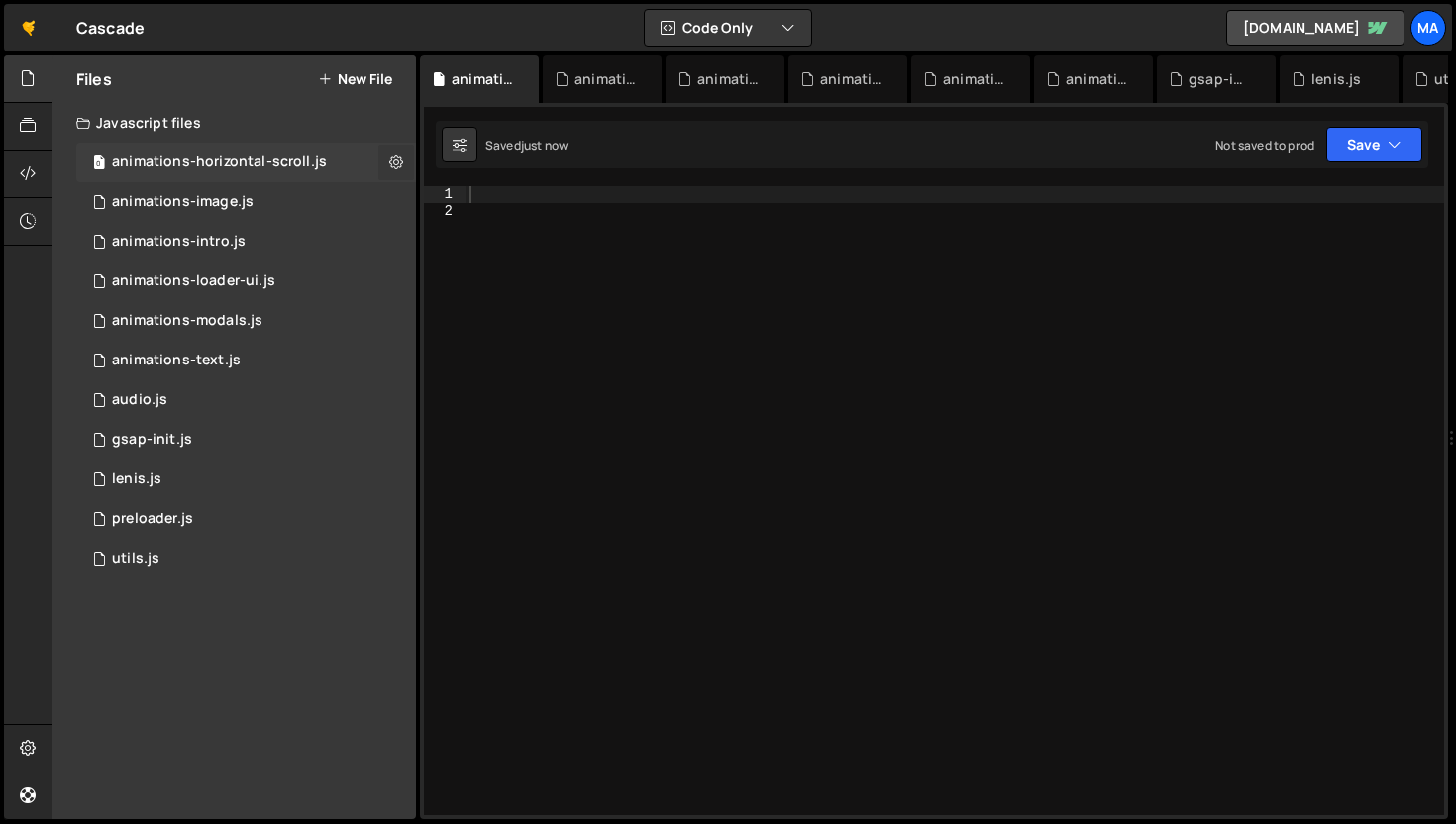 click at bounding box center [396, 161] 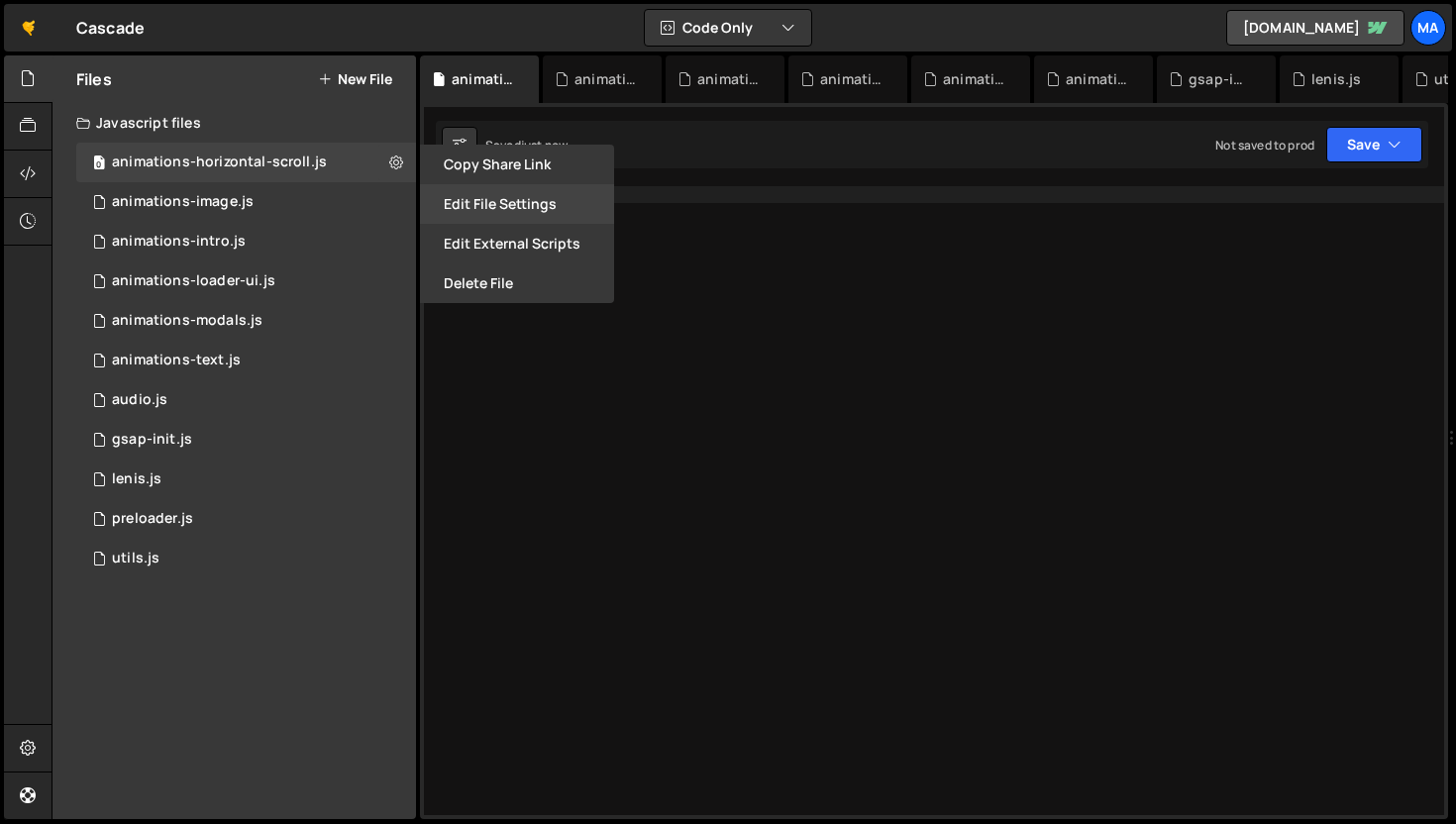 click on "Edit File Settings" at bounding box center [517, 204] 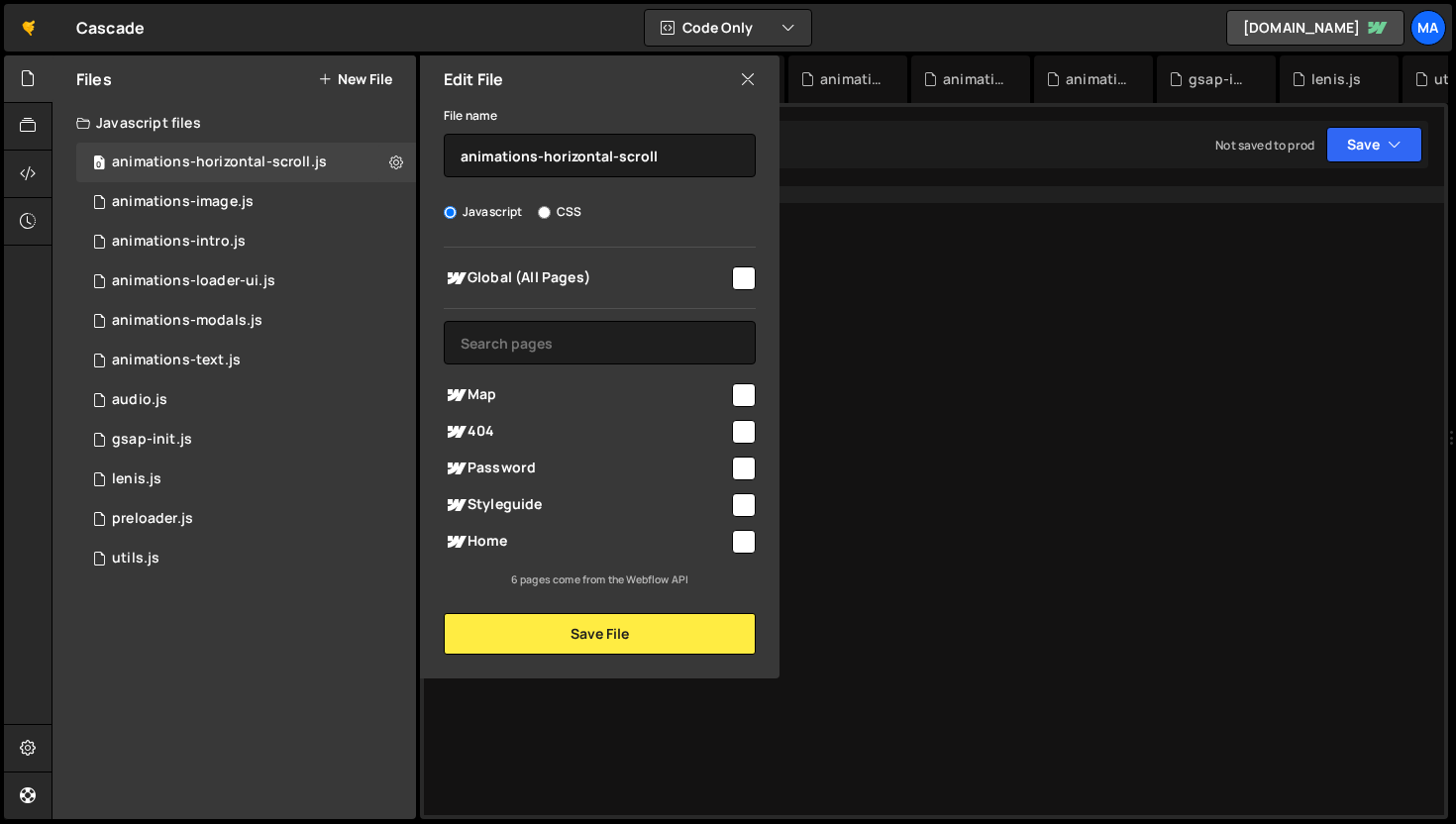 click on "Global (All Pages)" at bounding box center [586, 278] 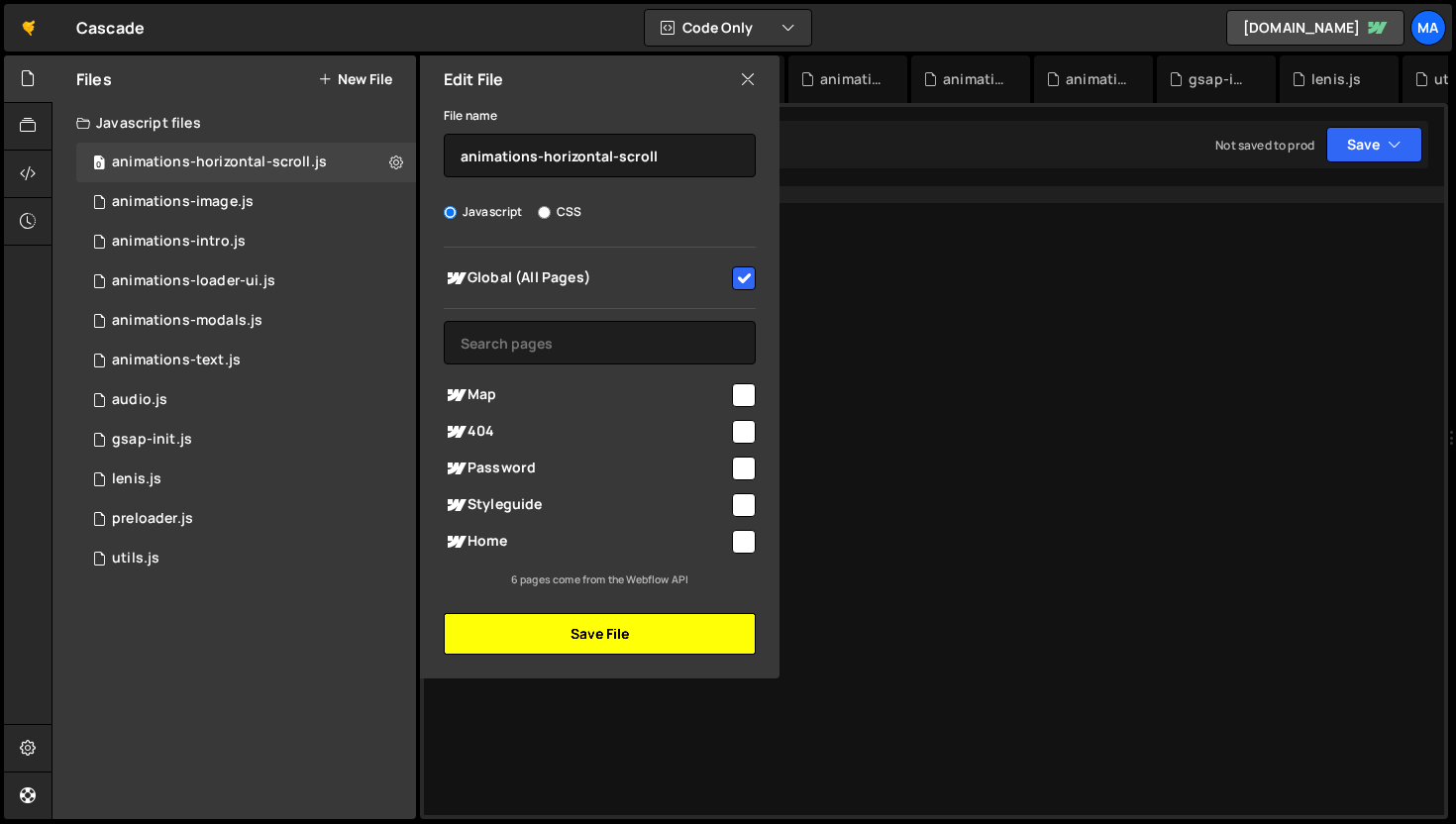 click on "Save File" at bounding box center [599, 634] 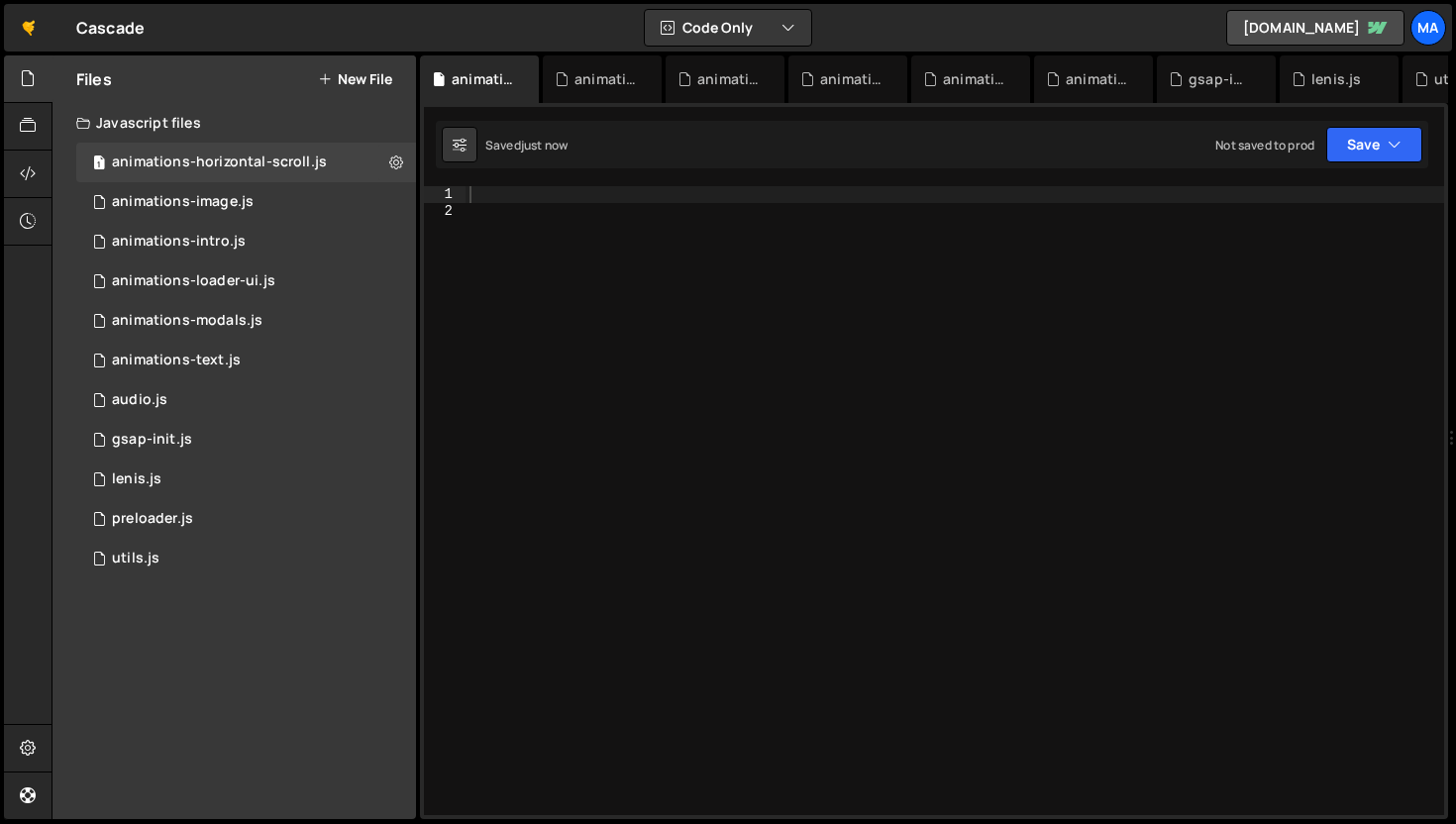 click on "Files
New File" at bounding box center [234, 79] 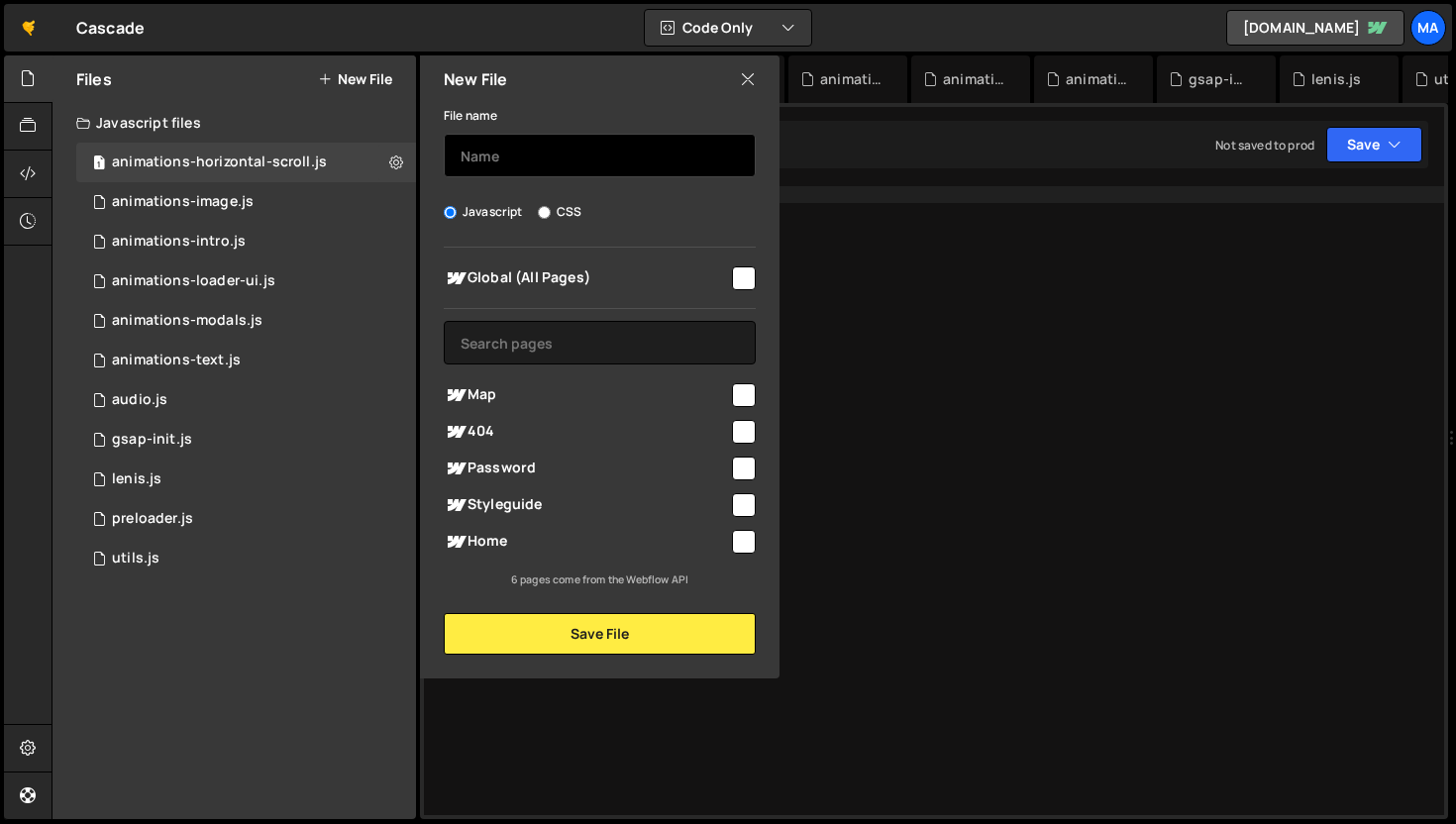 click at bounding box center [599, 155] 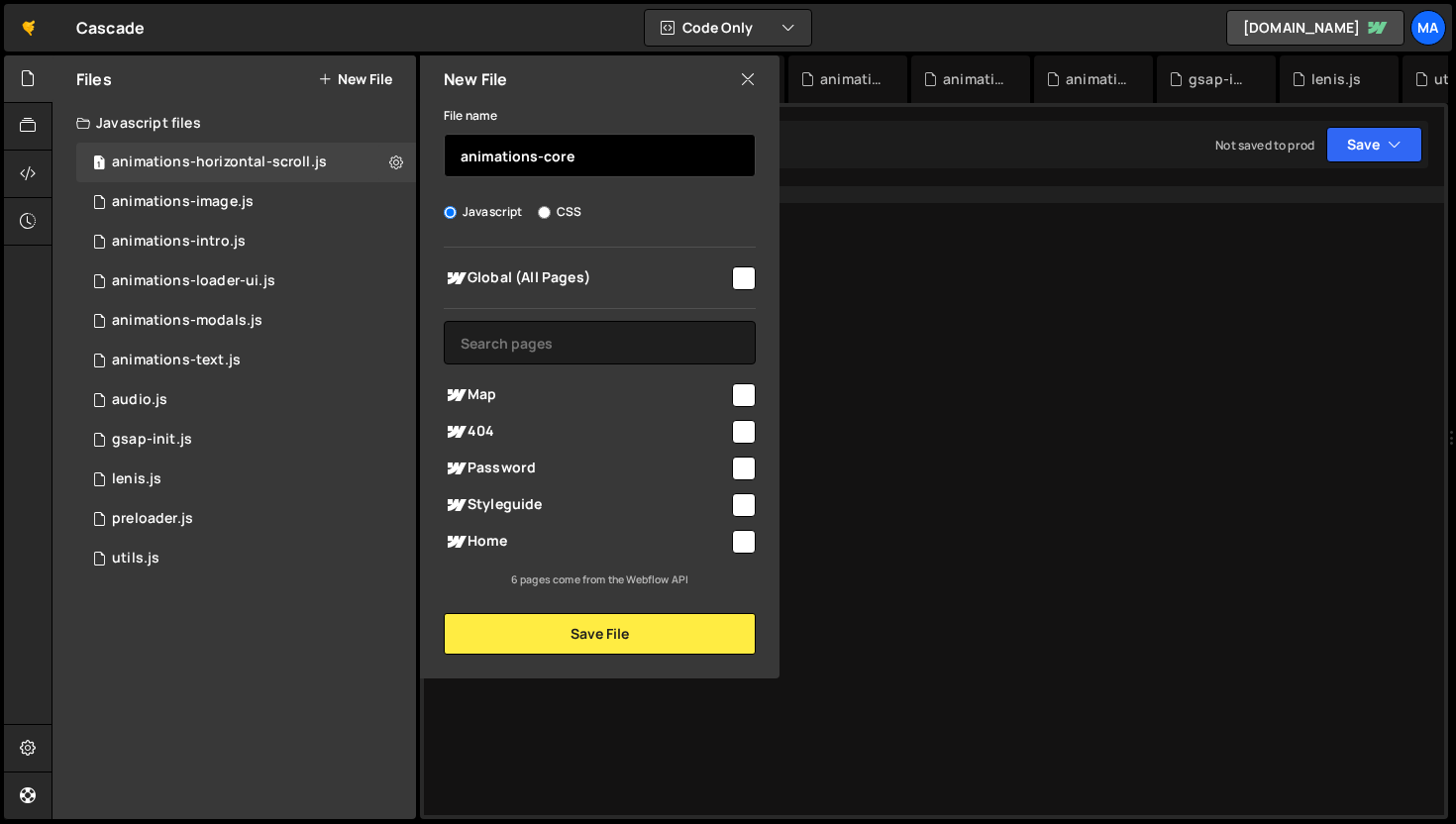 type on "animations-core" 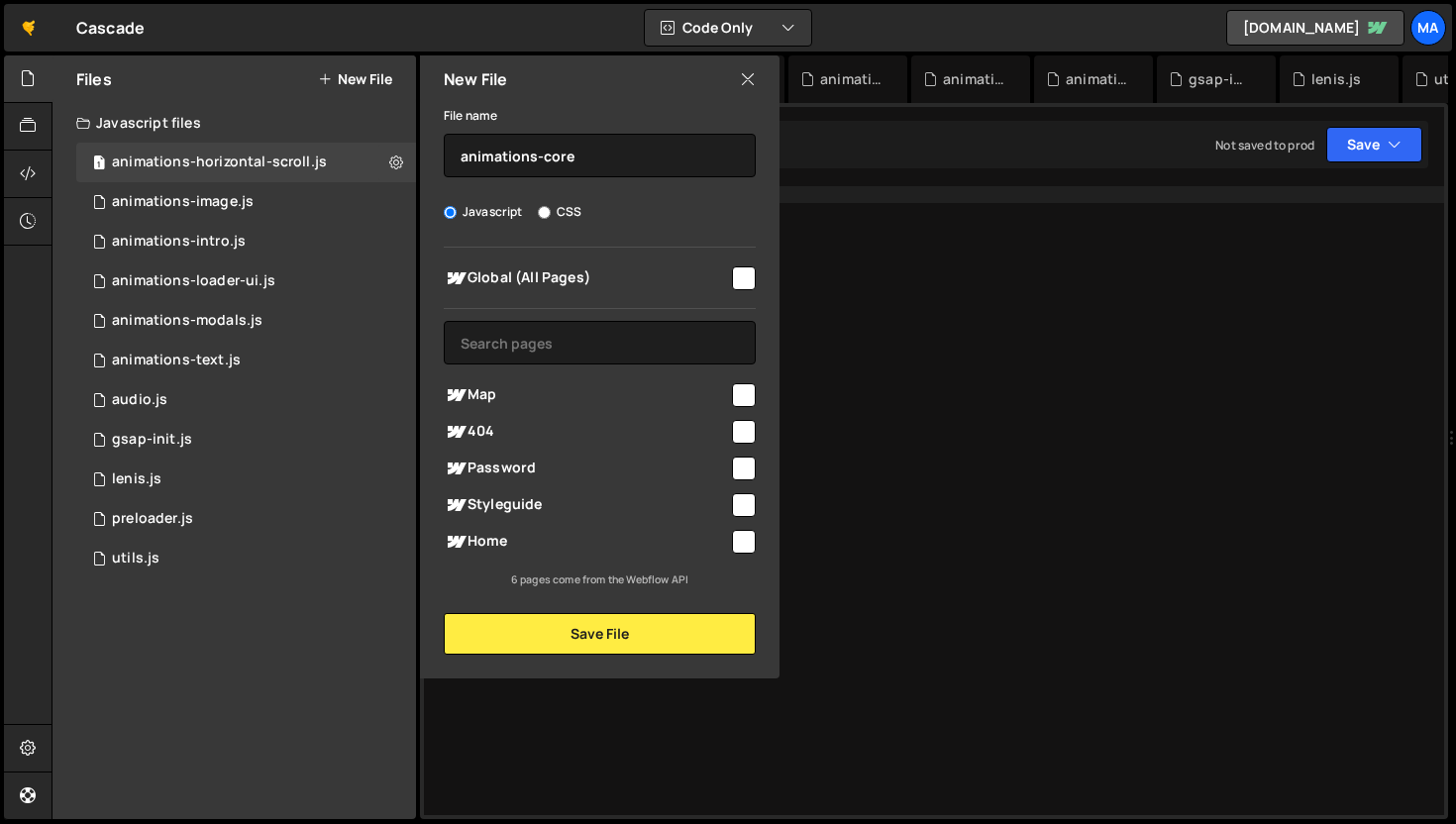 click on "Global (All Pages)" at bounding box center (586, 278) 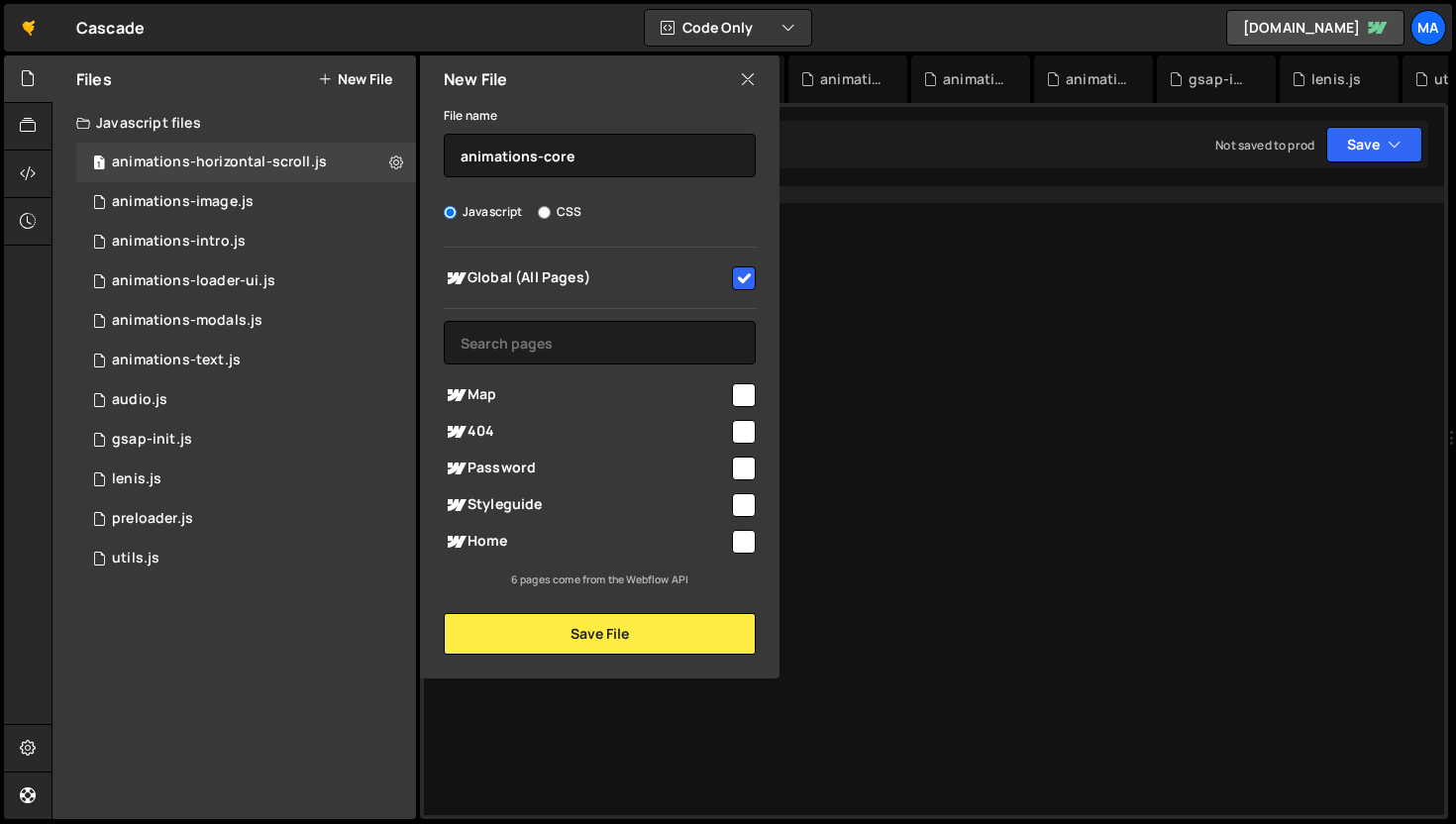 click on "New File
File name
animations-core
Javascript
CSS
Global (All Pages)" at bounding box center (597, 366) 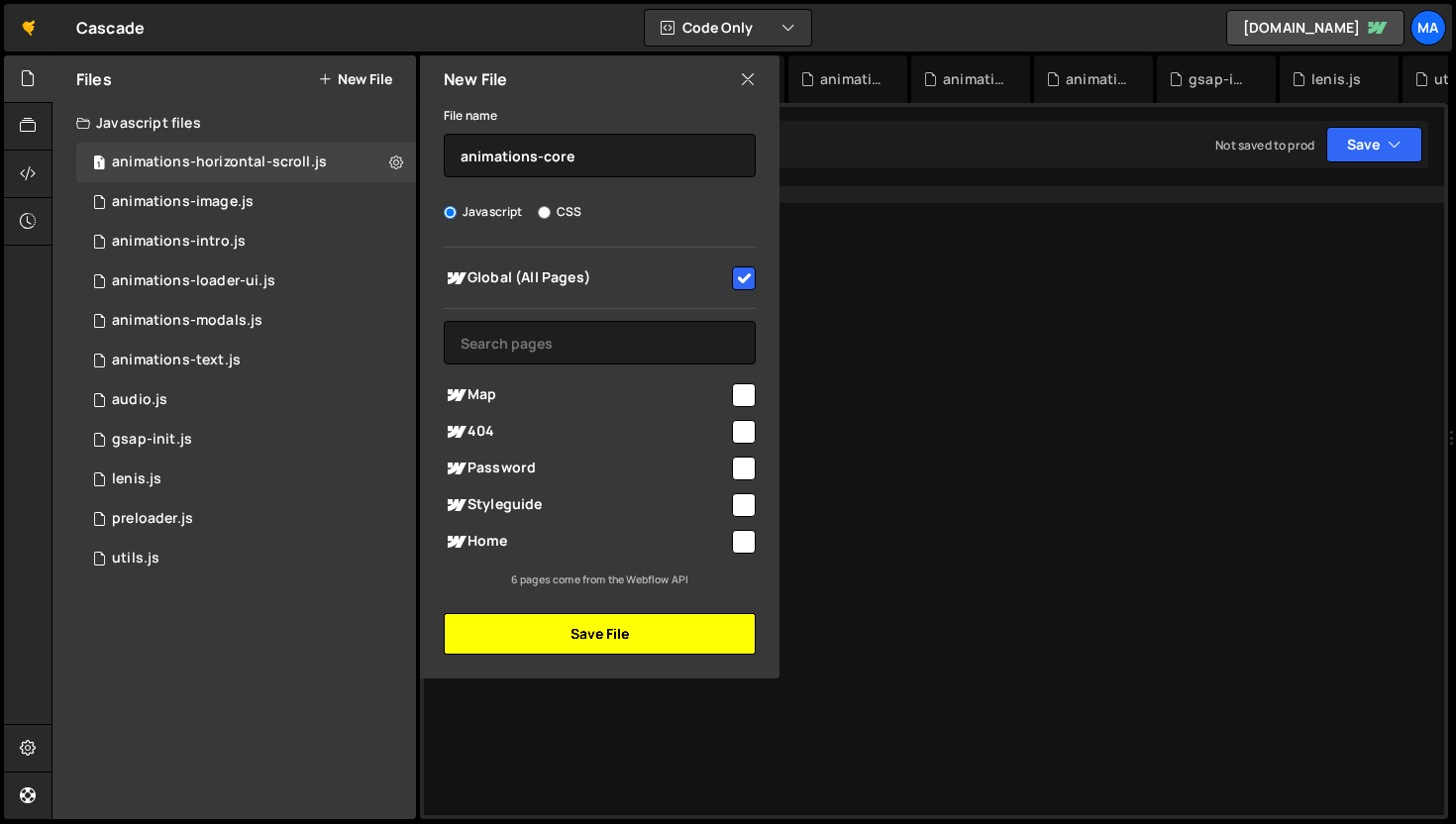 click on "Save File" at bounding box center (599, 634) 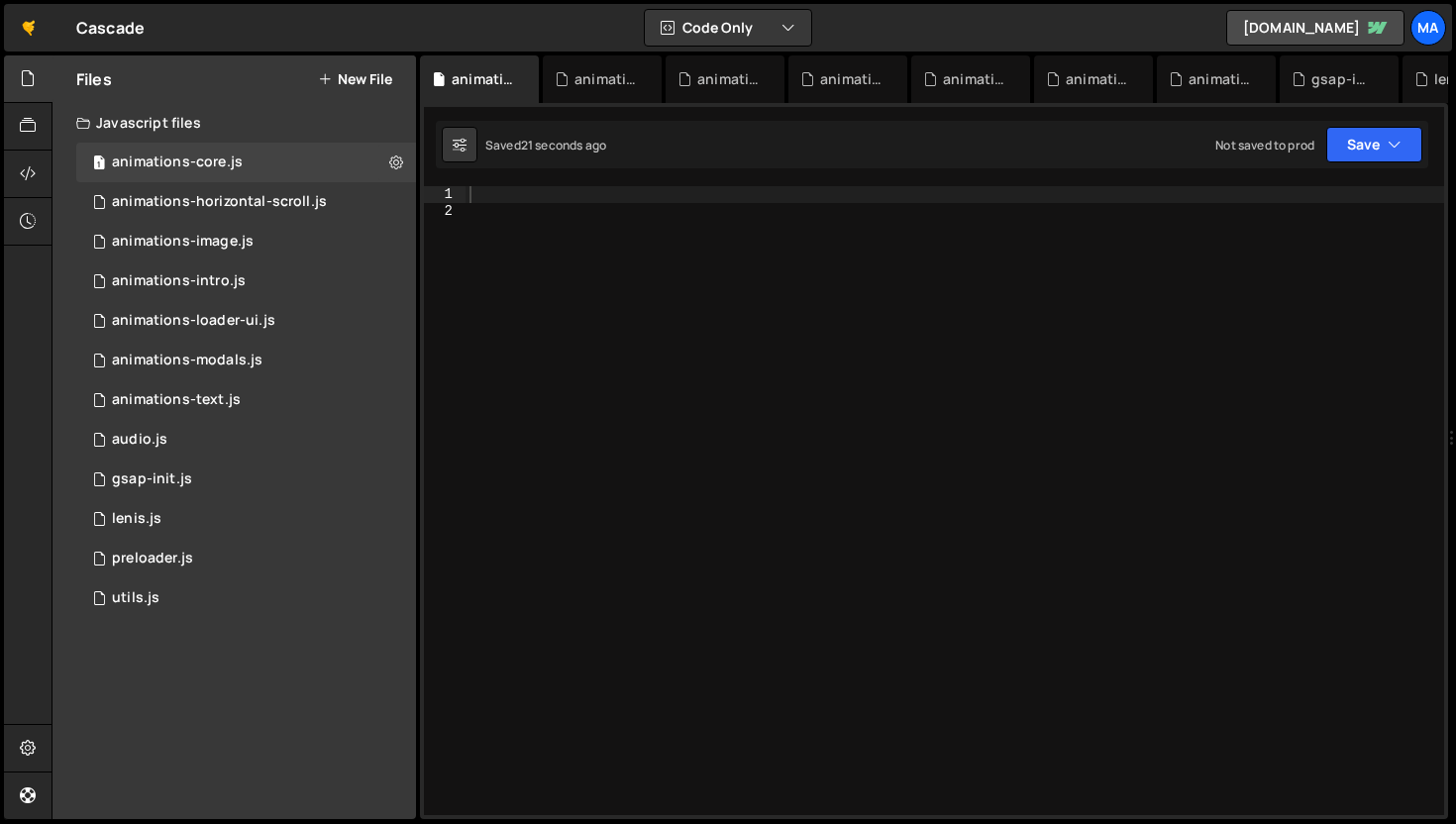 type 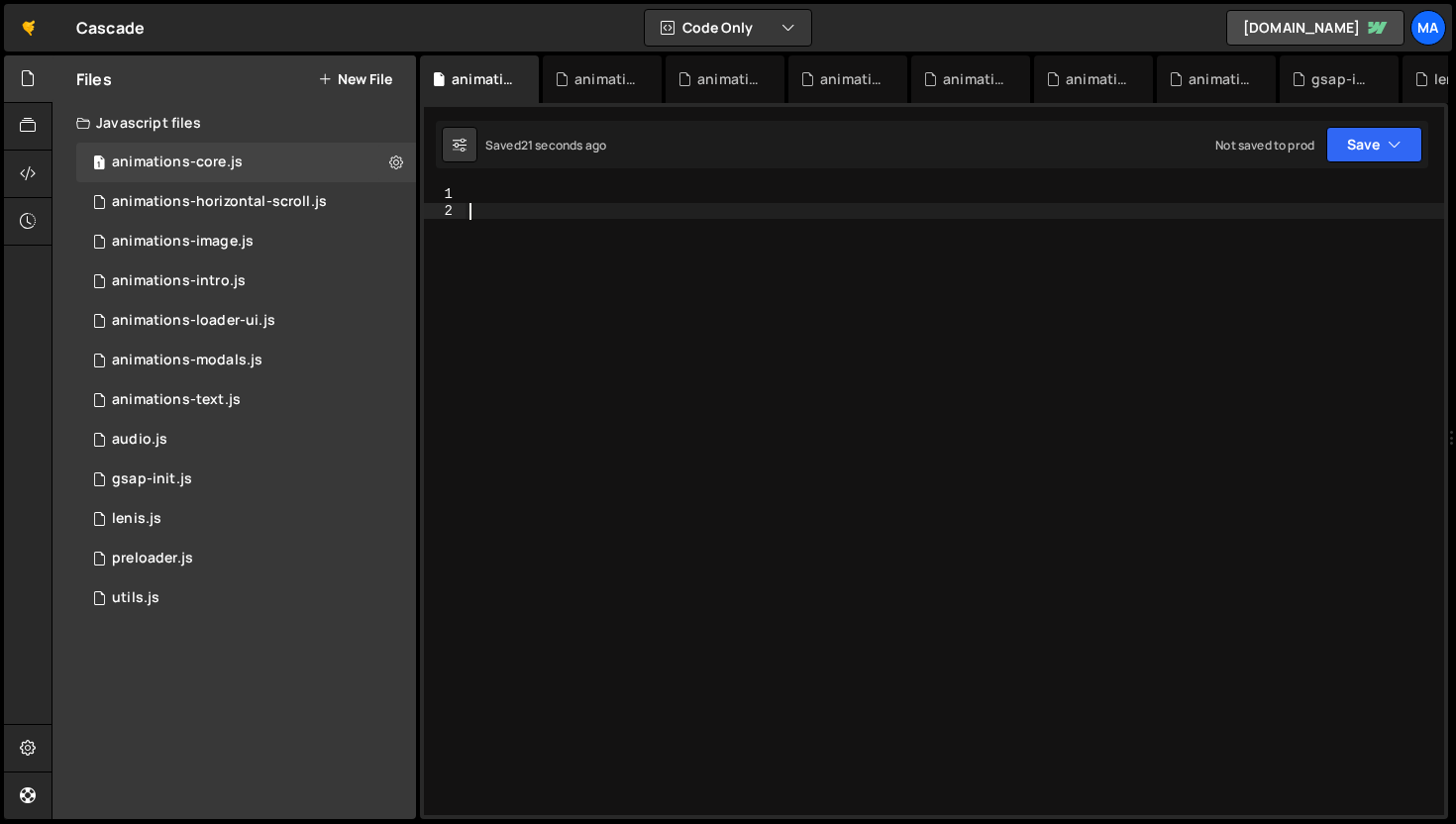 click at bounding box center (955, 517) 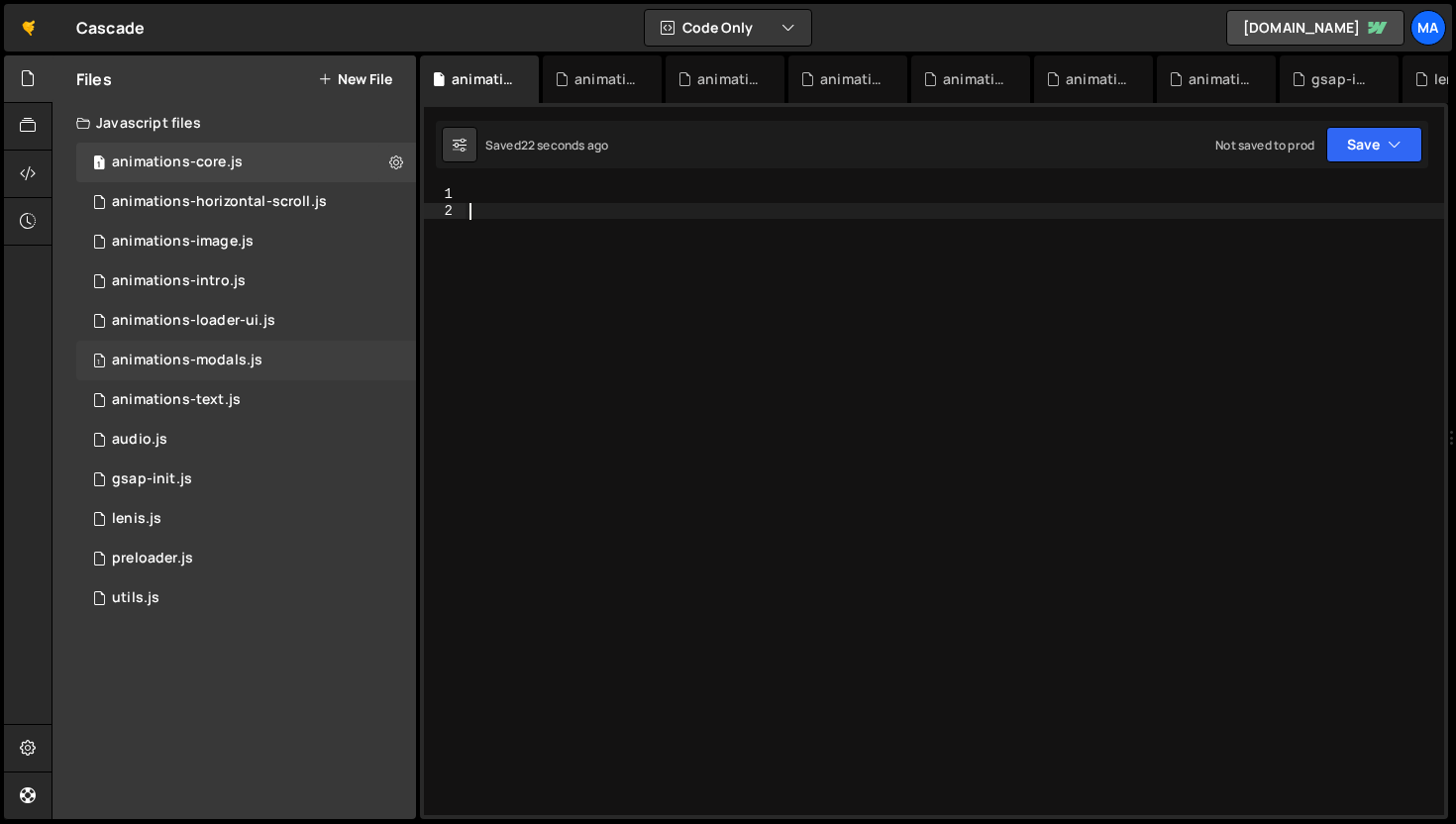 click on "1
animations-modals.js
0" at bounding box center [246, 360] 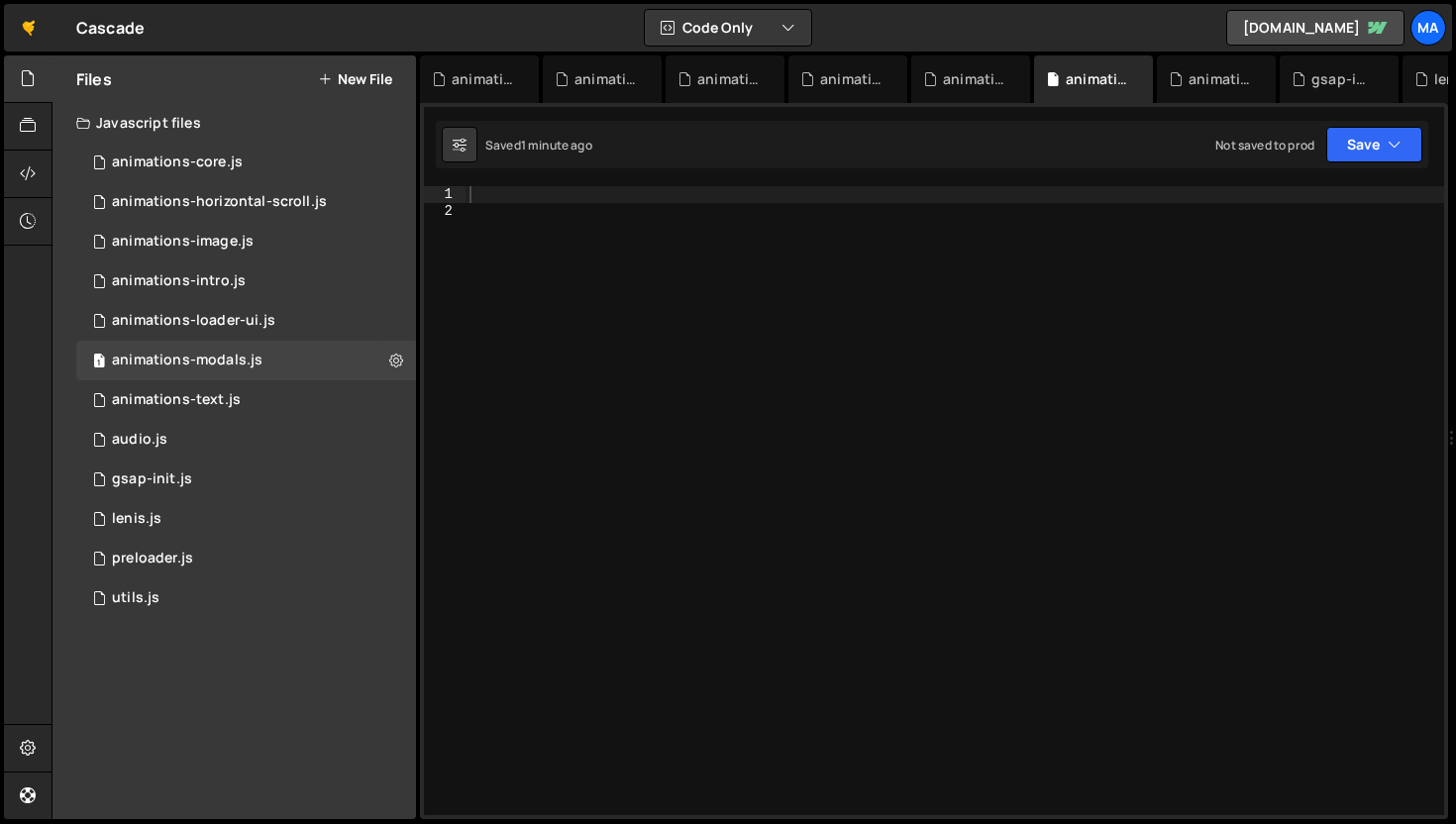 type 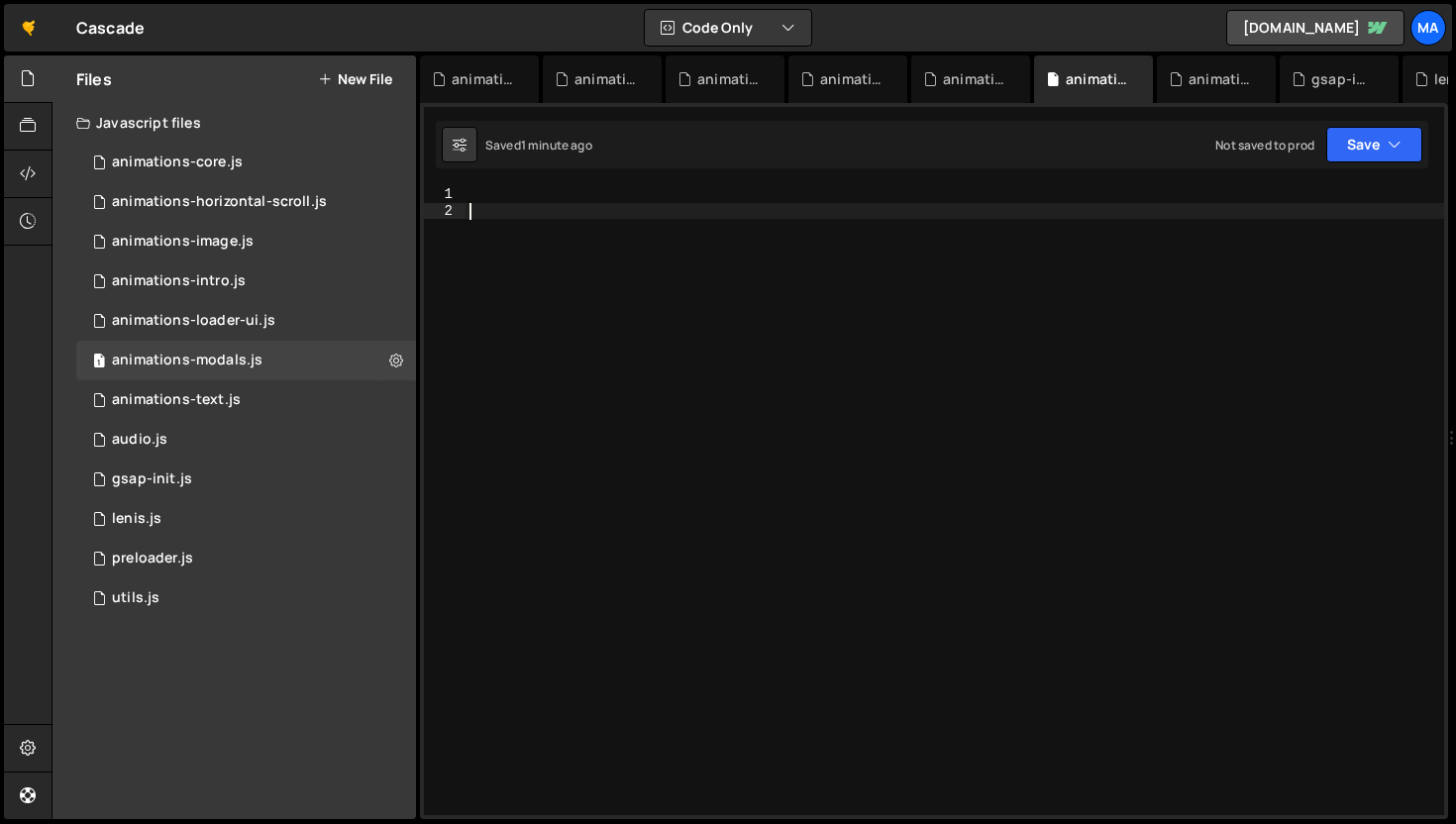 scroll, scrollTop: 12754, scrollLeft: 0, axis: vertical 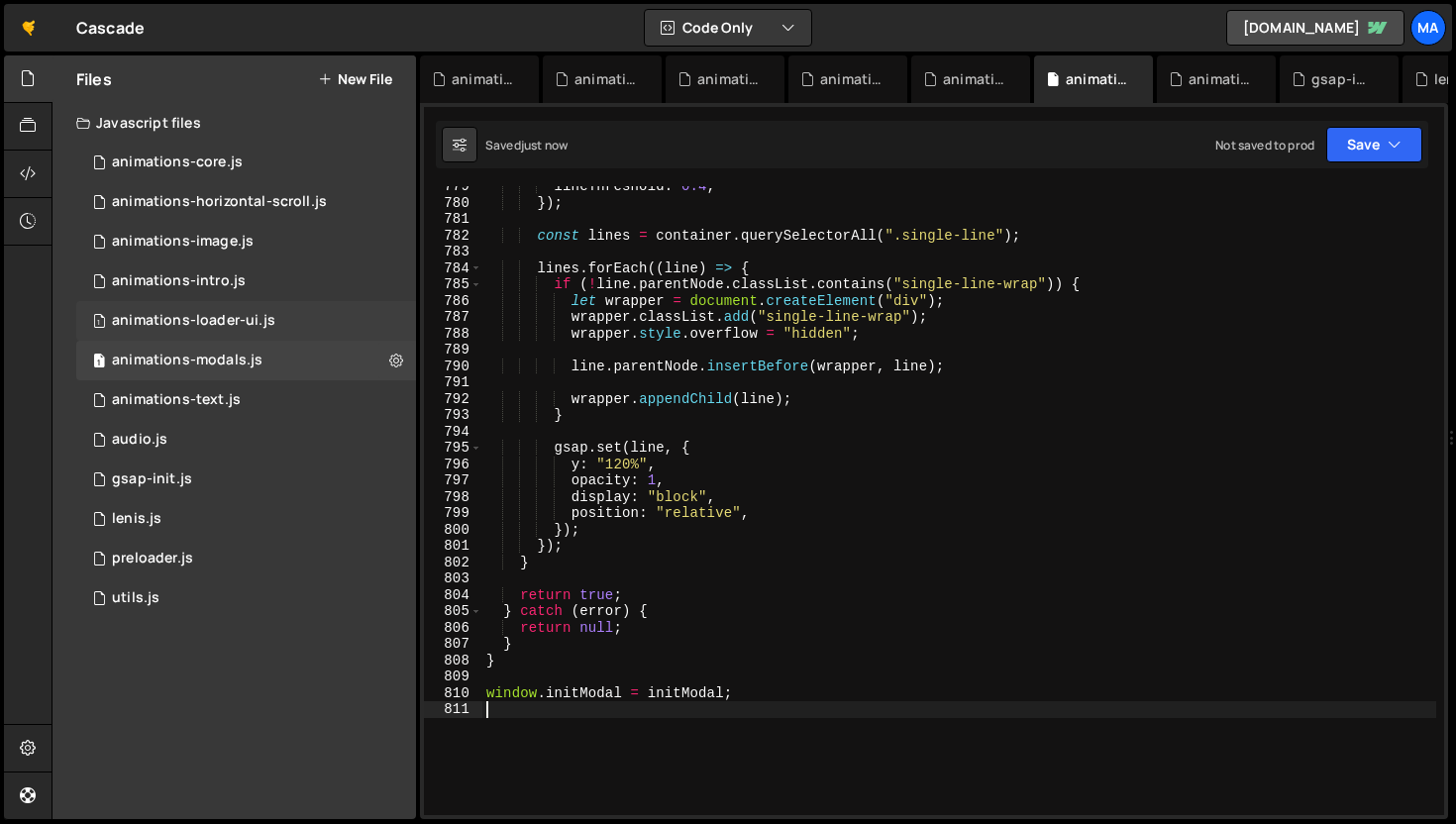 click on "1
animations-loader-ui.js
0" at bounding box center (246, 321) 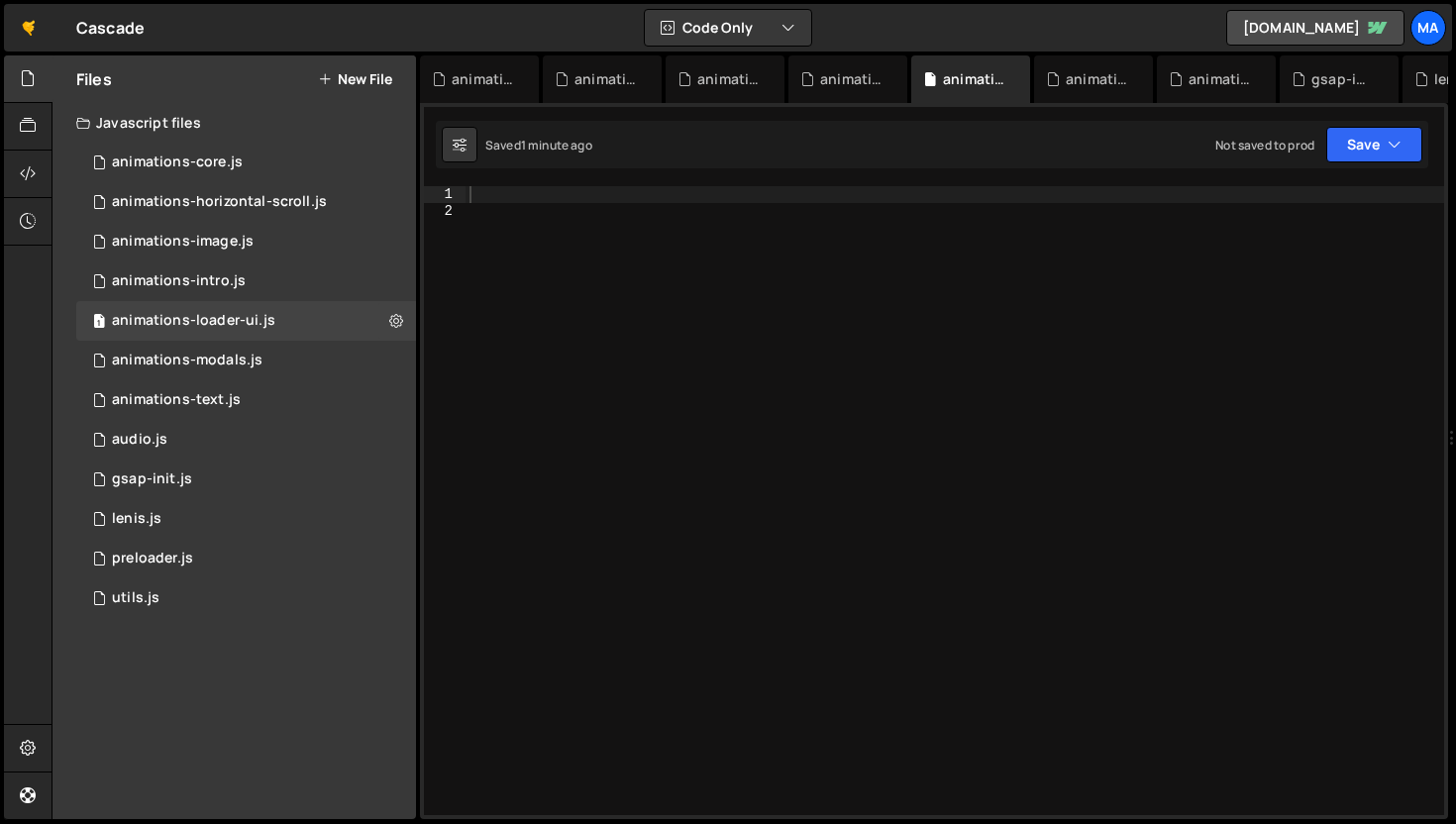 type 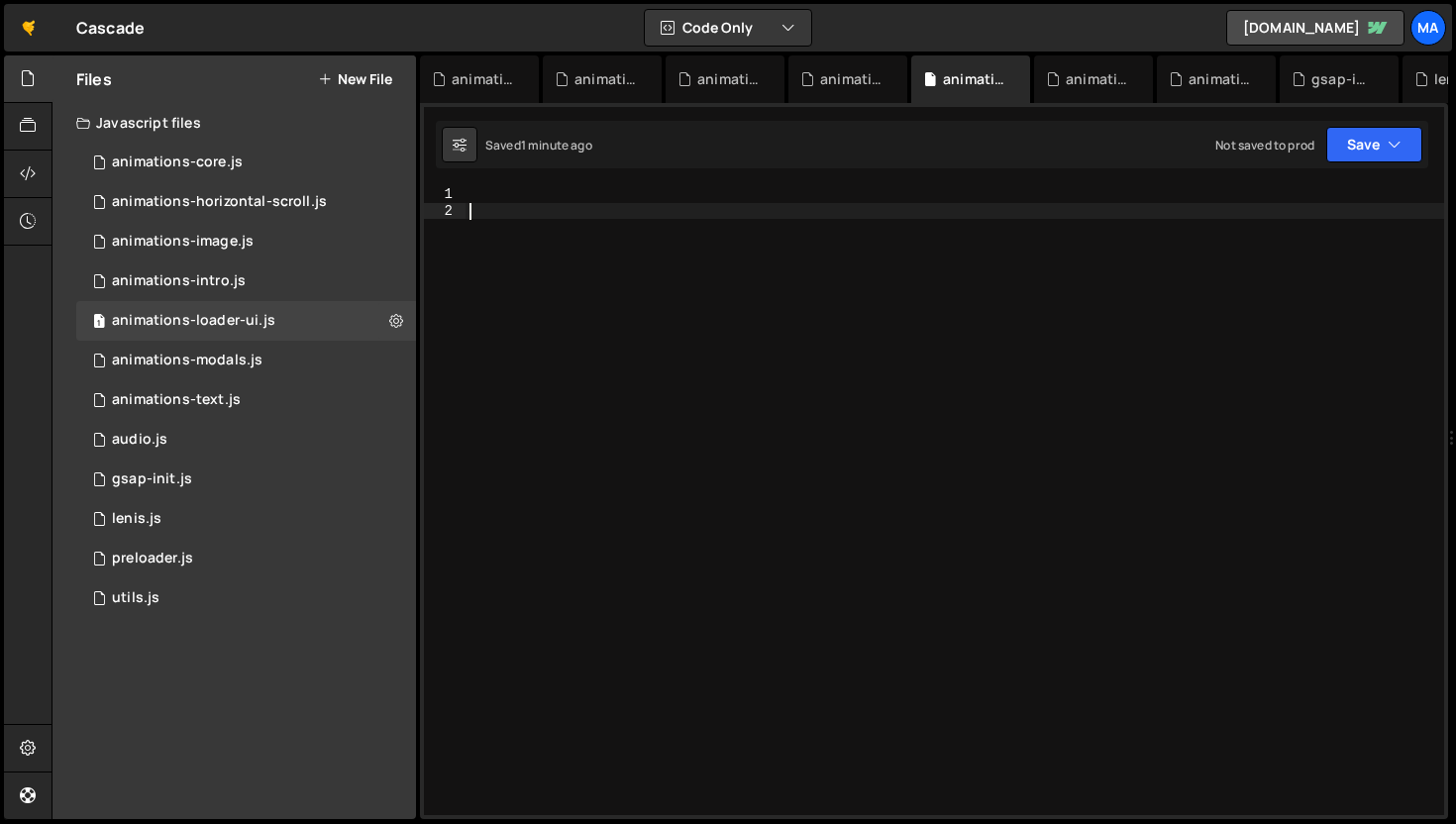 click at bounding box center [955, 517] 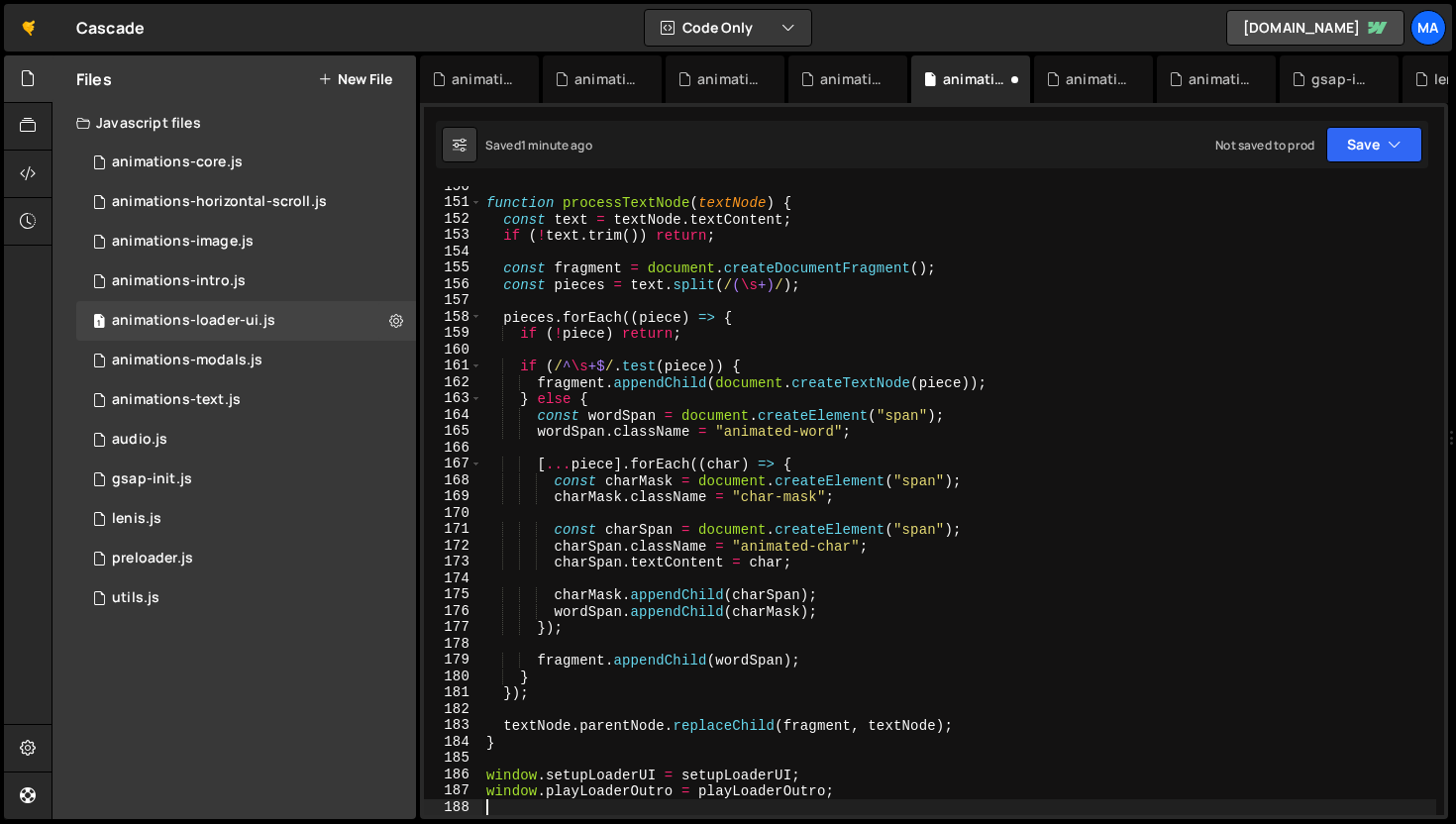 scroll, scrollTop: 2443, scrollLeft: 0, axis: vertical 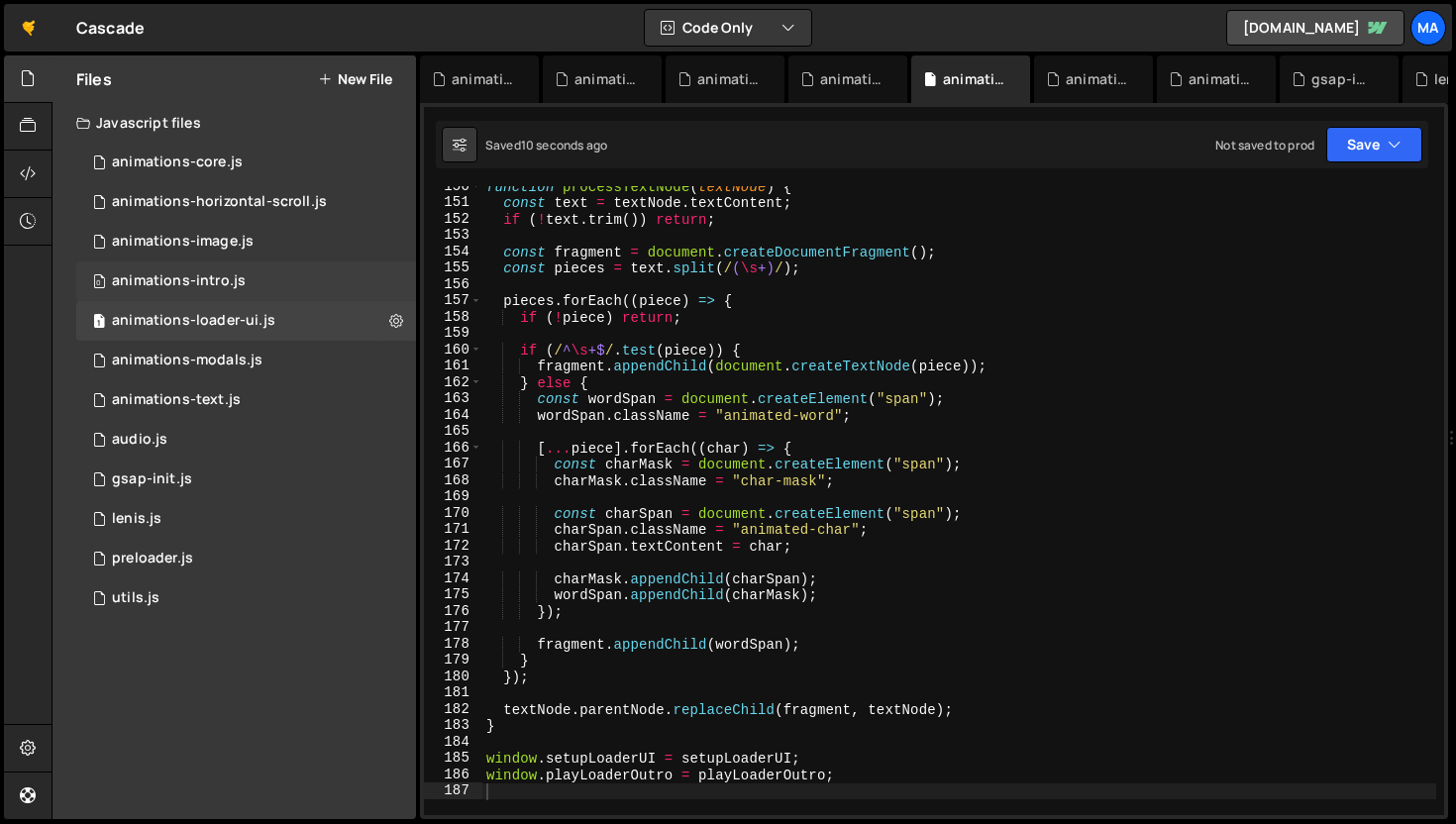 click on "0
animations-intro.js
0" at bounding box center [246, 281] 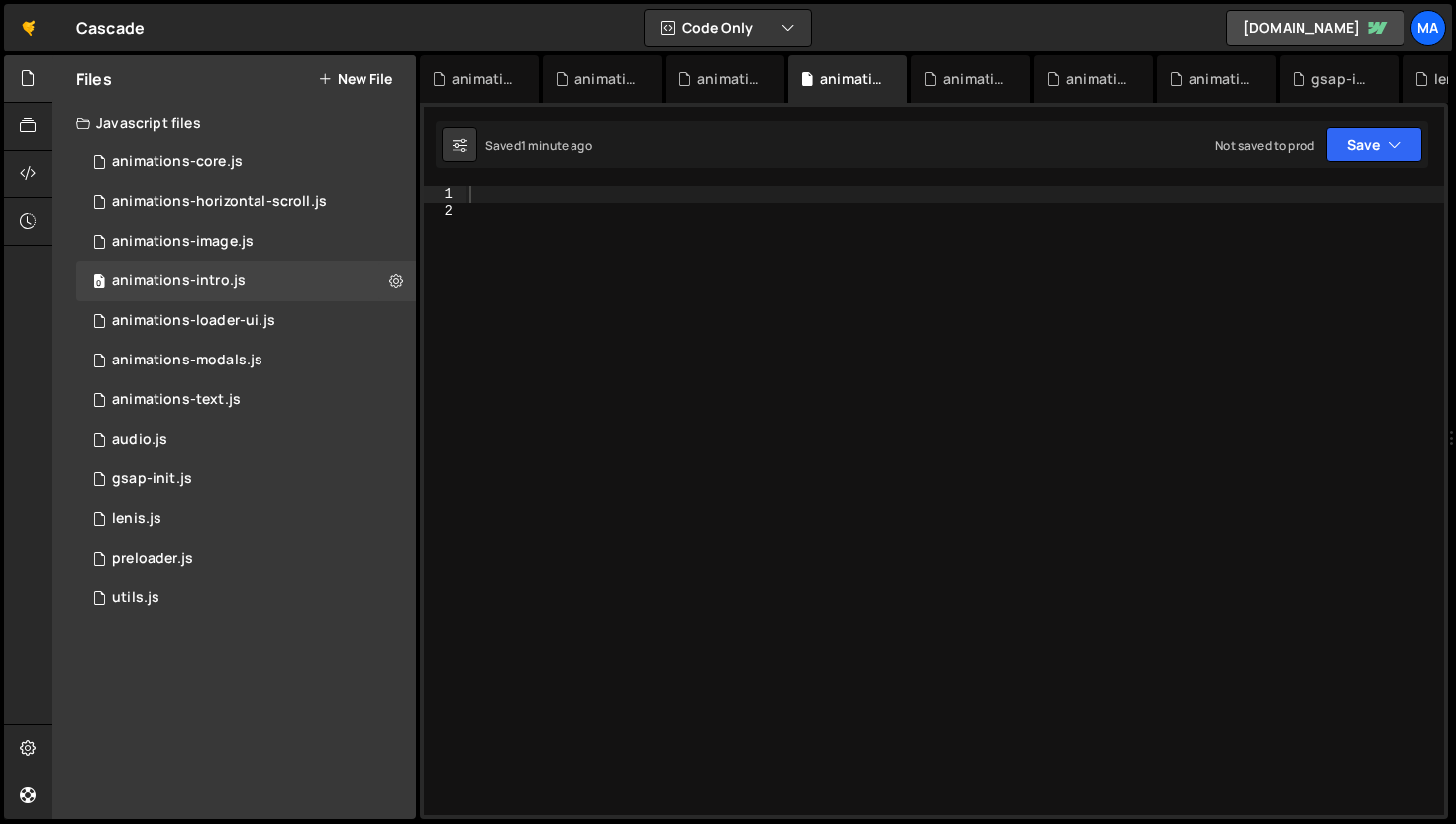 type 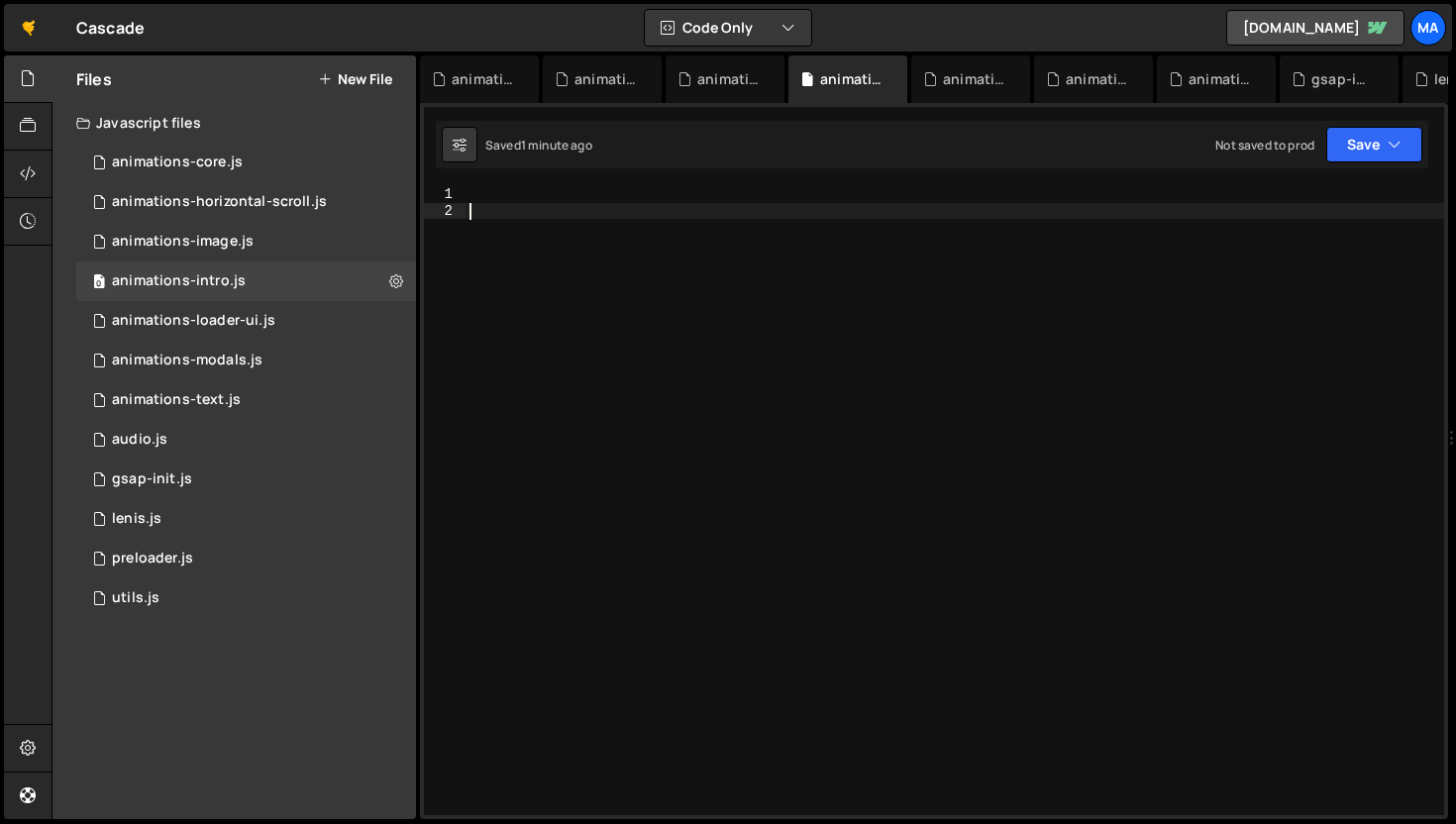 click at bounding box center (955, 517) 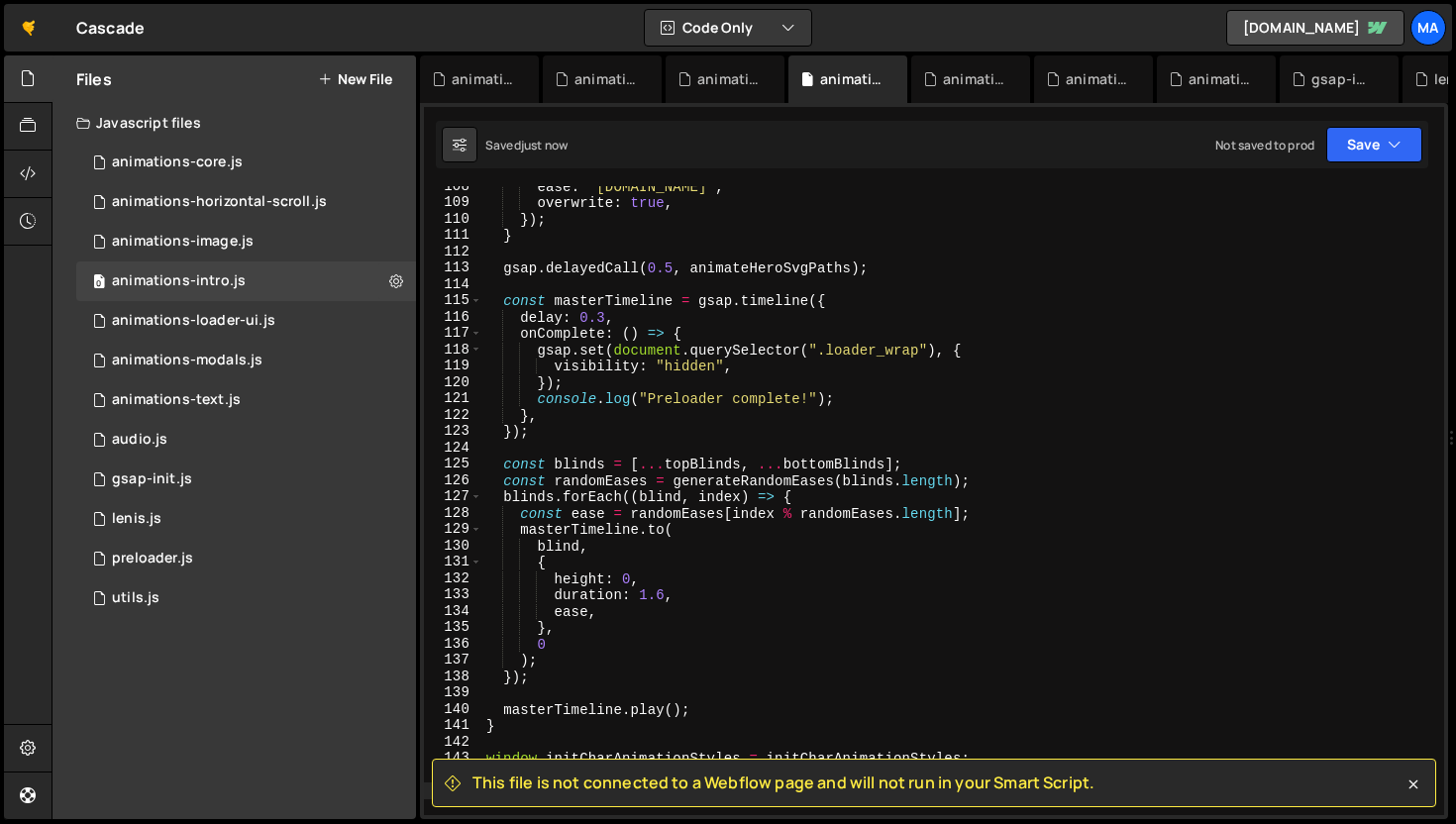 click on "Files
New File
Javascript files
1
animations-core.js
0
1
animations-horizontal-scroll.js
0
0
animations-image.js
0
0 0" at bounding box center [754, 438] 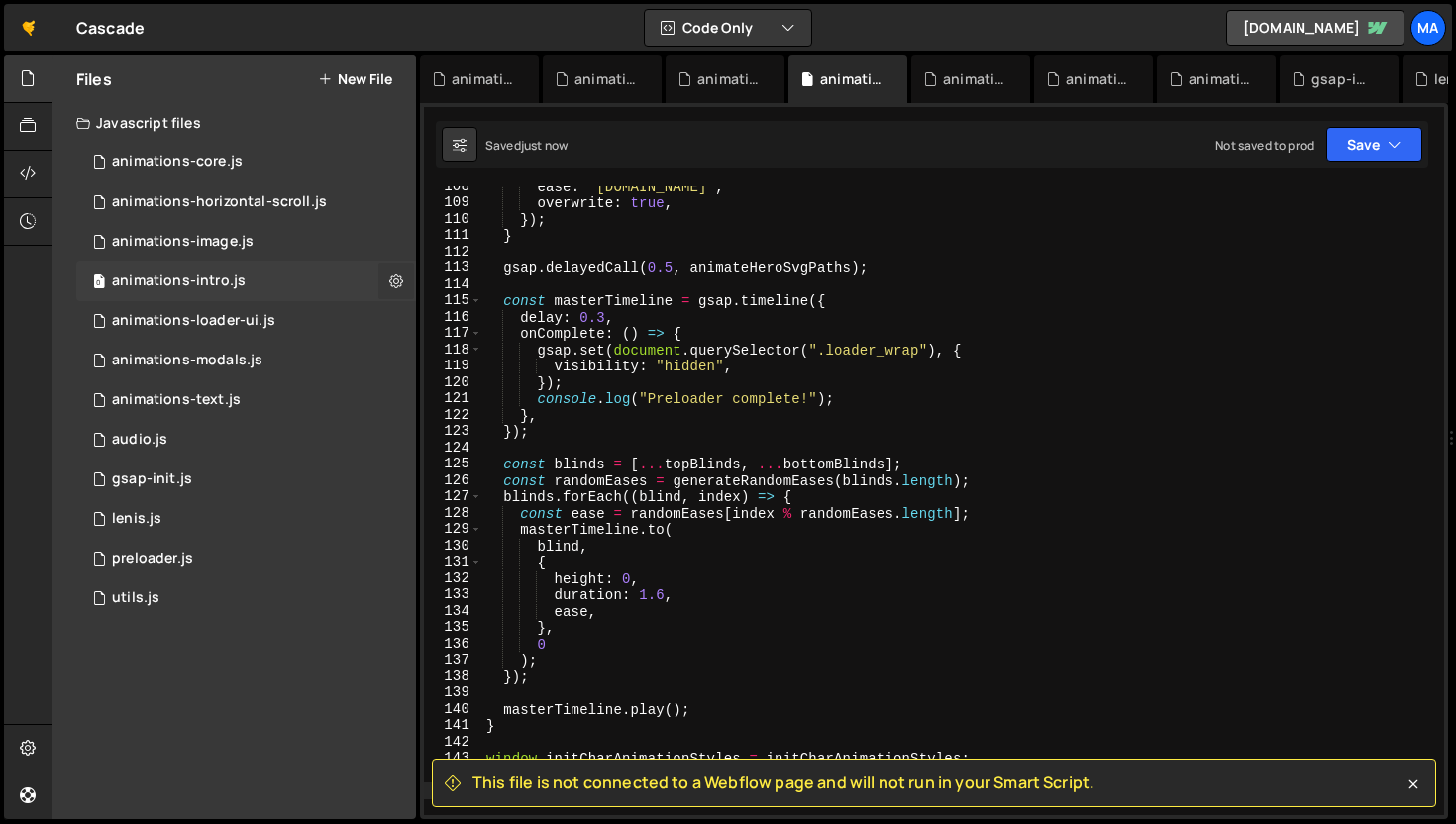 click at bounding box center [396, 280] 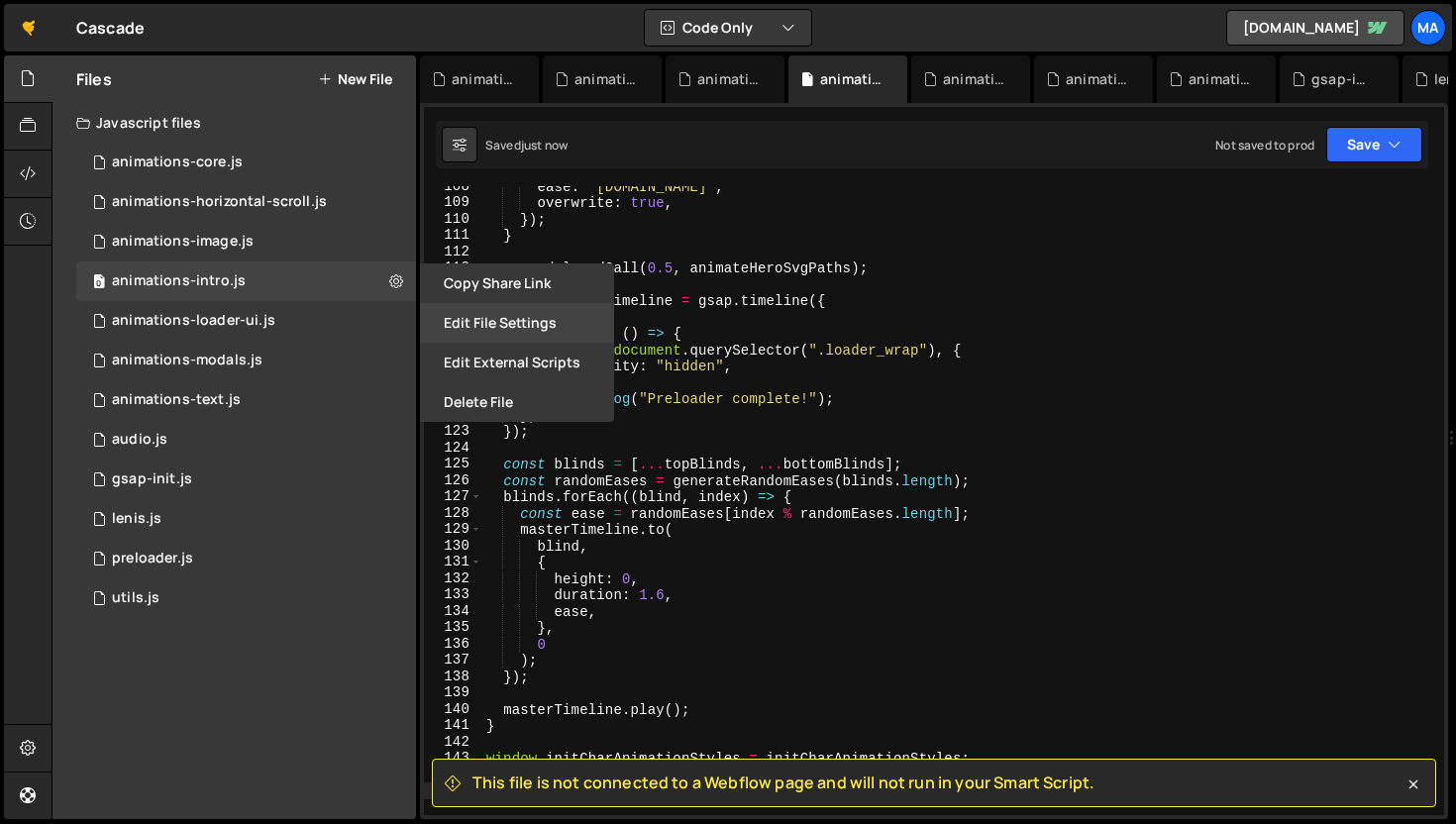 click on "Edit File Settings" at bounding box center (517, 323) 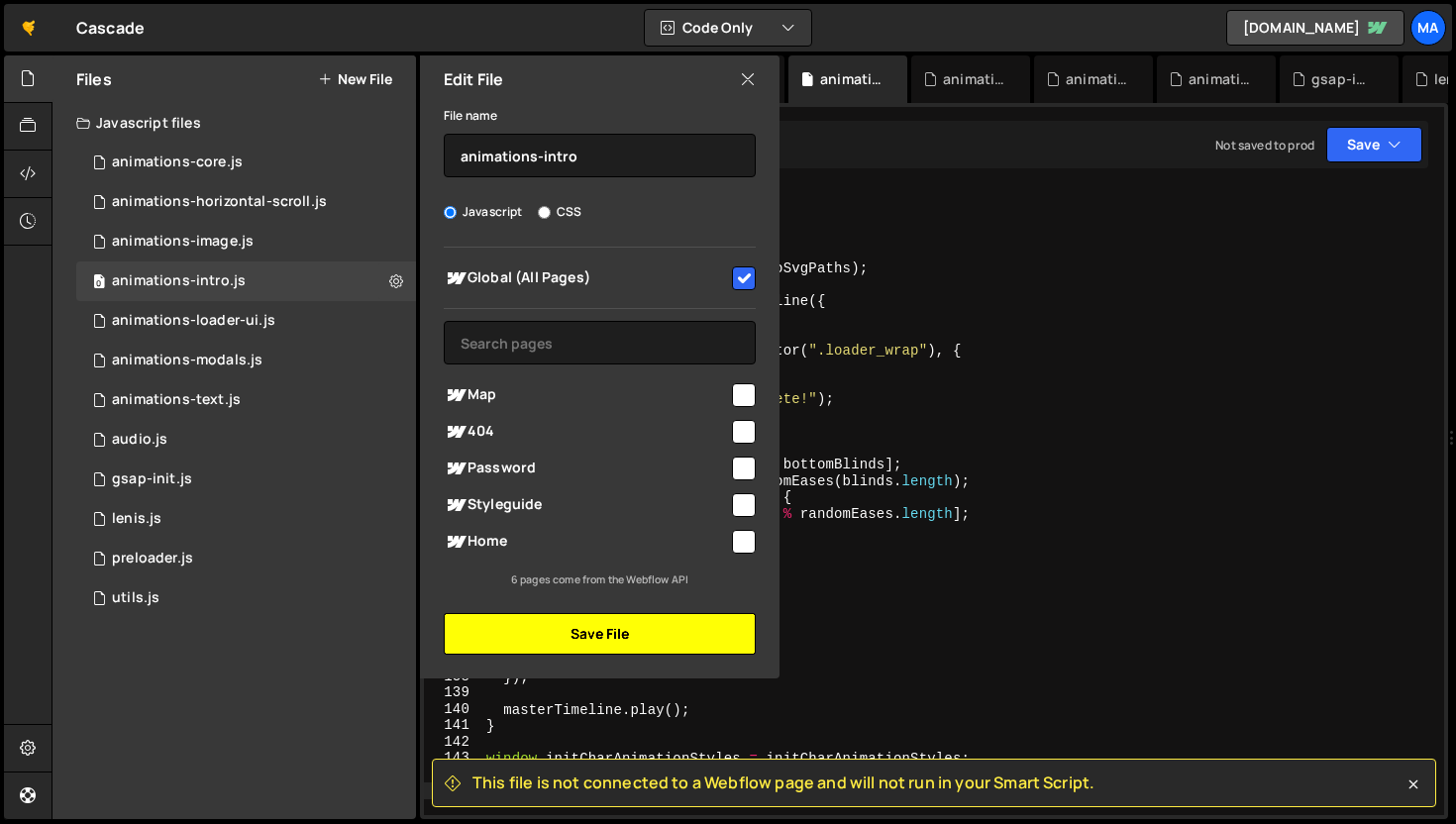click on "Save File" at bounding box center (599, 634) 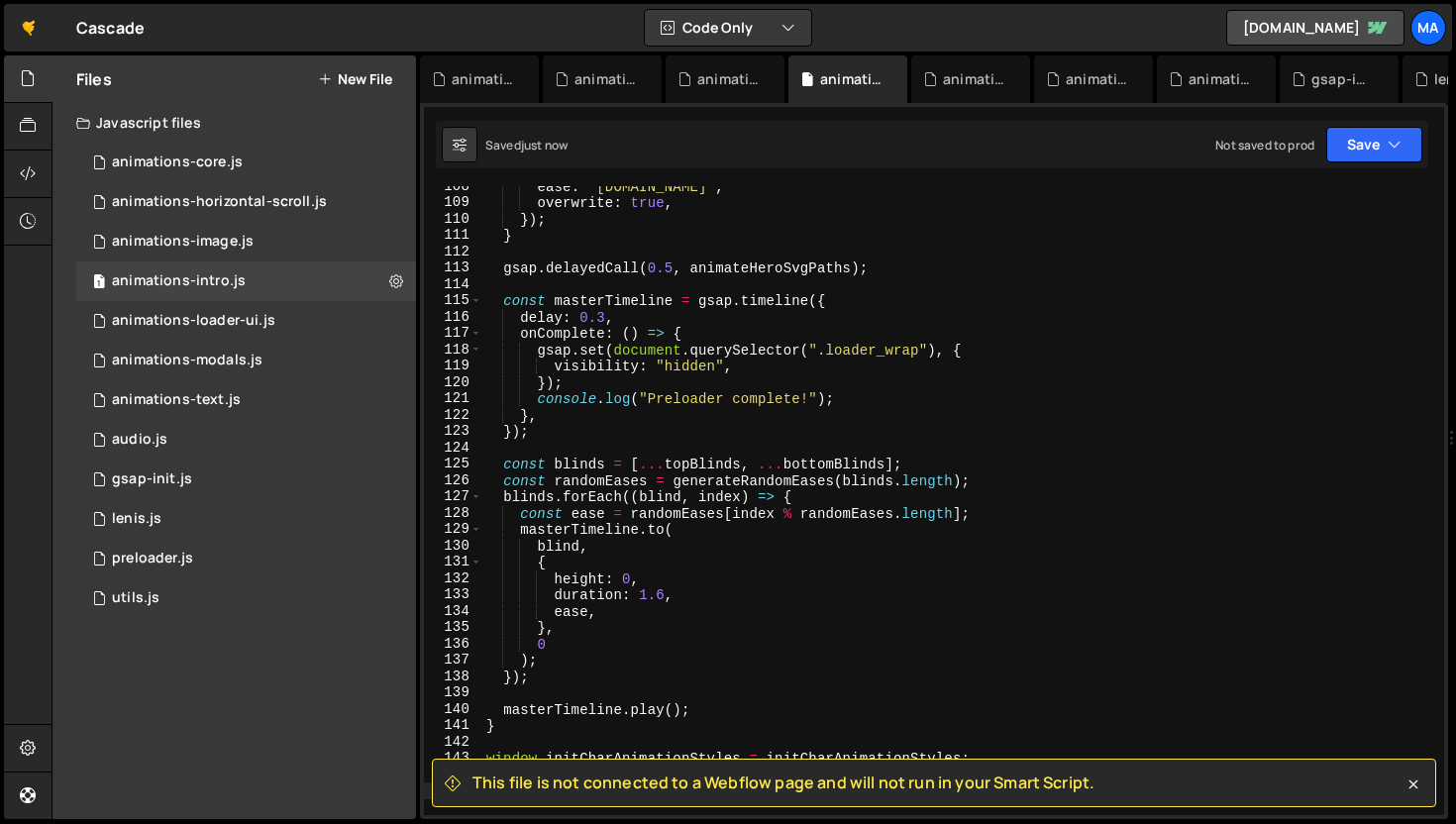 type on "masterTimeline.to(" 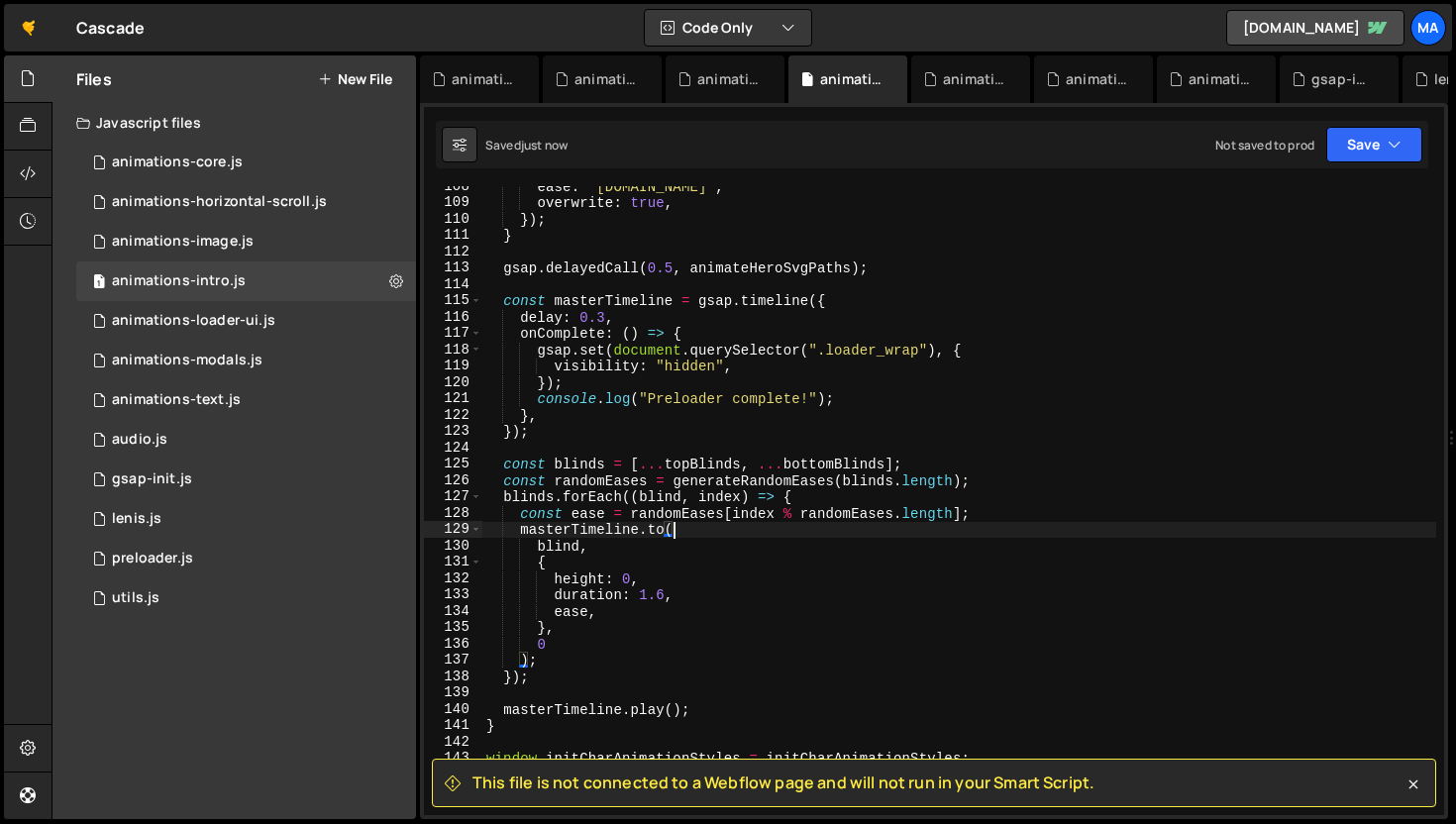 click on "ease :   "power2.in" ,          overwrite :   true ,       }) ;    }    gsap . delayedCall ( 0.5 ,   animateHeroSvgPaths ) ;    const   masterTimeline   =   gsap . timeline ({       delay :   0.3 ,       onComplete :   ( )   =>   {          gsap . set ( document . querySelector ( ".loader_wrap" ) ,   {             visibility :   "hidden" ,          }) ;          console . log ( "Preloader complete!" ) ;       } ,    }) ;    const   blinds   =   [ ... topBlinds ,   ... bottomBlinds ] ;    const   randomEases   =   generateRandomEases ( blinds . length ) ;    blinds . forEach (( blind ,   index )   =>   {       const   ease   =   randomEases [ index   %   randomEases . length ] ;       masterTimeline . to (          blind ,          {             height :   0 ,             duration :   1.6 ,             ease ,          } ,          0       ) ;    }) ;    masterTimeline . play ( ) ; } window . initCharAnimationStyles   =   initCharAnimationStyles ; window . animateBlindsOut   =   animateBlindsOut ;" at bounding box center [959, 509] 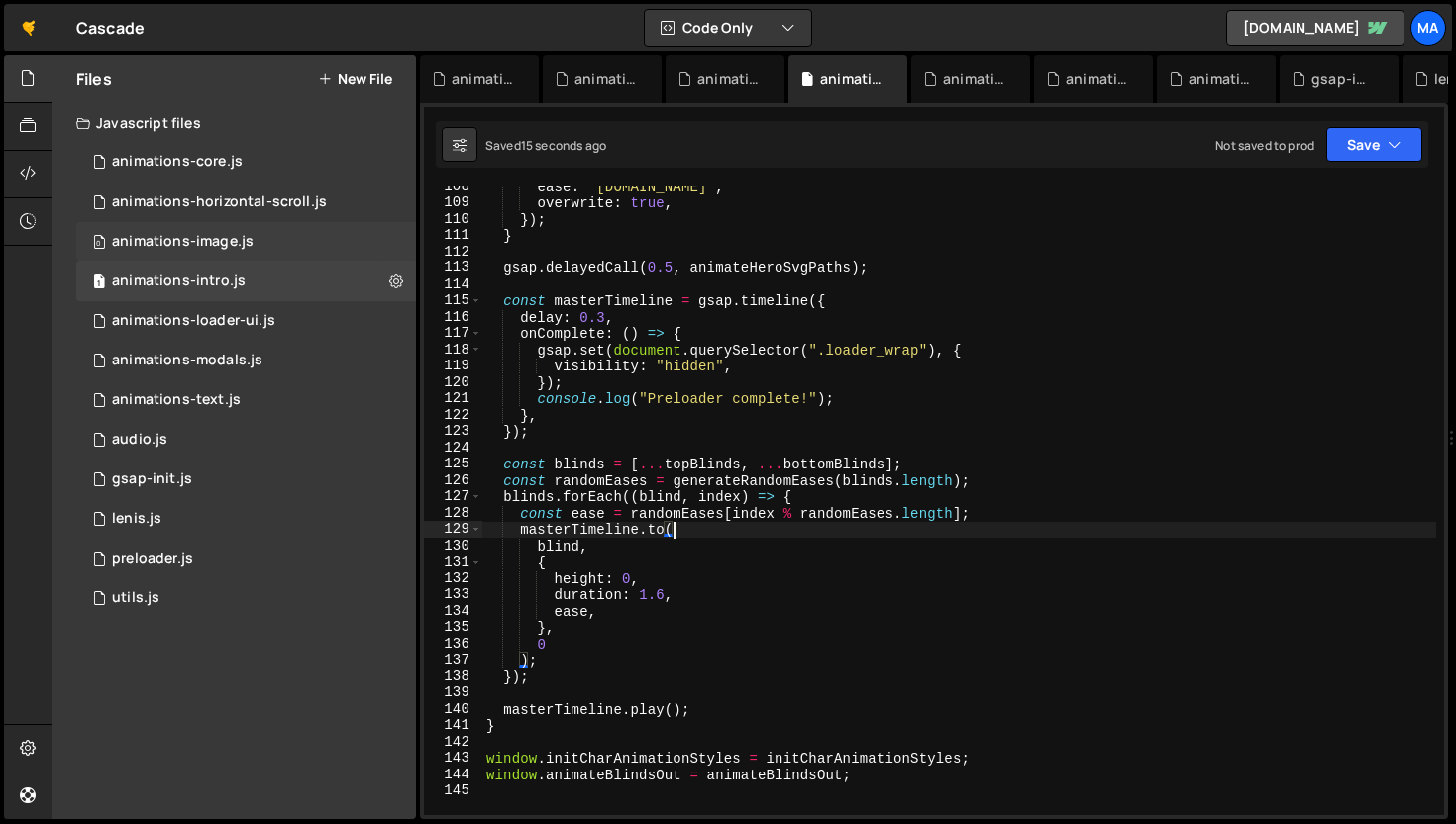 click on "0
animations-image.js
0" at bounding box center (246, 242) 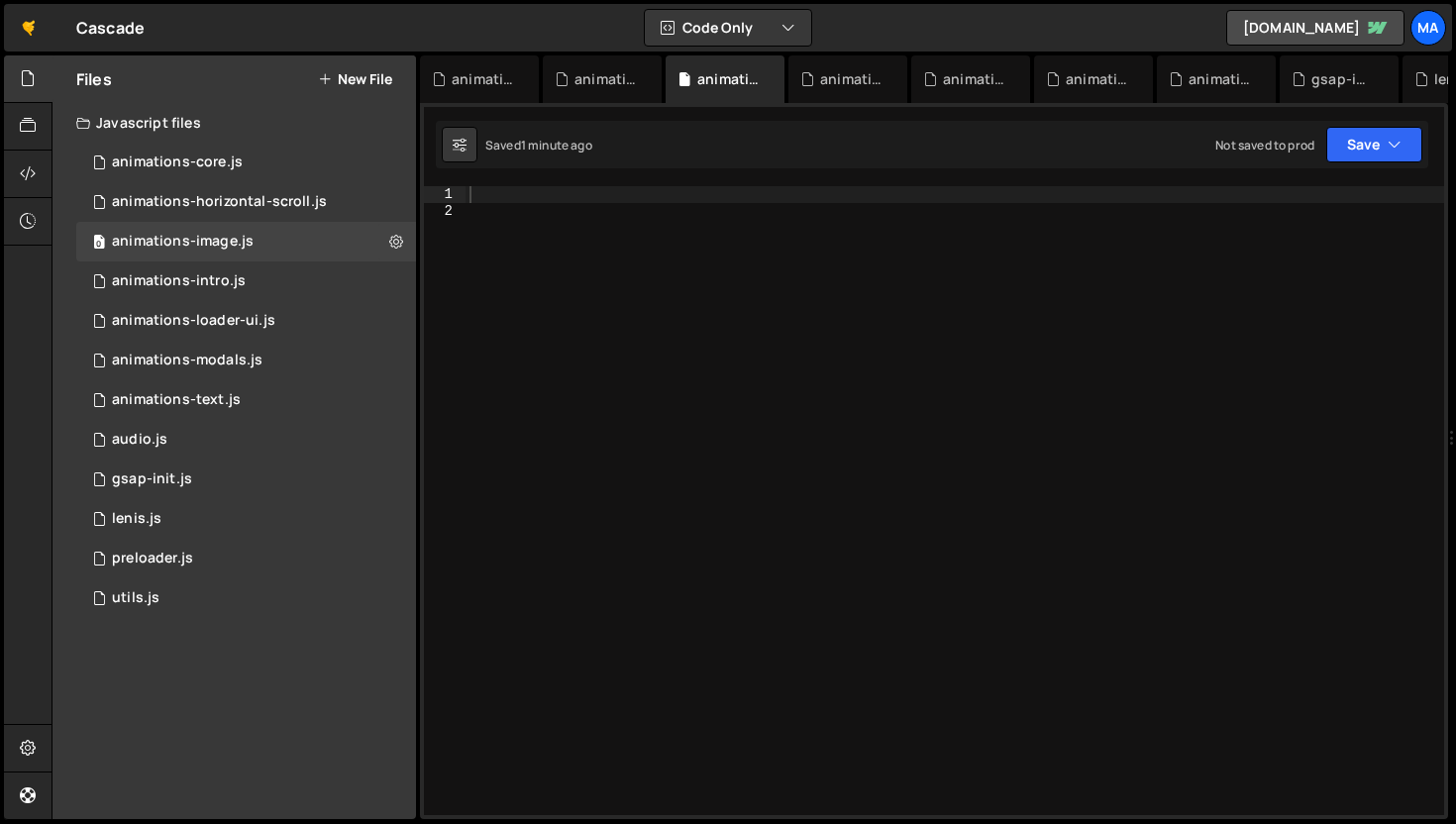 type 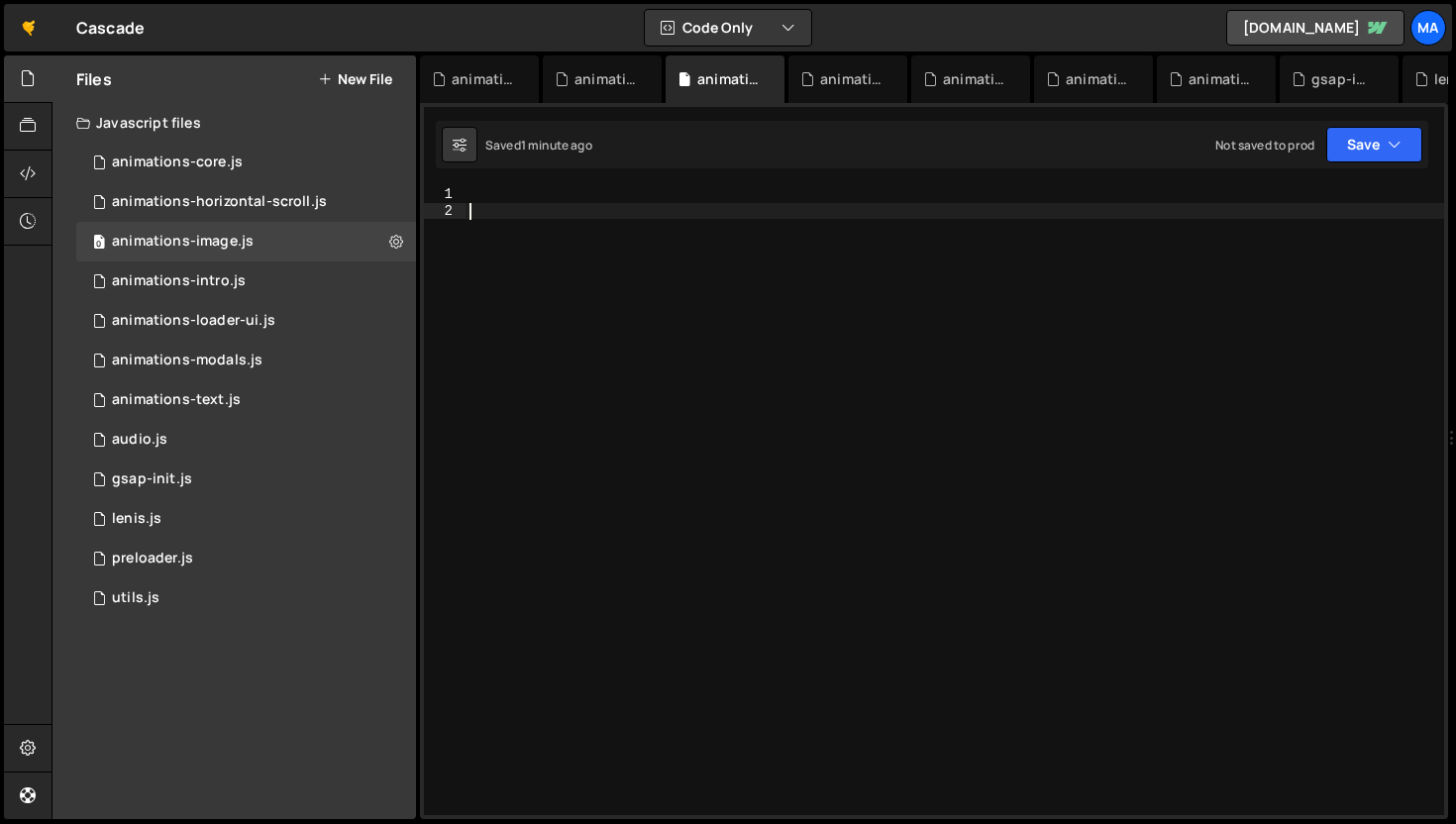 click at bounding box center [955, 517] 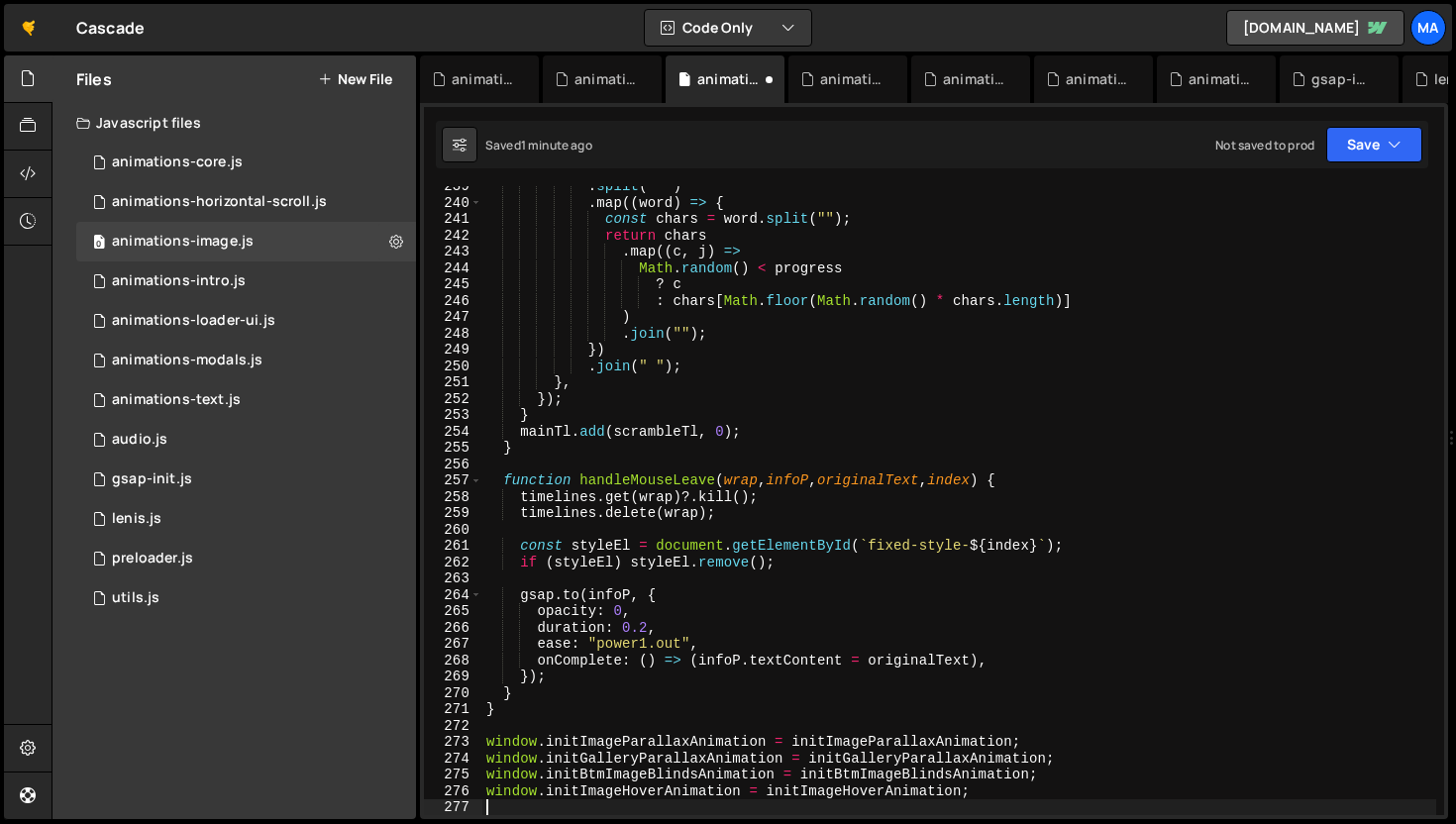 scroll, scrollTop: 3897, scrollLeft: 0, axis: vertical 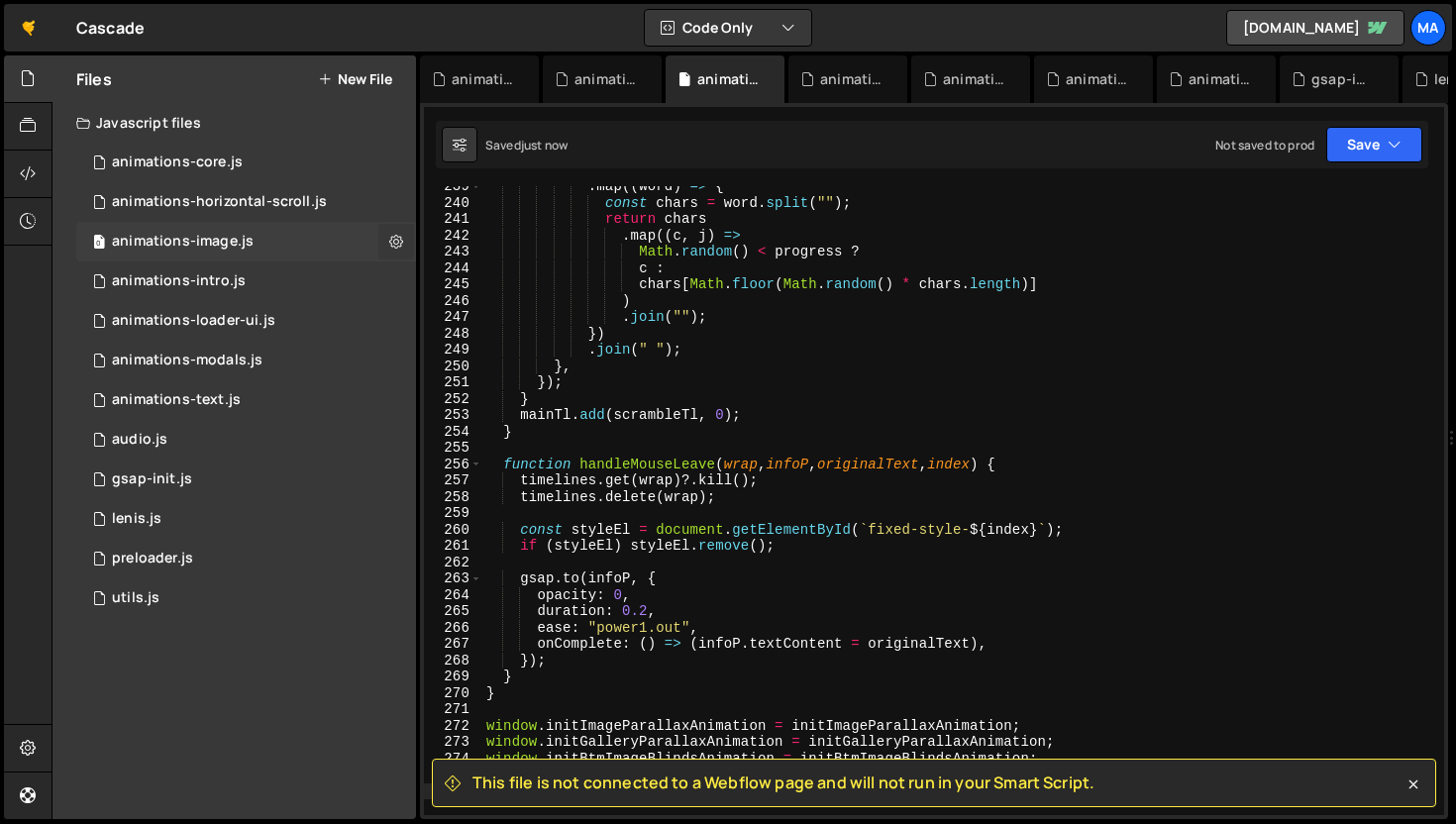 click at bounding box center [396, 241] 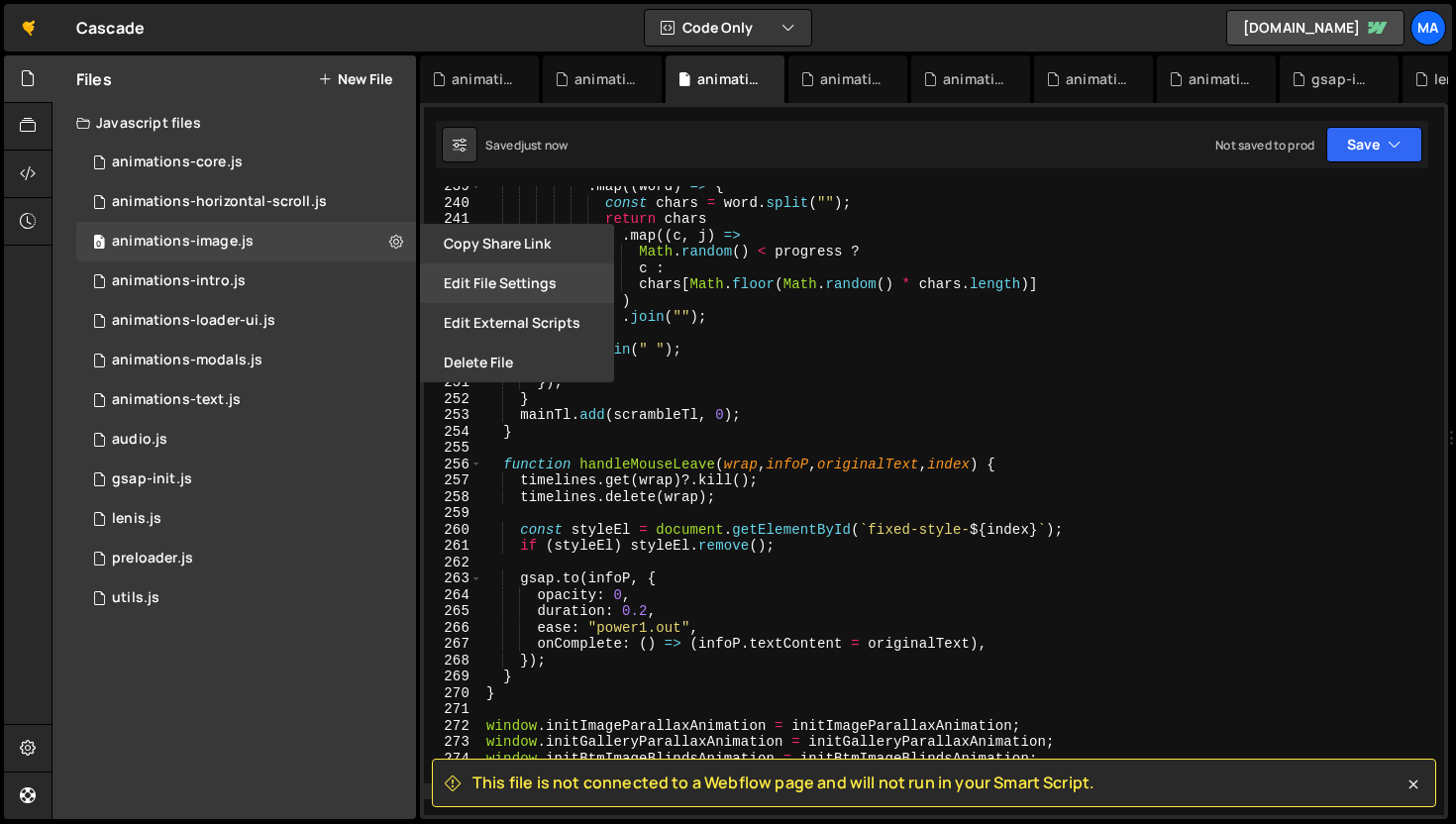 click on "Edit File Settings" at bounding box center [517, 283] 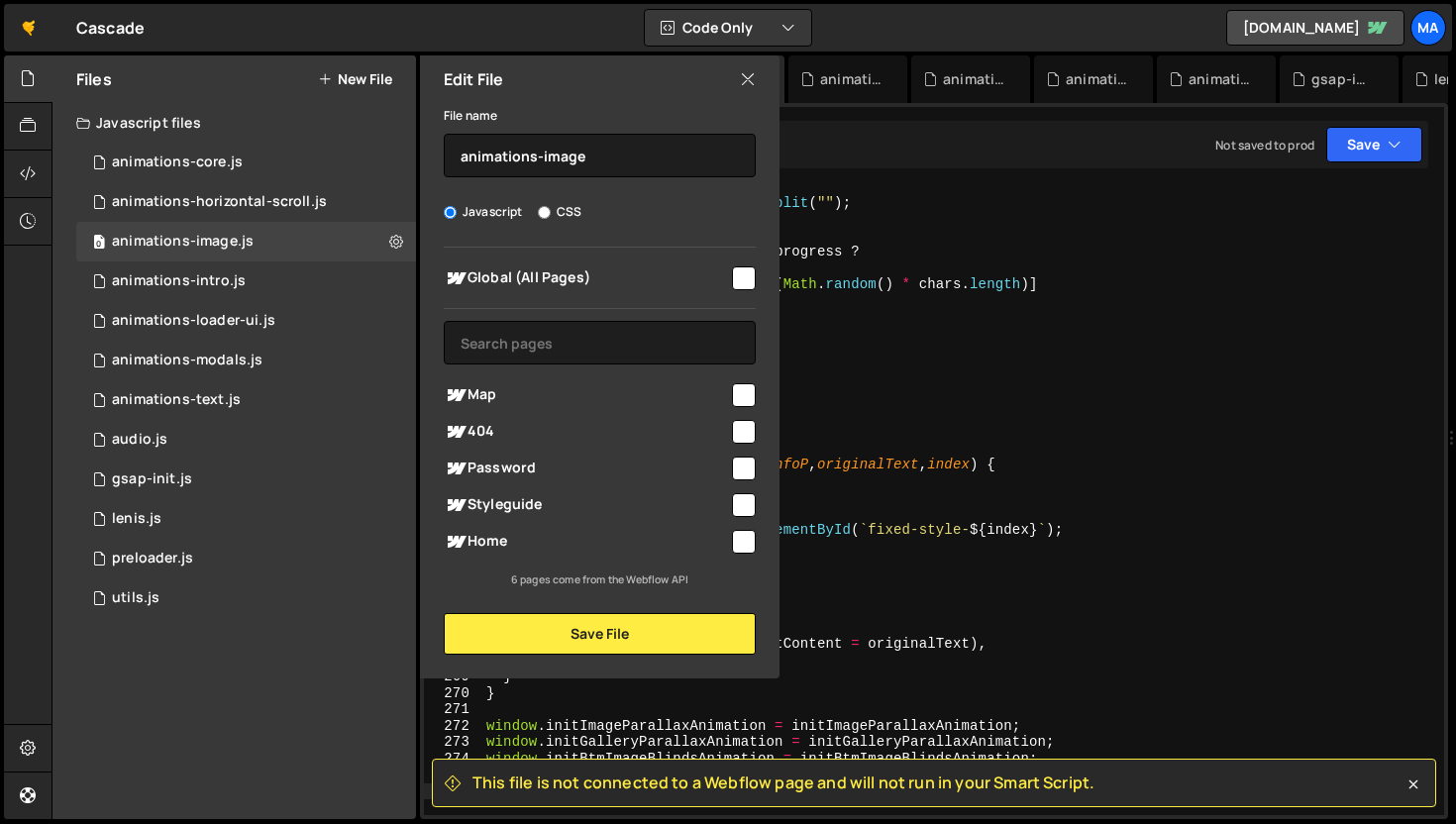 click on "Global (All Pages)" at bounding box center (586, 278) 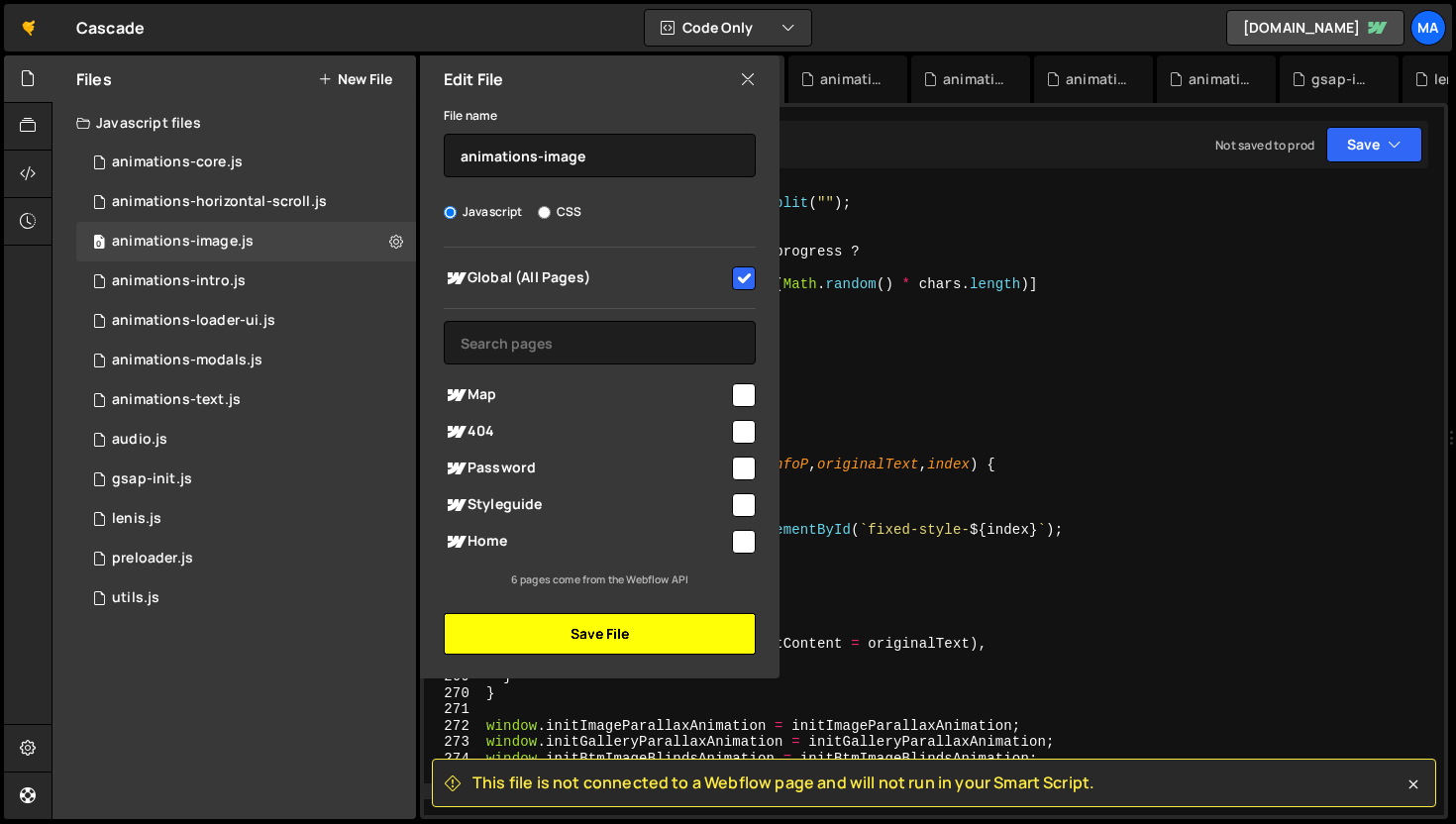 click on "Save File" at bounding box center (599, 634) 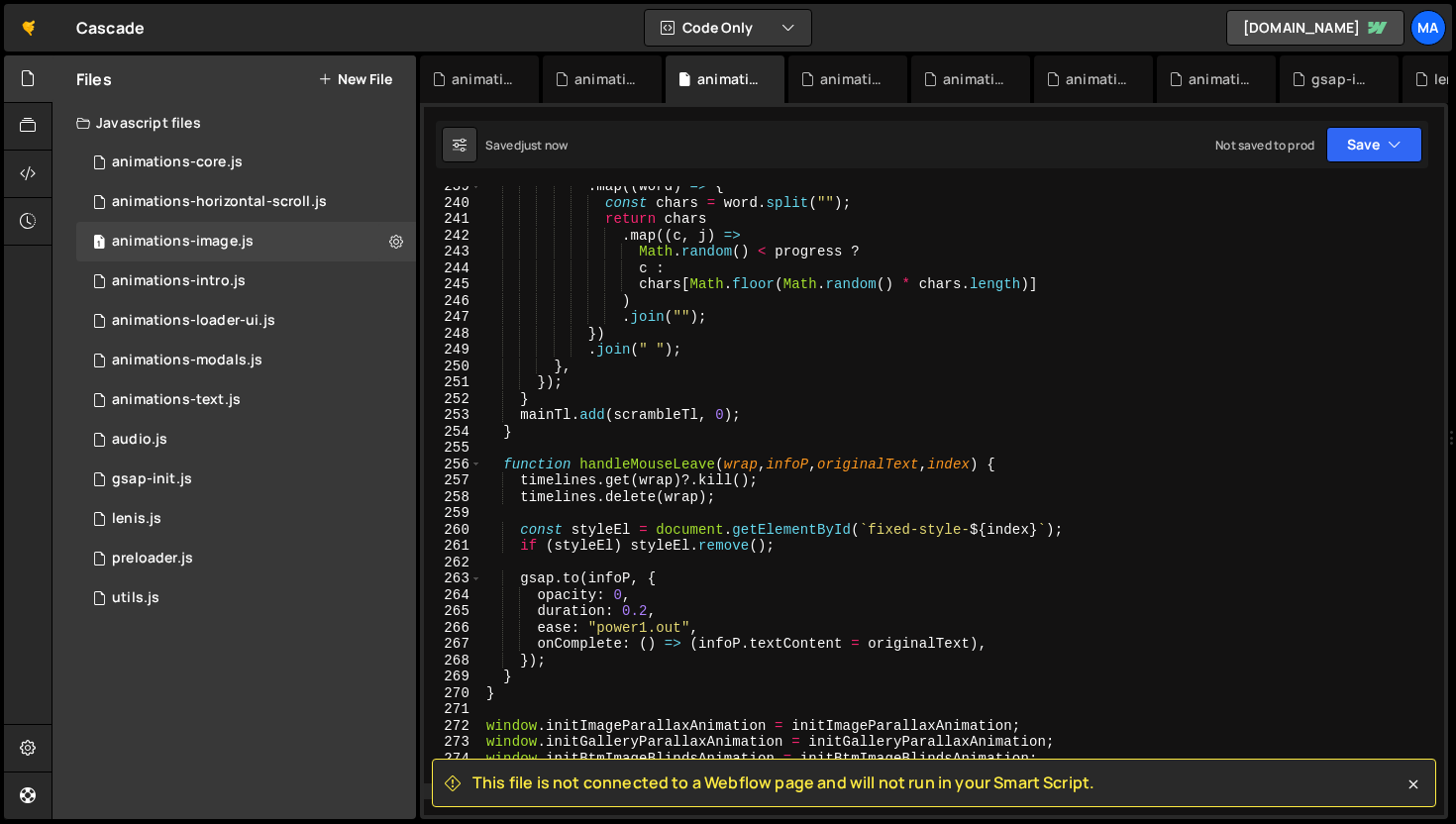 type on "gsap.to(infoP, {" 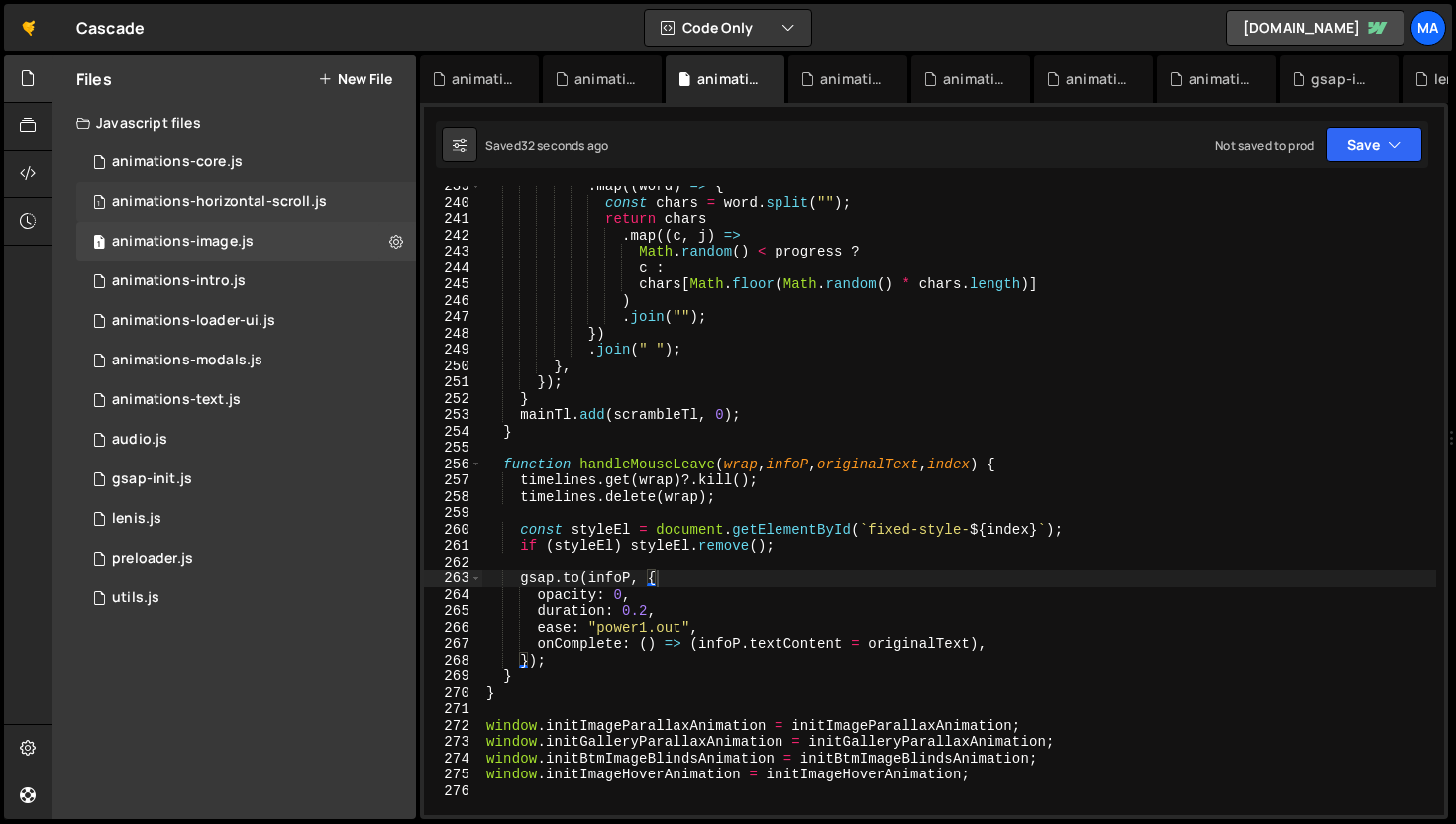 click on "1
animations-horizontal-scroll.js
0" at bounding box center (246, 202) 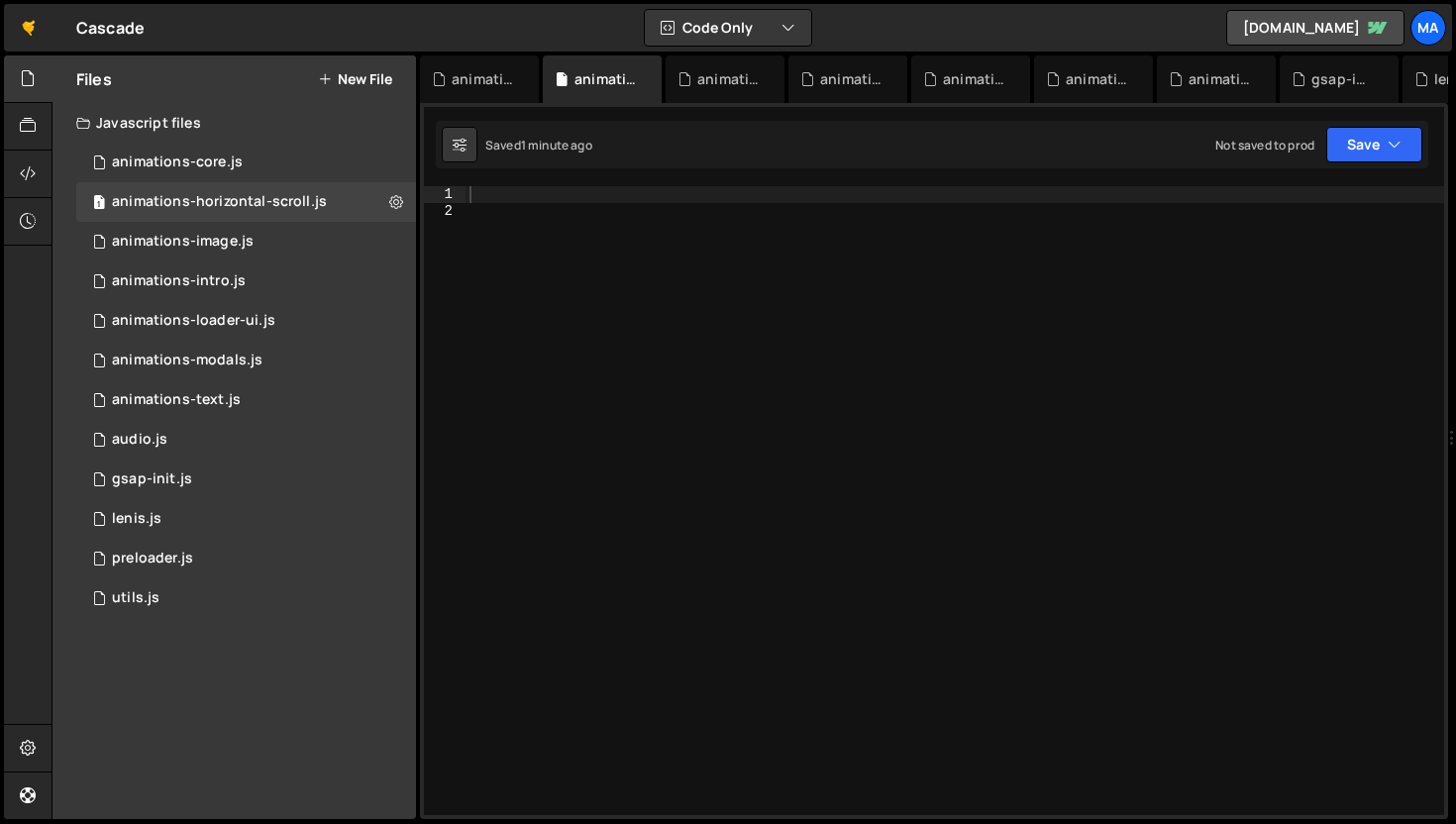 type 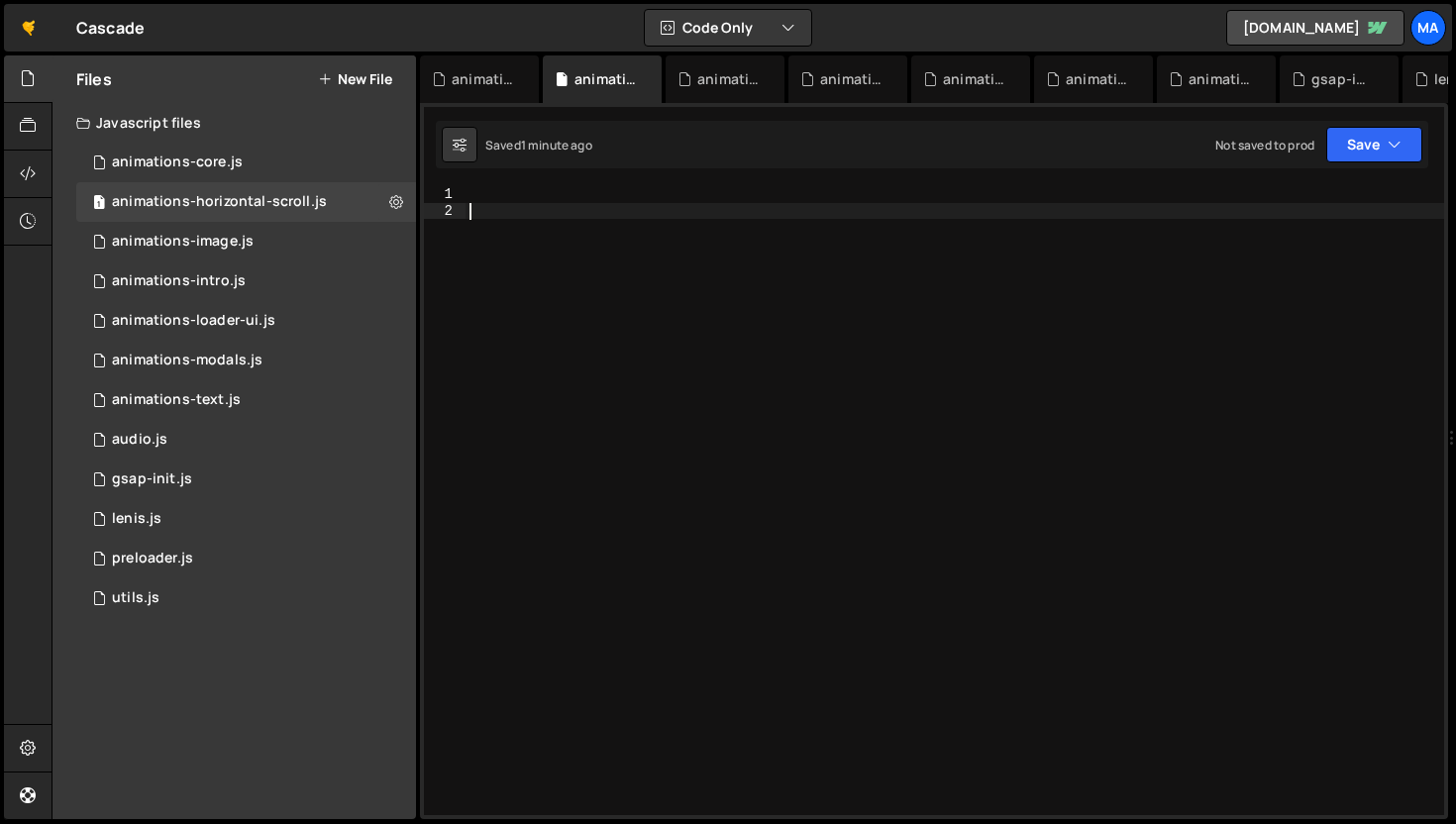 click at bounding box center (955, 517) 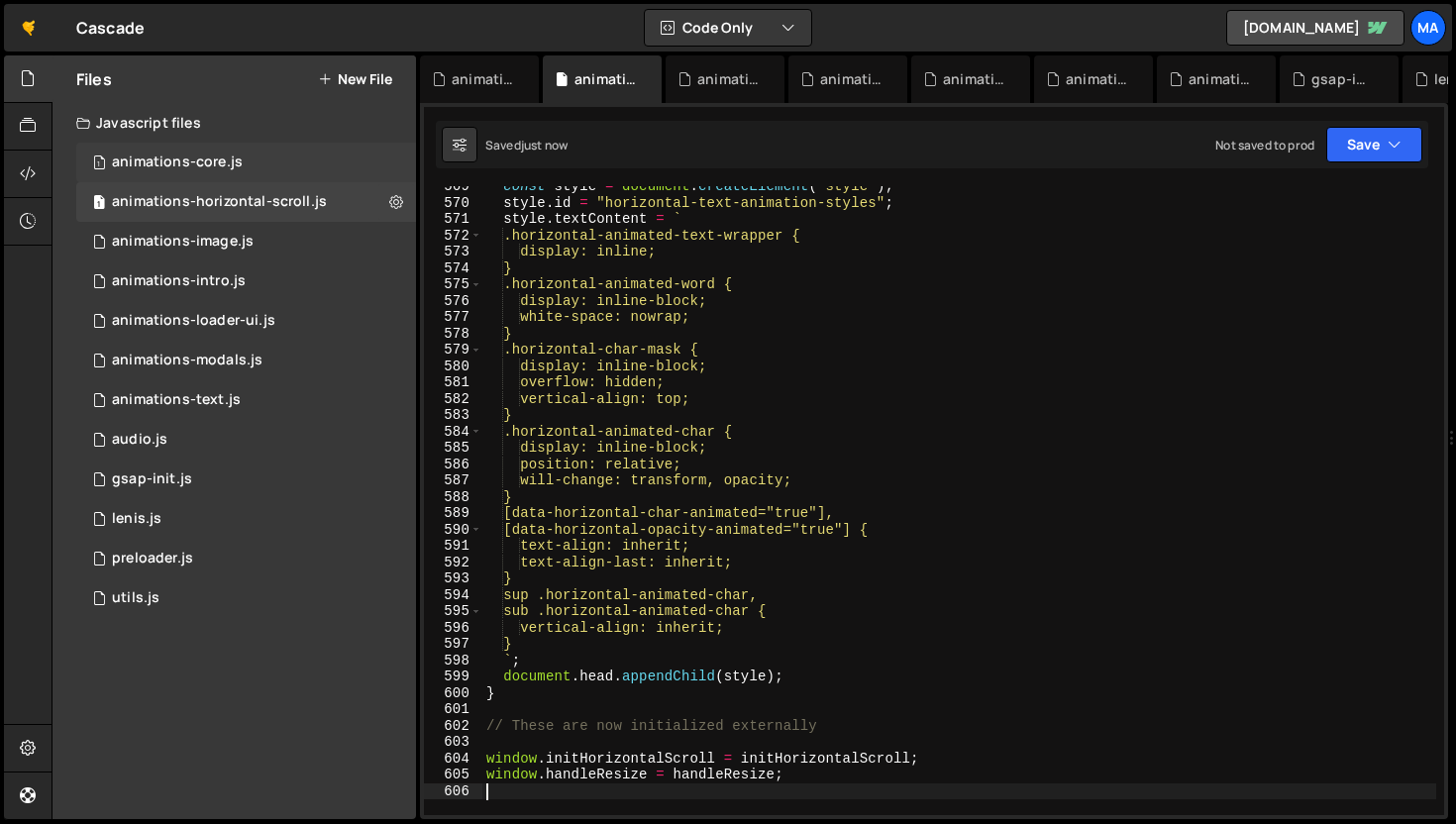 click on "animations-core.js" at bounding box center [177, 162] 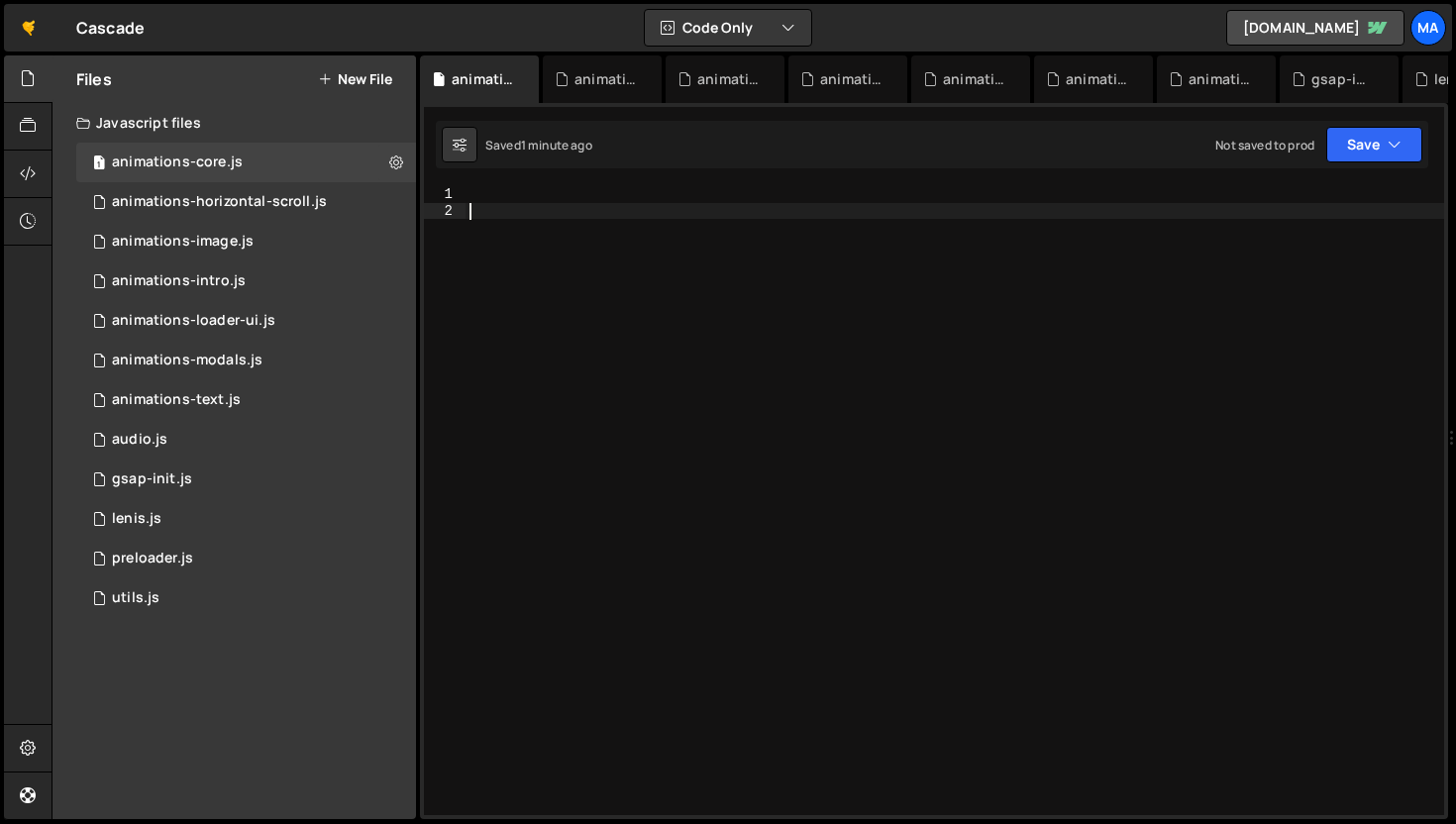 click at bounding box center (955, 517) 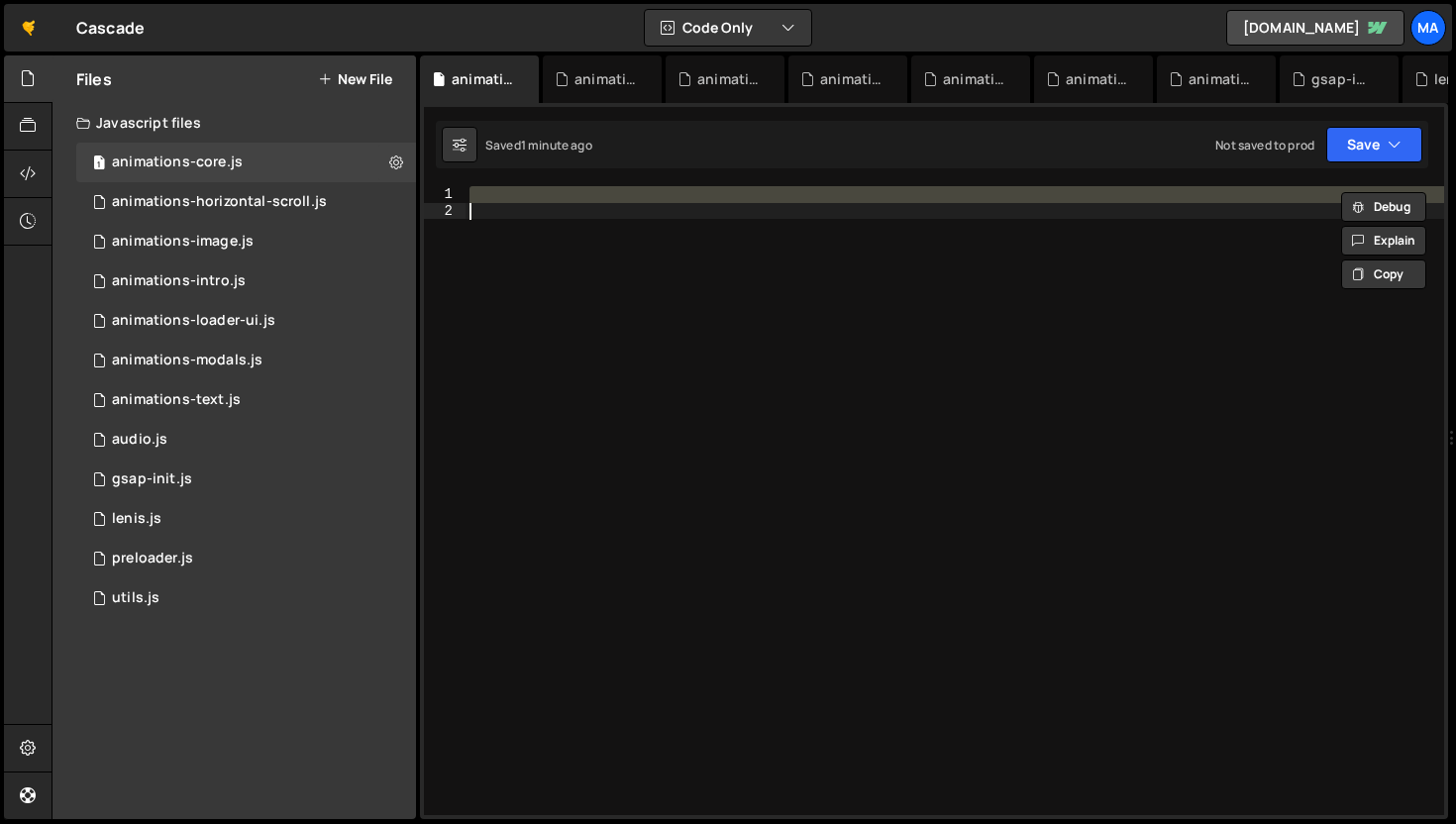 paste 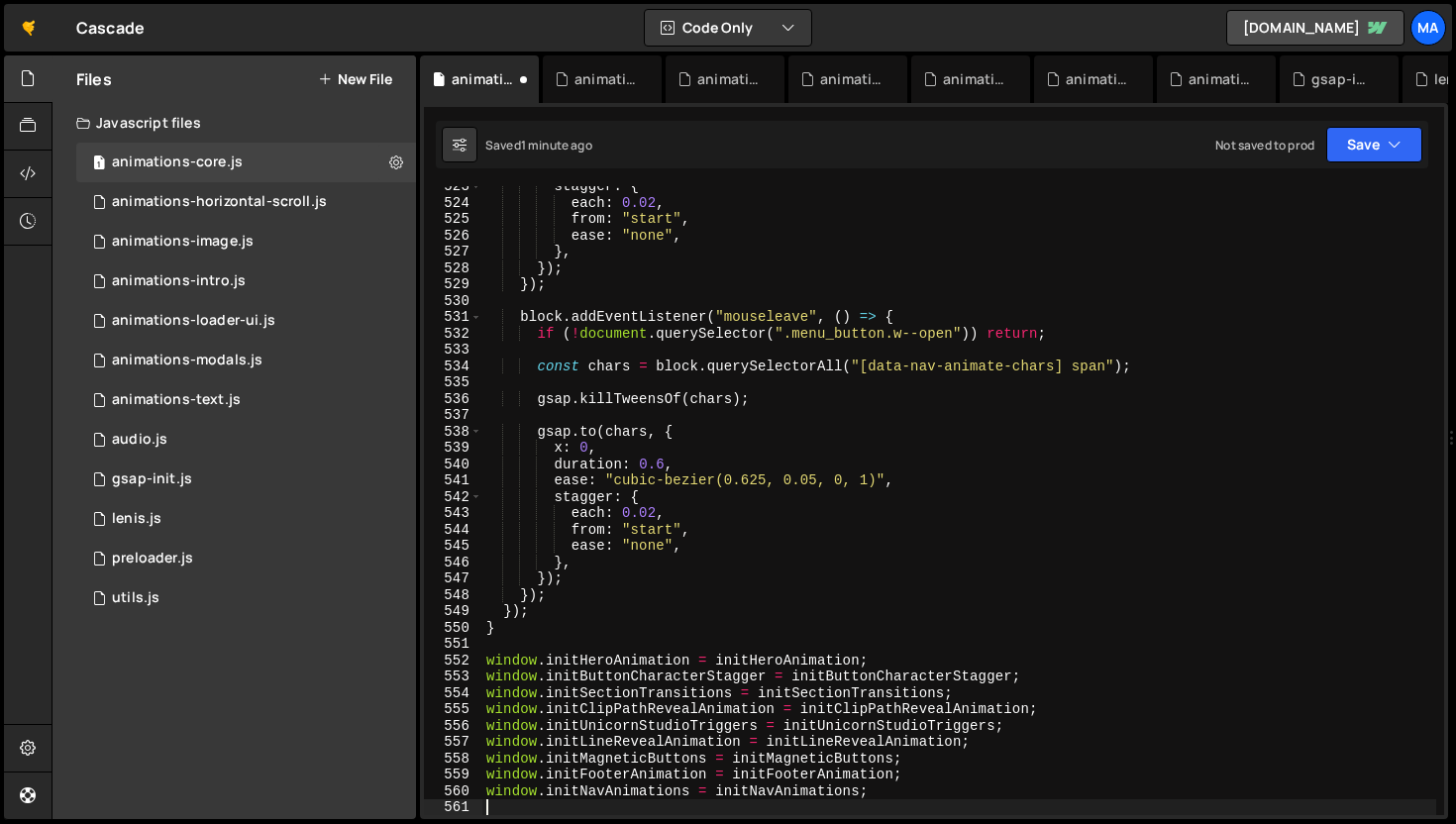 scroll, scrollTop: 8538, scrollLeft: 0, axis: vertical 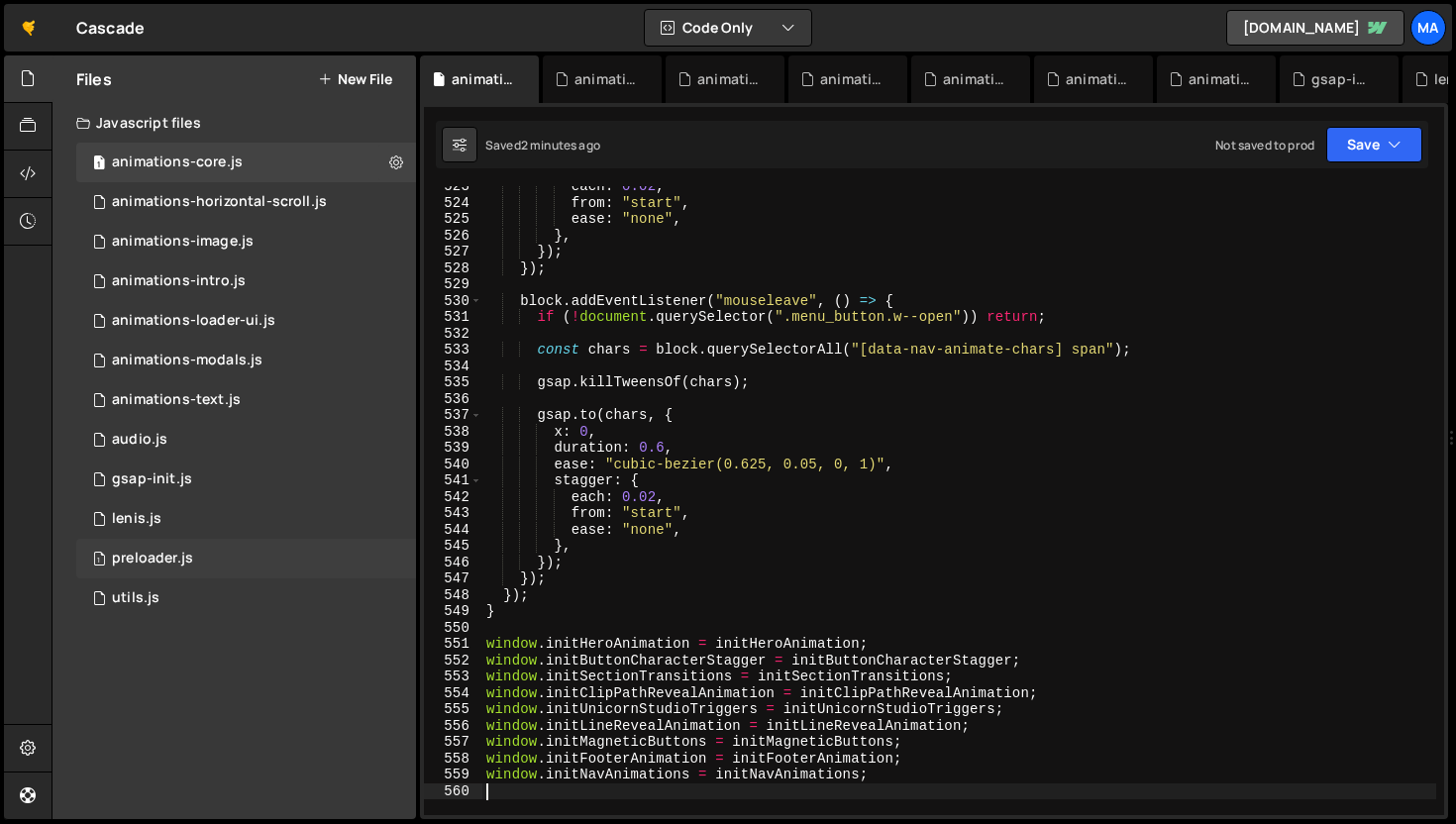 click on "1
preloader.js
0" at bounding box center [250, 559] 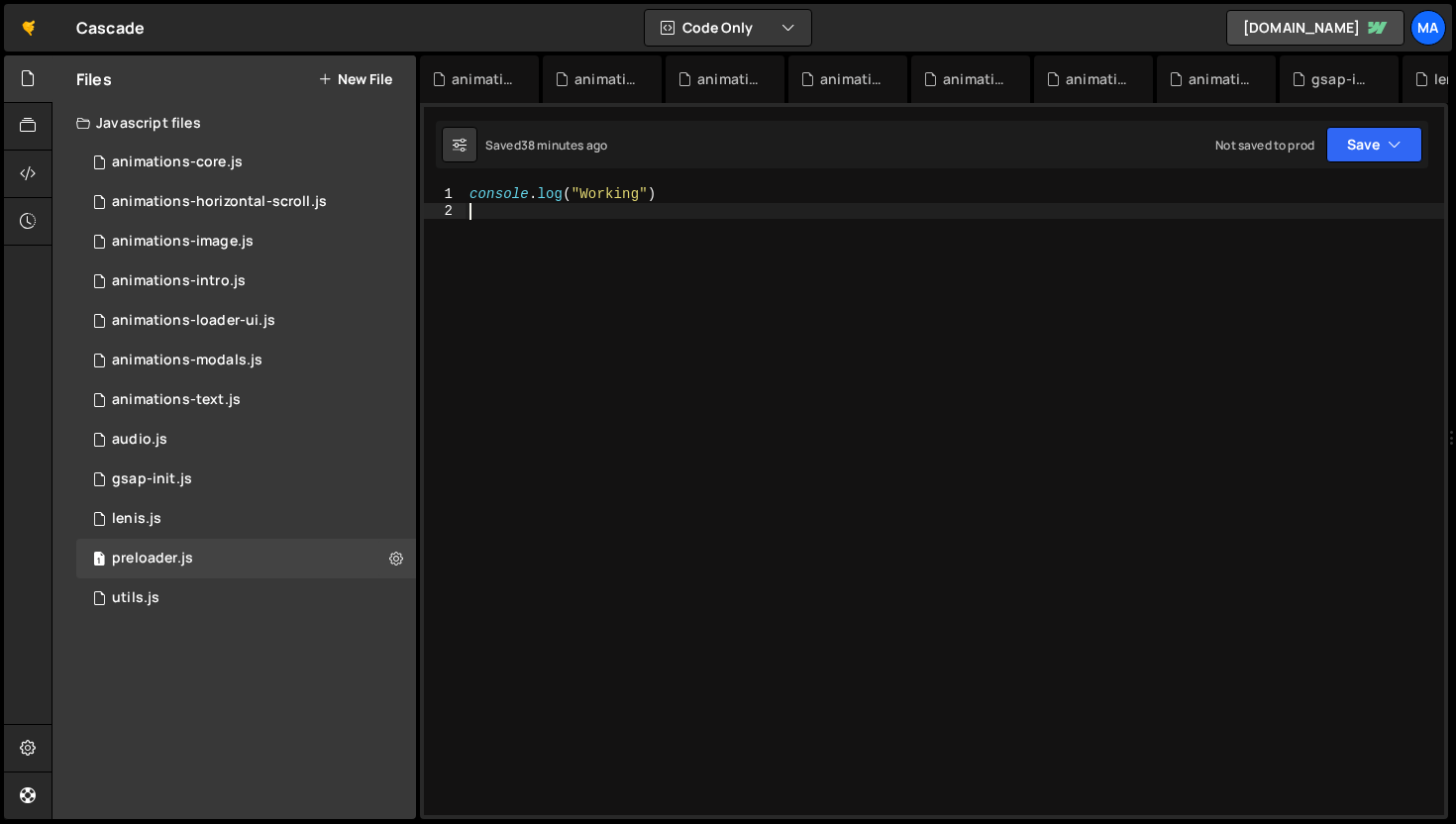 click on "console . log ( "Working" )" at bounding box center [955, 517] 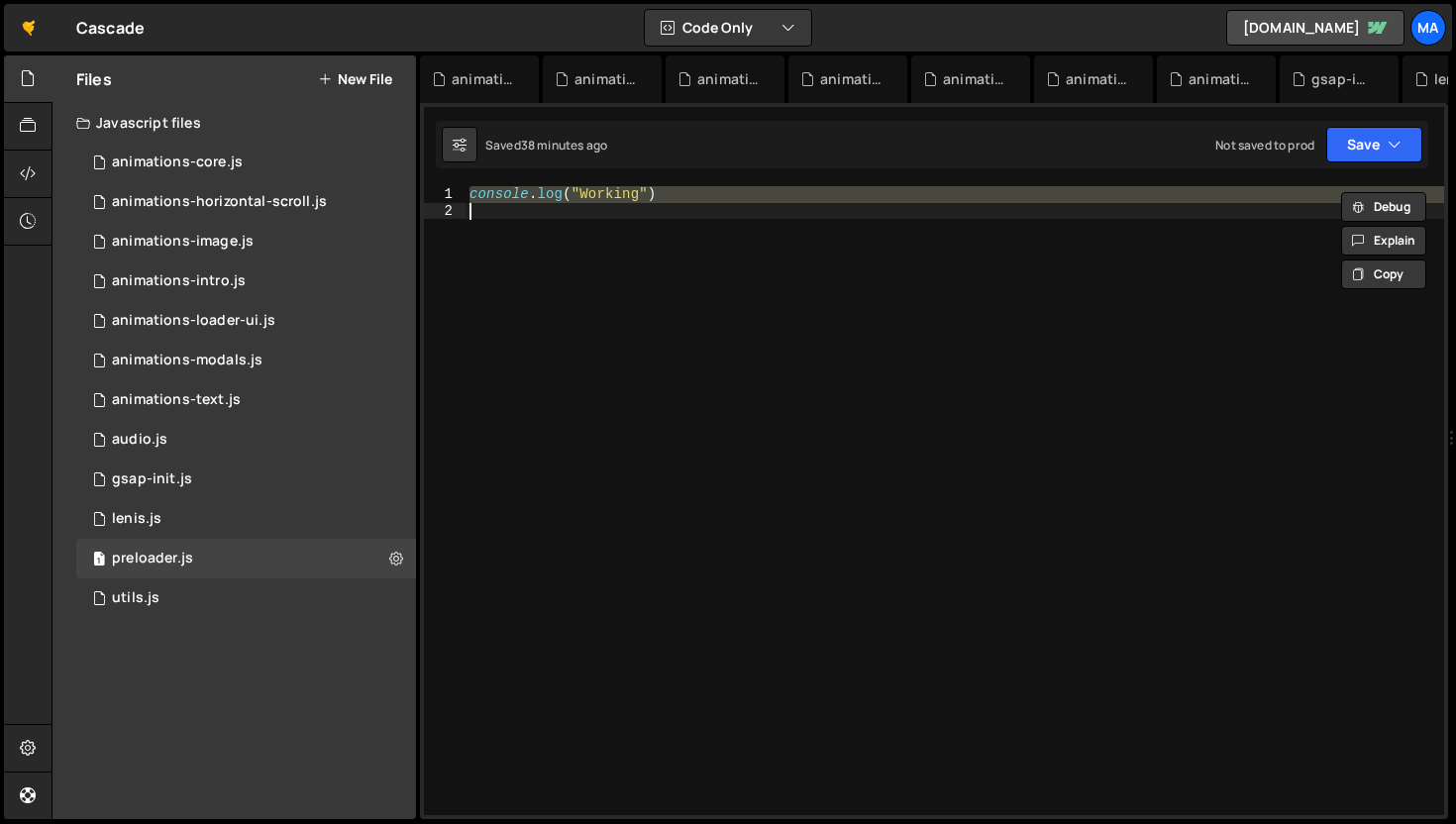 paste 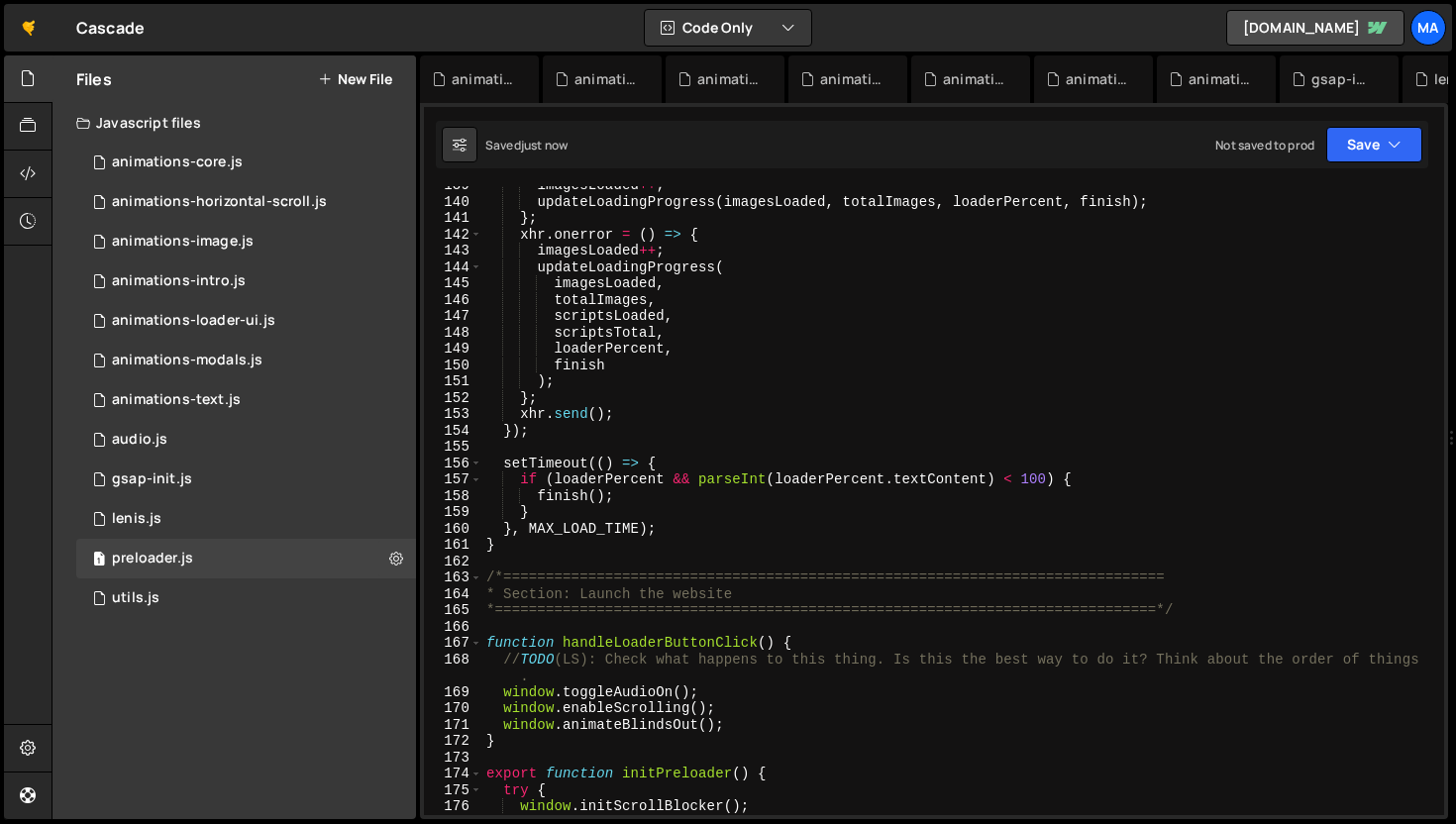 scroll, scrollTop: 2262, scrollLeft: 0, axis: vertical 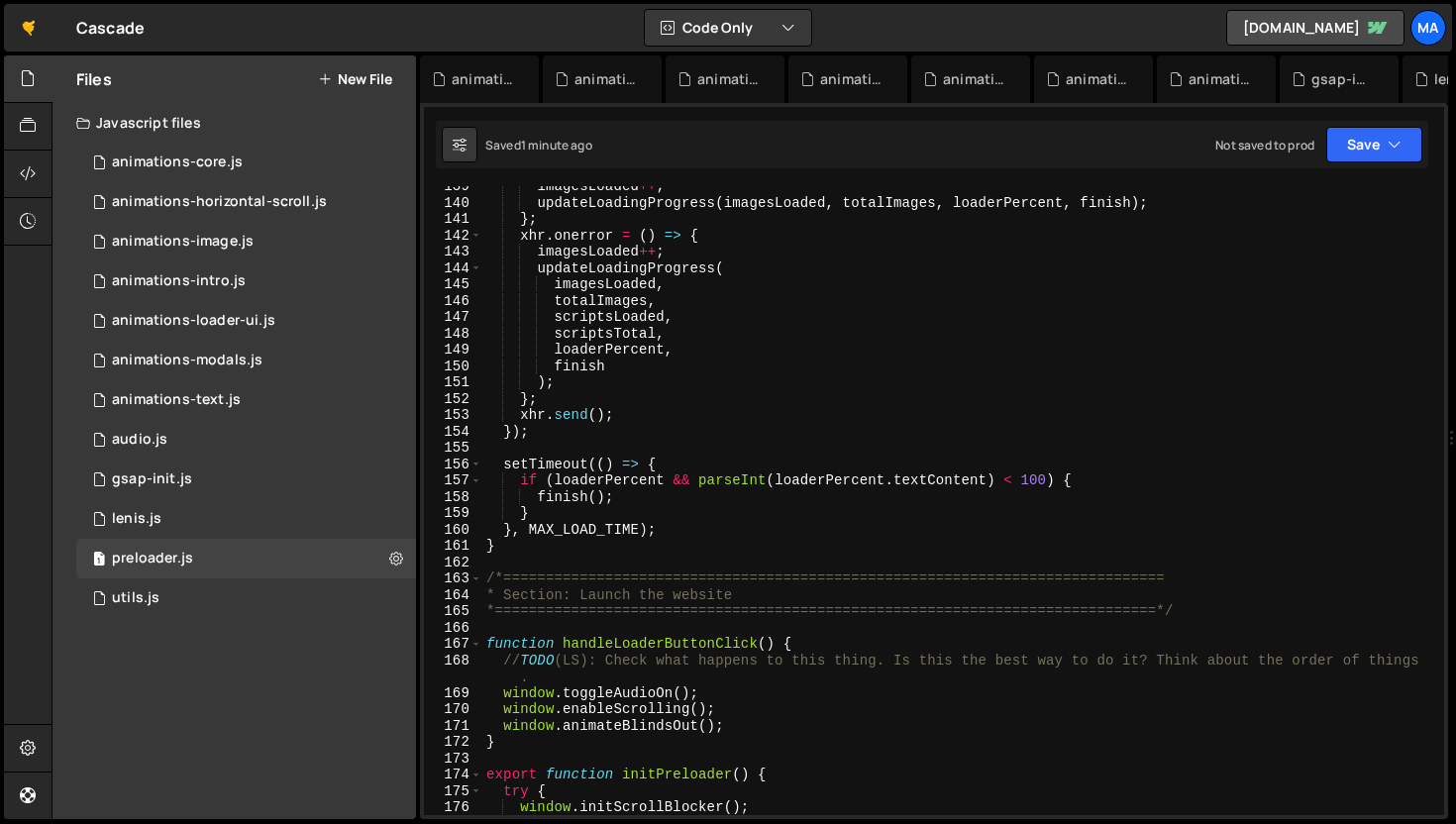 click on "New File" at bounding box center [355, 79] 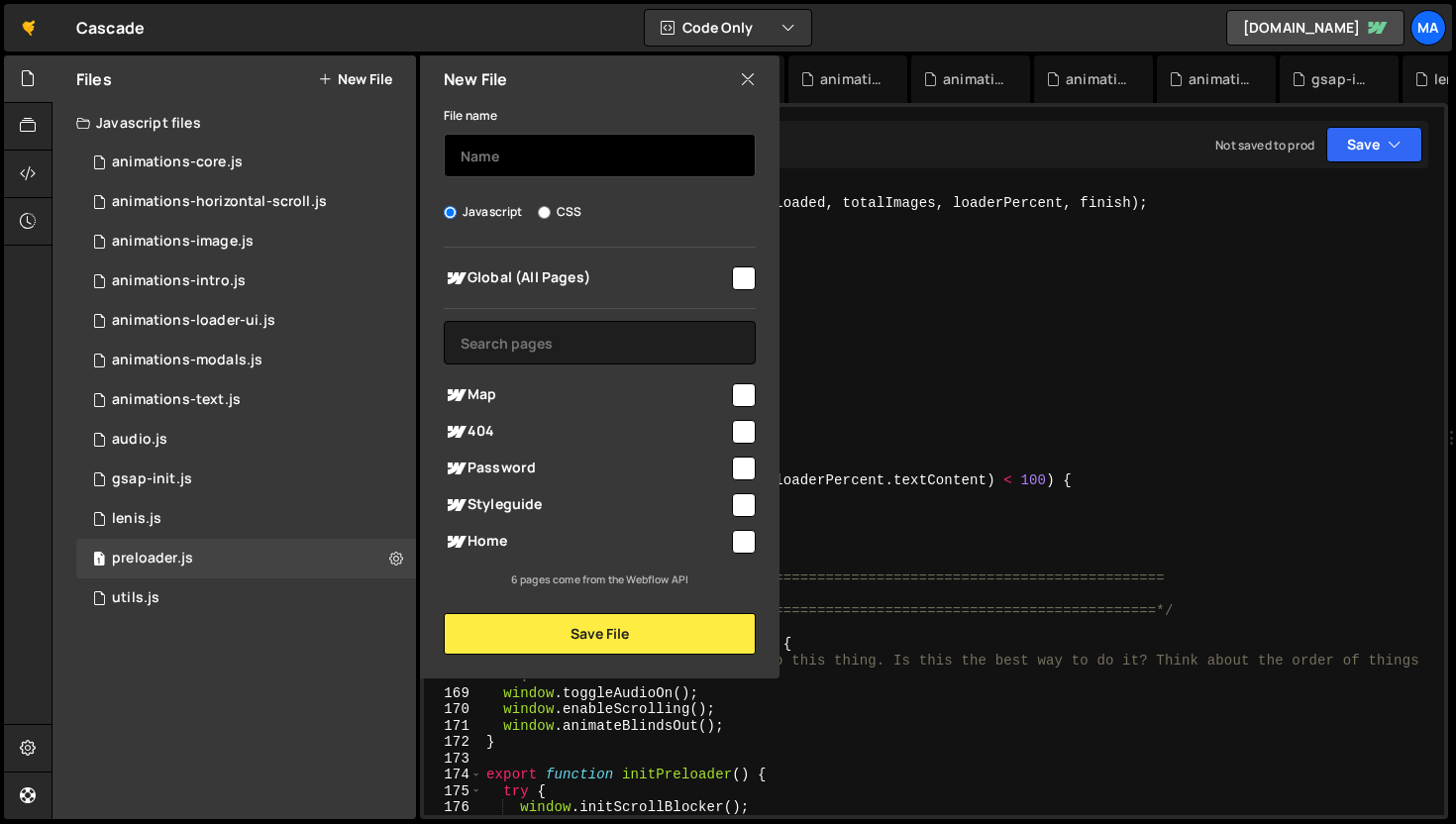 click at bounding box center (599, 155) 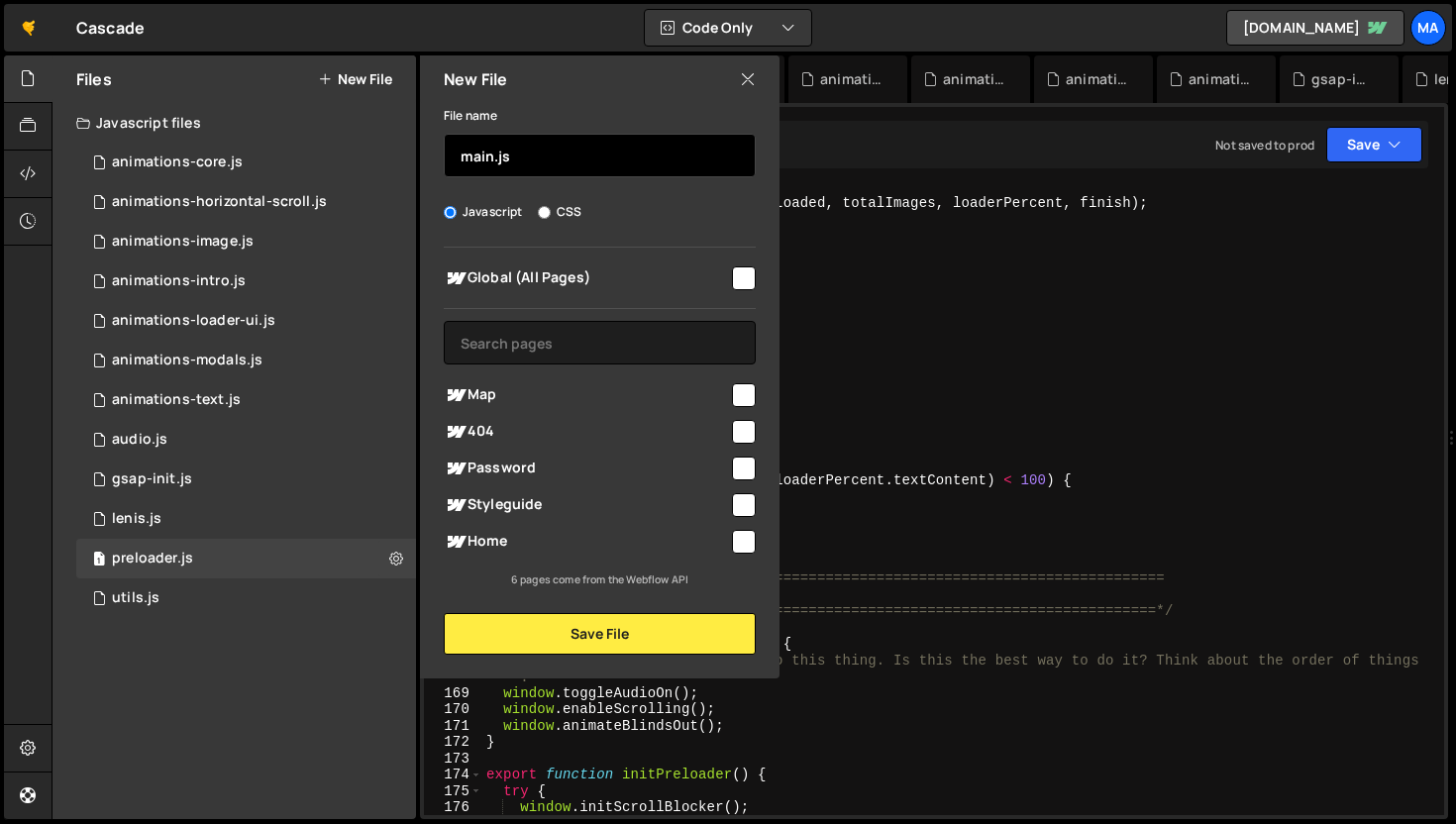 type on "main.js" 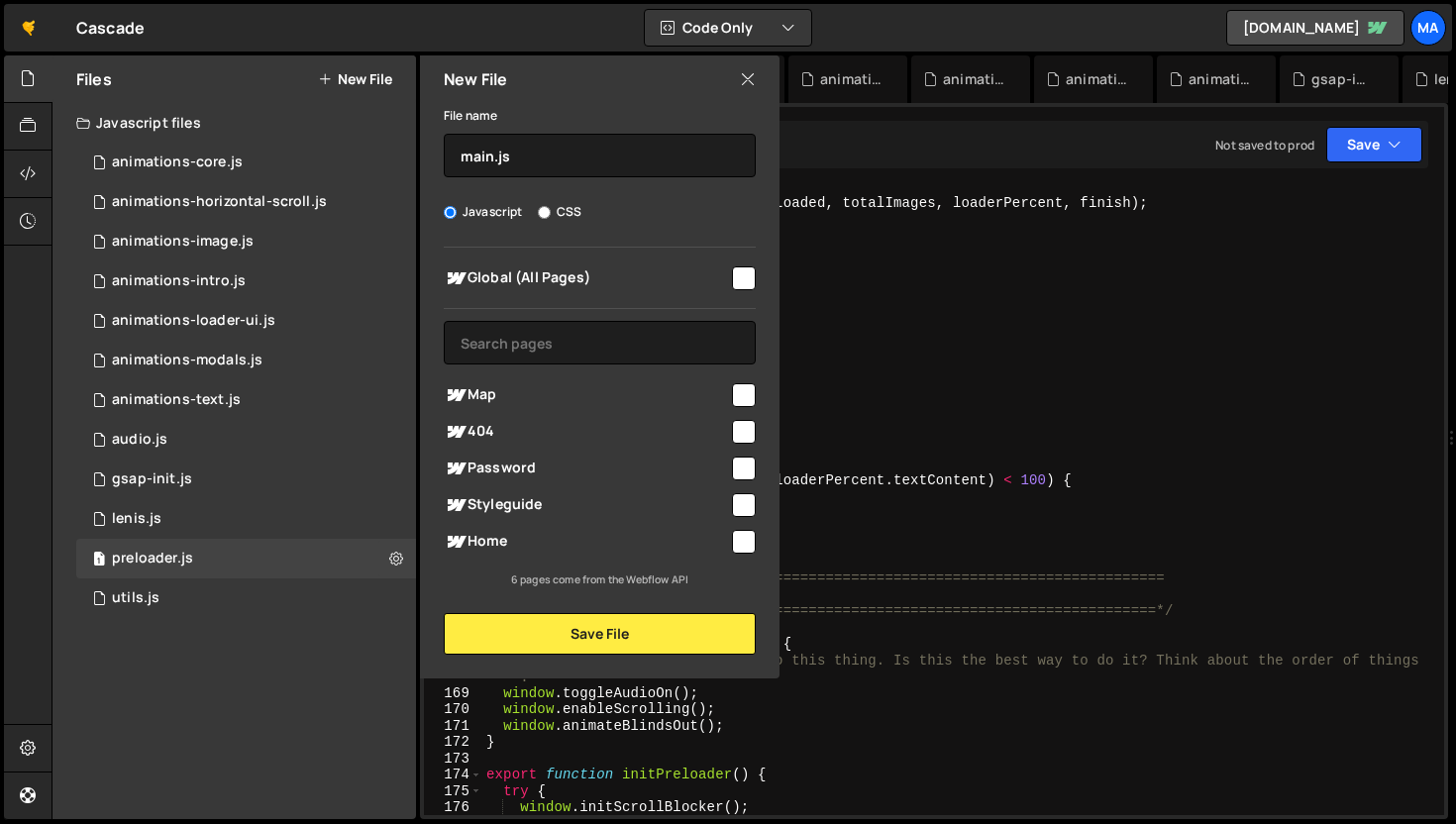 click on "Global (All Pages)" at bounding box center (586, 278) 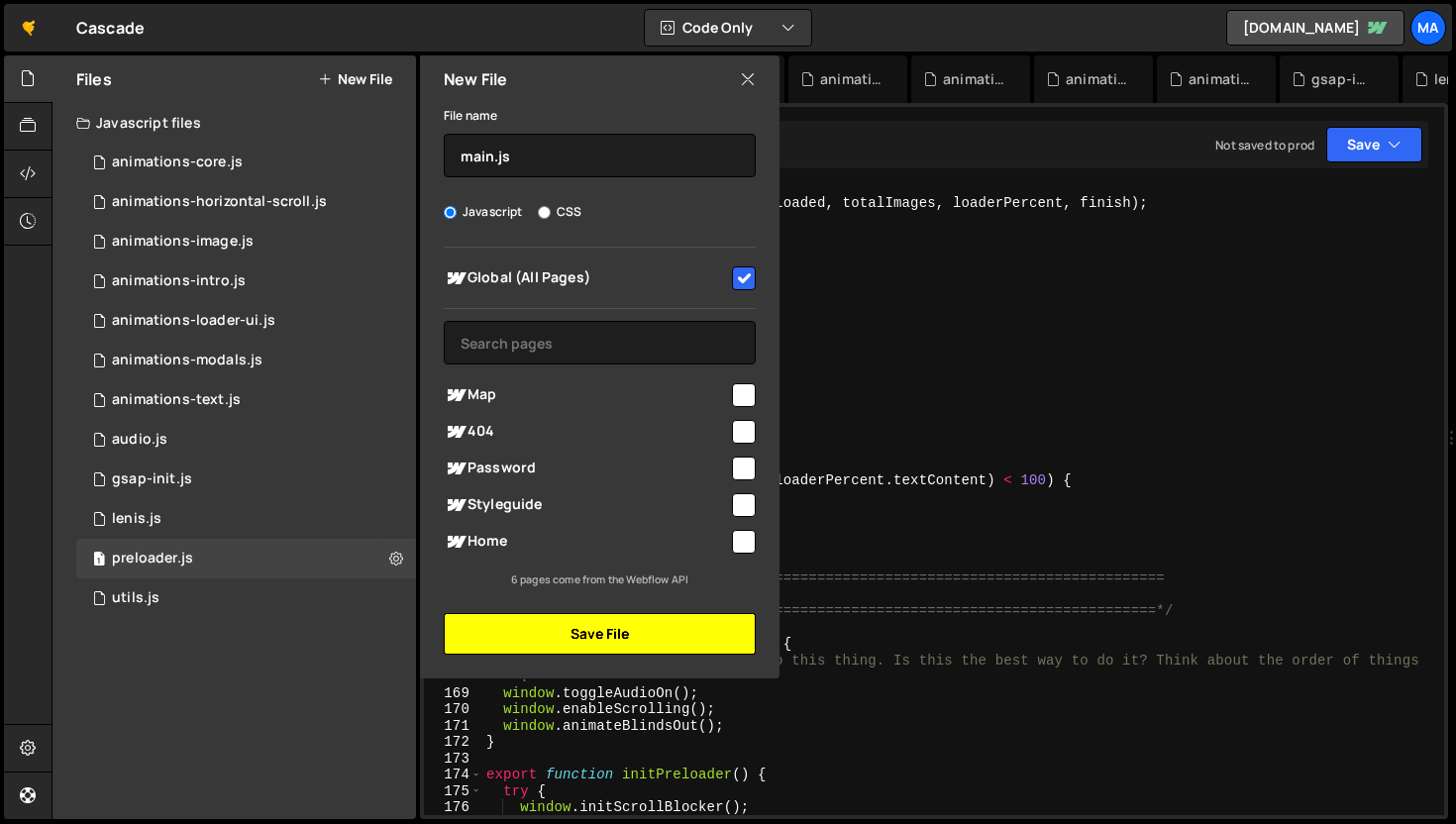 click on "Save File" at bounding box center [599, 634] 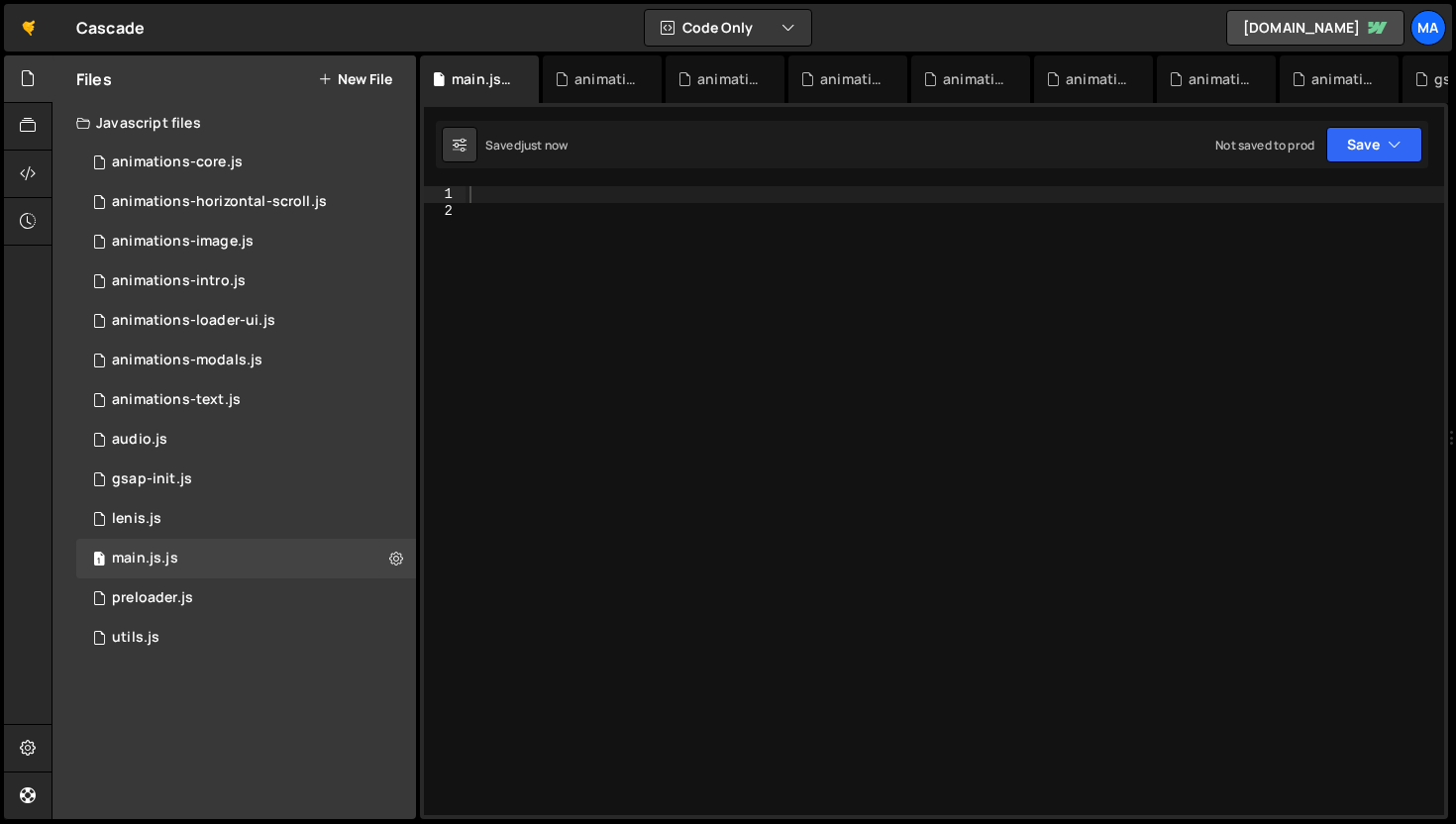 type 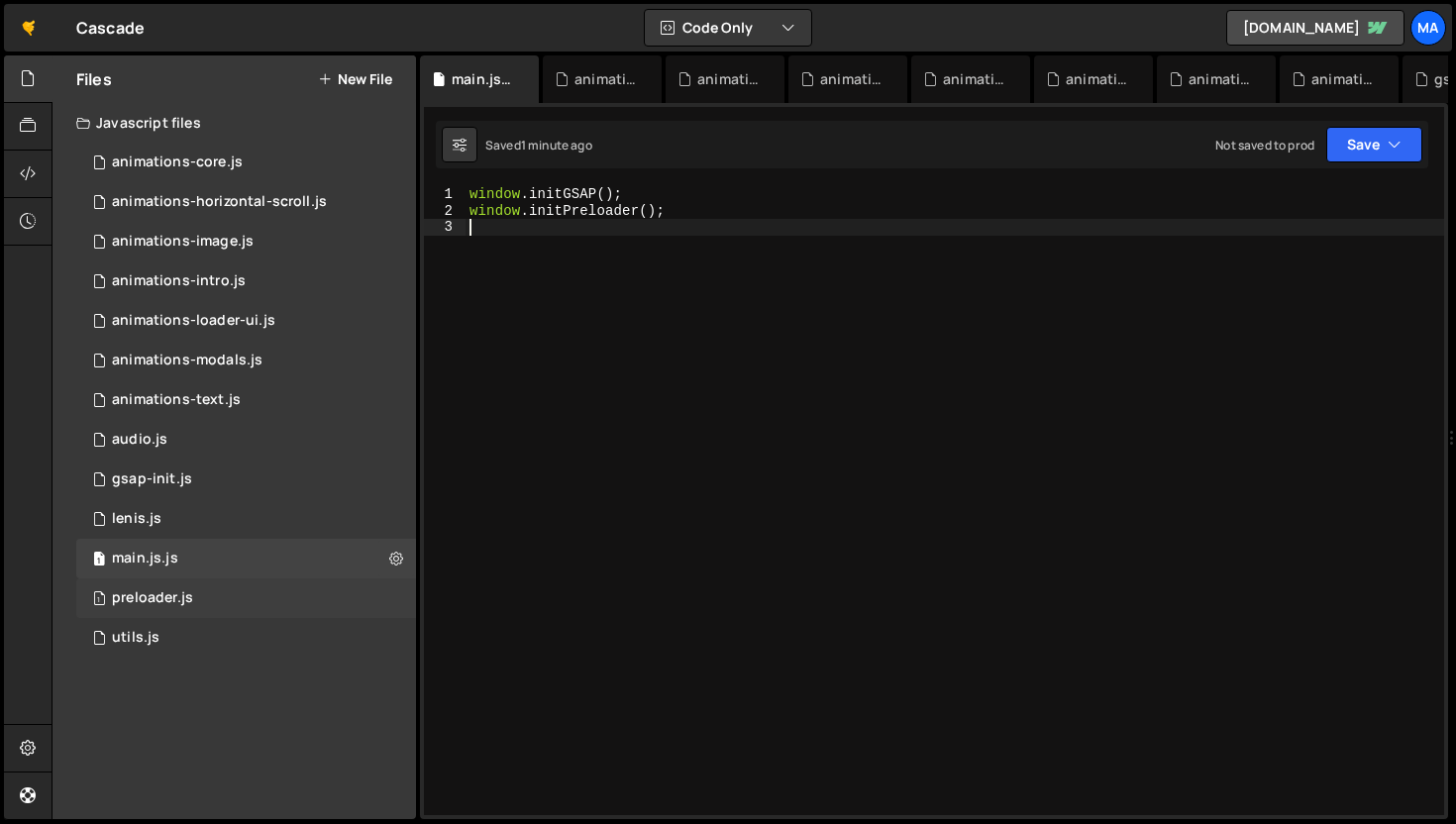 click on "1
preloader.js
0" at bounding box center (250, 598) 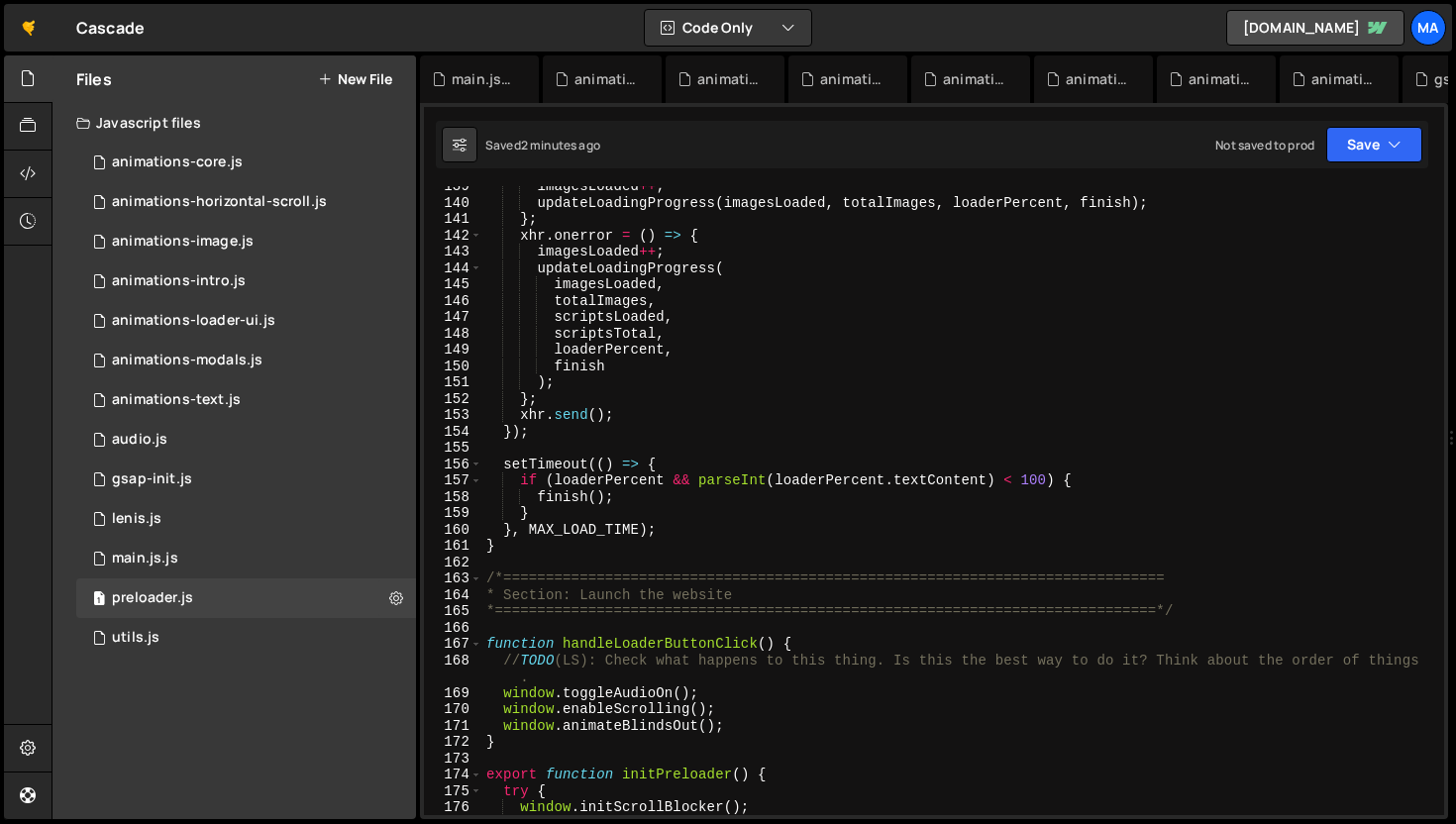 click on "imagesLoaded ++ ;          updateLoadingProgress ( imagesLoaded ,   totalImages ,   loaderPercent ,   finish ) ;       } ;       xhr . onerror   =   ( )   =>   {          imagesLoaded ++ ;          updateLoadingProgress (             imagesLoaded ,             totalImages ,             scriptsLoaded ,             scriptsTotal ,             loaderPercent ,             finish          ) ;       } ;       xhr . send ( ) ;    }) ;    setTimeout (( )   =>   {       if   ( loaderPercent   &&   parseInt ( loaderPercent . textContent )   <   100 )   {          finish ( ) ;       }    } ,   MAX_LOAD_TIME ) ; } /*==============================================================================  * Section: Launch the website  *==============================================================================*/ function   handleLoaderButtonClick ( )   {    //  TODO (LS): Check what happens to this thing. Is this the best way to do it? Think about the order of things      .    window . toggleAudioOn ( ) ;    window" at bounding box center [959, 509] 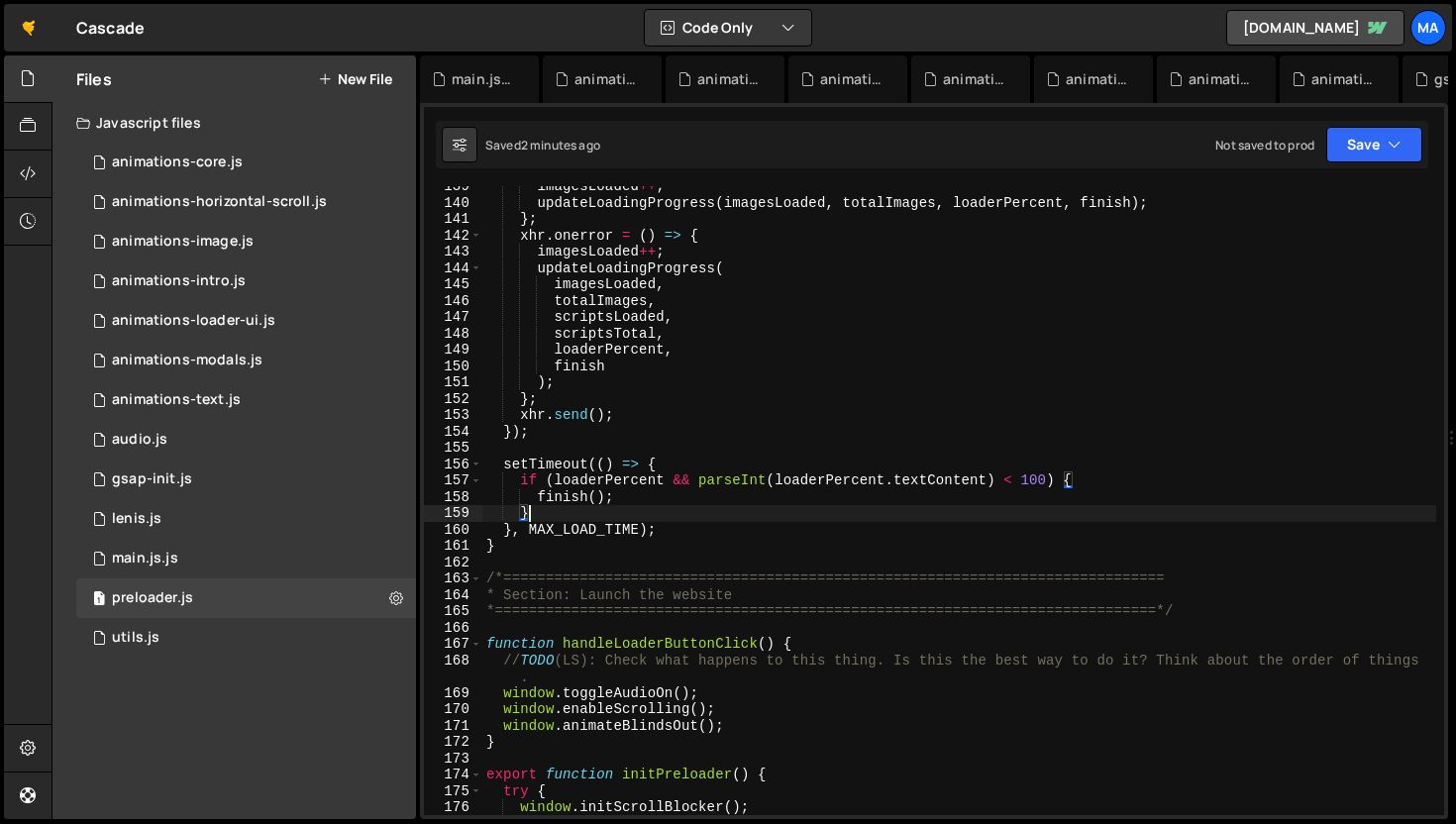 type on "}" 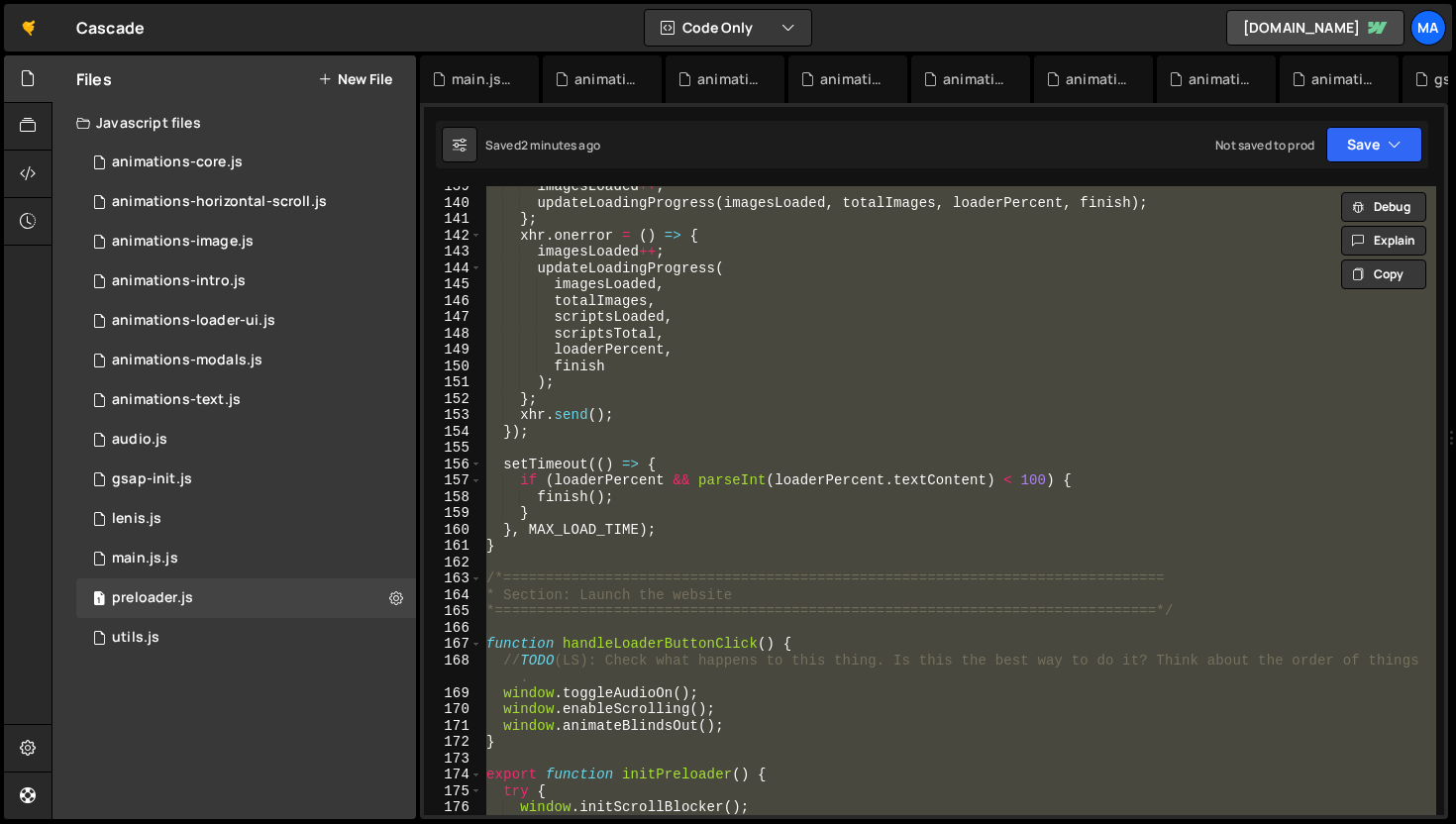 paste 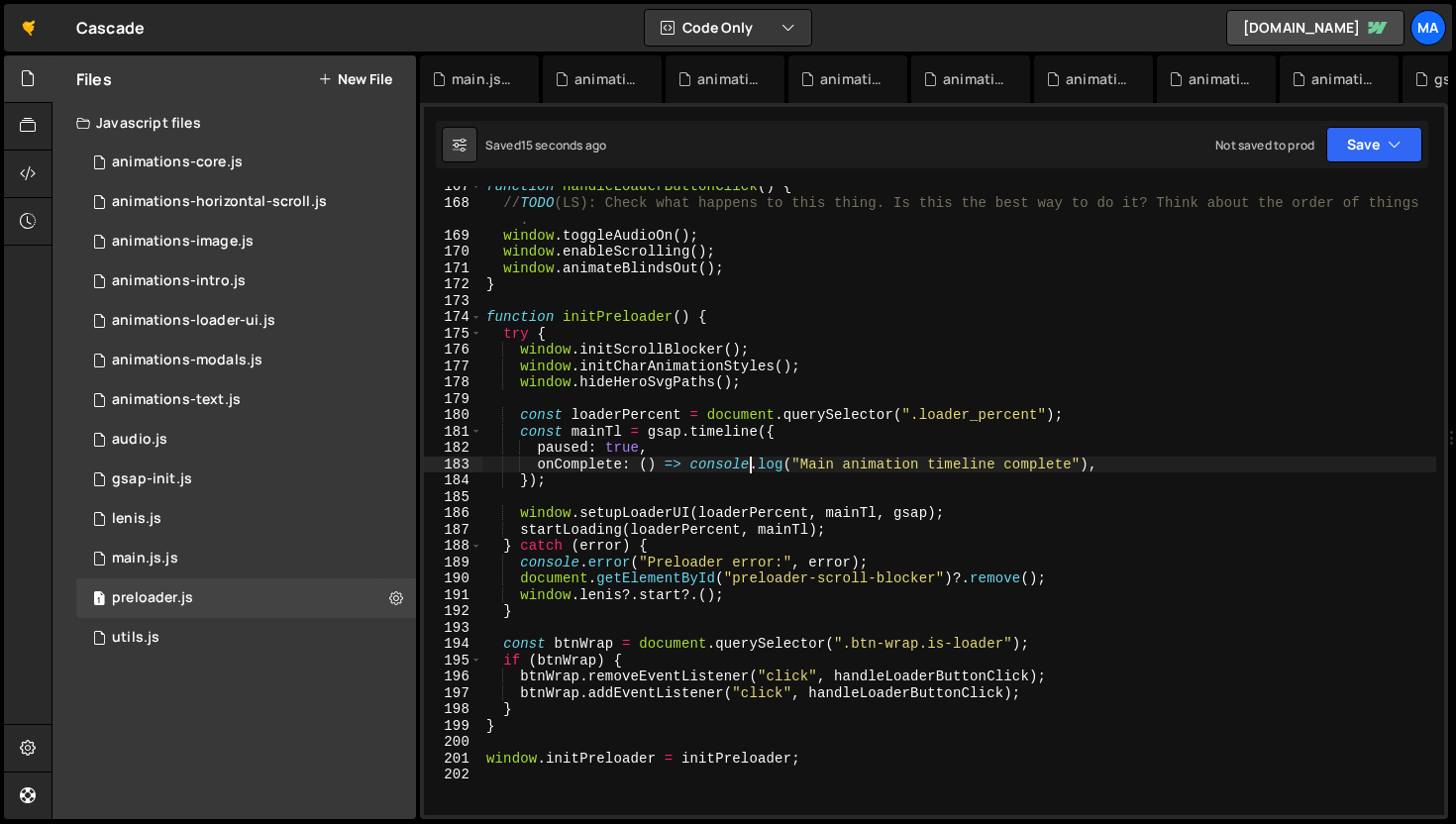 click on "function   handleLoaderButtonClick ( )   {    //  TODO (LS): Check what happens to this thing. Is this the best way to do it? Think about the order of things      .    window . toggleAudioOn ( ) ;    window . enableScrolling ( ) ;    window . animateBlindsOut ( ) ; } function   initPreloader ( )   {    try   {       window . initScrollBlocker ( ) ;       window . initCharAnimationStyles ( ) ;       window . hideHeroSvgPaths ( ) ;       const   loaderPercent   =   document . querySelector ( ".loader_percent" ) ;       const   mainTl   =   gsap . timeline ({          paused :   true ,          onComplete :   ( )   =>   console . log ( "Main animation timeline complete" ) ,       }) ;       window . setupLoaderUI ( loaderPercent ,   mainTl ,   gsap ) ;       startLoading ( loaderPercent ,   mainTl ) ;    }   catch   ( error )   {       console . error ( "Preloader error:" ,   error ) ;       document . getElementById ( "preloader-scroll-blocker" ) ?. remove ( ) ;       window . lenis ?. start ?. ( ) ;    }" at bounding box center (959, 509) 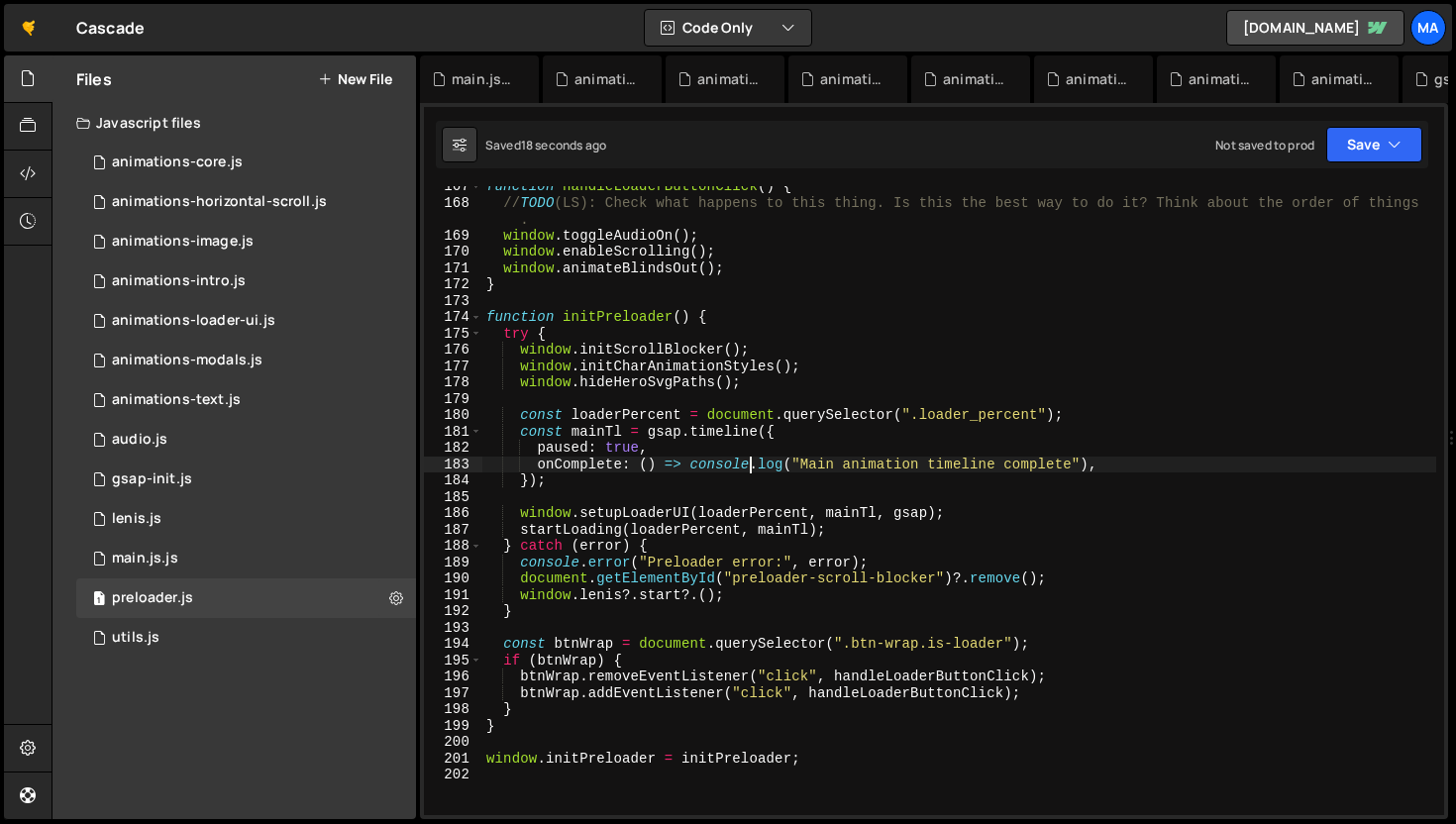 click on "function   handleLoaderButtonClick ( )   {    //  TODO (LS): Check what happens to this thing. Is this the best way to do it? Think about the order of things      .    window . toggleAudioOn ( ) ;    window . enableScrolling ( ) ;    window . animateBlindsOut ( ) ; } function   initPreloader ( )   {    try   {       window . initScrollBlocker ( ) ;       window . initCharAnimationStyles ( ) ;       window . hideHeroSvgPaths ( ) ;       const   loaderPercent   =   document . querySelector ( ".loader_percent" ) ;       const   mainTl   =   gsap . timeline ({          paused :   true ,          onComplete :   ( )   =>   console . log ( "Main animation timeline complete" ) ,       }) ;       window . setupLoaderUI ( loaderPercent ,   mainTl ,   gsap ) ;       startLoading ( loaderPercent ,   mainTl ) ;    }   catch   ( error )   {       console . error ( "Preloader error:" ,   error ) ;       document . getElementById ( "preloader-scroll-blocker" ) ?. remove ( ) ;       window . lenis ?. start ?. ( ) ;    }" at bounding box center (959, 509) 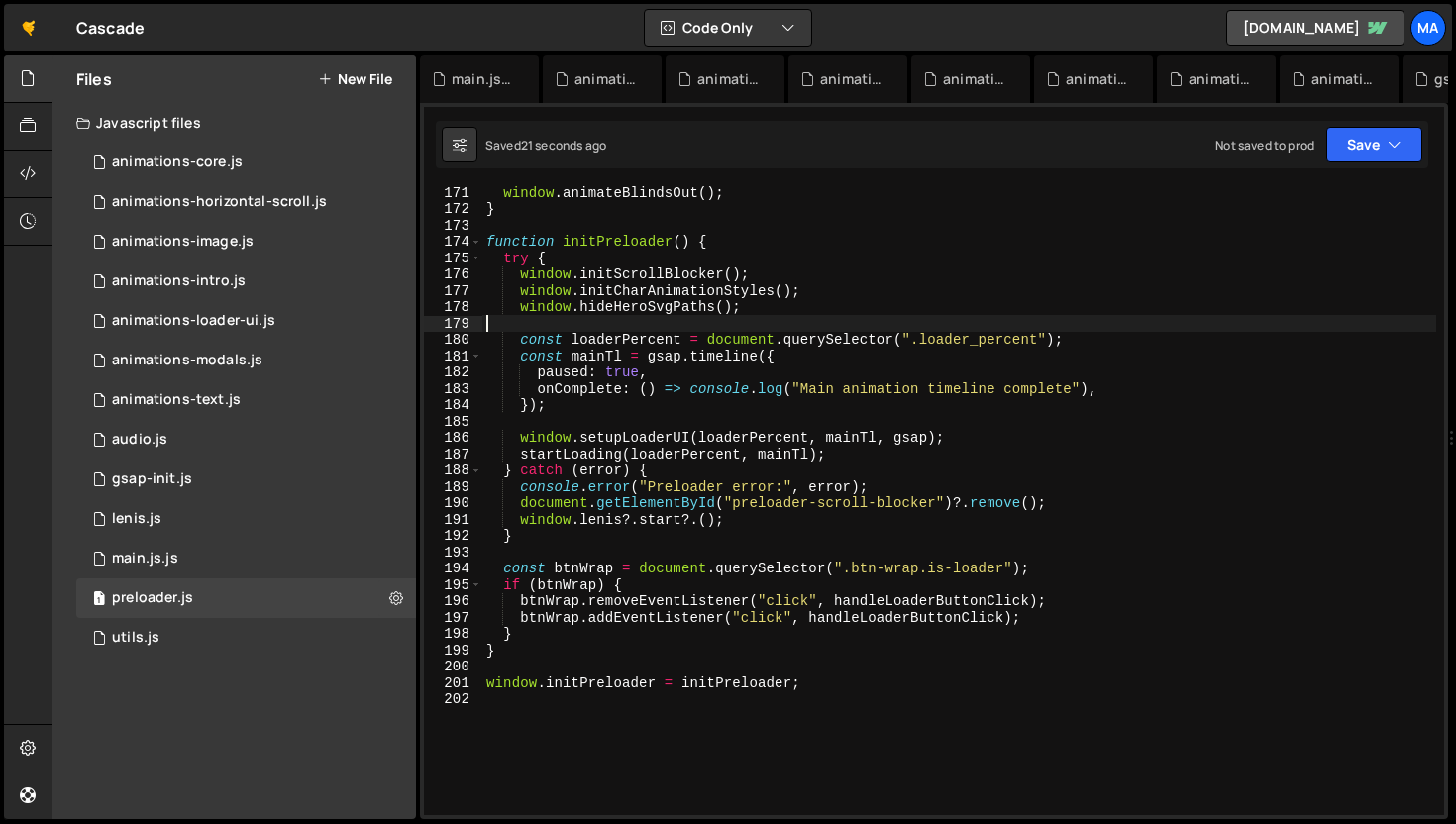 scroll, scrollTop: 2795, scrollLeft: 0, axis: vertical 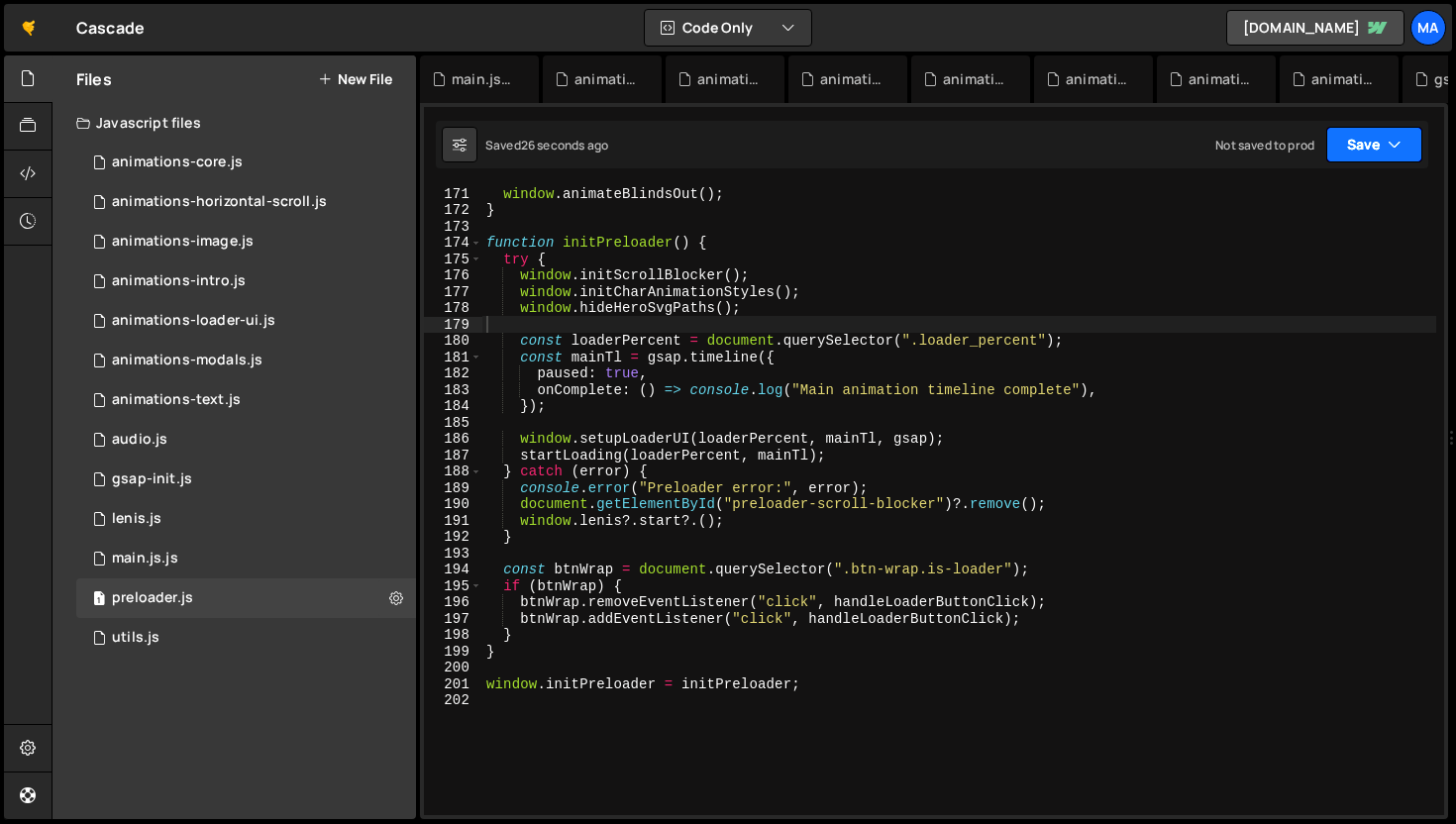 click on "Save" at bounding box center [1374, 145] 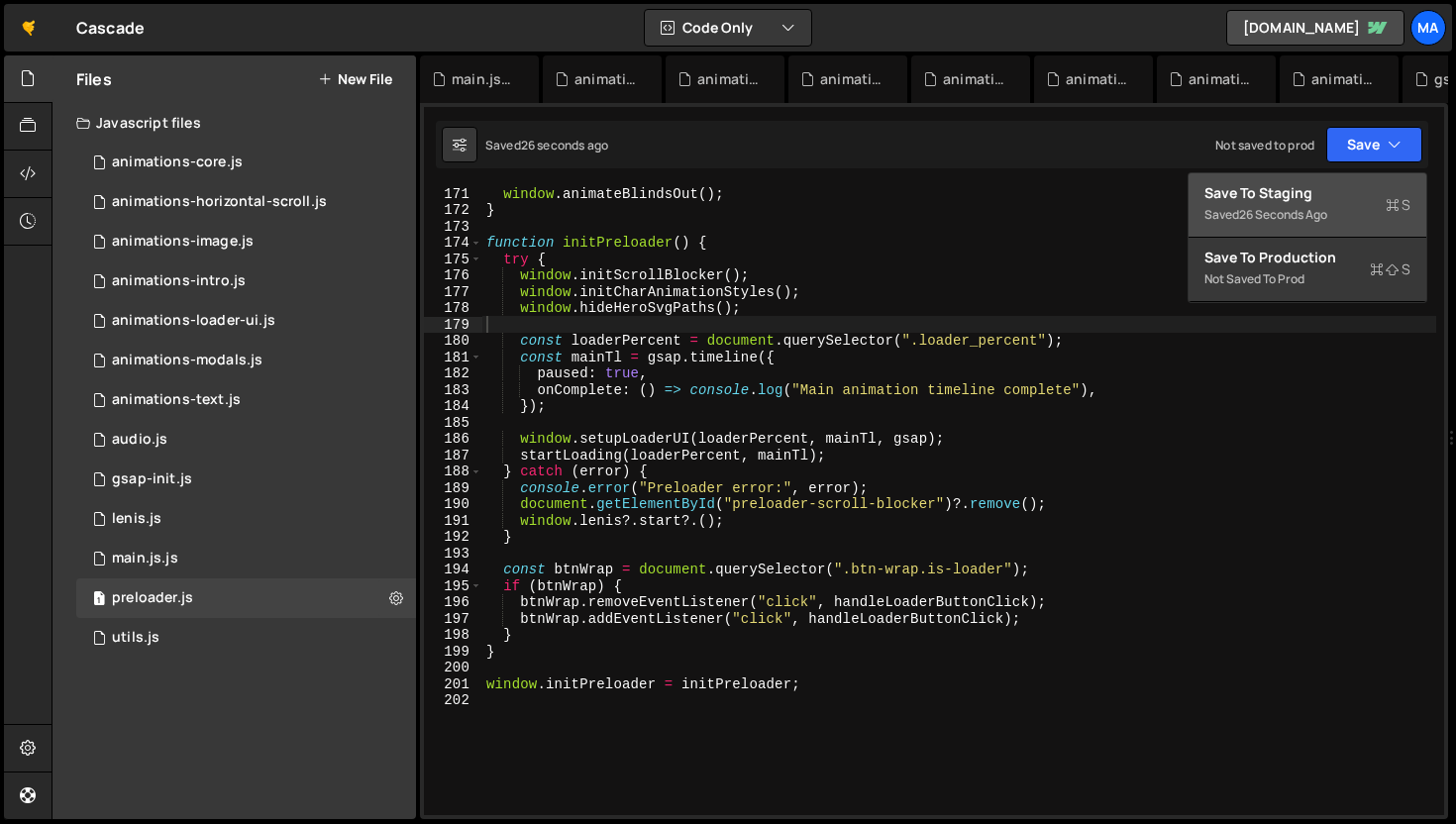 click on "Save to Staging
S" at bounding box center (1307, 193) 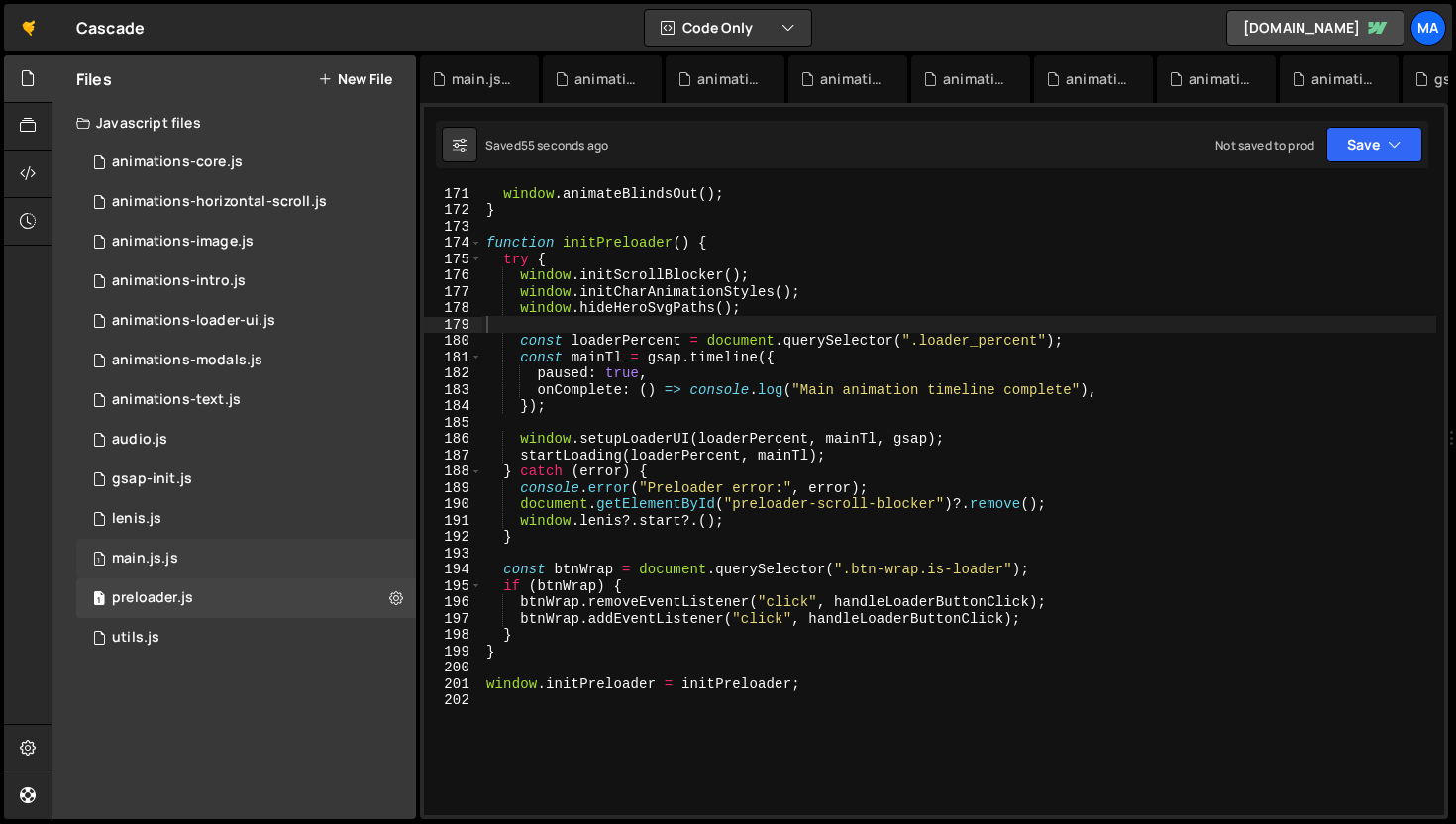 click on "1
main.js.js
0" at bounding box center (246, 559) 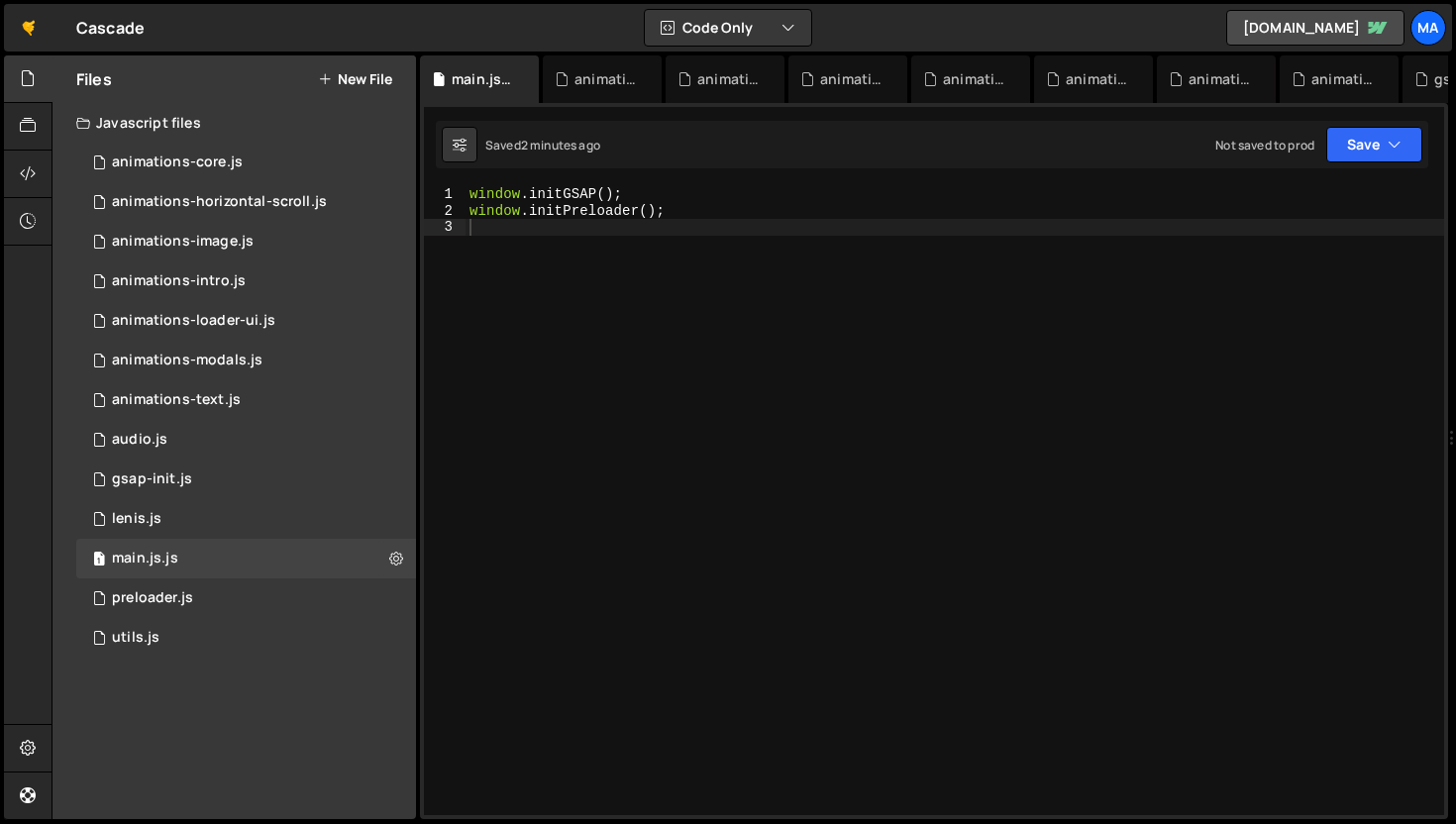 type on "window.initGSAP();" 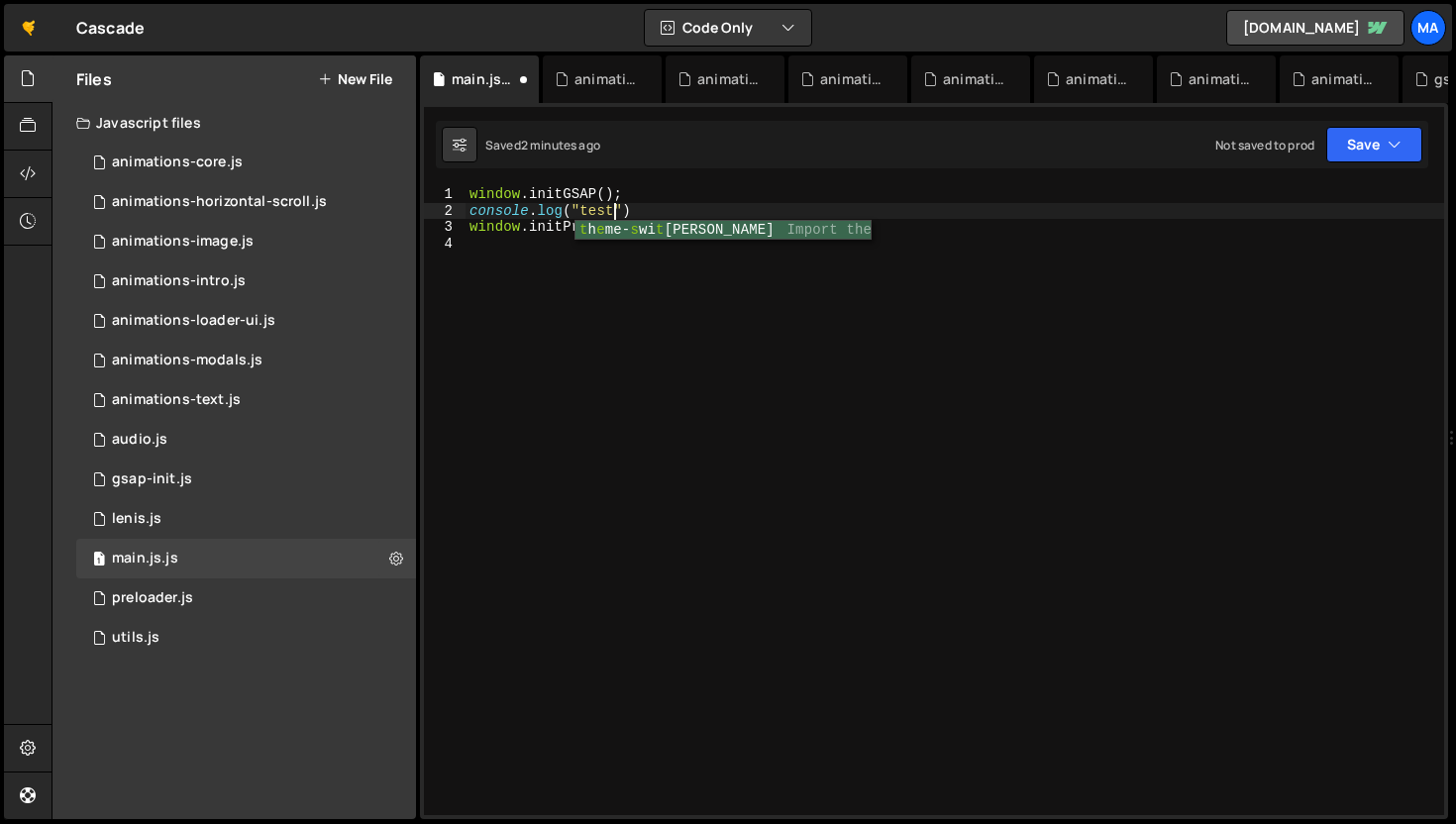 scroll, scrollTop: 0, scrollLeft: 9, axis: horizontal 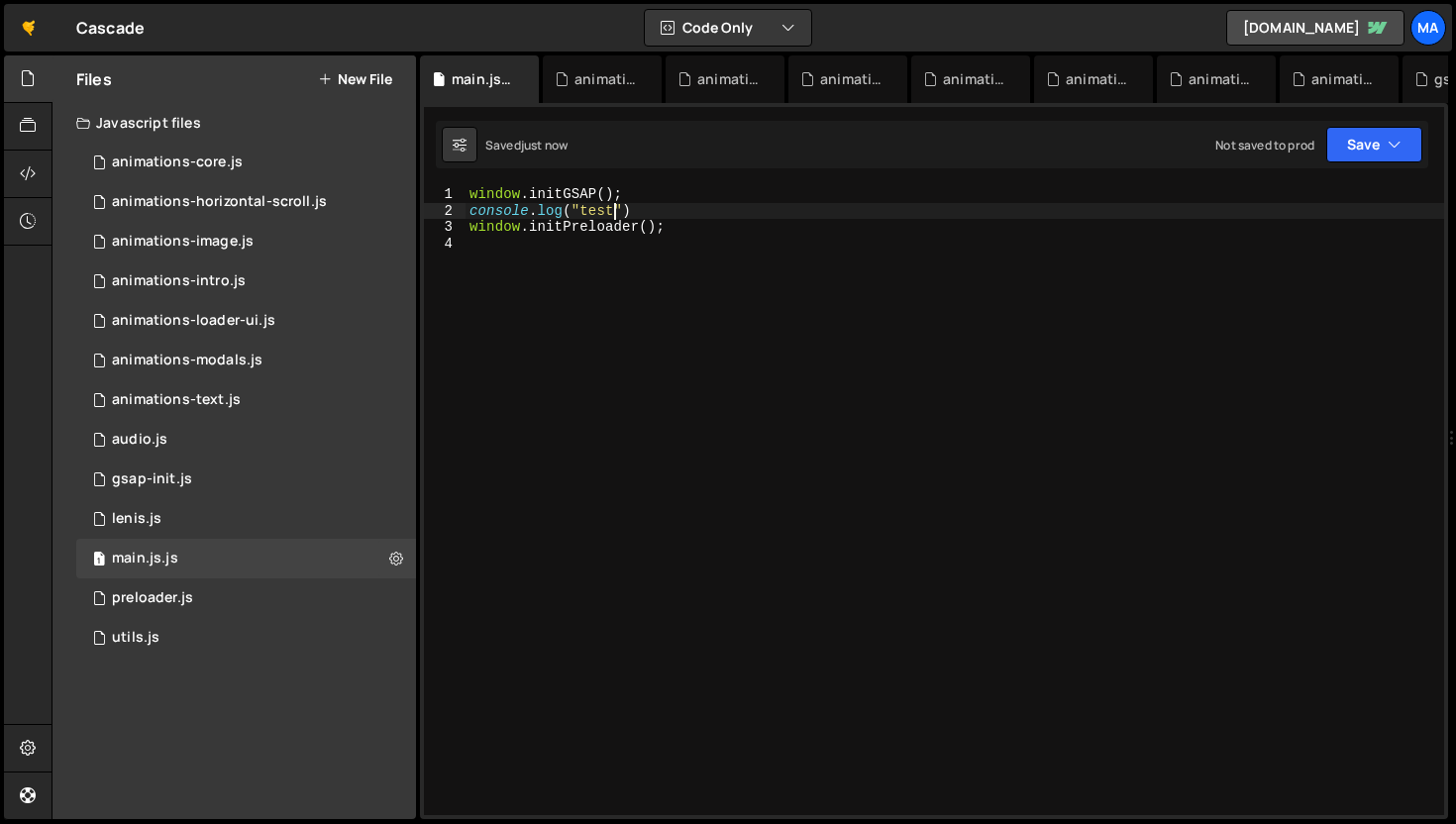 type on "console.log("test")" 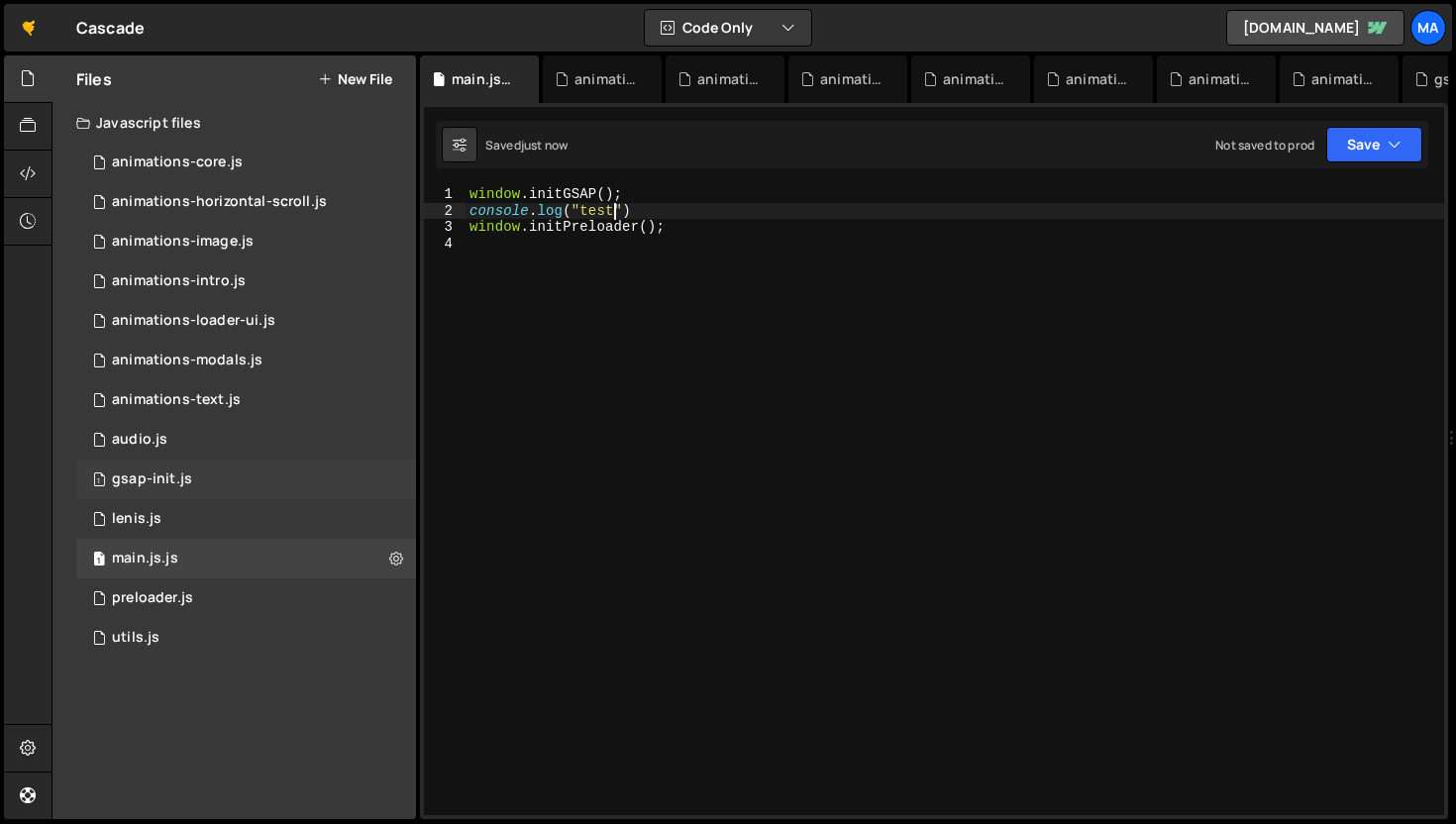 click on "1
gsap-init.js
0" at bounding box center [250, 479] 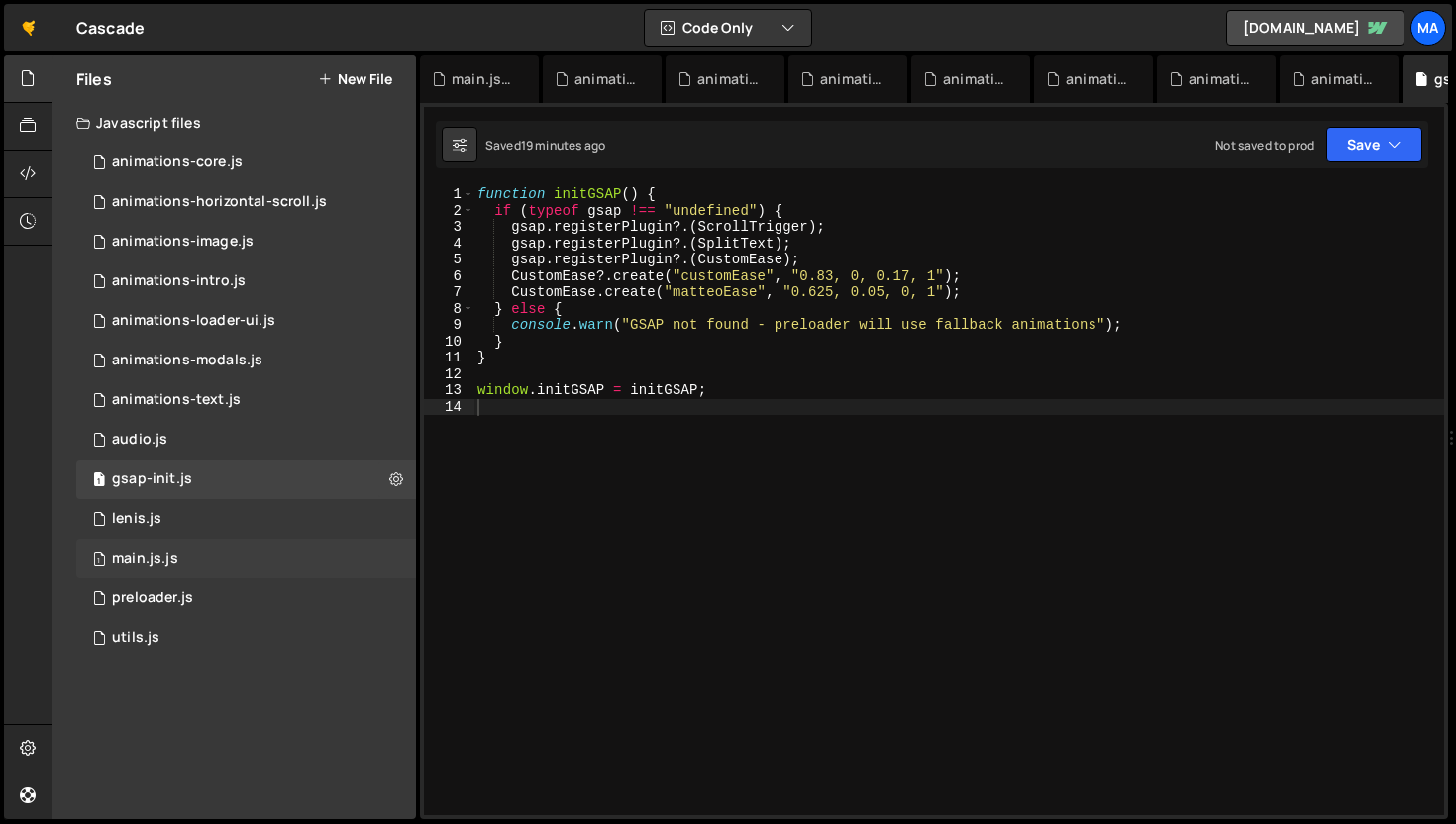 click on "1
main.js.js
0" at bounding box center (246, 559) 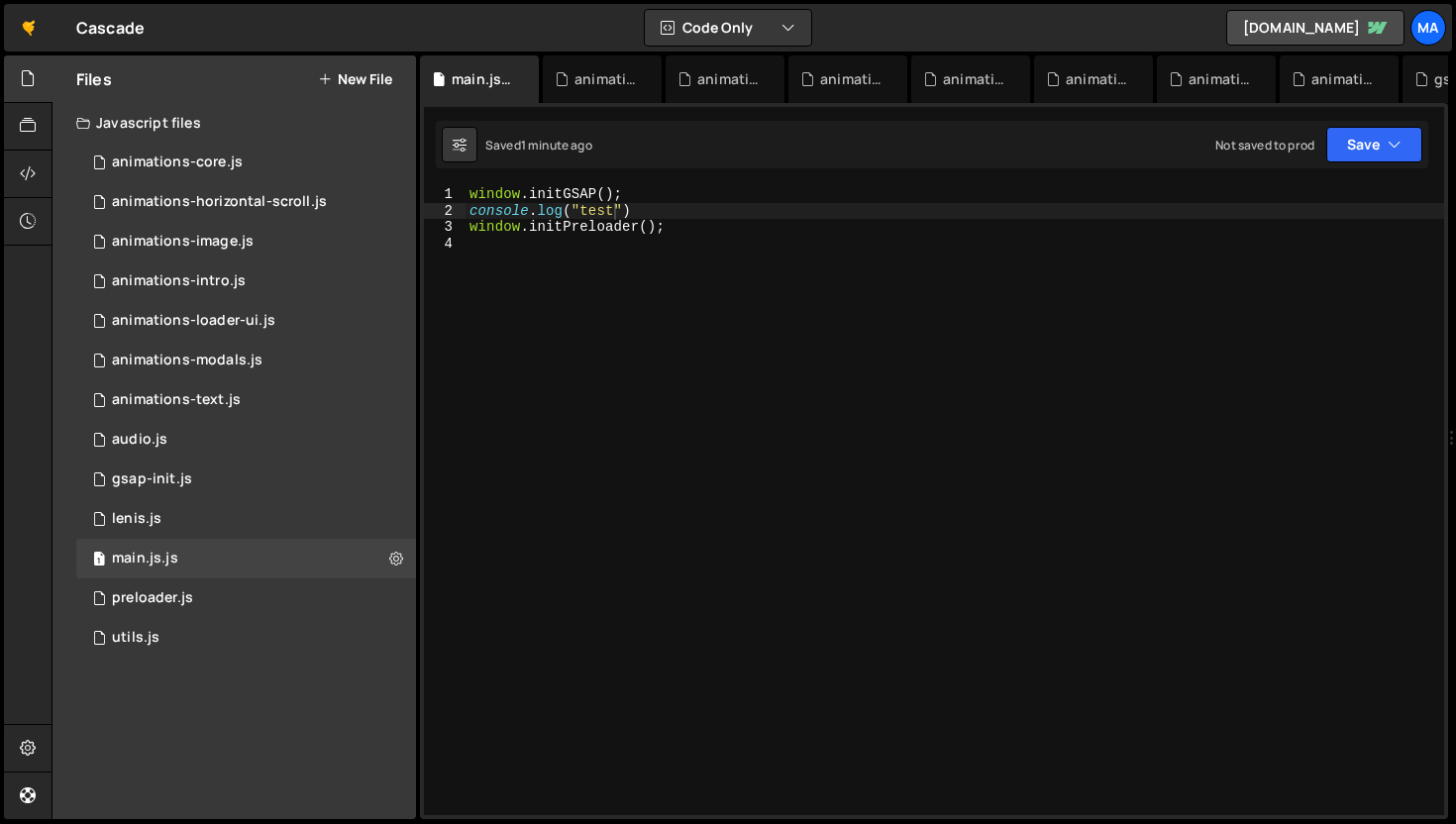 click on "window . initGSAP ( ) ; console . log ( "test" ) window . initPreloader ( ) ;" at bounding box center (955, 517) 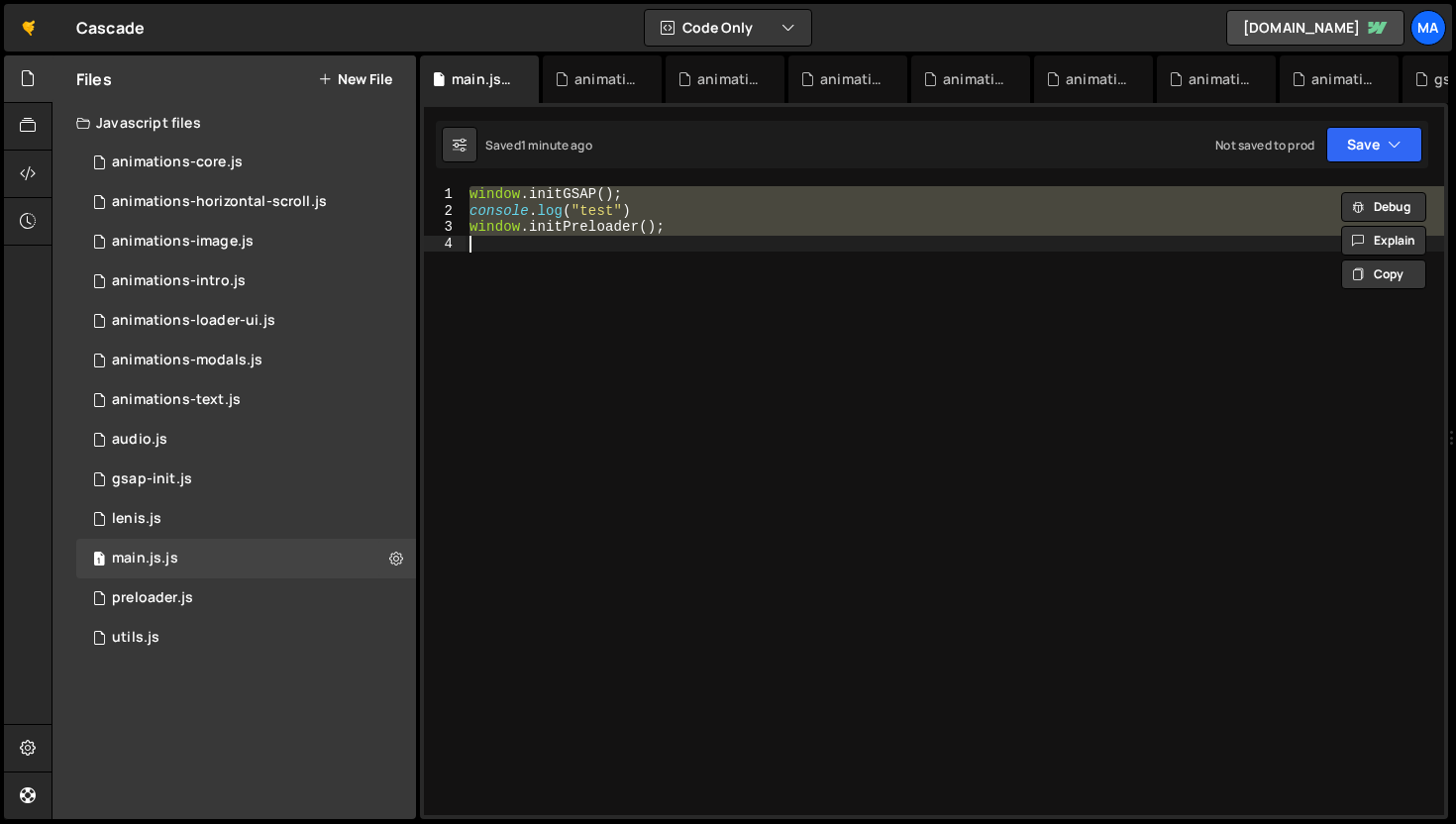 paste on "});" 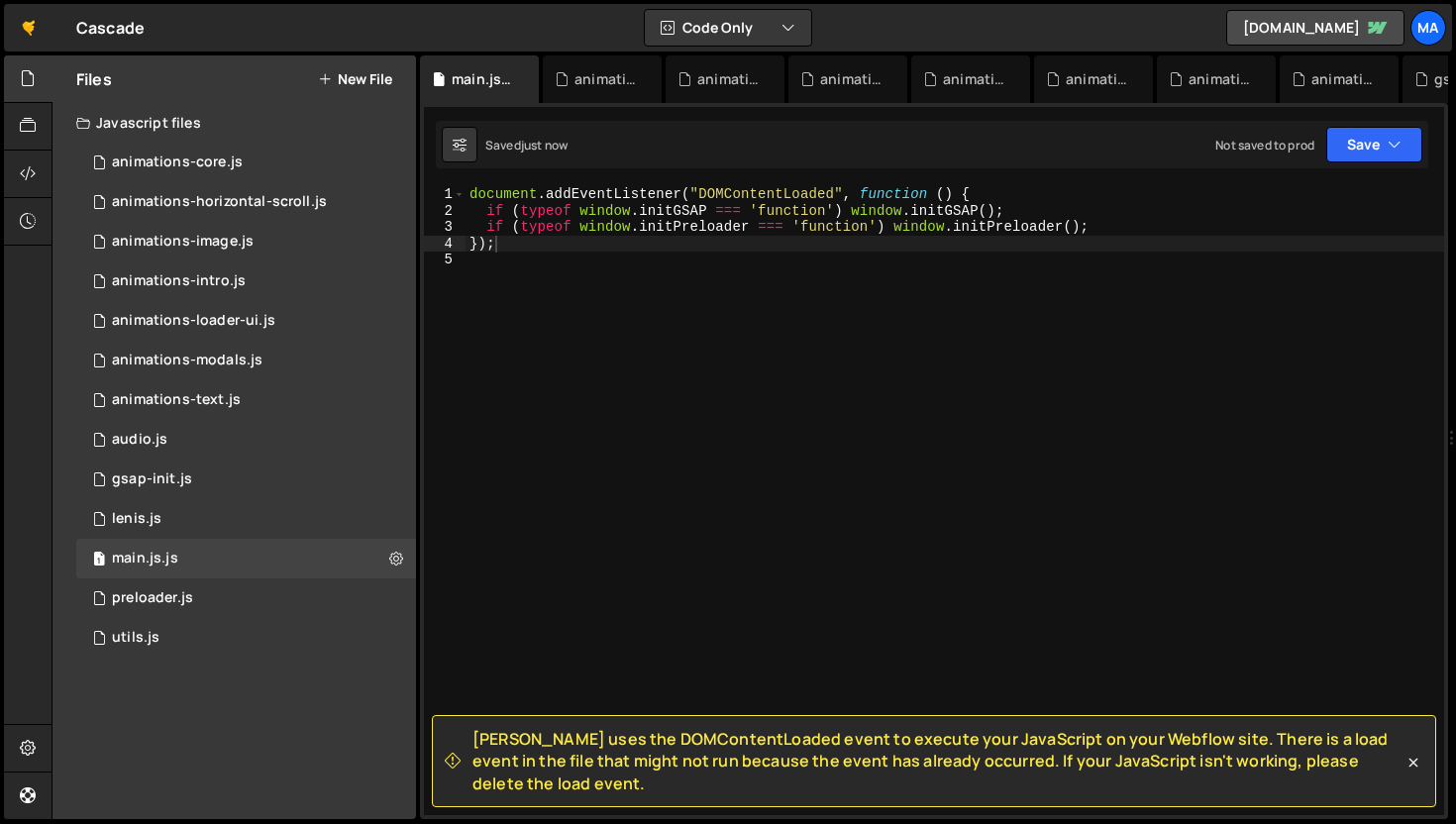 drag, startPoint x: 529, startPoint y: 783, endPoint x: 468, endPoint y: 738, distance: 75.80237 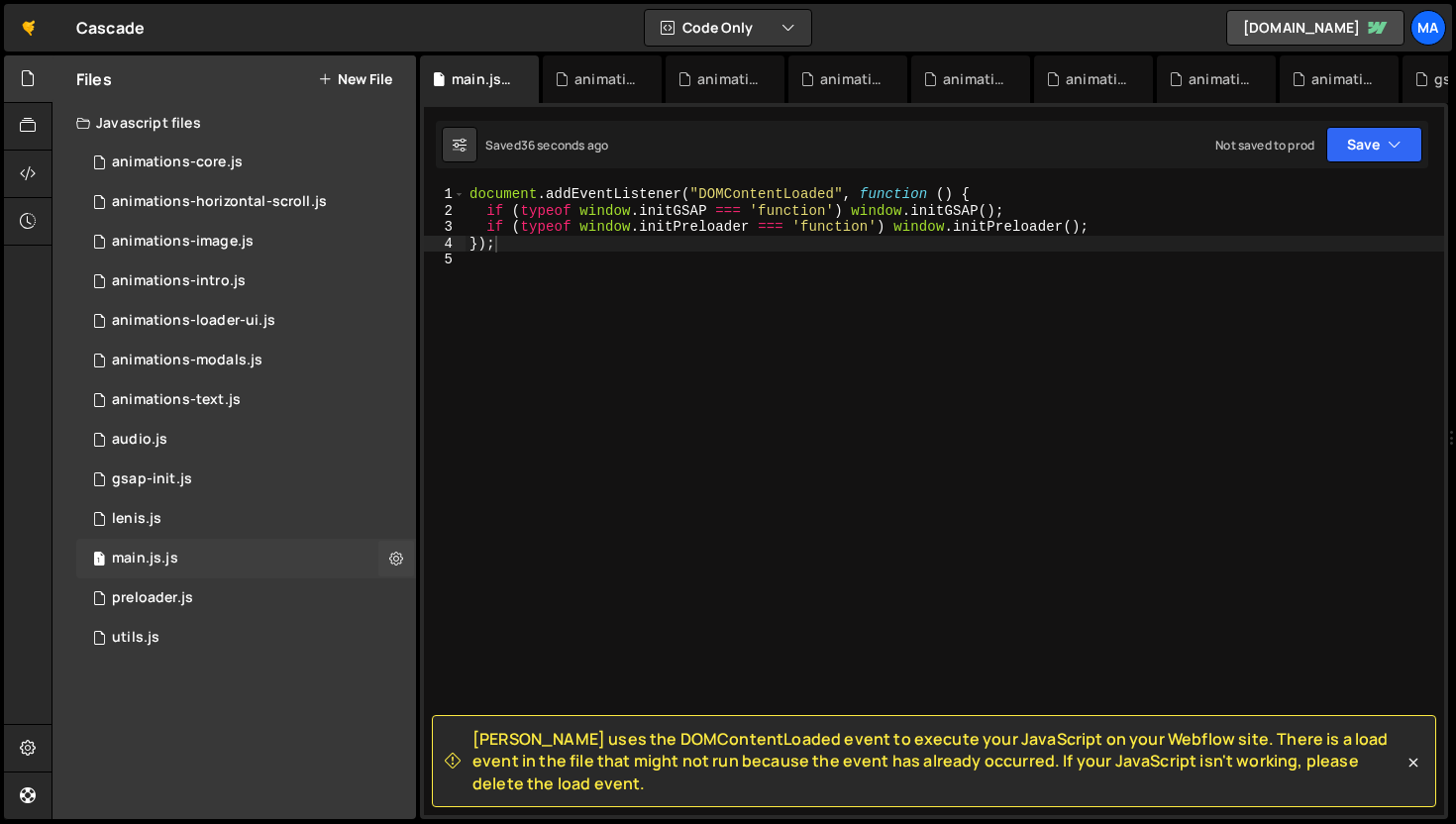 click on "1
main.js.js
0" at bounding box center [246, 559] 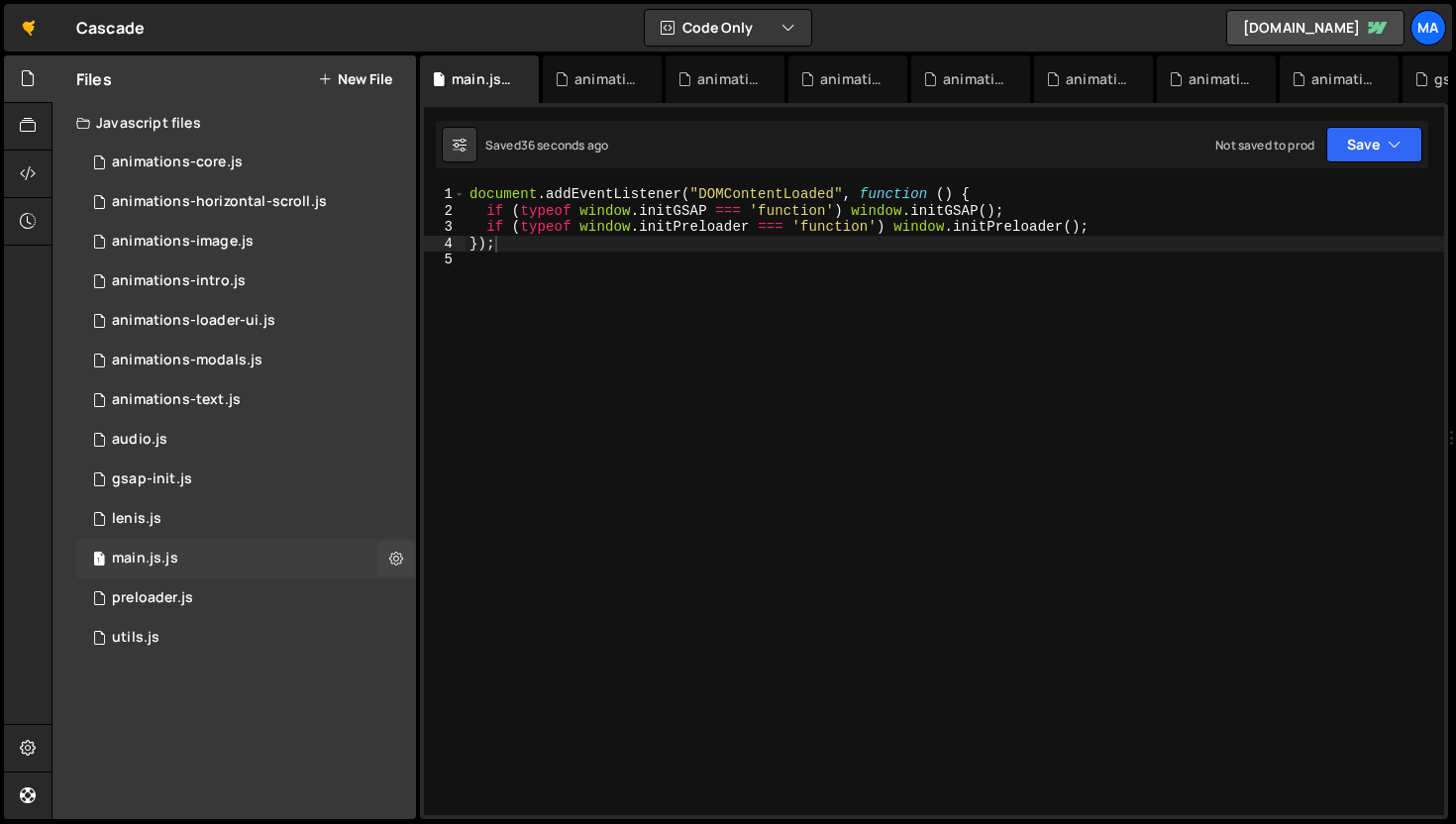 type 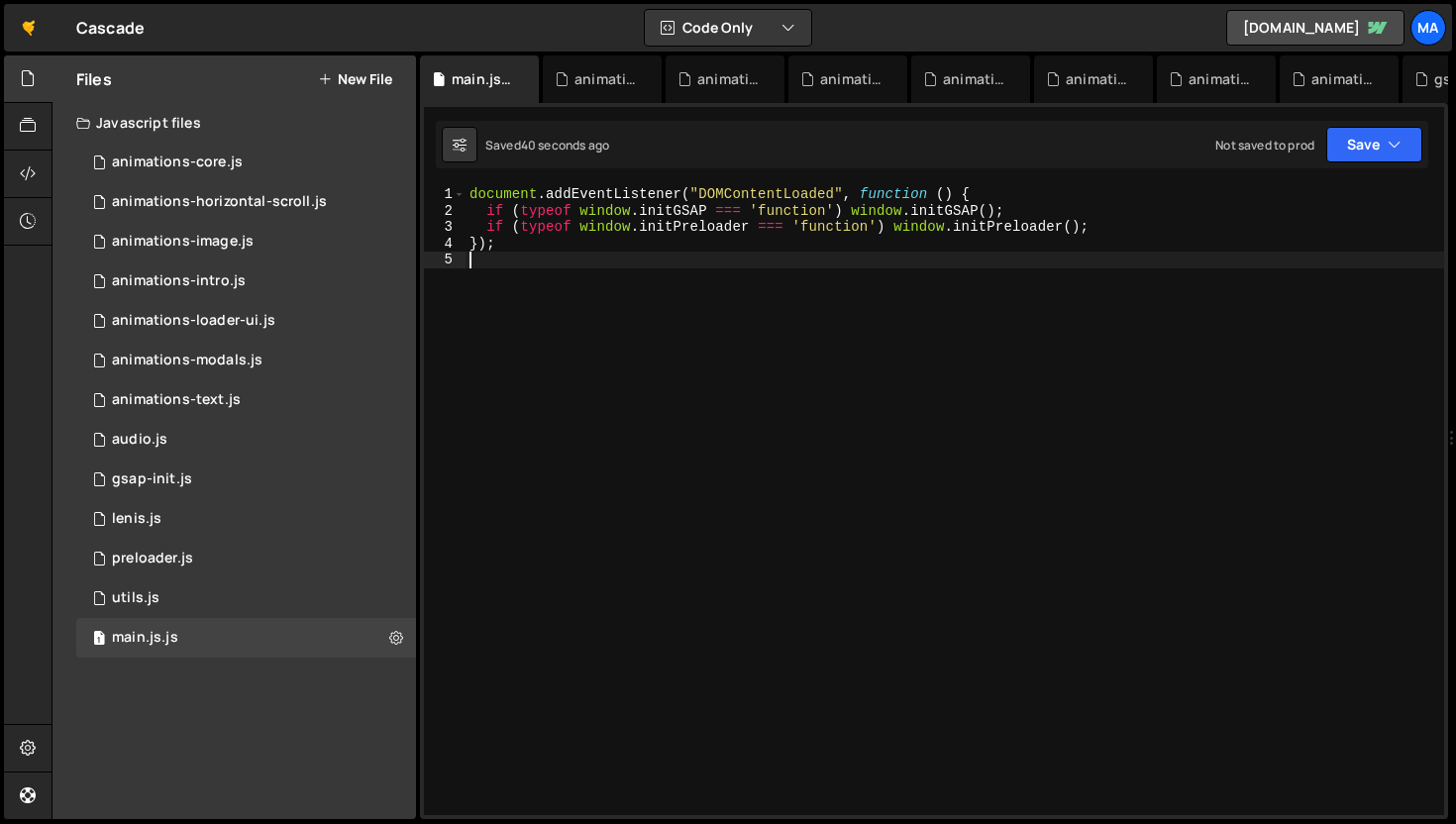 click on "document . addEventListener ( "DOMContentLoaded" ,   function   ( )   {    if   ( typeof   window . initGSAP   ===   'function' )   window . initGSAP ( ) ;    if   ( typeof   window . initPreloader   ===   'function' )   window . initPreloader ( ) ; }) ;" at bounding box center [955, 517] 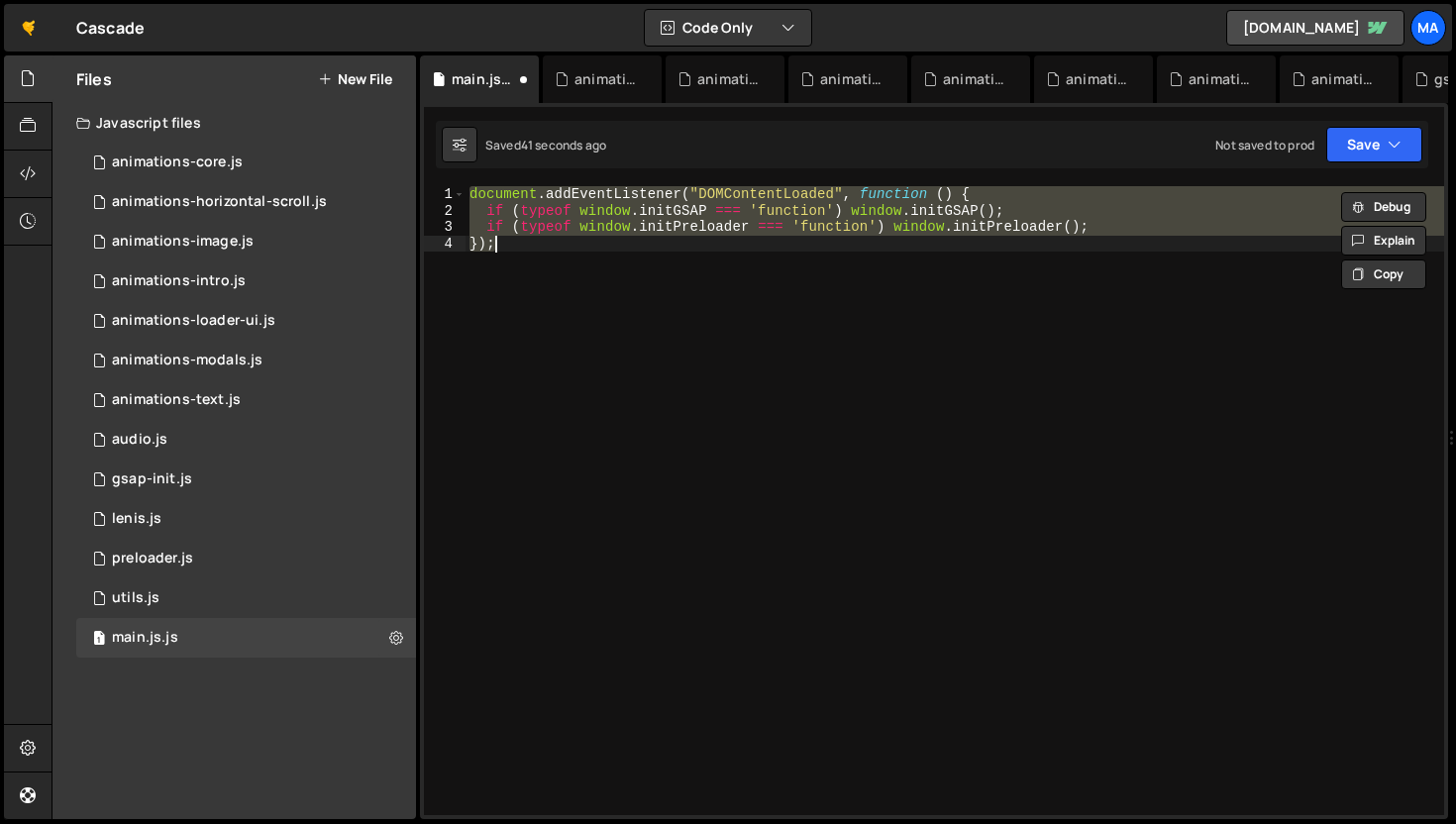 type on "window.initPreloader();" 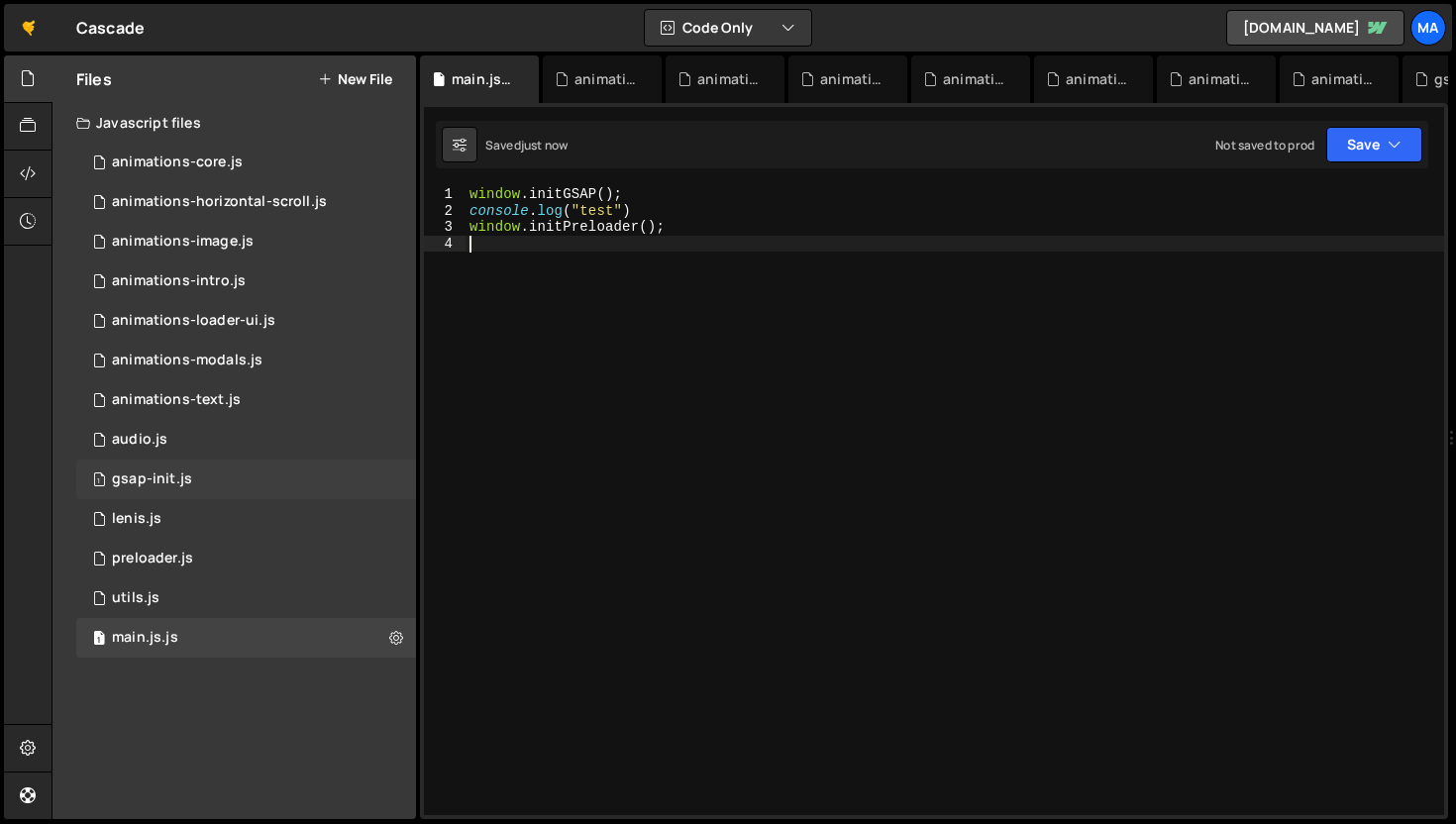 click on "gsap-init.js" at bounding box center [152, 479] 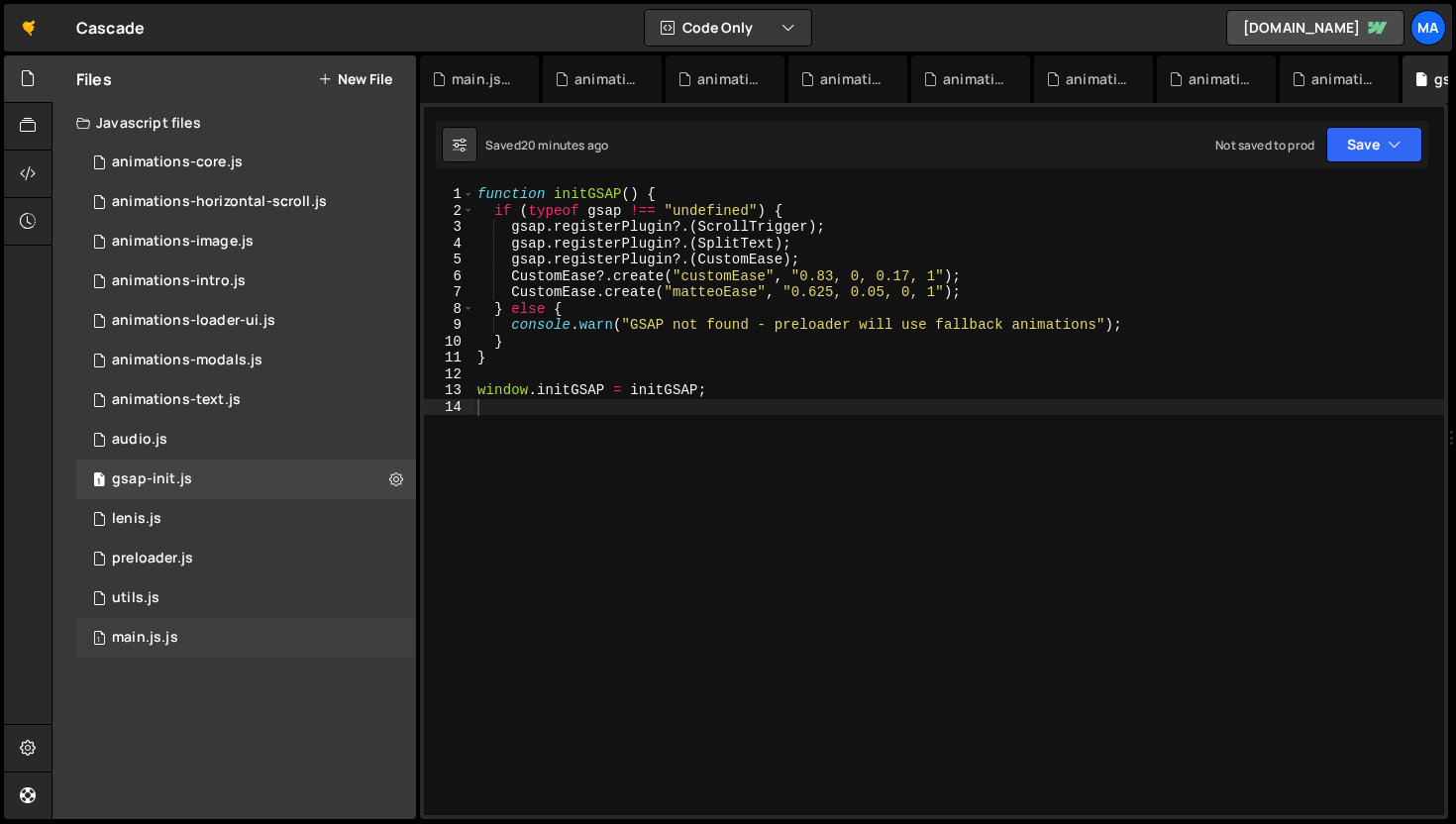click on "main.js.js" at bounding box center (145, 638) 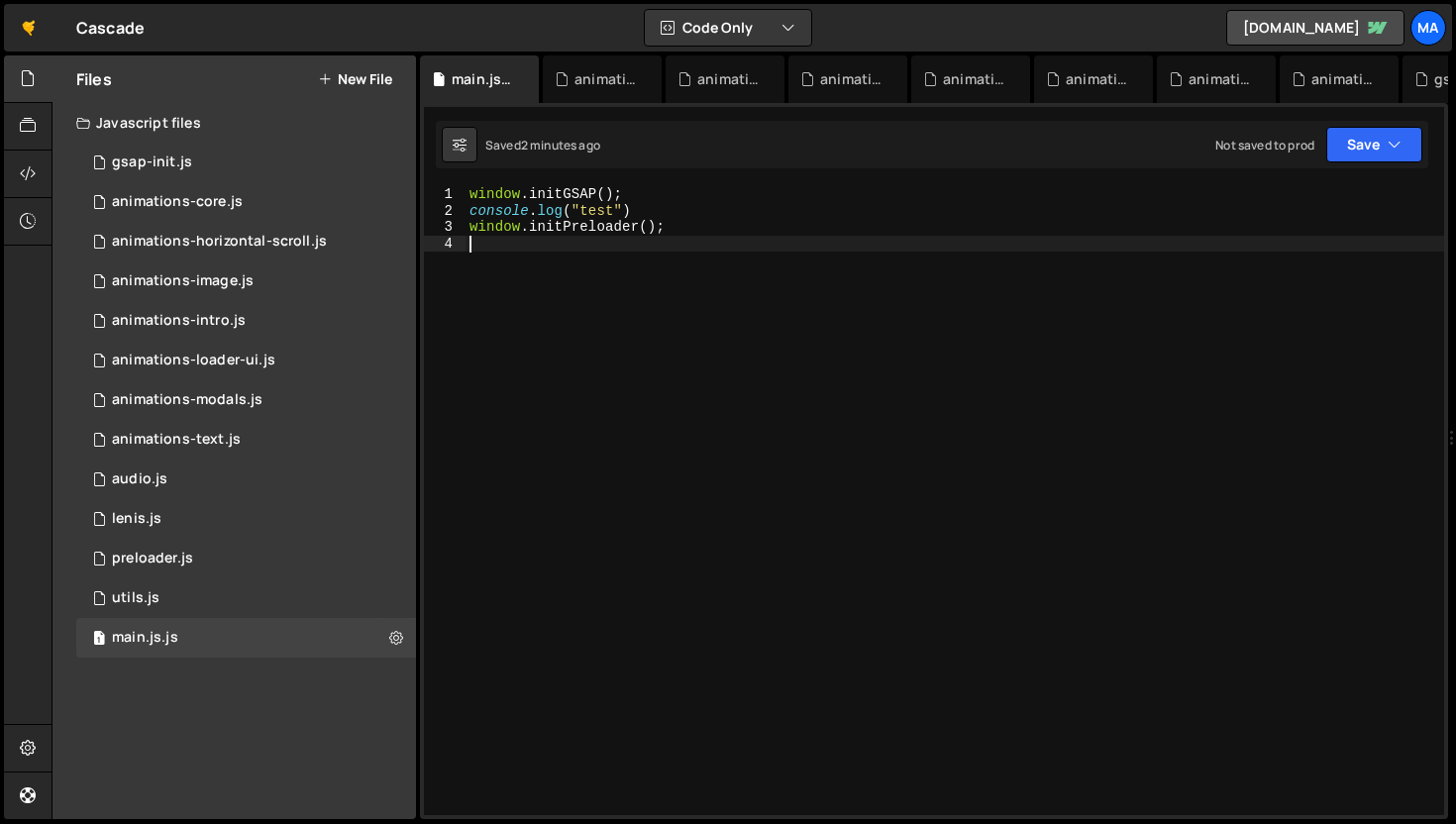 click on "window . initGSAP ( ) ; console . log ( "test" ) window . initPreloader ( ) ;" at bounding box center [955, 517] 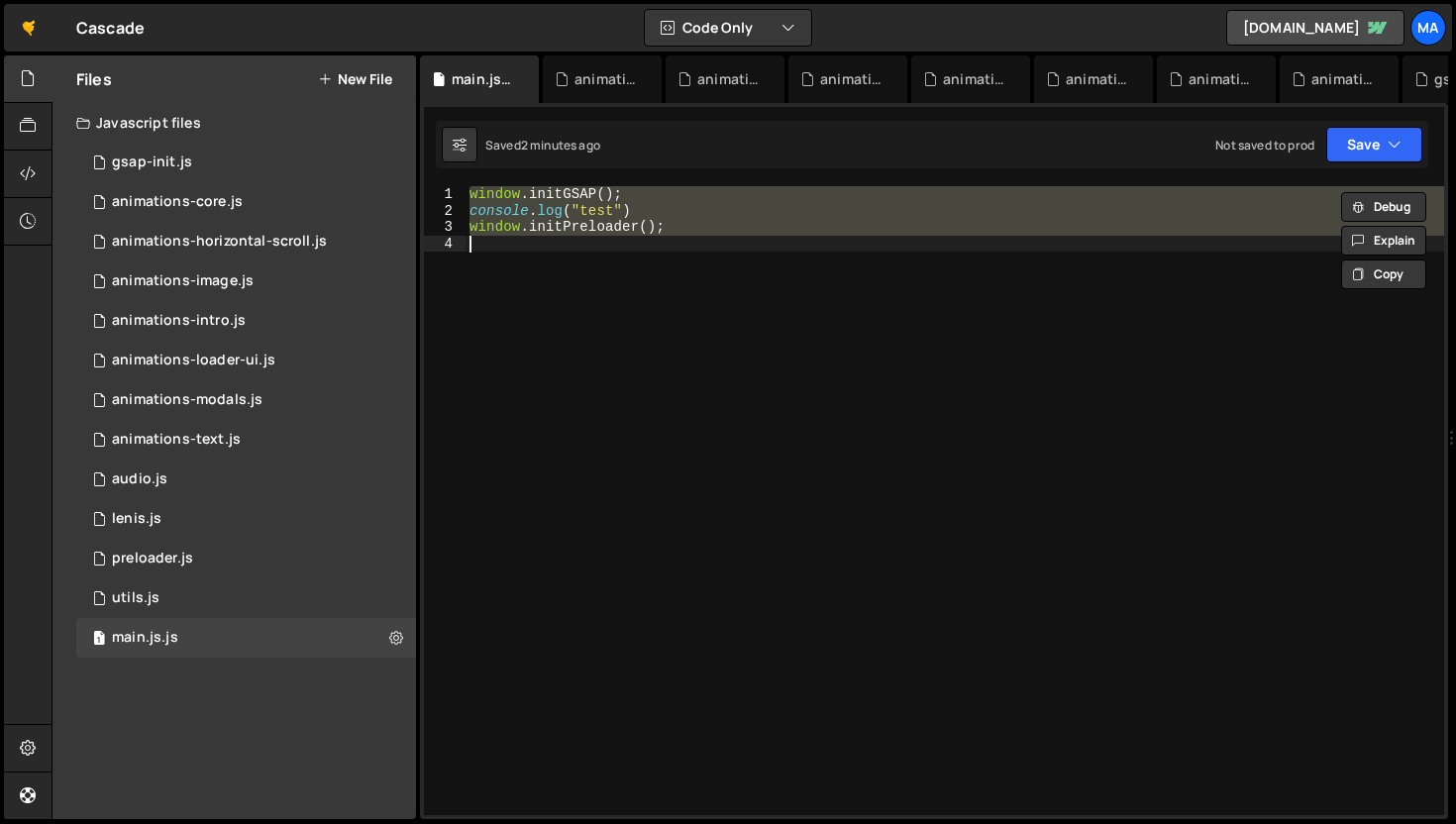 paste on "aitFor('initPreloader', fn => fn());" 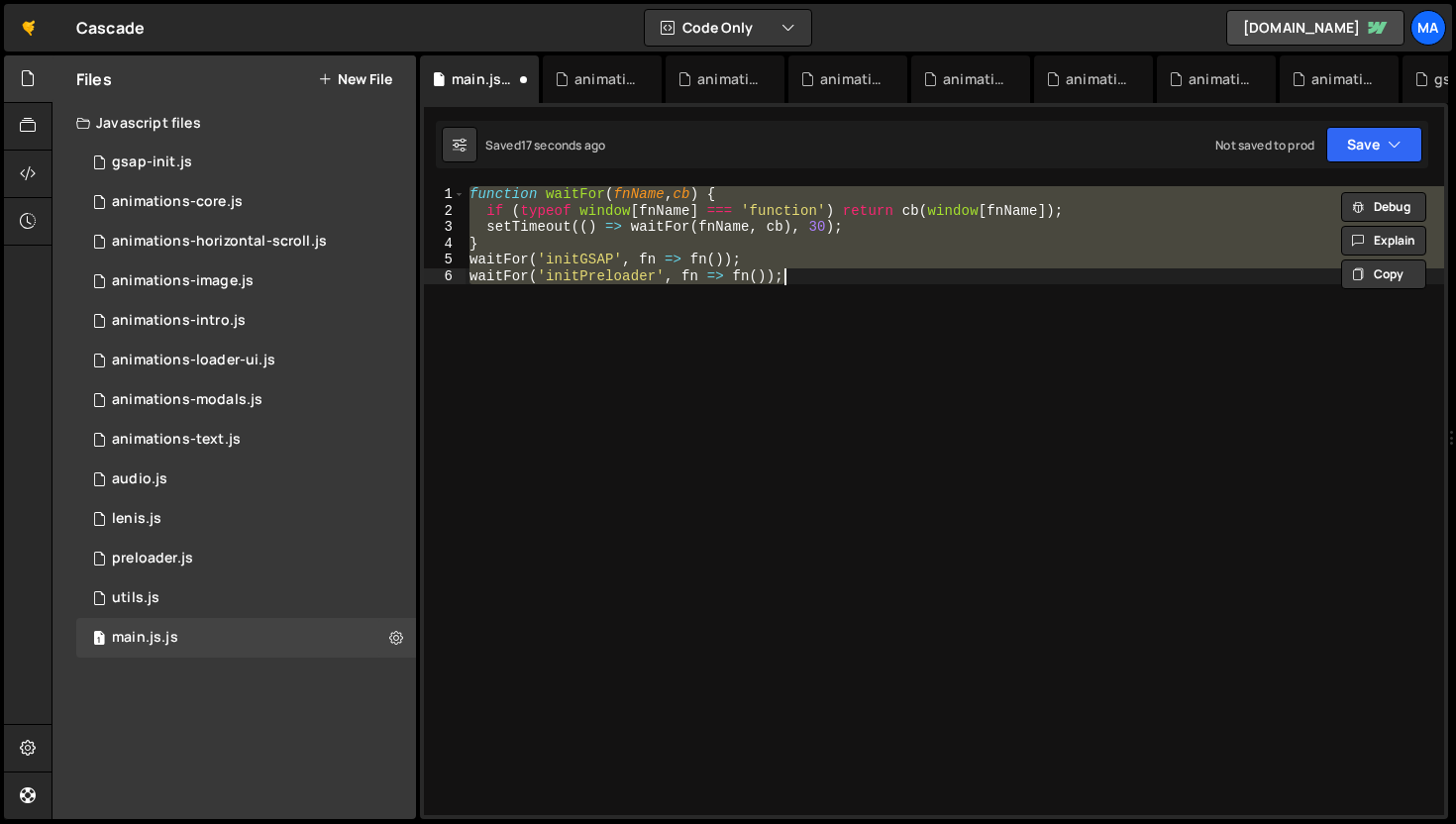 type on "window.initPreloader();" 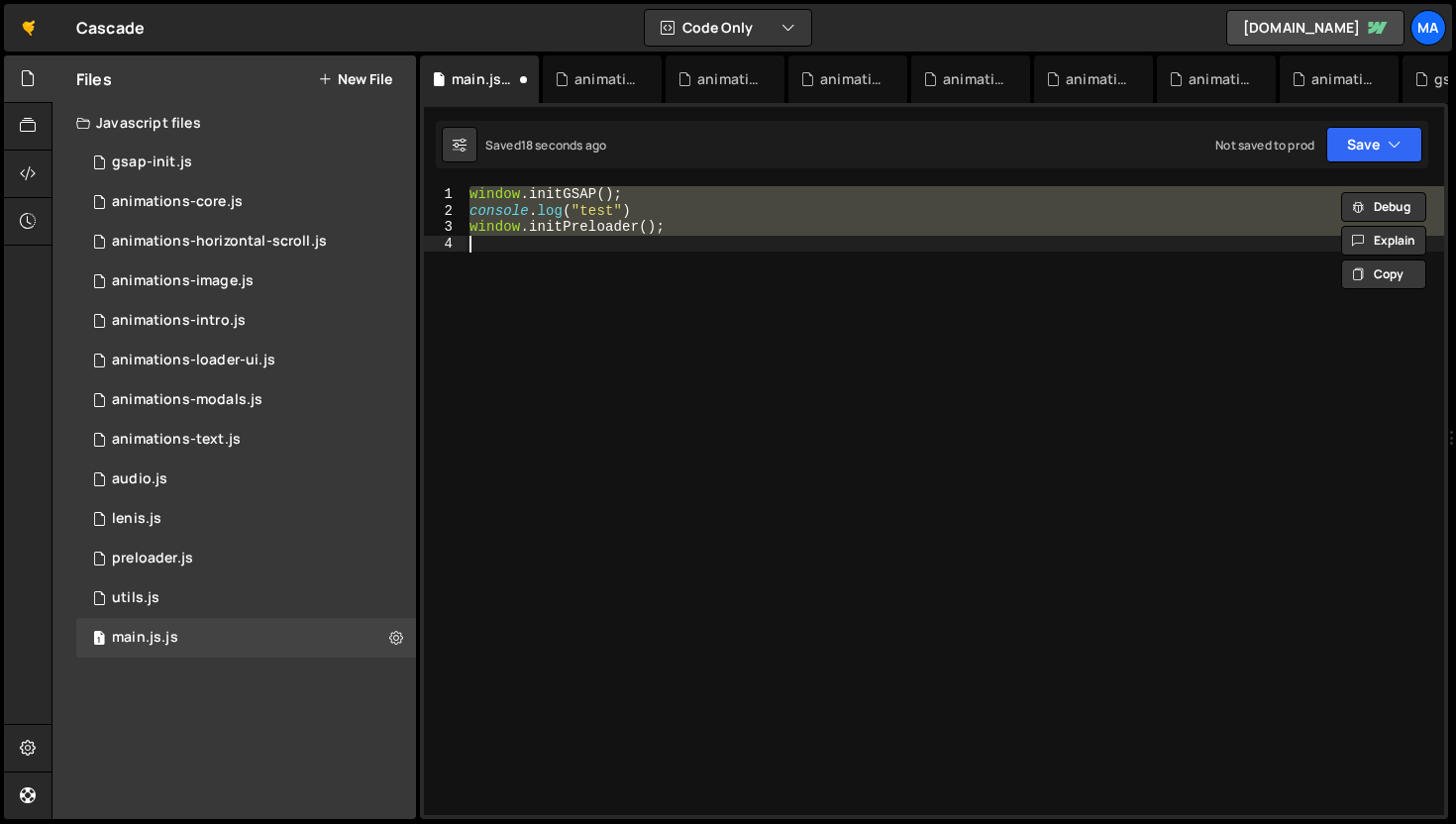 type 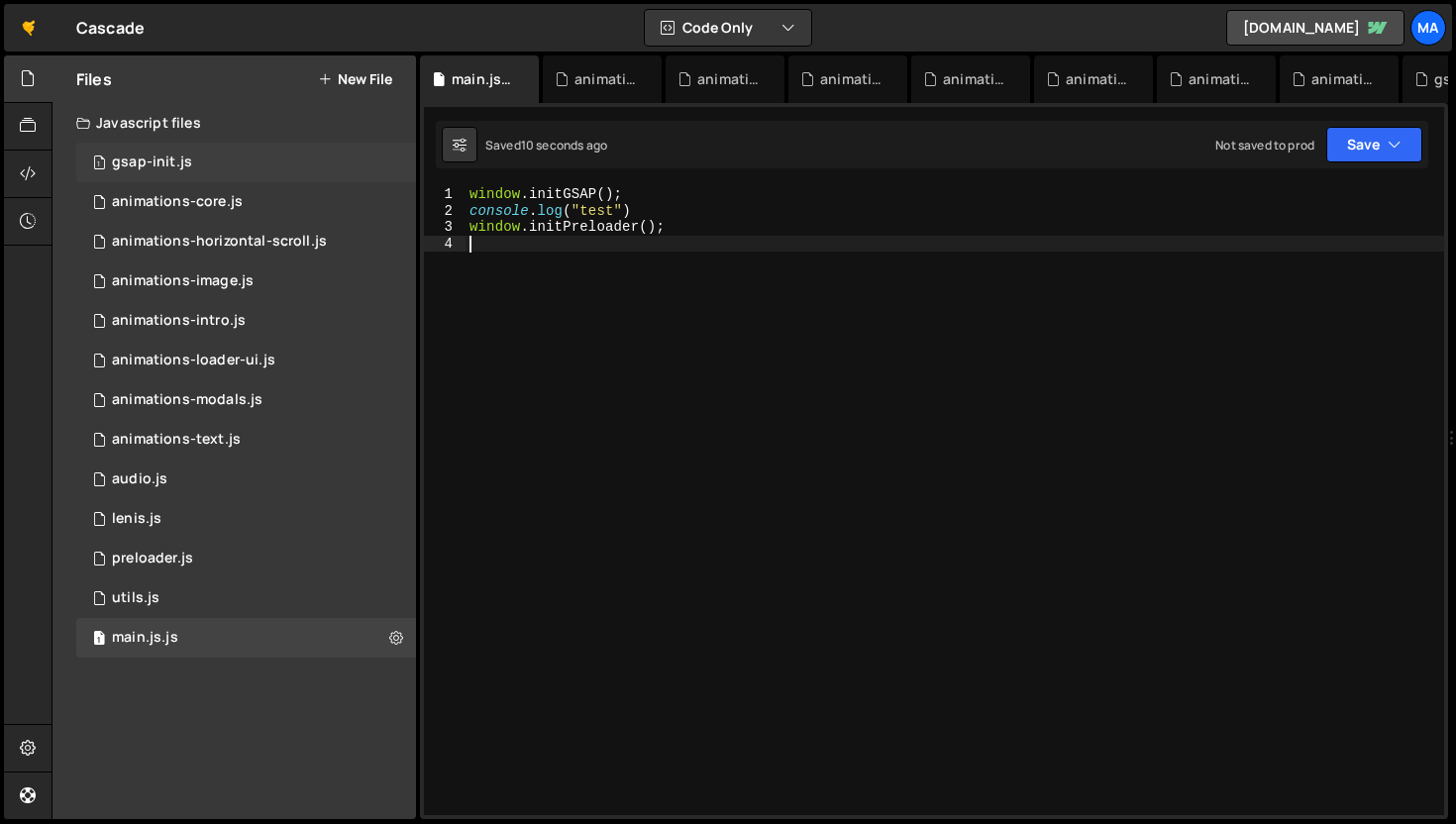 click on "gsap-init.js" at bounding box center (152, 162) 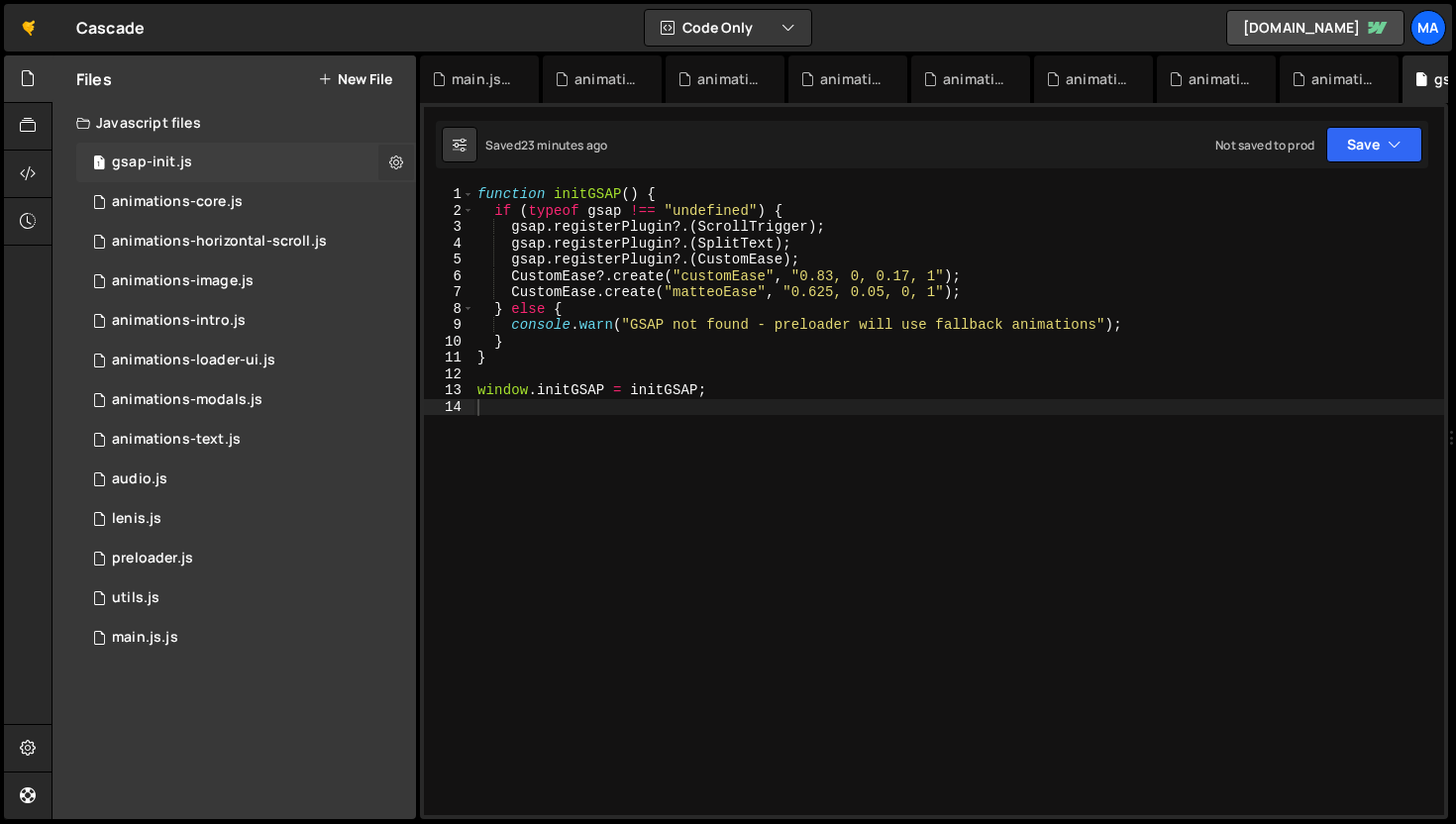 click at bounding box center (396, 161) 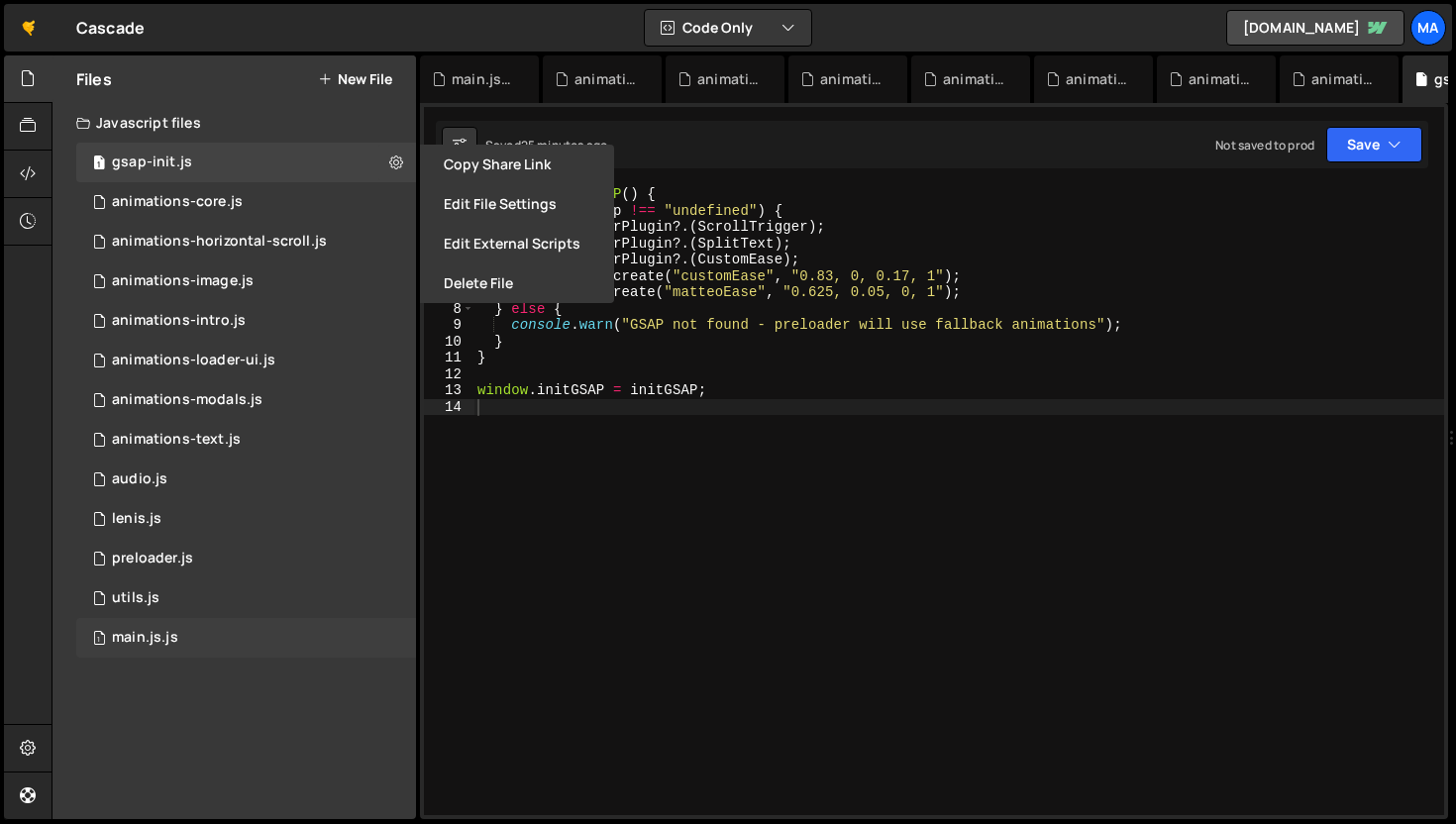 click on "1
main.js.js
0" at bounding box center [246, 638] 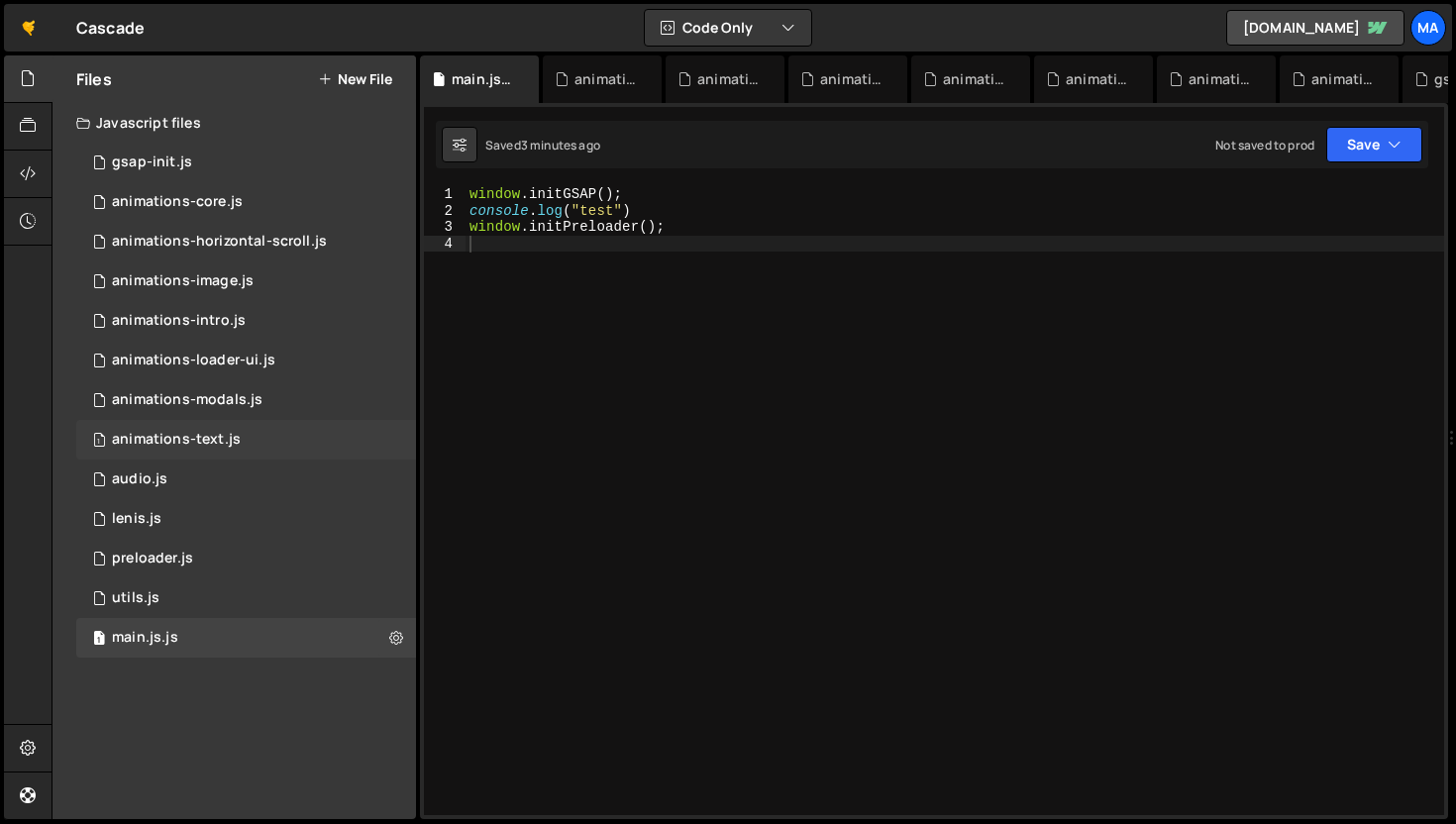click on "1
animations-text.js
0" at bounding box center [246, 440] 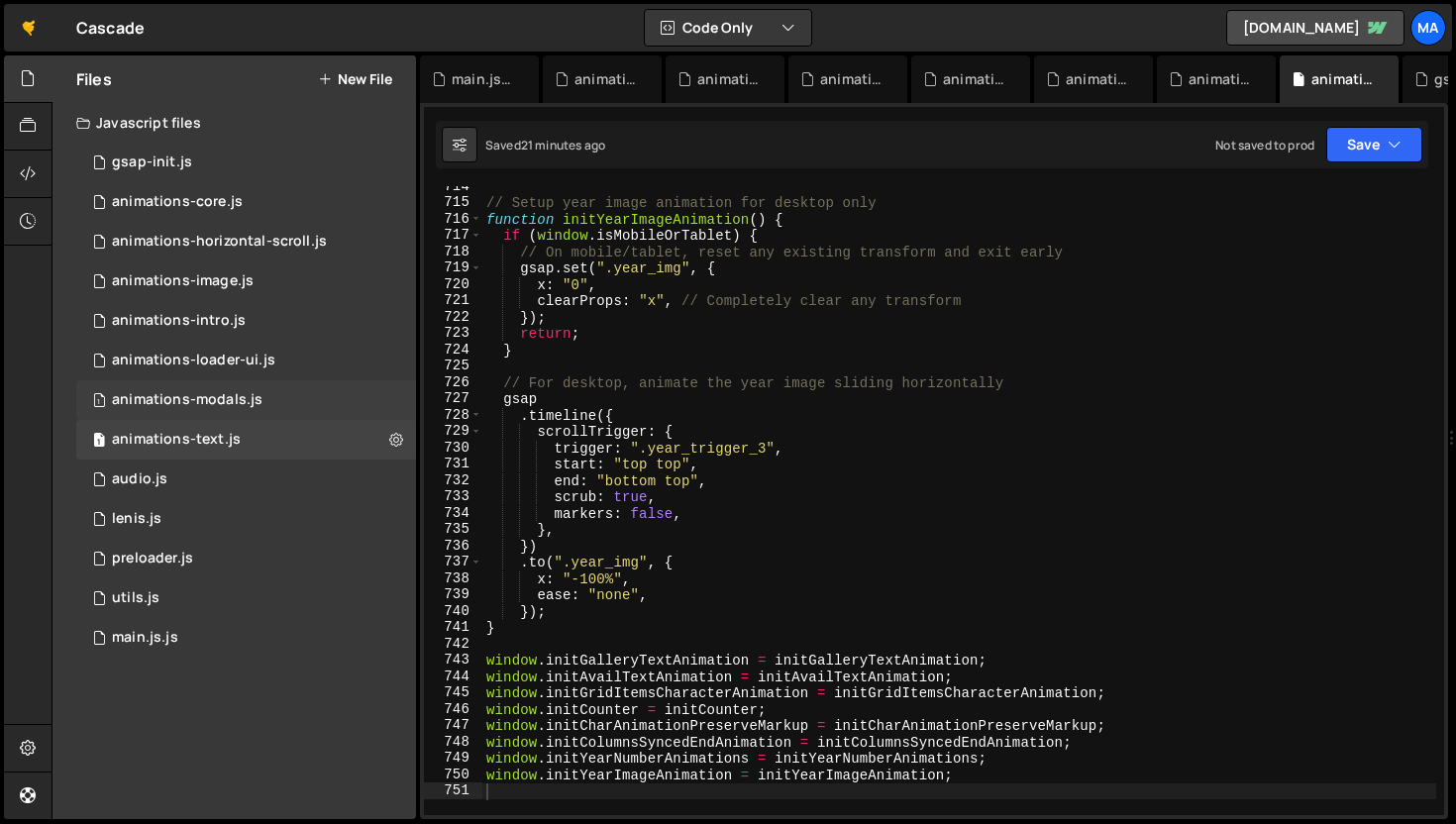 click on "1
animations-modals.js
0" 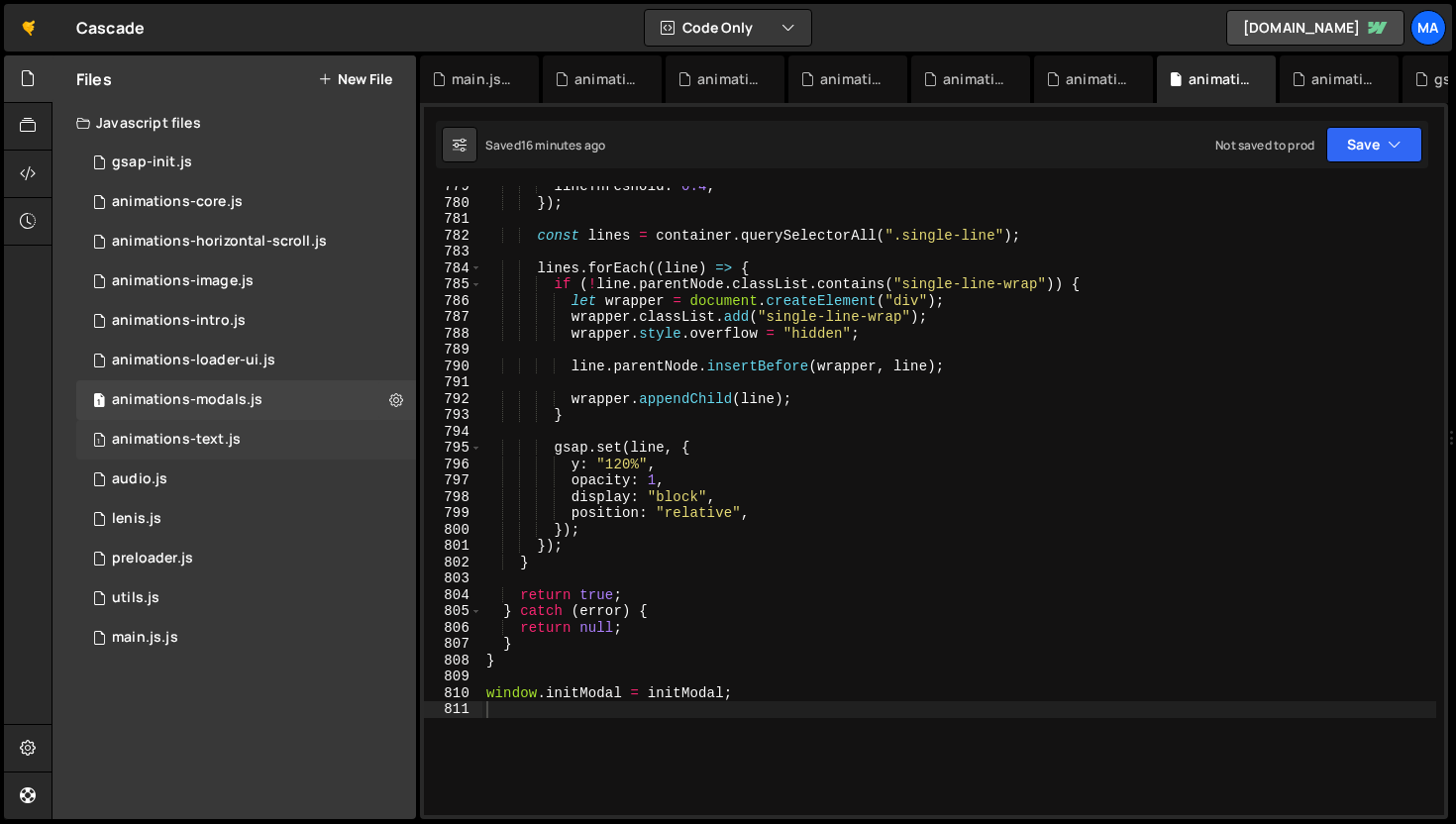 click on "1
animations-text.js
0" at bounding box center (246, 440) 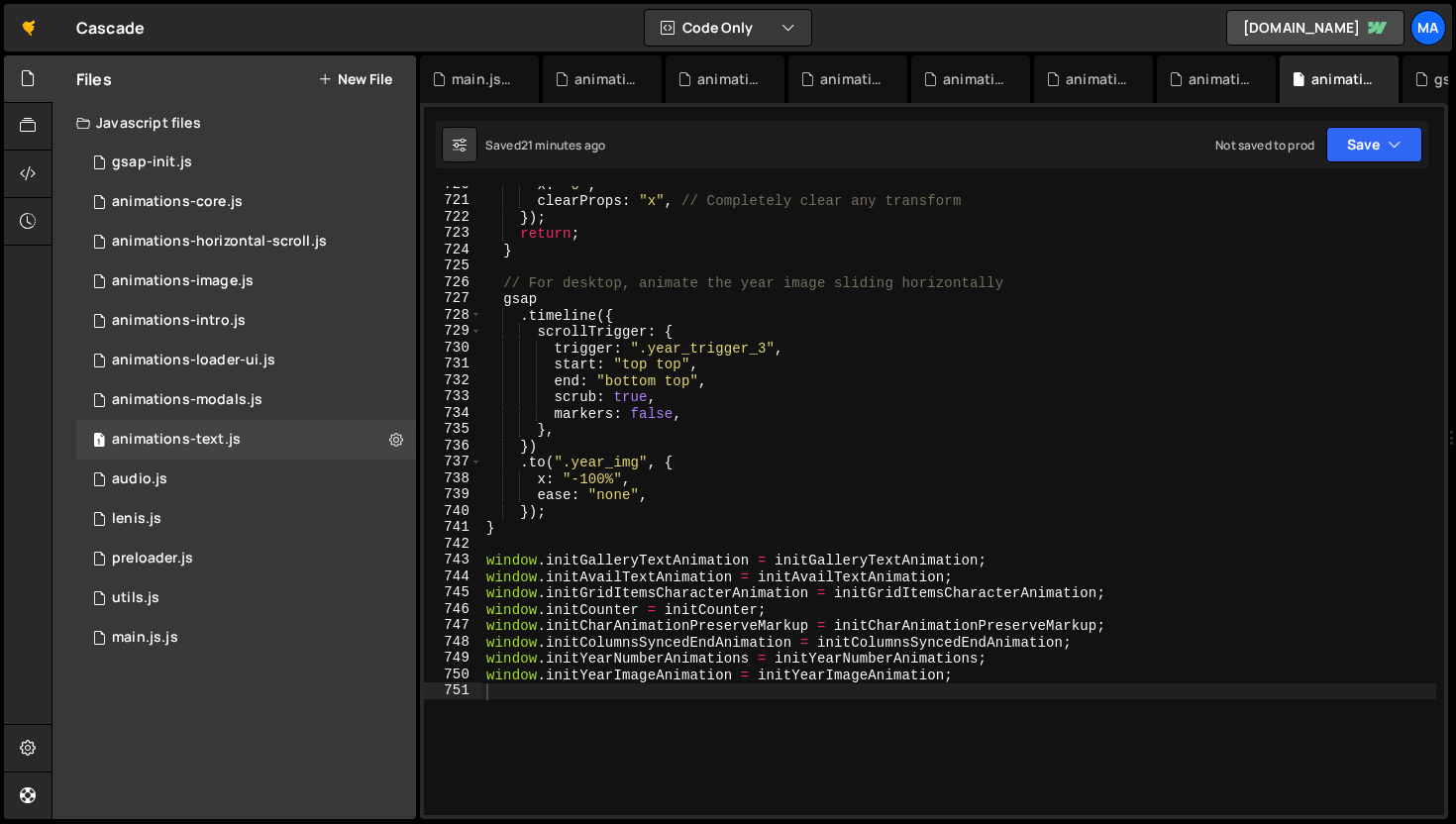 scroll, scrollTop: 11950, scrollLeft: 0, axis: vertical 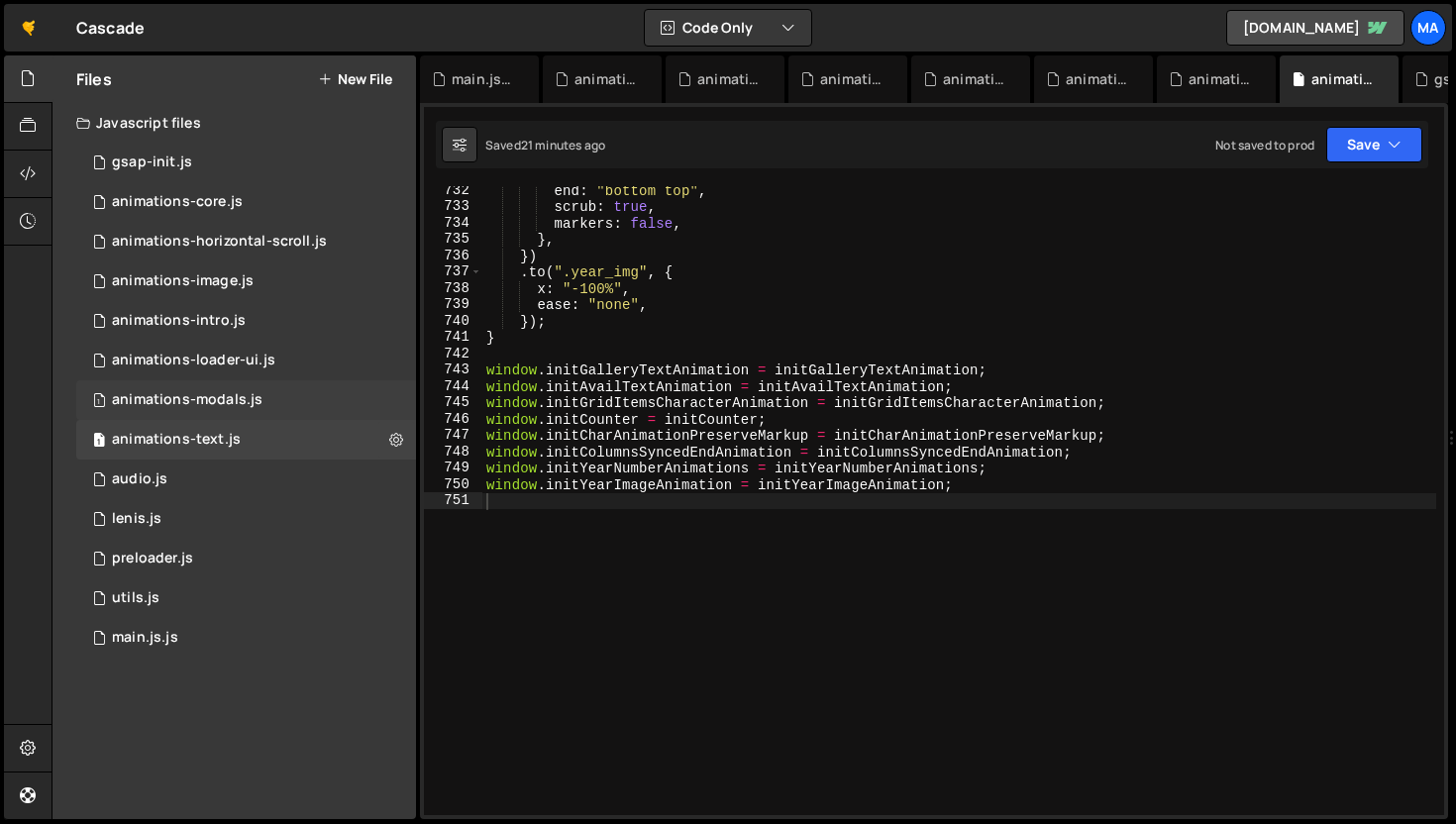 click on "1
animations-modals.js
0" 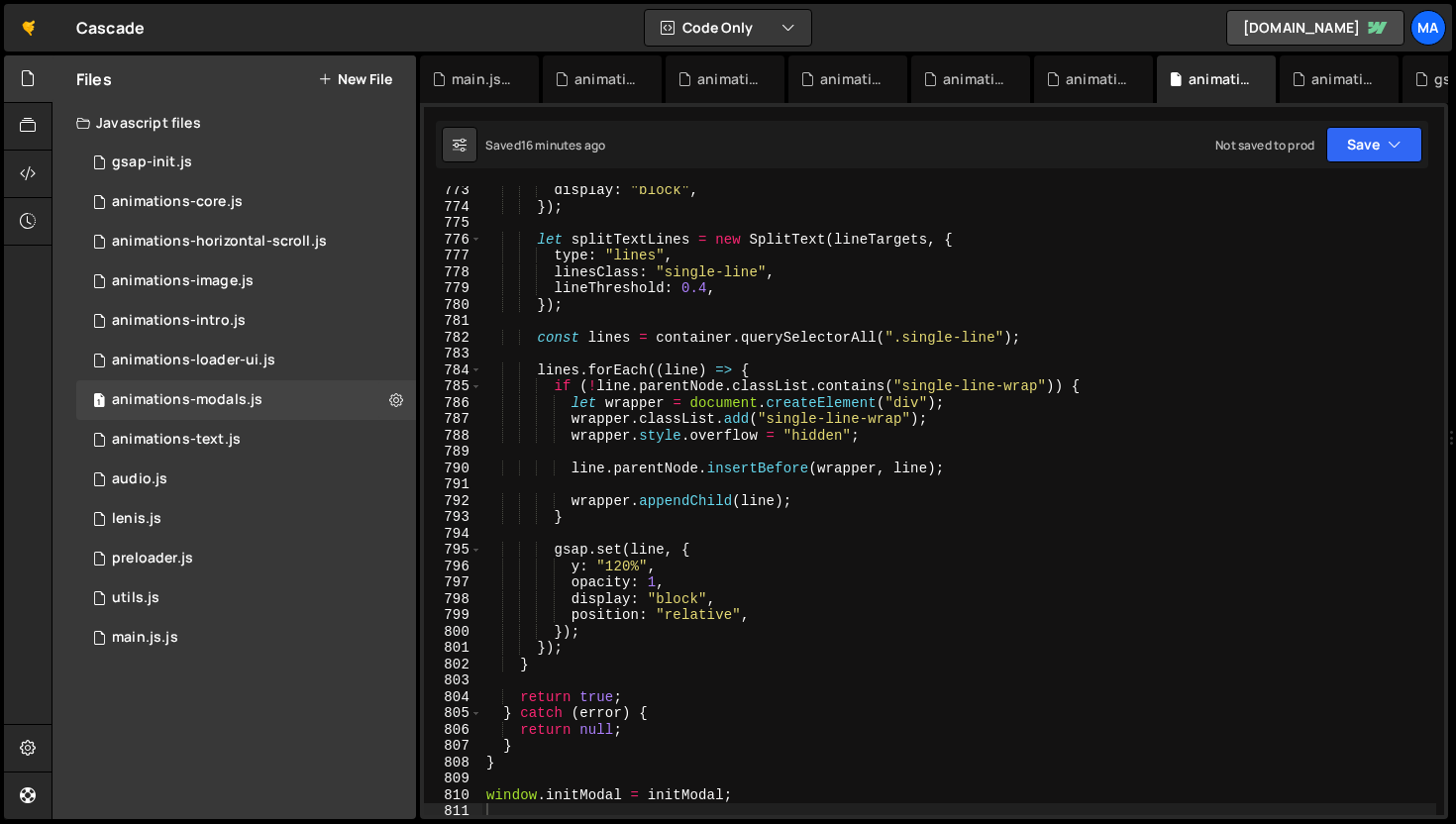 scroll, scrollTop: 12645, scrollLeft: 0, axis: vertical 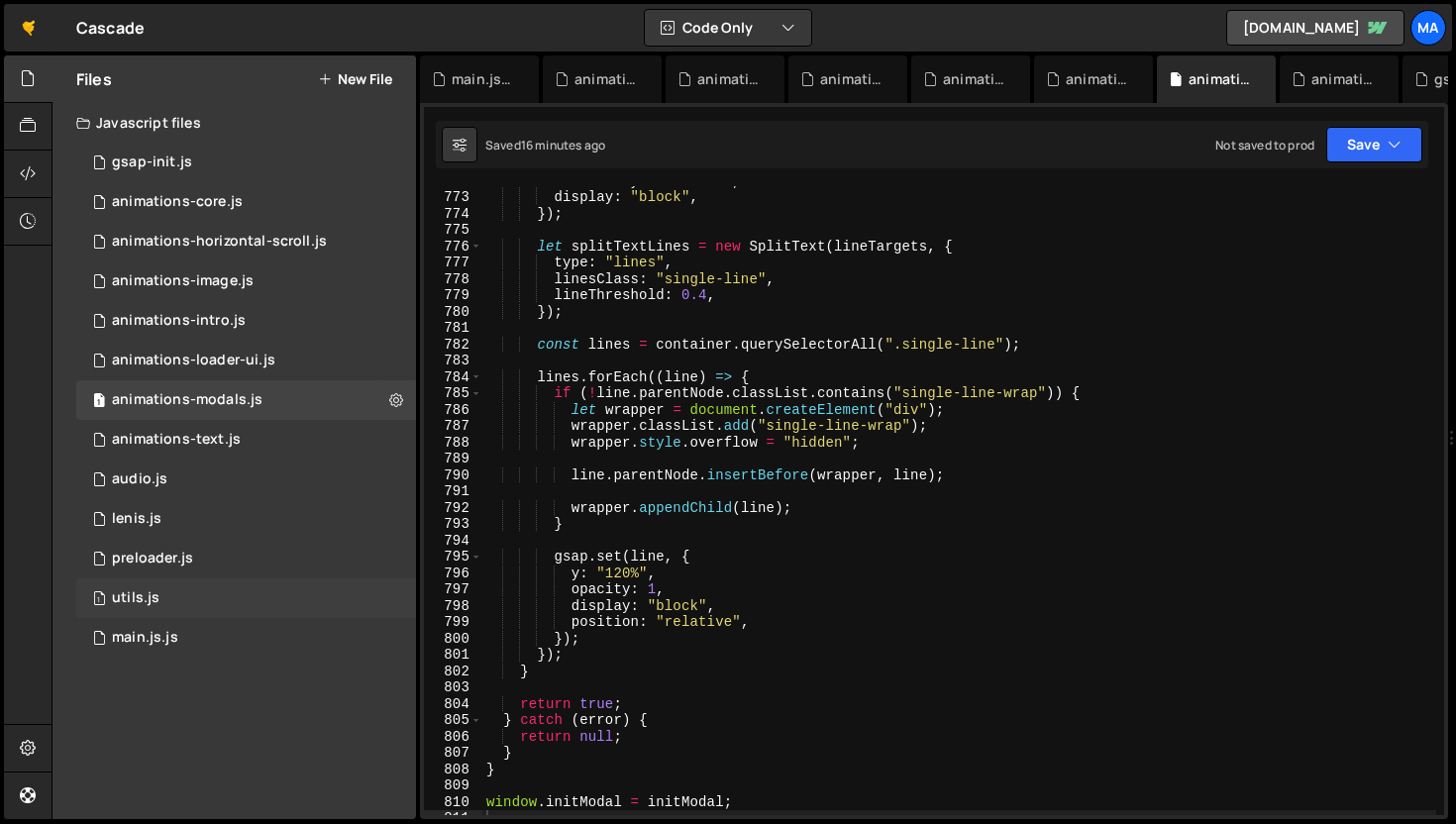 click on "1
utils.js
0" at bounding box center (250, 598) 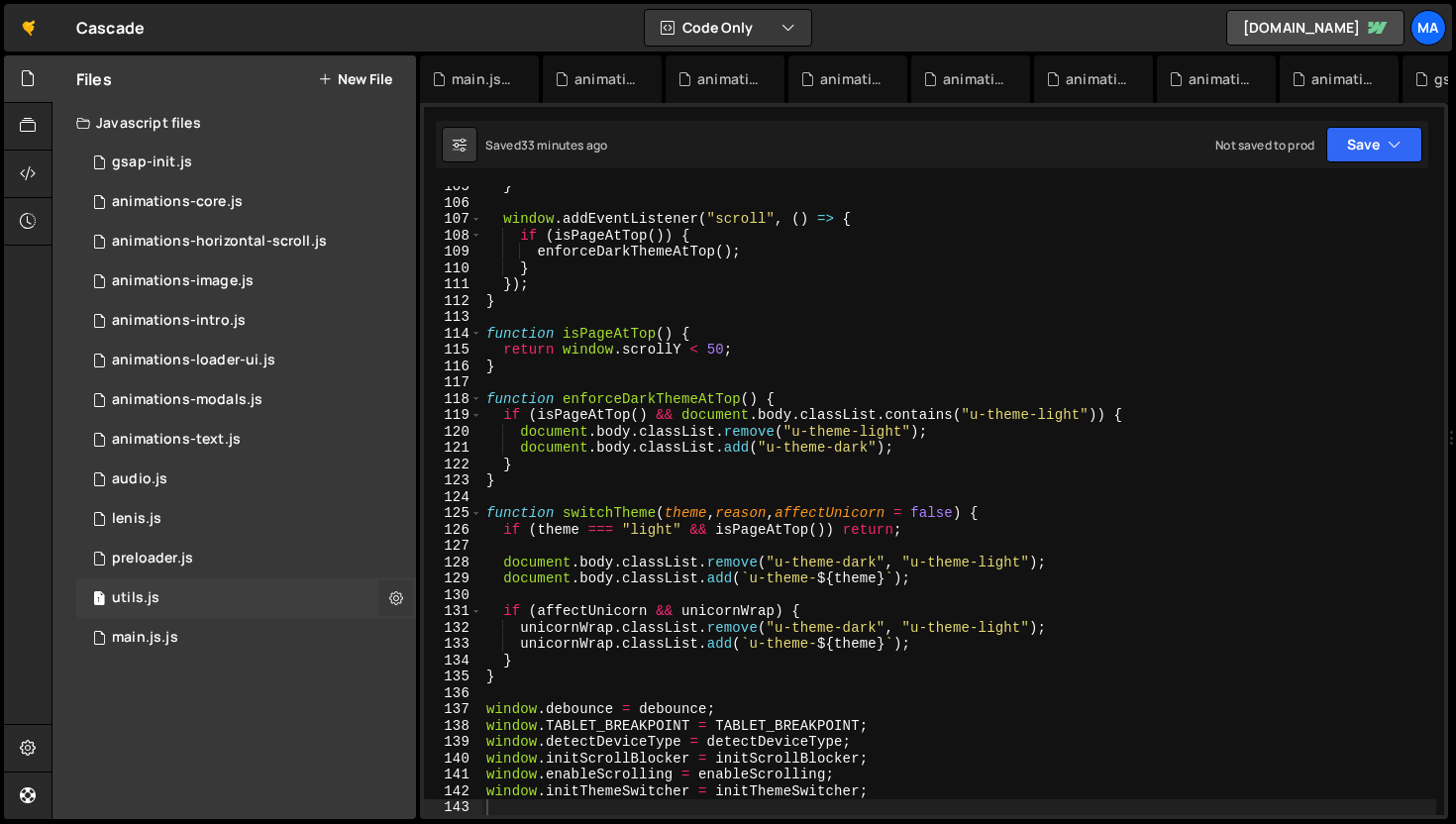 click at bounding box center [396, 597] 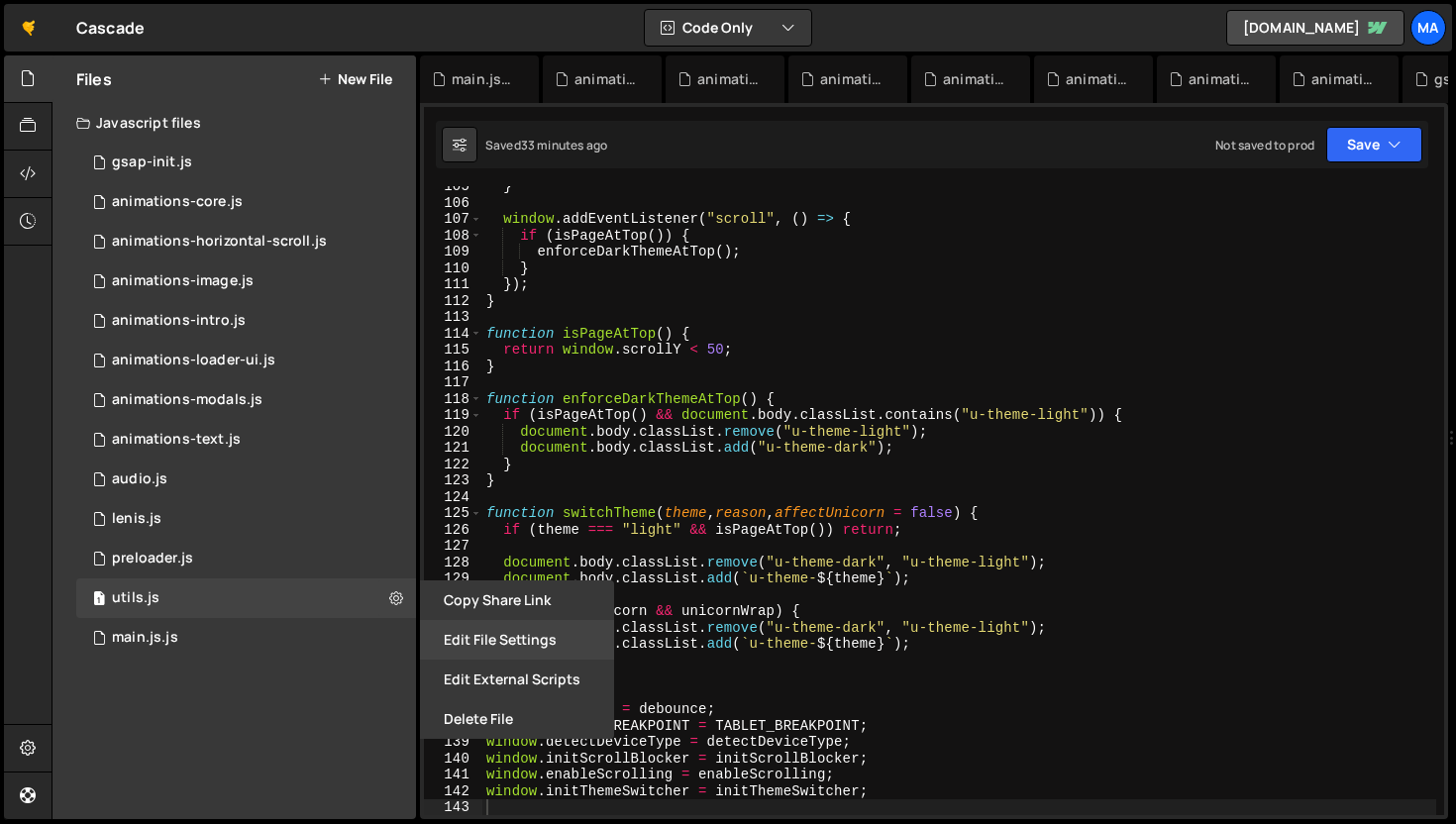 click on "Edit File Settings" at bounding box center (517, 640) 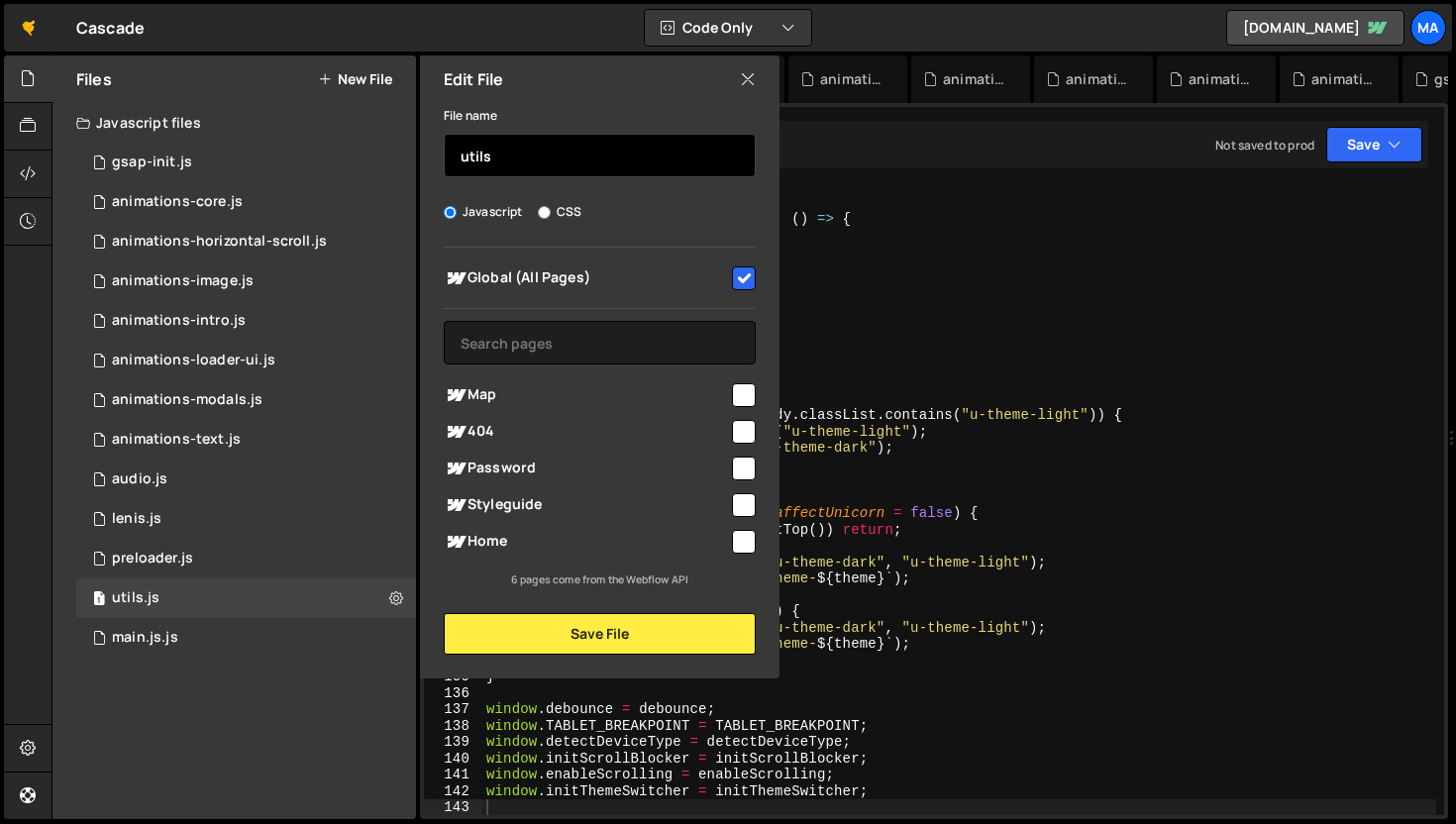 click on "utils" at bounding box center [599, 155] 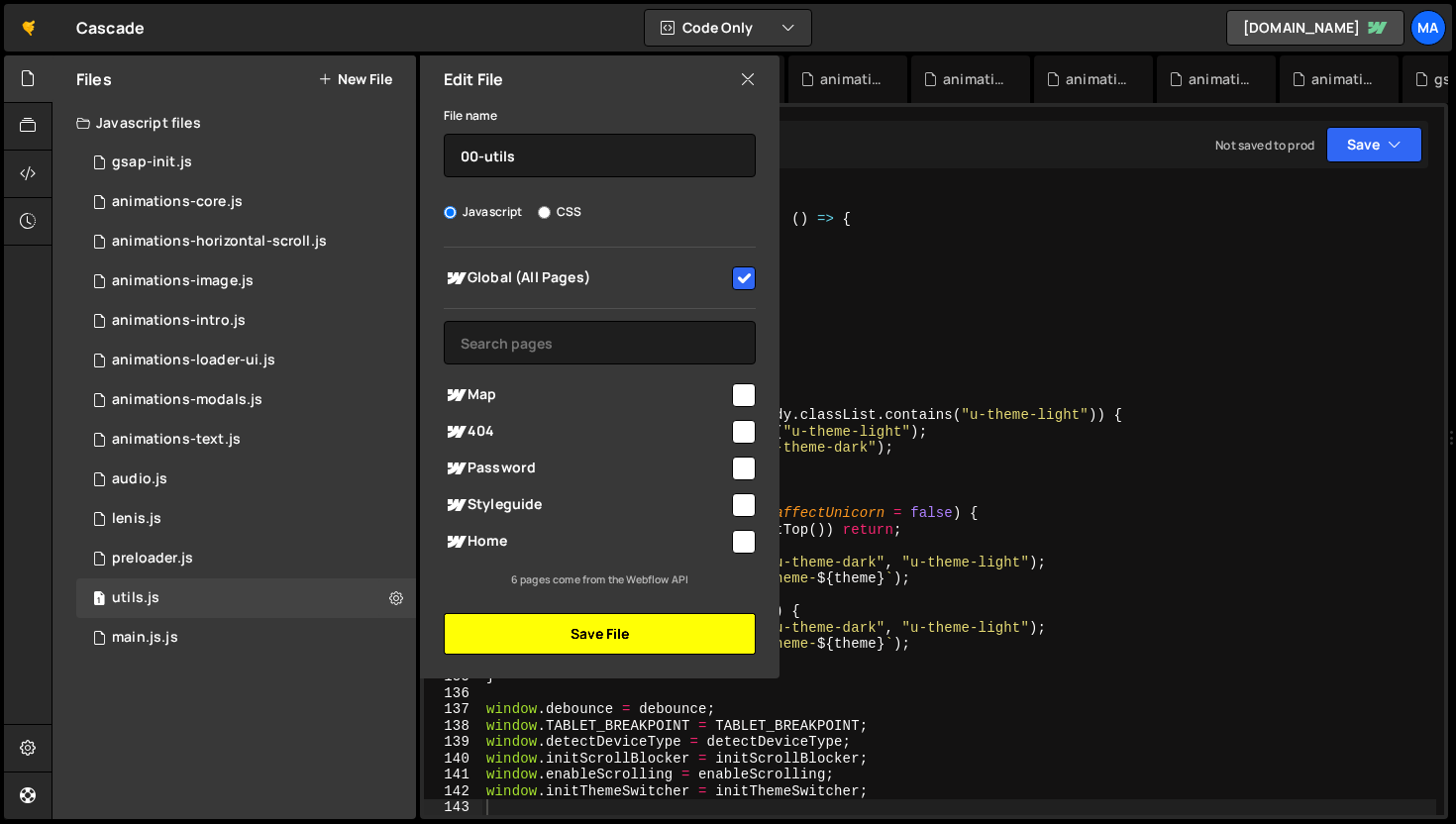 click on "Save File" at bounding box center (599, 634) 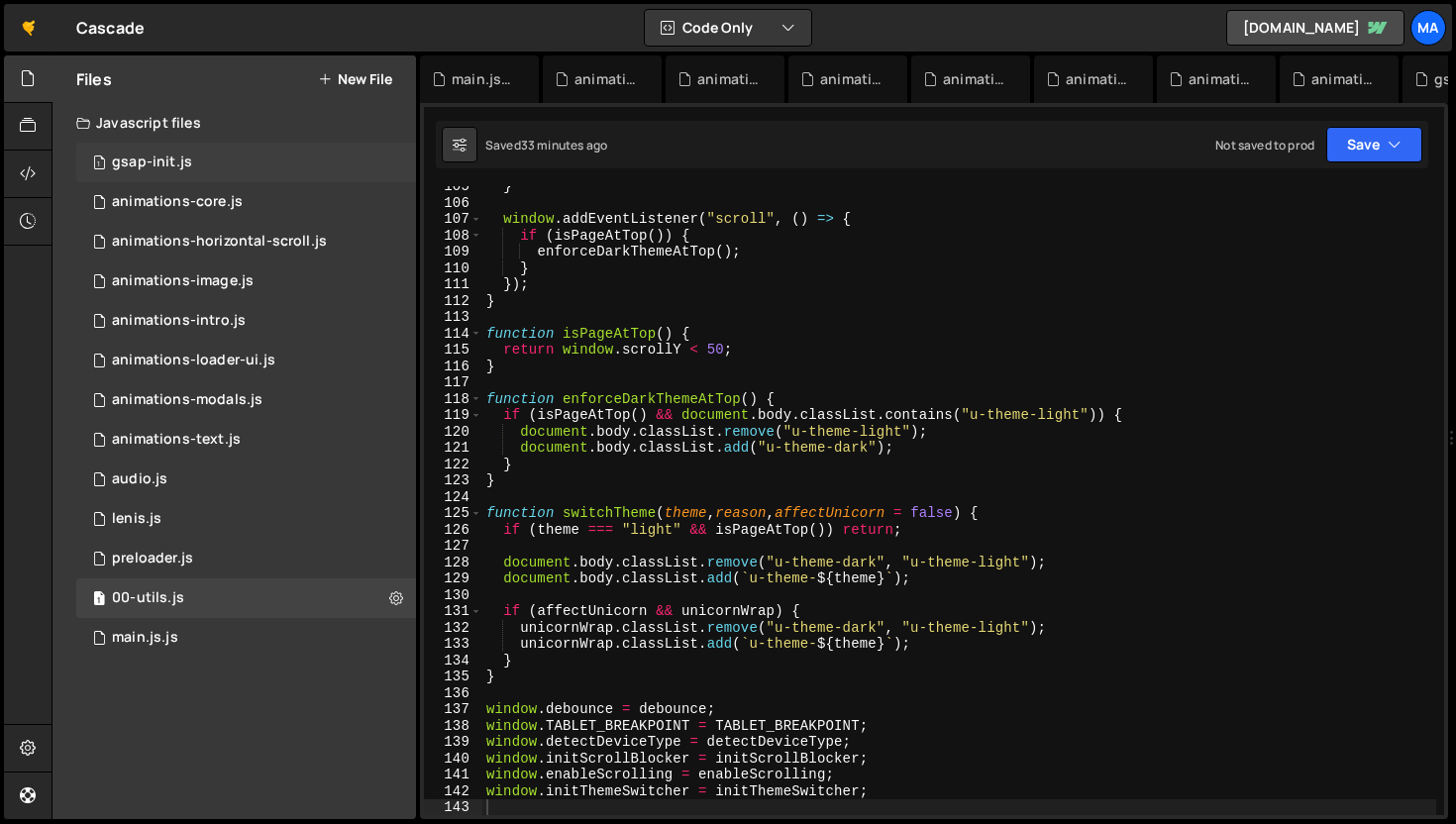 click on "1
gsap-init.js
0" at bounding box center (250, 162) 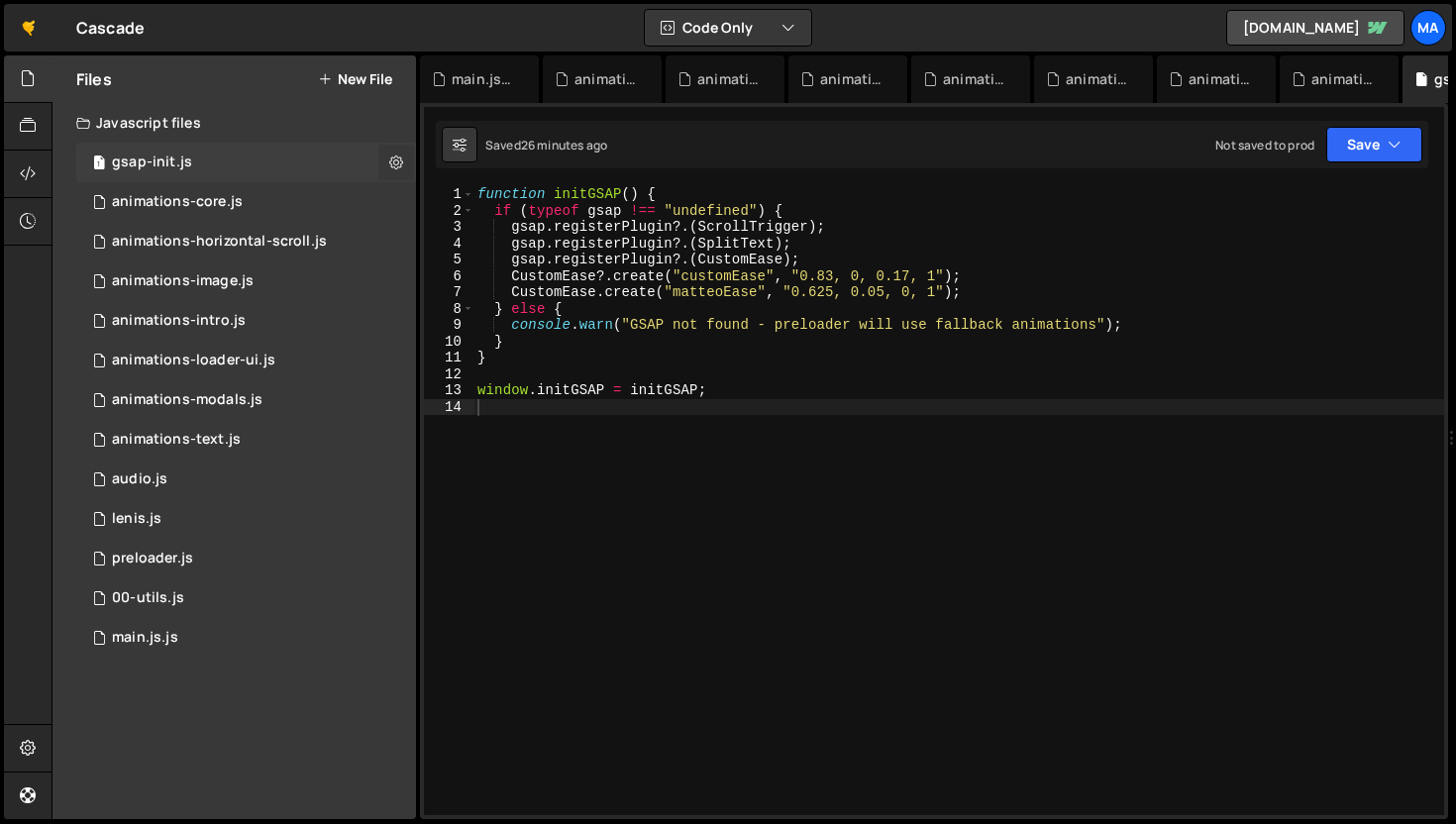 click at bounding box center (396, 161) 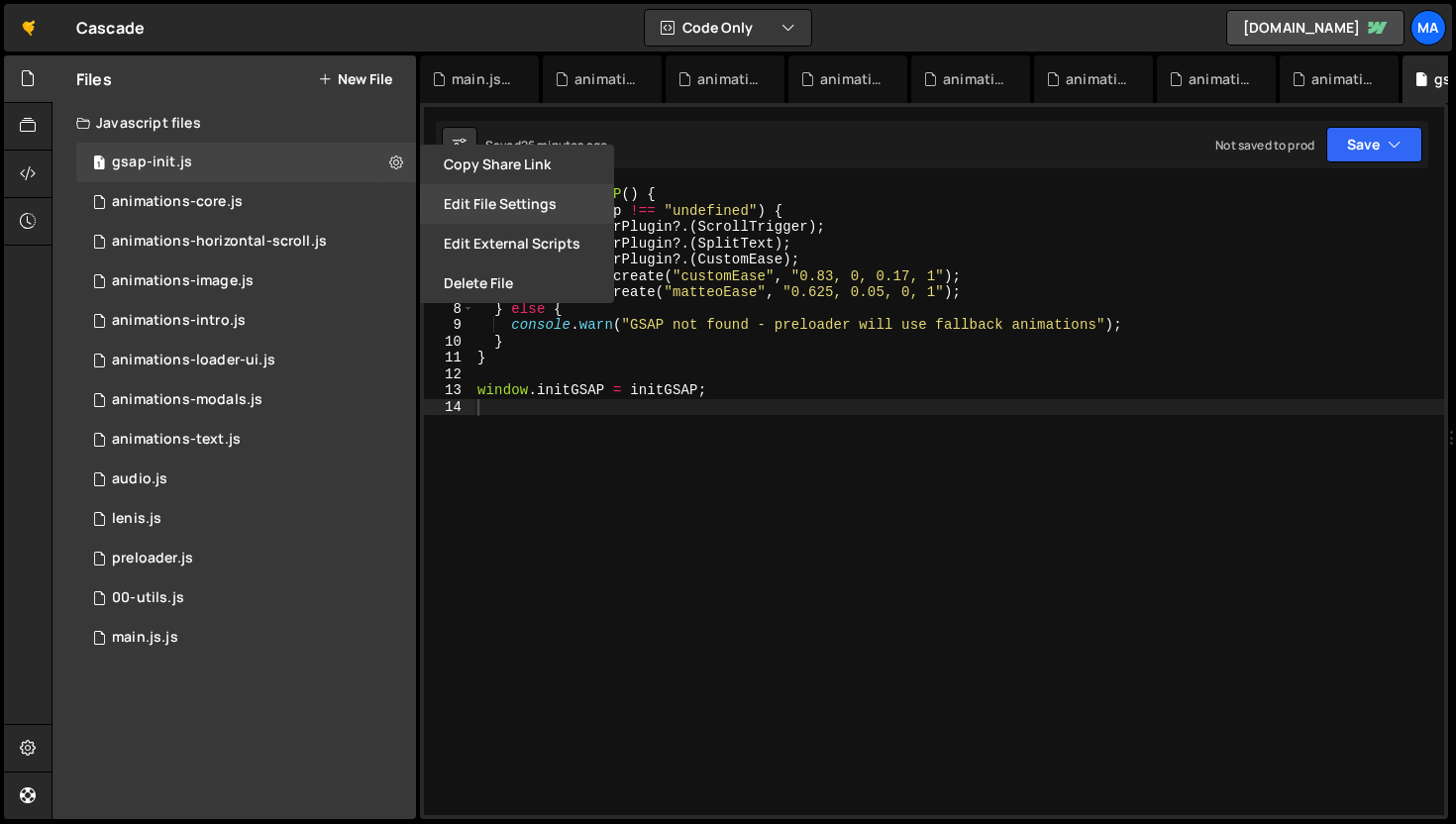 click on "Edit File Settings" at bounding box center [517, 204] 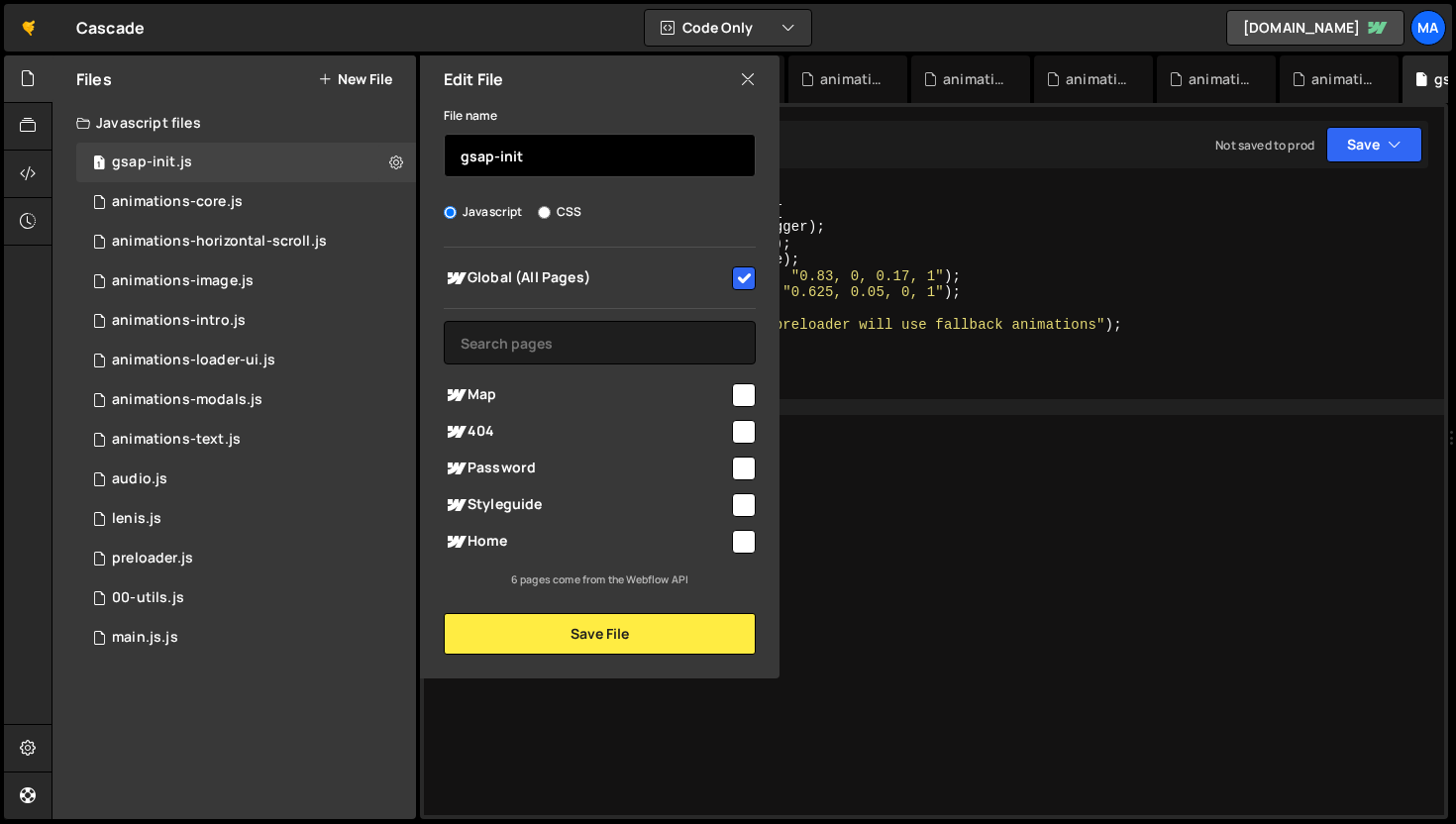 click on "gsap-init" at bounding box center [599, 155] 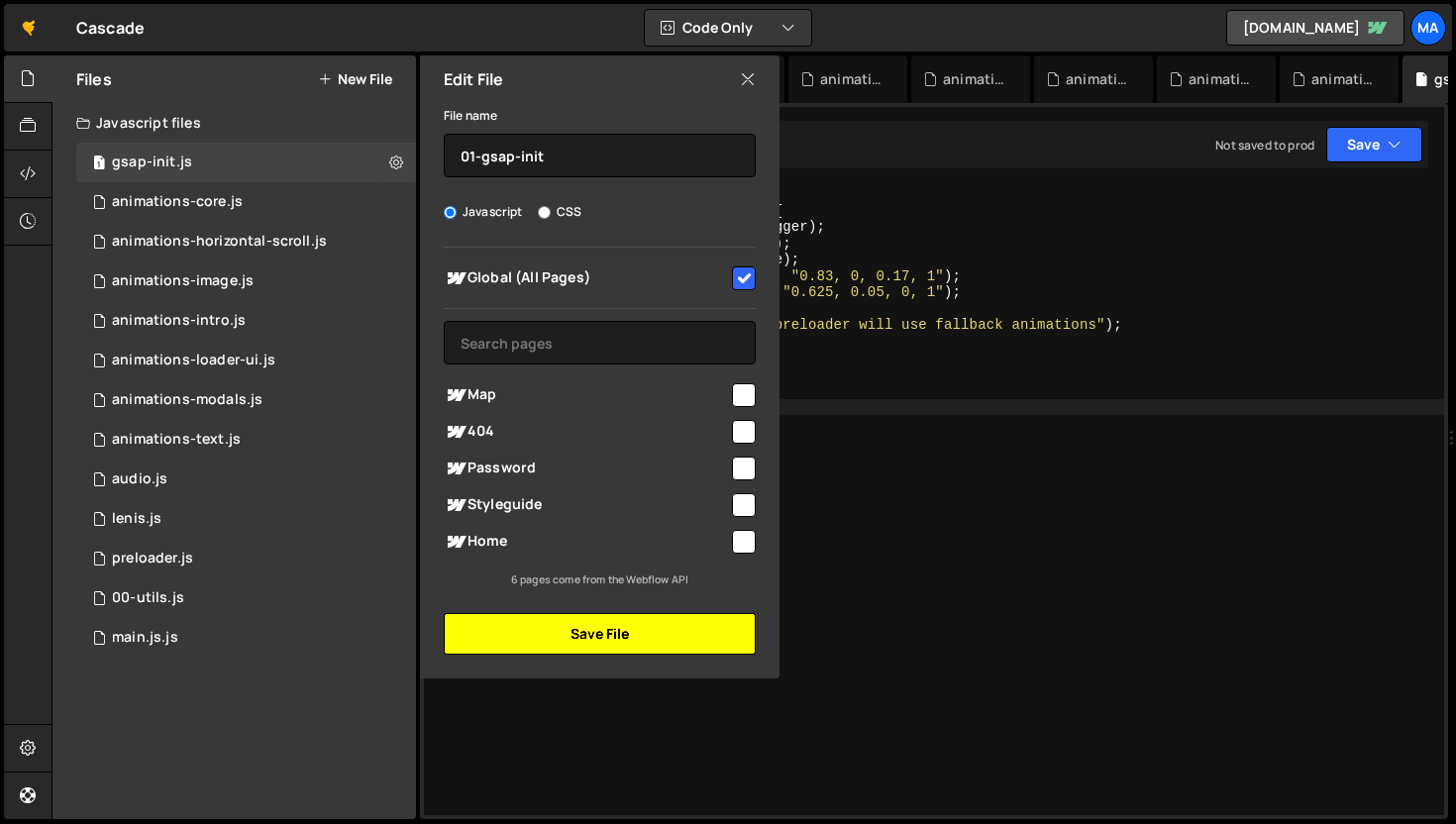 click on "Save File" at bounding box center (599, 634) 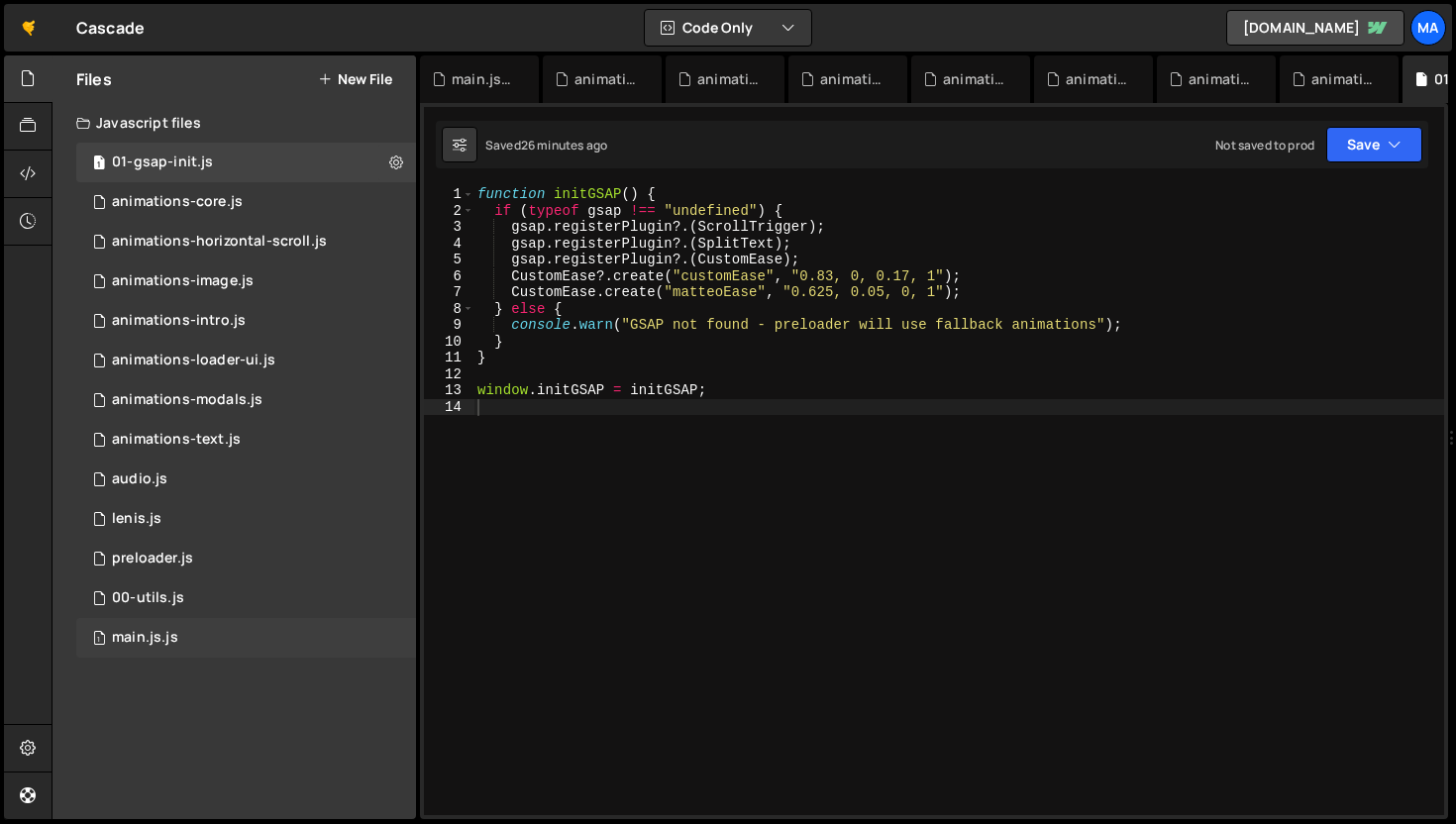 click on "1
main.js.js
0" at bounding box center (246, 638) 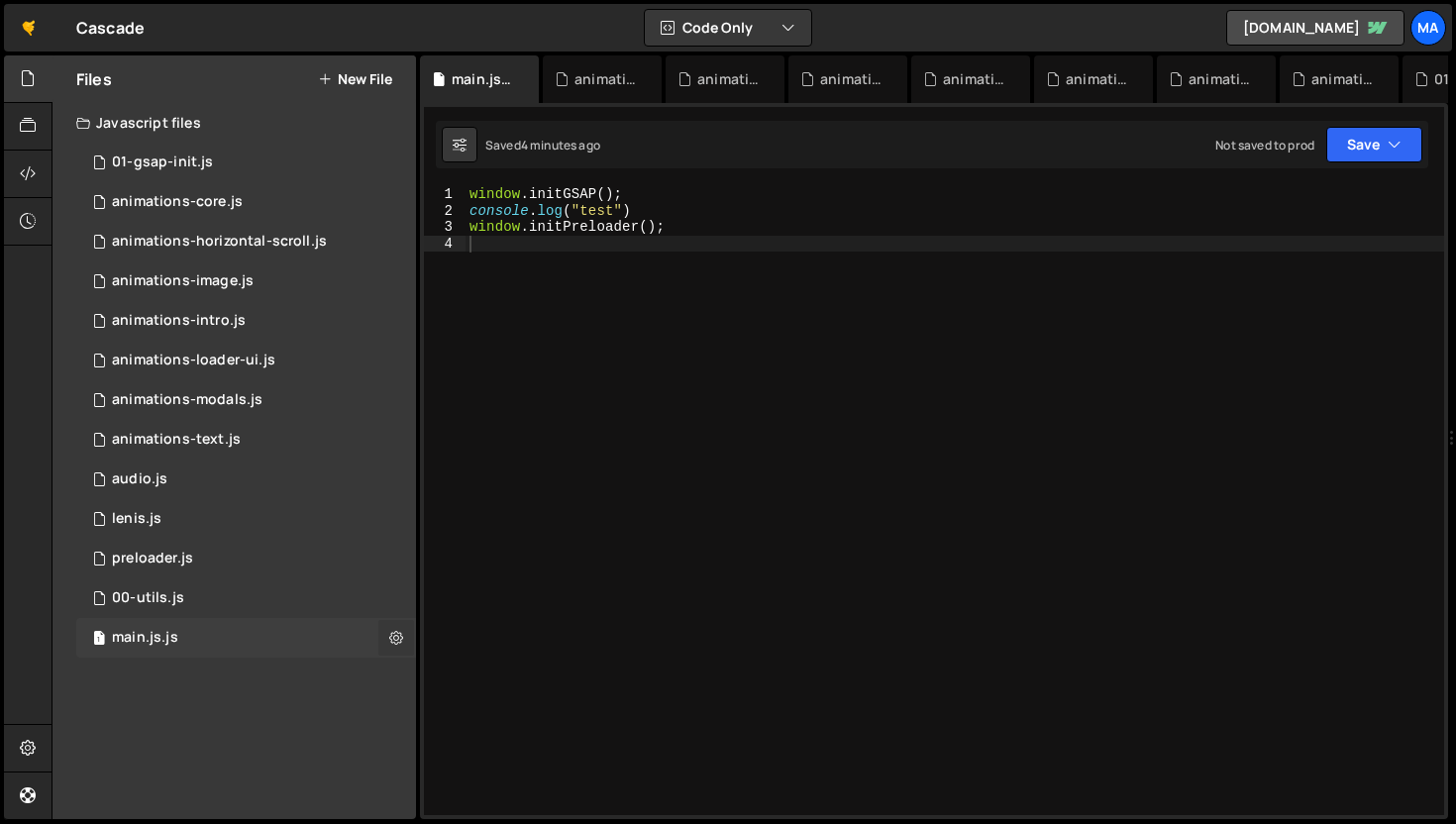 click at bounding box center [396, 637] 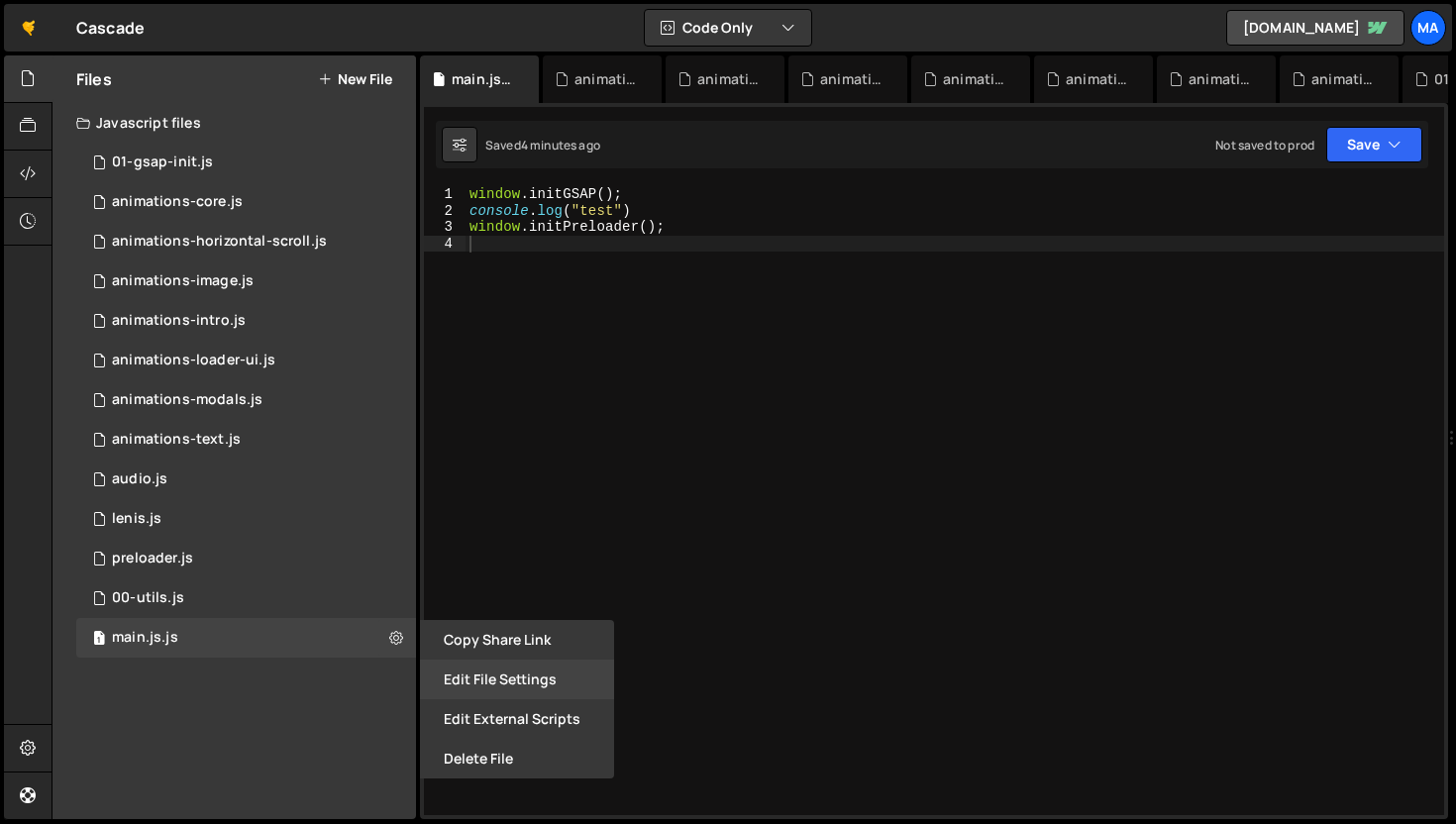 click on "Edit File Settings" at bounding box center (517, 679) 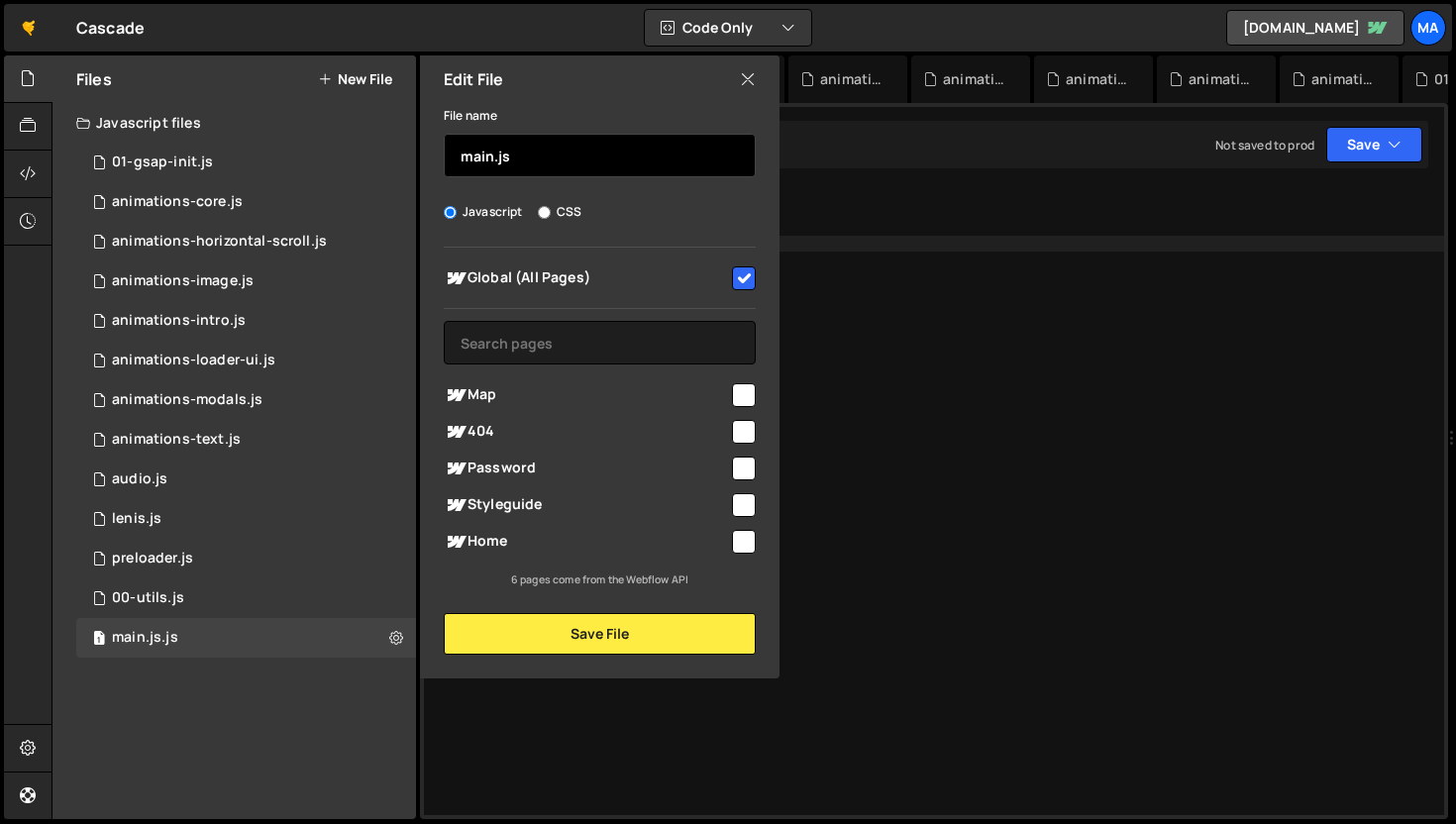 click on "main.js" at bounding box center [599, 155] 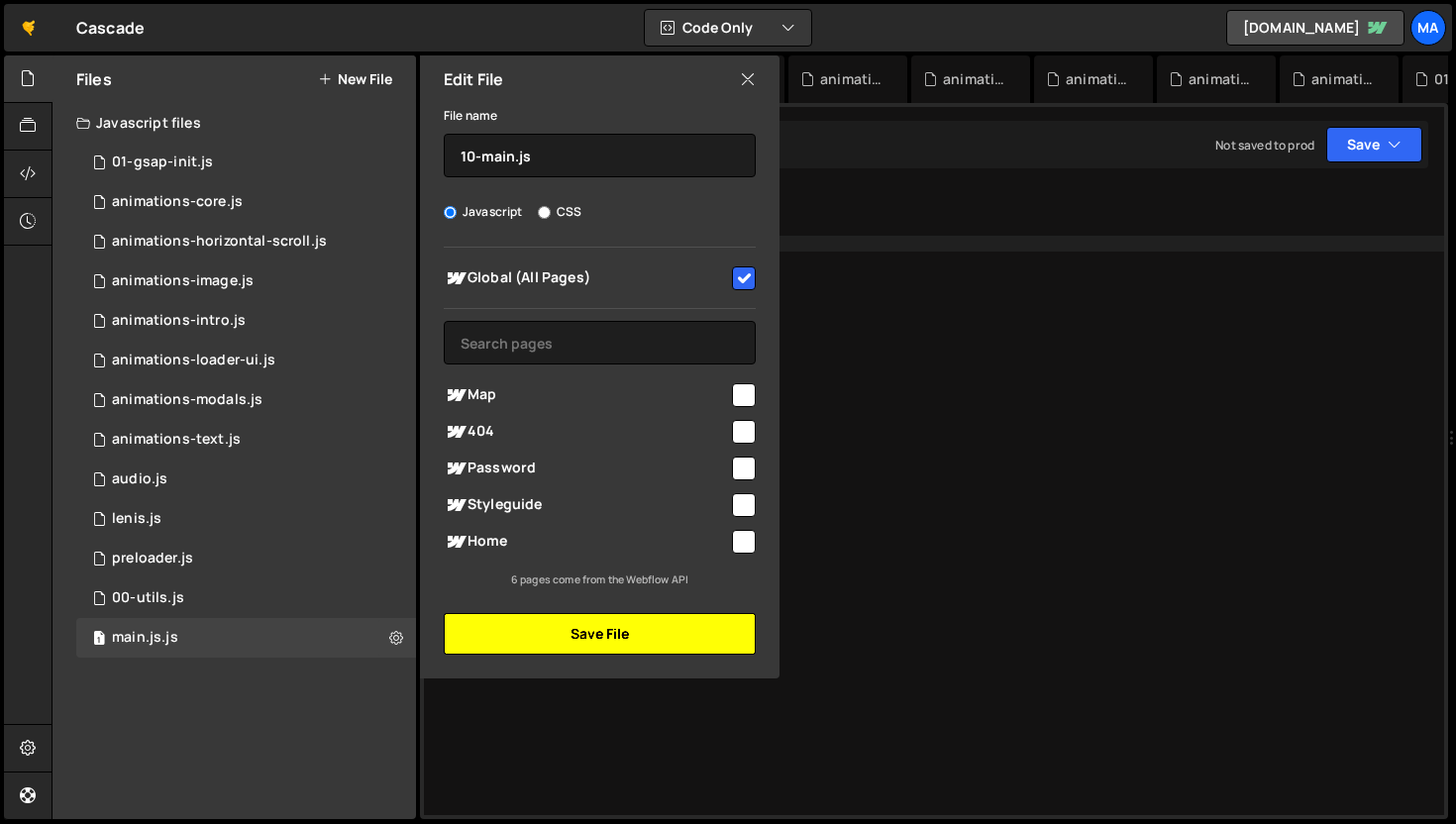 click on "Save File" at bounding box center (599, 634) 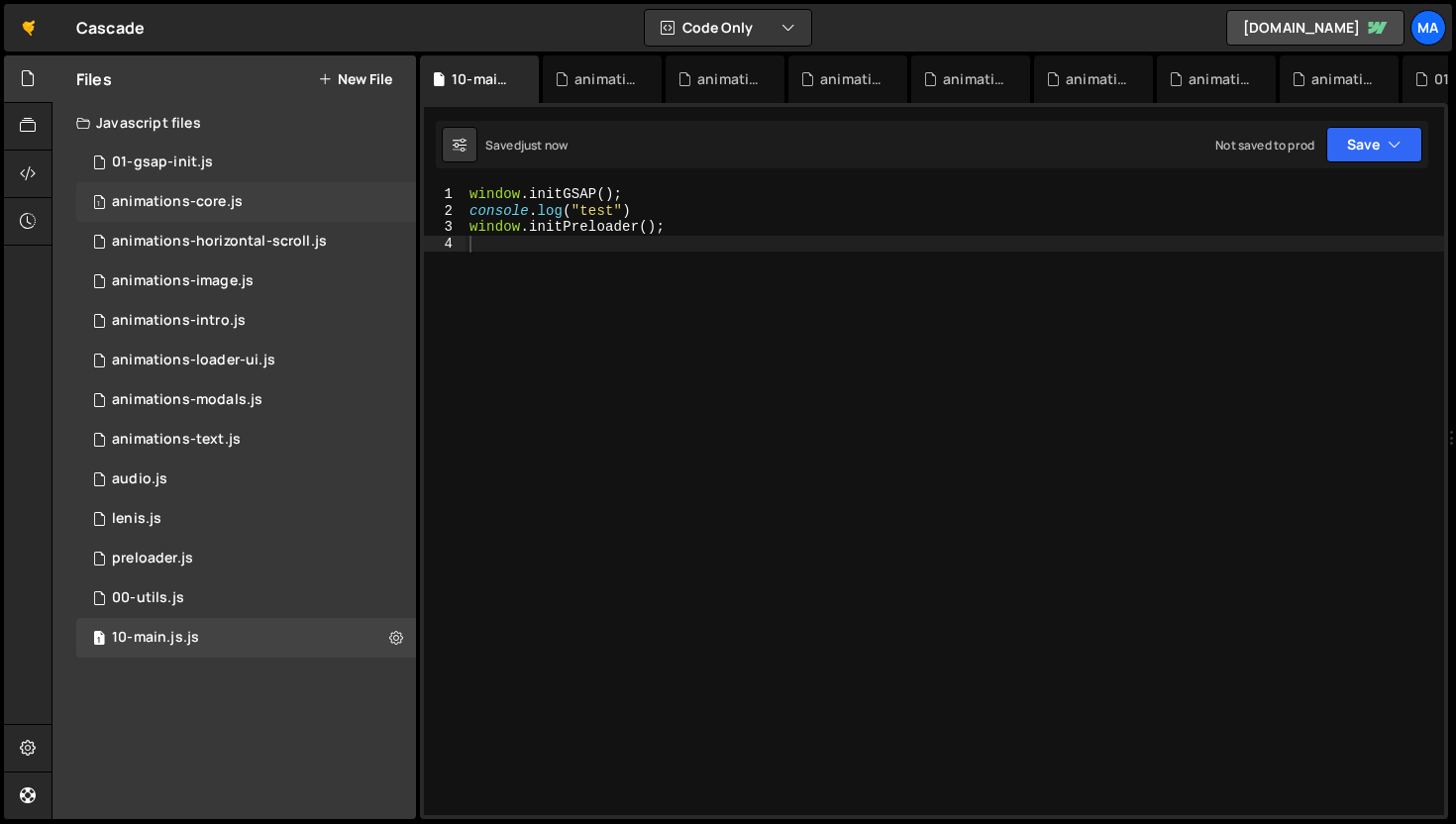 click on "1
animations-core.js
0" at bounding box center (246, 202) 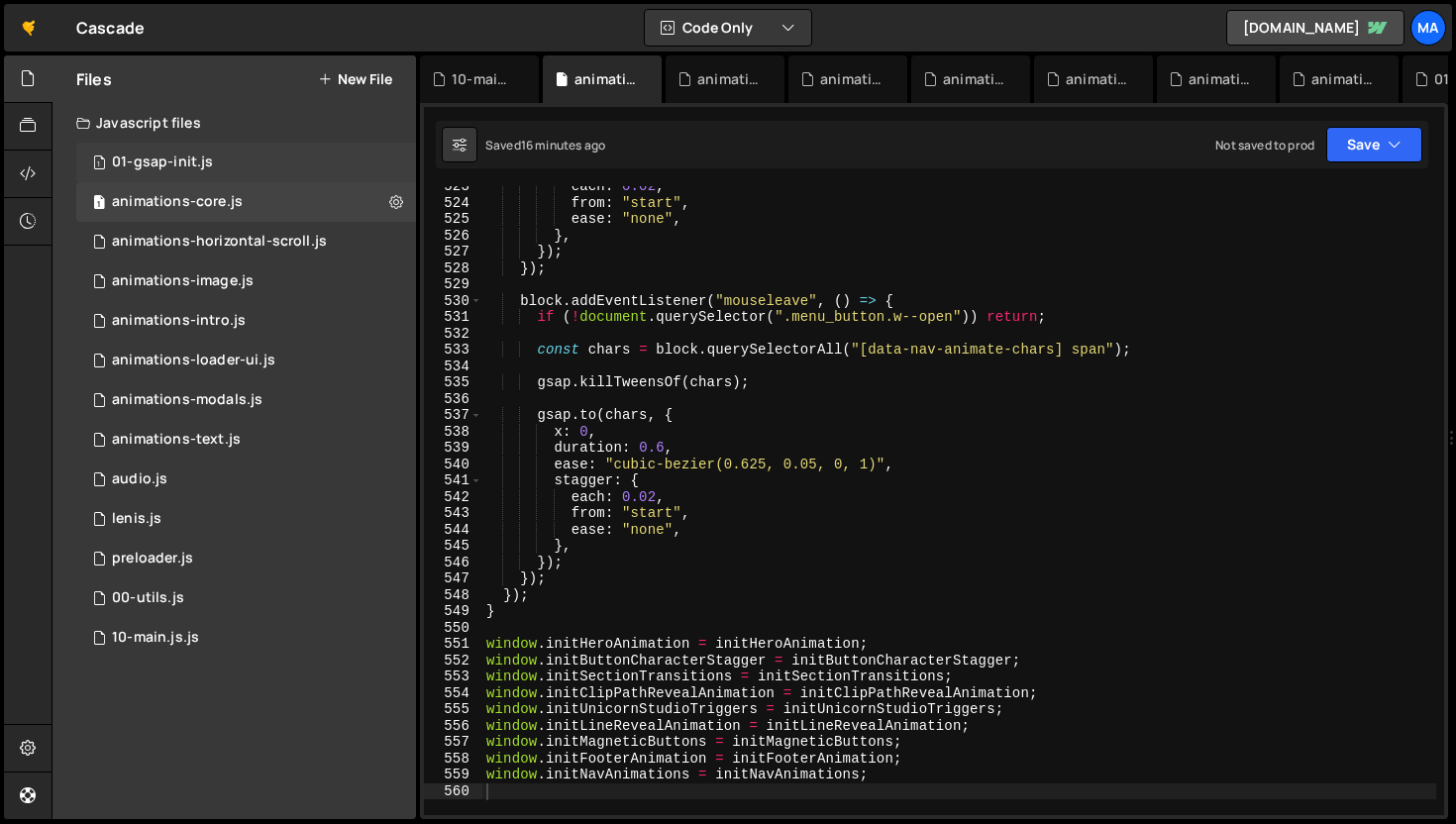 click on "1
01-gsap-init.js
0" at bounding box center (250, 162) 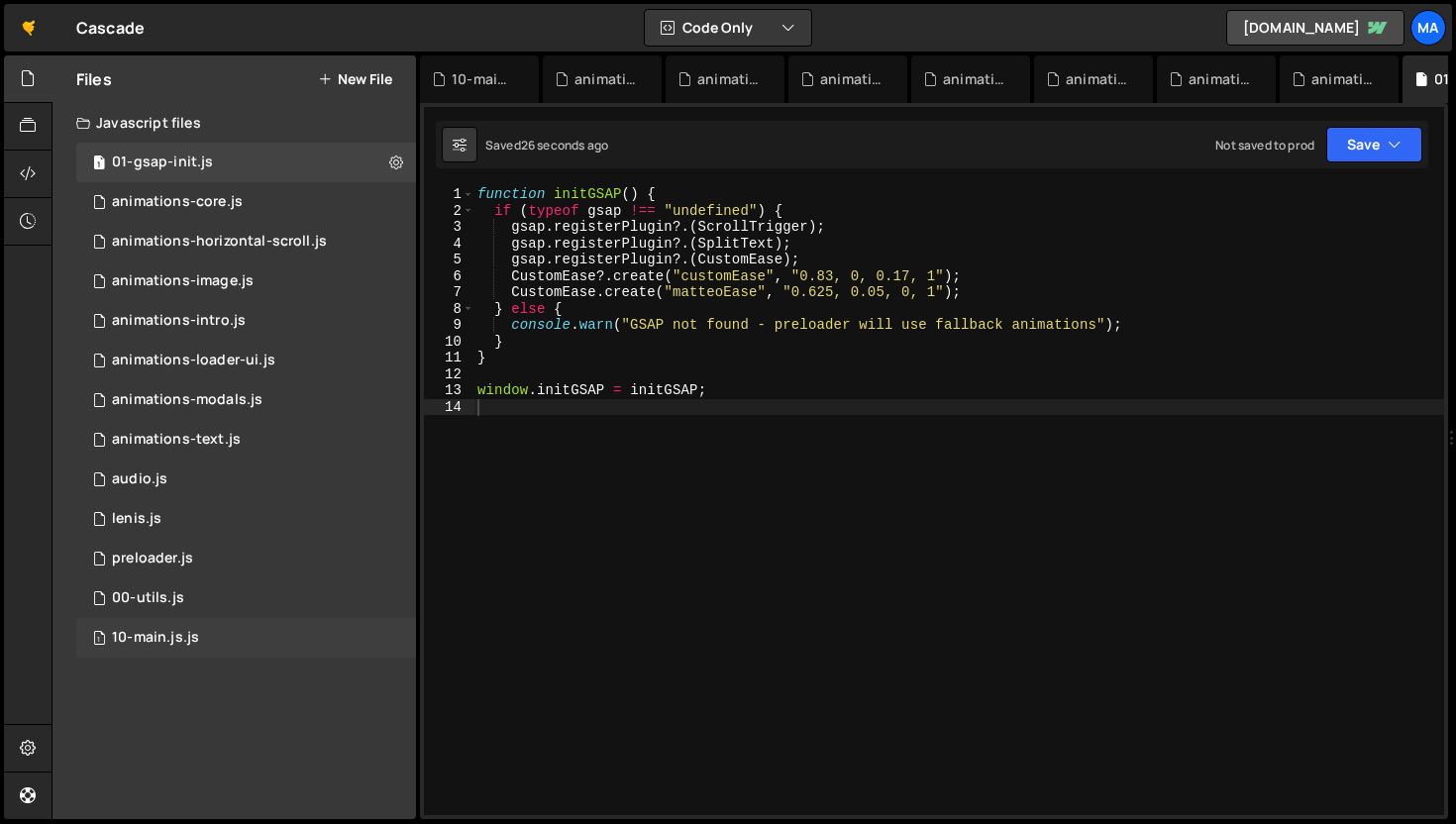 click on "1
10-main.js.js
0" at bounding box center [246, 638] 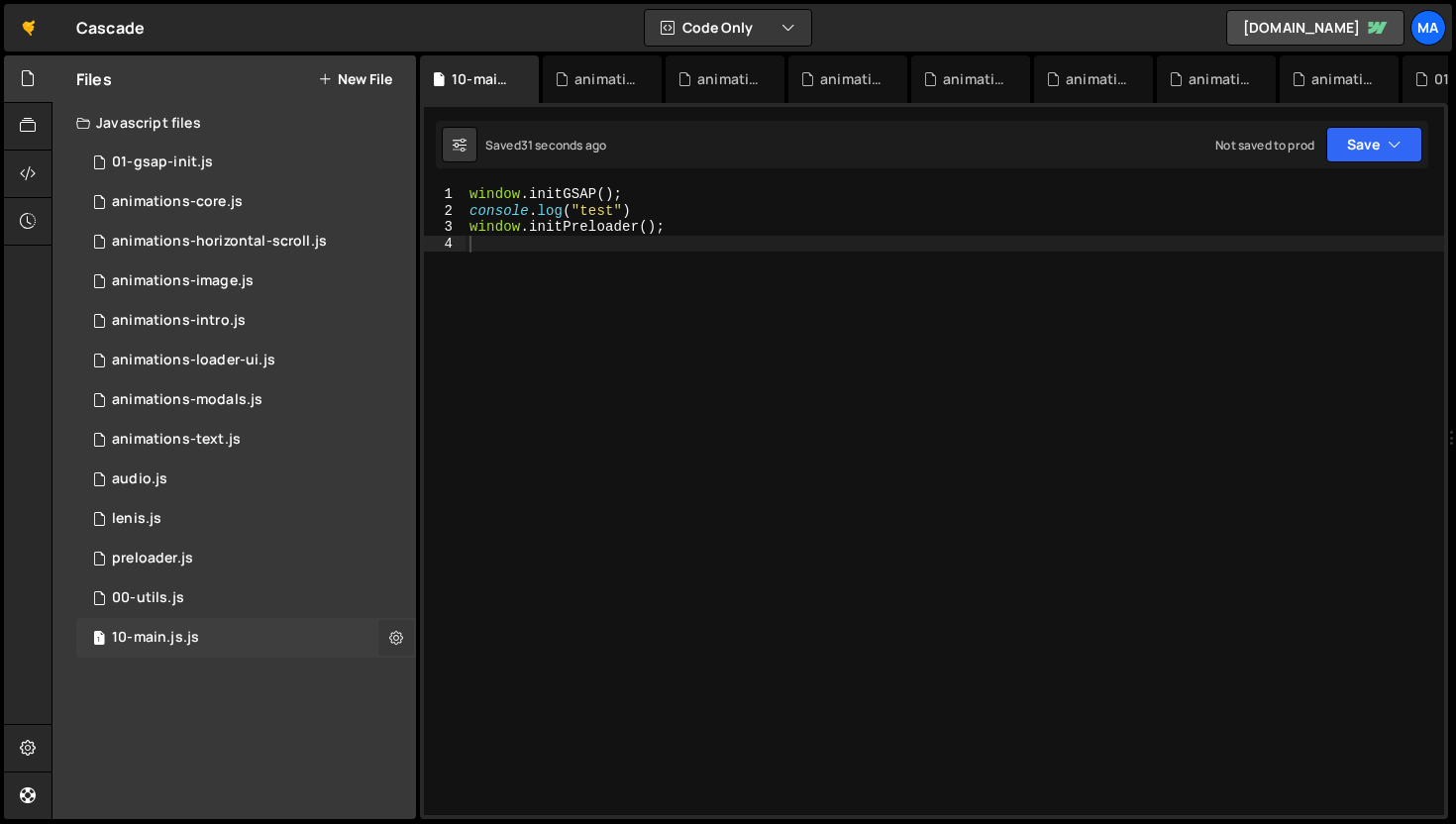 click at bounding box center (396, 637) 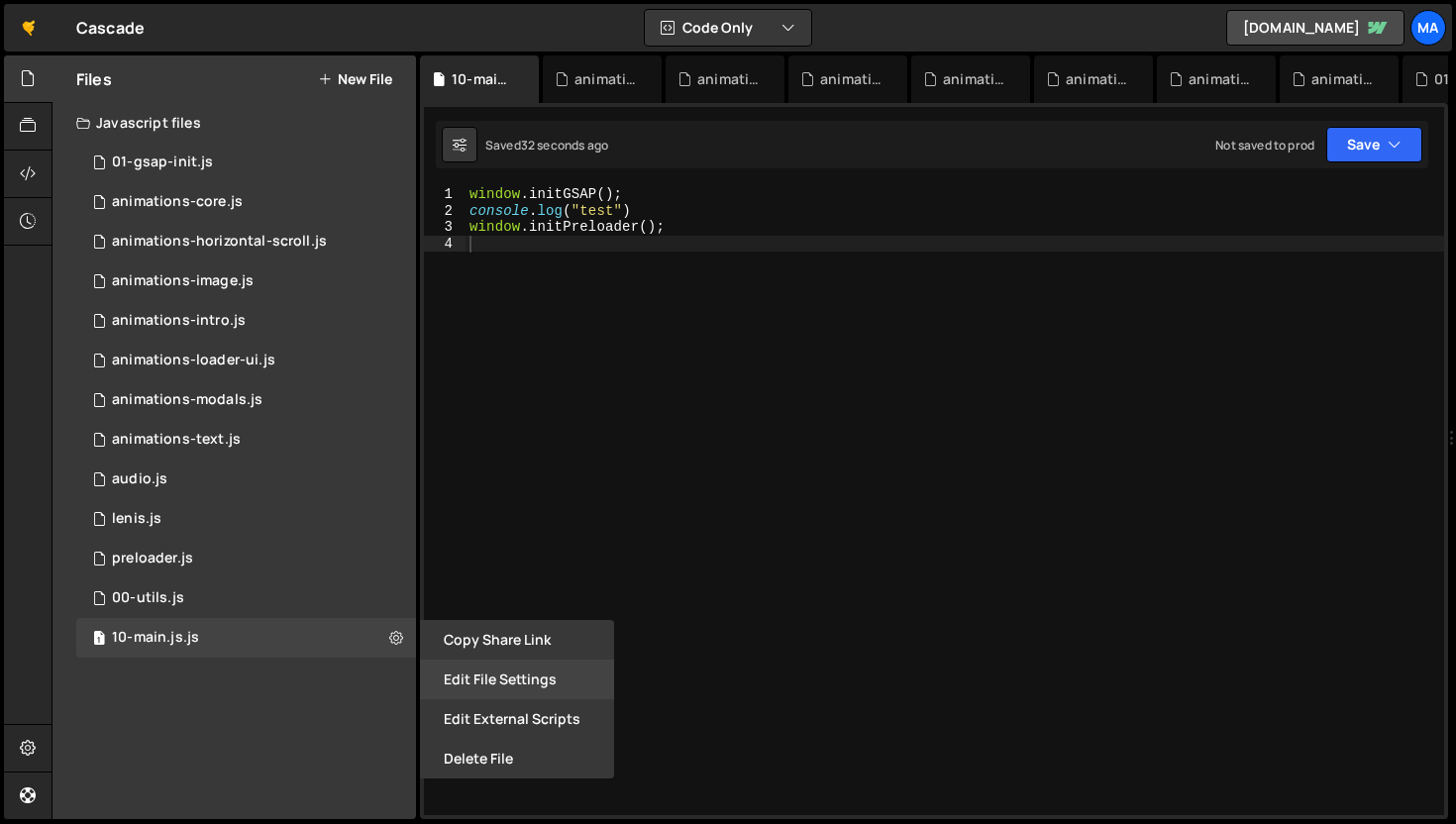click on "Edit File Settings" at bounding box center (517, 679) 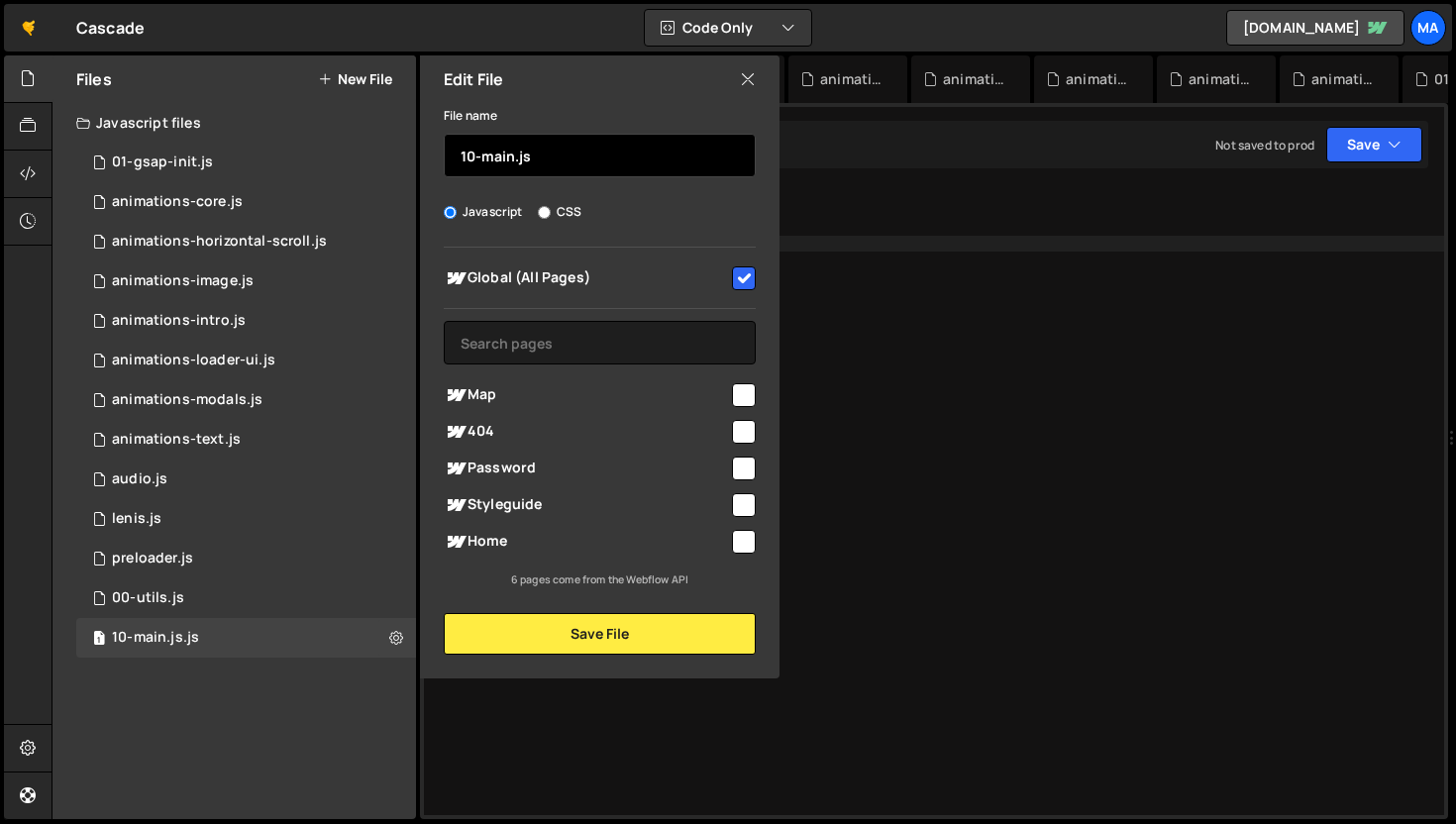 click on "10-main.js" at bounding box center [599, 155] 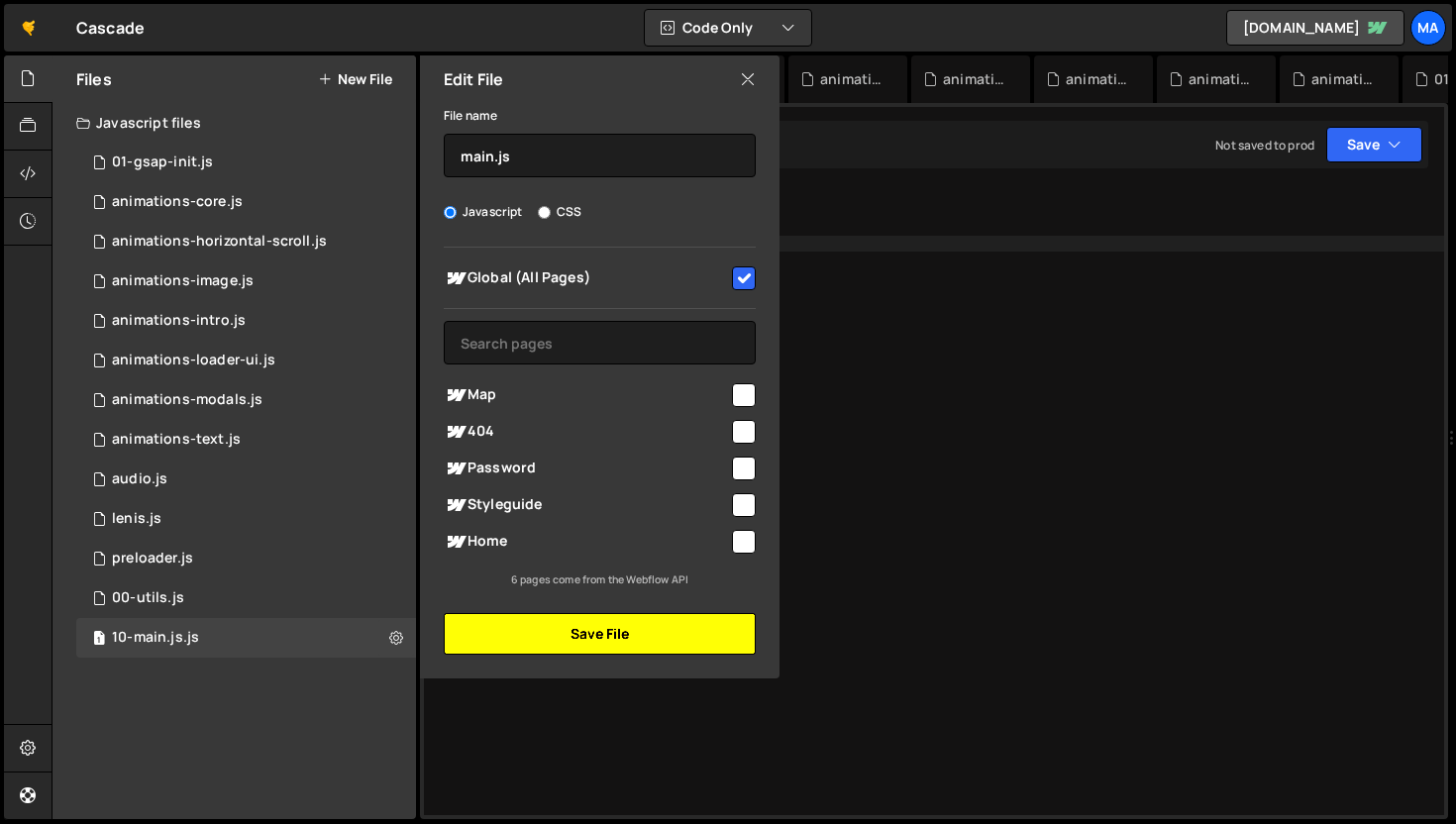 click on "Save File" at bounding box center [599, 634] 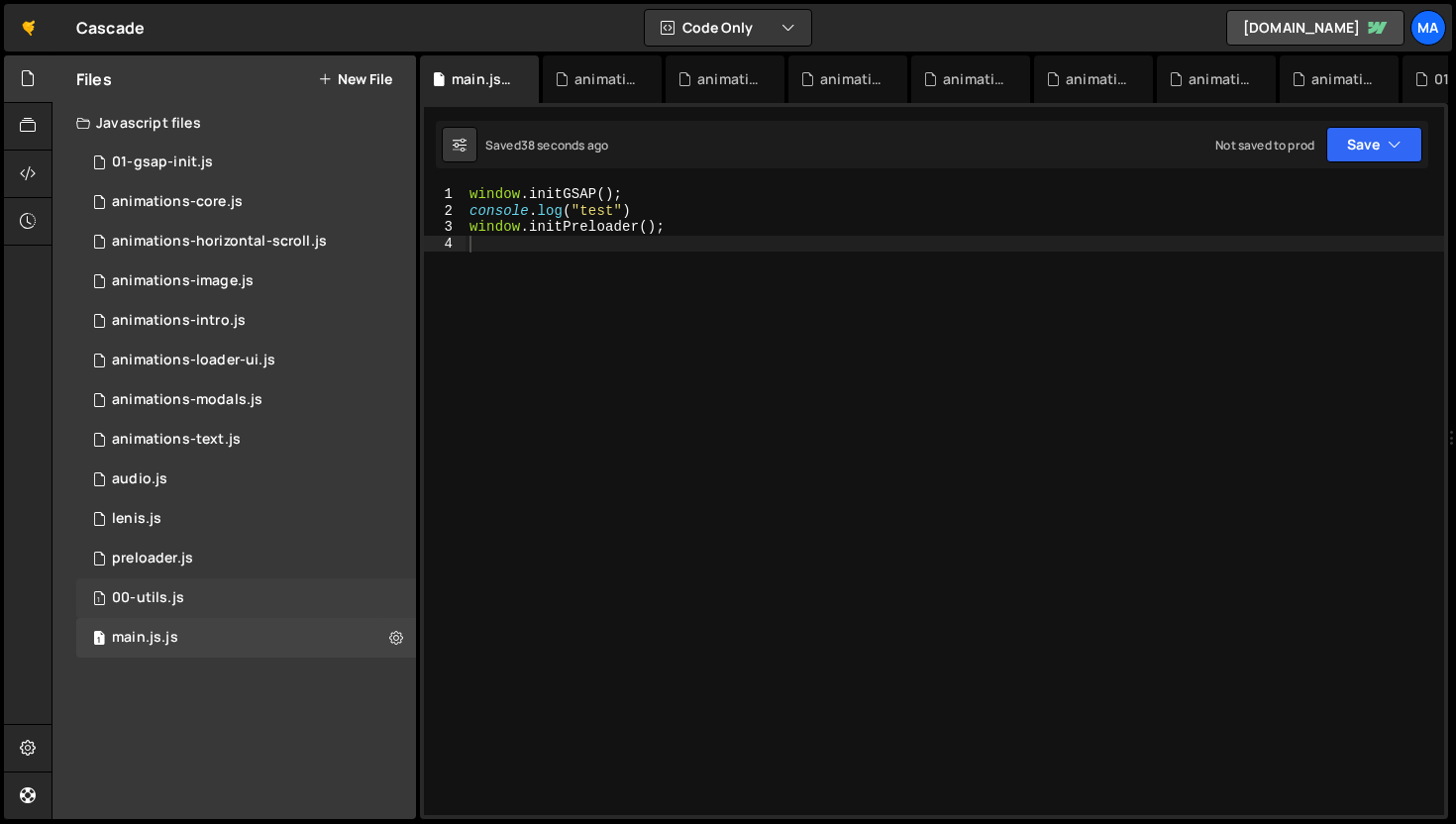 click on "1
00-utils.js
0" at bounding box center [250, 598] 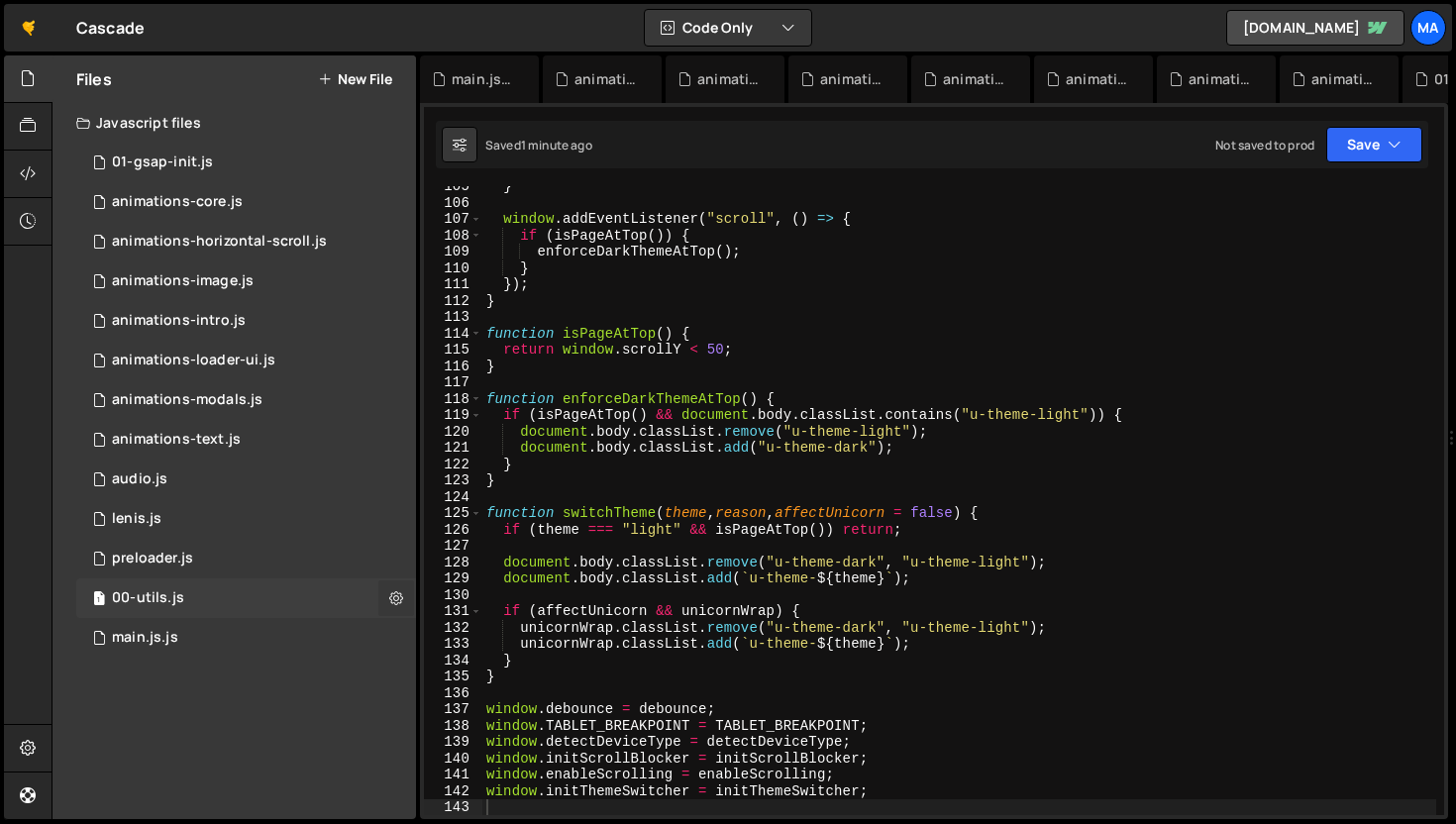 click at bounding box center [396, 597] 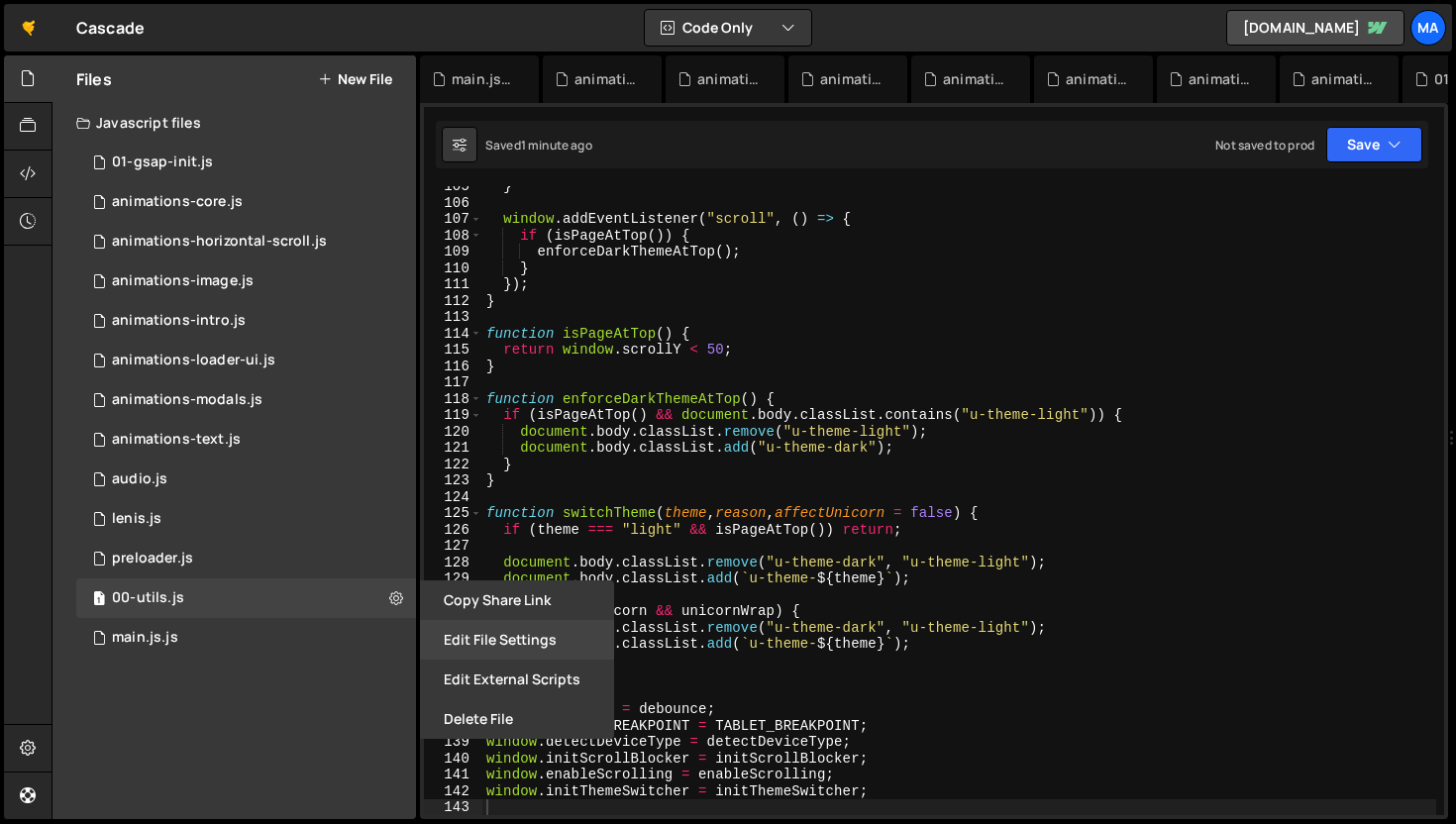 click on "Edit File Settings" at bounding box center (517, 640) 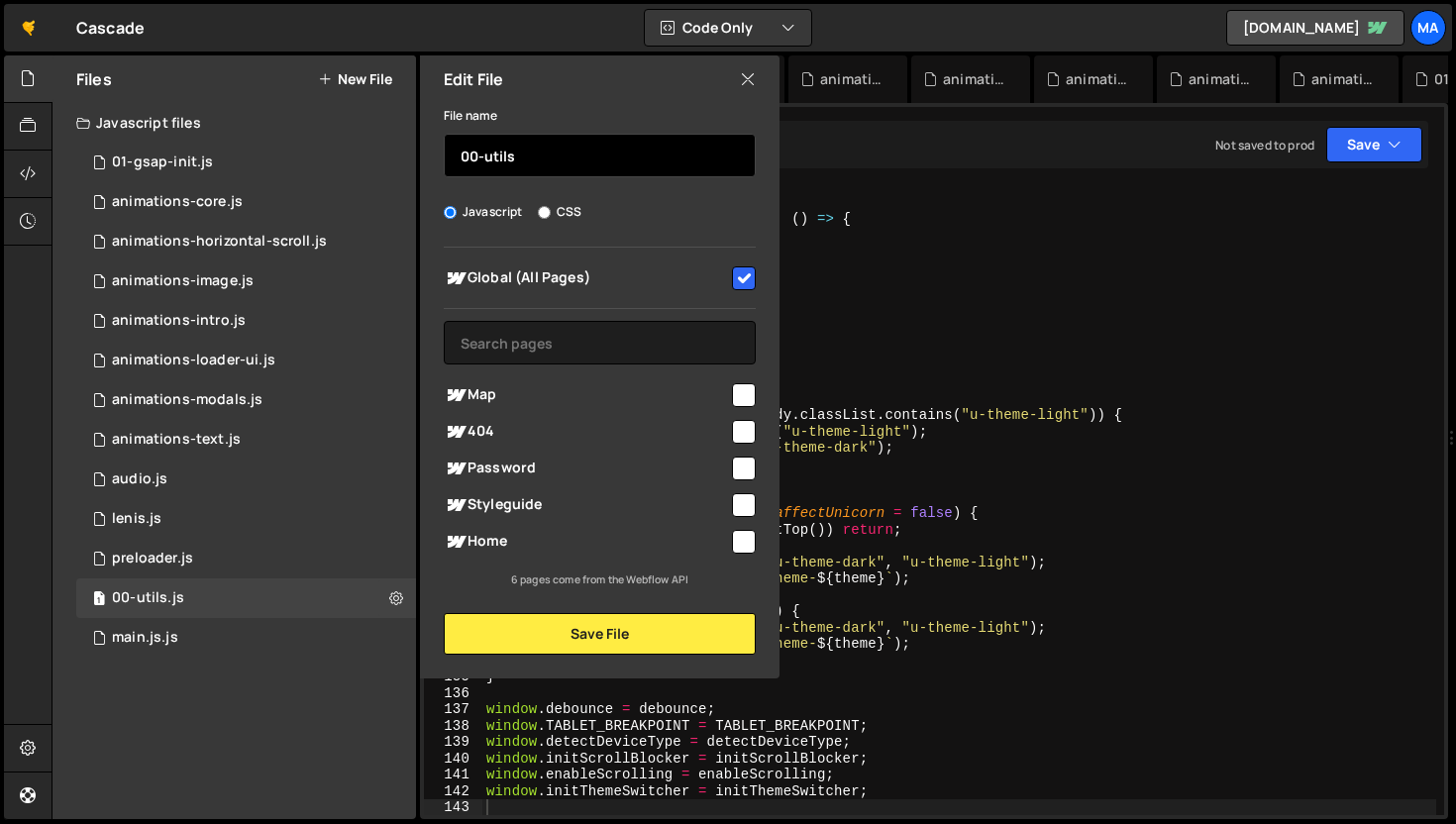 drag, startPoint x: 485, startPoint y: 154, endPoint x: 456, endPoint y: 154, distance: 29 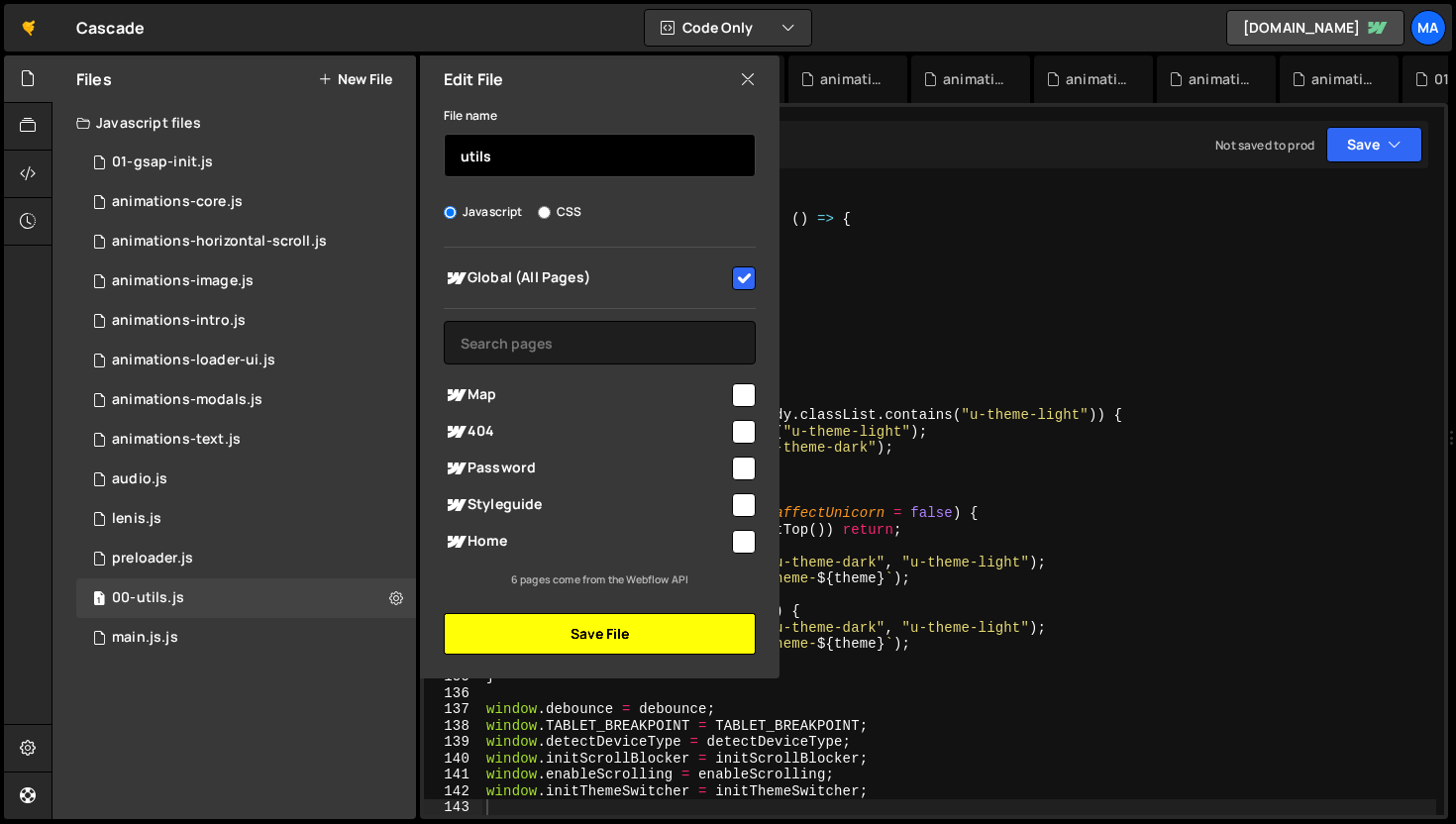 type on "utils" 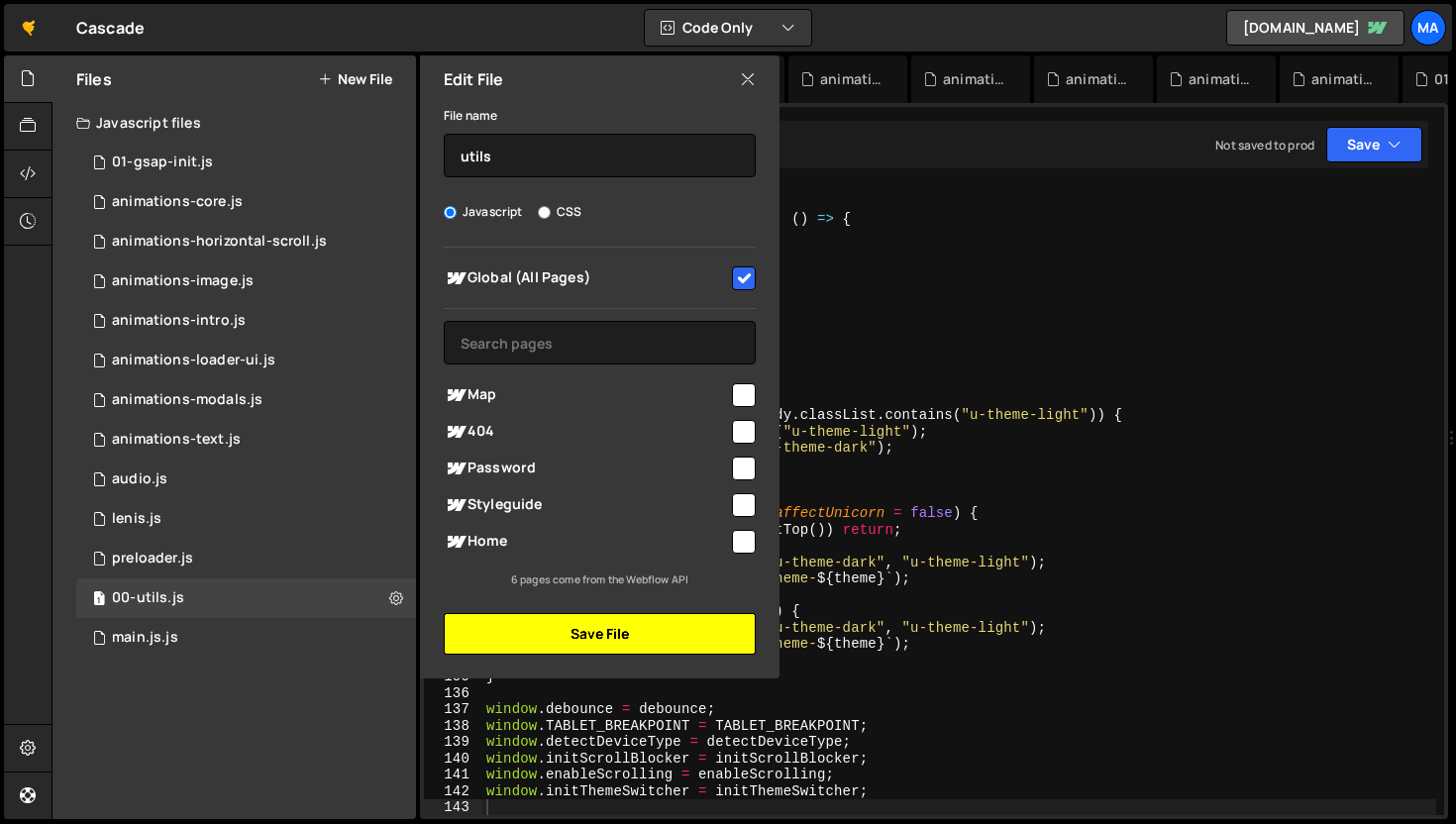 click on "Save File" at bounding box center [599, 634] 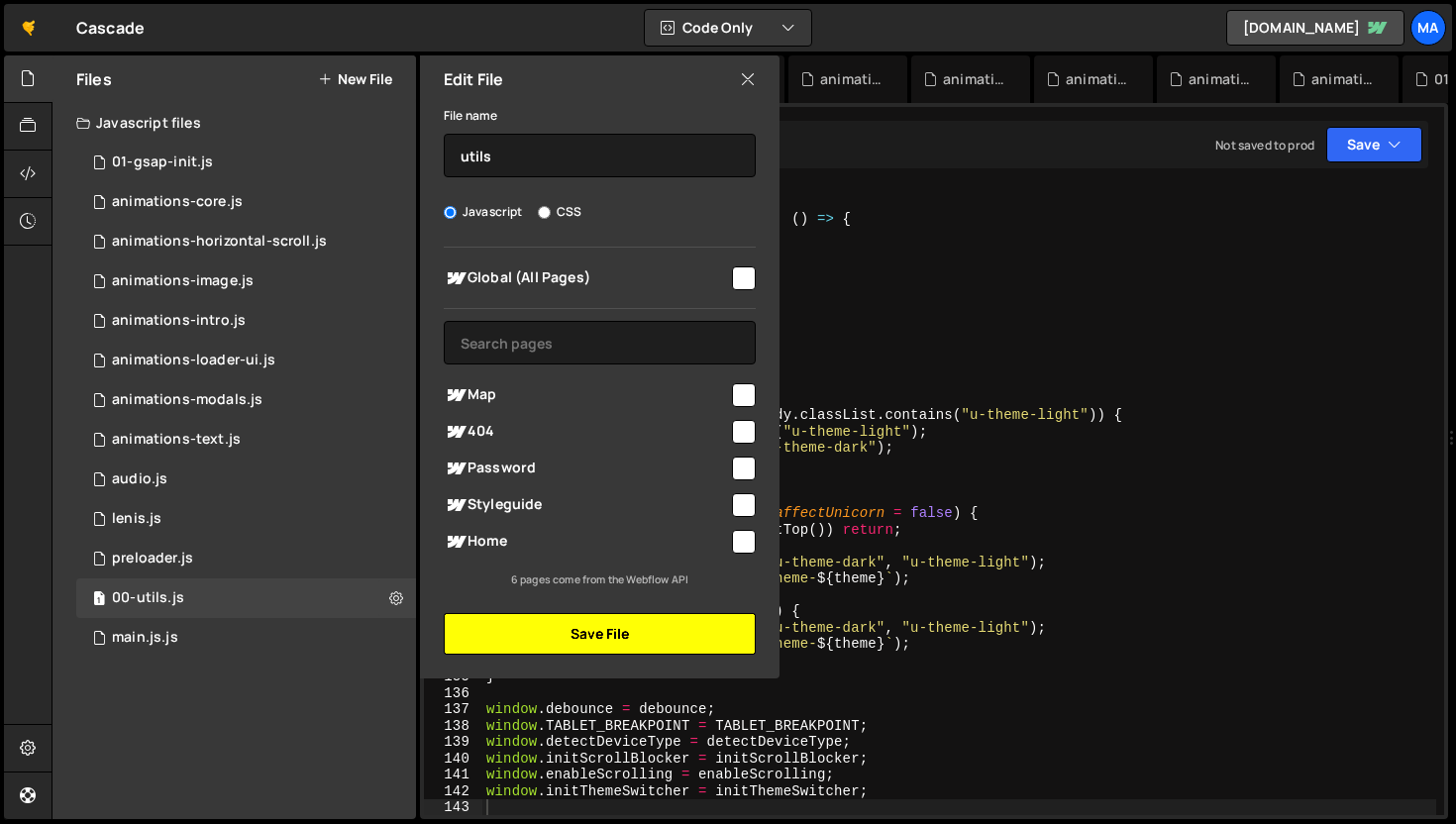 type 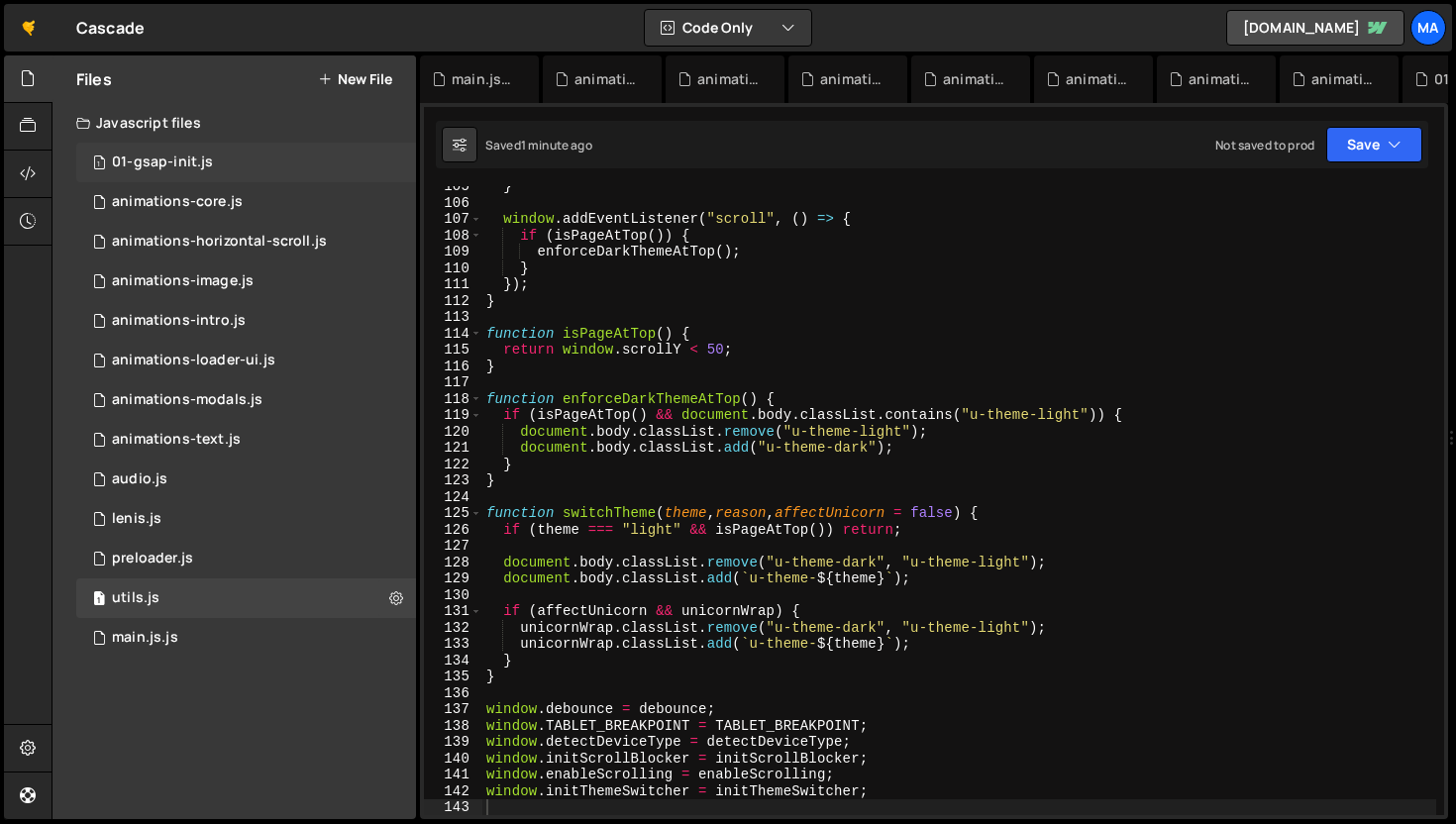 click on "1
01-gsap-init.js
0" at bounding box center [250, 162] 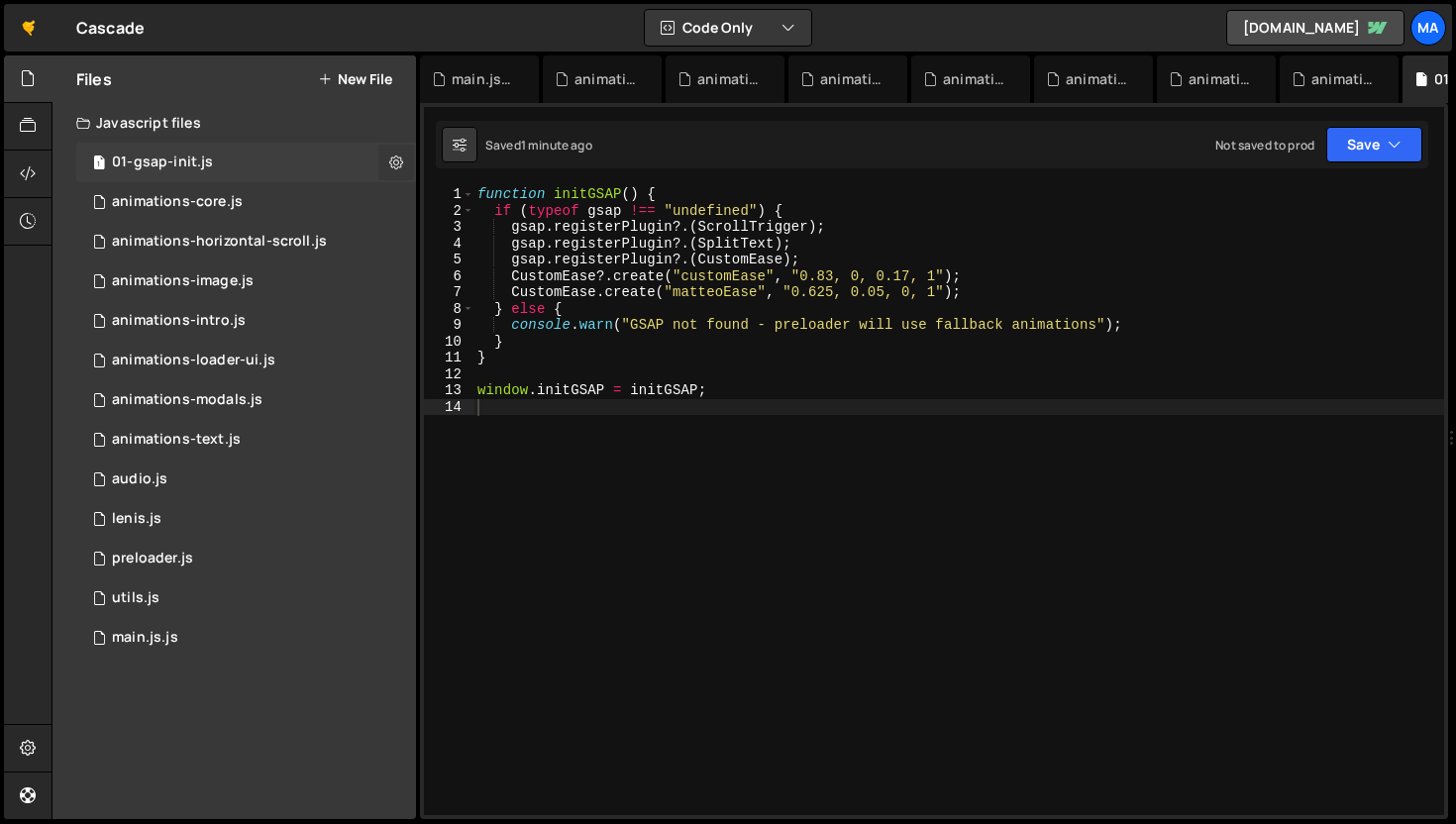 click at bounding box center (396, 161) 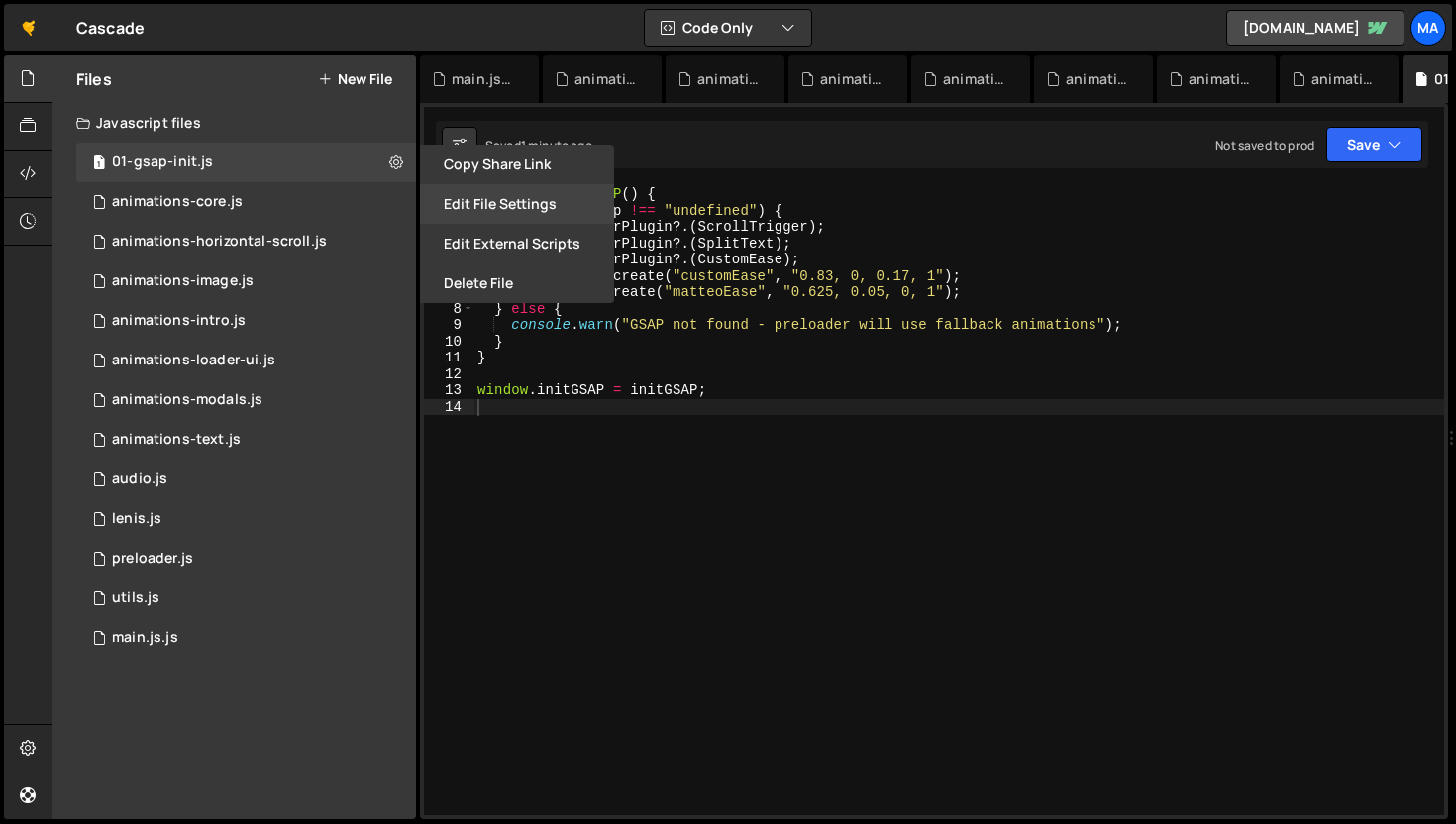 click on "Edit File Settings" at bounding box center (517, 204) 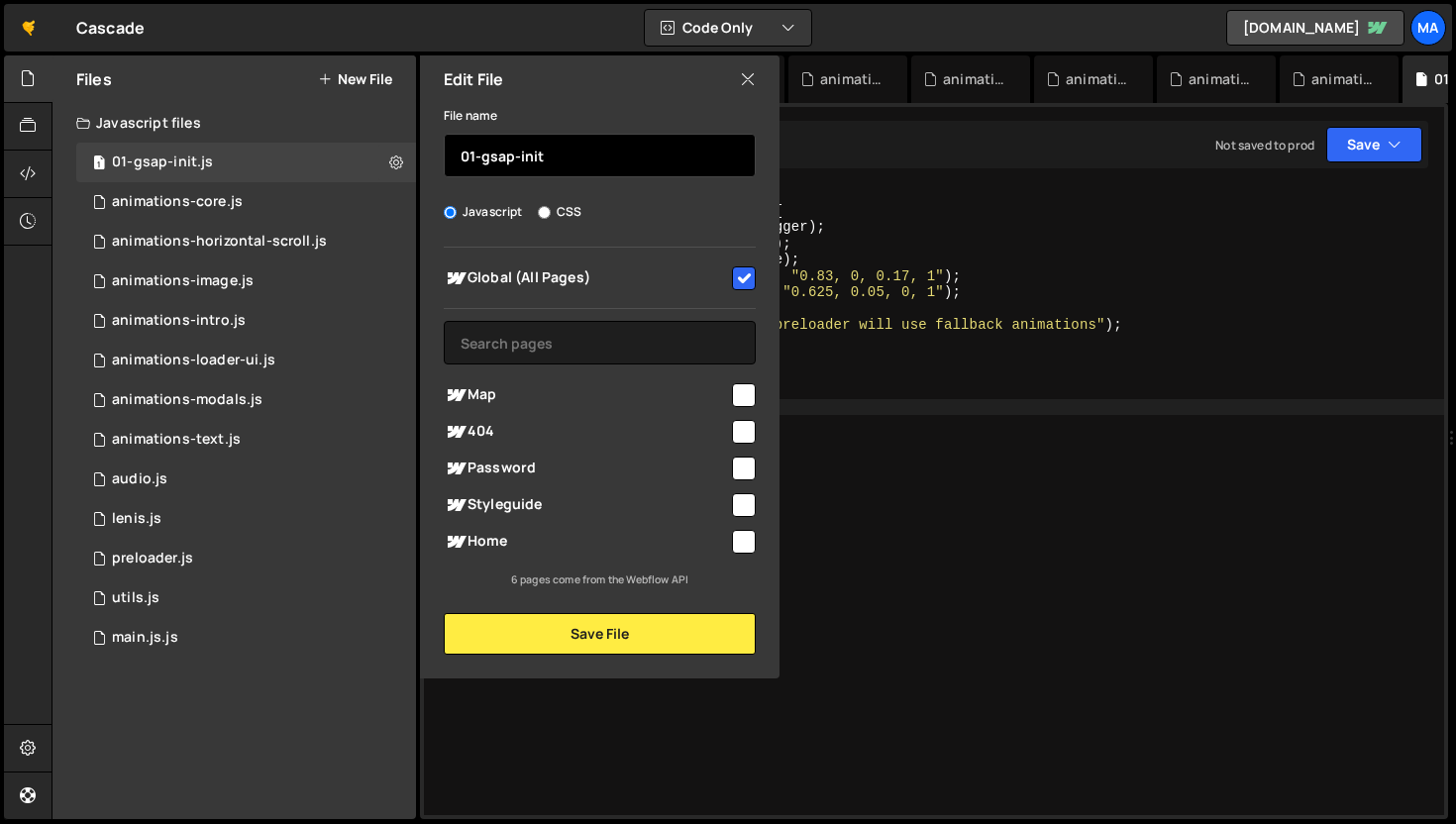 drag, startPoint x: 483, startPoint y: 153, endPoint x: 442, endPoint y: 153, distance: 41 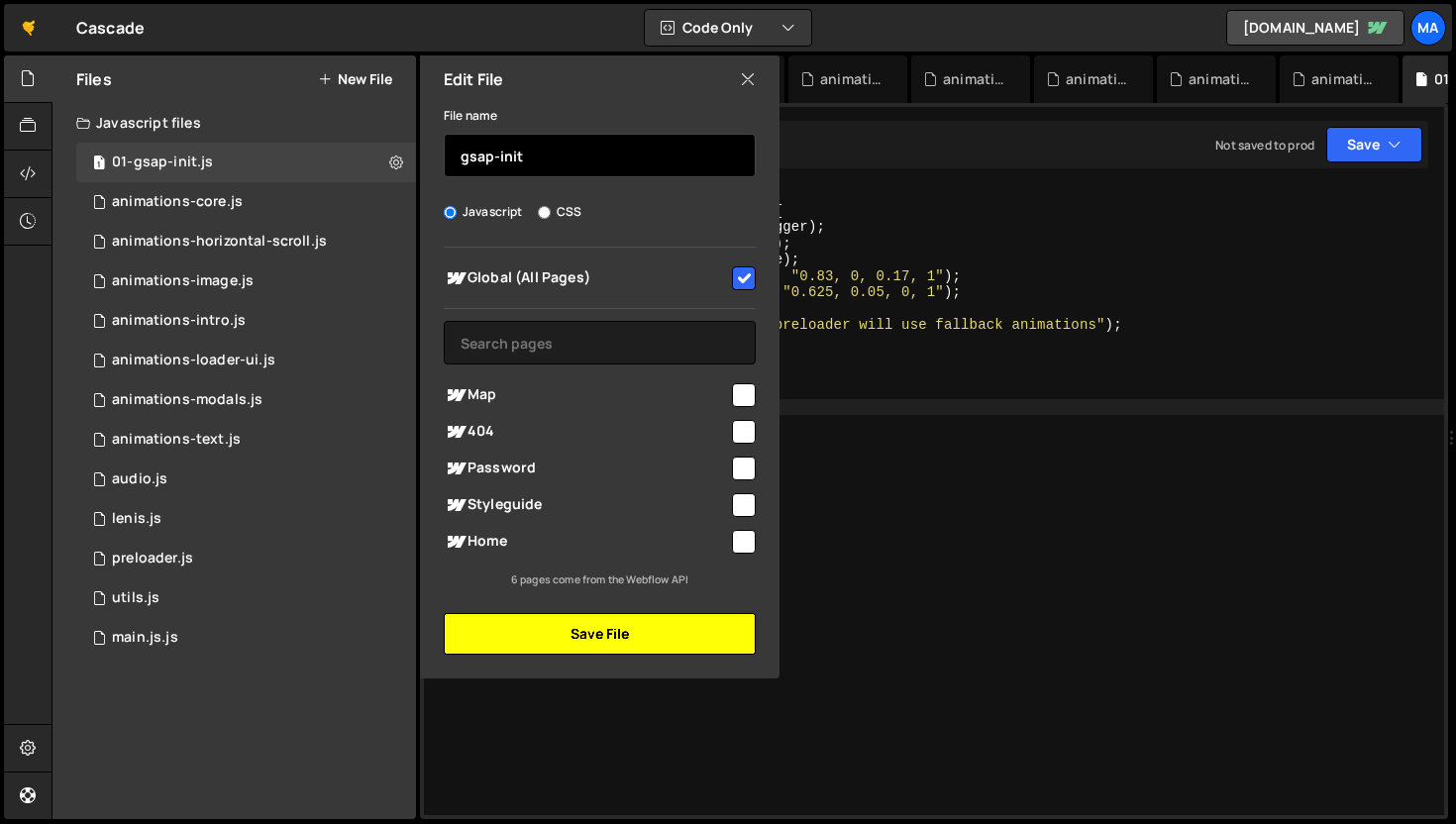 type on "gsap-init" 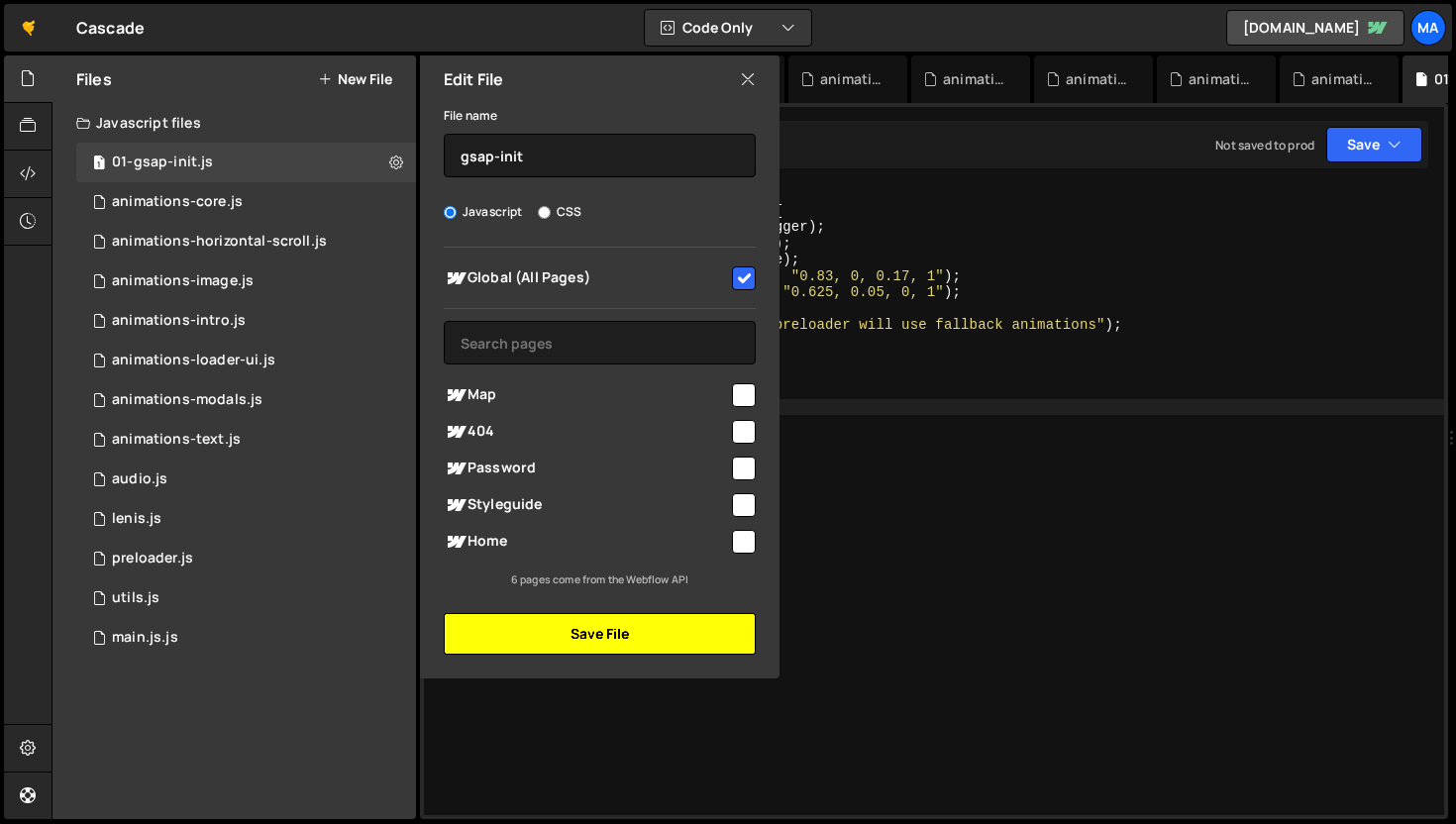 click on "Save File" at bounding box center [599, 634] 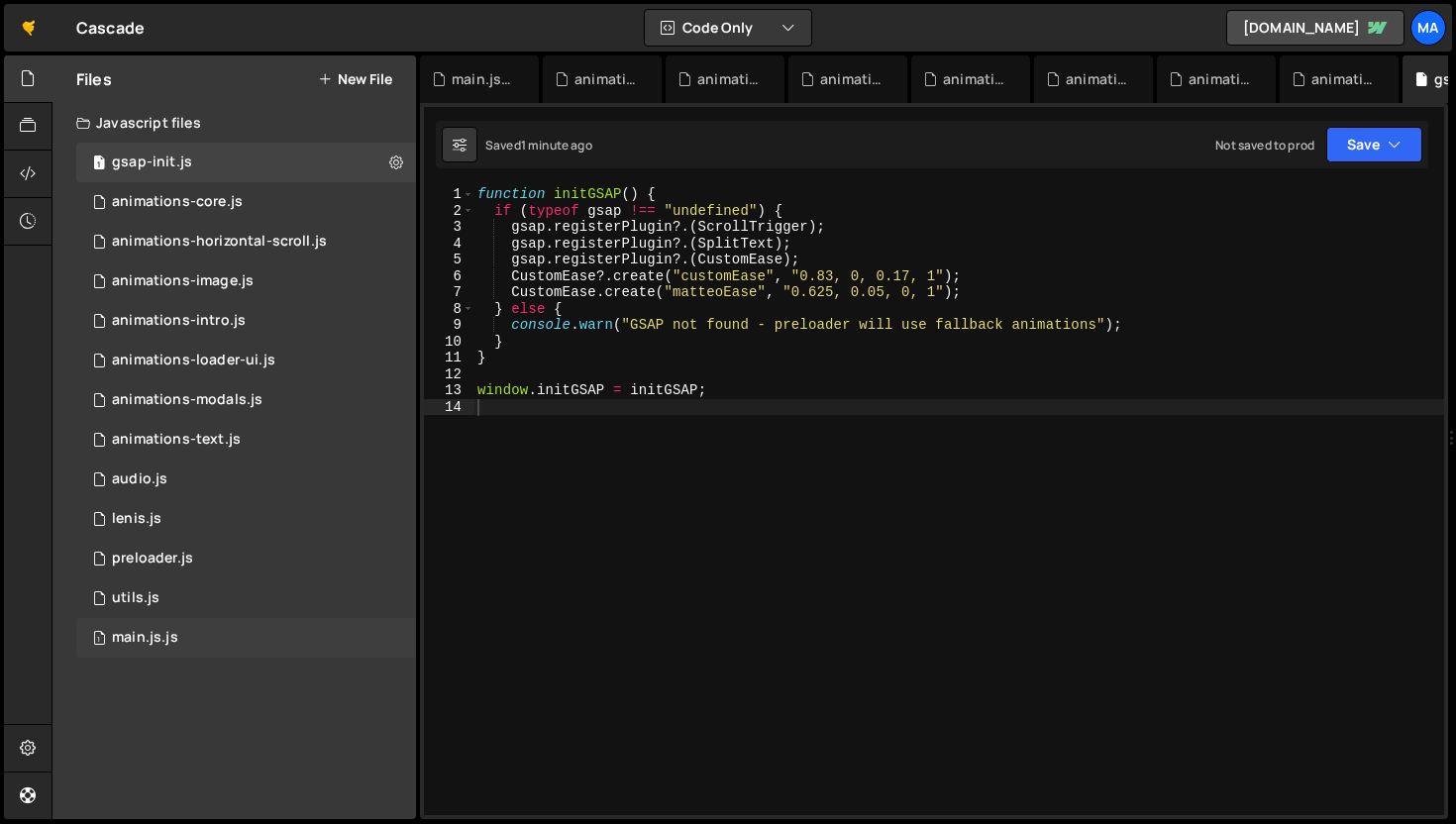 click on "1
main.js.js
0" at bounding box center [246, 638] 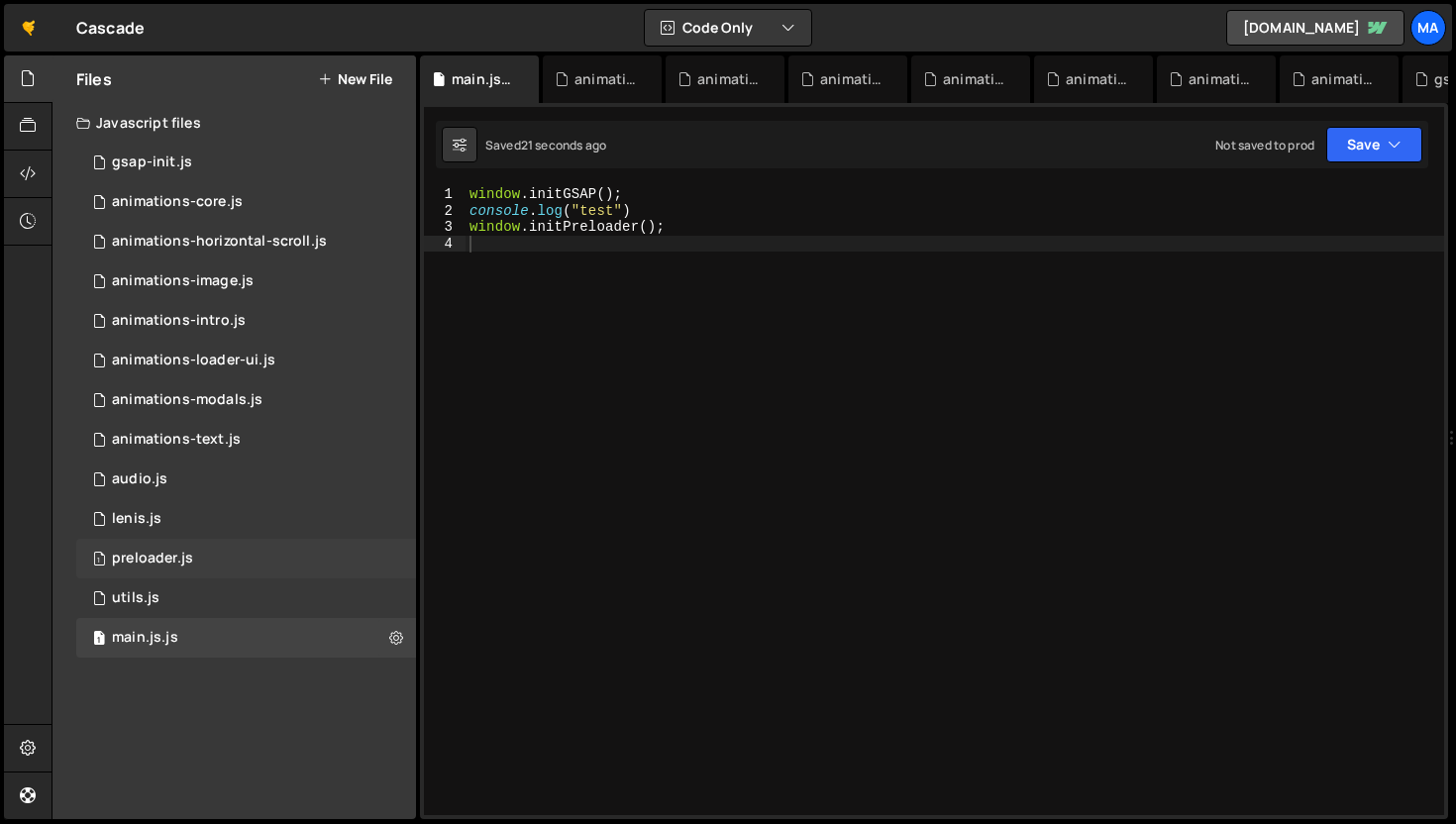 click on "1
preloader.js
0" at bounding box center [250, 559] 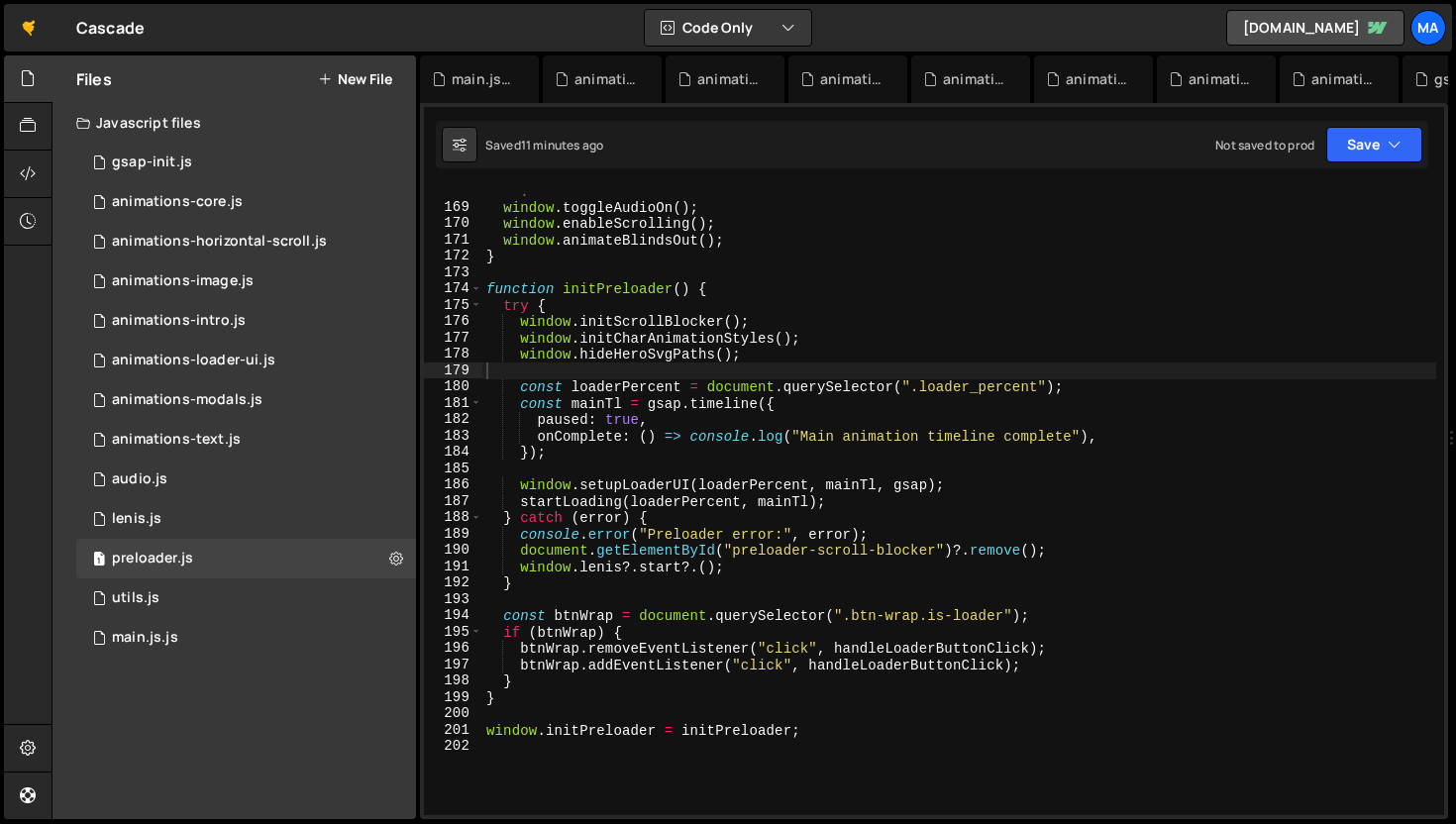 scroll, scrollTop: 2748, scrollLeft: 0, axis: vertical 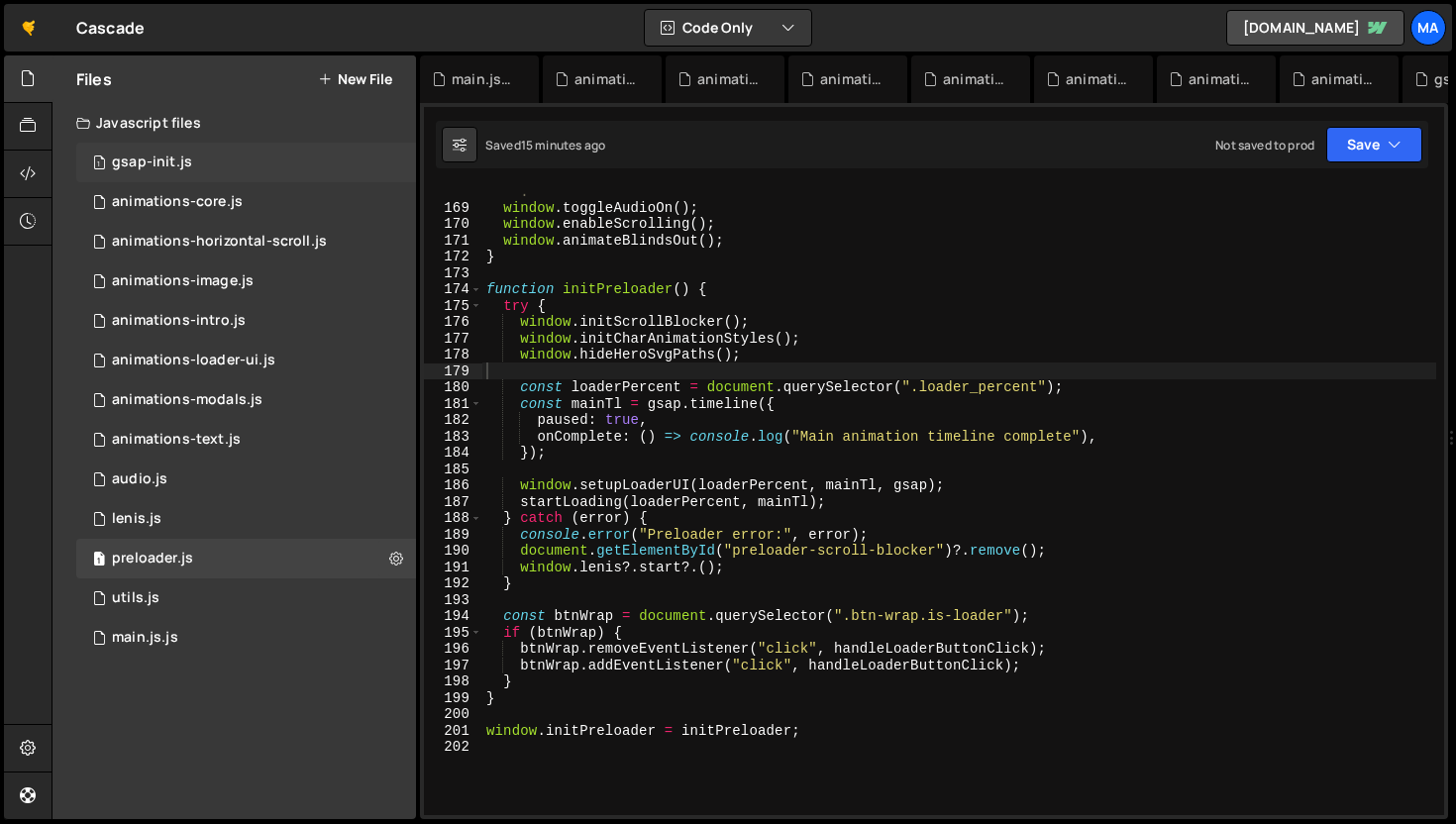 click on "1
gsap-init.js
0" at bounding box center [250, 162] 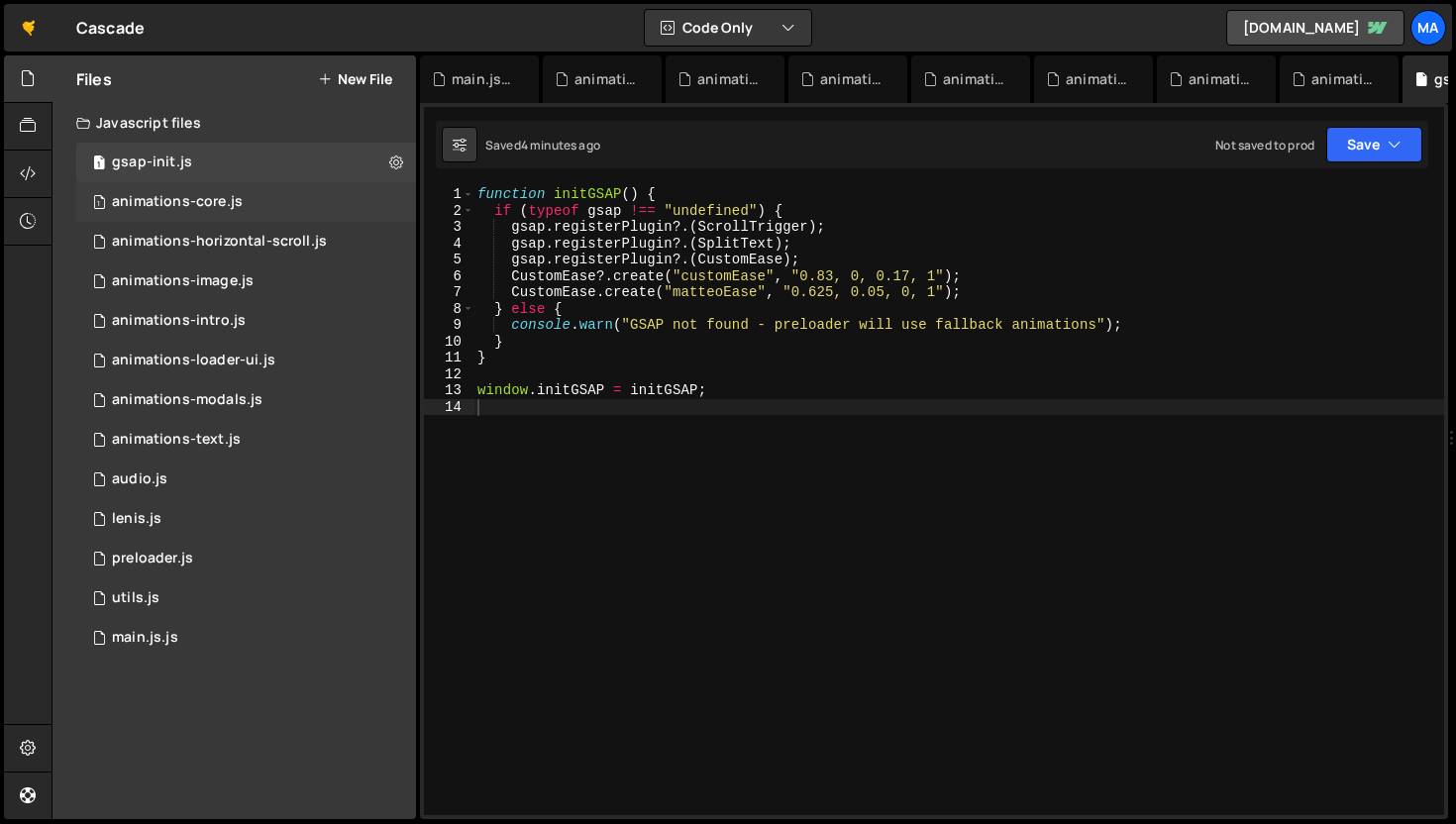 click on "1
animations-core.js
0" at bounding box center [246, 202] 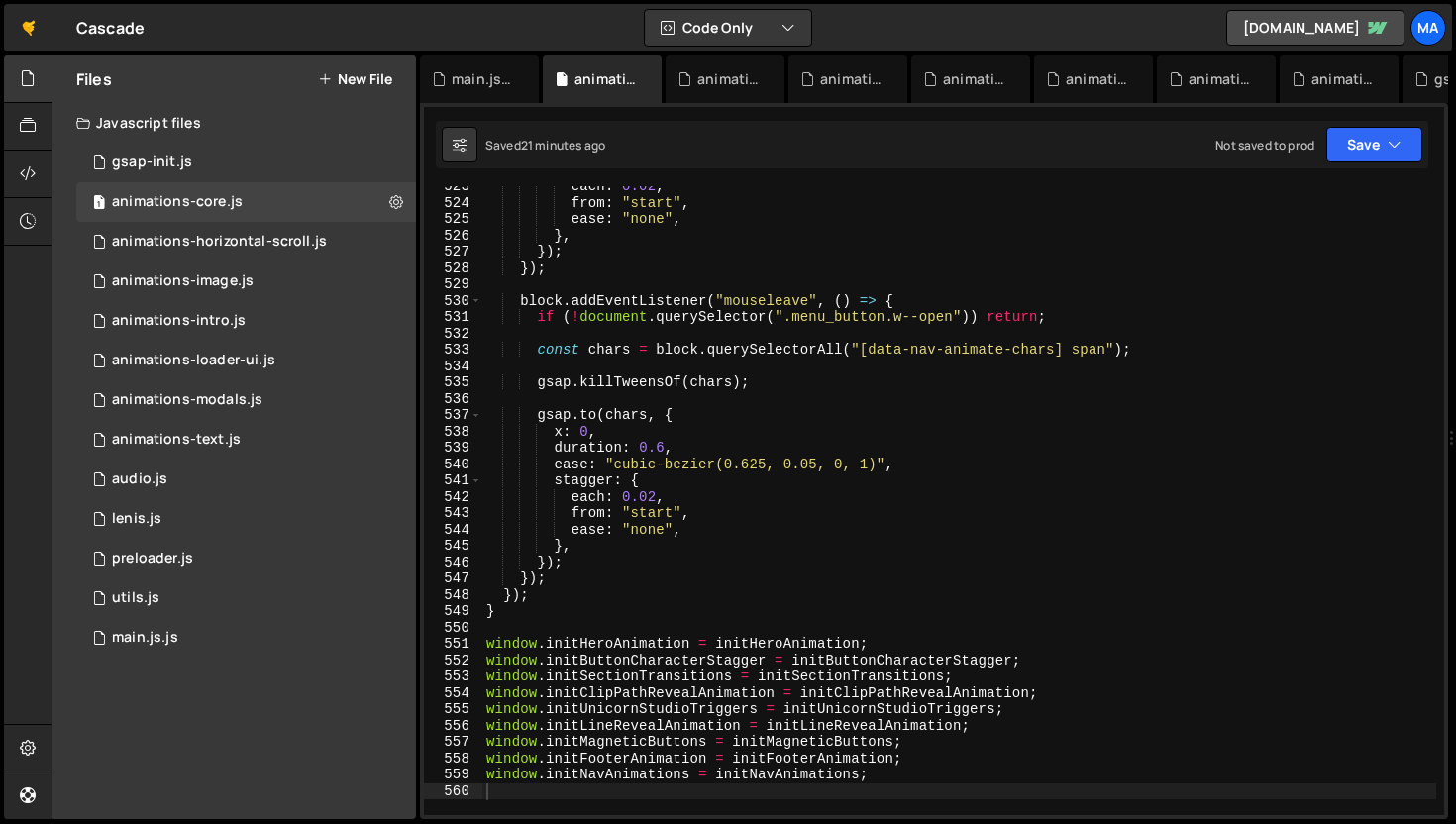 click on "each :   0.02 ,                from :   "start" ,                ease :   "none" ,             } ,          }) ;       }) ;       block . addEventListener ( "mouseleave" ,   ( )   =>   {          if   ( ! document . querySelector ( ".menu_button.w--open" ))   return ;          const   chars   =   block . querySelectorAll ( "[data-nav-animate-chars] span" ) ;          gsap . killTweensOf ( chars ) ;          gsap . to ( chars ,   {             x :   0 ,             duration :   0.6 ,             ease :   "cubic-bezier(0.625, 0.05, 0, 1)" ,             stagger :   {                each :   0.02 ,                from :   "start" ,                ease :   "none" ,             } ,          }) ;       }) ;    }) ; } window . initHeroAnimation   =   initHeroAnimation ; window . initButtonCharacterStagger   =   initButtonCharacterStagger ; window . initSectionTransitions   =   initSectionTransitions ; window . initClipPathRevealAnimation   =   initClipPathRevealAnimation ; window .   =   ; window .   =" at bounding box center [959, 509] 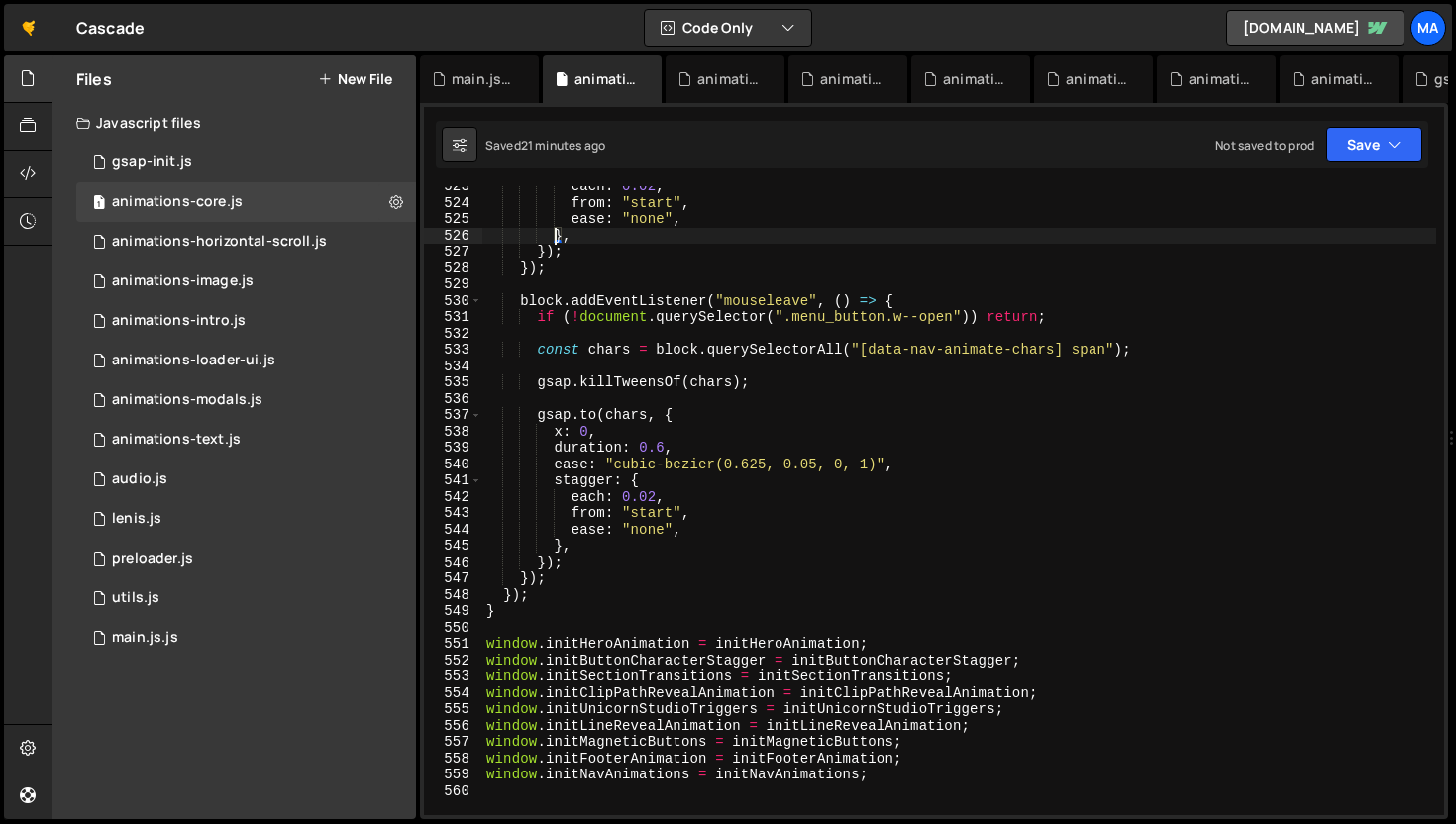 paste 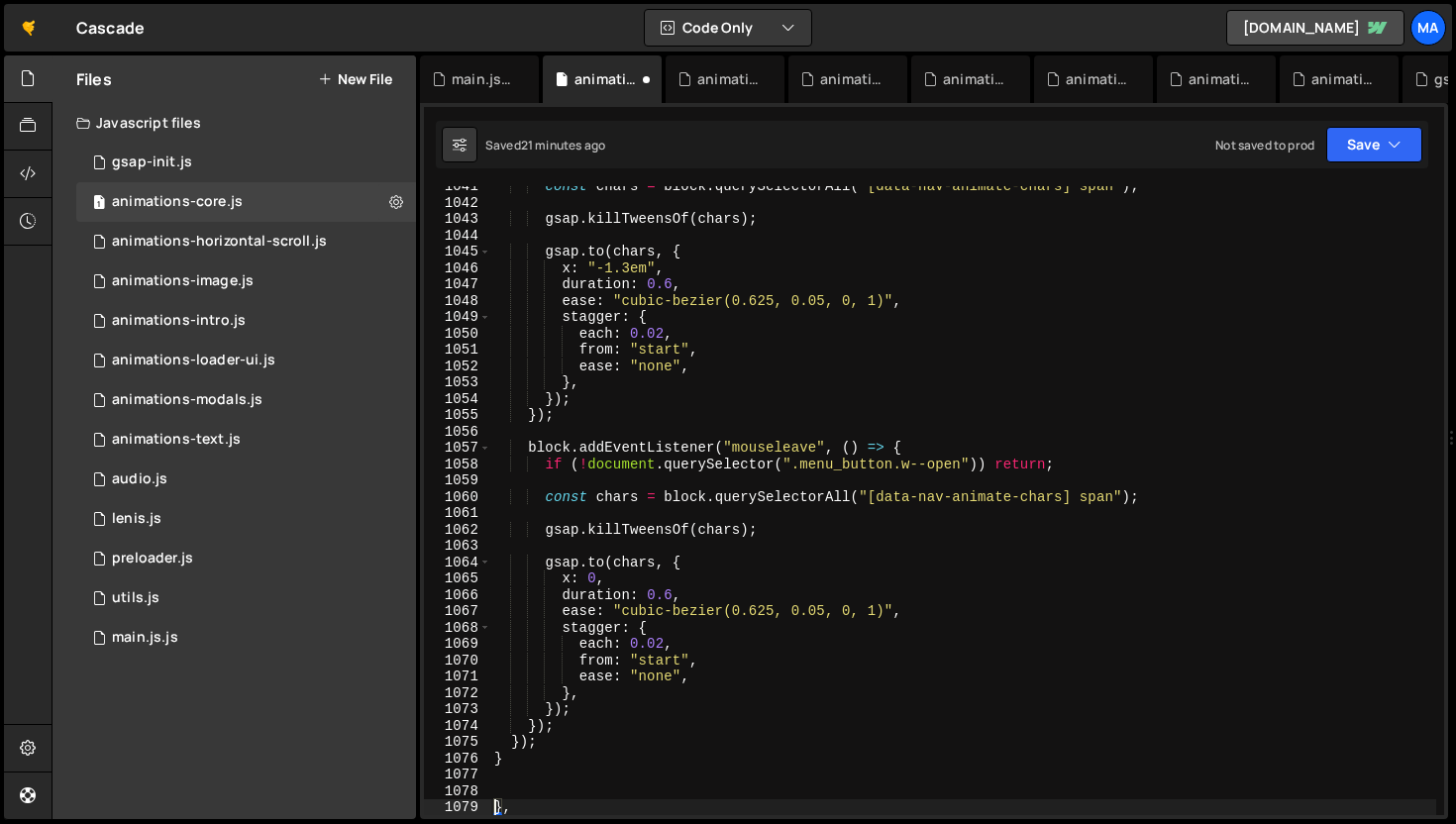 type on "window.initNavAnimations = initNavAnimations;" 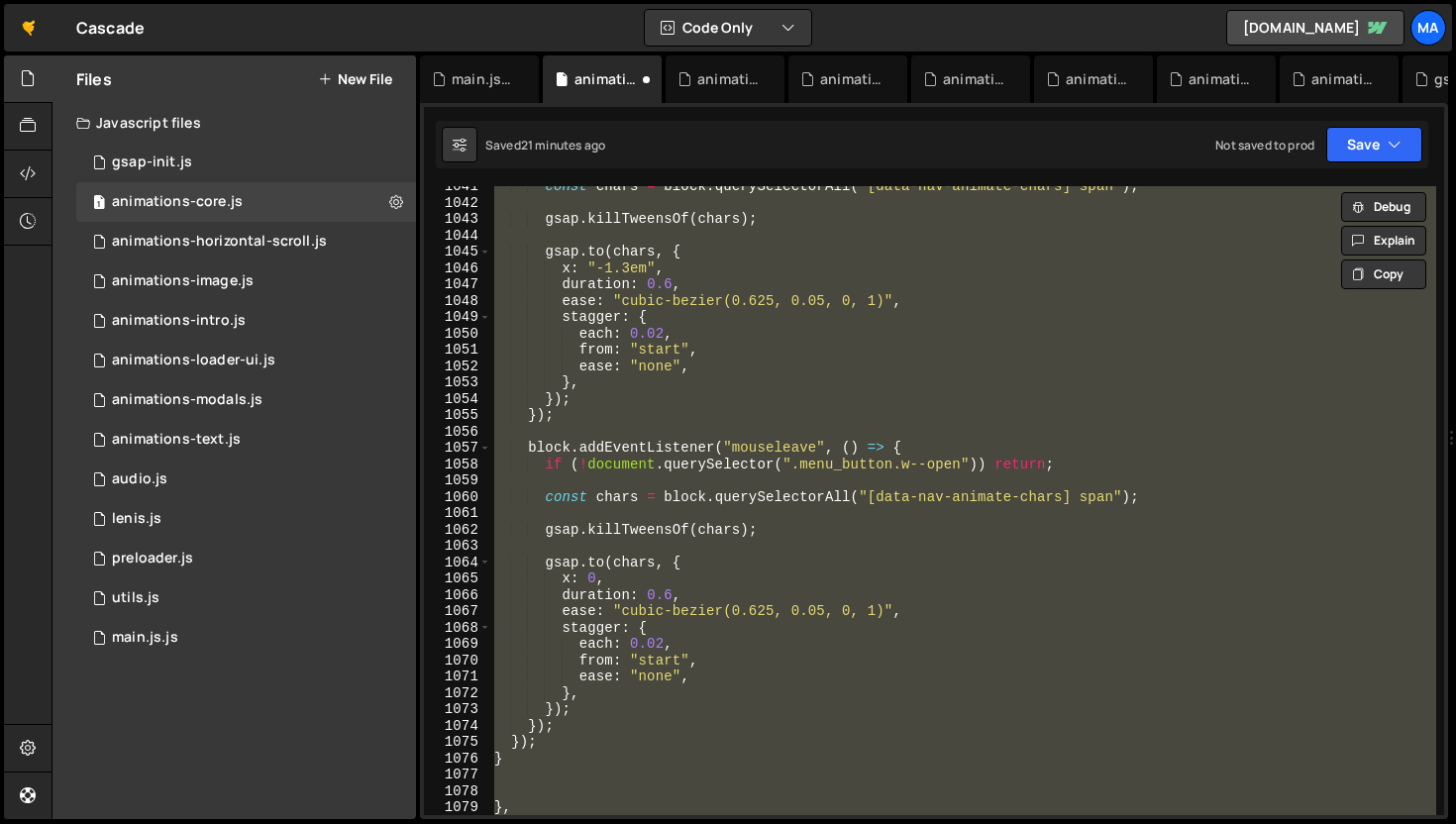 paste 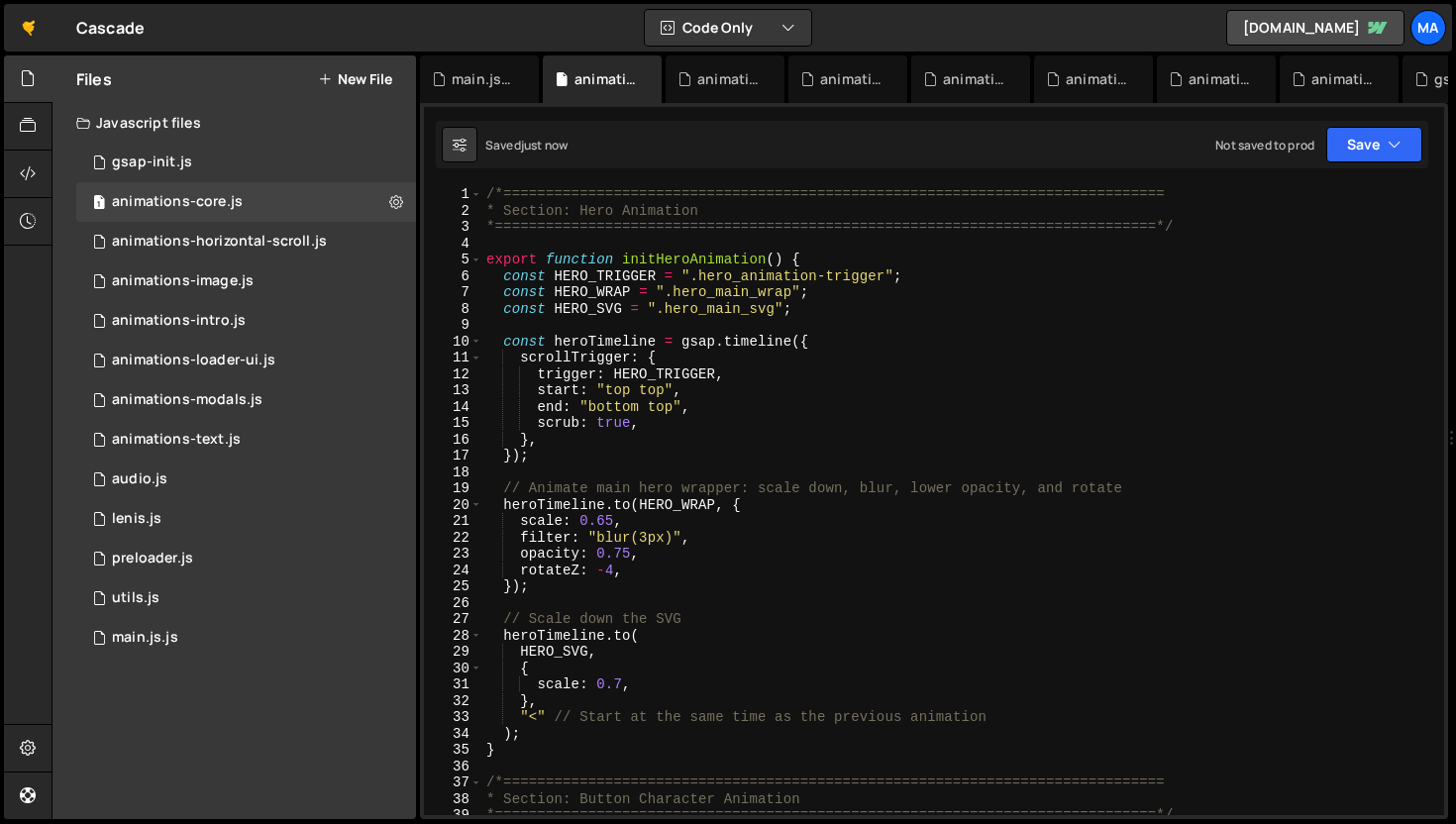 scroll, scrollTop: 0, scrollLeft: 0, axis: both 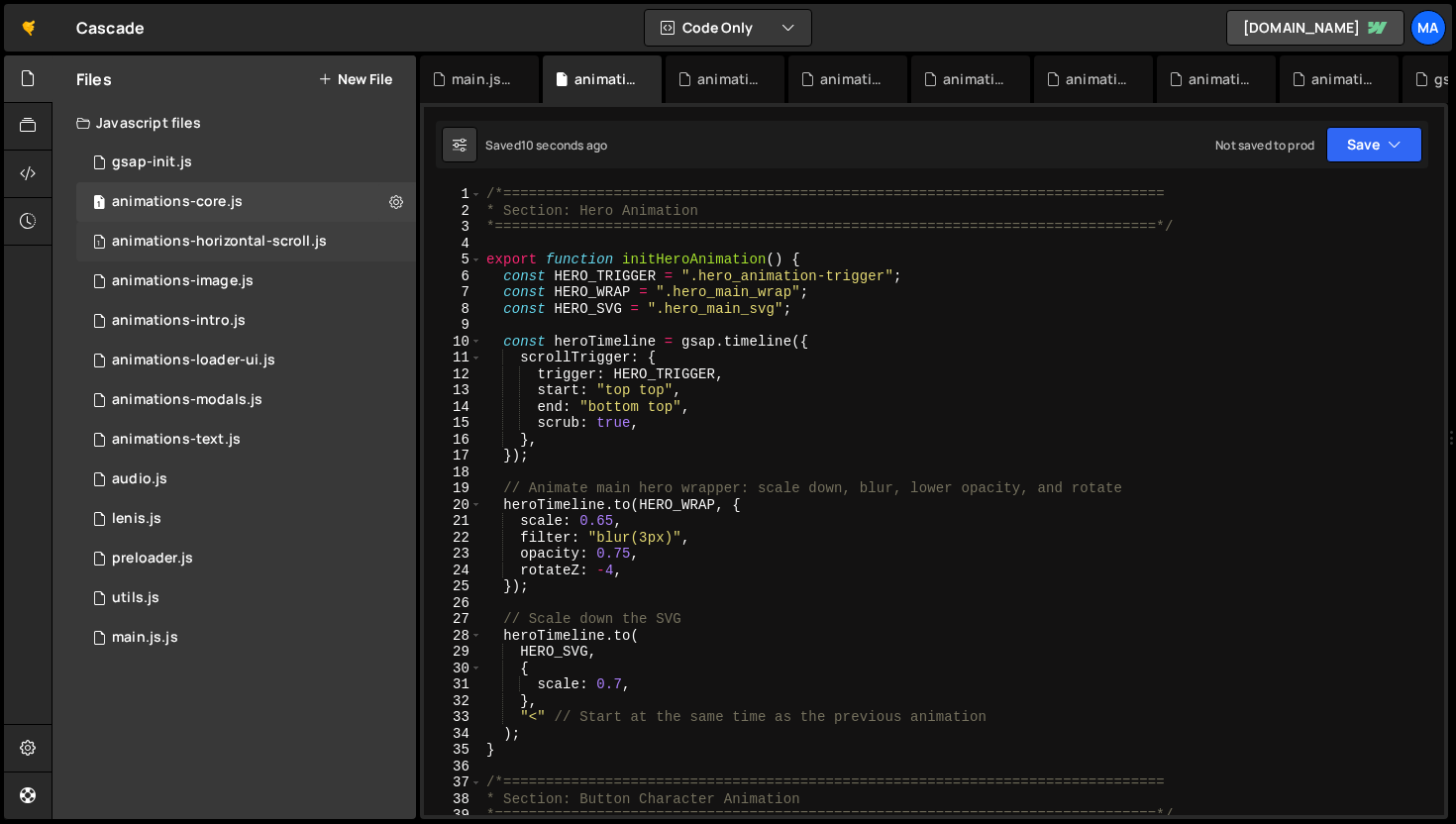 click on "animations-horizontal-scroll.js" at bounding box center [219, 242] 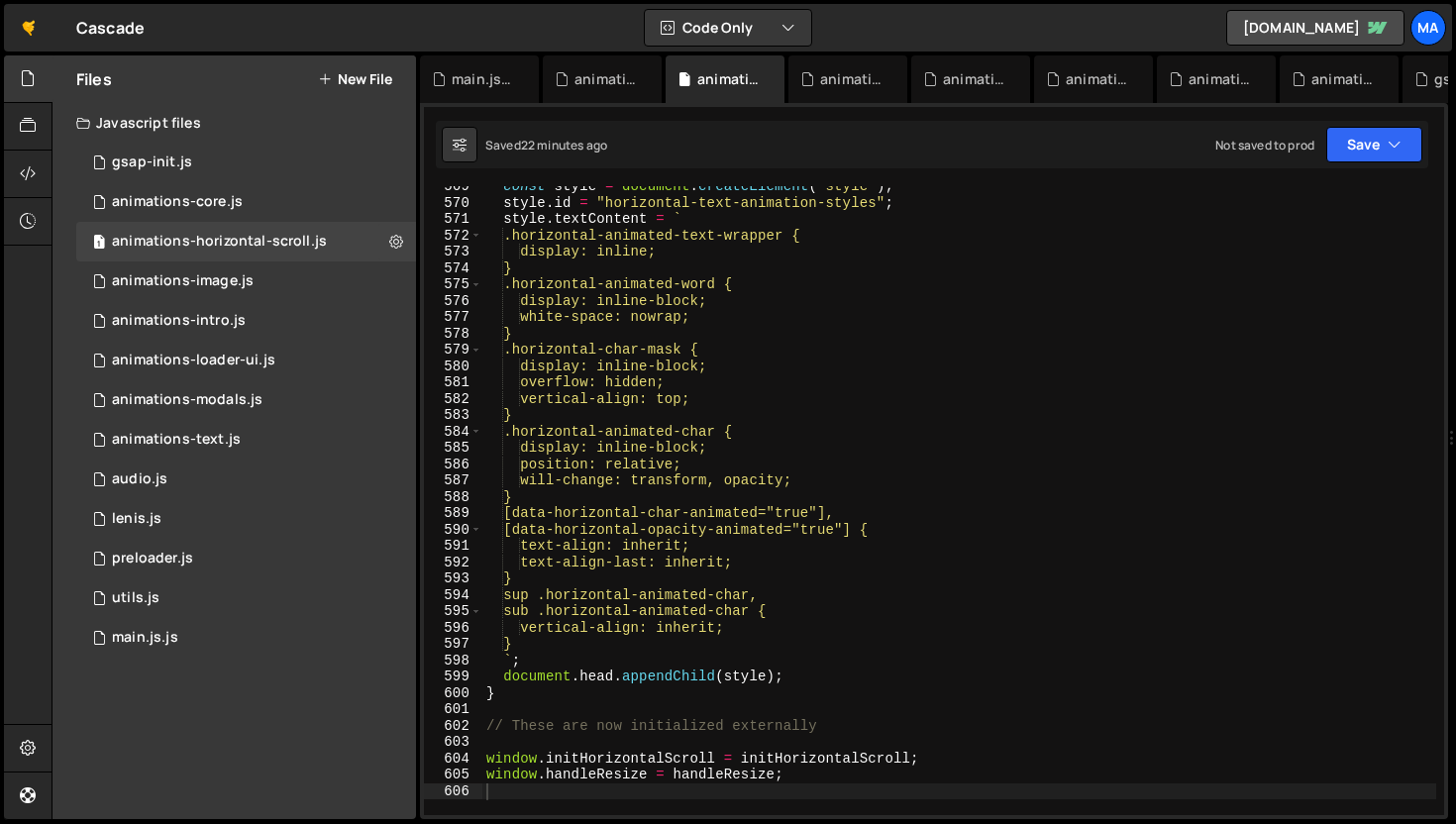 click on "const   style   =   document . createElement ( "style" ) ;    style . id   =   "horizontal-text-animation-styles" ;    style . textContent   =   `      .horizontal-animated-text-wrapper {         display: inline;      }      .horizontal-animated-word {         display: inline-block;         white-space: nowrap;      }      .horizontal-char-mask {         display: inline-block;         overflow: hidden;         vertical-align: top;      }      .horizontal-animated-char {         display: inline-block;         position: relative;         will-change: transform, opacity;      }      [data-horizontal-char-animated="true"],      [data-horizontal-opacity-animated="true"] {         text-align: inherit;         text-align-last: inherit;      }      sup .horizontal-animated-char,      sub .horizontal-animated-char {         vertical-align: inherit;      }    ` ;    document . head . appendChild ( style ) ; } // These are now initialized externally window . initHorizontalScroll   =   initHorizontalScroll ; window ." at bounding box center [959, 509] 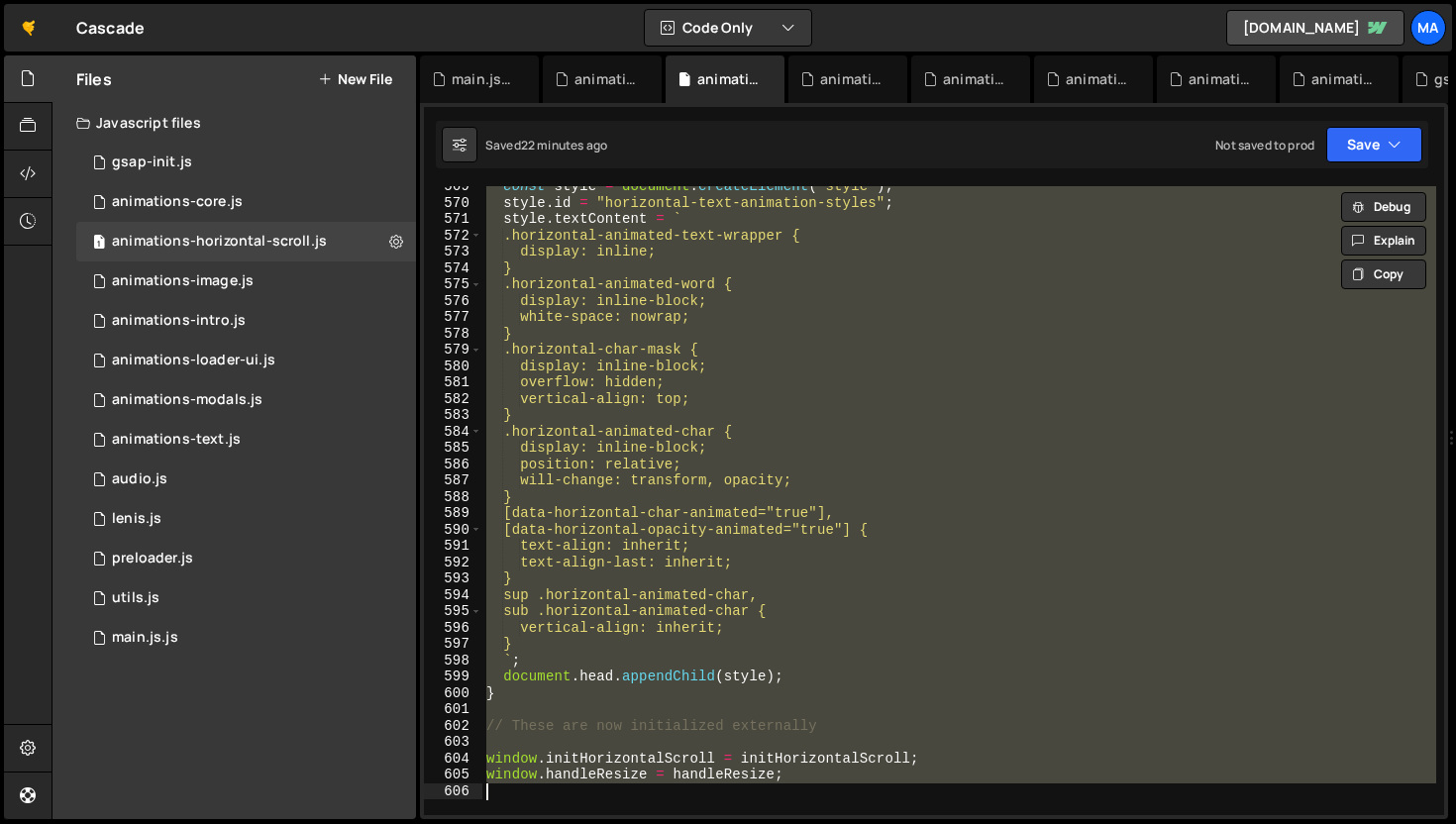 paste 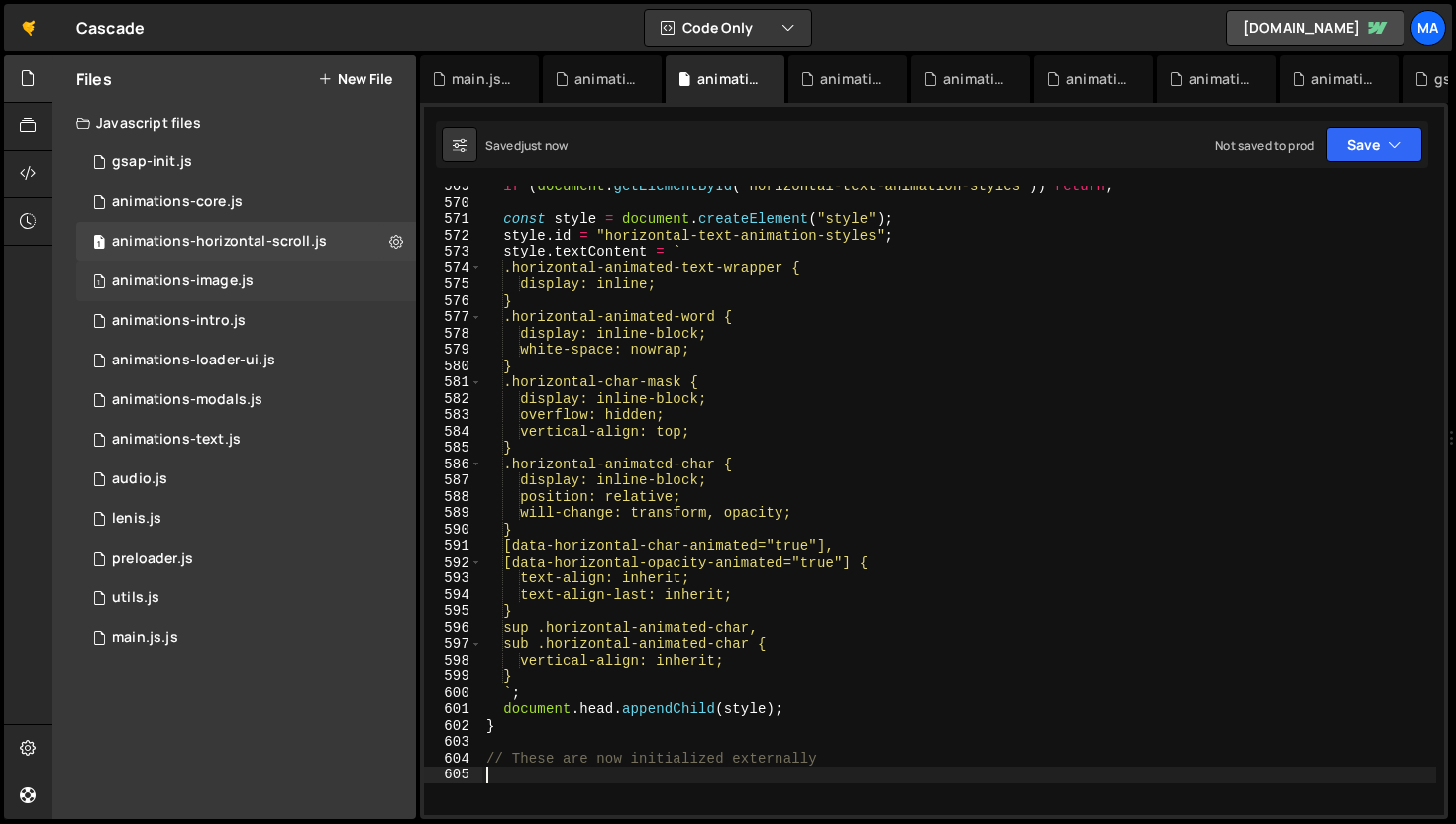 click on "1
animations-image.js
0" at bounding box center (246, 281) 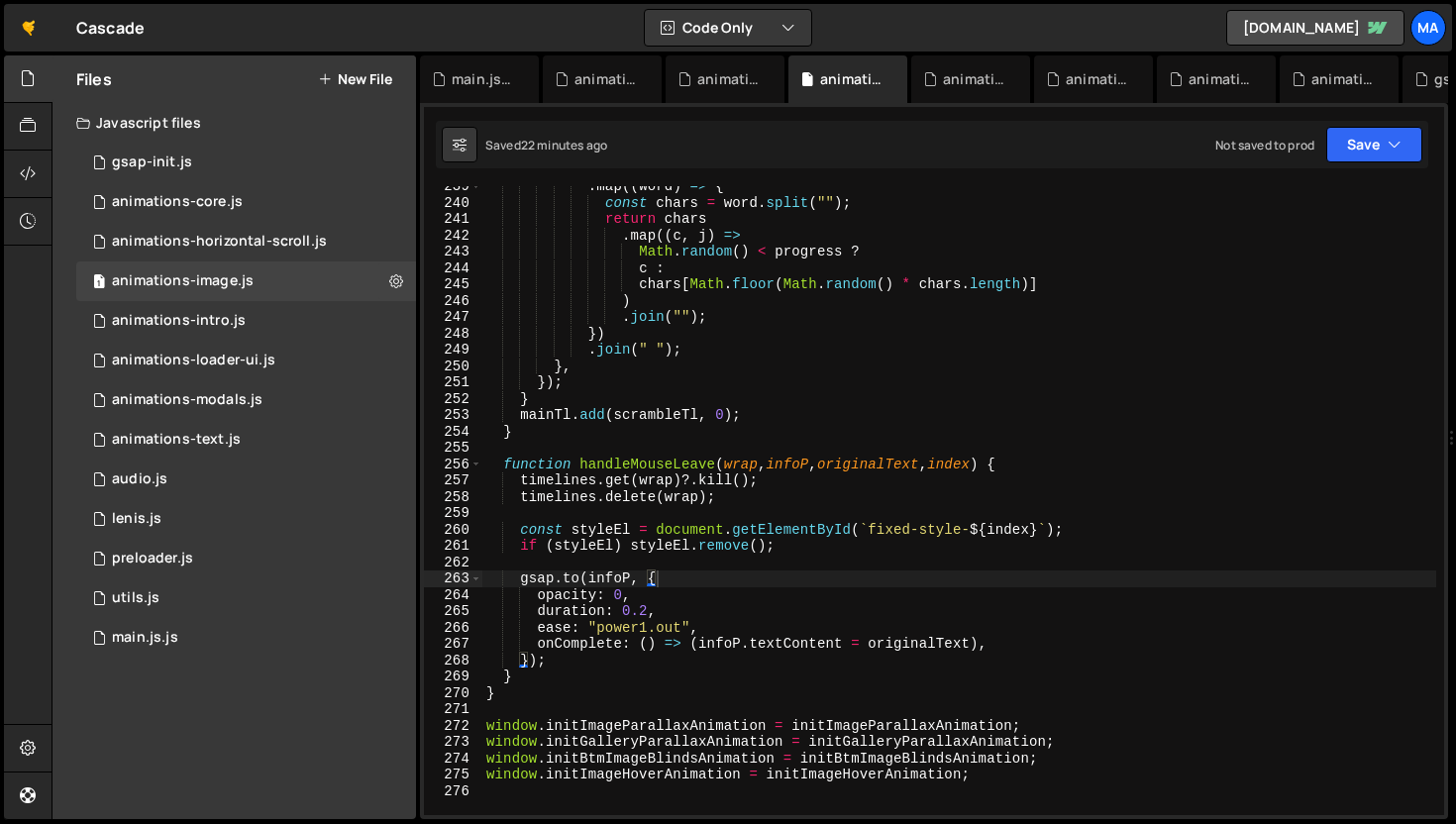 click on ". map (( word )   =>   {                      const   chars   =   word . split ( "" ) ;                      return   chars                         . map (( c ,   j )   =>                            Math . random ( )   <   progress   ?                            c   :                            chars [ Math . floor ( Math . random ( )   *   chars . length )]                         )                         . join ( "" ) ;                   })                   . join ( " " ) ;             } ,          }) ;       }       mainTl . add ( scrambleTl ,   0 ) ;    }    function   handleMouseLeave ( wrap ,  infoP ,  originalText ,  index )   {       timelines . get ( wrap ) ?. kill ( ) ;       timelines . delete ( wrap ) ;       const   styleEl   =   document . getElementById ( ` fixed-style- ${ index } ` ) ;       if   ( styleEl )   styleEl . remove ( ) ;       gsap . to ( infoP ,   {          opacity :   0 ,          duration :   0.2 ,          ease :   "power1.out" ,          onComplete :   ( )" at bounding box center (959, 509) 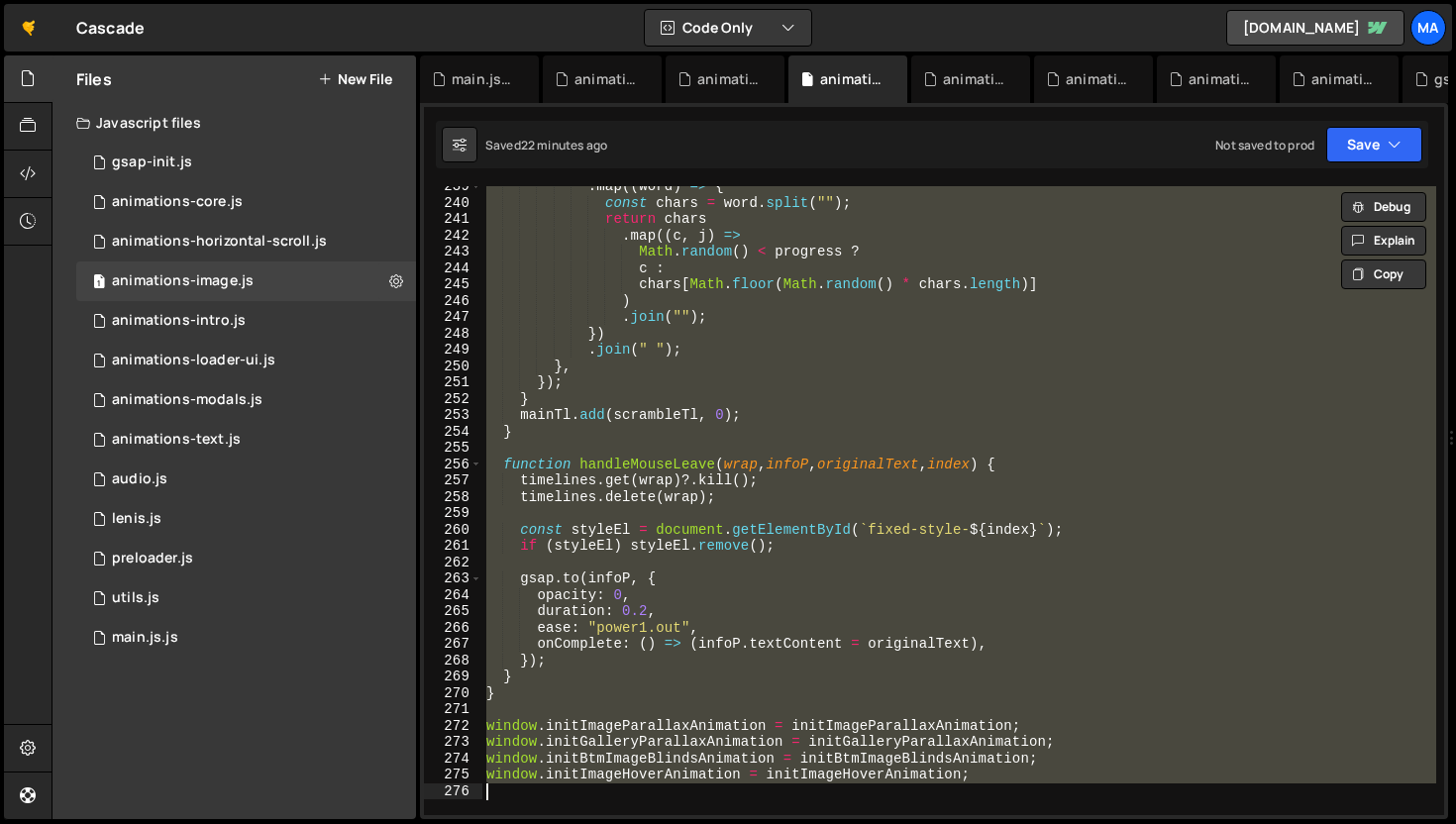 paste 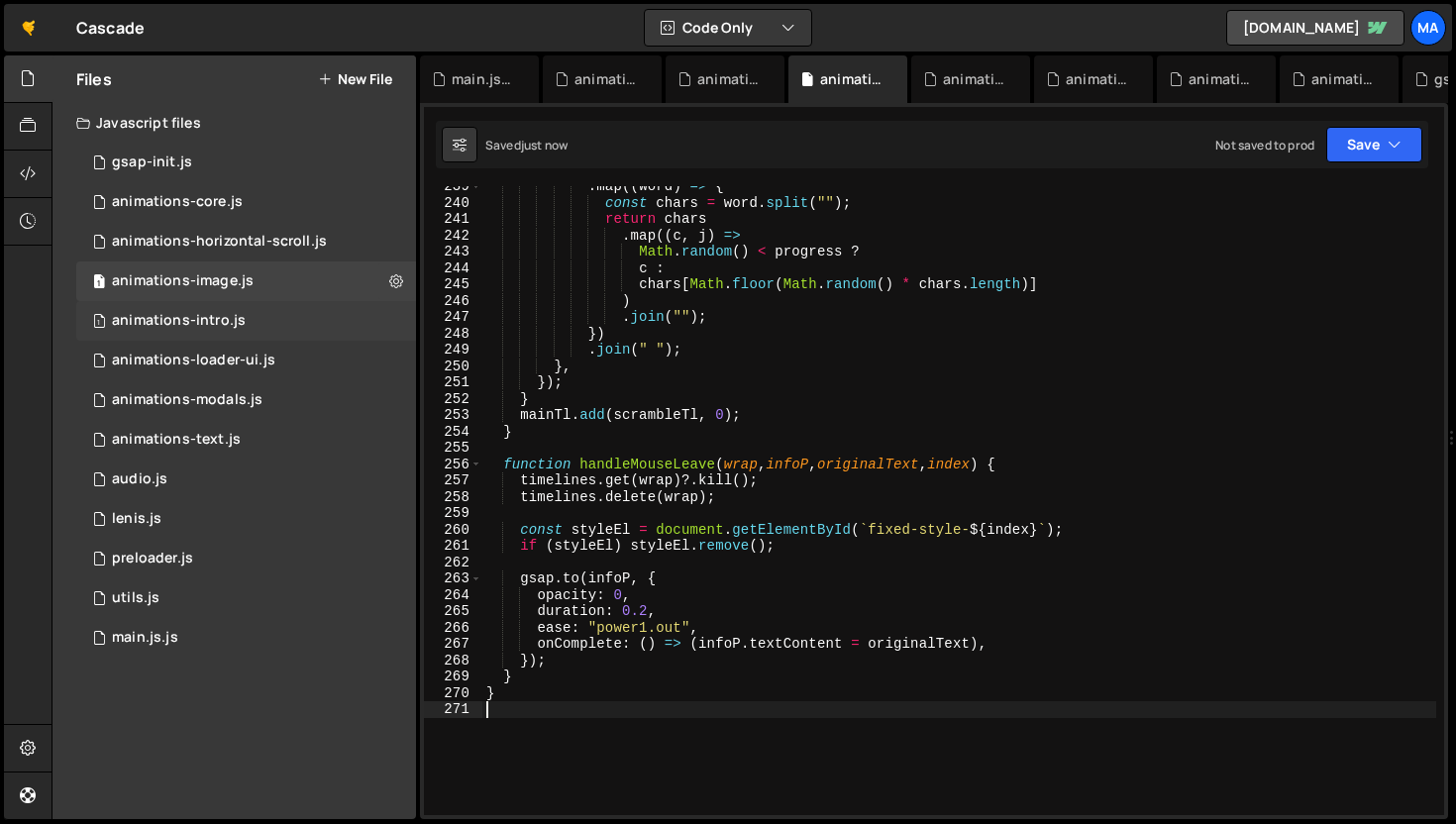 click on "animations-intro.js" at bounding box center (178, 321) 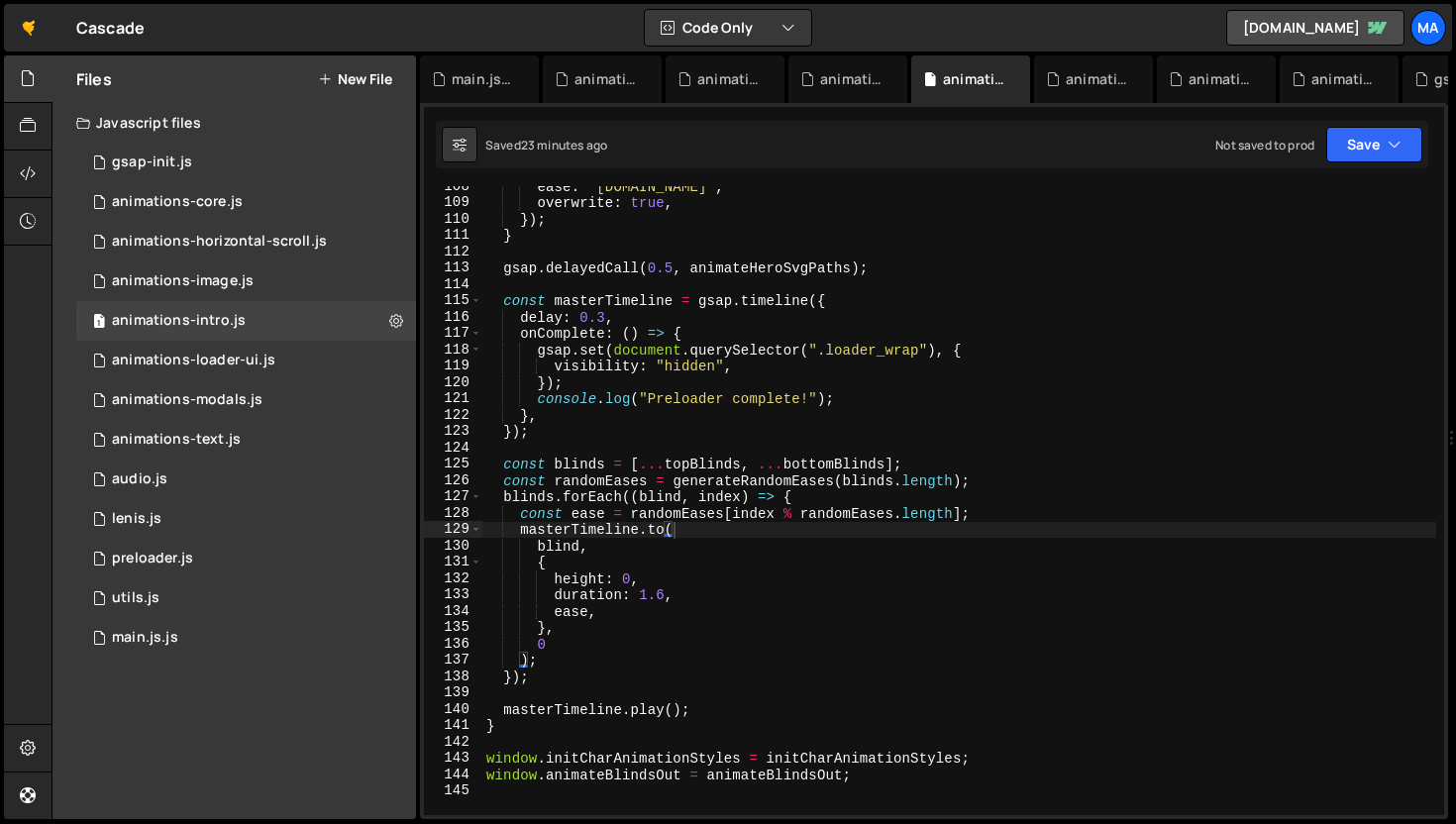 click on "ease :   "power2.in" ,          overwrite :   true ,       }) ;    }    gsap . delayedCall ( 0.5 ,   animateHeroSvgPaths ) ;    const   masterTimeline   =   gsap . timeline ({       delay :   0.3 ,       onComplete :   ( )   =>   {          gsap . set ( document . querySelector ( ".loader_wrap" ) ,   {             visibility :   "hidden" ,          }) ;          console . log ( "Preloader complete!" ) ;       } ,    }) ;    const   blinds   =   [ ... topBlinds ,   ... bottomBlinds ] ;    const   randomEases   =   generateRandomEases ( blinds . length ) ;    blinds . forEach (( blind ,   index )   =>   {       const   ease   =   randomEases [ index   %   randomEases . length ] ;       masterTimeline . to (          blind ,          {             height :   0 ,             duration :   1.6 ,             ease ,          } ,          0       ) ;    }) ;    masterTimeline . play ( ) ; } window . initCharAnimationStyles   =   initCharAnimationStyles ; window . animateBlindsOut   =   animateBlindsOut ;" at bounding box center [959, 509] 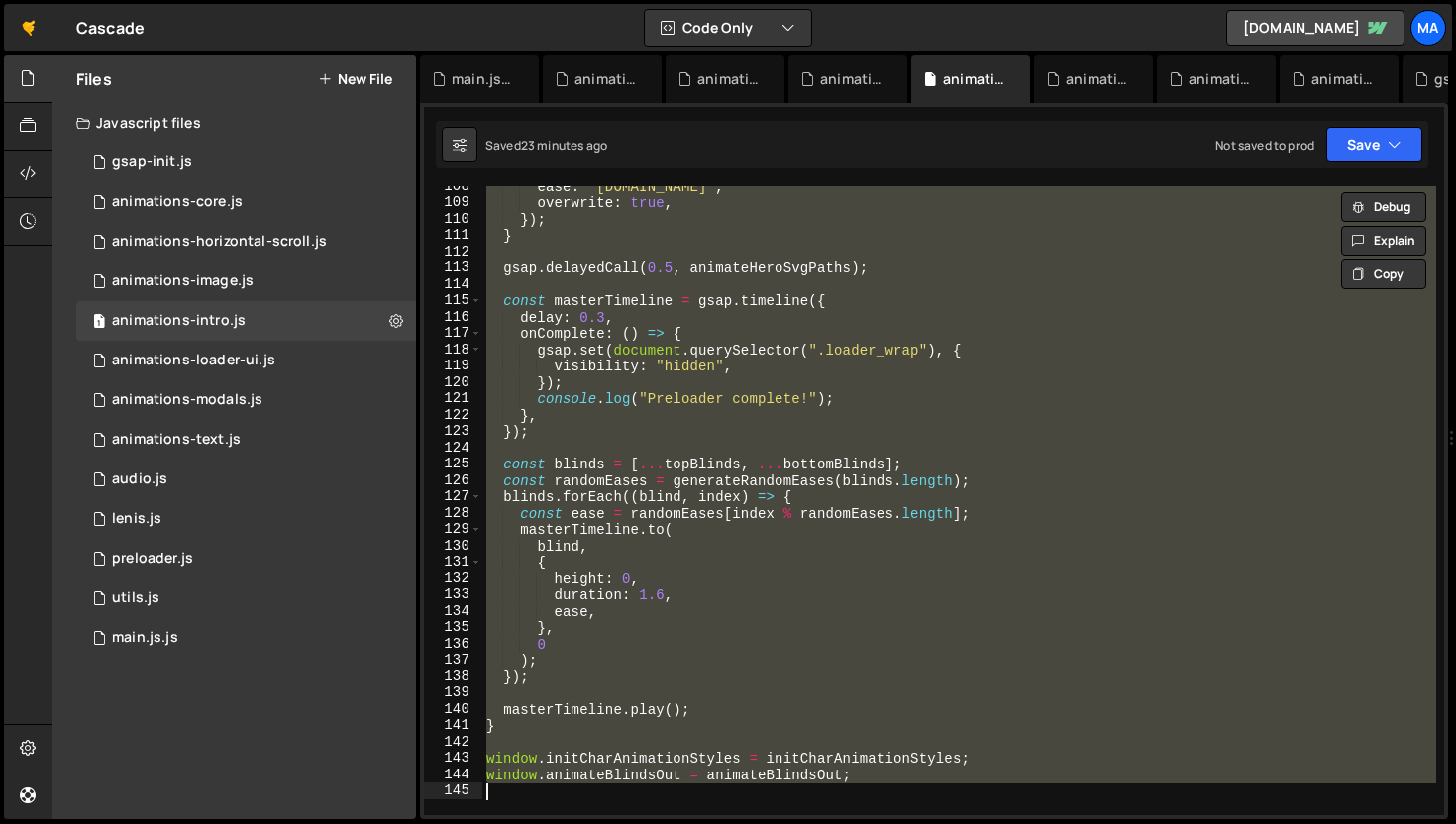 paste 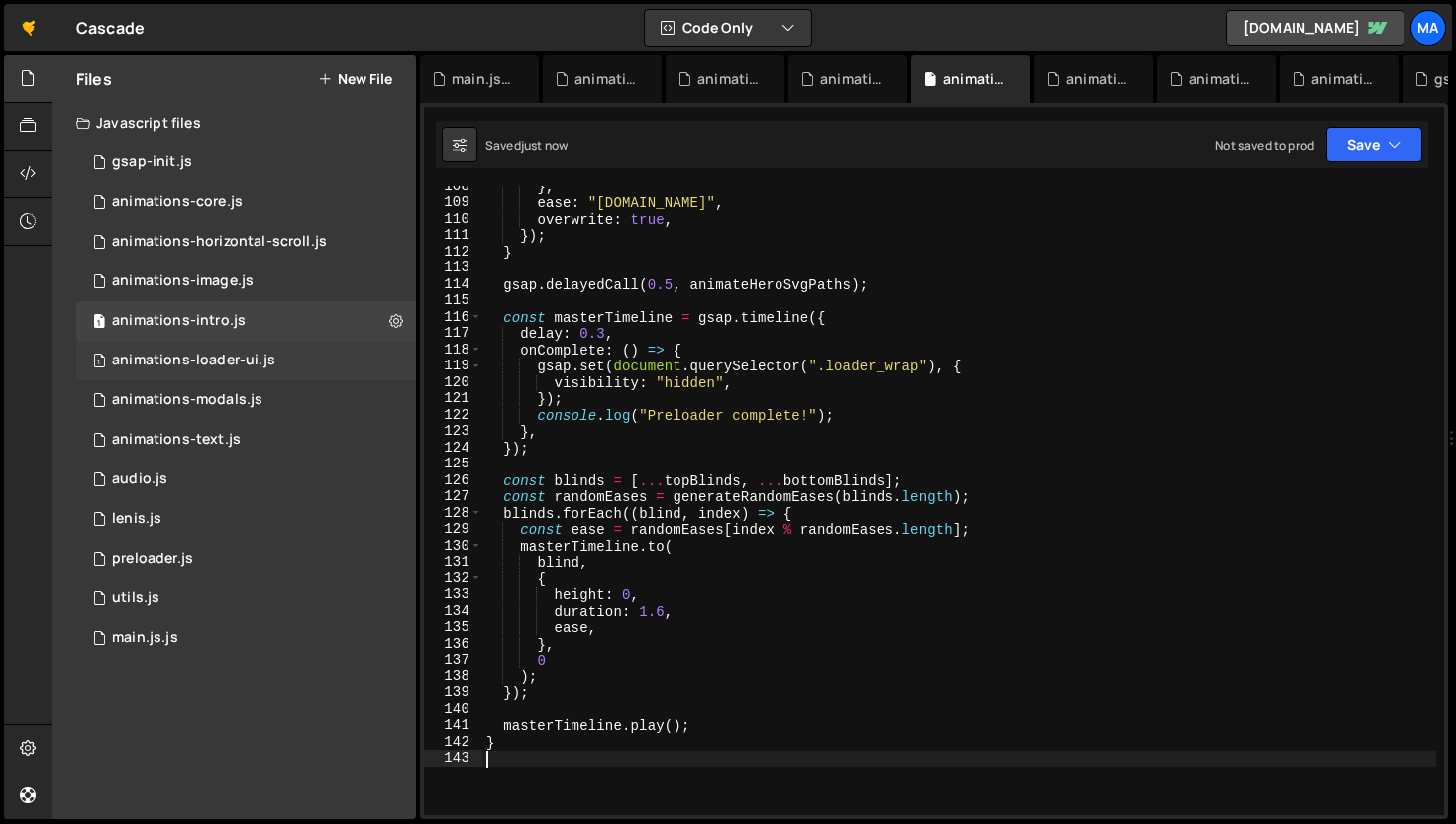 click on "animations-loader-ui.js" at bounding box center (193, 360) 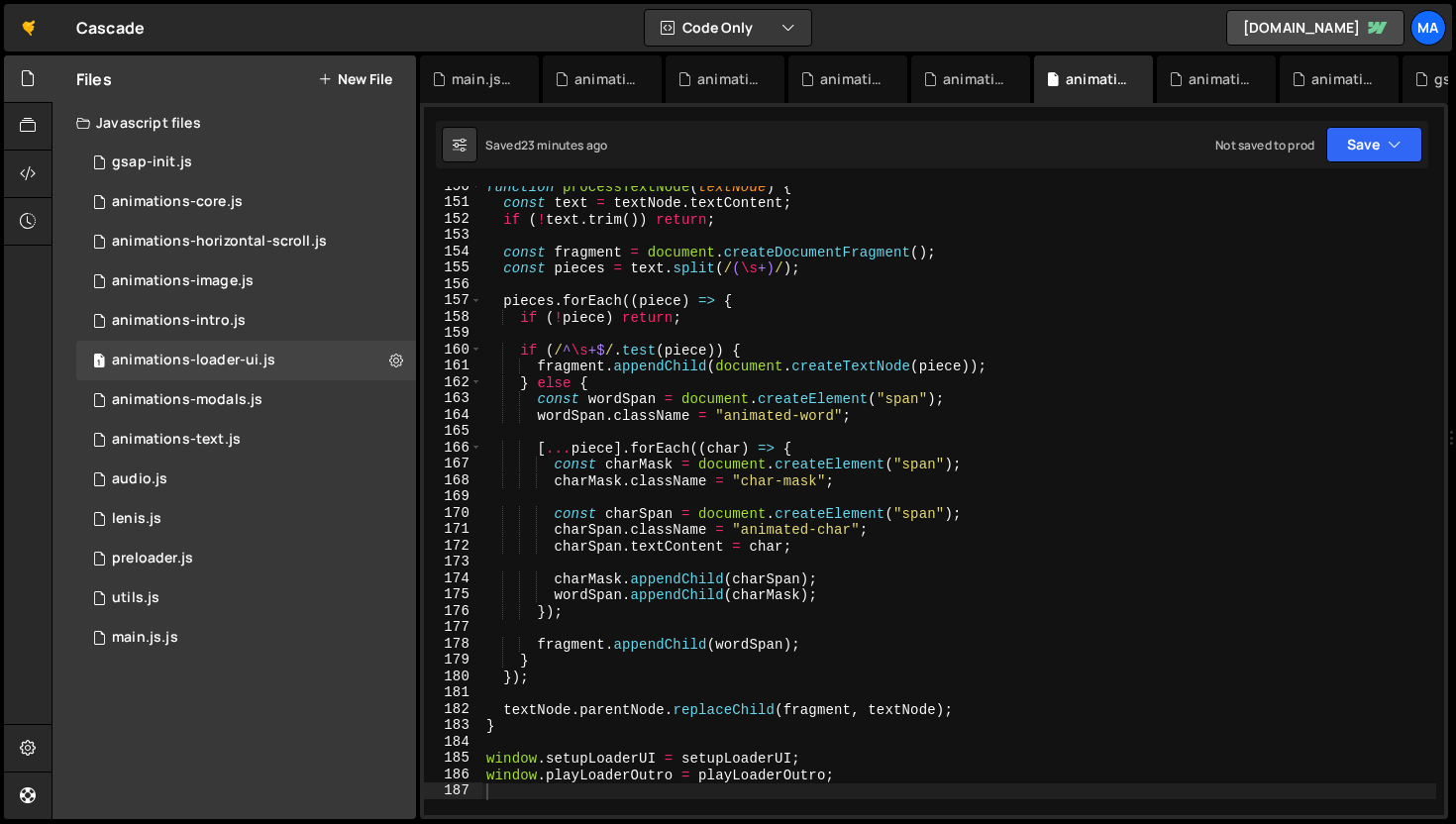 click on "function   processTextNode ( textNode )   {    const   text   =   textNode . textContent ;    if   ( ! text . trim ( ))   return ;    const   fragment   =   document . createDocumentFragment ( ) ;    const   pieces   =   text . split ( / ( \s +) / ) ;    pieces . forEach (( piece )   =>   {       if   ( ! piece )   return ;       if   ( / ^ \s +$ / . test ( piece ))   {          fragment . appendChild ( document . createTextNode ( piece )) ;       }   else   {          const   wordSpan   =   document . createElement ( "span" ) ;          wordSpan . className   =   "animated-word" ;          [ ... piece ] . forEach (( char )   =>   {             const   charMask   =   document . createElement ( "span" ) ;             charMask . className   =   "char-mask" ;             const   charSpan   =   document . createElement ( "span" ) ;             charSpan . className   =   "animated-char" ;             charSpan . textContent   =   char ;             charMask . appendChild ( charSpan ) ;             wordSpan . ( ) ;" at bounding box center (959, 509) 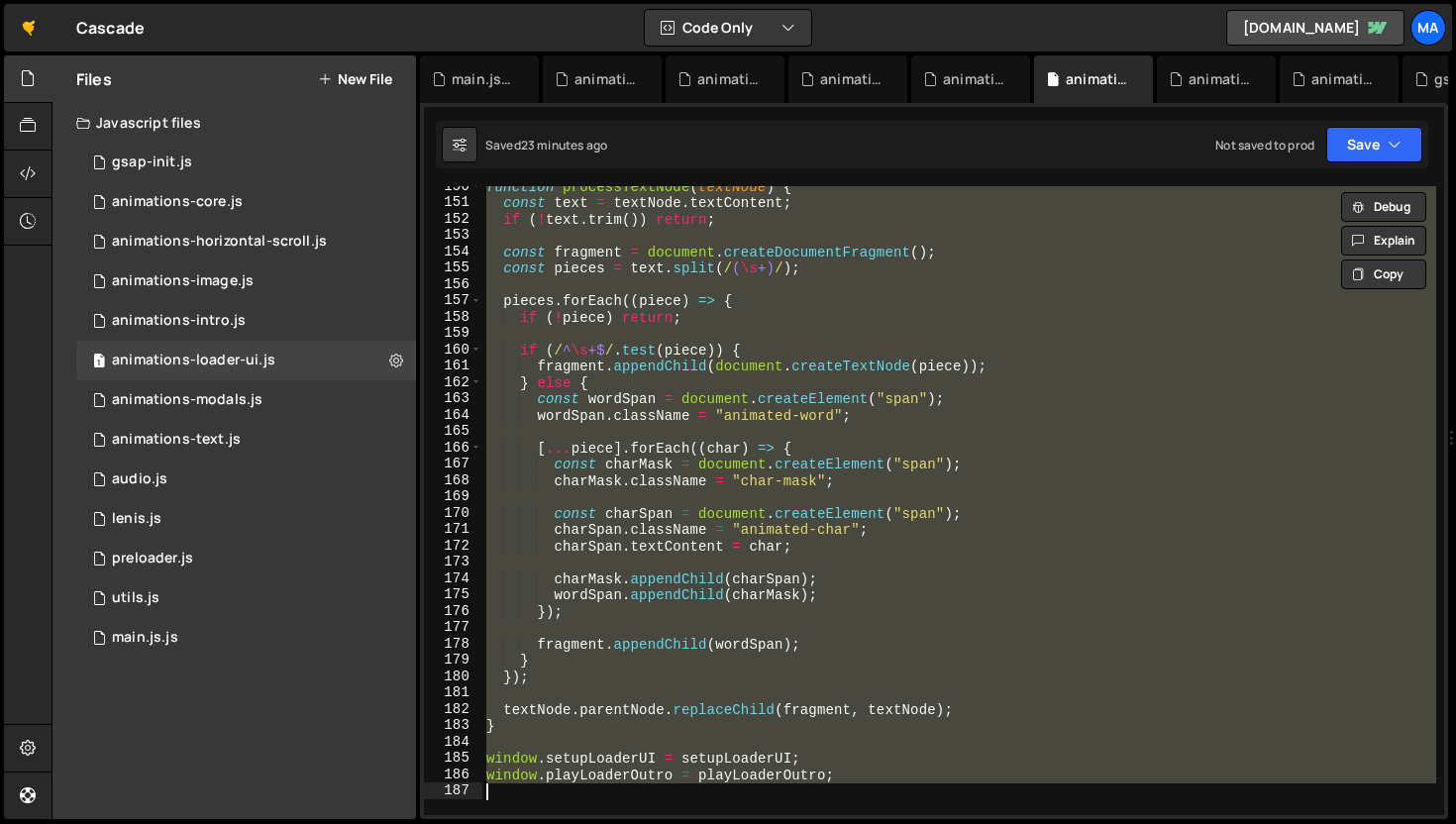 paste 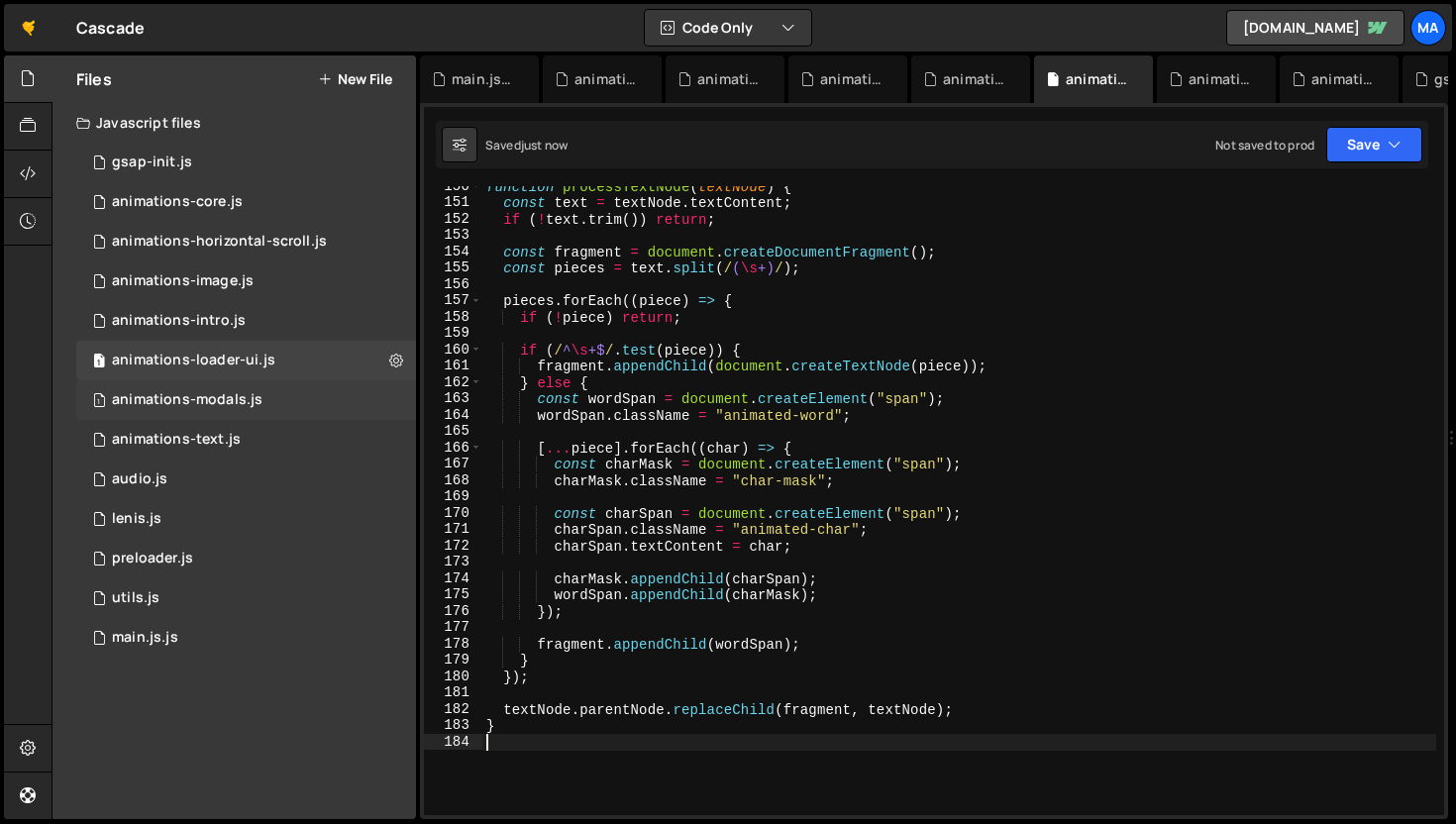 click on "animations-modals.js" 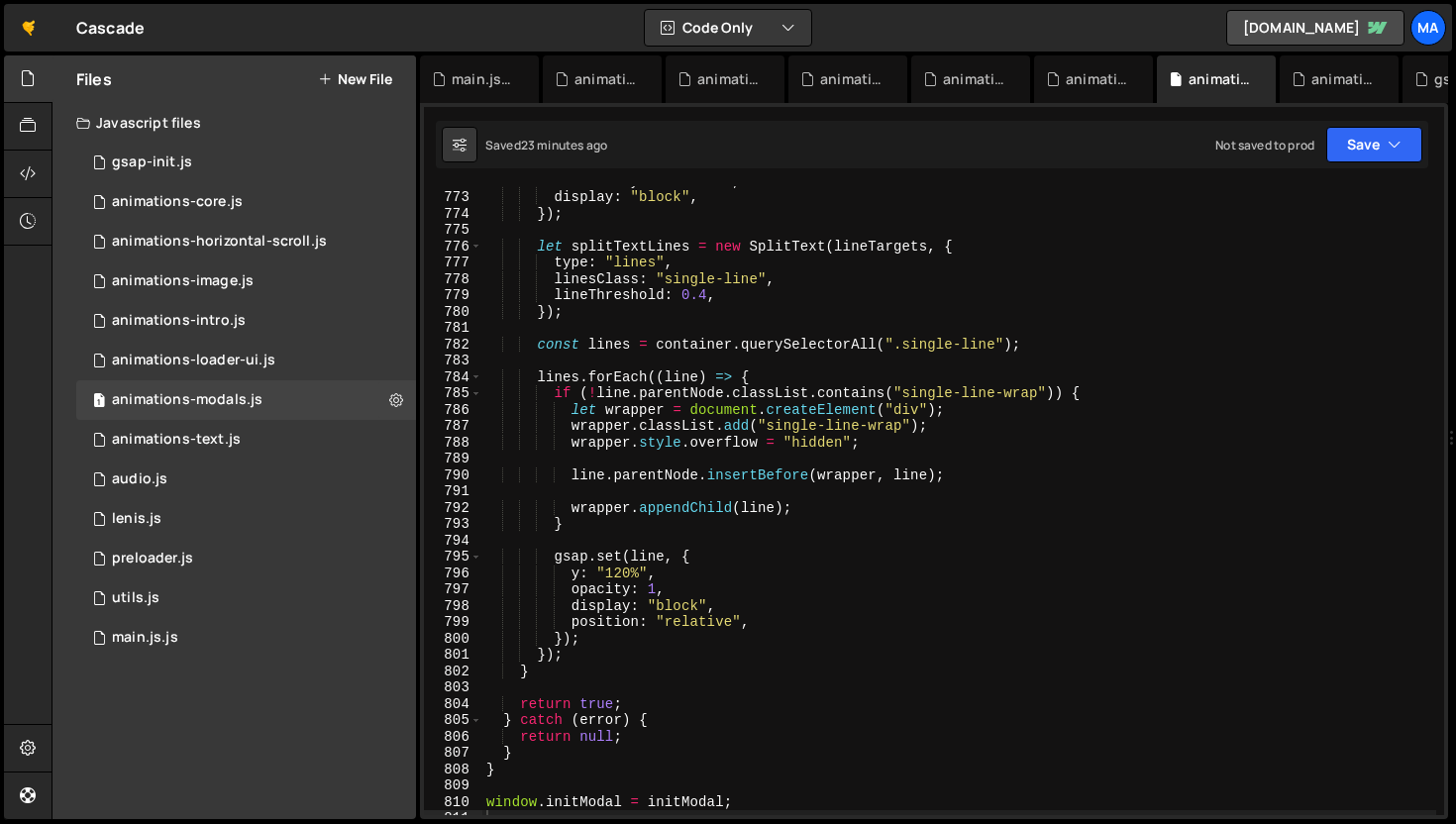 click on "visibility :   "visible" ,             display :   "block" ,          }) ;          let   splitTextLines   =   new   SplitText ( lineTargets ,   {             type :   "lines" ,             linesClass :   "single-line" ,             lineThreshold :   0.4 ,          }) ;          const   lines   =   container . querySelectorAll ( ".single-line" ) ;          lines . forEach (( line )   =>   {             if   ( ! line . parentNode . classList . contains ( "single-line-wrap" ))   {                let   wrapper   =   document . createElement ( "div" ) ;                wrapper . classList . add ( "single-line-wrap" ) ;                wrapper . style . overflow   =   "hidden" ;                line . parentNode . insertBefore ( wrapper ,   line ) ;                wrapper . appendChild ( line ) ;             }             gsap . set ( line ,   {                y :   "120%" ,                opacity :   1 ,                display :   "block" ,                position :   "relative" ,             }) ;" at bounding box center (959, 503) 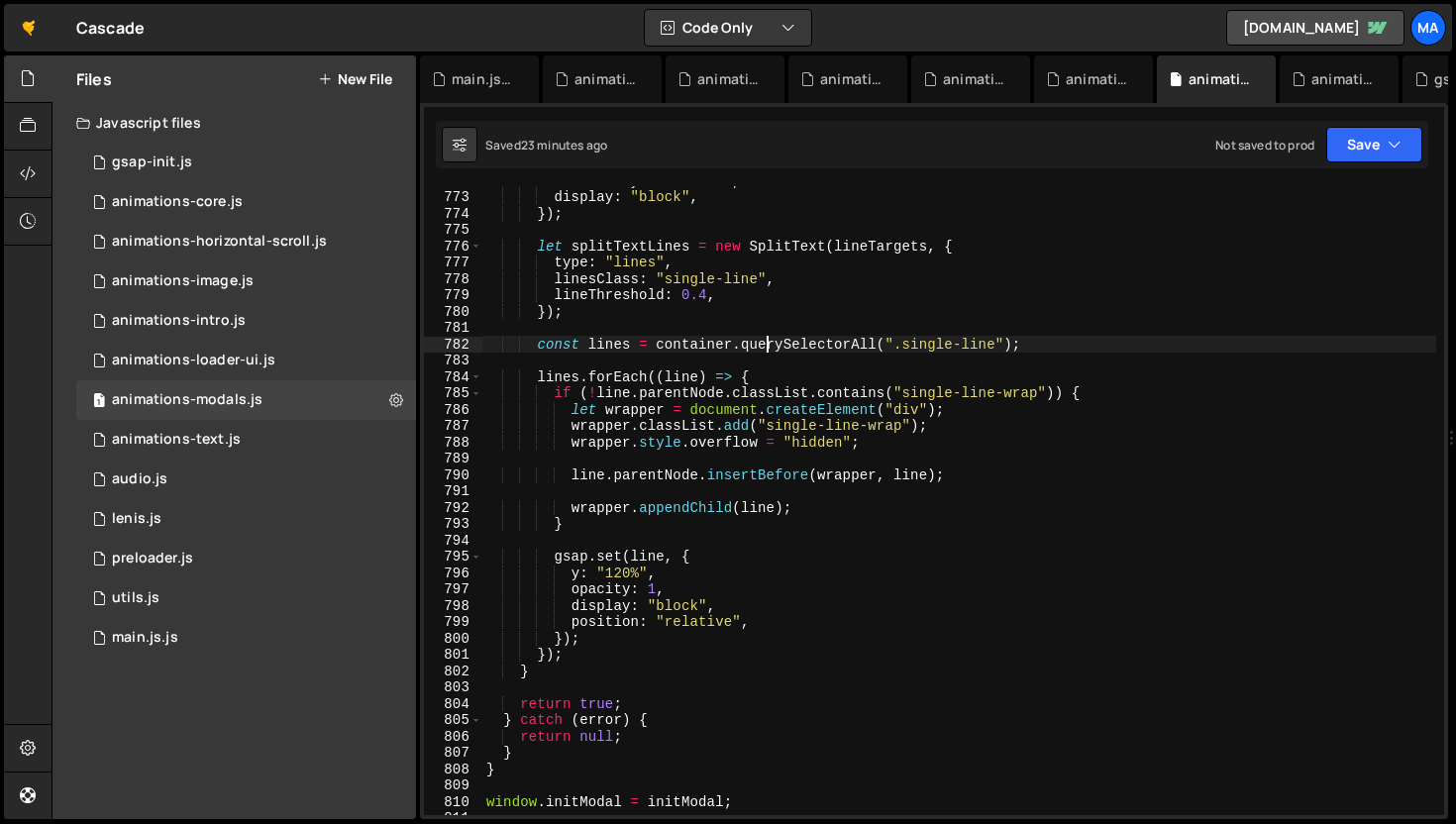 type on "window.initModal = initModal;" 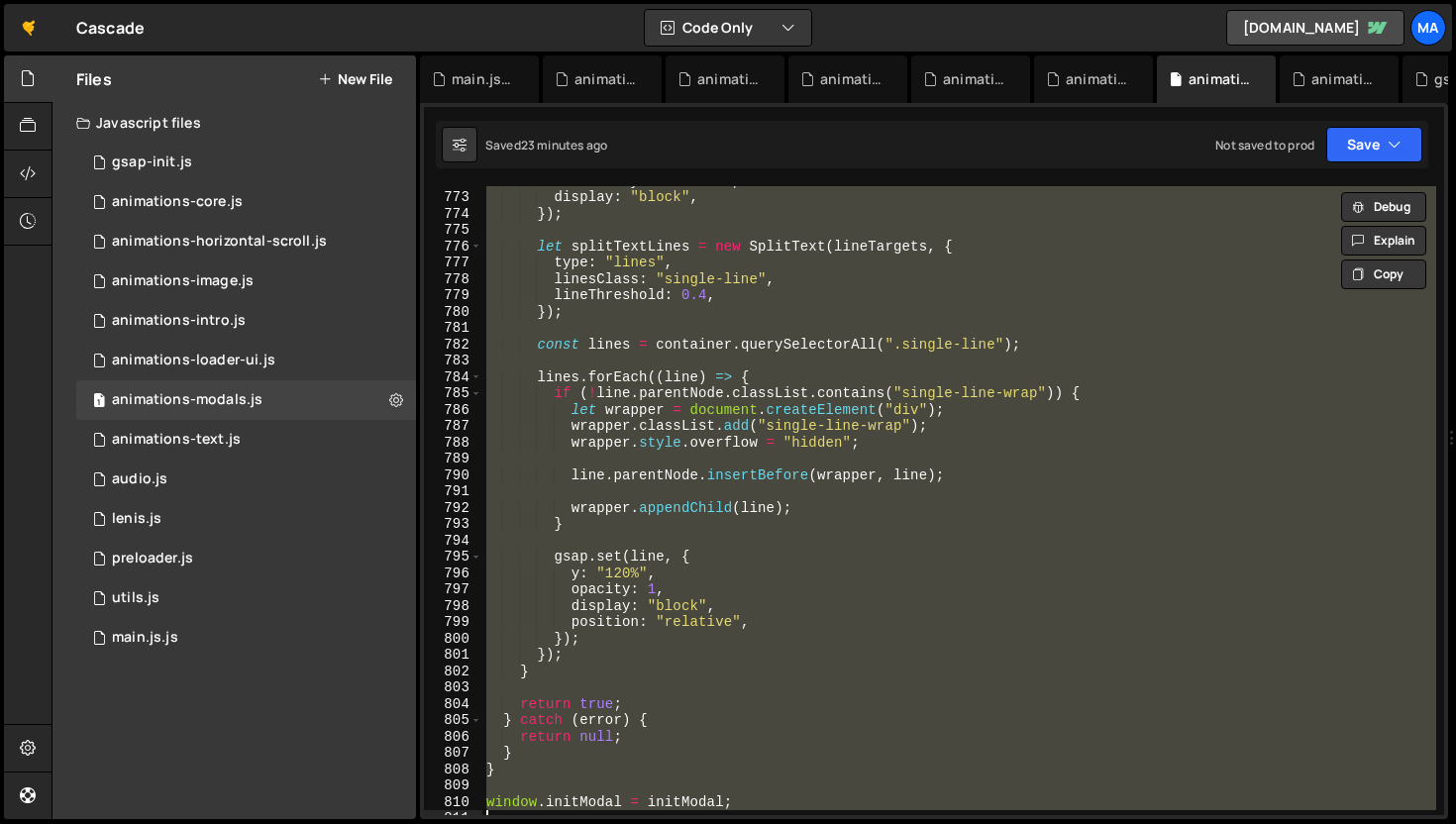 paste 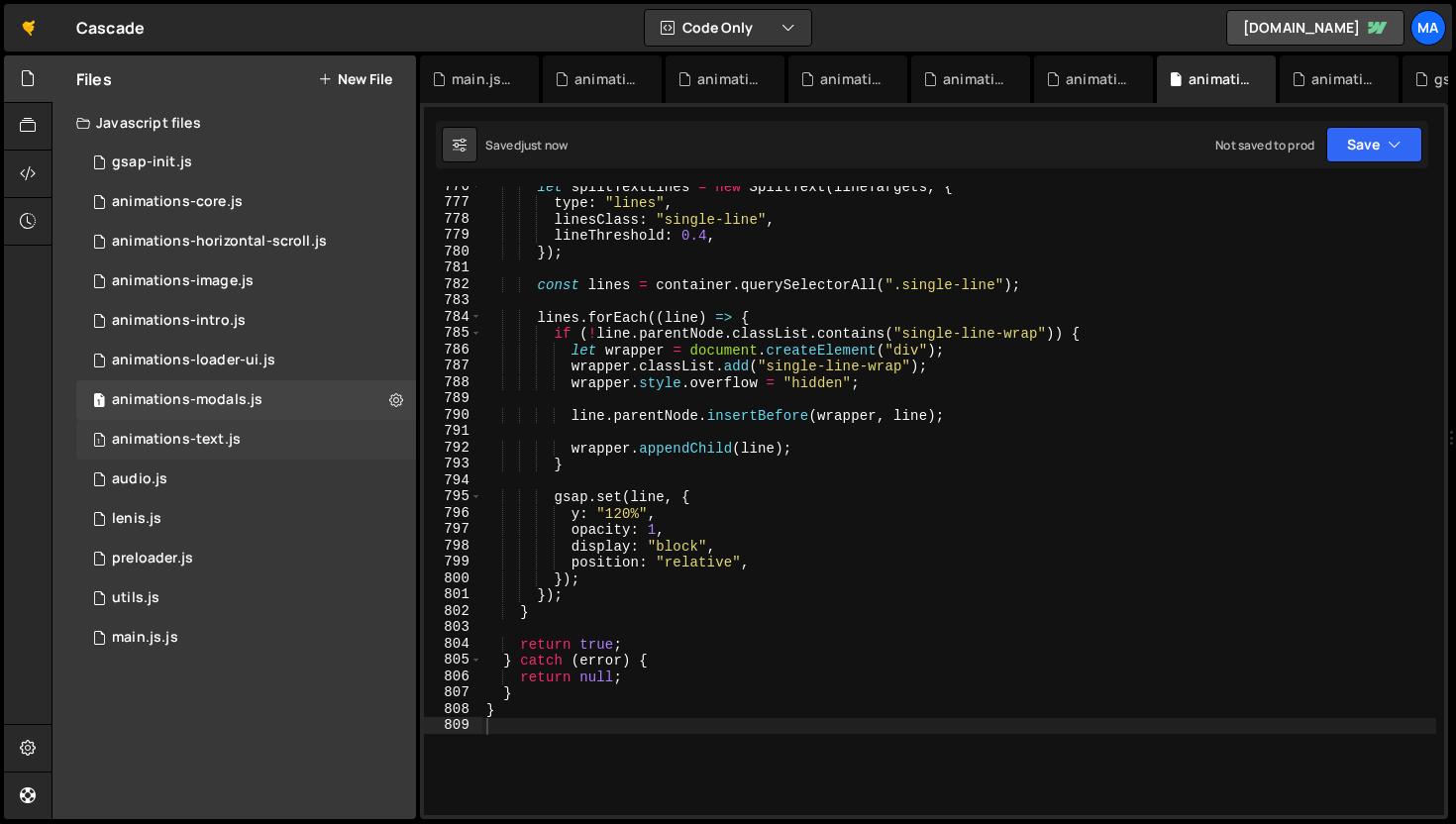 click on "1
animations-text.js
0" at bounding box center [246, 440] 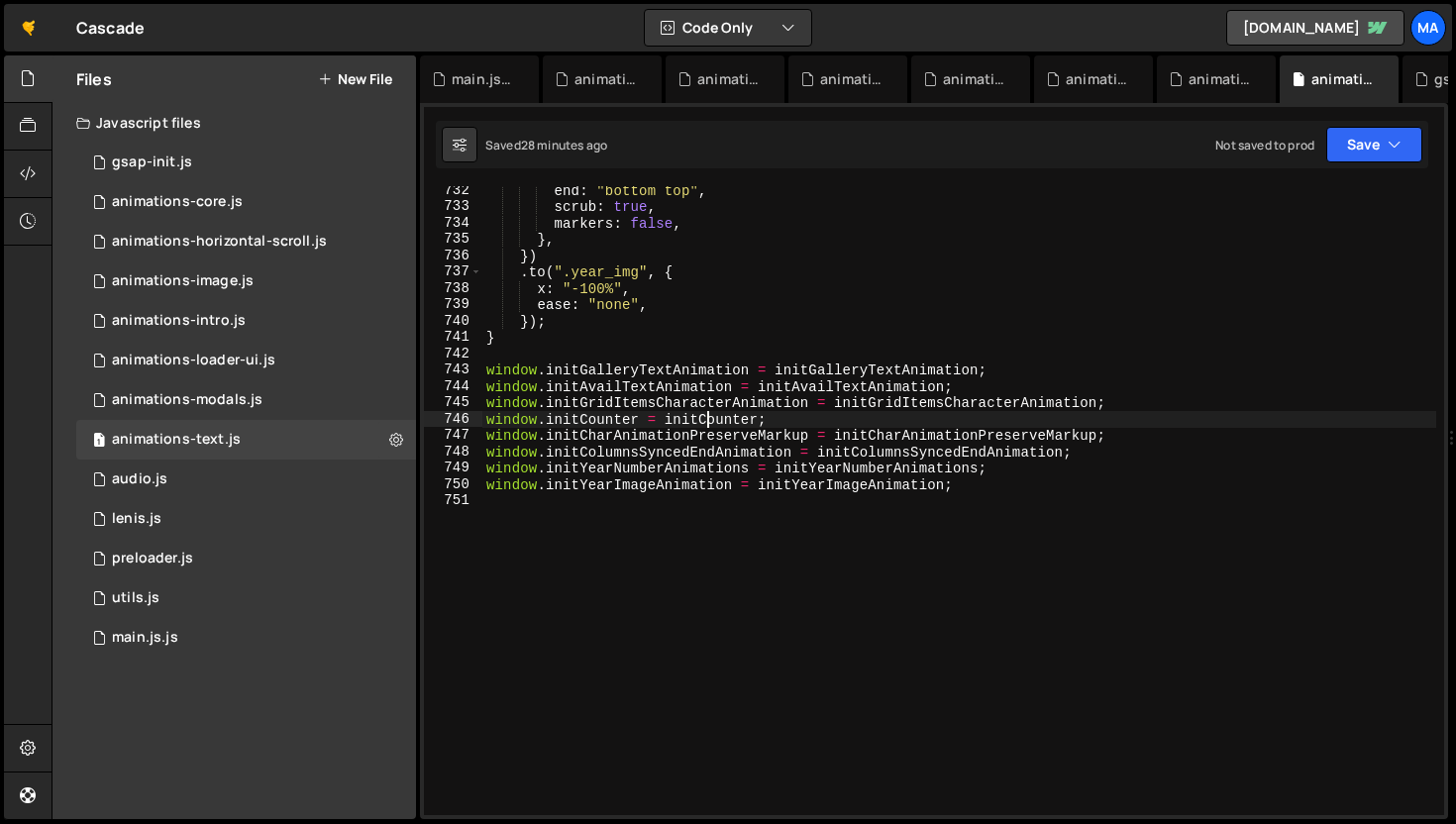 click on "end :   "bottom top" ,             scrub :   true ,             markers :   false ,          } ,       })       . to ( ".year_img" ,   {          x :   "-100%" ,          ease :   "none" ,       }) ; } window . initGalleryTextAnimation   =   initGalleryTextAnimation ; window . initAvailTextAnimation   =   initAvailTextAnimation ; window . initGridItemsCharacterAnimation   =   initGridItemsCharacterAnimation ; window . initCounter   =   initCounter ; window . initCharAnimationPreserveMarkup   =   initCharAnimationPreserveMarkup ; window . initColumnsSyncedEndAnimation   =   initColumnsSyncedEndAnimation ; window . initYearNumberAnimations   =   initYearNumberAnimations ; window . initYearImageAnimation   =   initYearImageAnimation ;" at bounding box center [959, 513] 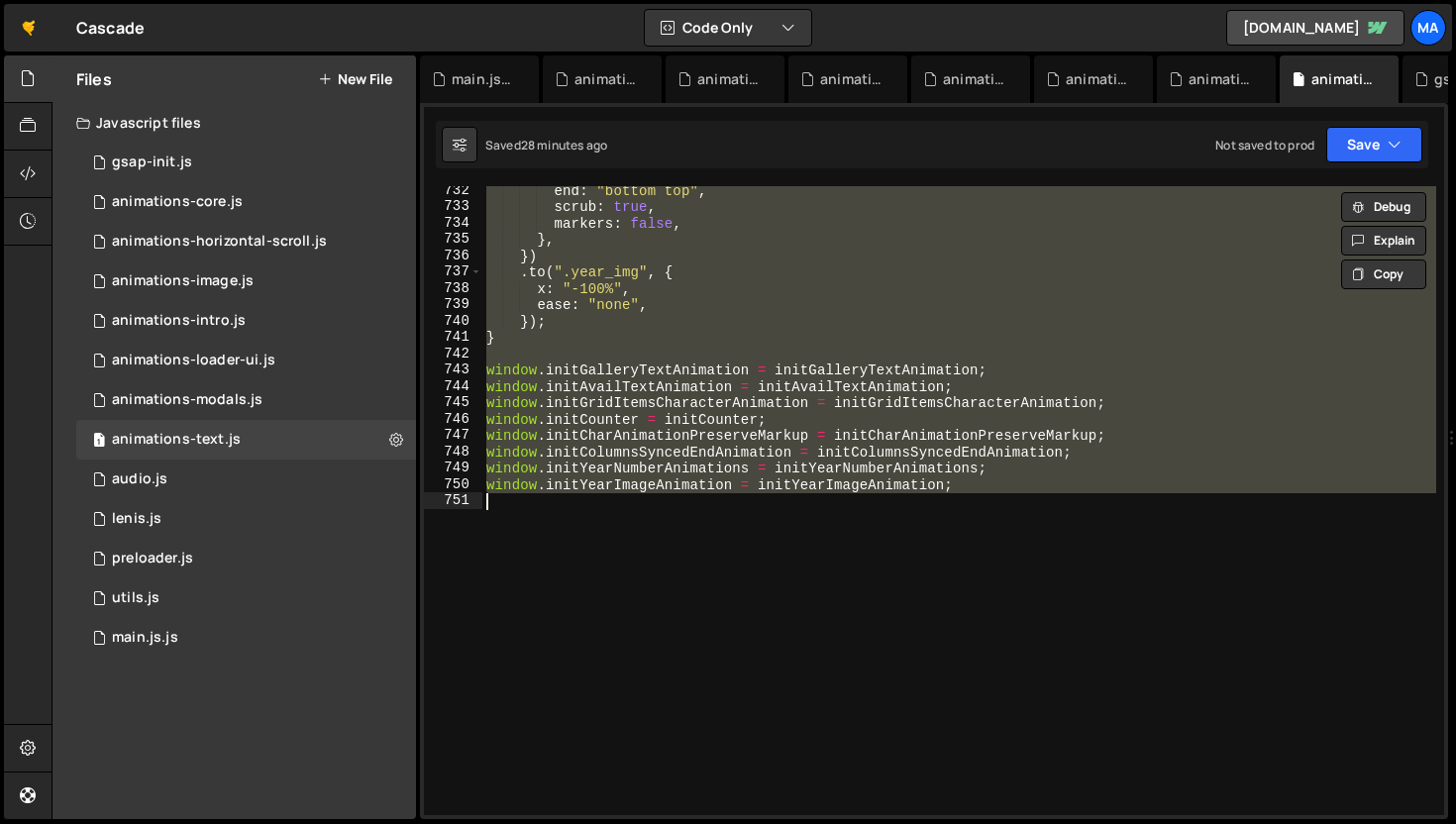 paste 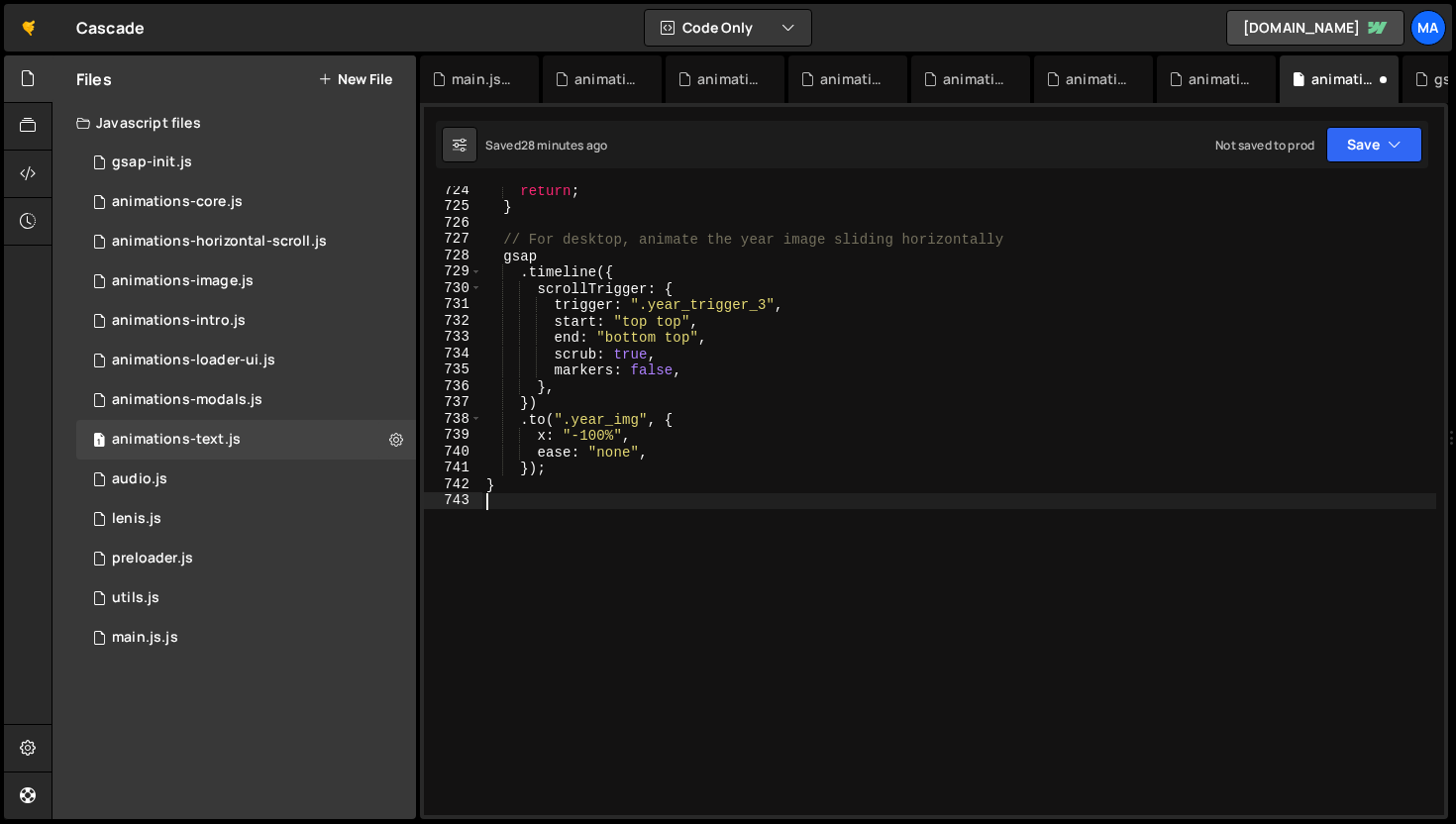 scroll, scrollTop: 11819, scrollLeft: 0, axis: vertical 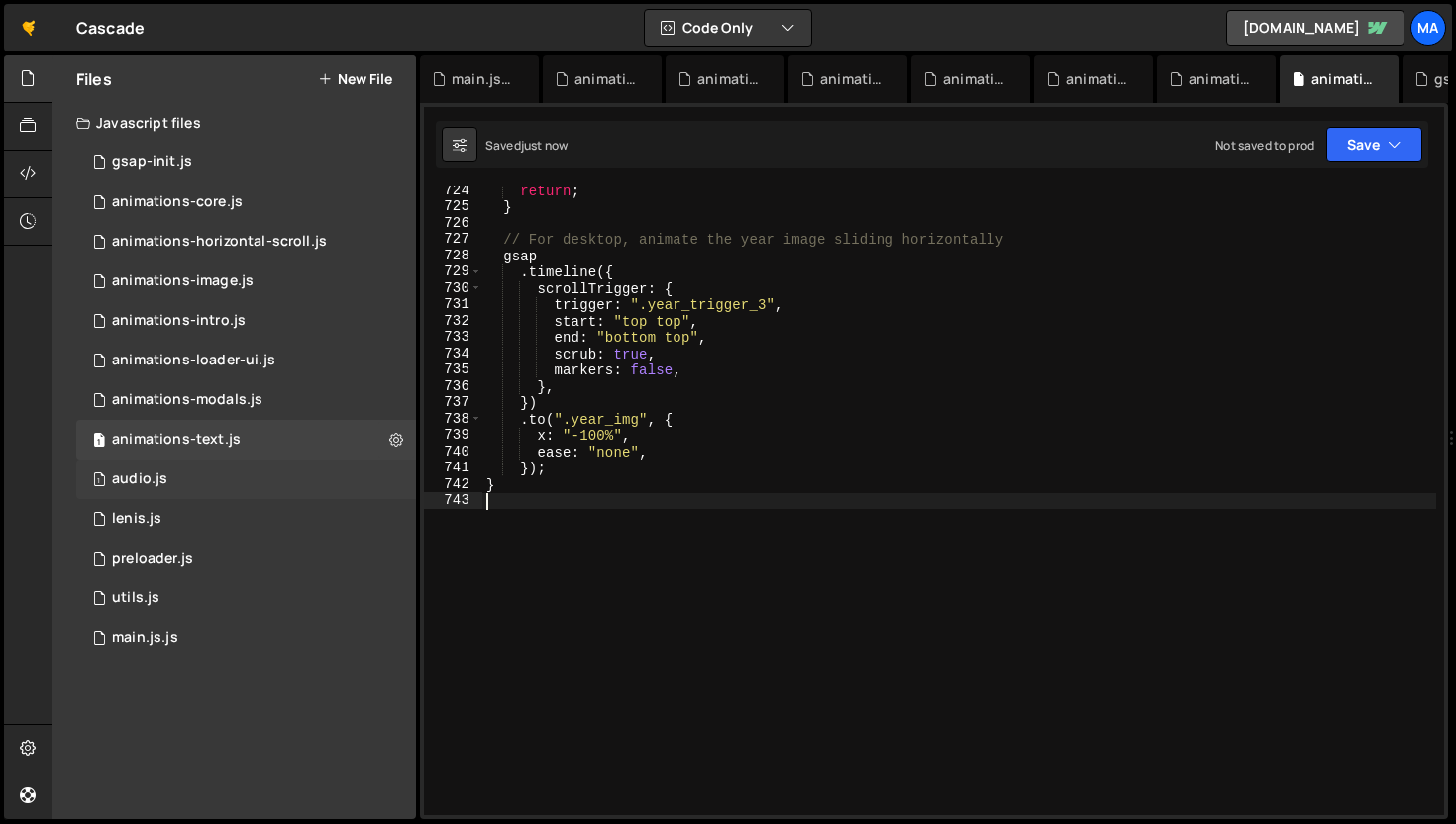 click on "1
audio.js
0" at bounding box center (250, 479) 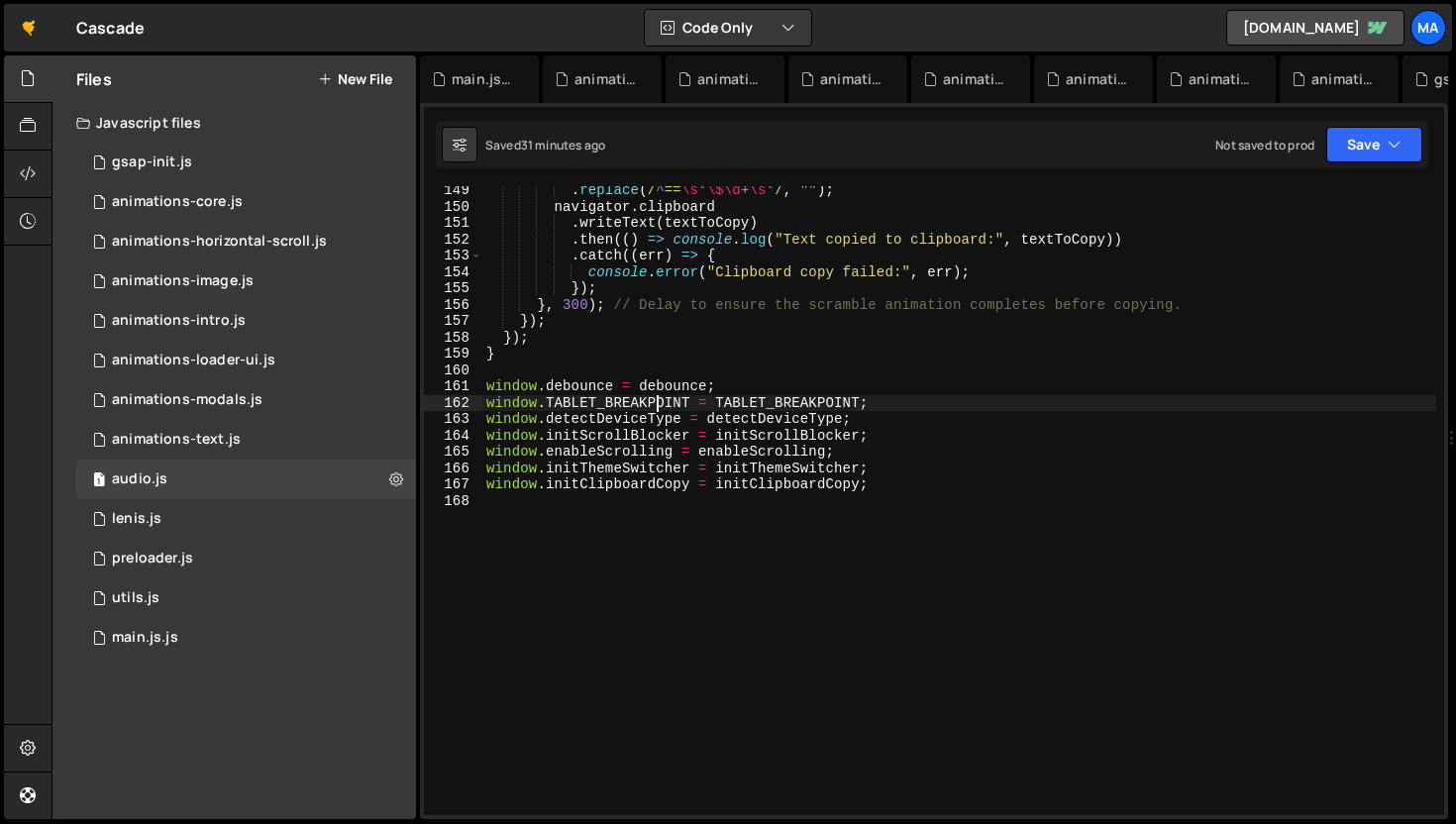 click on ". replace ( / ^ == \s * \$\d + \s * / ,   "" ) ;             navigator . clipboard                . writeText ( textToCopy )                . then (( )   =>   console . log ( "Text copied to clipboard:" ,   textToCopy ))                . catch (( err )   =>   {                   console . error ( "Clipboard copy failed:" ,   err ) ;                }) ;          } ,   300 ) ;   // Delay to ensure the scramble animation completes before copying.       }) ;    }) ; } window . debounce   =   debounce ; window . TABLET_BREAKPOINT   =   TABLET_BREAKPOINT ; window . detectDeviceType   =   detectDeviceType ; window . initScrollBlocker   =   initScrollBlocker ; window . enableScrolling   =   enableScrolling ; window . initThemeSwitcher   =   initThemeSwitcher ; window . initClipboardCopy   =   initClipboardCopy ;" at bounding box center [959, 513] 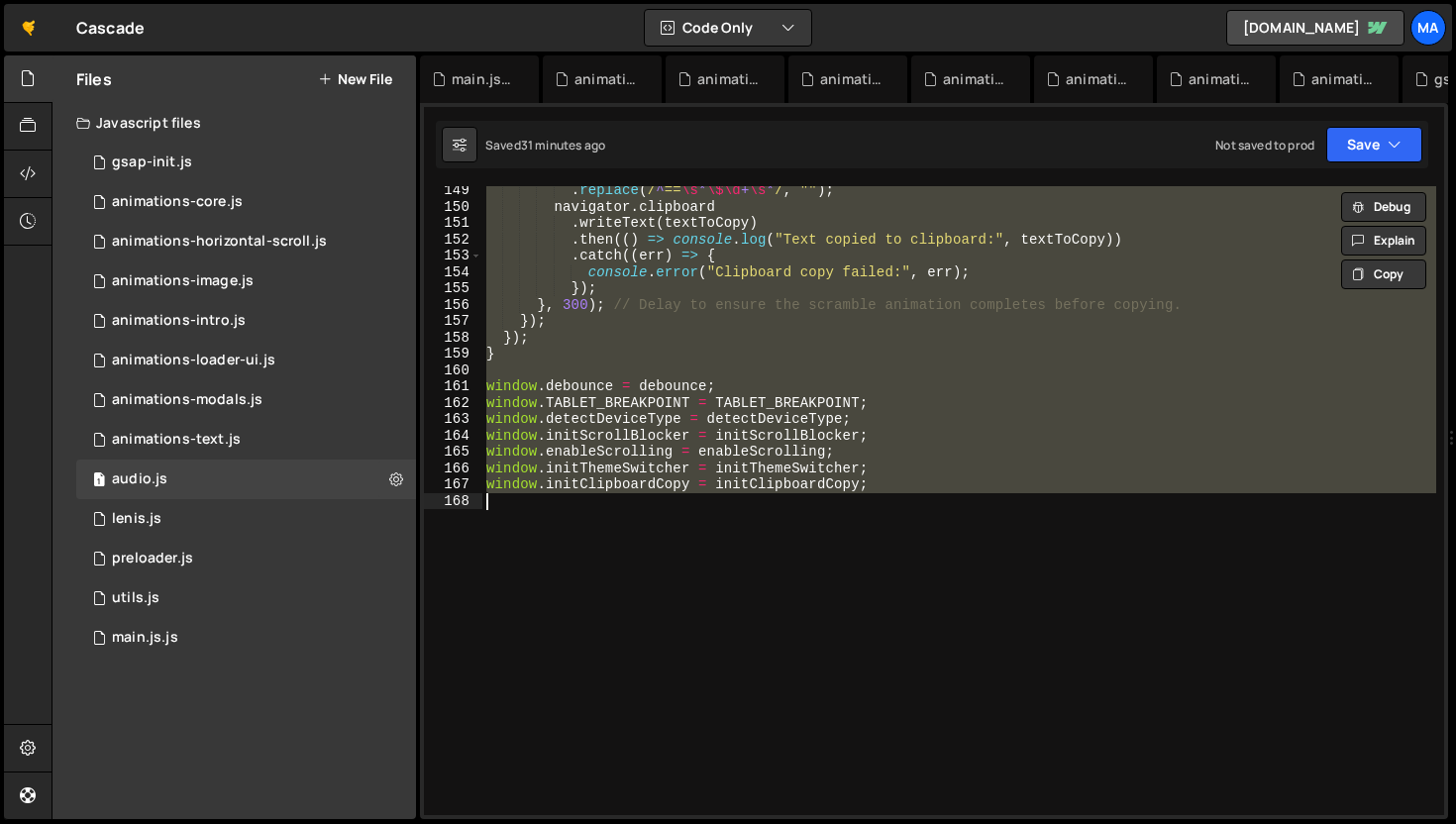 paste 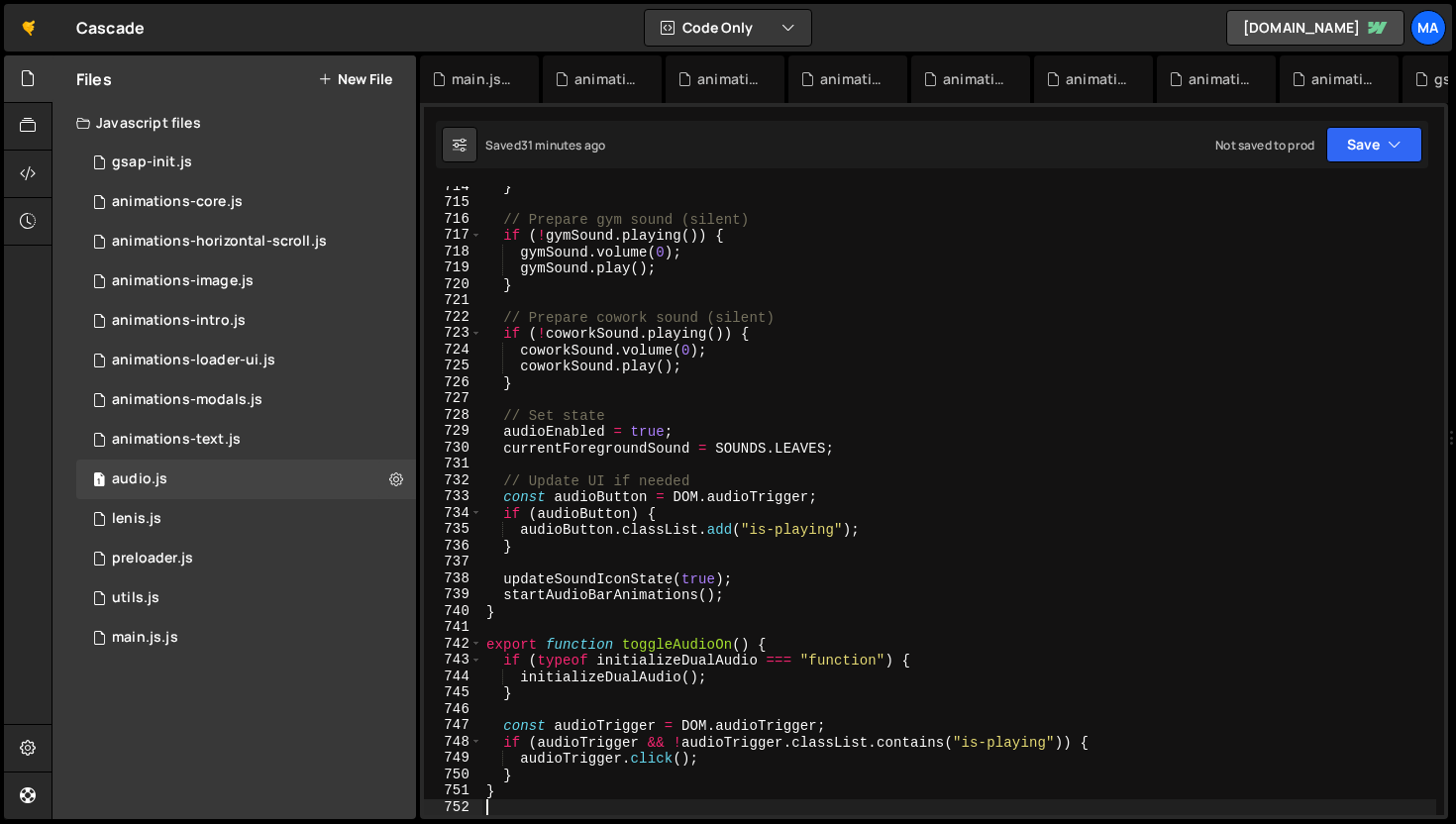 scroll, scrollTop: 11660, scrollLeft: 0, axis: vertical 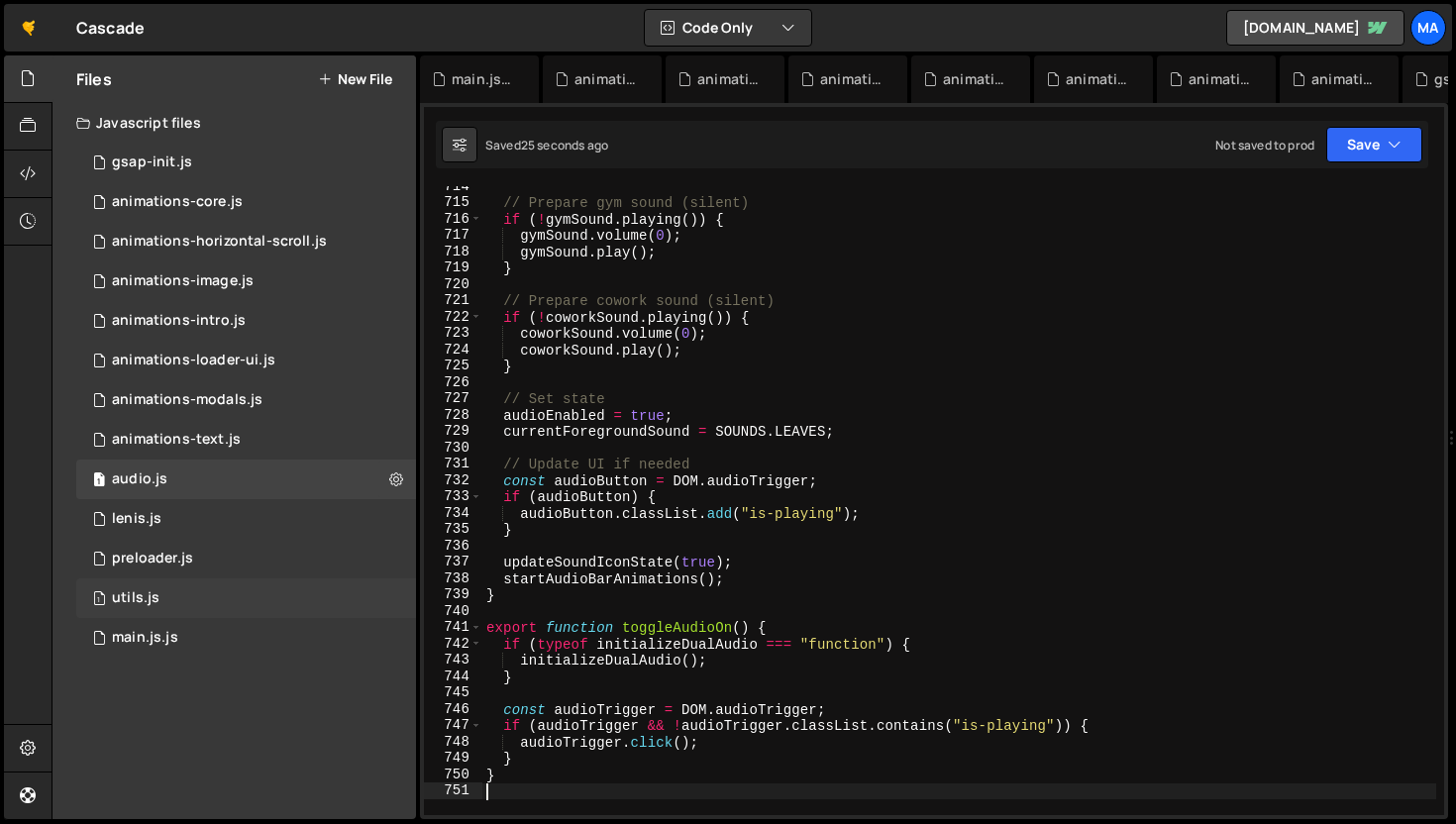 click on "1
utils.js
0" at bounding box center [250, 598] 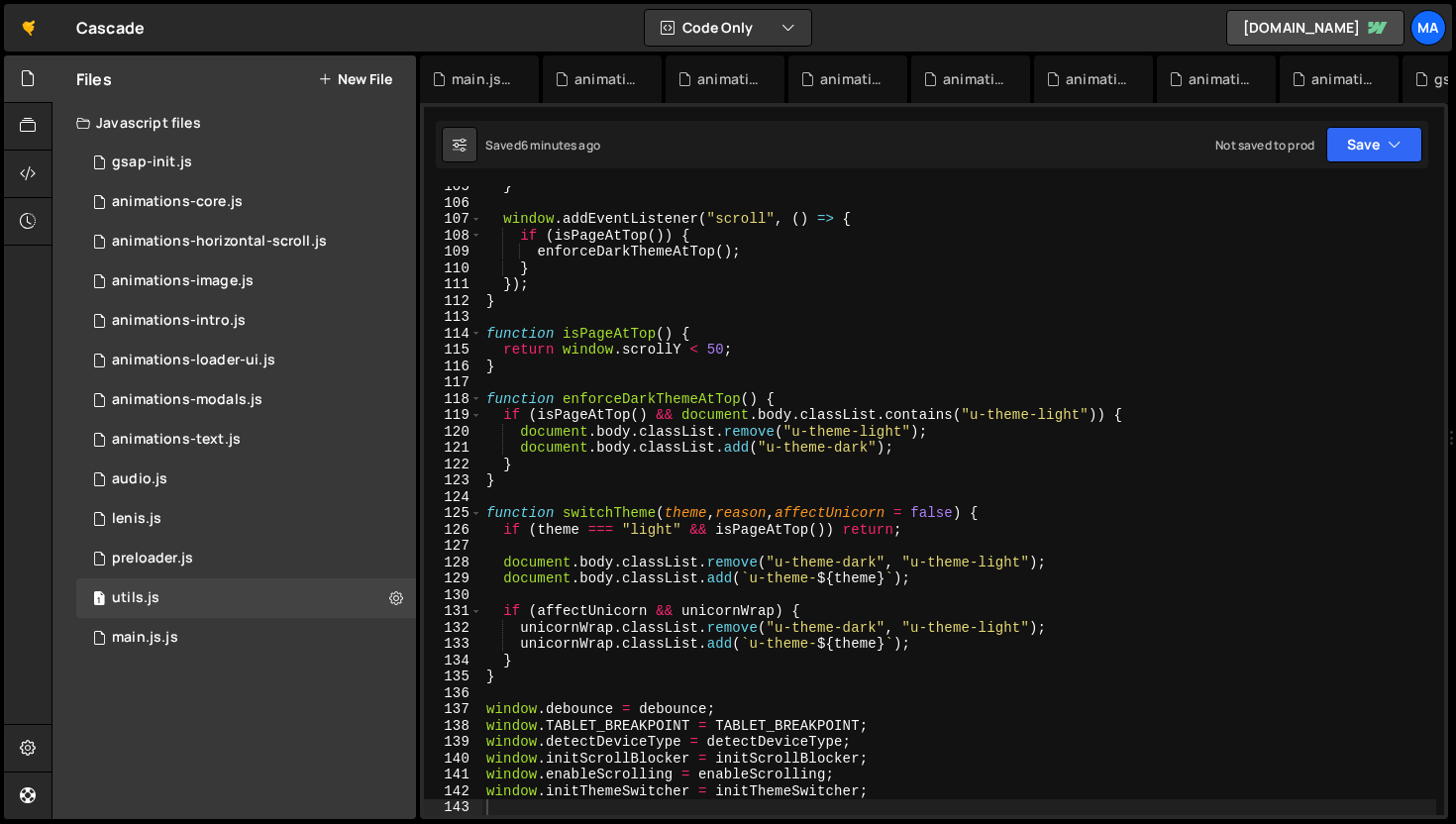 click on "}    window . addEventListener ( "scroll" ,   ( )   =>   {       if   ( isPageAtTop ( ))   {          enforceDarkThemeAtTop ( ) ;       }    }) ; } function   isPageAtTop ( )   {    return   window . scrollY   <   50 ; } function   enforceDarkThemeAtTop ( )   {    if   ( isPageAtTop ( )   &&   document . body . classList . contains ( "u-theme-light" ))   {       document . body . classList . remove ( "u-theme-light" ) ;       document . body . classList . add ( "u-theme-dark" ) ;    } } function   switchTheme ( theme ,  reason ,  affectUnicorn   =   false )   {    if   ( theme   ===   "light"   &&   isPageAtTop ( ))   return ;    document . body . classList . remove ( "u-theme-dark" ,   "u-theme-light" ) ;    document . body . classList . add ( ` u-theme- ${ theme } ` ) ;    if   ( affectUnicorn   &&   unicornWrap )   {       unicornWrap . classList . remove ( "u-theme-dark" ,   "u-theme-light" ) ;       unicornWrap . classList . add ( ` u-theme- ${ theme } ` ) ;    } } window . debounce   =   debounce ; ." at bounding box center (959, 509) 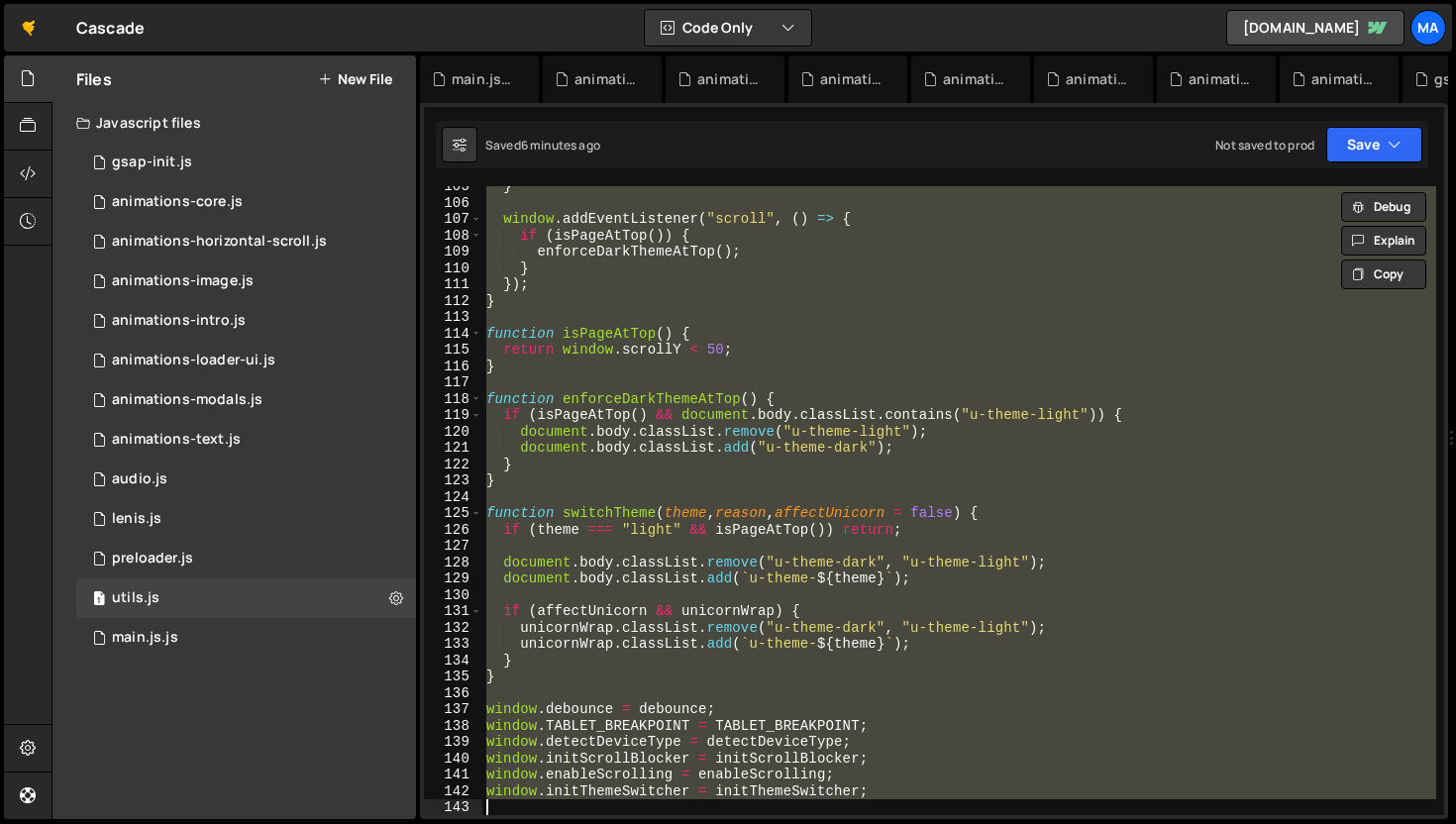 paste 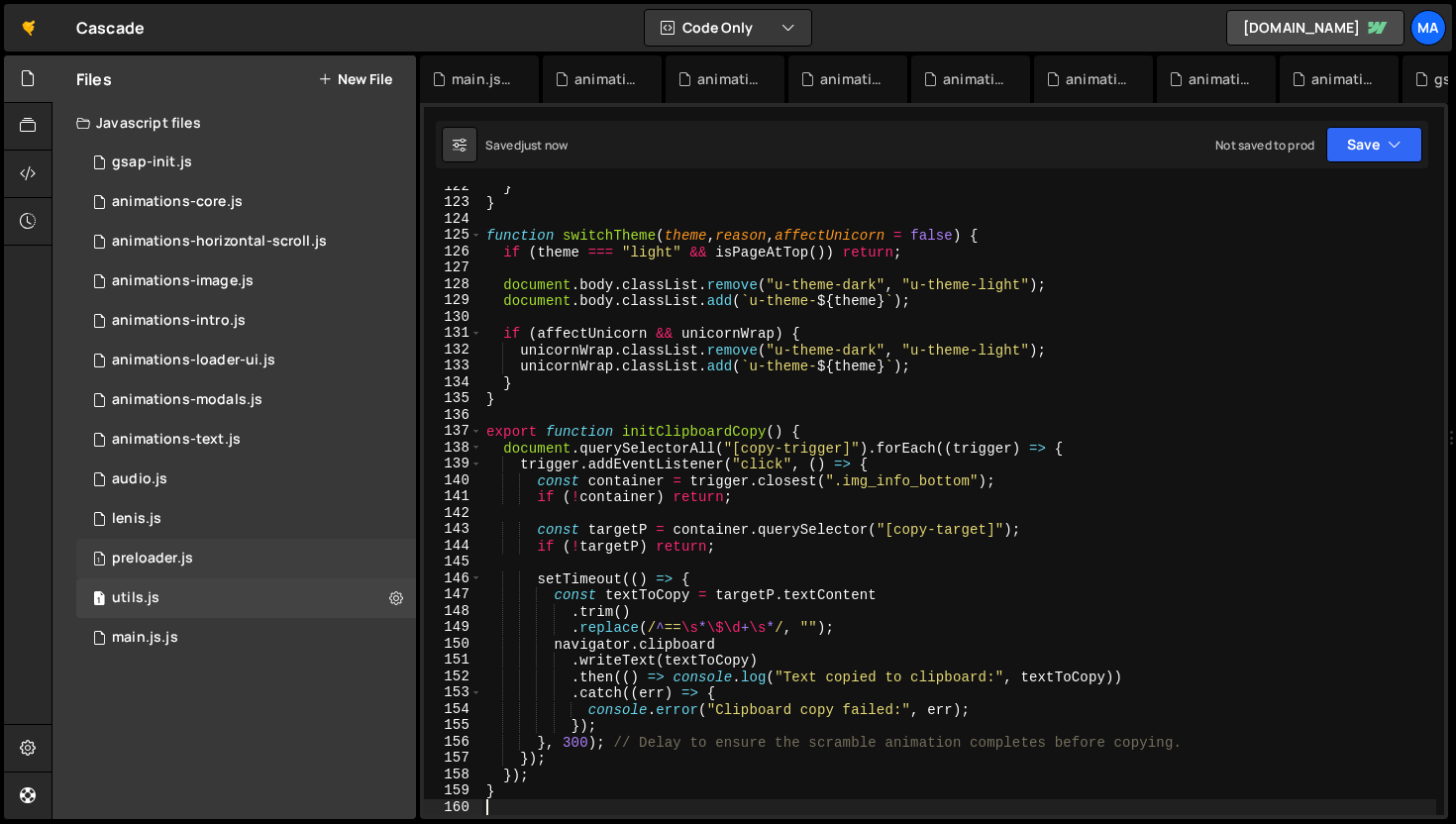 click on "1
preloader.js
0" at bounding box center [250, 559] 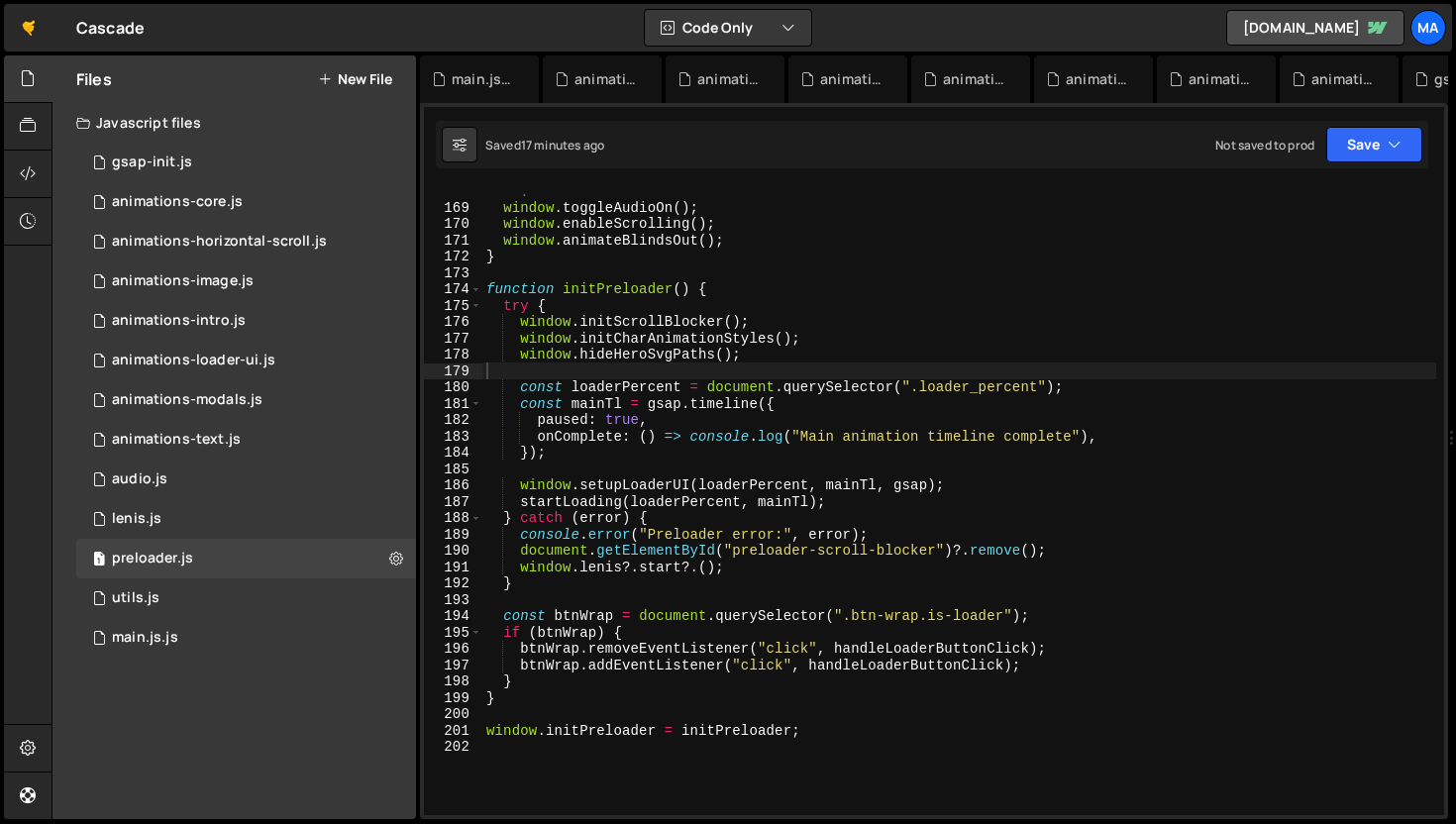 click on "//  TODO (LS): Check what happens to this thing. Is this the best way to do it? Think about the order of things      .    window . toggleAudioOn ( ) ;    window . enableScrolling ( ) ;    window . animateBlindsOut ( ) ; } function   initPreloader ( )   {    try   {       window . initScrollBlocker ( ) ;       window . initCharAnimationStyles ( ) ;       window . hideHeroSvgPaths ( ) ;       const   loaderPercent   =   document . querySelector ( ".loader_percent" ) ;       const   mainTl   =   gsap . timeline ({          paused :   true ,          onComplete :   ( )   =>   console . log ( "Main animation timeline complete" ) ,       }) ;       window . setupLoaderUI ( loaderPercent ,   mainTl ,   gsap ) ;       startLoading ( loaderPercent ,   mainTl ) ;    }   catch   ( error )   {       console . error ( "Preloader error:" ,   error ) ;       document . getElementById ( "preloader-scroll-blocker" ) ?. remove ( ) ;       window . lenis ?. start ?. ( ) ;    }    const   btnWrap   =   document . ( ) ;" at bounding box center (959, 505) 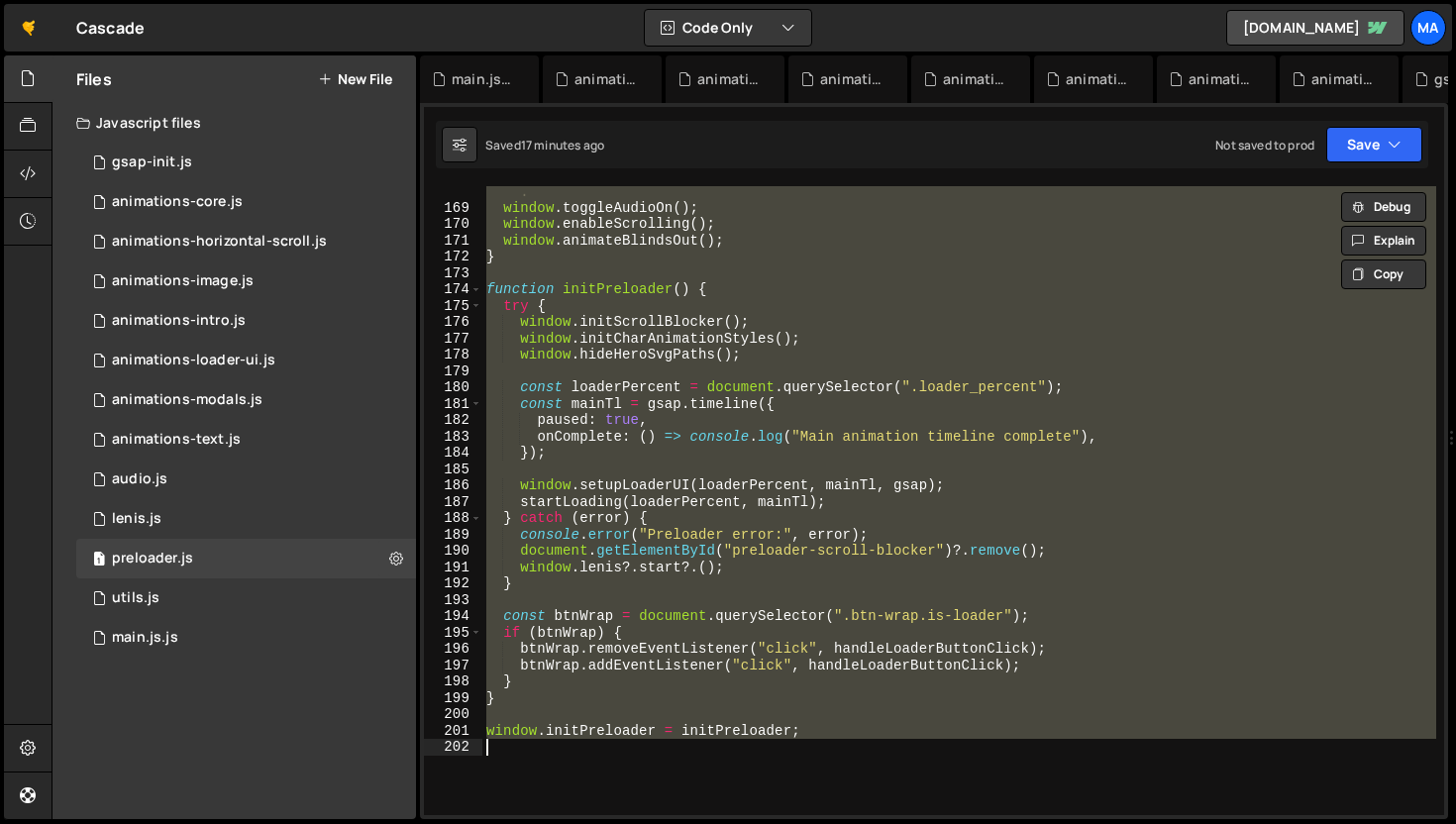 paste 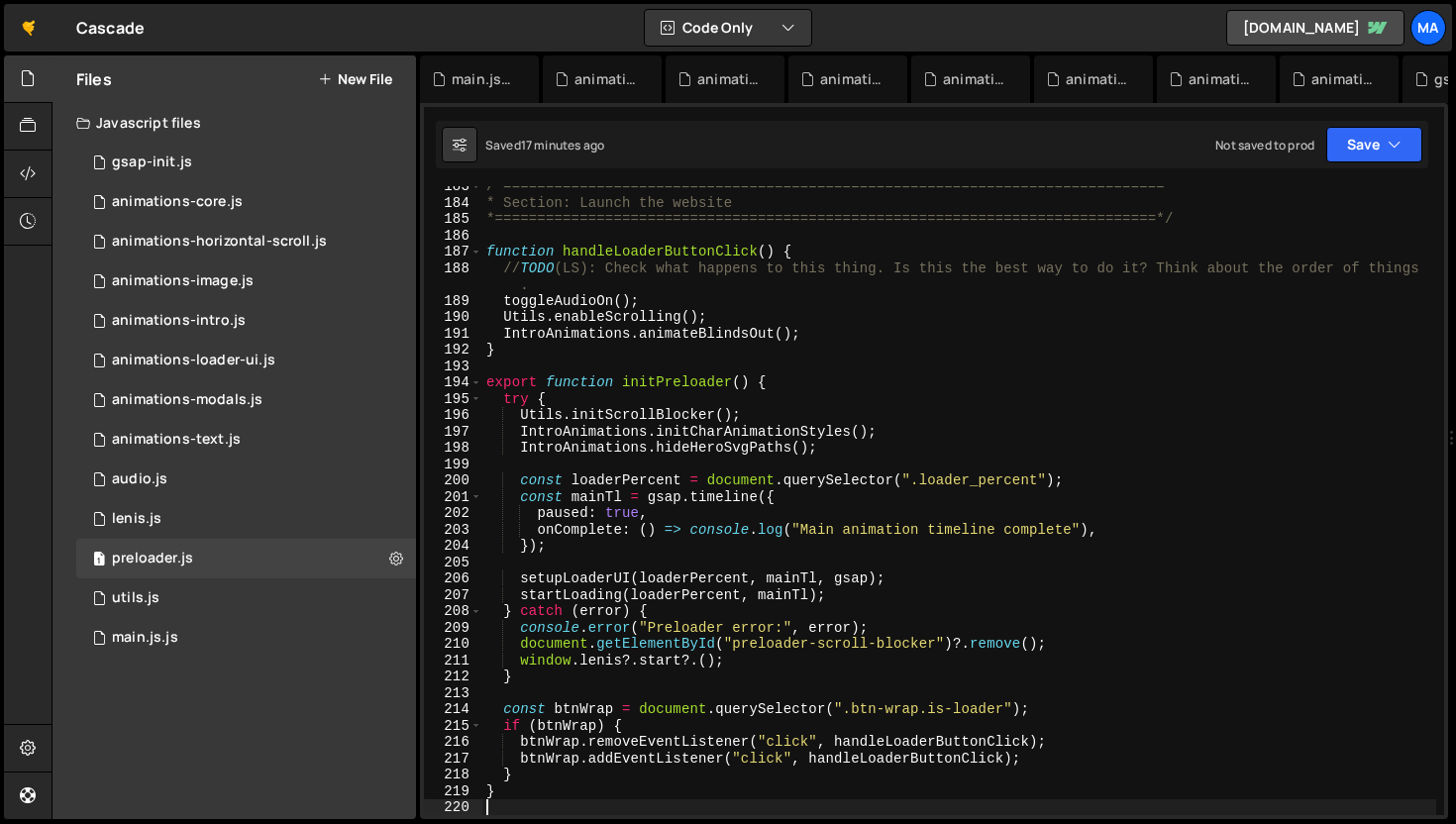 scroll, scrollTop: 2982, scrollLeft: 0, axis: vertical 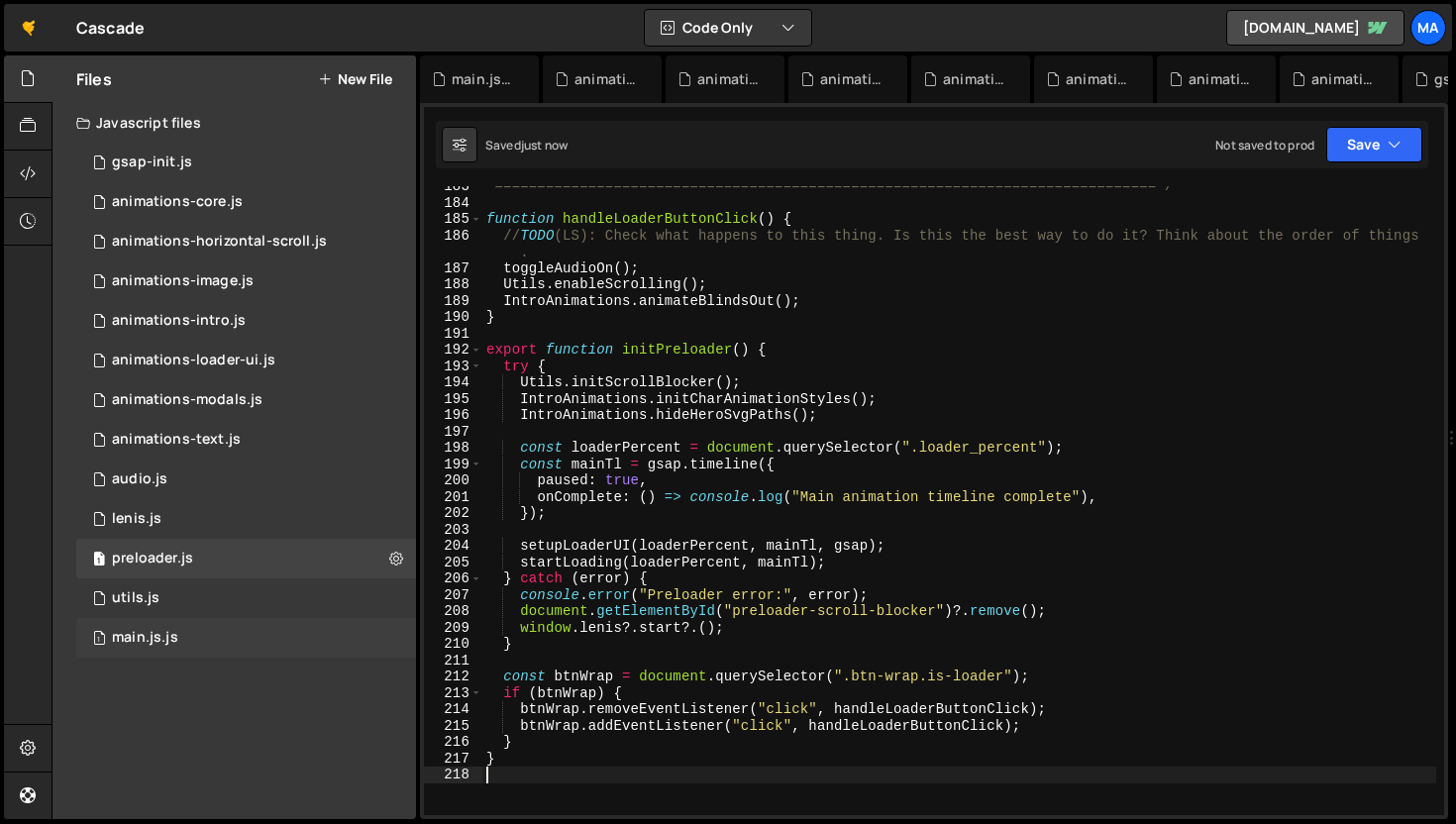 click on "1
main.js.js
0" at bounding box center (246, 638) 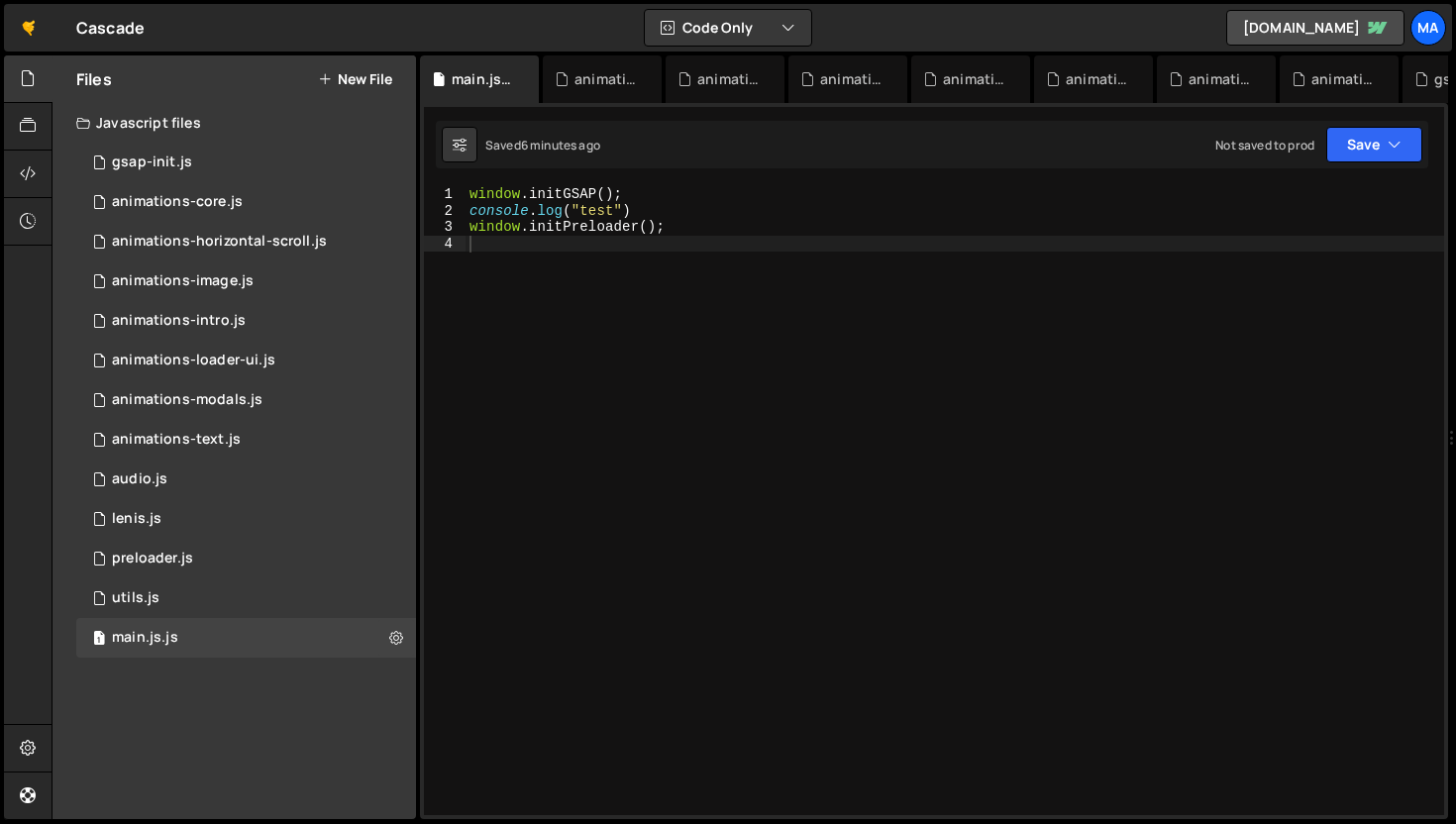 click on "window . initGSAP ( ) ; console . log ( "test" ) window . initPreloader ( ) ;" at bounding box center (955, 517) 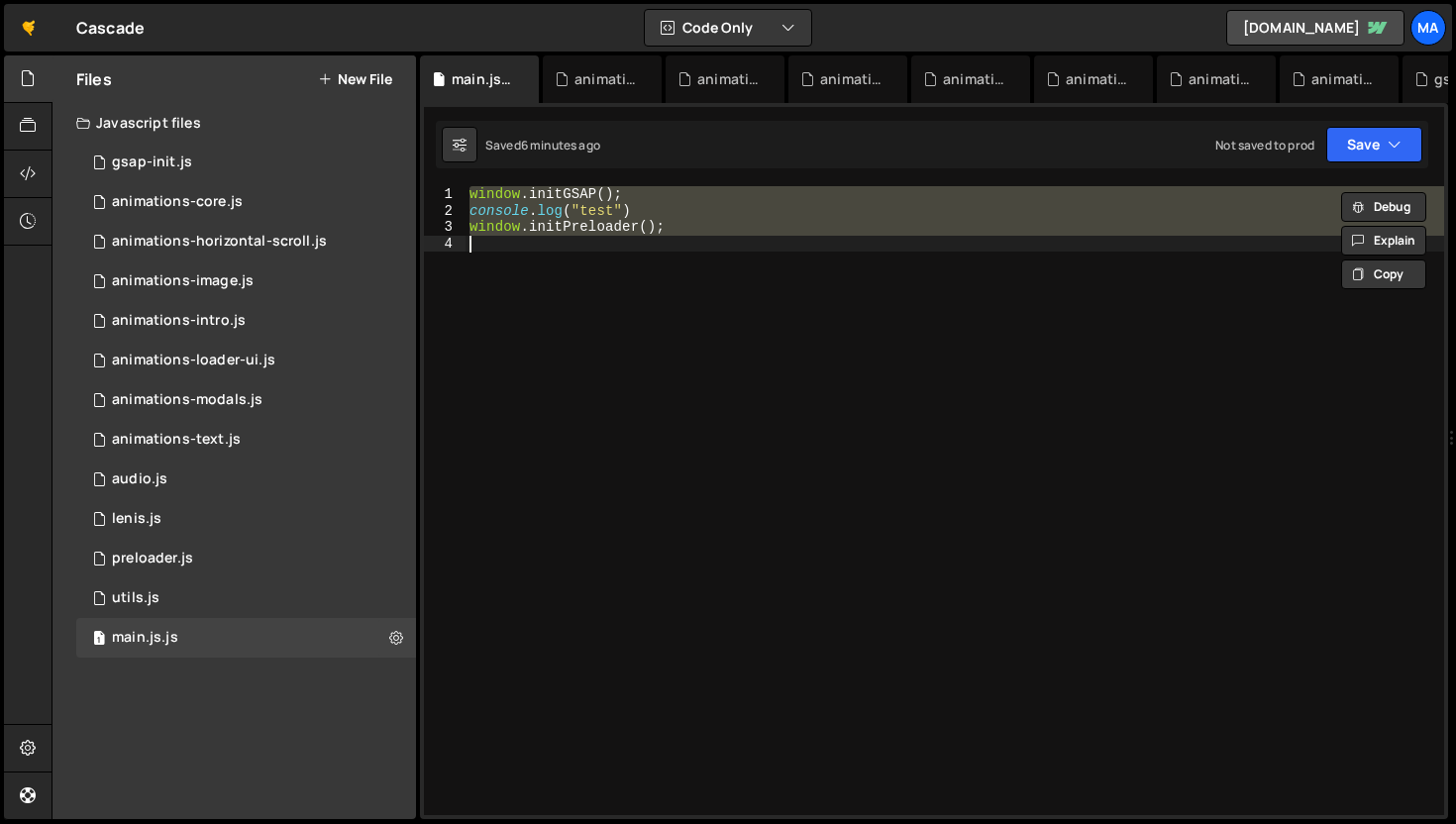 paste 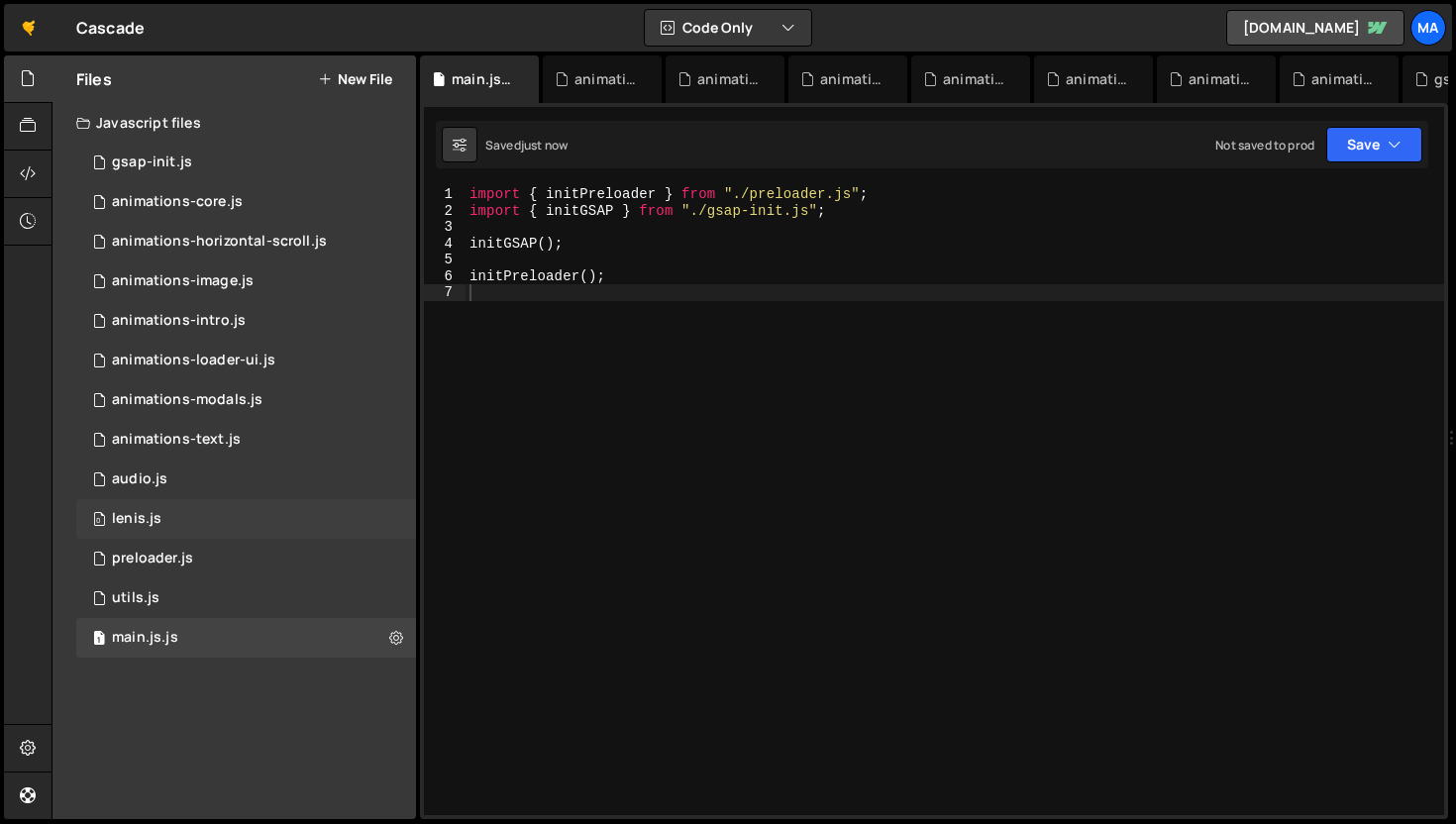 click on "0
lenis.js
0" at bounding box center [250, 519] 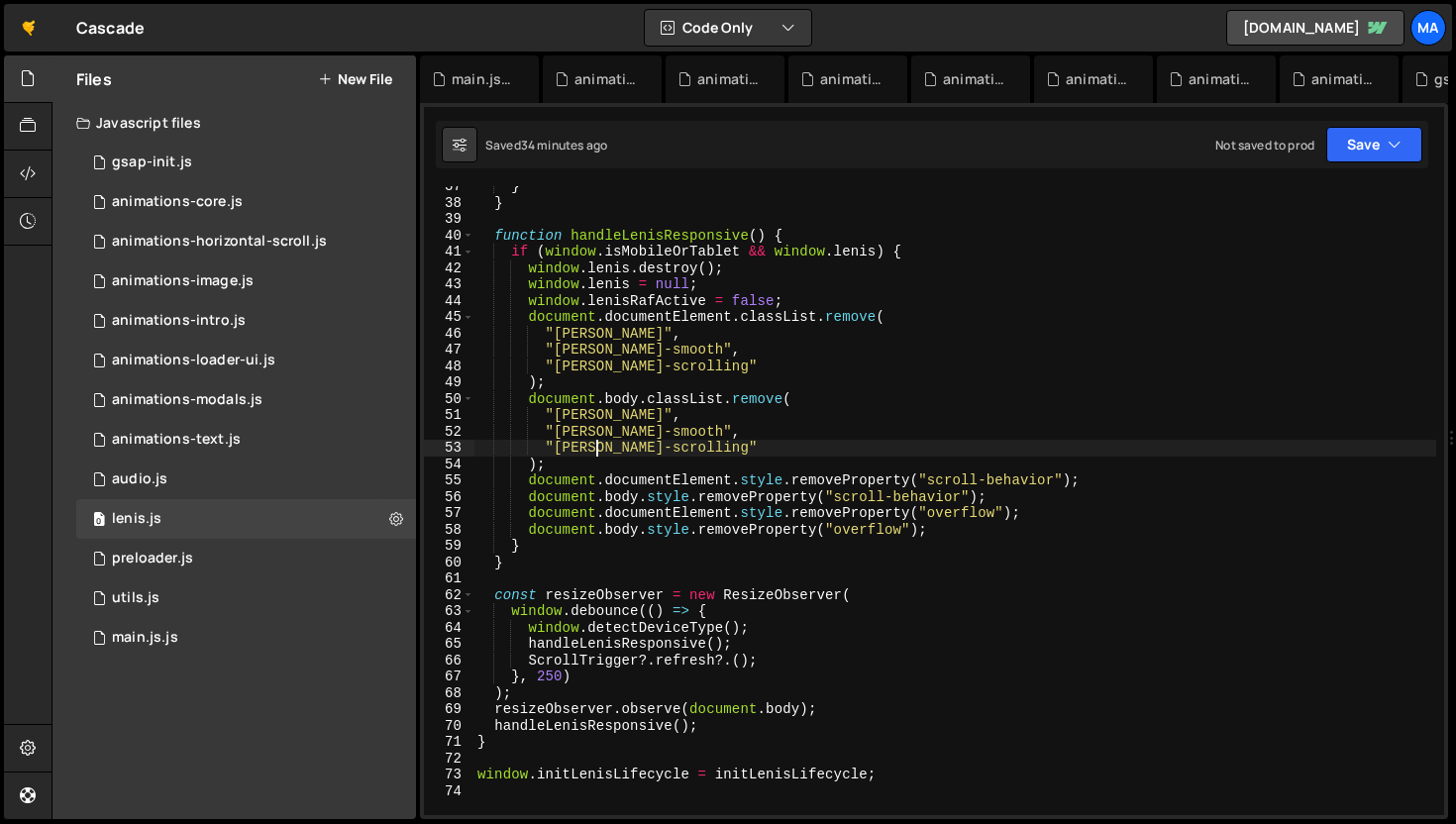click on "}    }    function   handleLenisResponsive ( )   {       if   ( window . isMobileOrTablet   &&   window . lenis )   {          window . lenis . destroy ( ) ;          window . lenis   =   null ;          window . lenisRafActive   =   false ;          document . documentElement . classList . remove (             "lenis" ,             "lenis-smooth" ,             "lenis-scrolling"          ) ;          document . body . classList . remove (             "lenis" ,             "lenis-smooth" ,             "lenis-scrolling"          ) ;          document . documentElement . style . removeProperty ( "scroll-behavior" ) ;          document . body . style . removeProperty ( "scroll-behavior" ) ;          document . documentElement . style . removeProperty ( "overflow" ) ;          document . body . style . removeProperty ( "overflow" ) ;       }    }    const   resizeObserver   =   new   ResizeObserver (       window . debounce (( )   =>   {          window . detectDeviceType ( ) ;          handleLenisResponsive" at bounding box center [955, 509] 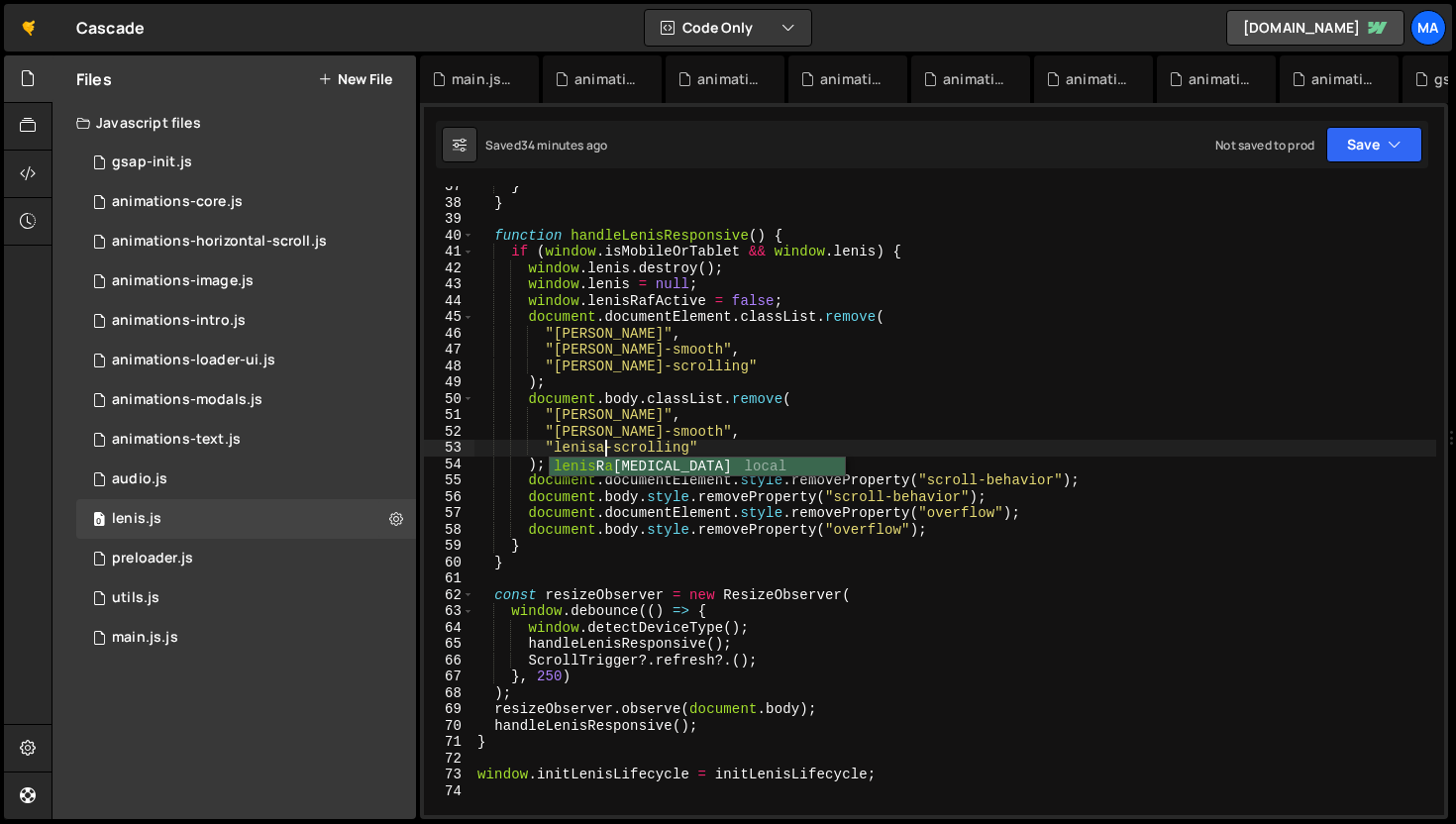 paste 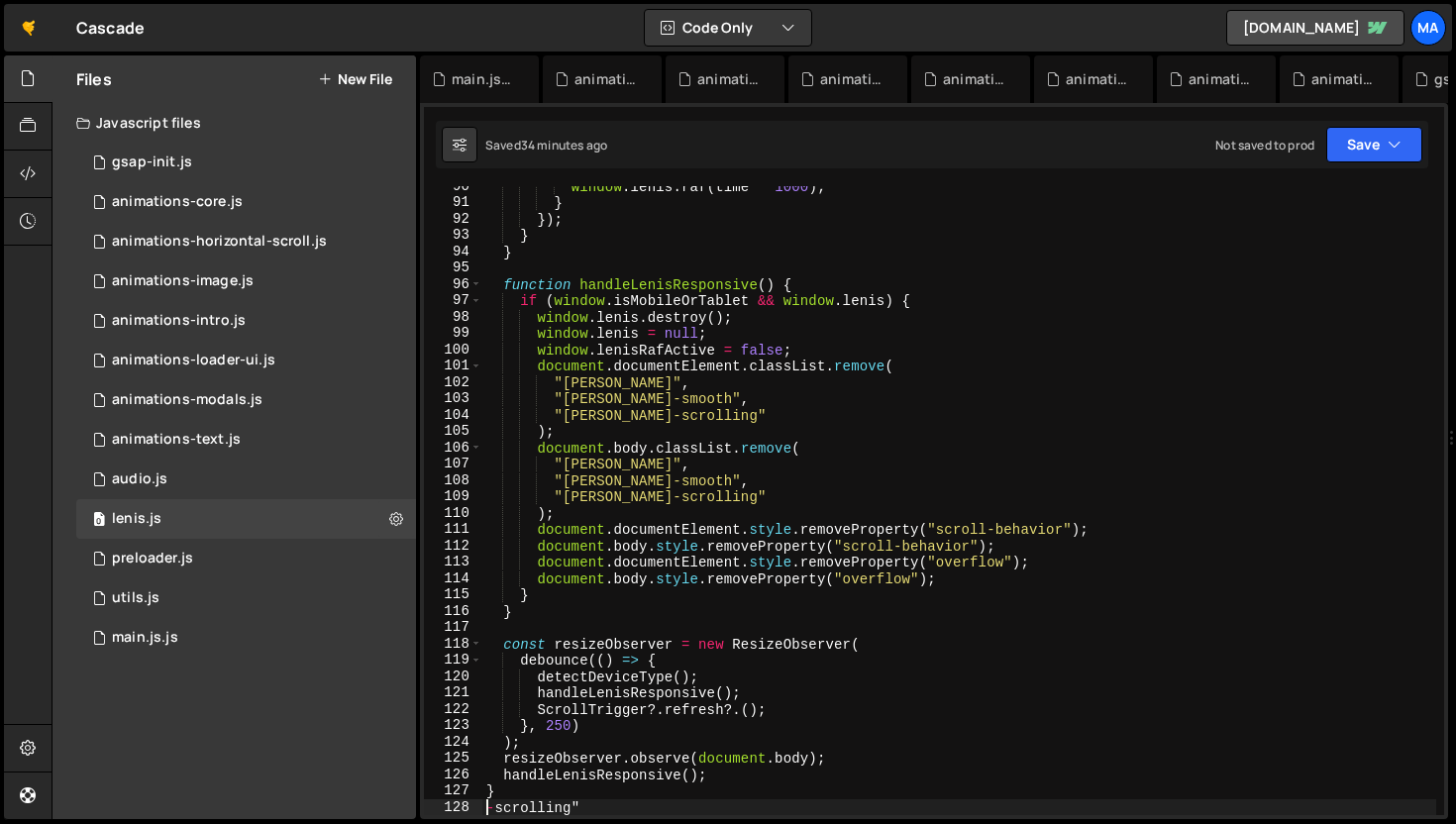 type on "window.initLenisLifecycle = initLenisLifecycle;" 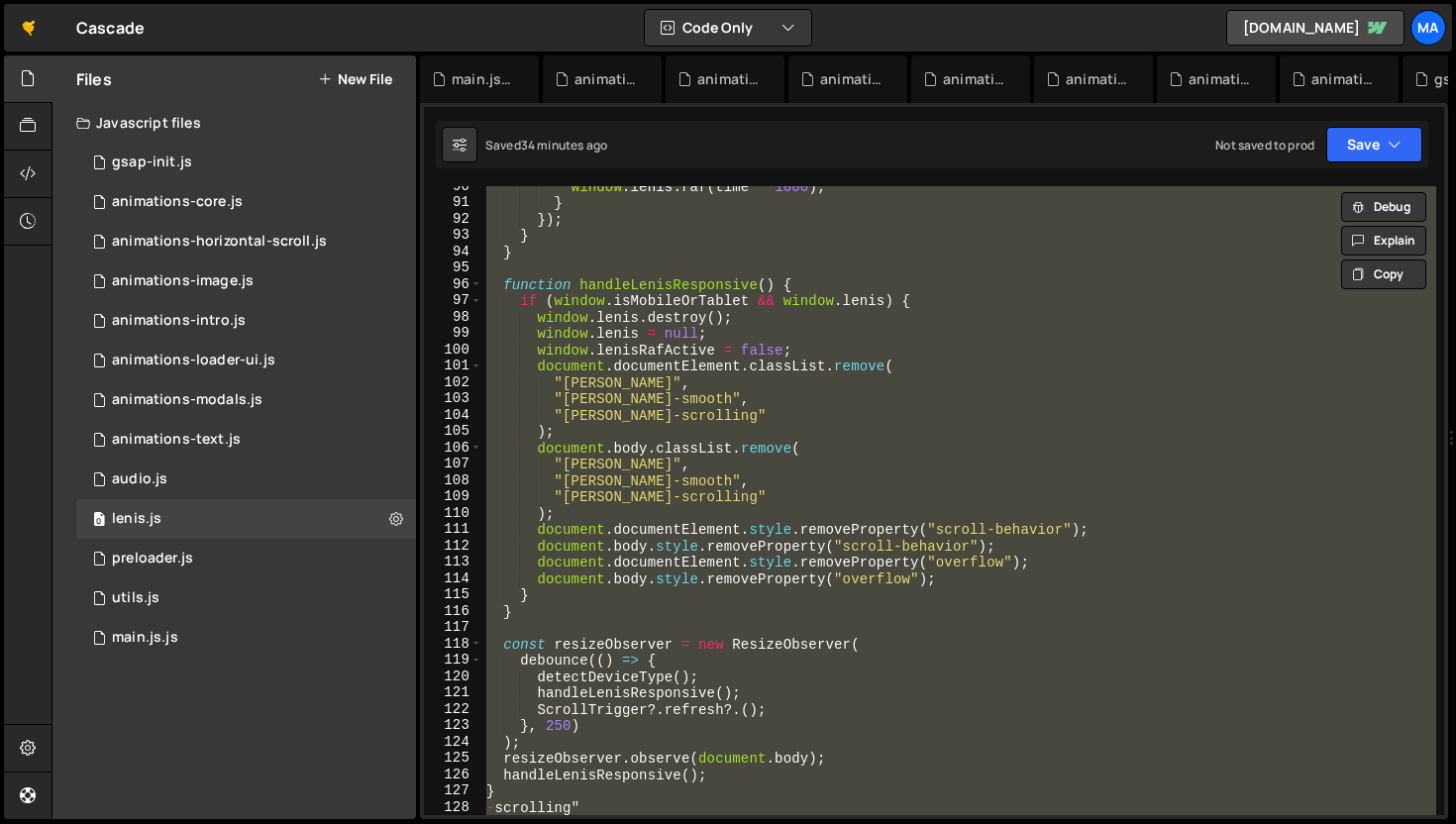 paste 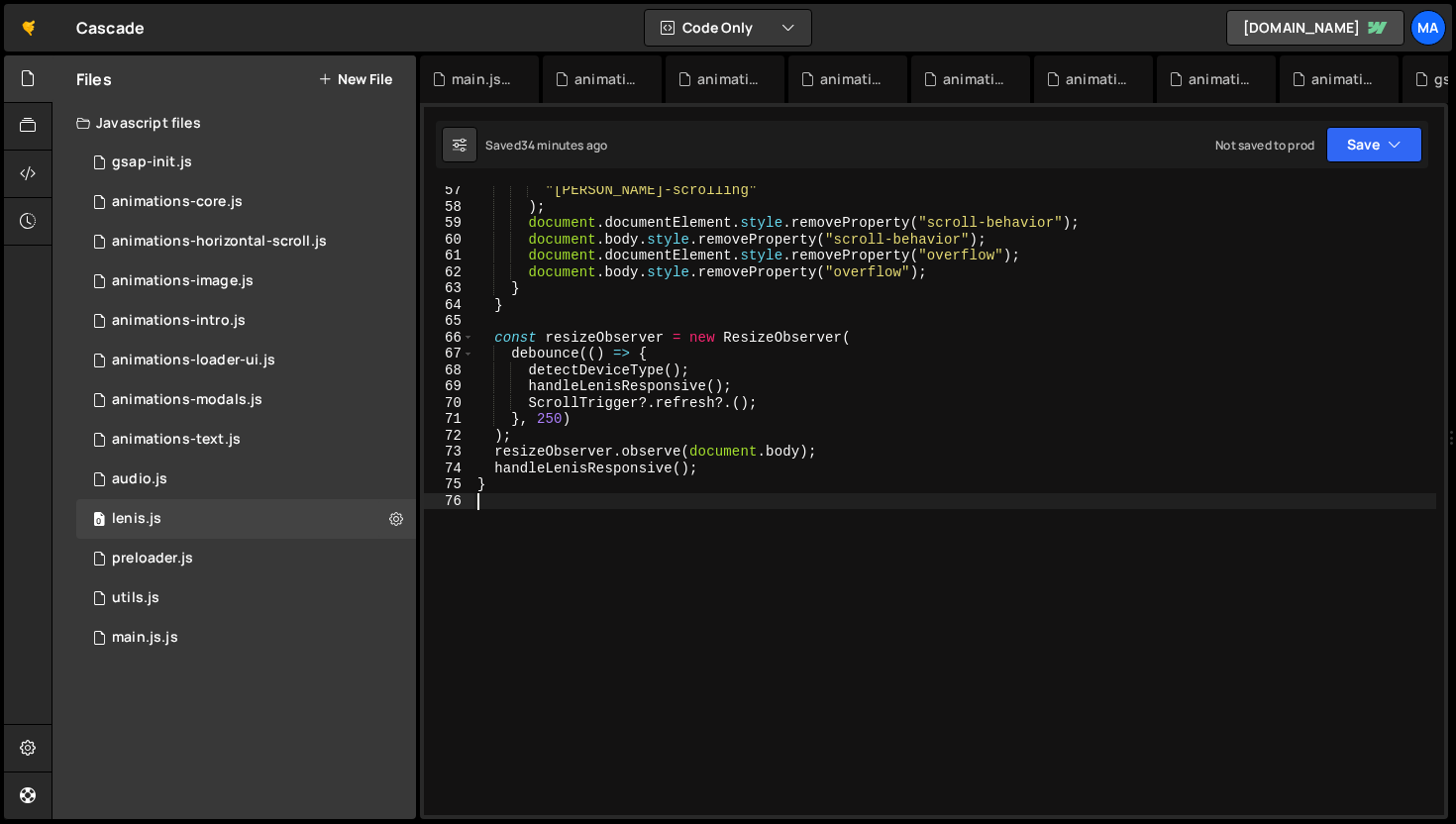 scroll, scrollTop: 0, scrollLeft: 0, axis: both 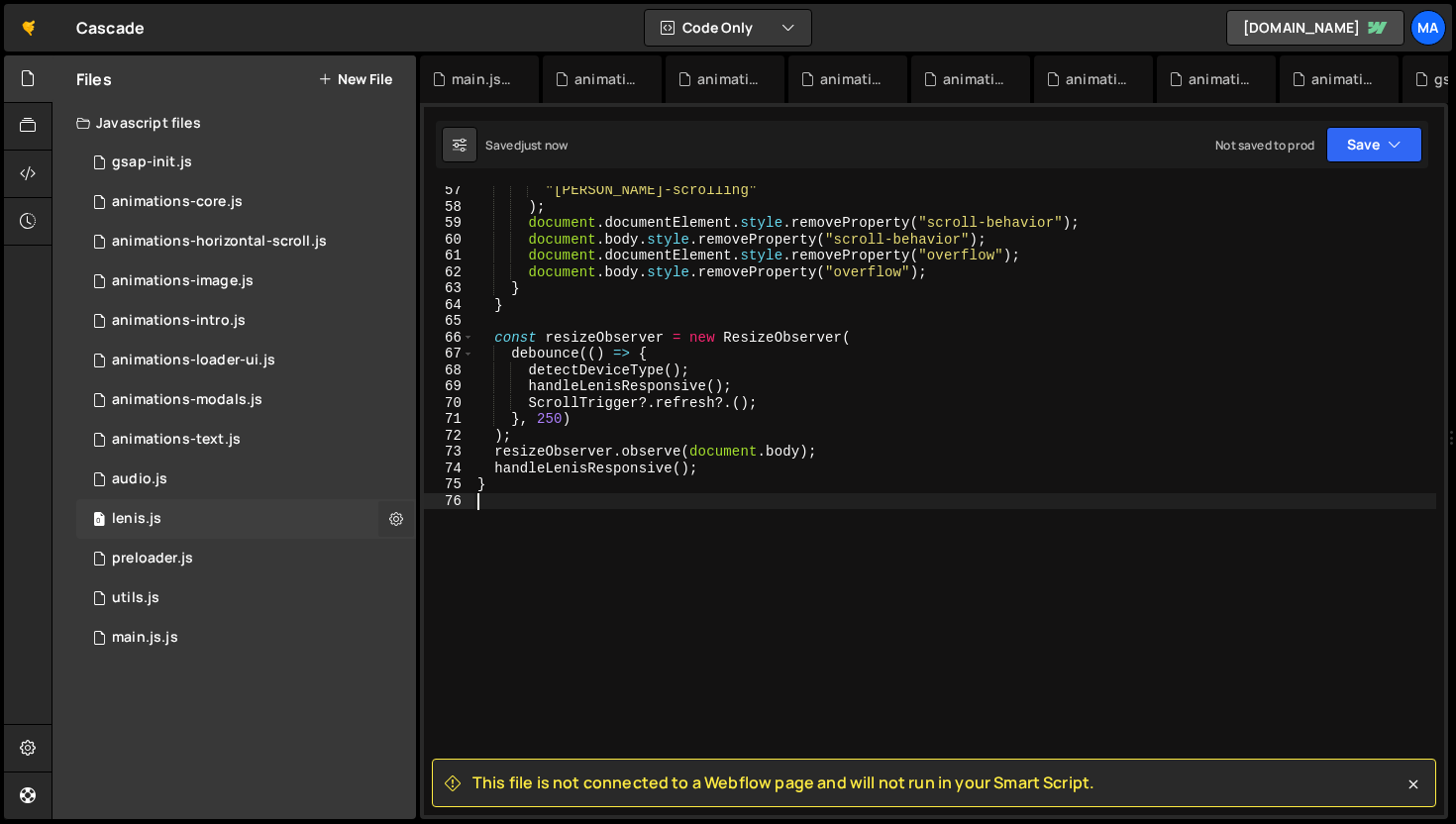 type 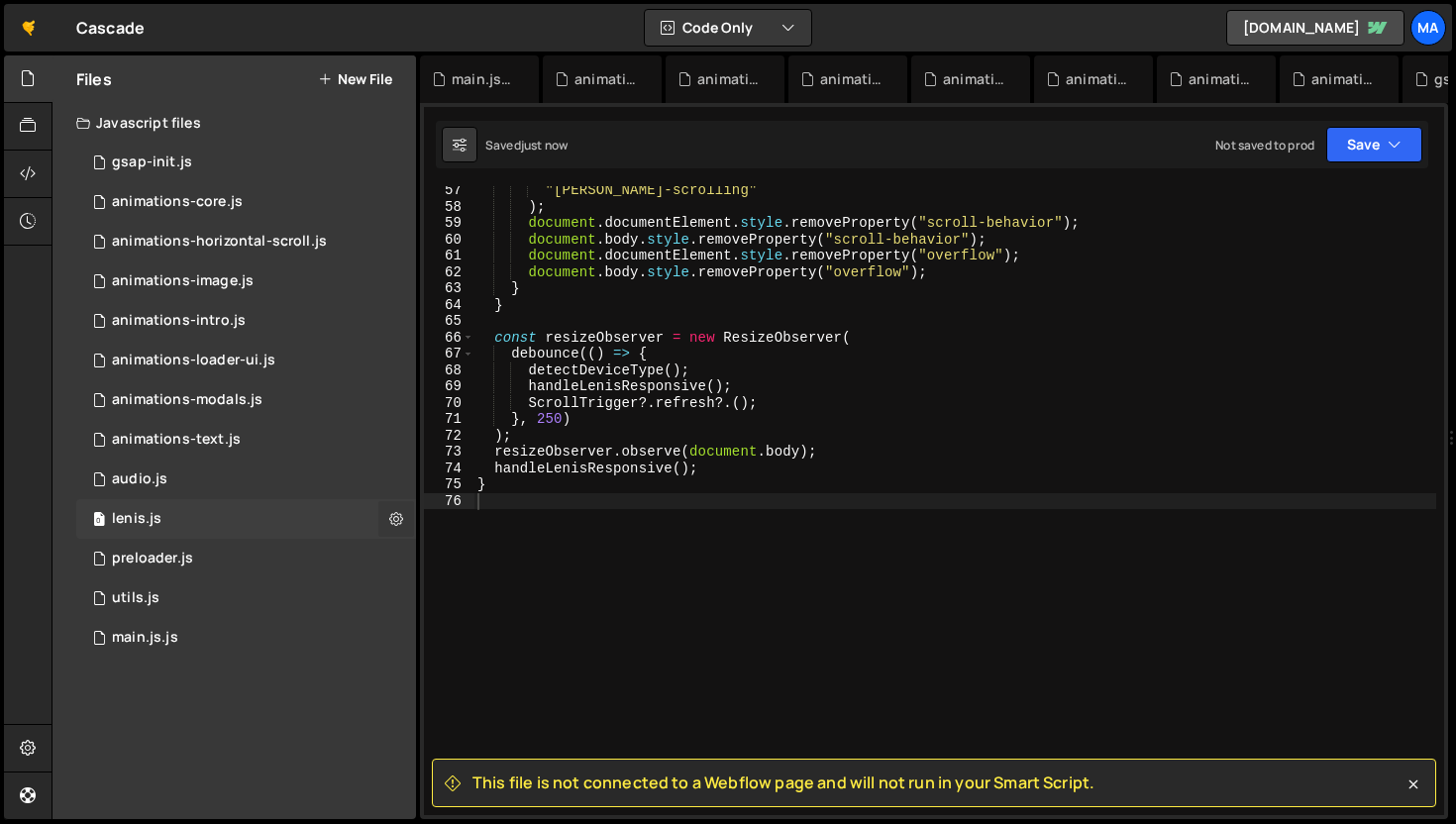 click at bounding box center [396, 518] 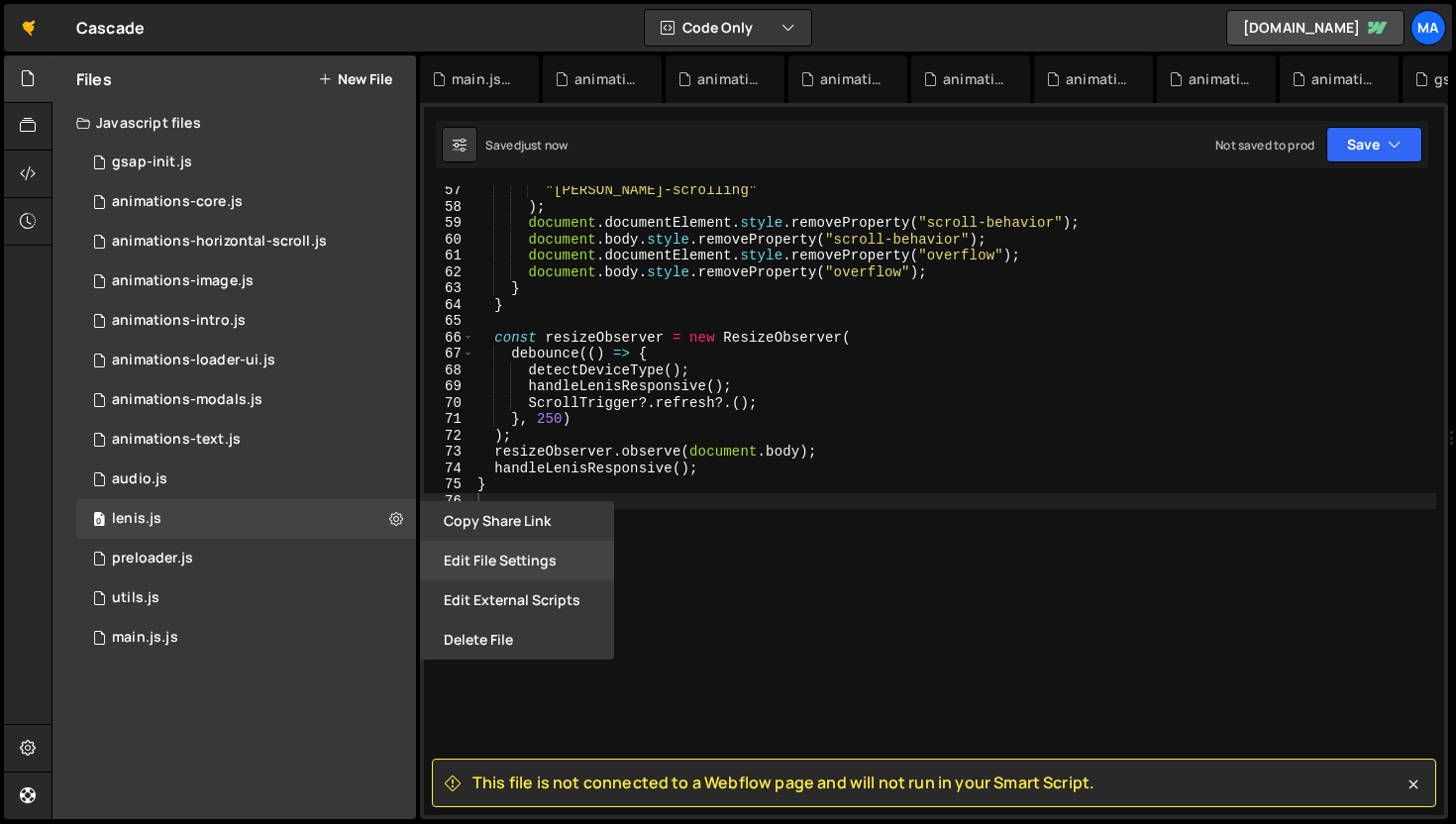 click on "Edit File Settings" at bounding box center (517, 561) 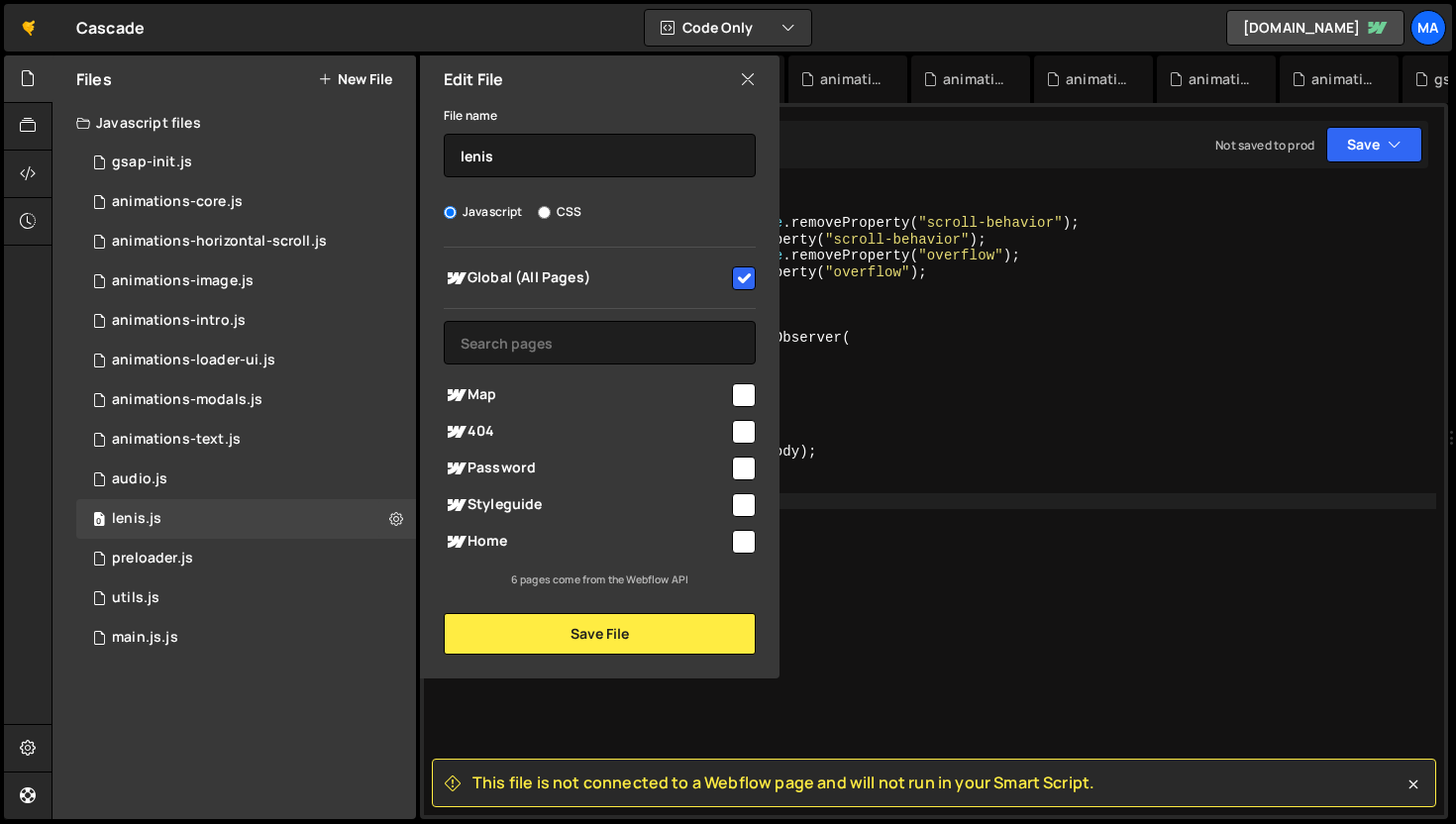 click at bounding box center [744, 278] 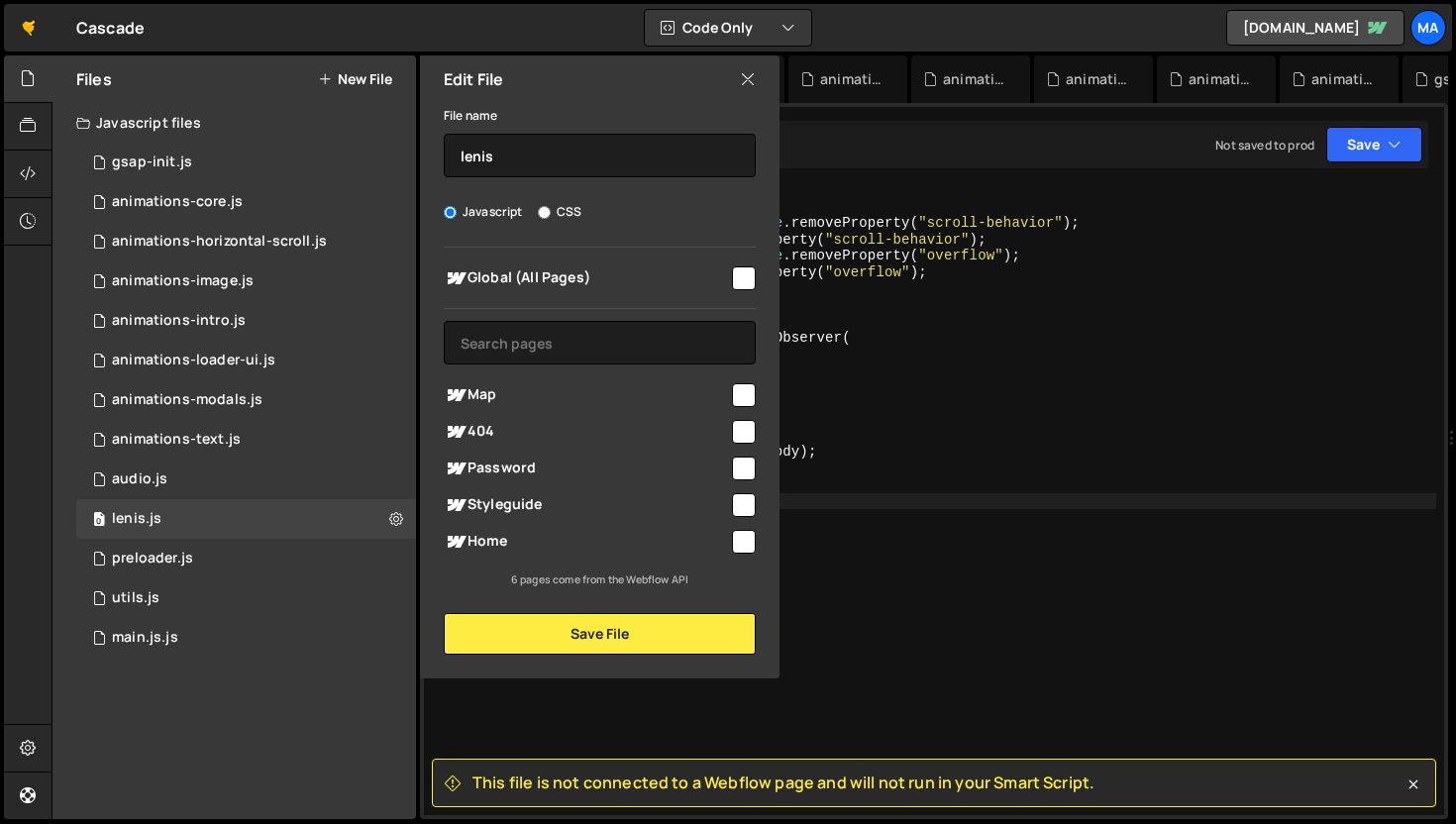 click at bounding box center (744, 278) 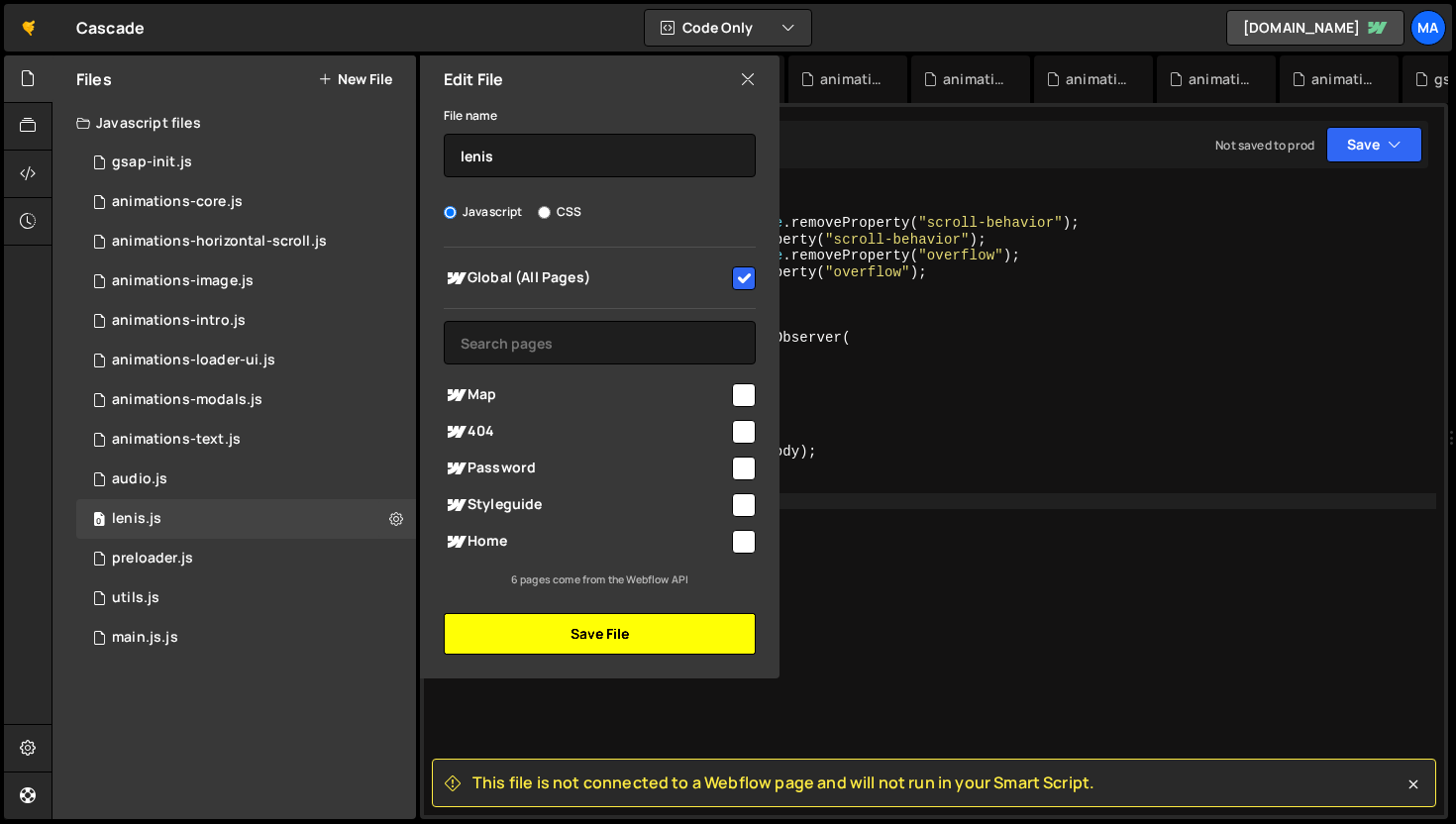 click on "Save File" at bounding box center (599, 634) 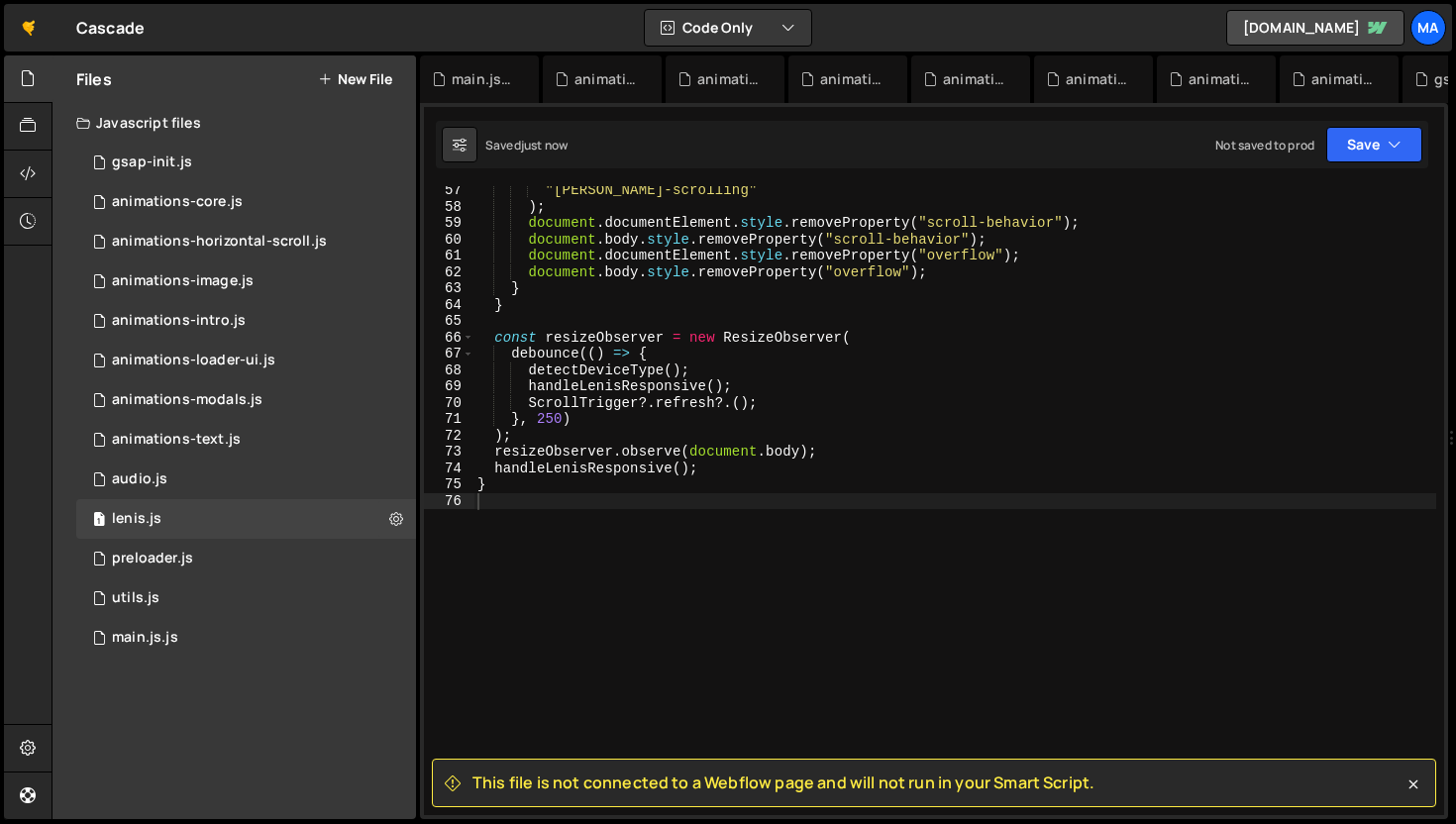 click on ""lenis-scrolling"          ) ;          document . documentElement . style . removeProperty ( "scroll-behavior" ) ;          document . body . style . removeProperty ( "scroll-behavior" ) ;          document . documentElement . style . removeProperty ( "overflow" ) ;          document . body . style . removeProperty ( "overflow" ) ;       }    }    const   resizeObserver   =   new   ResizeObserver (       debounce (( )   =>   {          detectDeviceType ( ) ;          handleLenisResponsive ( ) ;          ScrollTrigger ?. refresh ?. ( ) ;       } ,   250 )    ) ;    resizeObserver . observe ( document . body ) ;    handleLenisResponsive ( ) ; }" at bounding box center [955, 513] 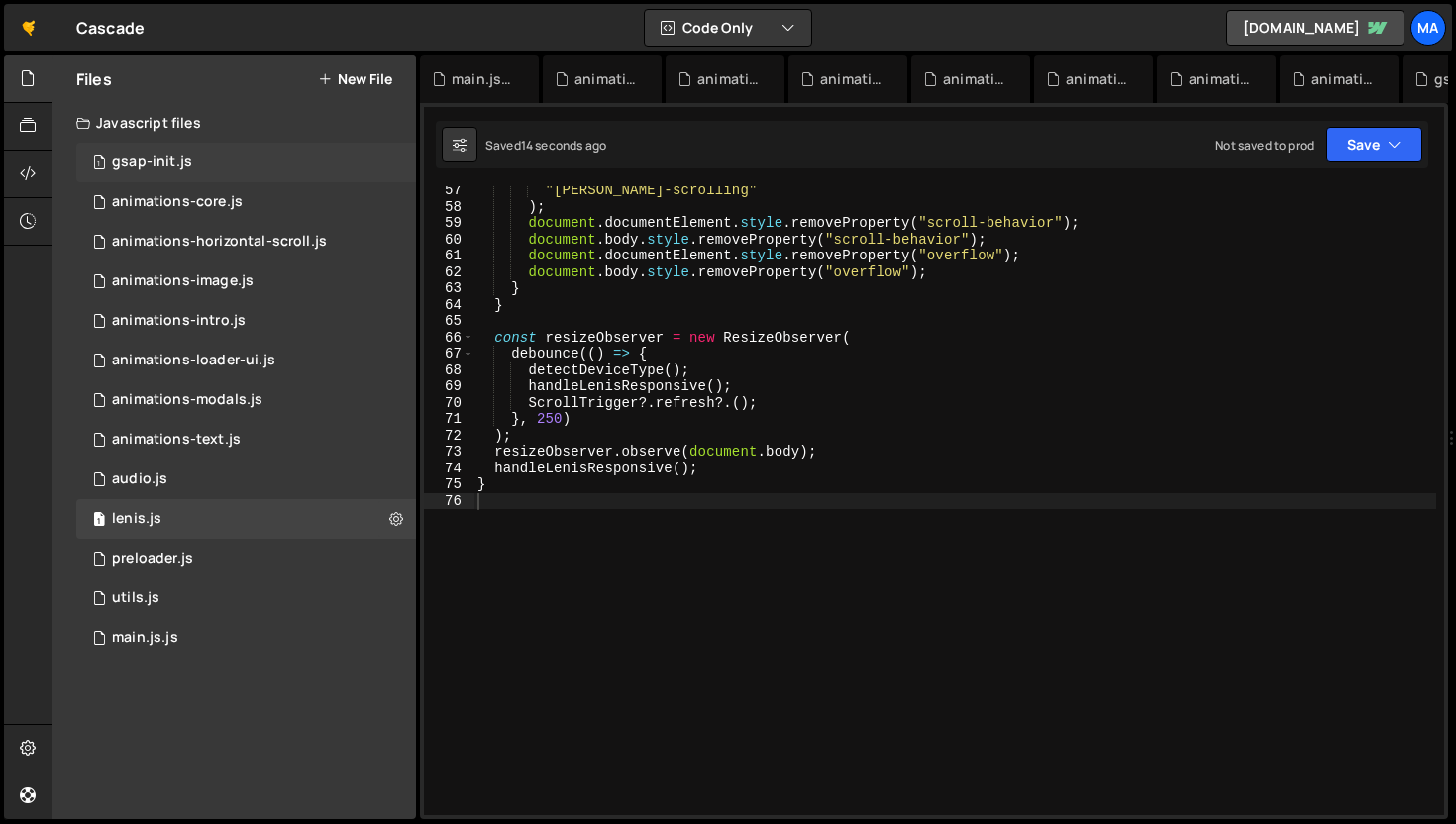 click on "gsap-init.js" at bounding box center (152, 162) 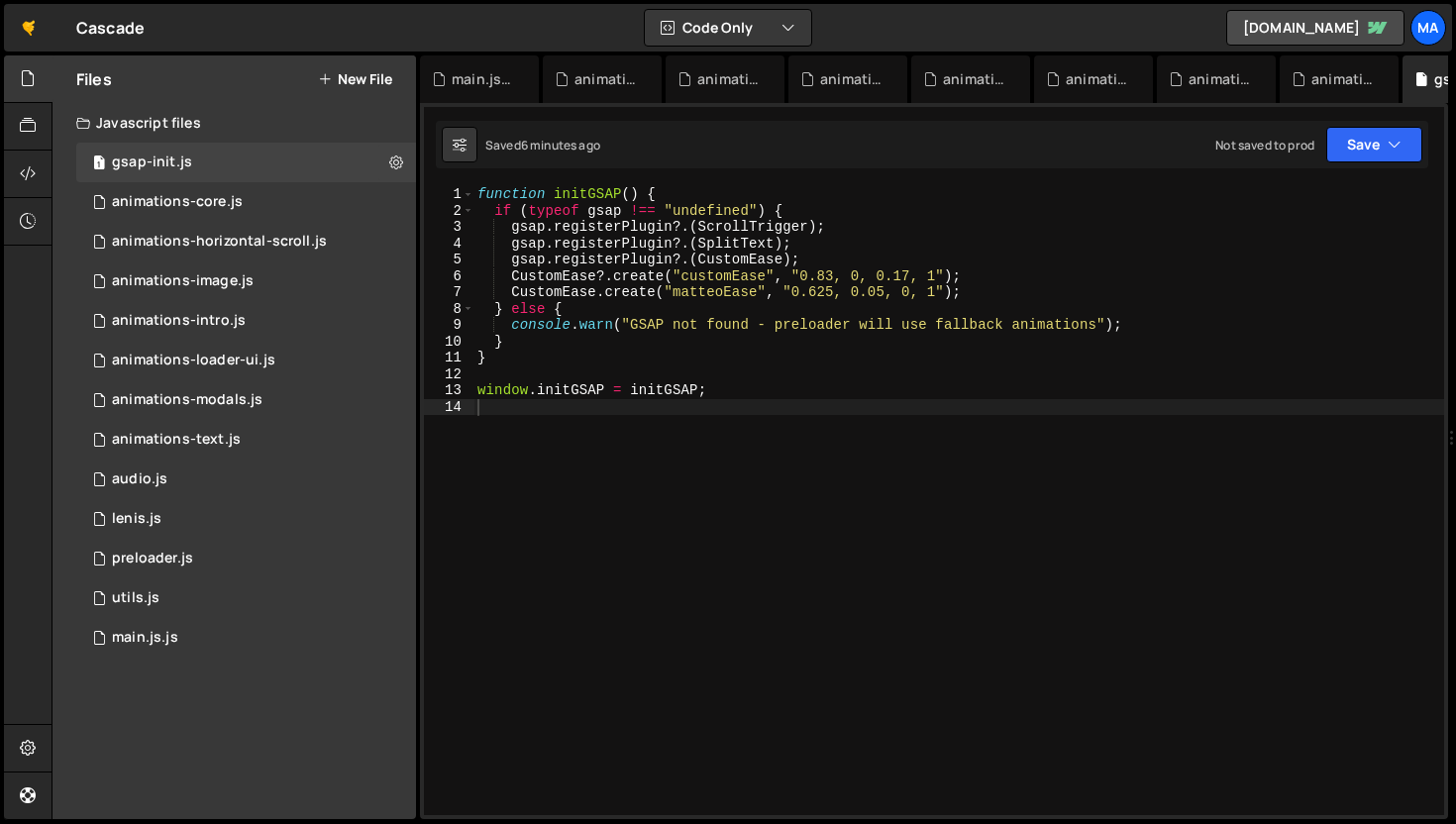click on "function   initGSAP ( )   {    if   ( typeof   gsap   !==   "undefined" )   {       gsap . registerPlugin ?. ( ScrollTrigger ) ;       gsap . registerPlugin ?. ( SplitText ) ;       gsap . registerPlugin ?. ( CustomEase ) ;       CustomEase ?. create ( "customEase" ,   "0.83, 0, 0.17, 1" ) ;       CustomEase . create ( "matteoEase" ,   "0.625, 0.05, 0, 1" ) ;    }   else   {       console . warn ( "GSAP not found - preloader will use fallback animations" ) ;    } } window . initGSAP   =   initGSAP ;" at bounding box center [959, 517] 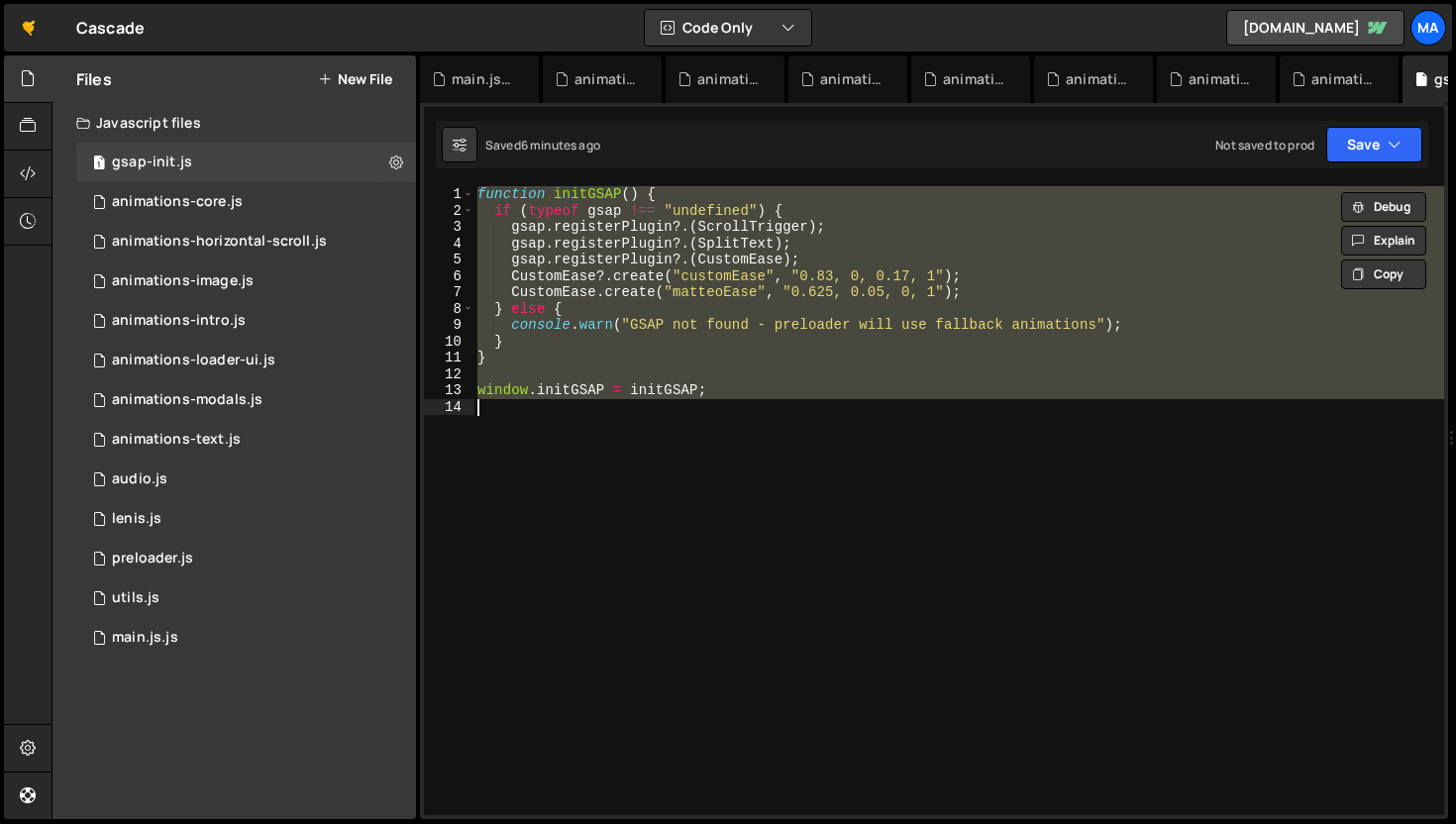 paste 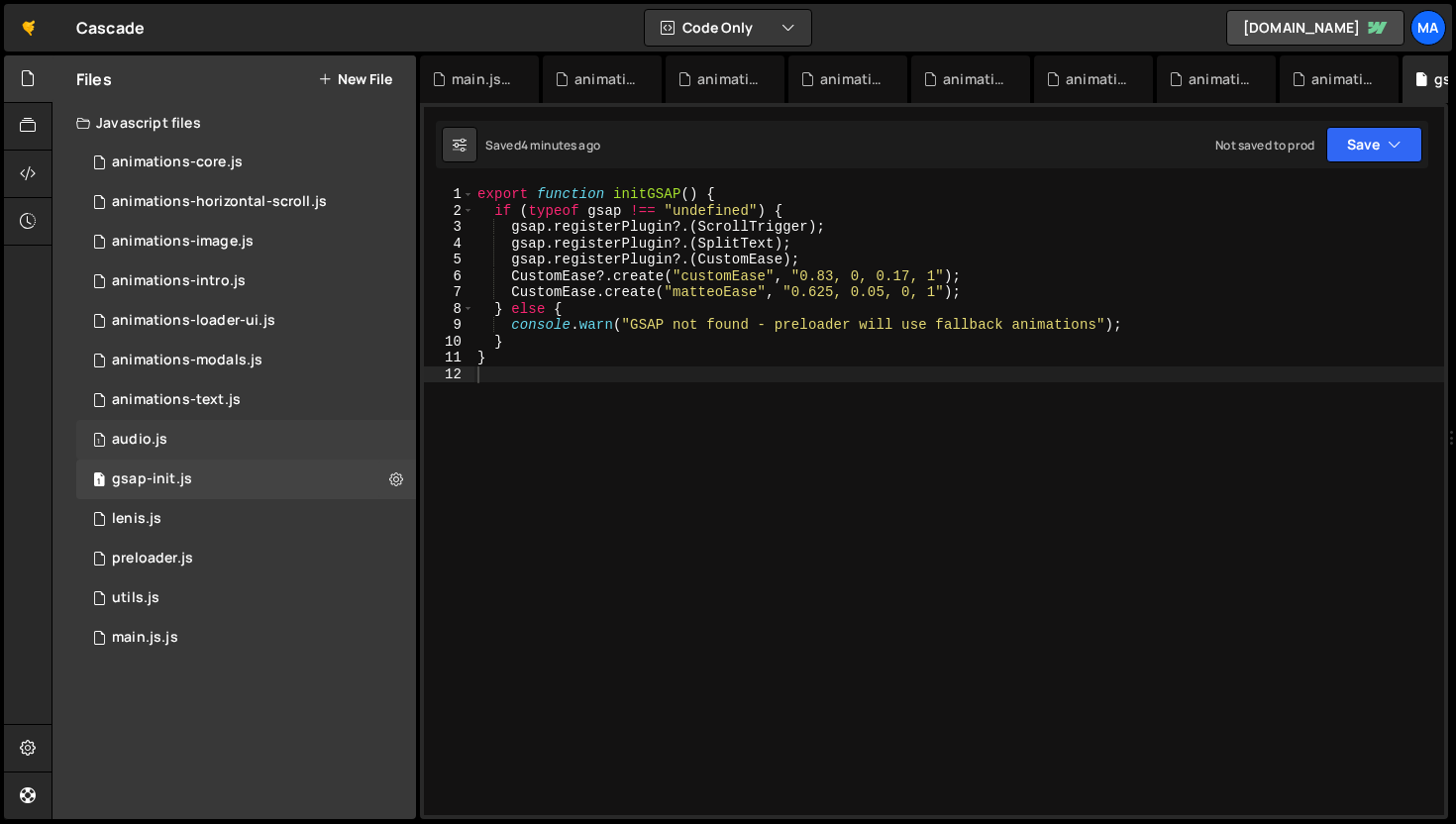 click on "1
audio.js
0" at bounding box center (250, 440) 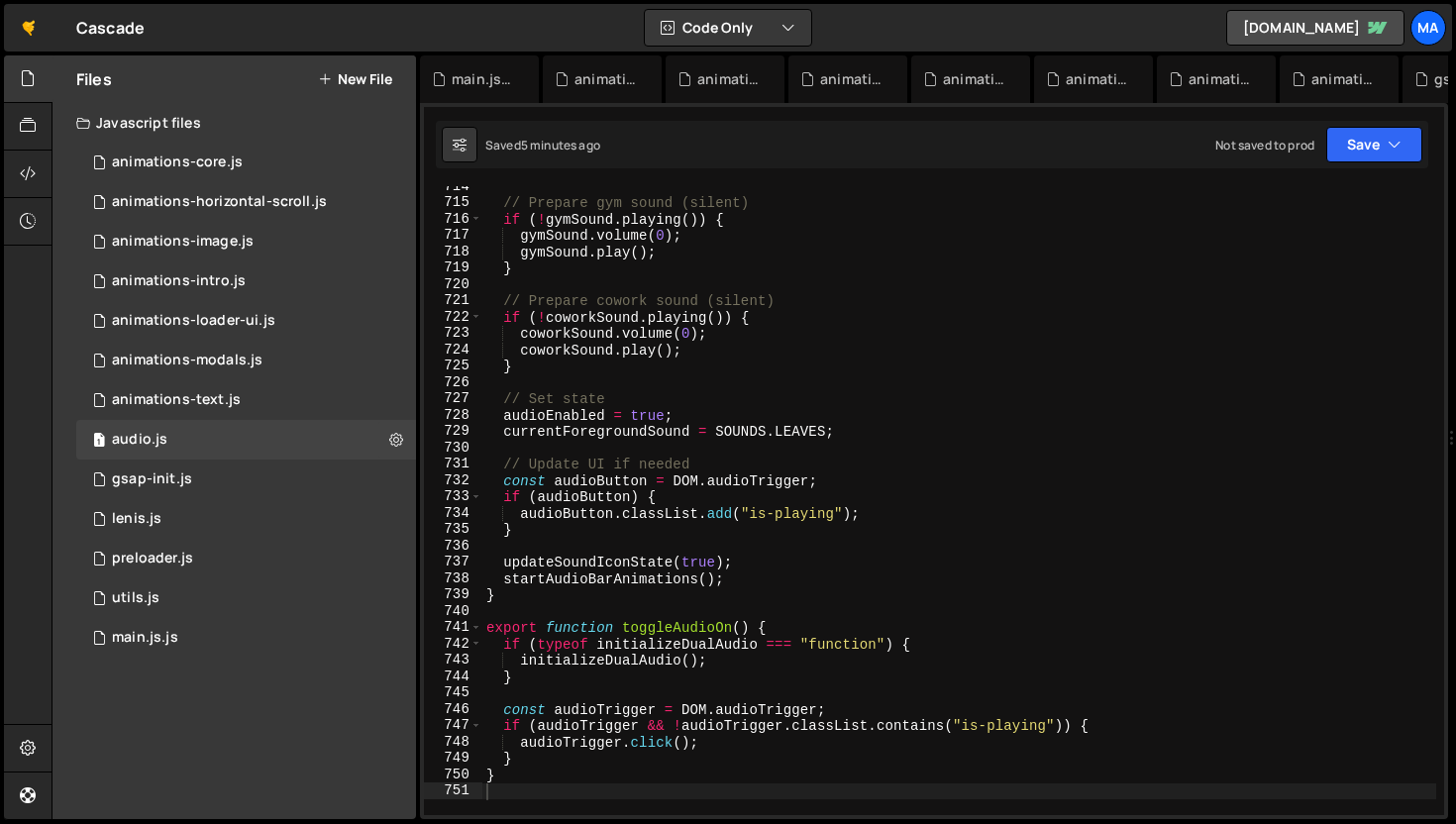 click on "// Prepare gym sound (silent)    if   ( ! gymSound . playing ( ))   {       gymSound . volume ( 0 ) ;       gymSound . play ( ) ;    }    // Prepare cowork sound (silent)    if   ( ! coworkSound . playing ( ))   {       coworkSound . volume ( 0 ) ;       coworkSound . play ( ) ;    }    // Set state    audioEnabled   =   true ;    currentForegroundSound   =   SOUNDS . LEAVES ;    // Update UI if needed    const   audioButton   =   DOM . audioTrigger ;    if   ( audioButton )   {       audioButton . classList . add ( "is-playing" ) ;    }    updateSoundIconState ( true ) ;    startAudioBarAnimations ( ) ; } export   function   toggleAudioOn ( )   {    if   ( typeof   initializeDualAudio   ===   "function" )   {       initializeDualAudio ( ) ;    }    const   audioTrigger   =   DOM . audioTrigger ;    if   ( audioTrigger   &&   ! audioTrigger . classList . contains ( "is-playing" ))   {       audioTrigger . click ( ) ;    } }" at bounding box center [959, 509] 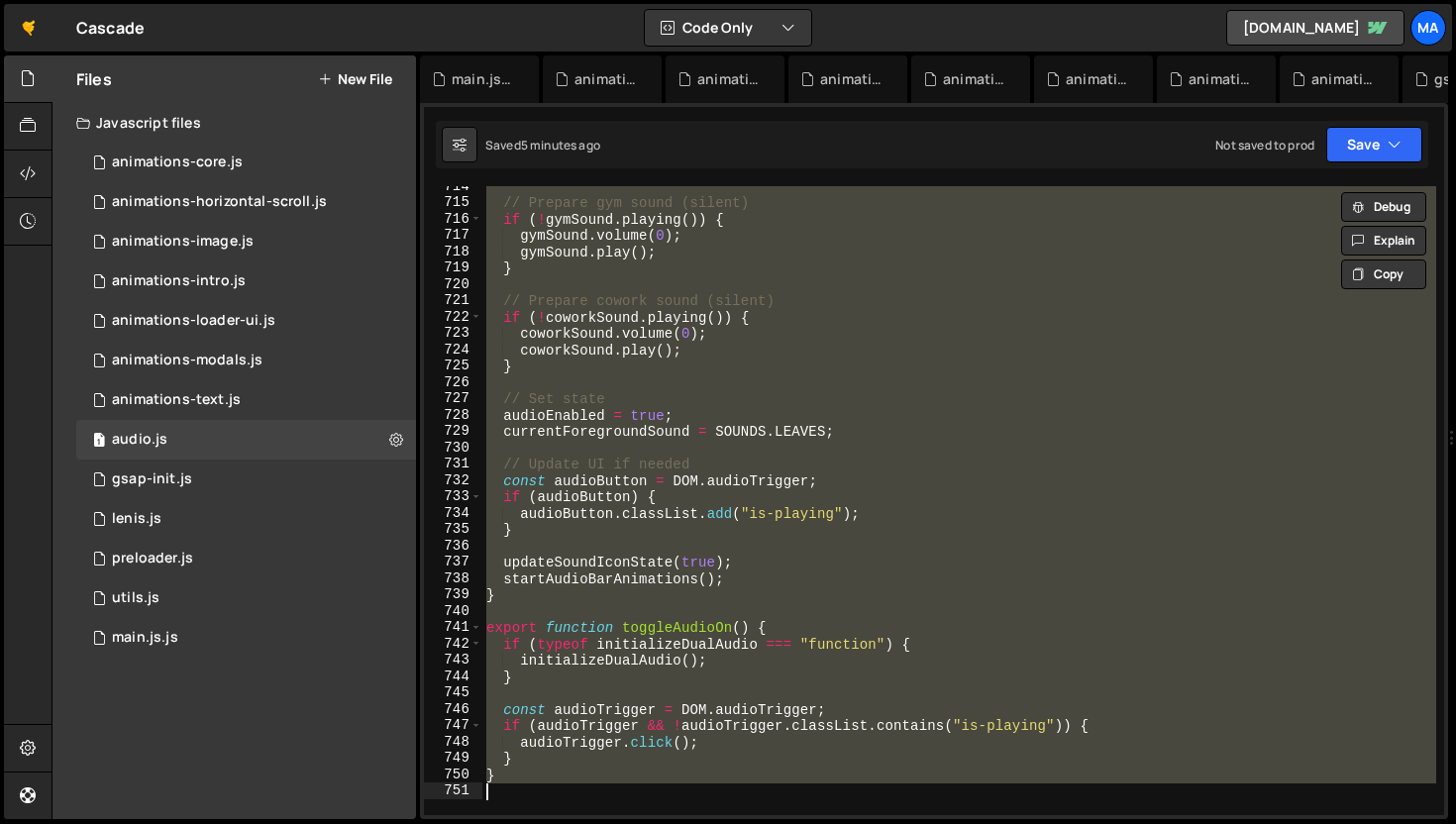 paste 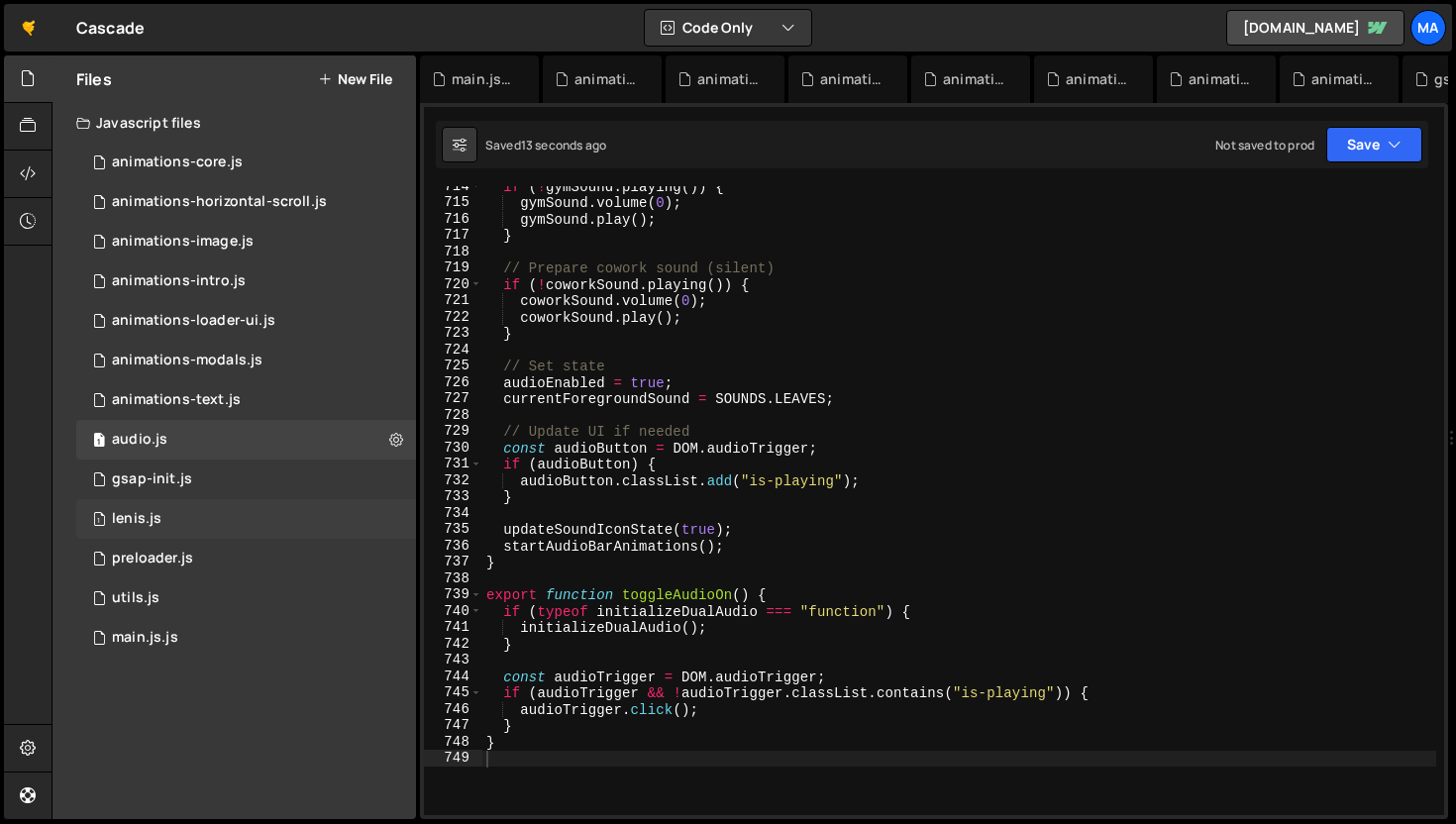 click on "1
lenis.js
0" at bounding box center (250, 519) 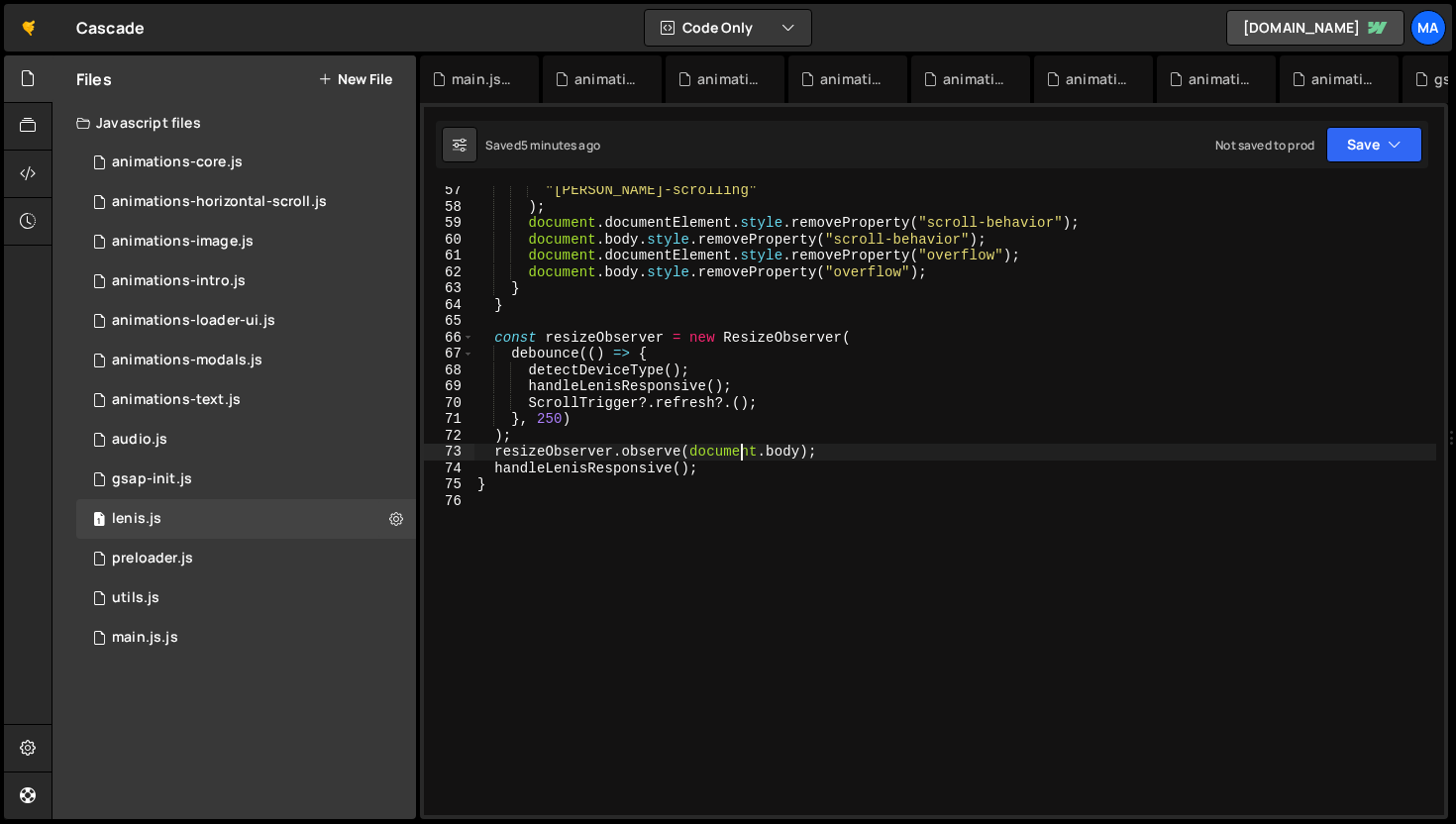 click on ""lenis-scrolling"          ) ;          document . documentElement . style . removeProperty ( "scroll-behavior" ) ;          document . body . style . removeProperty ( "scroll-behavior" ) ;          document . documentElement . style . removeProperty ( "overflow" ) ;          document . body . style . removeProperty ( "overflow" ) ;       }    }    const   resizeObserver   =   new   ResizeObserver (       debounce (( )   =>   {          detectDeviceType ( ) ;          handleLenisResponsive ( ) ;          ScrollTrigger ?. refresh ?. ( ) ;       } ,   250 )    ) ;    resizeObserver . observe ( document . body ) ;    handleLenisResponsive ( ) ; }" at bounding box center [955, 513] 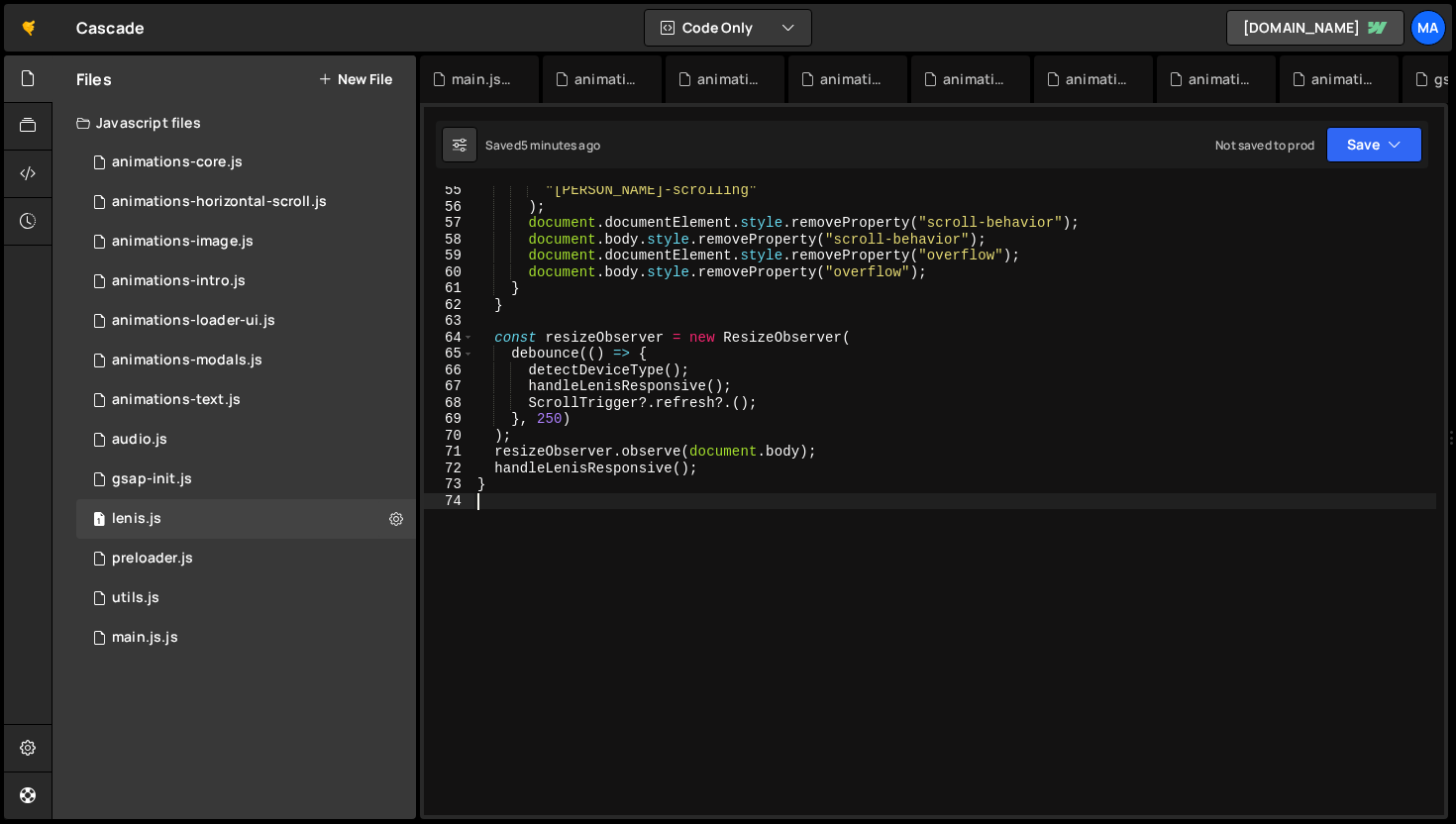 scroll, scrollTop: 886, scrollLeft: 0, axis: vertical 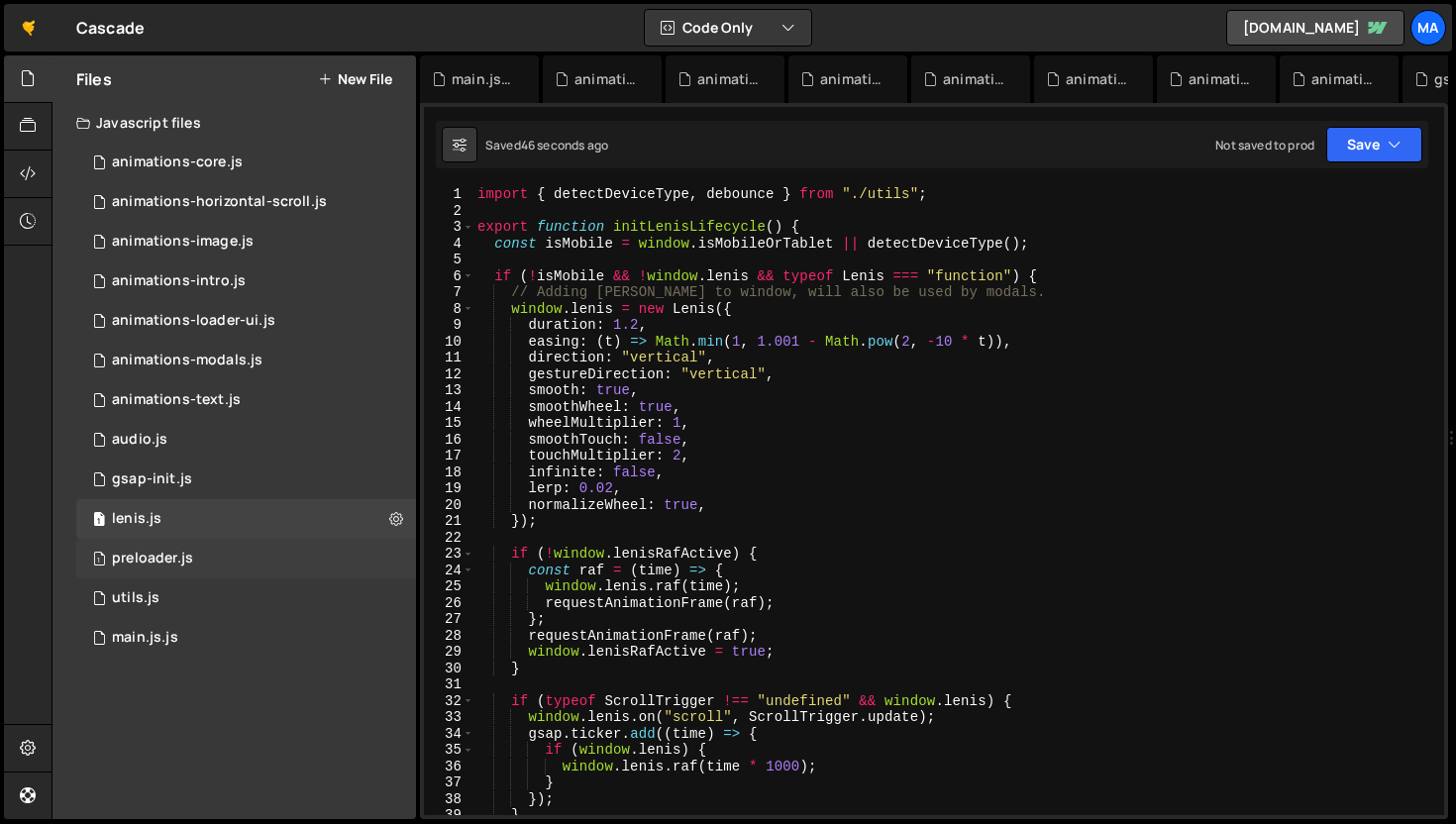 click on "1
preloader.js
0" at bounding box center [250, 559] 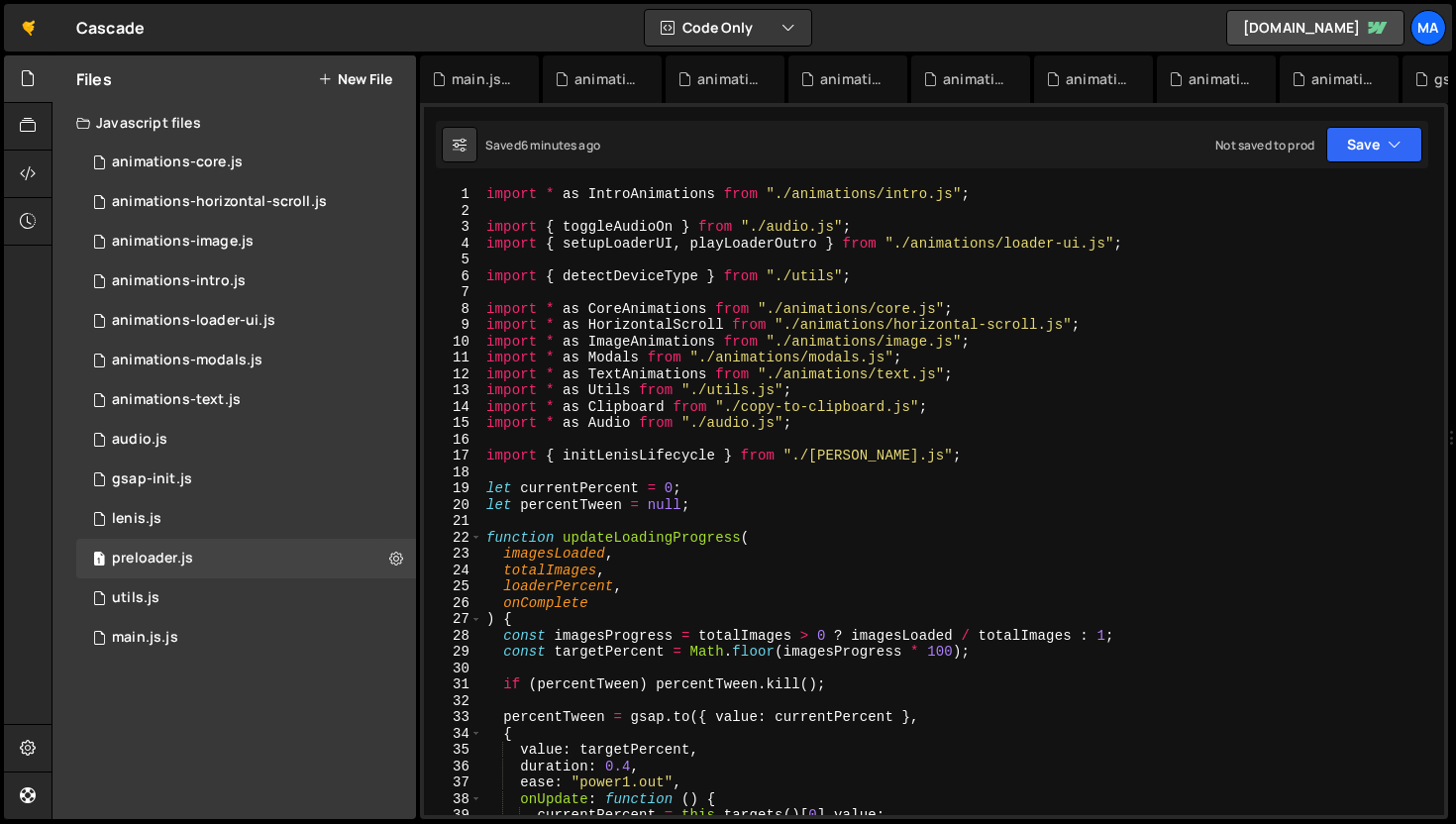scroll, scrollTop: 0, scrollLeft: 0, axis: both 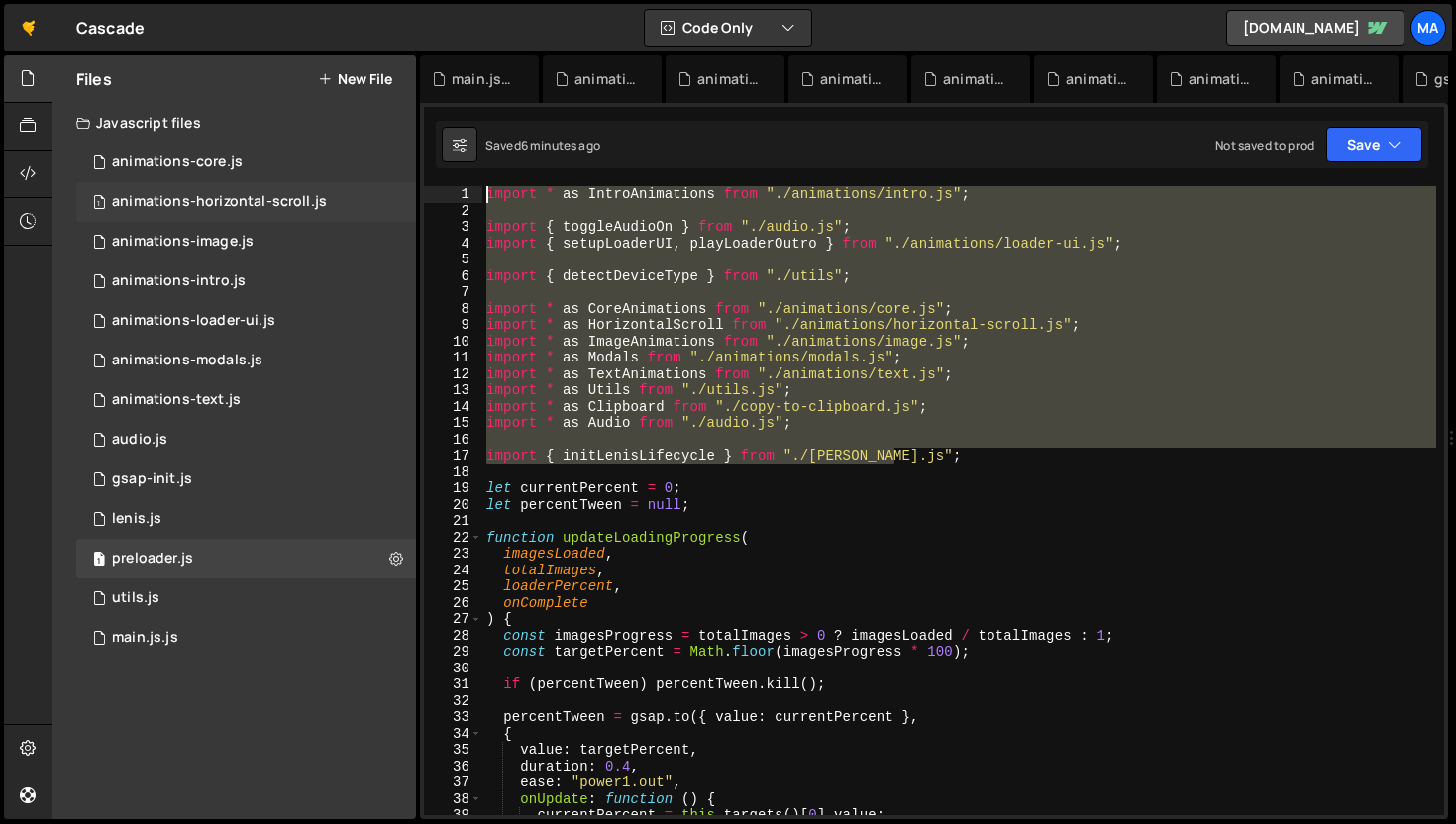 drag, startPoint x: 987, startPoint y: 462, endPoint x: 385, endPoint y: 200, distance: 656.54246 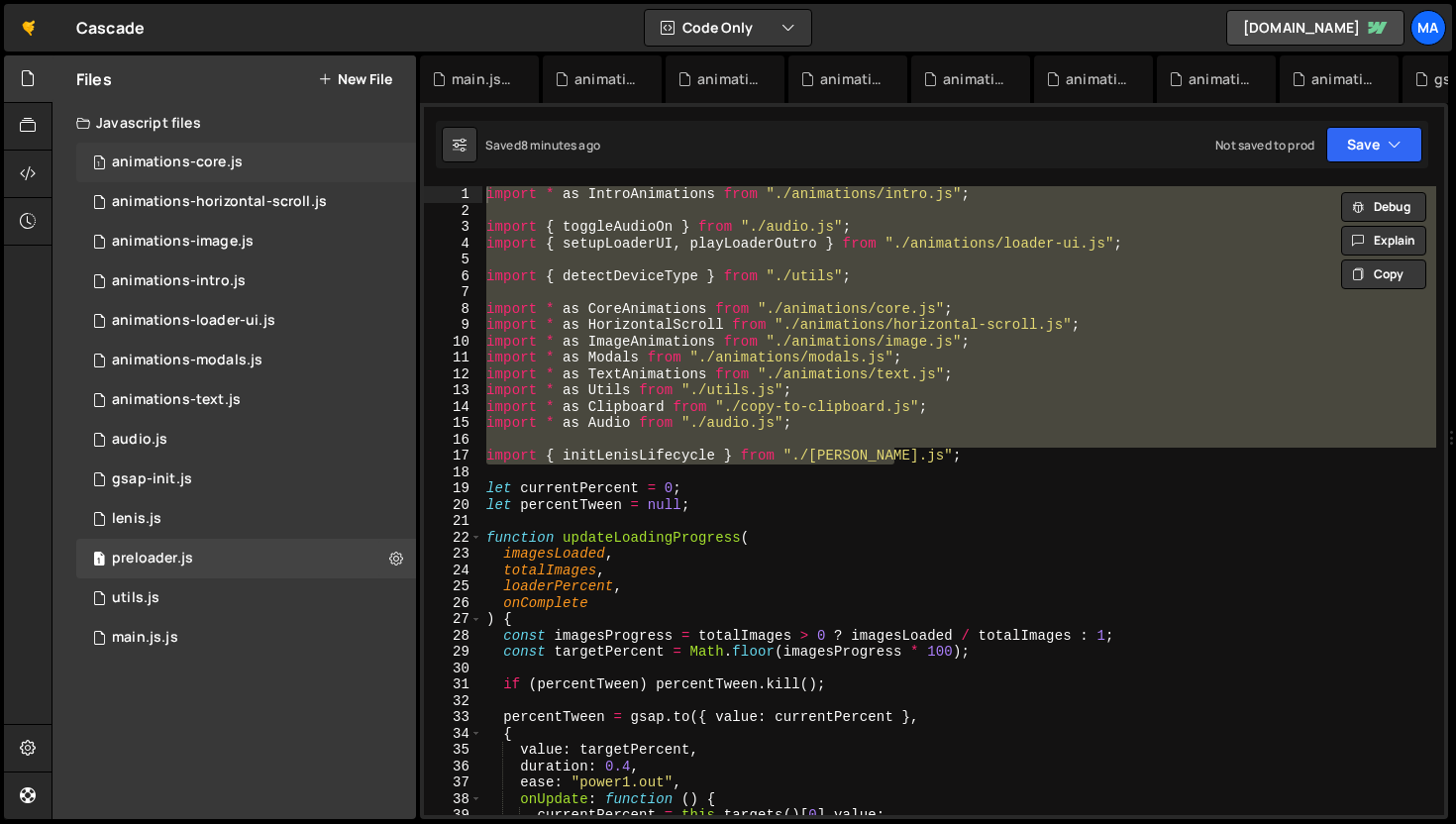 click on "1
animations-core.js
0" at bounding box center (246, 162) 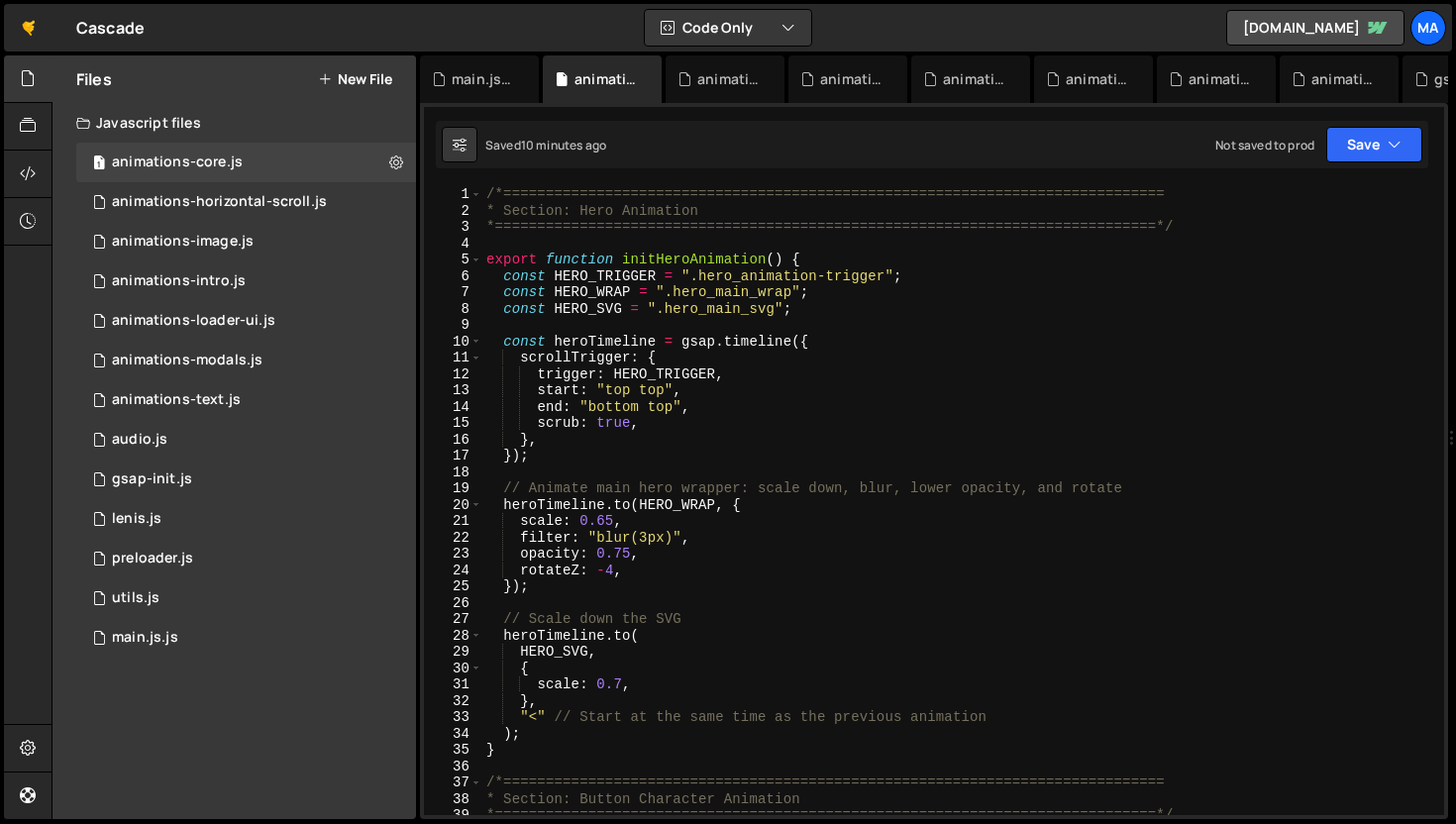 click on "/*==============================================================================  * Section: Hero Animation  *==============================================================================*/ export   function   initHeroAnimation ( )   {    const   HERO_TRIGGER   =   ".hero_animation-trigger" ;    const   HERO_WRAP   =   ".hero_main_wrap" ;    const   HERO_SVG   =   ".hero_main_svg" ;    const   heroTimeline   =   gsap . timeline ({       scrollTrigger :   {          trigger :   HERO_TRIGGER ,          start :   "top top" ,          end :   "bottom top" ,          scrub :   true ,       } ,    }) ;    // Animate main hero wrapper: scale down, blur, lower opacity, and rotate    heroTimeline . to ( HERO_WRAP ,   {       scale :   0.65 ,       filter :   "blur(3px)" ,       opacity :   0.75 ,       rotateZ :   - 4 ,    }) ;    // Scale down the SVG    heroTimeline . to (       HERO_SVG ,       {          scale :   0.7 ,       } ,       "<"   // Start at the same time as the previous animation    ) ; }" at bounding box center (959, 517) 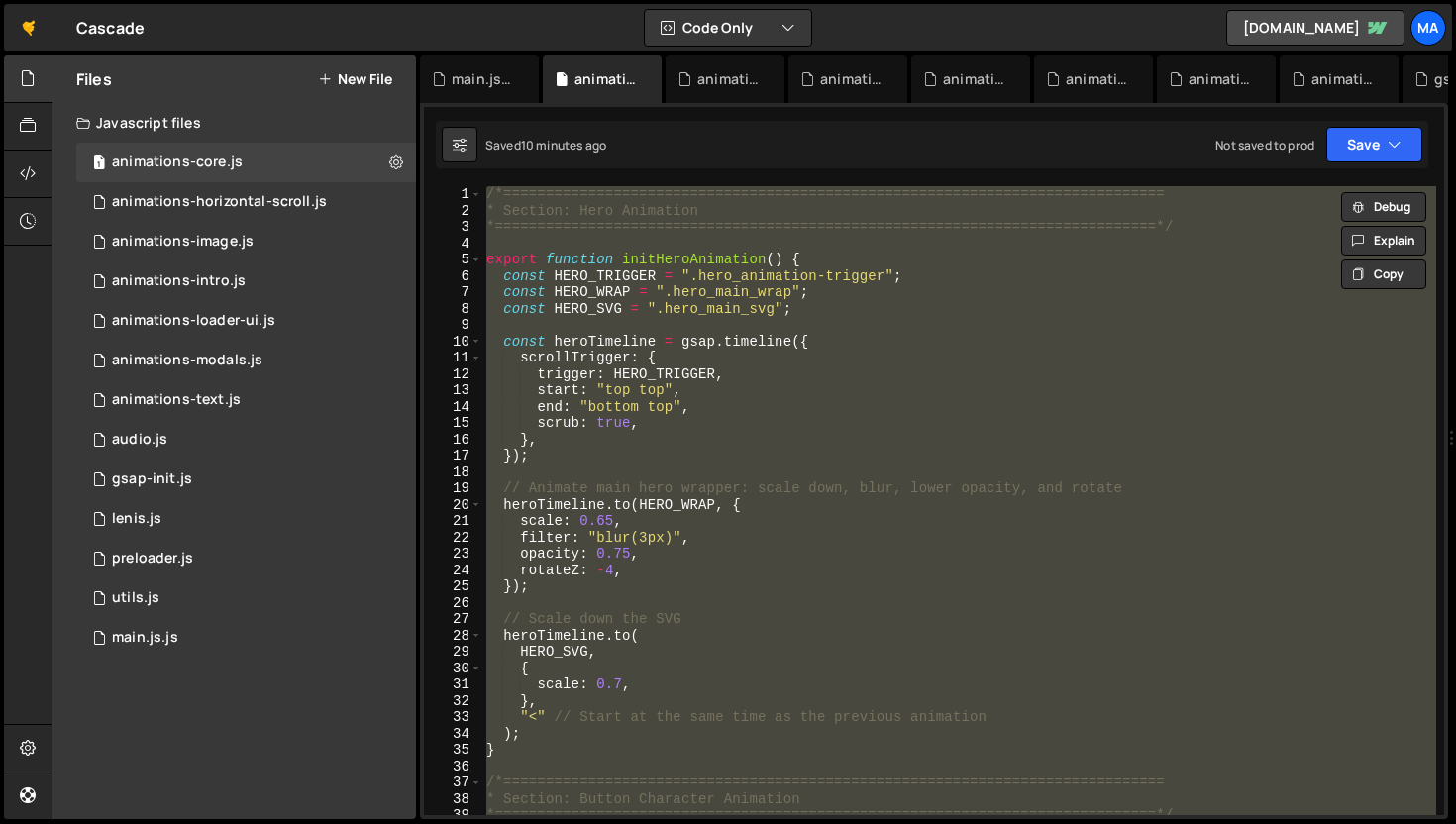 paste 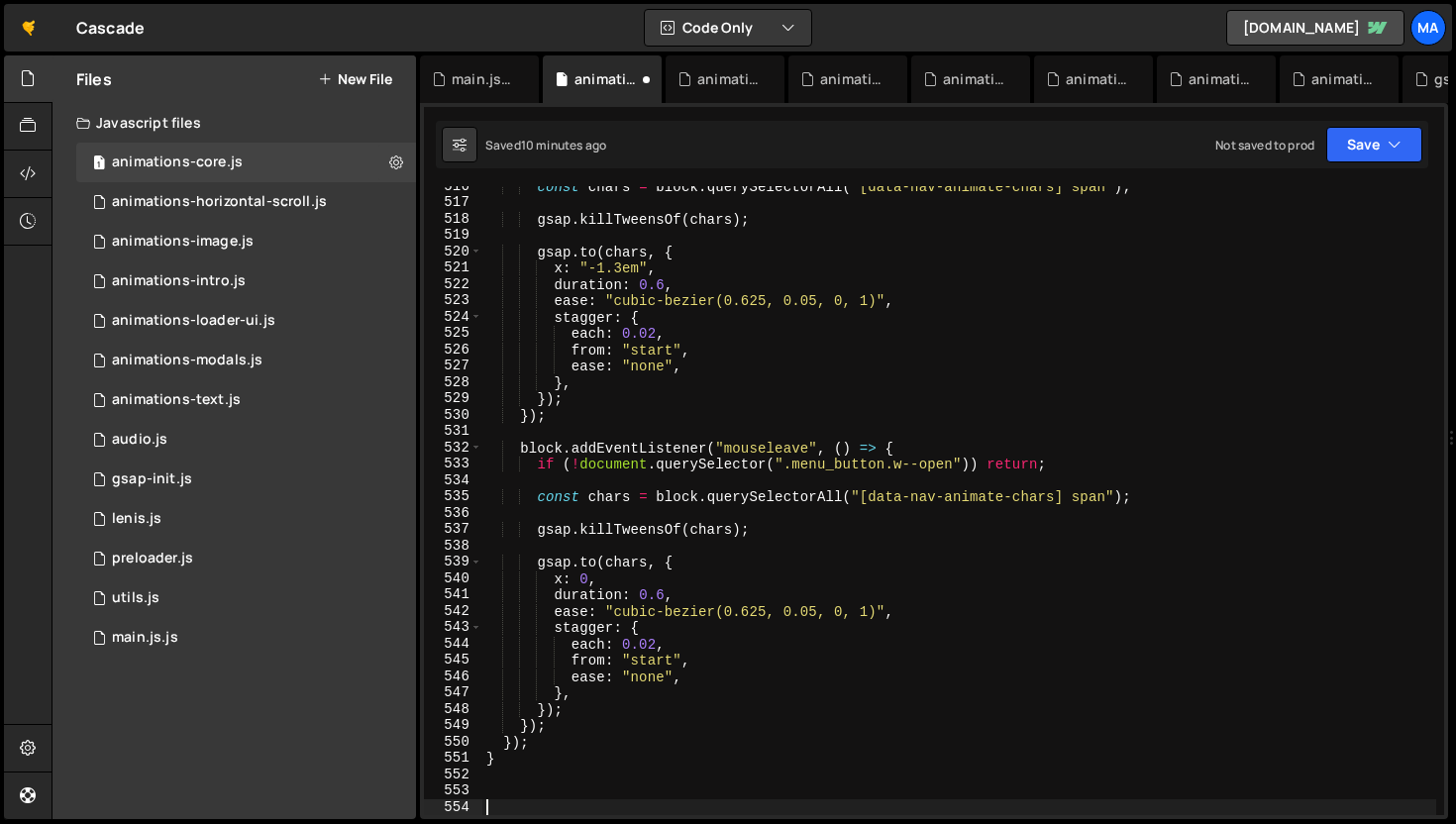 scroll, scrollTop: 8424, scrollLeft: 0, axis: vertical 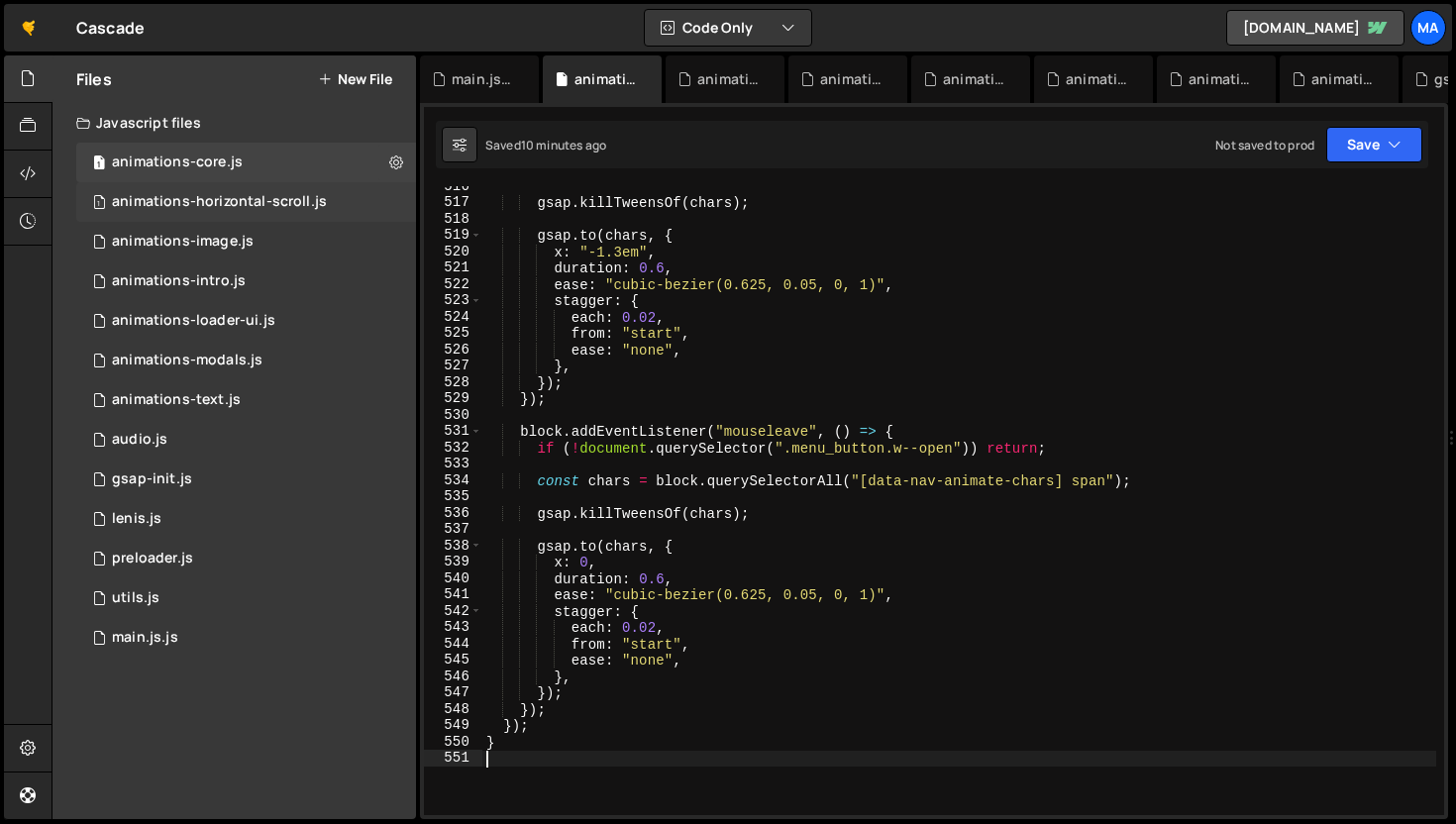 click on "animations-horizontal-scroll.js" at bounding box center (219, 202) 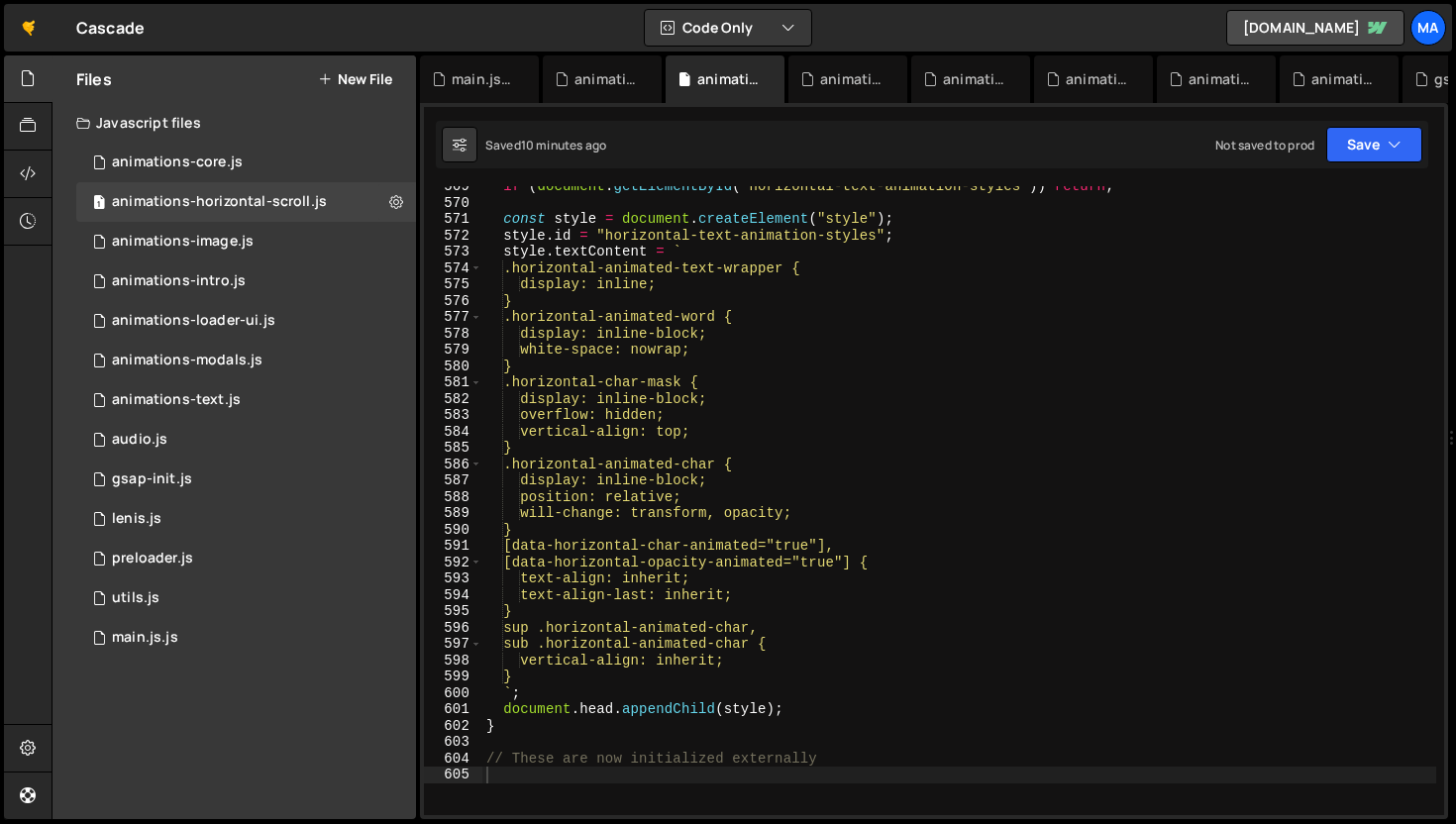 click on "if   ( document . getElementById ( "horizontal-text-animation-styles" ))   return ;    const   style   =   document . createElement ( "style" ) ;    style . id   =   "horizontal-text-animation-styles" ;    style . textContent   =   `      .horizontal-animated-text-wrapper {         display: inline;      }      .horizontal-animated-word {         display: inline-block;         white-space: nowrap;      }      .horizontal-char-mask {         display: inline-block;         overflow: hidden;         vertical-align: top;      }      .horizontal-animated-char {         display: inline-block;         position: relative;         will-change: transform, opacity;      }      [data-horizontal-char-animated="true"],      [data-horizontal-opacity-animated="true"] {         text-align: inherit;         text-align-last: inherit;      }      sup .horizontal-animated-char,      sub .horizontal-animated-char {         vertical-align: inherit;      }    ` ;    document . head . appendChild ( style ) ; }" at bounding box center [959, 509] 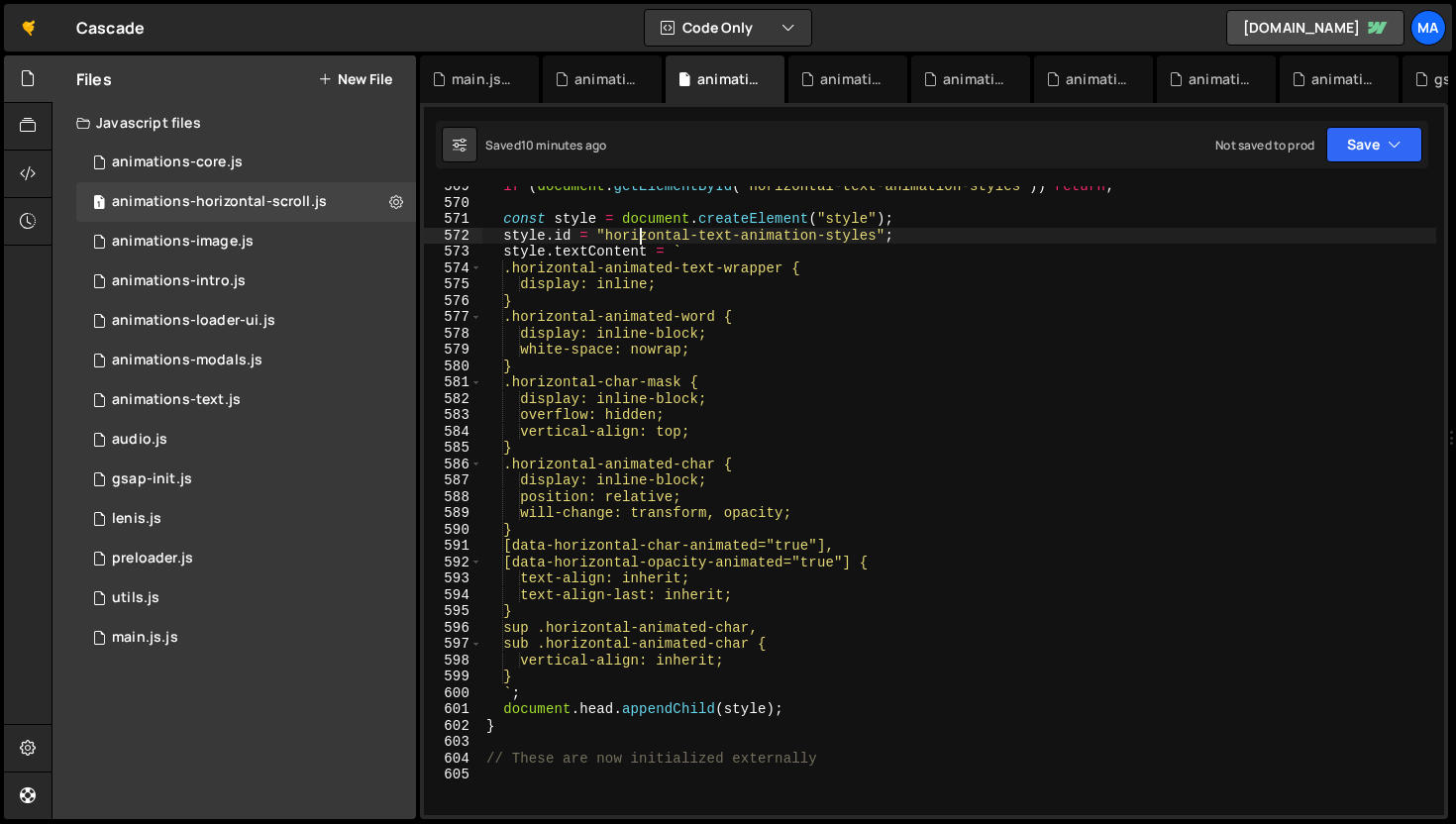 type on "// These are now initialized externally" 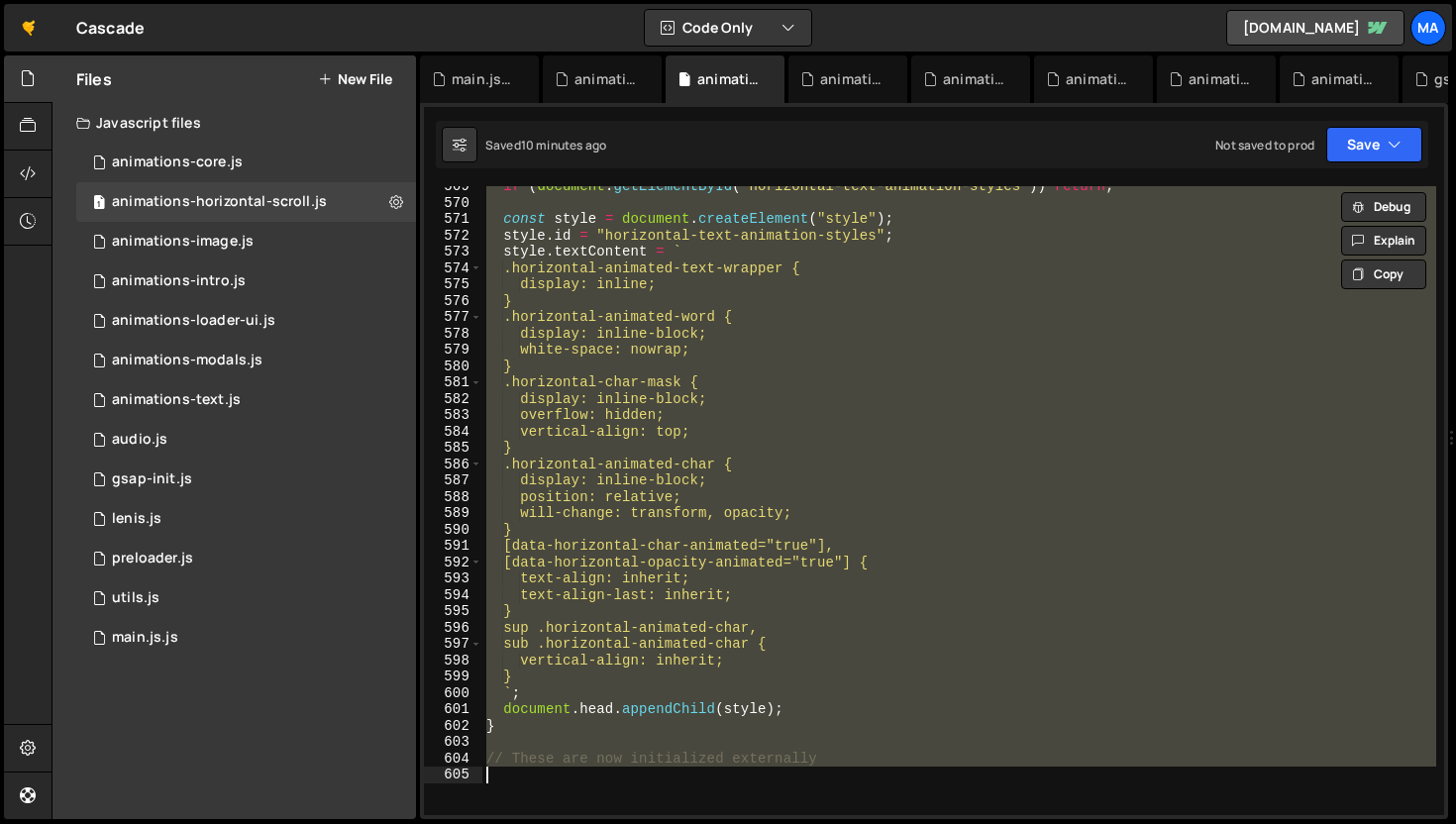 paste 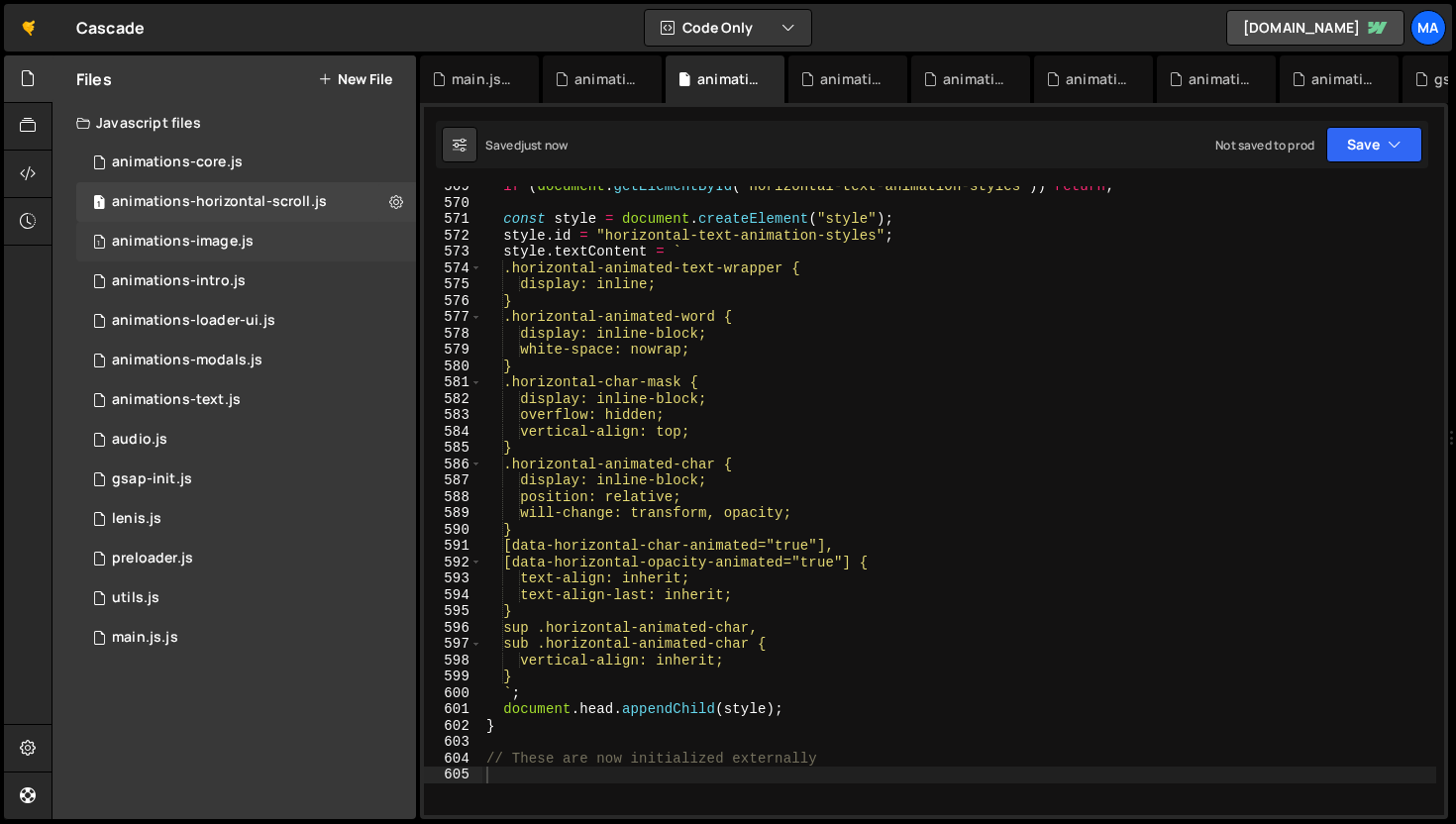 click on "animations-image.js" at bounding box center (182, 242) 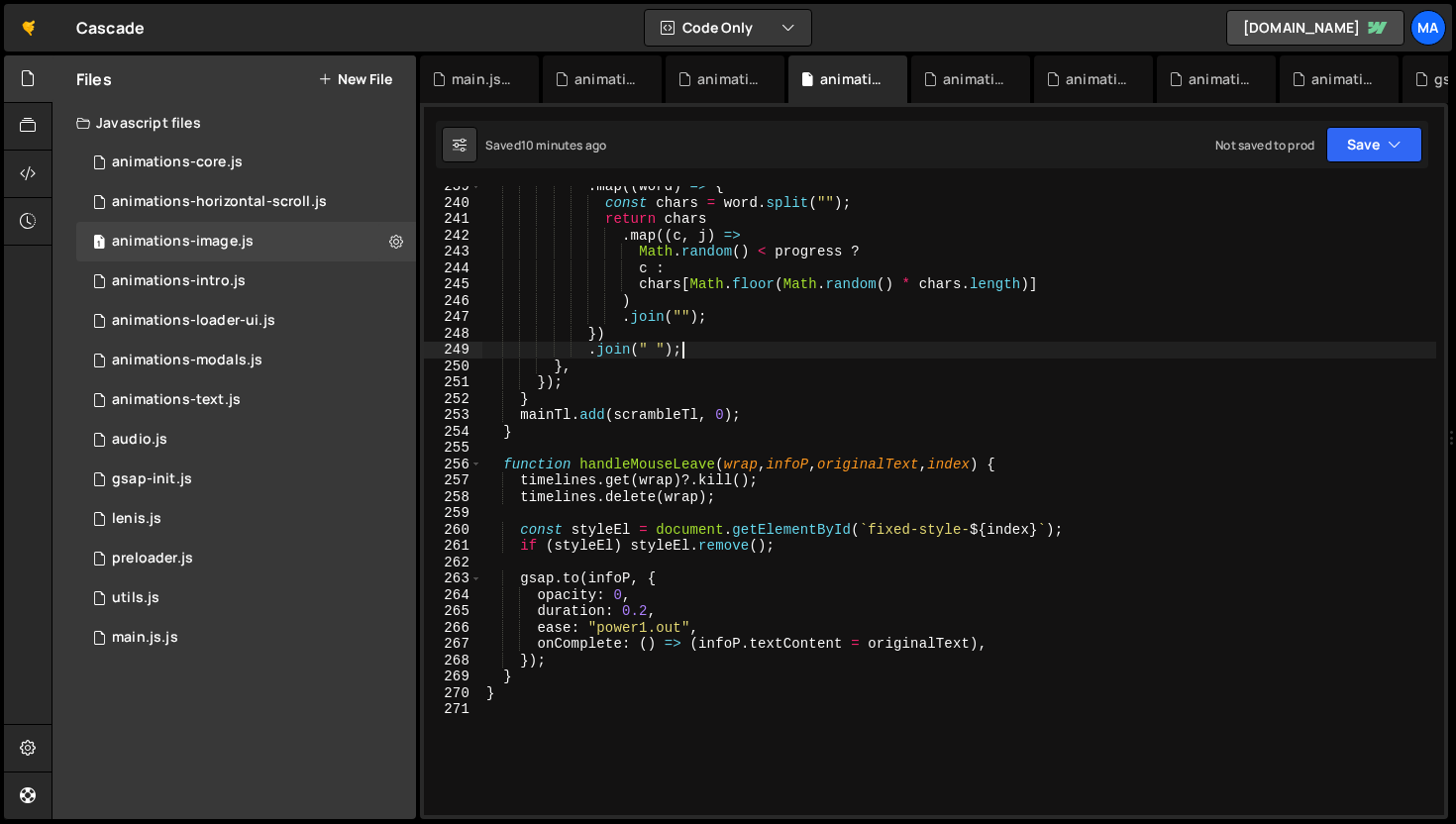 click on ". map (( word )   =>   {                      const   chars   =   word . split ( "" ) ;                      return   chars                         . map (( c ,   j )   =>                            Math . random ( )   <   progress   ?                            c   :                            chars [ Math . floor ( Math . random ( )   *   chars . length )]                         )                         . join ( "" ) ;                   })                   . join ( " " ) ;             } ,          }) ;       }       mainTl . add ( scrambleTl ,   0 ) ;    }    function   handleMouseLeave ( wrap ,  infoP ,  originalText ,  index )   {       timelines . get ( wrap ) ?. kill ( ) ;       timelines . delete ( wrap ) ;       const   styleEl   =   document . getElementById ( ` fixed-style- ${ index } ` ) ;       if   ( styleEl )   styleEl . remove ( ) ;       gsap . to ( infoP ,   {          opacity :   0 ,          duration :   0.2 ,          ease :   "power1.out" ,          onComplete :   ( )" at bounding box center (959, 509) 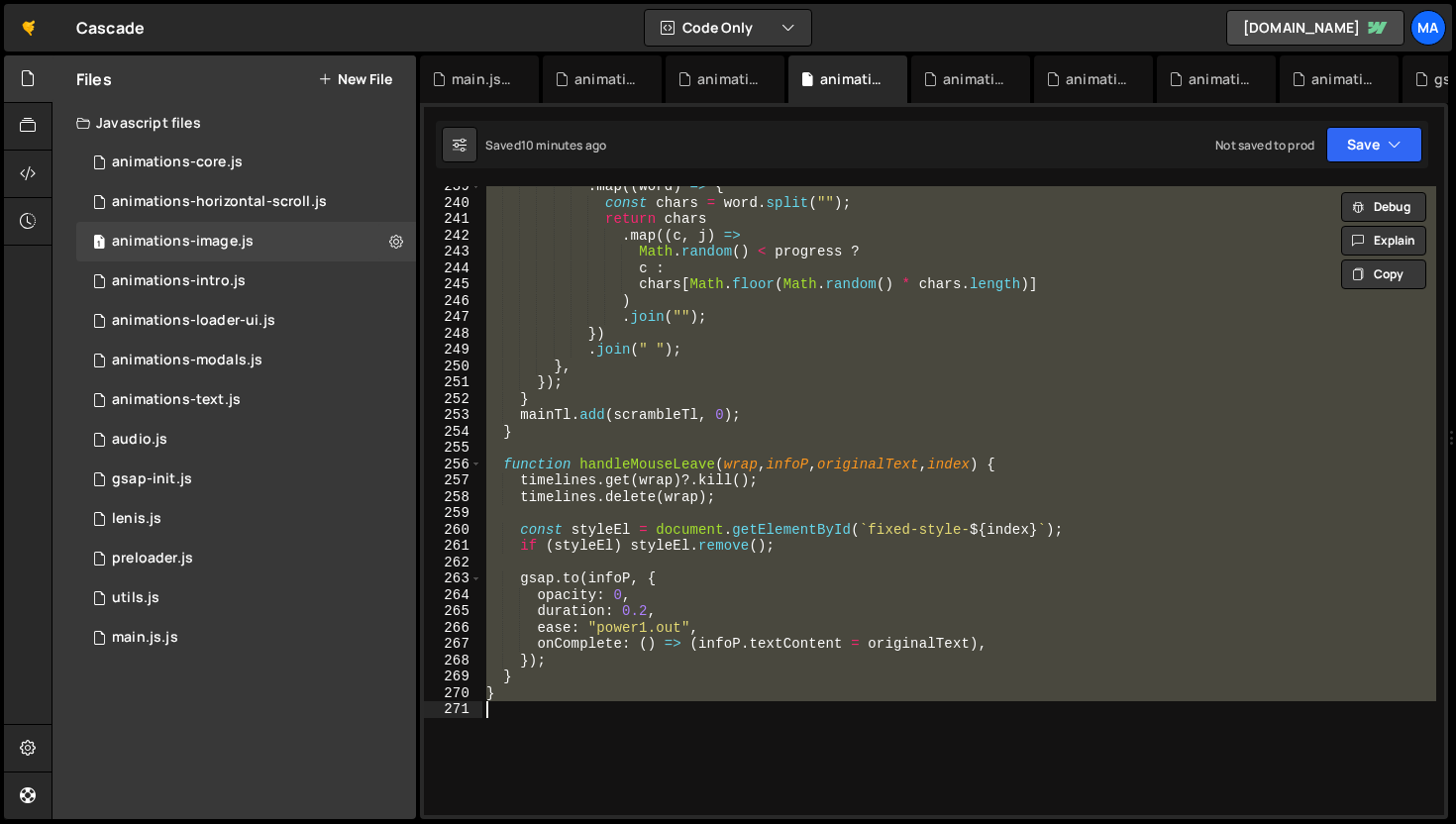 paste 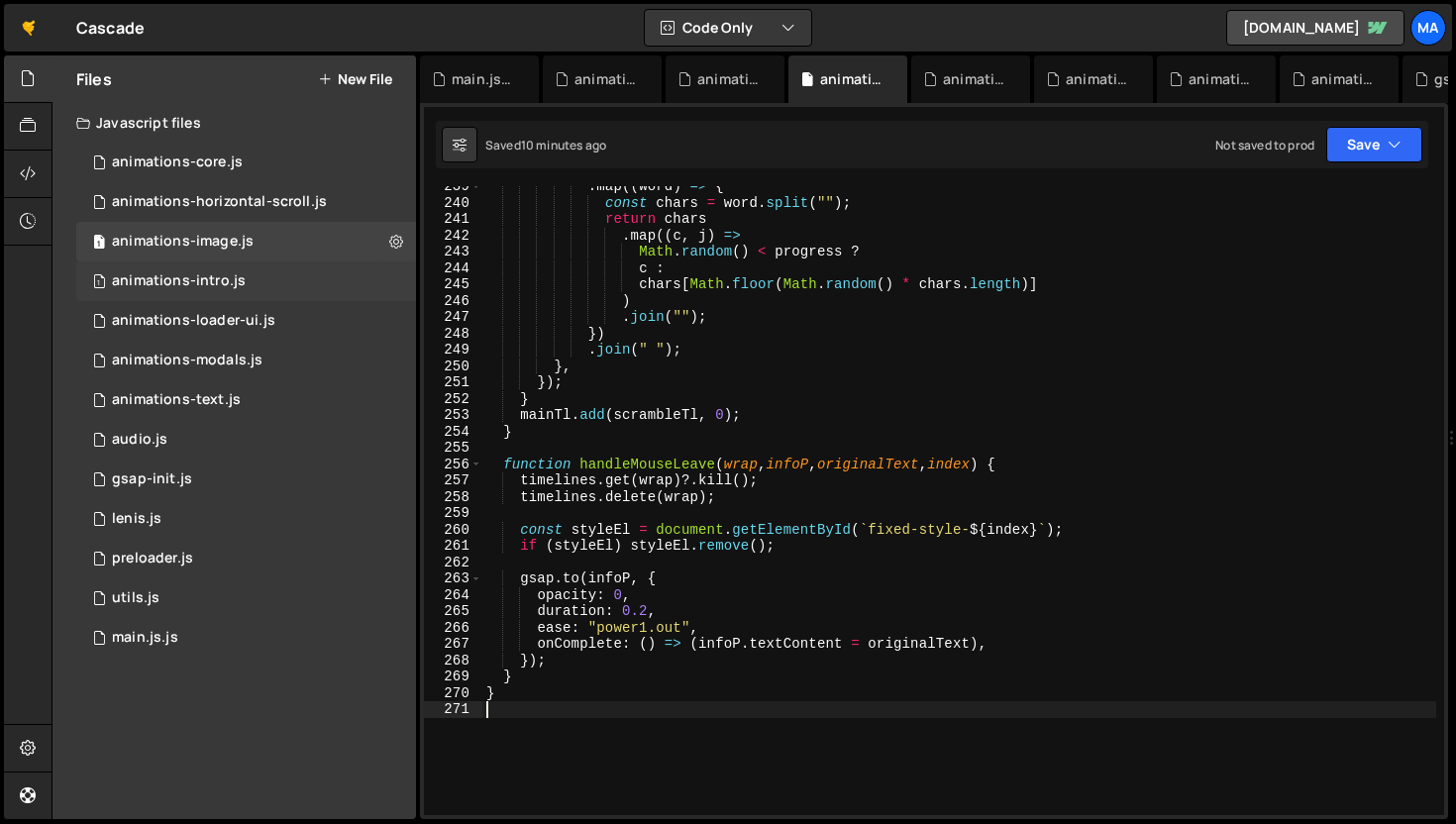 click on "1
animations-intro.js
0" at bounding box center [246, 281] 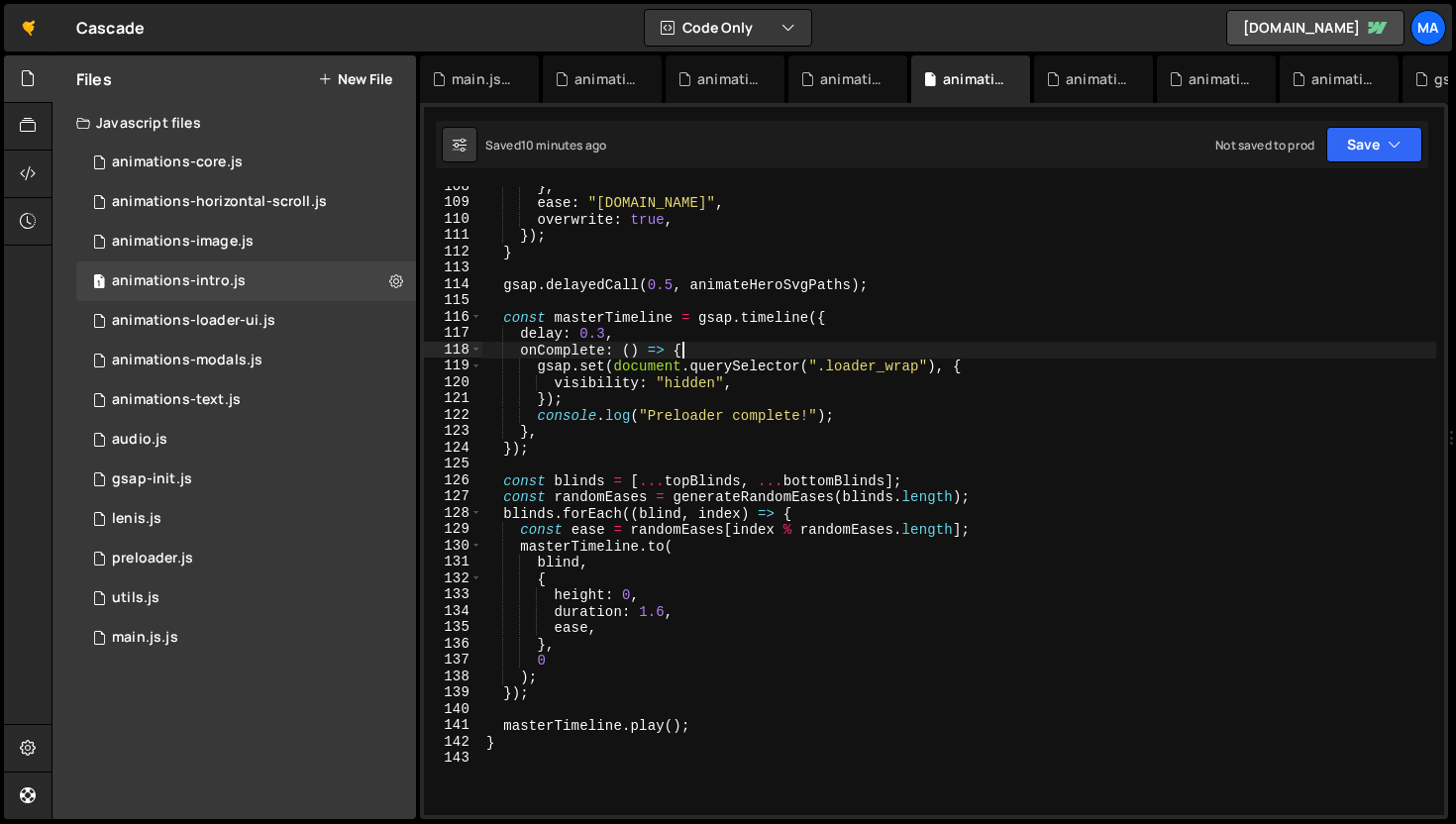 click on "} ,          ease :   "power2.in" ,          overwrite :   true ,       }) ;    }    gsap . delayedCall ( 0.5 ,   animateHeroSvgPaths ) ;    const   masterTimeline   =   gsap . timeline ({       delay :   0.3 ,       onComplete :   ( )   =>   {          gsap . set ( document . querySelector ( ".loader_wrap" ) ,   {             visibility :   "hidden" ,          }) ;          console . log ( "Preloader complete!" ) ;       } ,    }) ;    const   blinds   =   [ ... topBlinds ,   ... bottomBlinds ] ;    const   randomEases   =   generateRandomEases ( blinds . length ) ;    blinds . forEach (( blind ,   index )   =>   {       const   ease   =   randomEases [ index   %   randomEases . length ] ;       masterTimeline . to (          blind ,          {             height :   0 ,             duration :   1.6 ,             ease ,          } ,          0       ) ;    }) ;    masterTimeline . play ( ) ; }" at bounding box center (959, 509) 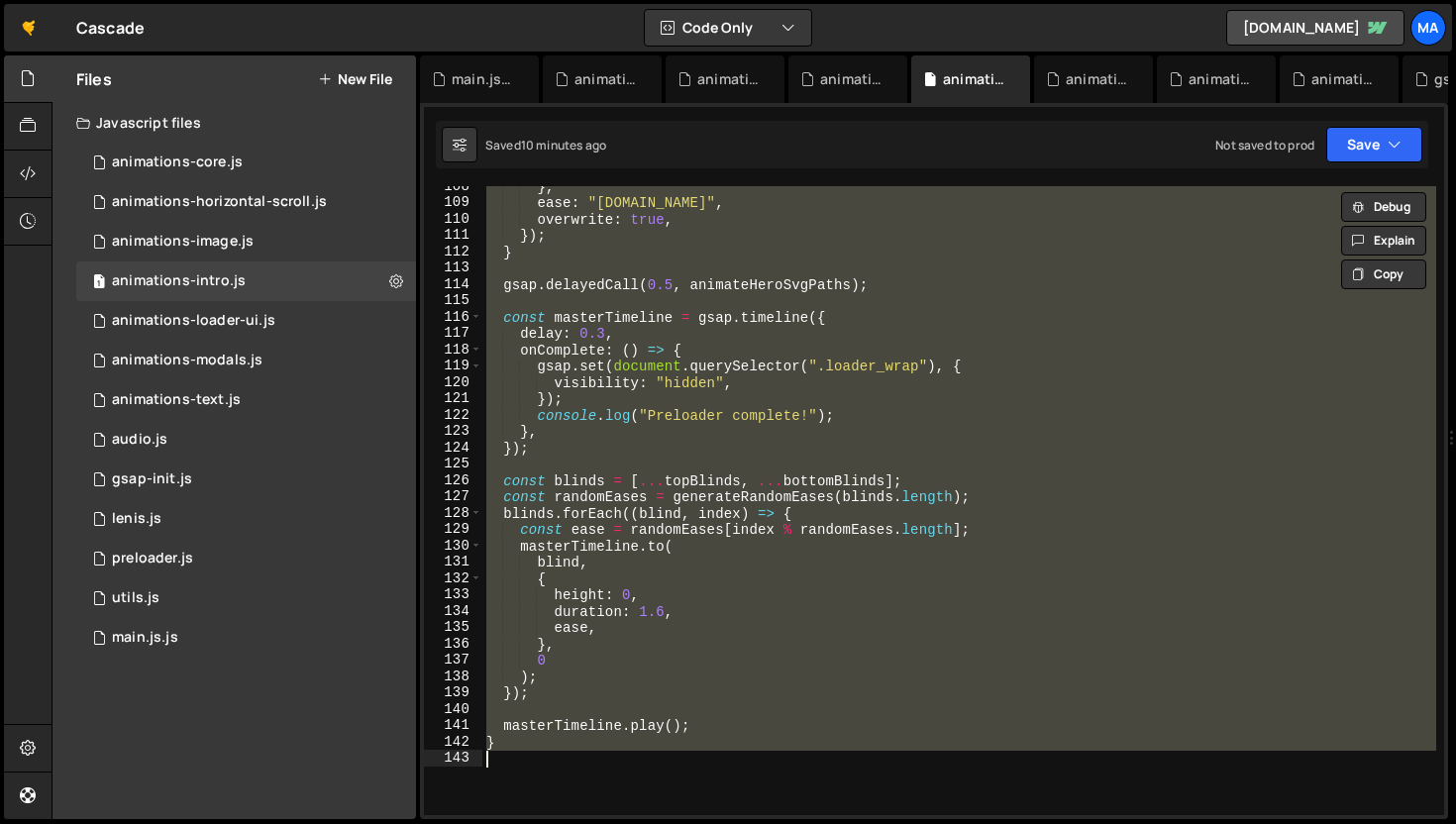 paste 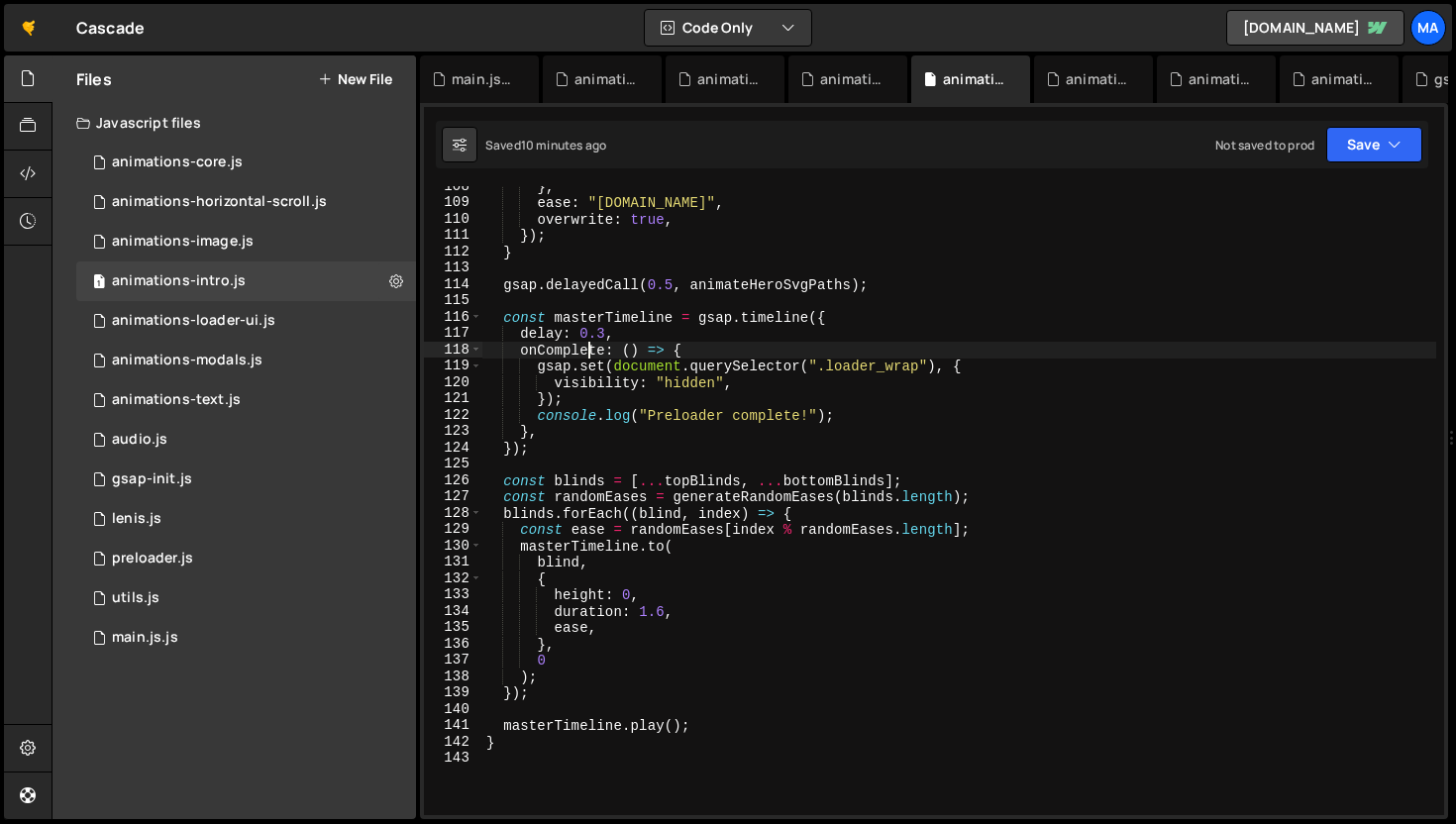 click on "} ,          ease :   "power2.in" ,          overwrite :   true ,       }) ;    }    gsap . delayedCall ( 0.5 ,   animateHeroSvgPaths ) ;    const   masterTimeline   =   gsap . timeline ({       delay :   0.3 ,       onComplete :   ( )   =>   {          gsap . set ( document . querySelector ( ".loader_wrap" ) ,   {             visibility :   "hidden" ,          }) ;          console . log ( "Preloader complete!" ) ;       } ,    }) ;    const   blinds   =   [ ... topBlinds ,   ... bottomBlinds ] ;    const   randomEases   =   generateRandomEases ( blinds . length ) ;    blinds . forEach (( blind ,   index )   =>   {       const   ease   =   randomEases [ index   %   randomEases . length ] ;       masterTimeline . to (          blind ,          {             height :   0 ,             duration :   1.6 ,             ease ,          } ,          0       ) ;    }) ;    masterTimeline . play ( ) ; }" at bounding box center [959, 509] 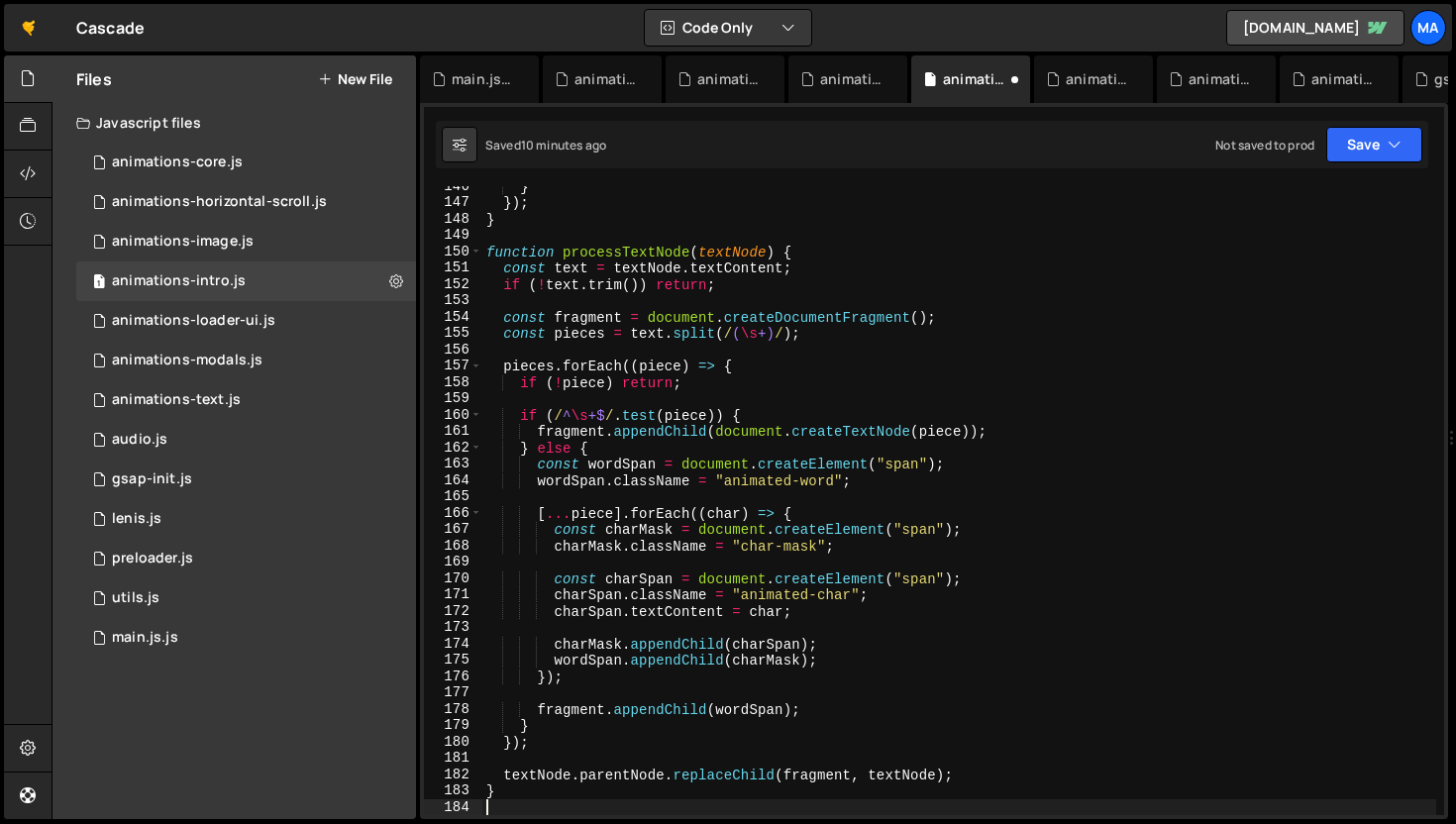 scroll, scrollTop: 2378, scrollLeft: 0, axis: vertical 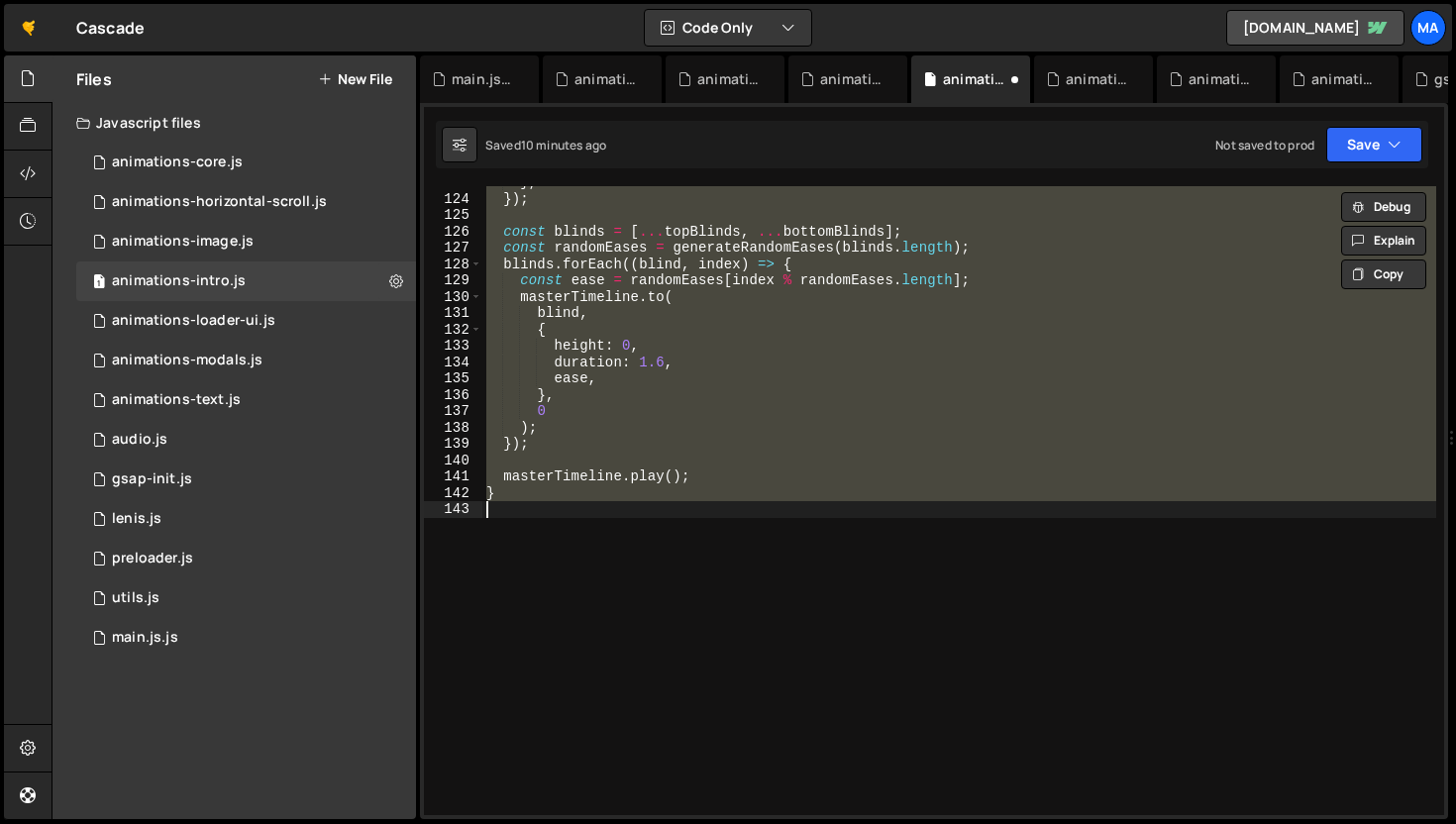 type 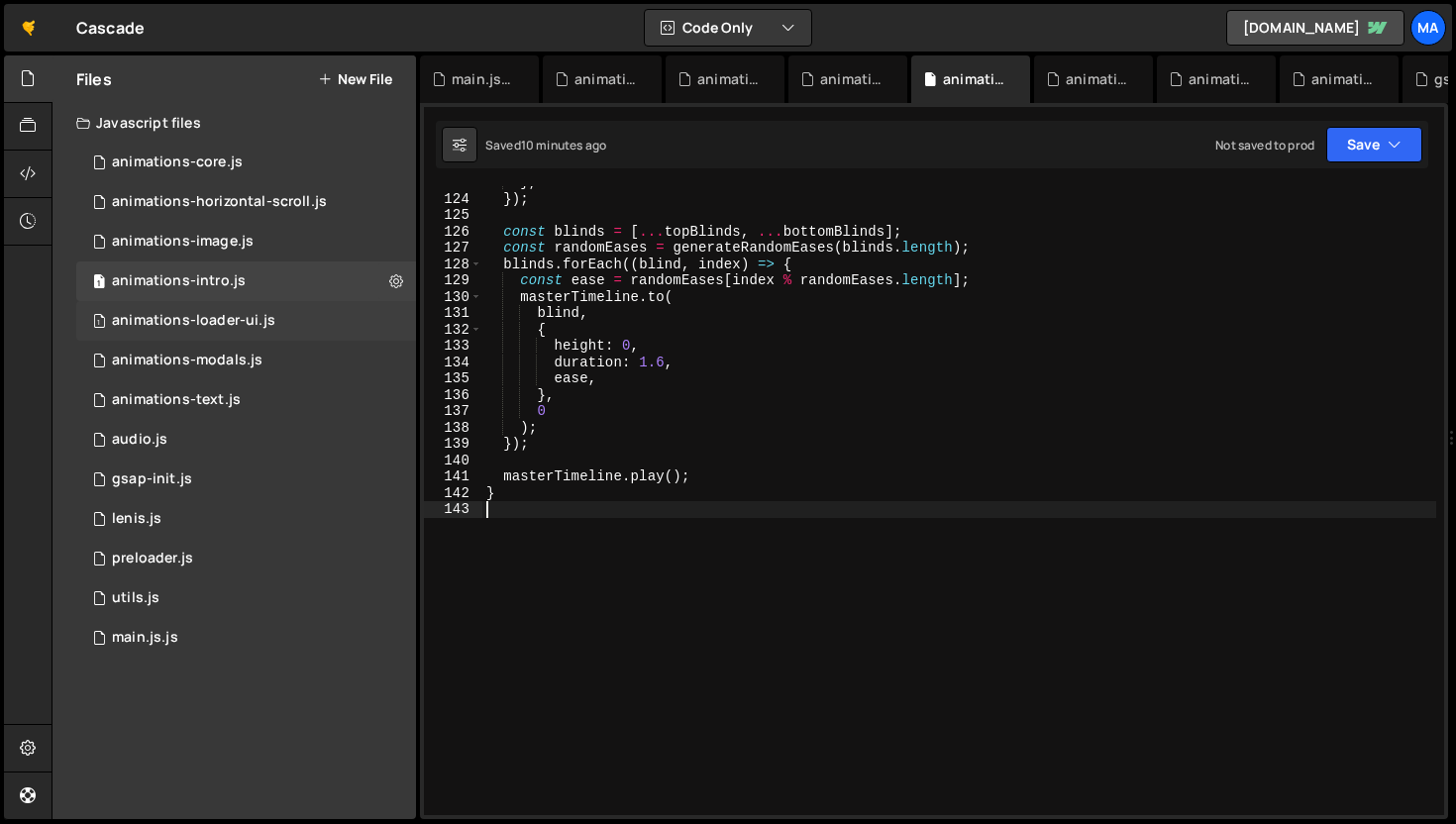 click on "animations-loader-ui.js" at bounding box center (193, 321) 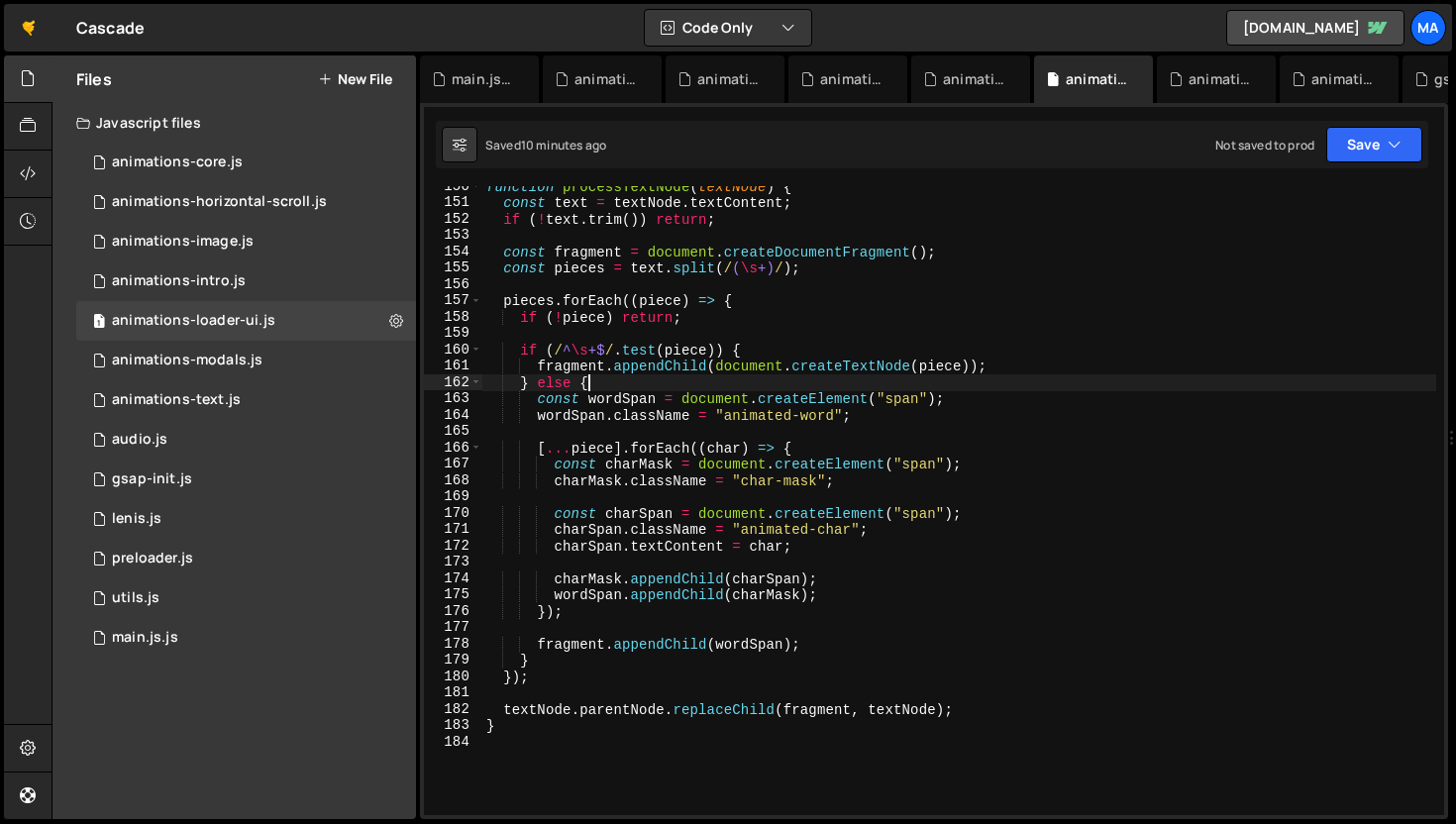click on "function   processTextNode ( textNode )   {    const   text   =   textNode . textContent ;    if   ( ! text . trim ( ))   return ;    const   fragment   =   document . createDocumentFragment ( ) ;    const   pieces   =   text . split ( / ( \s +) / ) ;    pieces . forEach (( piece )   =>   {       if   ( ! piece )   return ;       if   ( / ^ \s +$ / . test ( piece ))   {          fragment . appendChild ( document . createTextNode ( piece )) ;       }   else   {          const   wordSpan   =   document . createElement ( "span" ) ;          wordSpan . className   =   "animated-word" ;          [ ... piece ] . forEach (( char )   =>   {             const   charMask   =   document . createElement ( "span" ) ;             charMask . className   =   "char-mask" ;             const   charSpan   =   document . createElement ( "span" ) ;             charSpan . className   =   "animated-char" ;             charSpan . textContent   =   char ;             charMask . appendChild ( charSpan ) ;             wordSpan . ( ) ;" at bounding box center (959, 509) 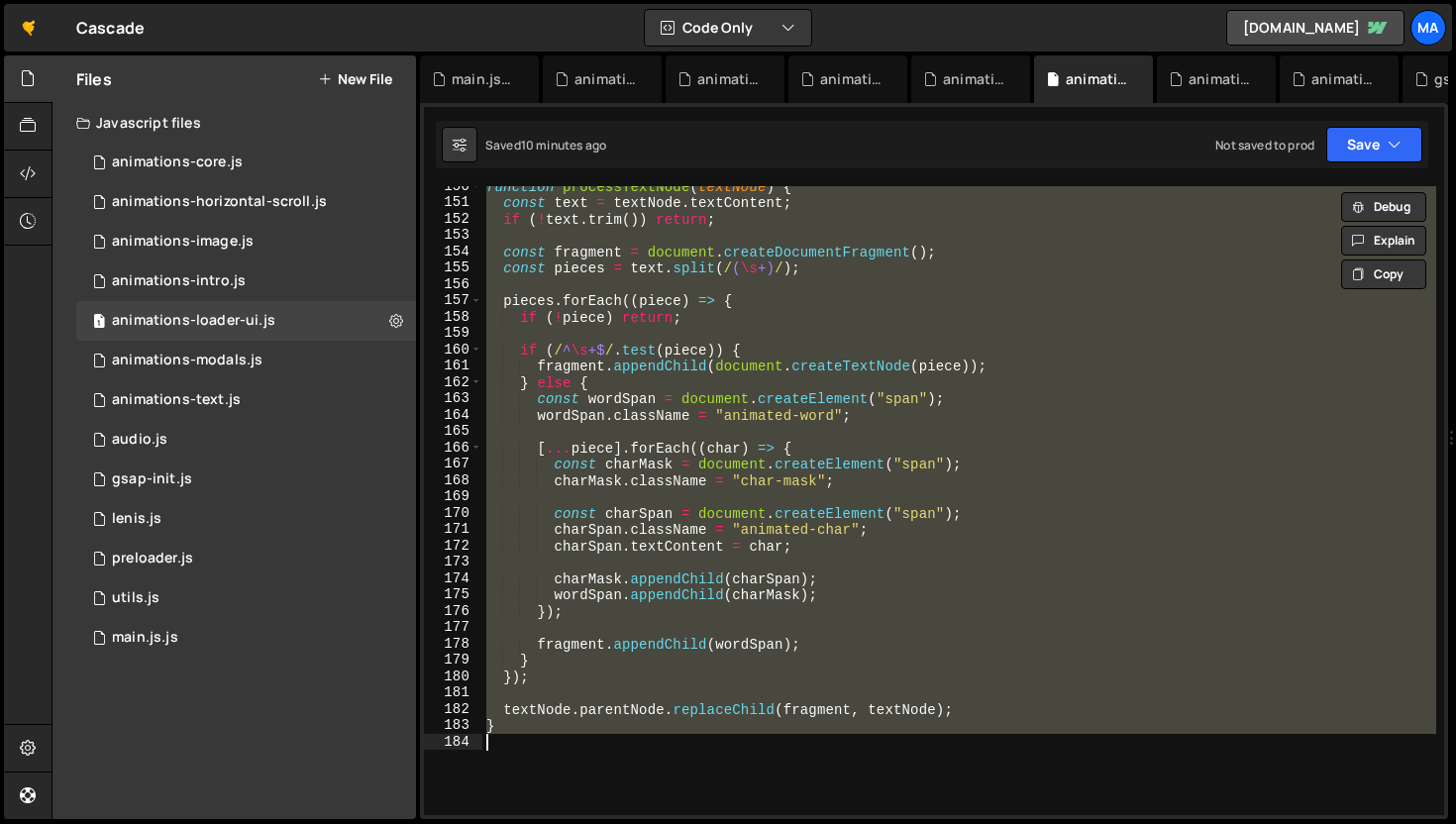 paste 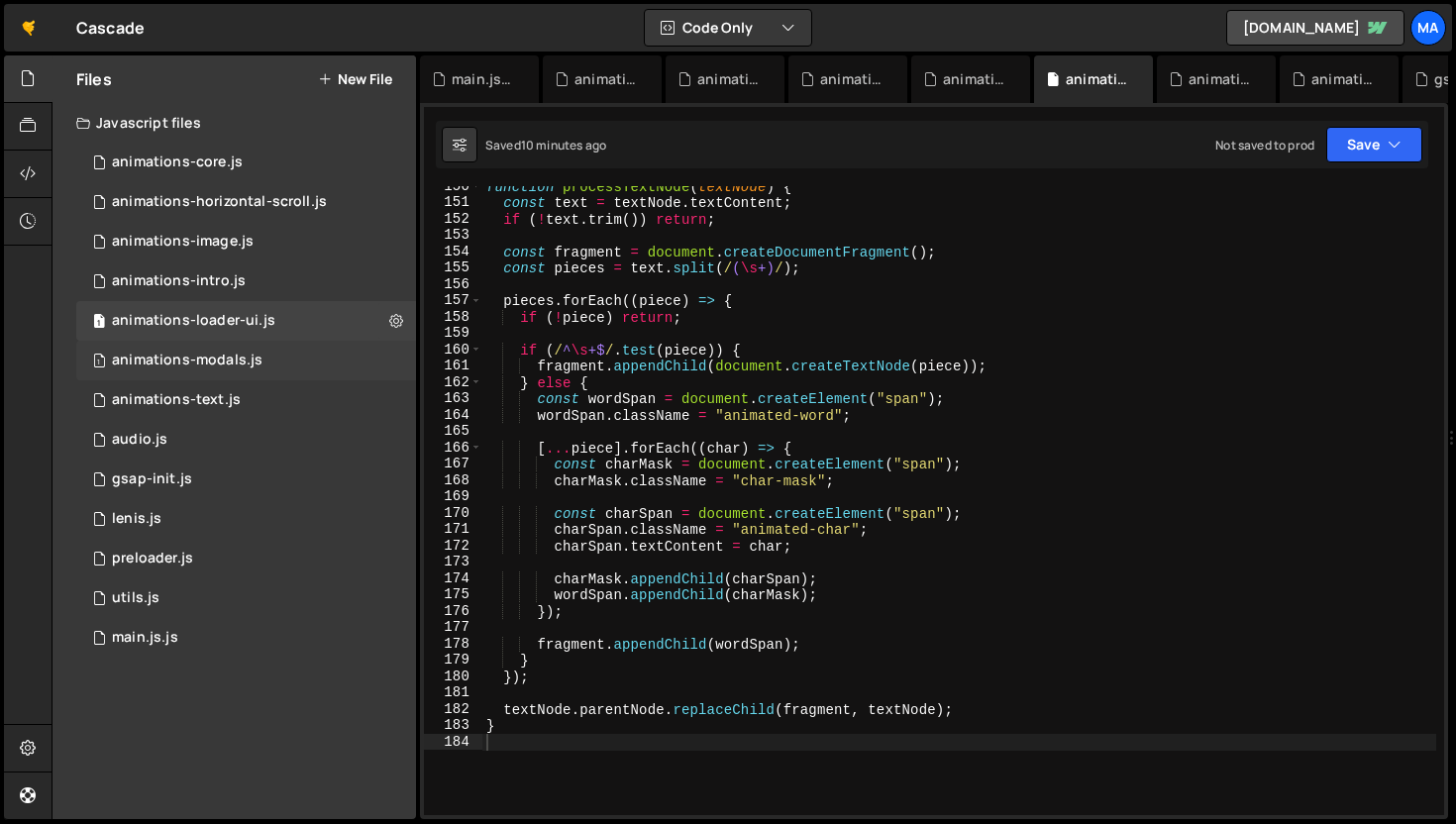 click on "animations-modals.js" at bounding box center [187, 360] 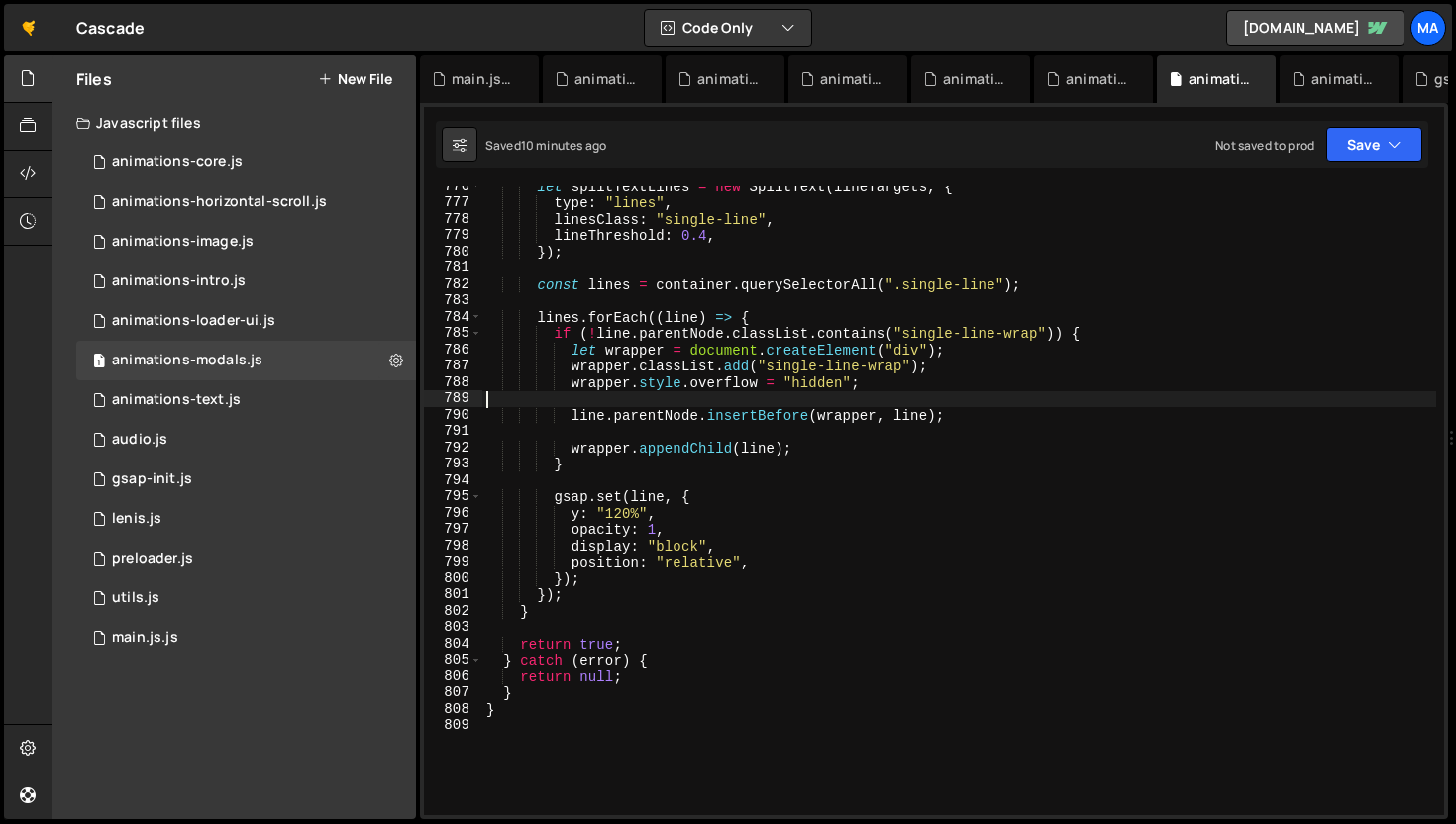 click on "let   splitTextLines   =   new   SplitText ( lineTargets ,   {             type :   "lines" ,             linesClass :   "single-line" ,             lineThreshold :   0.4 ,          }) ;          const   lines   =   container . querySelectorAll ( ".single-line" ) ;          lines . forEach (( line )   =>   {             if   ( ! line . parentNode . classList . contains ( "single-line-wrap" ))   {                let   wrapper   =   document . createElement ( "div" ) ;                wrapper . classList . add ( "single-line-wrap" ) ;                wrapper . style . overflow   =   "hidden" ;                line . parentNode . insertBefore ( wrapper ,   line ) ;                wrapper . appendChild ( line ) ;             }             gsap . set ( line ,   {                y :   "120%" ,                opacity :   1 ,                display :   "block" ,                position :   "relative" ,             }) ;          }) ;       }       return   true ;    }   catch   ( error )   {       return   null" at bounding box center [959, 509] 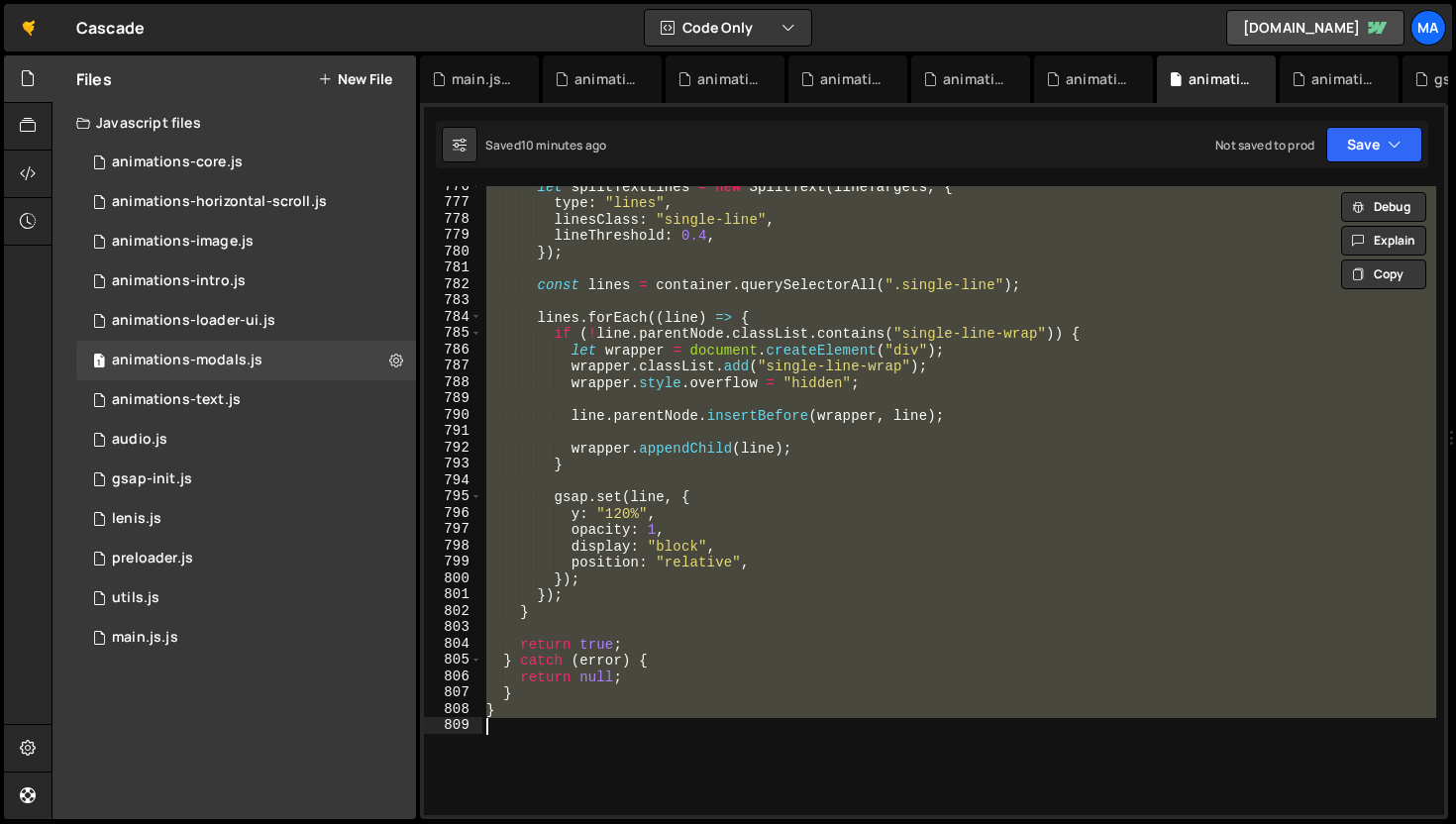 paste 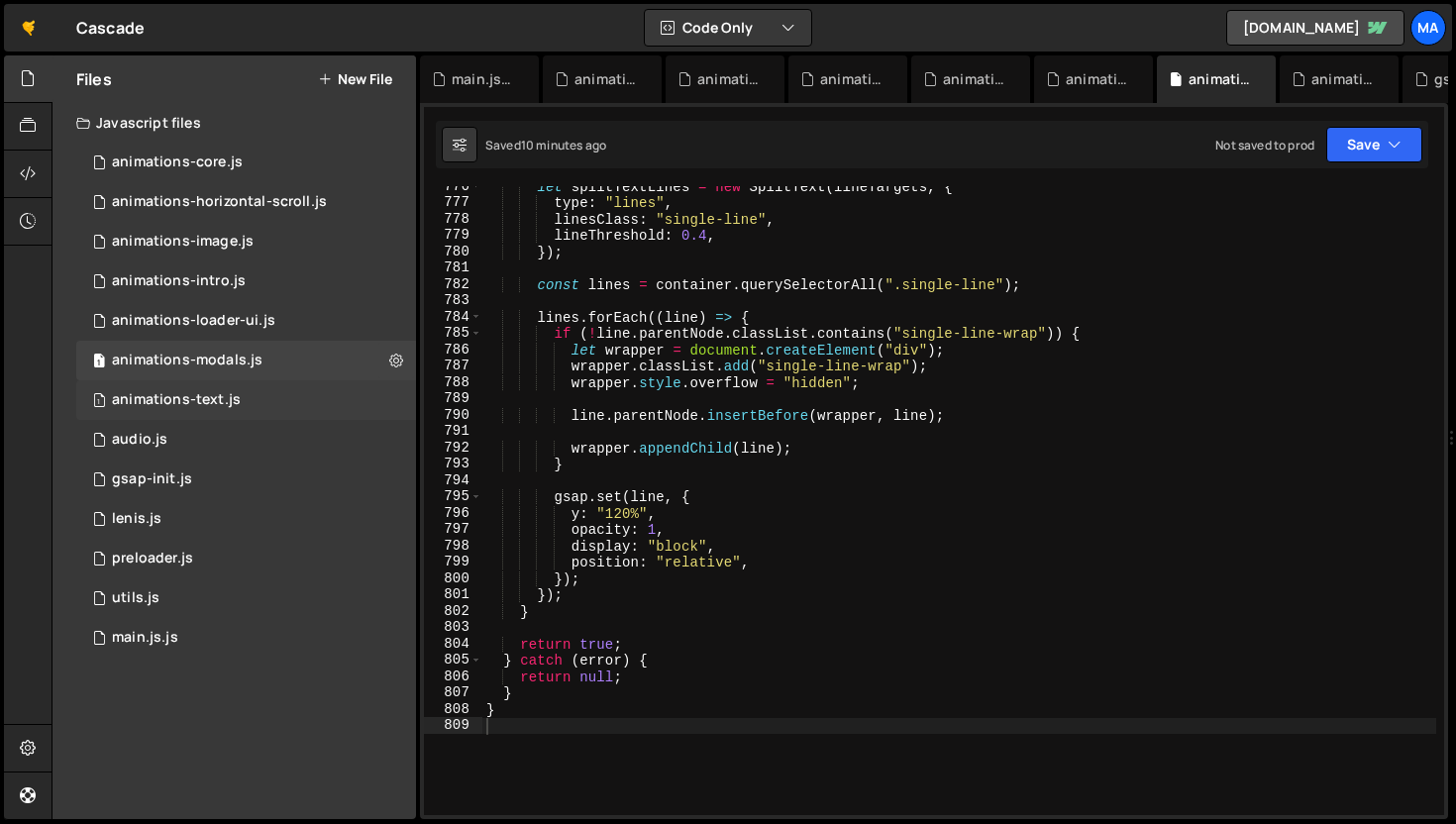 click on "1
animations-text.js
0" at bounding box center [246, 400] 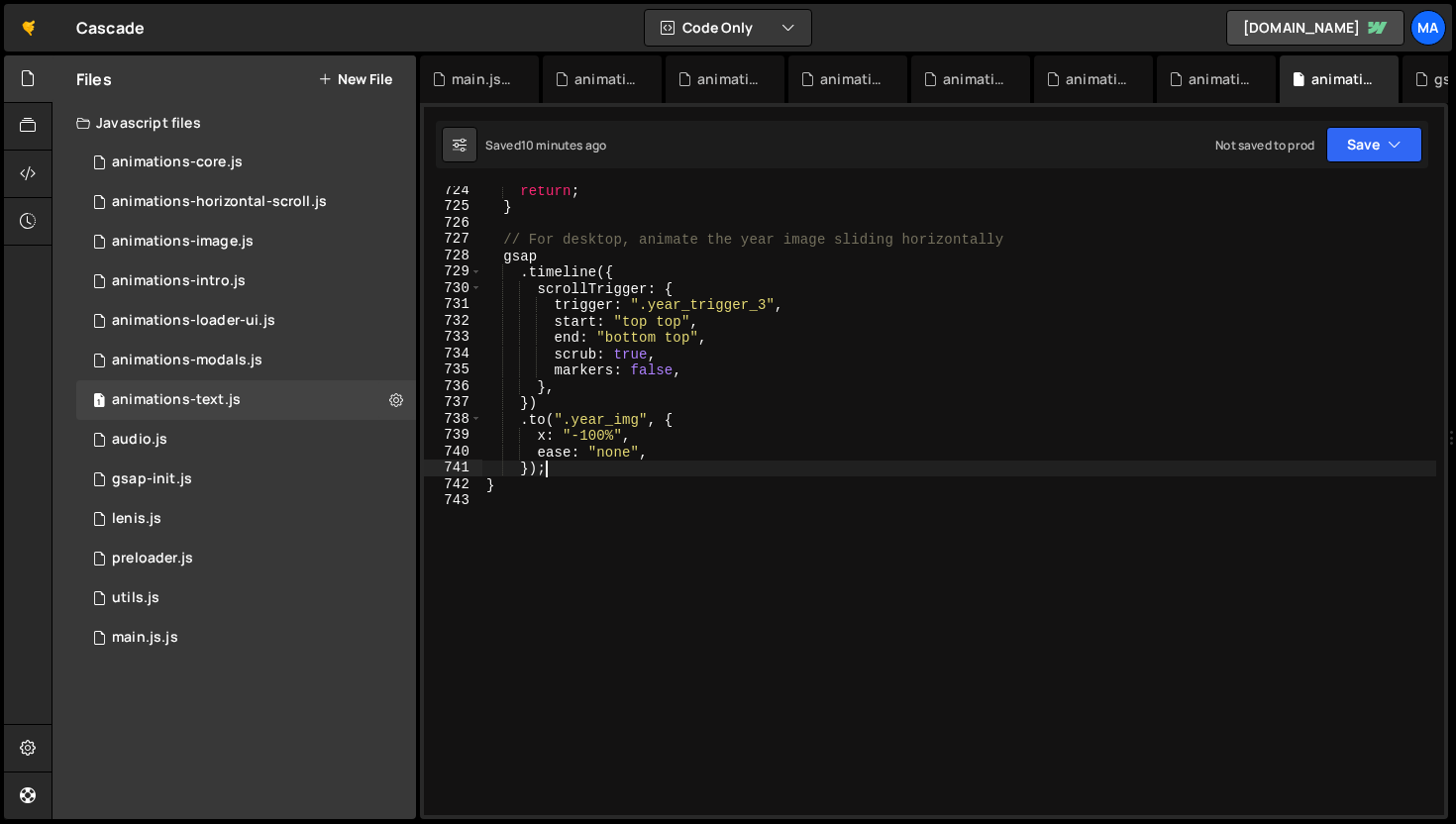 click on "return ;    }    // For desktop, animate the year image sliding horizontally    gsap       . timeline ({          scrollTrigger :   {             trigger :   ".year_trigger_3" ,             start :   "top top" ,             end :   "bottom top" ,             scrub :   true ,             markers :   false ,          } ,       })       . to ( ".year_img" ,   {          x :   "-100%" ,          ease :   "none" ,       }) ; }" at bounding box center (959, 513) 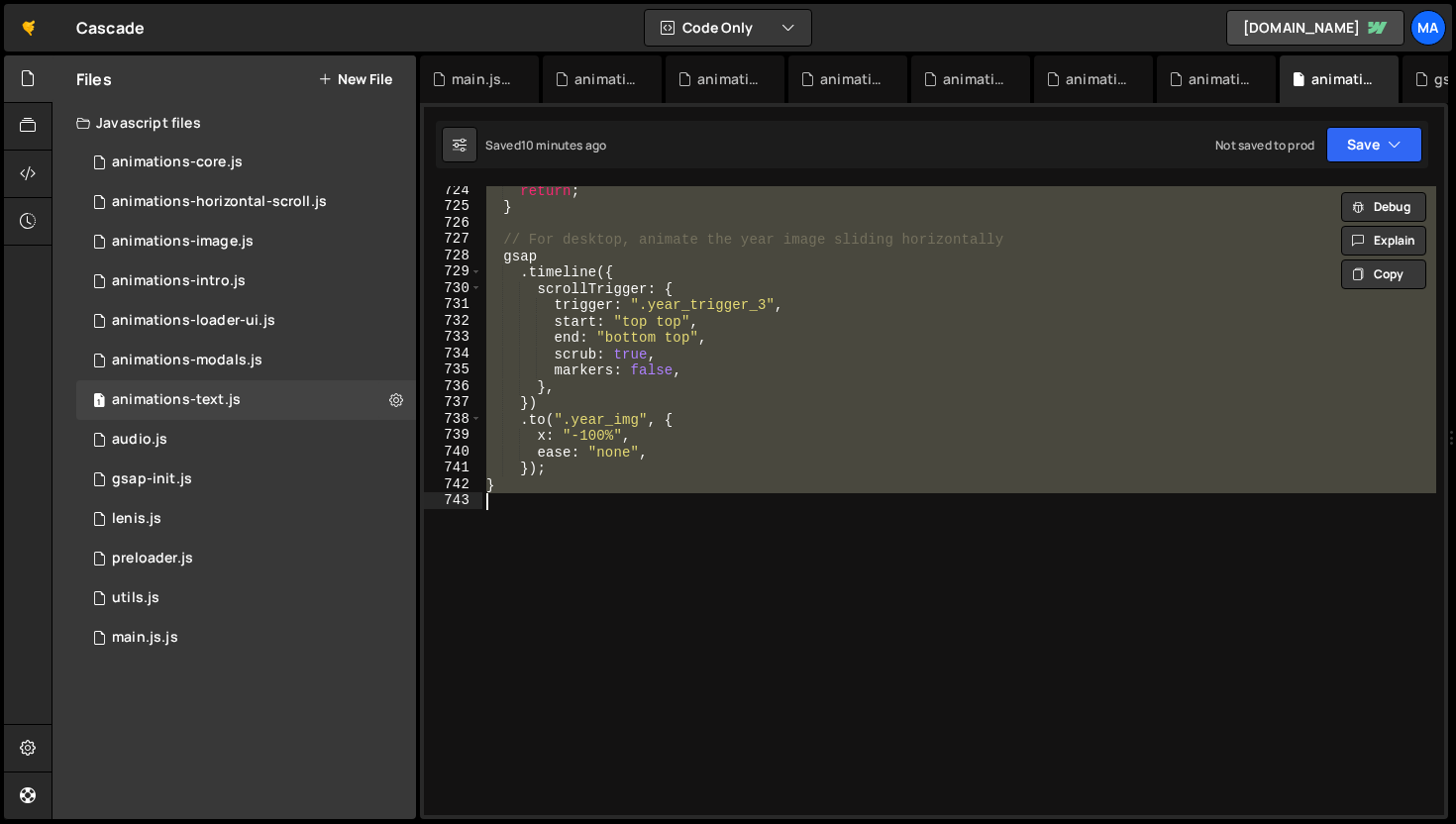 paste 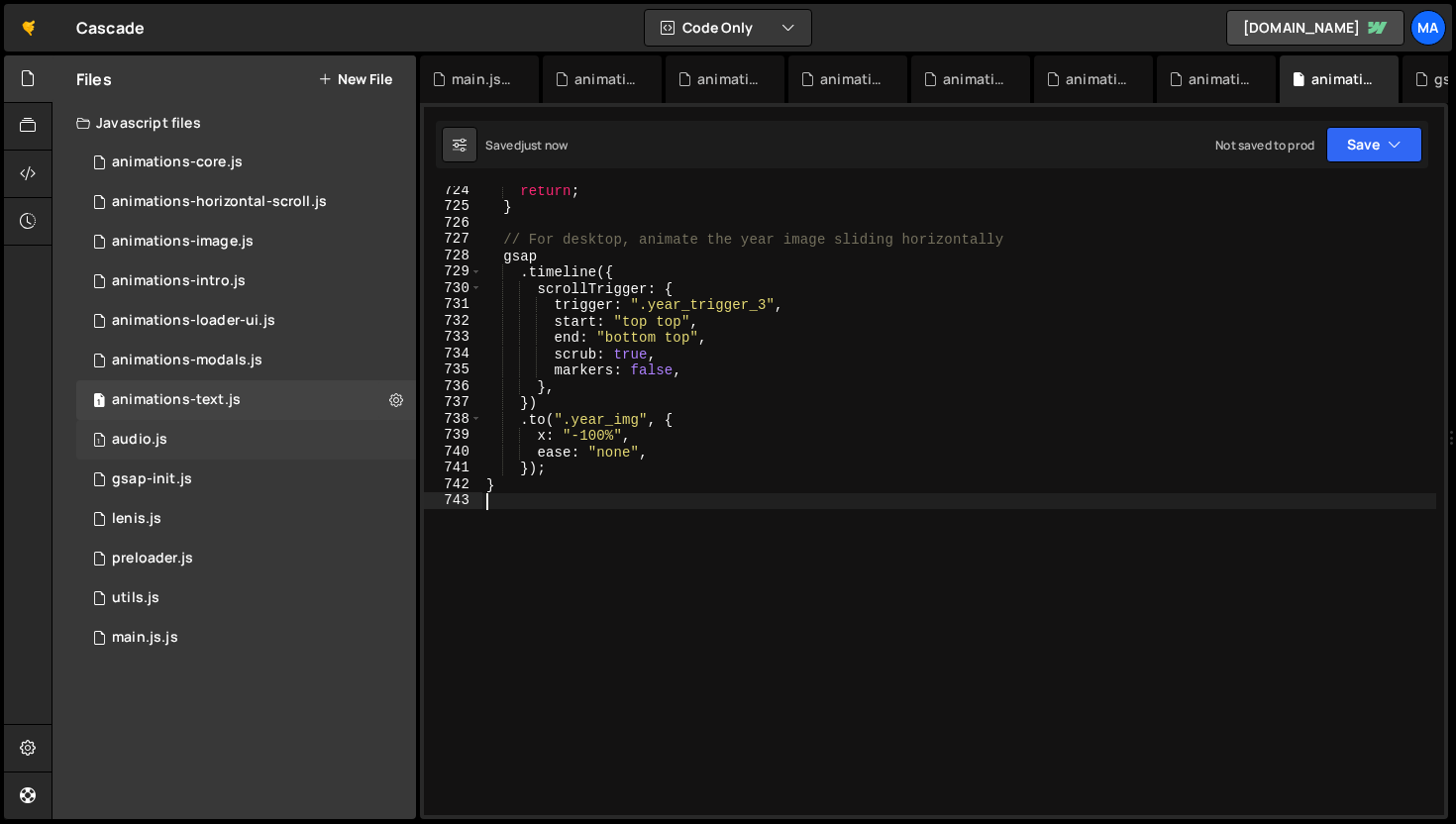 click on "1
audio.js
0" at bounding box center [250, 440] 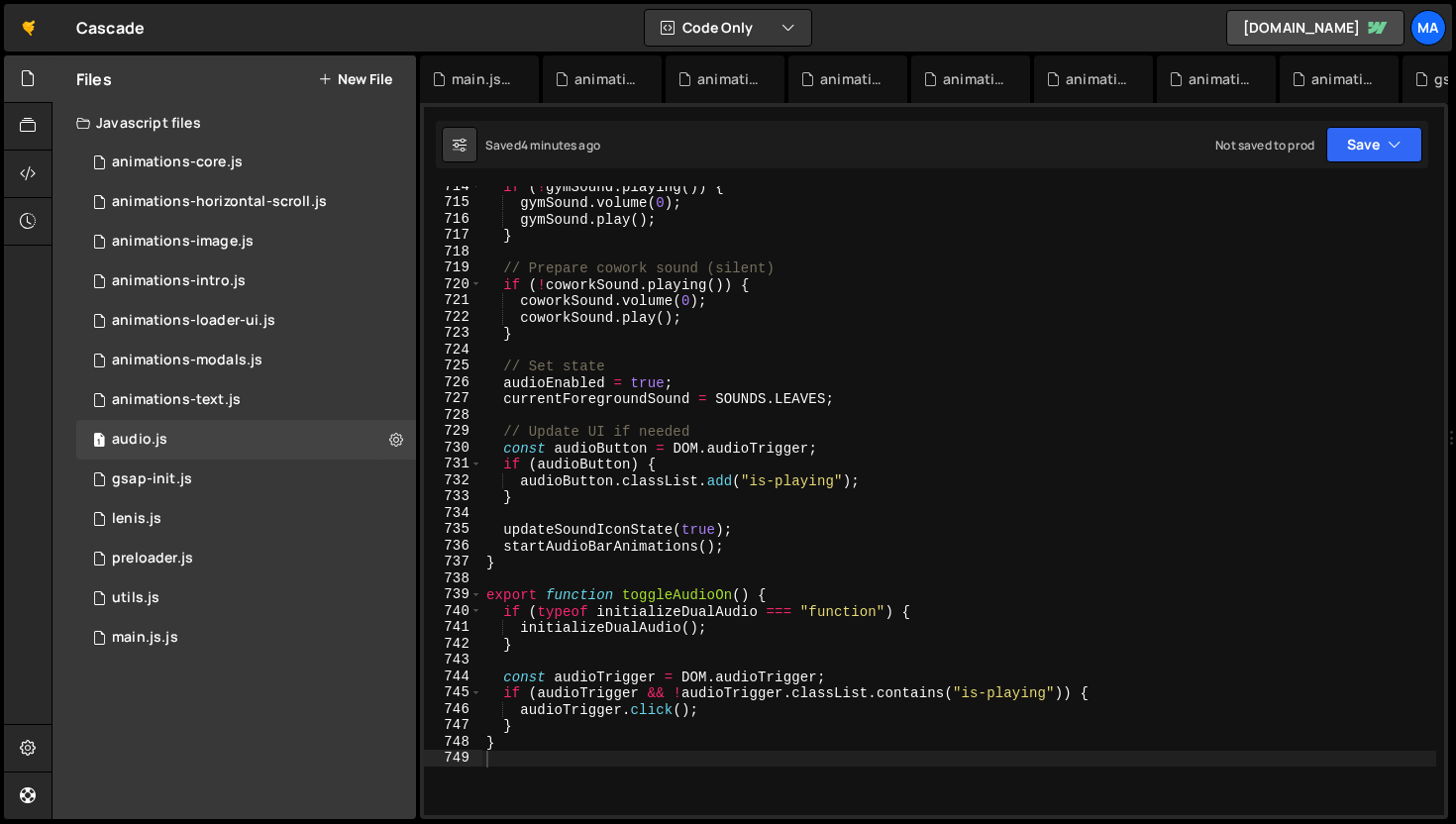 click on "if   ( ! gymSound . playing ( ))   {       gymSound . volume ( 0 ) ;       gymSound . play ( ) ;    }    // Prepare cowork sound (silent)    if   ( ! coworkSound . playing ( ))   {       coworkSound . volume ( 0 ) ;       coworkSound . play ( ) ;    }    // Set state    audioEnabled   =   true ;    currentForegroundSound   =   SOUNDS . LEAVES ;    // Update UI if needed    const   audioButton   =   DOM . audioTrigger ;    if   ( audioButton )   {       audioButton . classList . add ( "is-playing" ) ;    }    updateSoundIconState ( true ) ;    startAudioBarAnimations ( ) ; } export   function   toggleAudioOn ( )   {    if   ( typeof   initializeDualAudio   ===   "function" )   {       initializeDualAudio ( ) ;    }    const   audioTrigger   =   DOM . audioTrigger ;    if   ( audioTrigger   &&   ! audioTrigger . classList . contains ( "is-playing" ))   {       audioTrigger . click ( ) ;    } }" at bounding box center [959, 509] 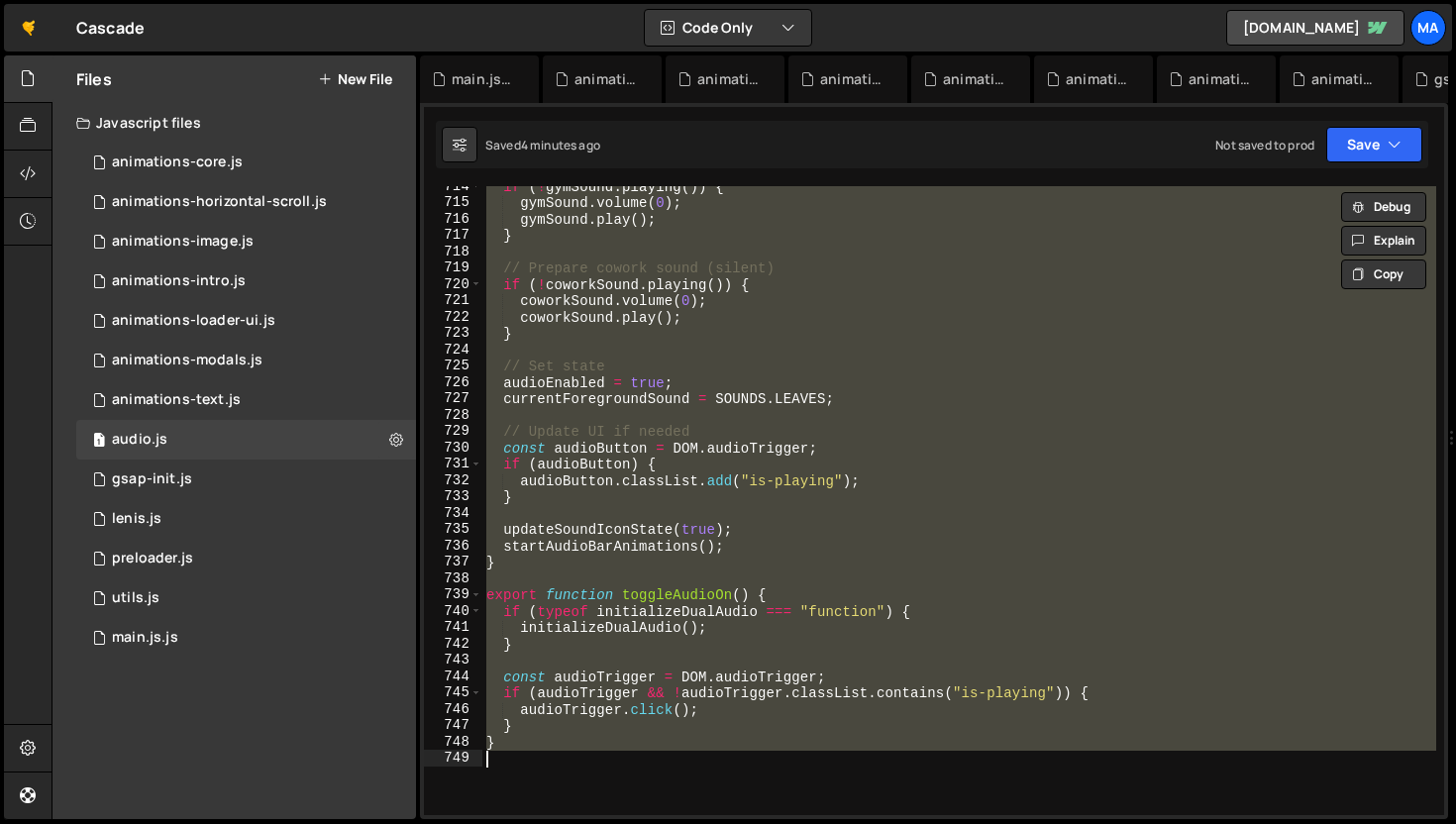 paste 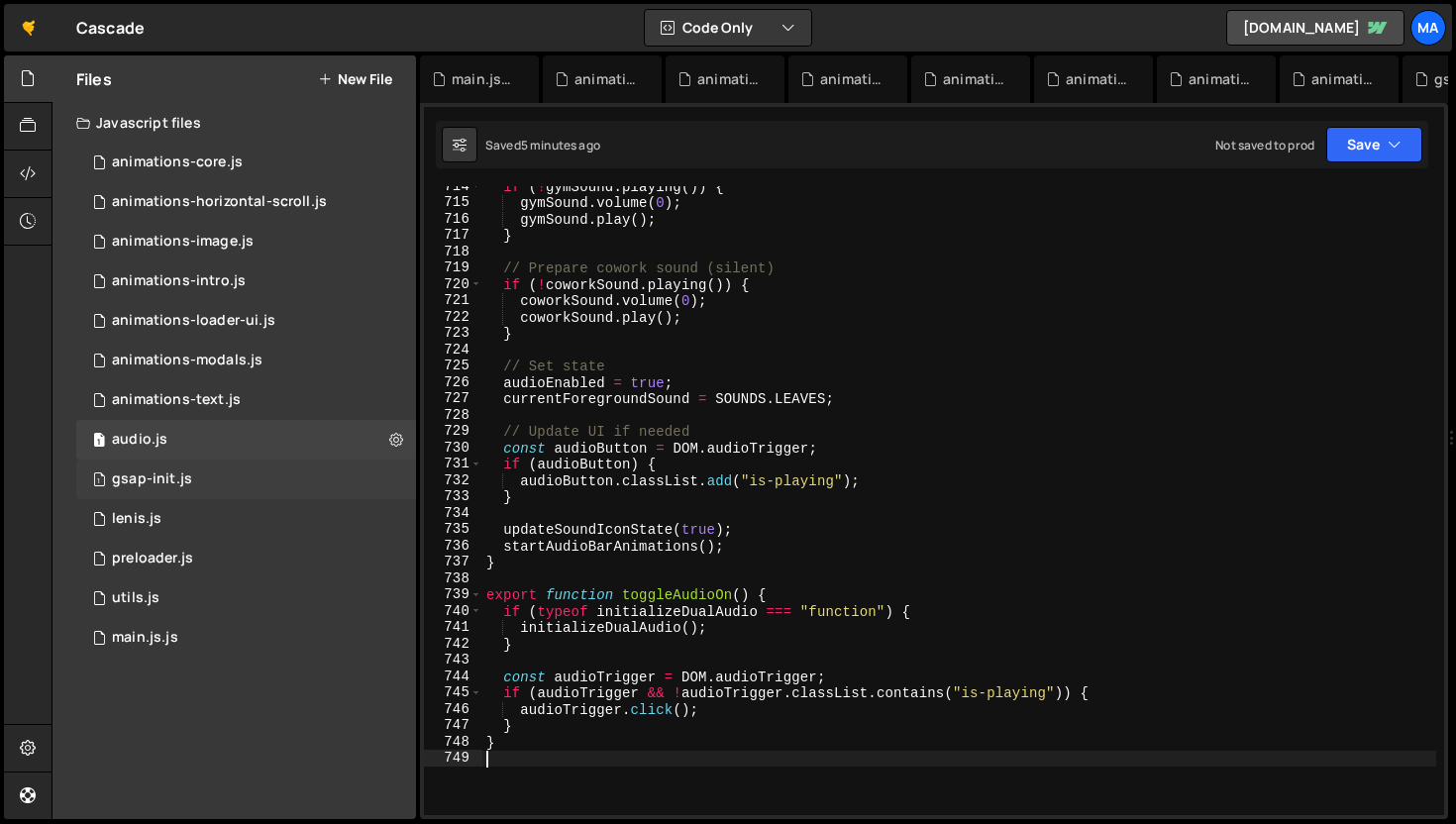 click on "1
gsap-init.js
0" at bounding box center (250, 479) 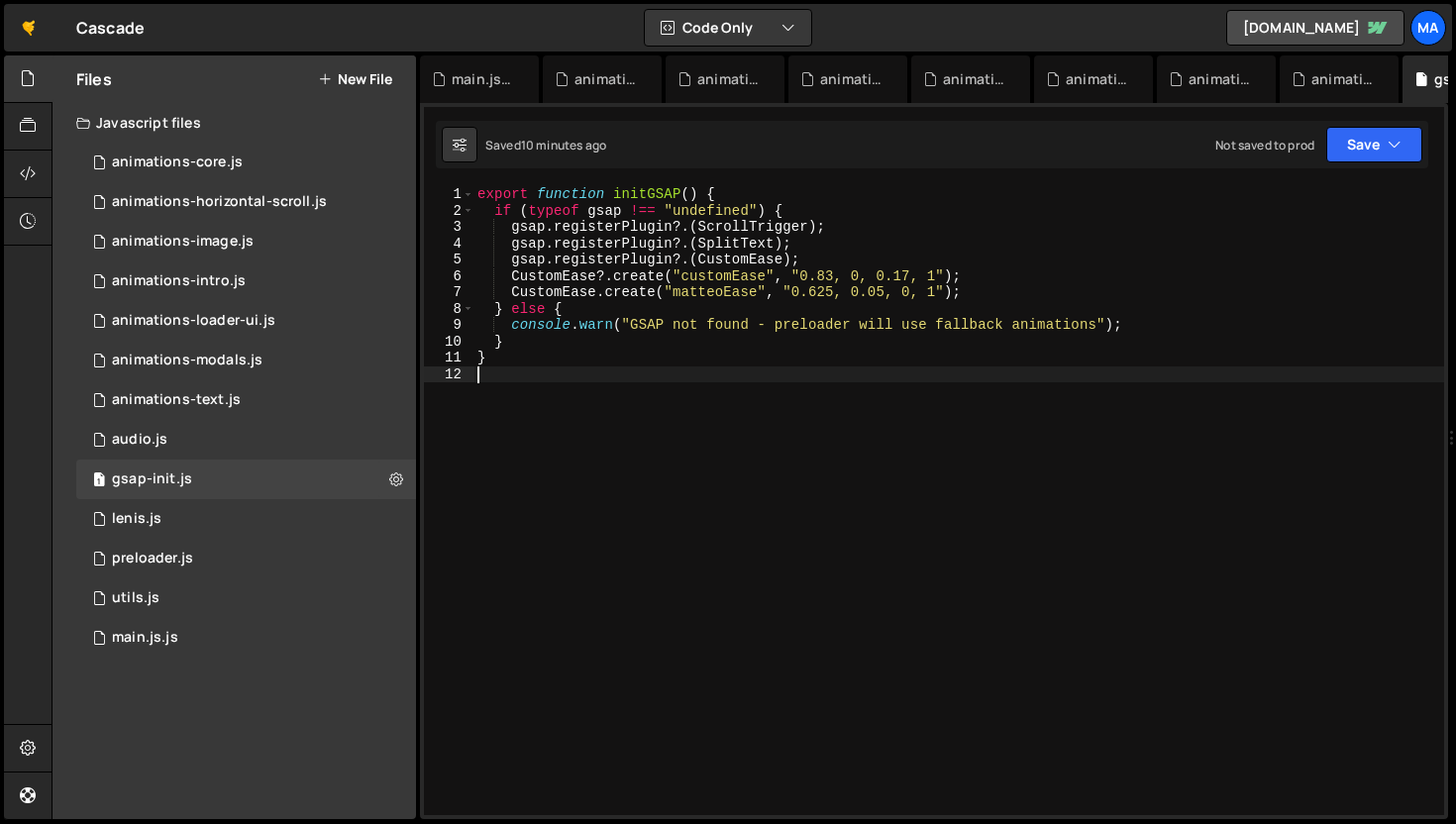 click on "export   function   initGSAP ( )   {    if   ( typeof   gsap   !==   "undefined" )   {       gsap . registerPlugin ?. ( ScrollTrigger ) ;       gsap . registerPlugin ?. ( SplitText ) ;       gsap . registerPlugin ?. ( CustomEase ) ;       CustomEase ?. create ( "customEase" ,   "0.83, 0, 0.17, 1" ) ;       CustomEase . create ( "matteoEase" ,   "0.625, 0.05, 0, 1" ) ;    }   else   {       console . warn ( "GSAP not found - preloader will use fallback animations" ) ;    } }" at bounding box center (959, 517) 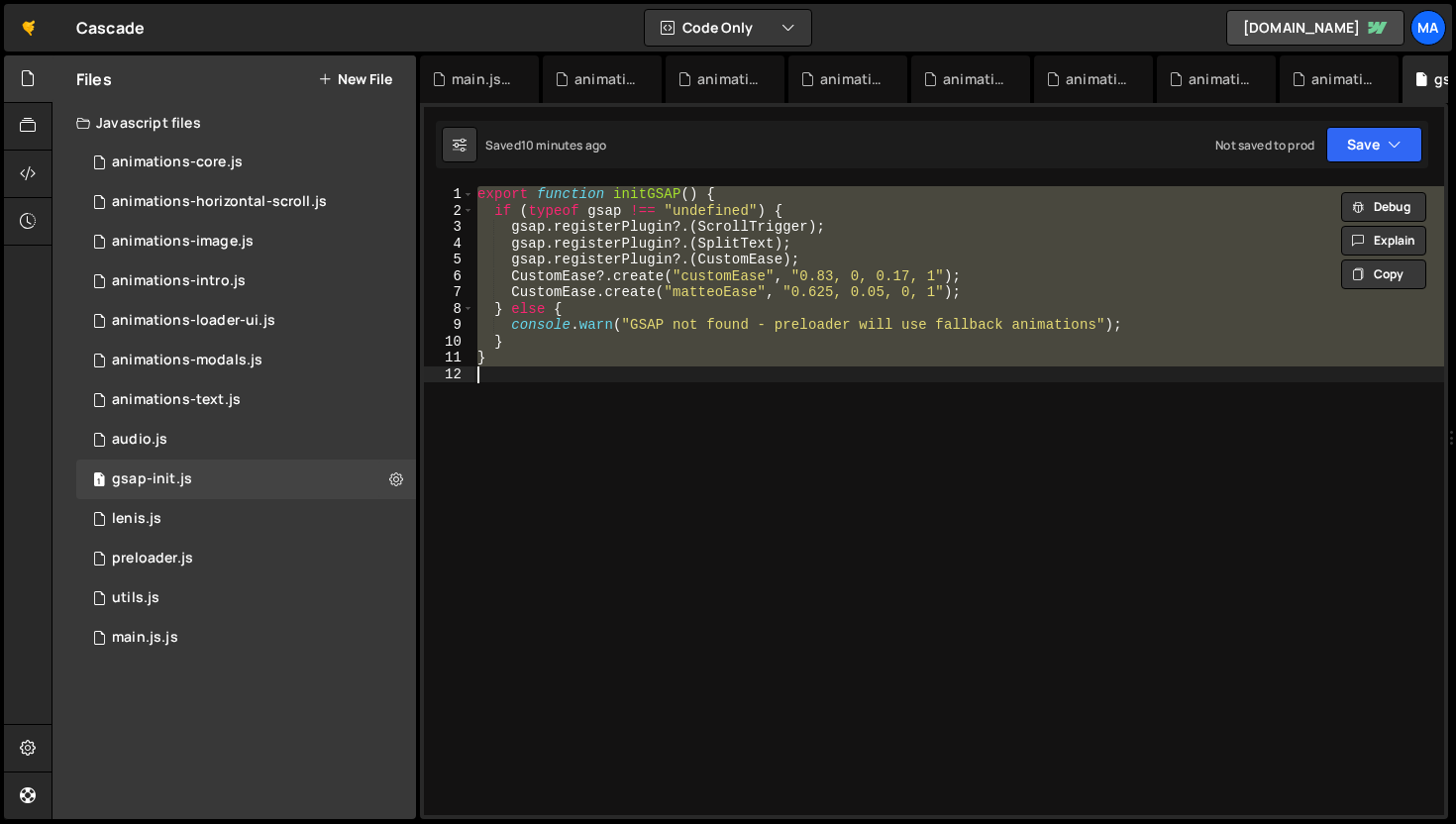 paste 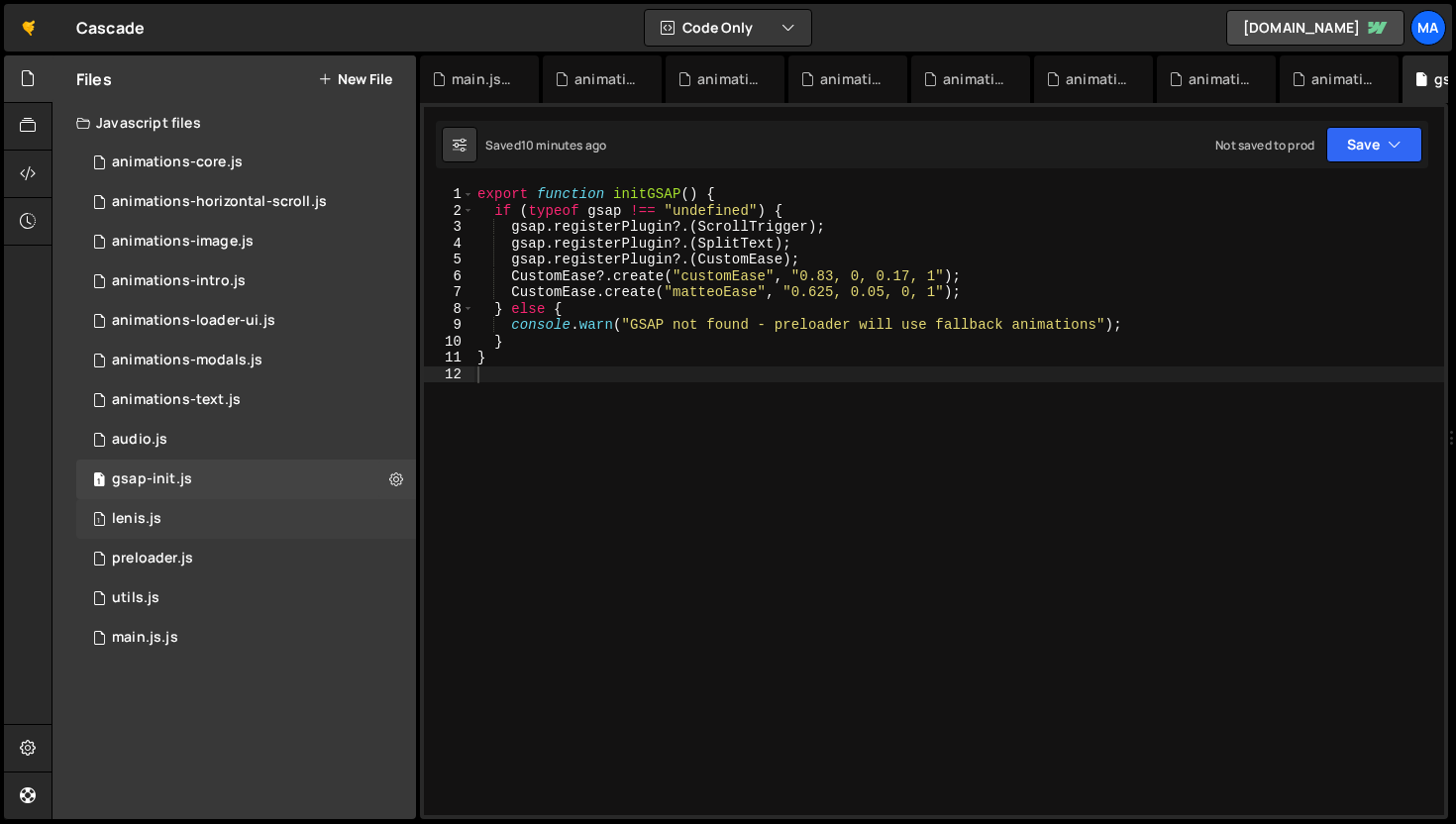 click on "1
lenis.js
0" at bounding box center (250, 519) 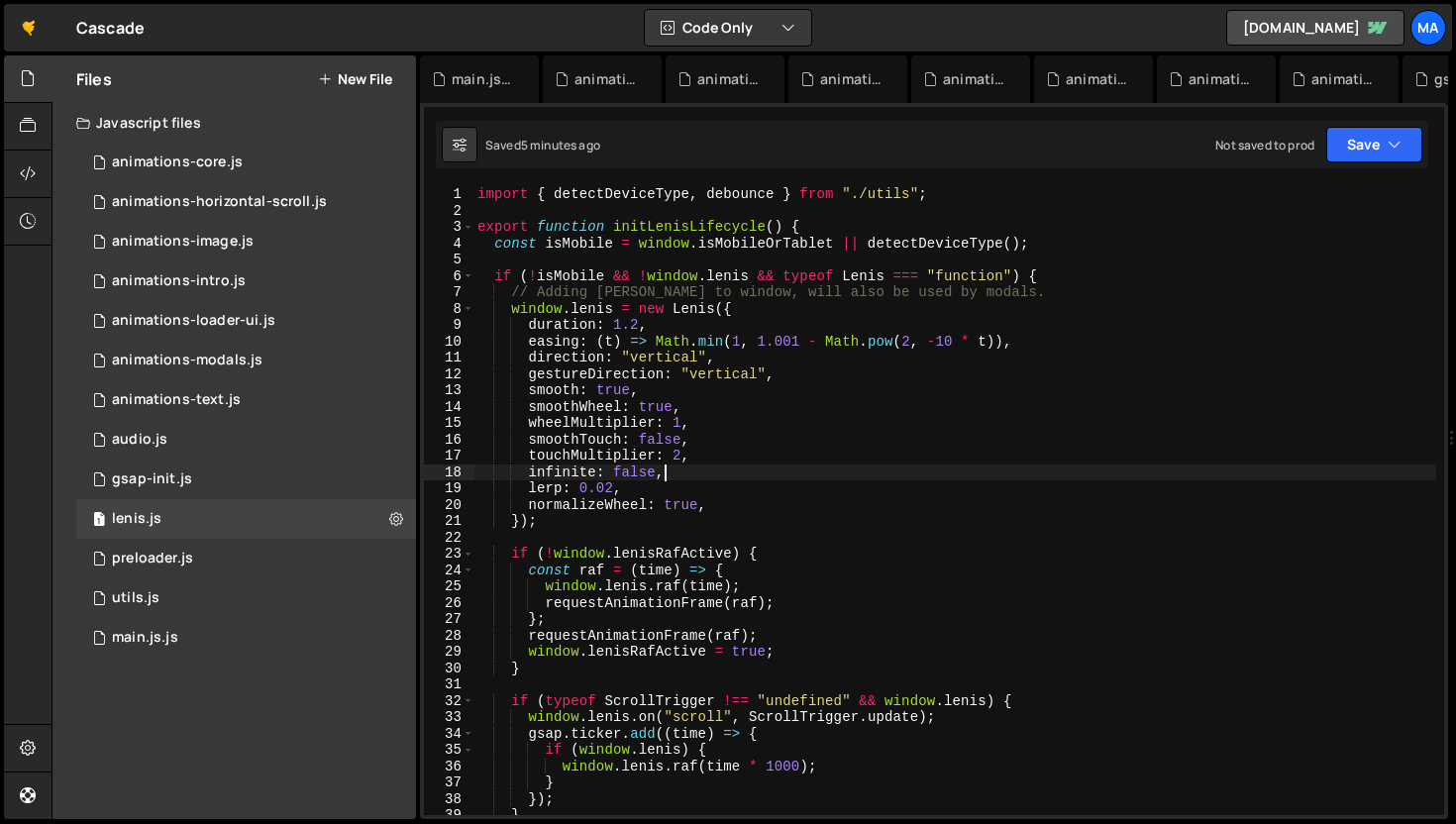 click on "import   {   detectDeviceType ,   debounce   }   from   "./utils" ; export   function   initLenisLifecycle ( )   {    const   isMobile   =   window . isMobileOrTablet   ||   detectDeviceType ( ) ;    if   ( ! isMobile   &&   ! window . lenis   &&   typeof   Lenis   ===   "function" )   {       // Adding lenis to window, will also be used by modals.       window . lenis   =   new   Lenis ({          duration :   1.2 ,          easing :   ( t )   =>   Math . min ( 1 ,   1.001   -   Math . pow ( 2 ,   - 10   *   t )) ,          direction :   "vertical" ,          gestureDirection :   "vertical" ,          smooth :   true ,          smoothWheel :   true ,          wheelMultiplier :   1 ,          smoothTouch :   false ,          touchMultiplier :   2 ,          infinite :   false ,          lerp :   0.02 ,          normalizeWheel :   true ,       }) ;       if   ( ! window . lenisRafActive )   {          const   raf   =   ( time )   =>   {             window . lenis . raf ( time ) ;             ( raf ) ;" at bounding box center (955, 517) 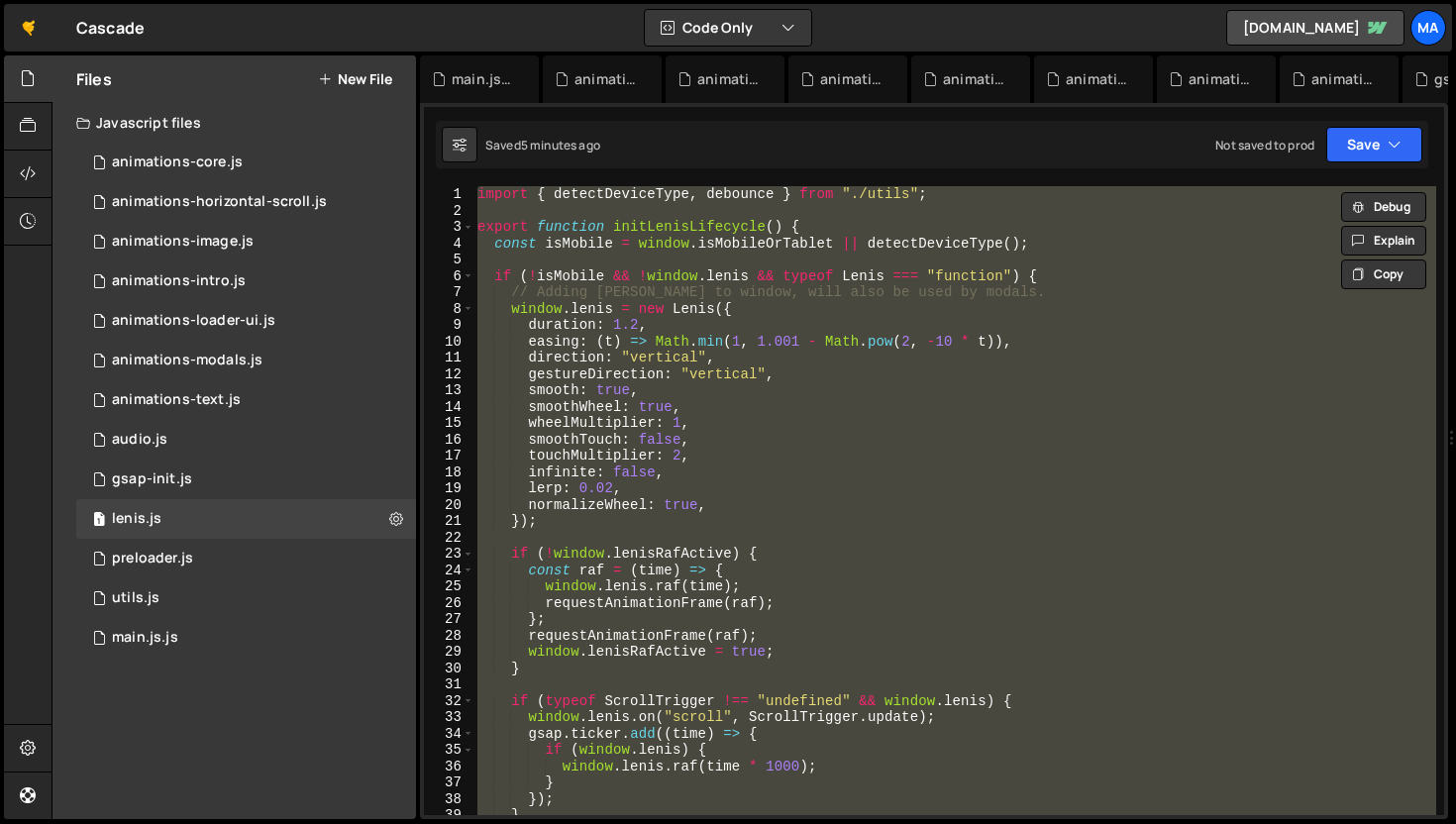 paste 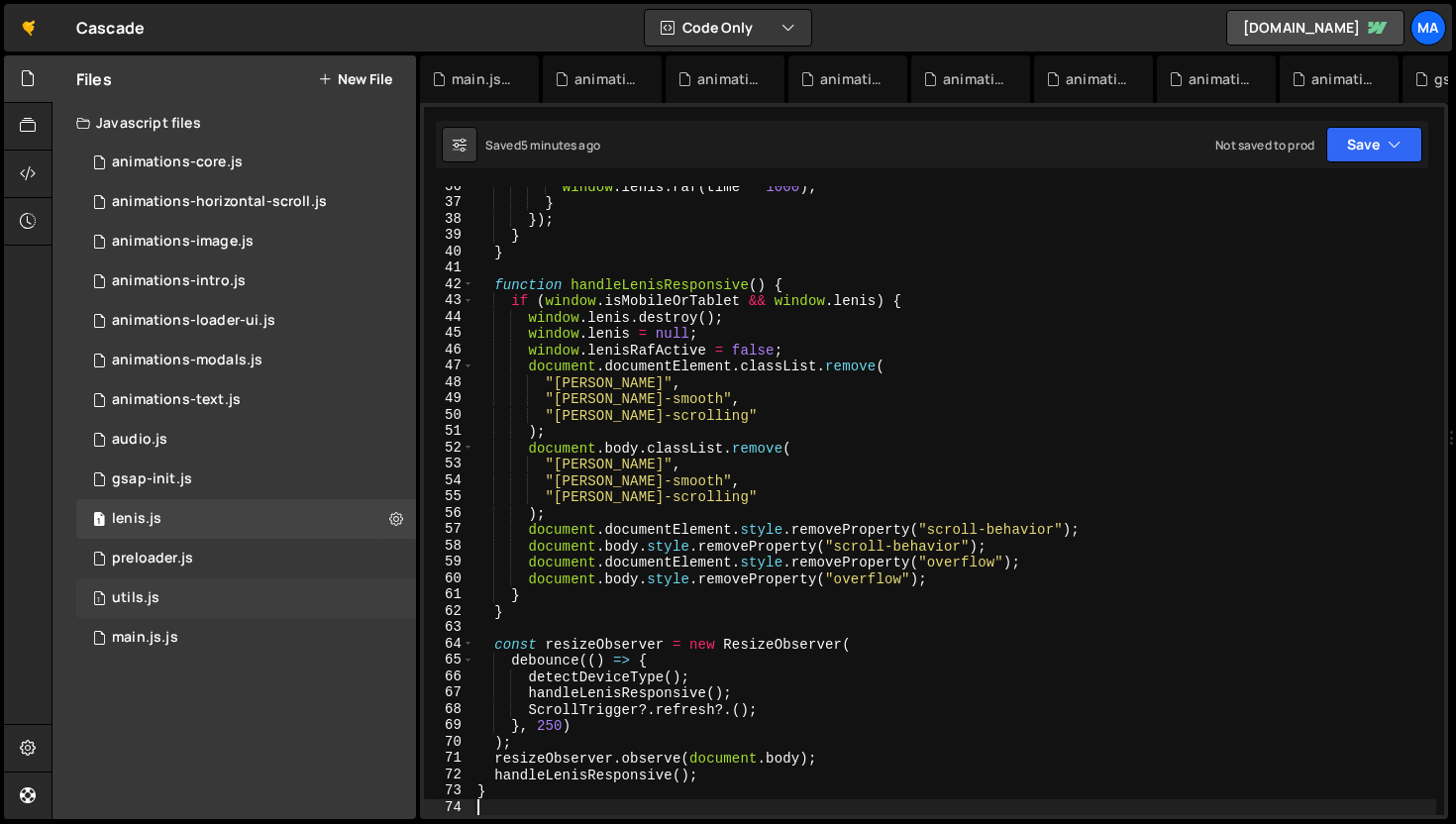 click on "1
utils.js
0" at bounding box center [250, 598] 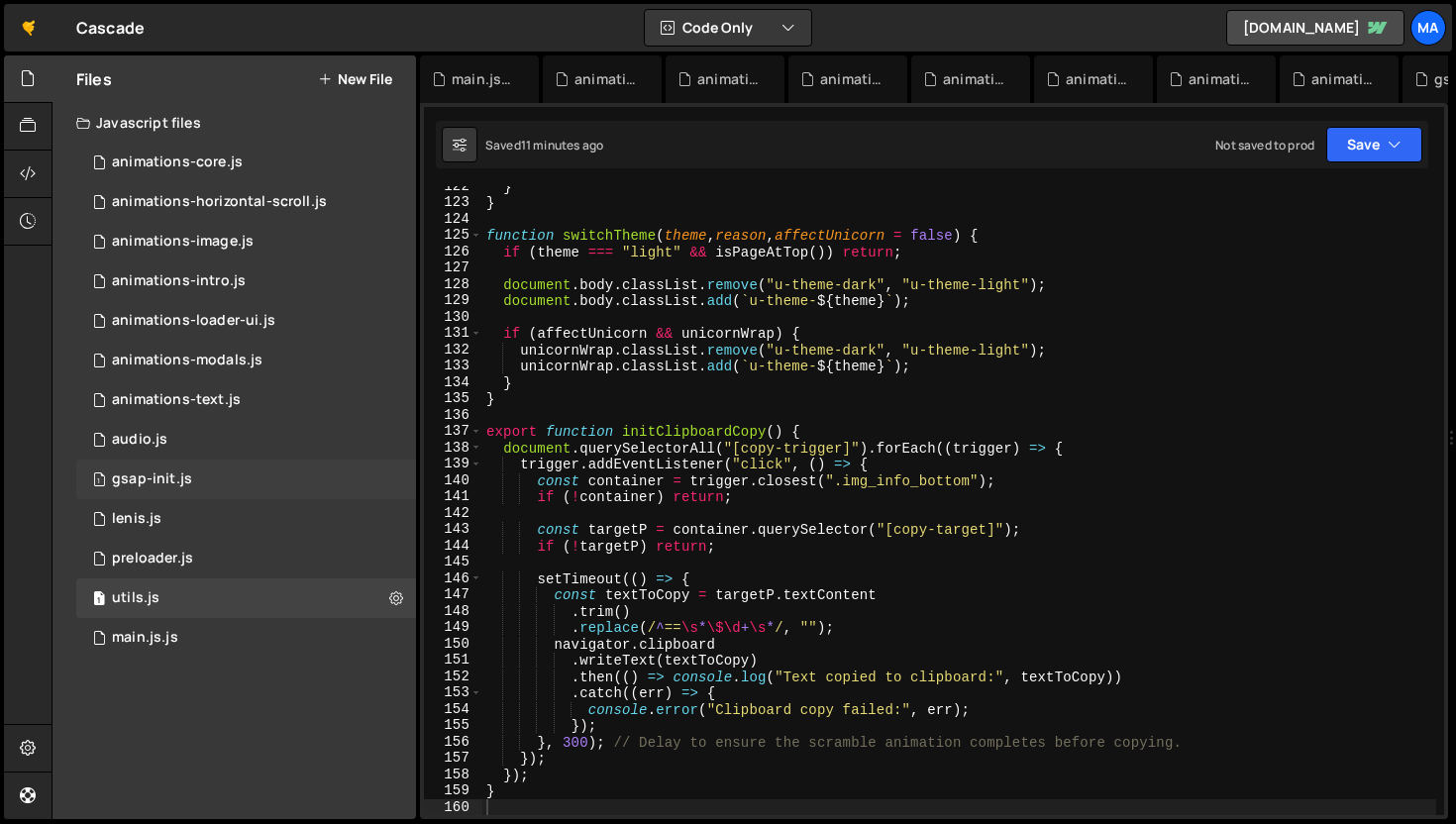 click on "1
gsap-init.js
0" at bounding box center [250, 479] 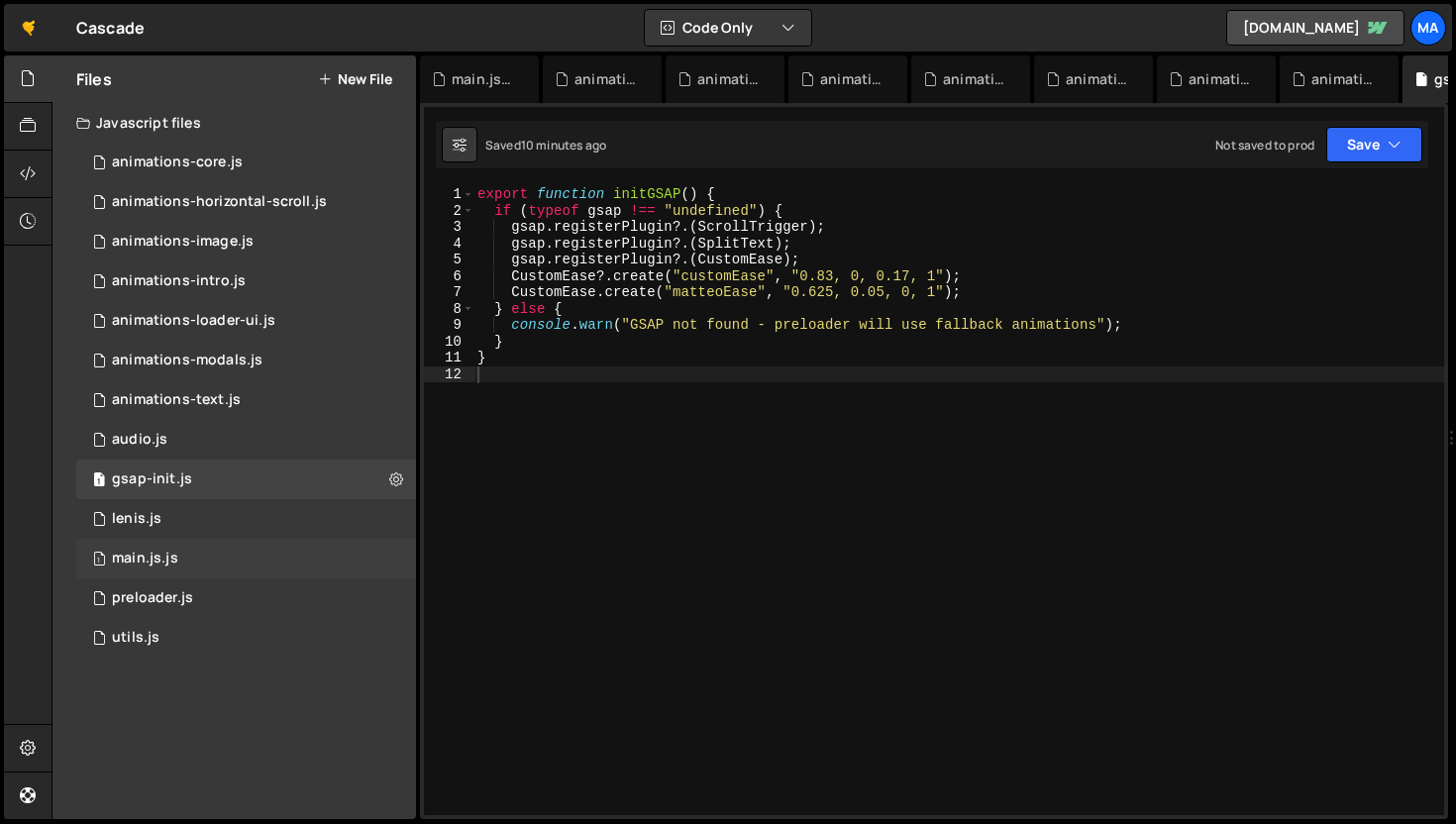 click on "1
main.js.js
0" at bounding box center [246, 559] 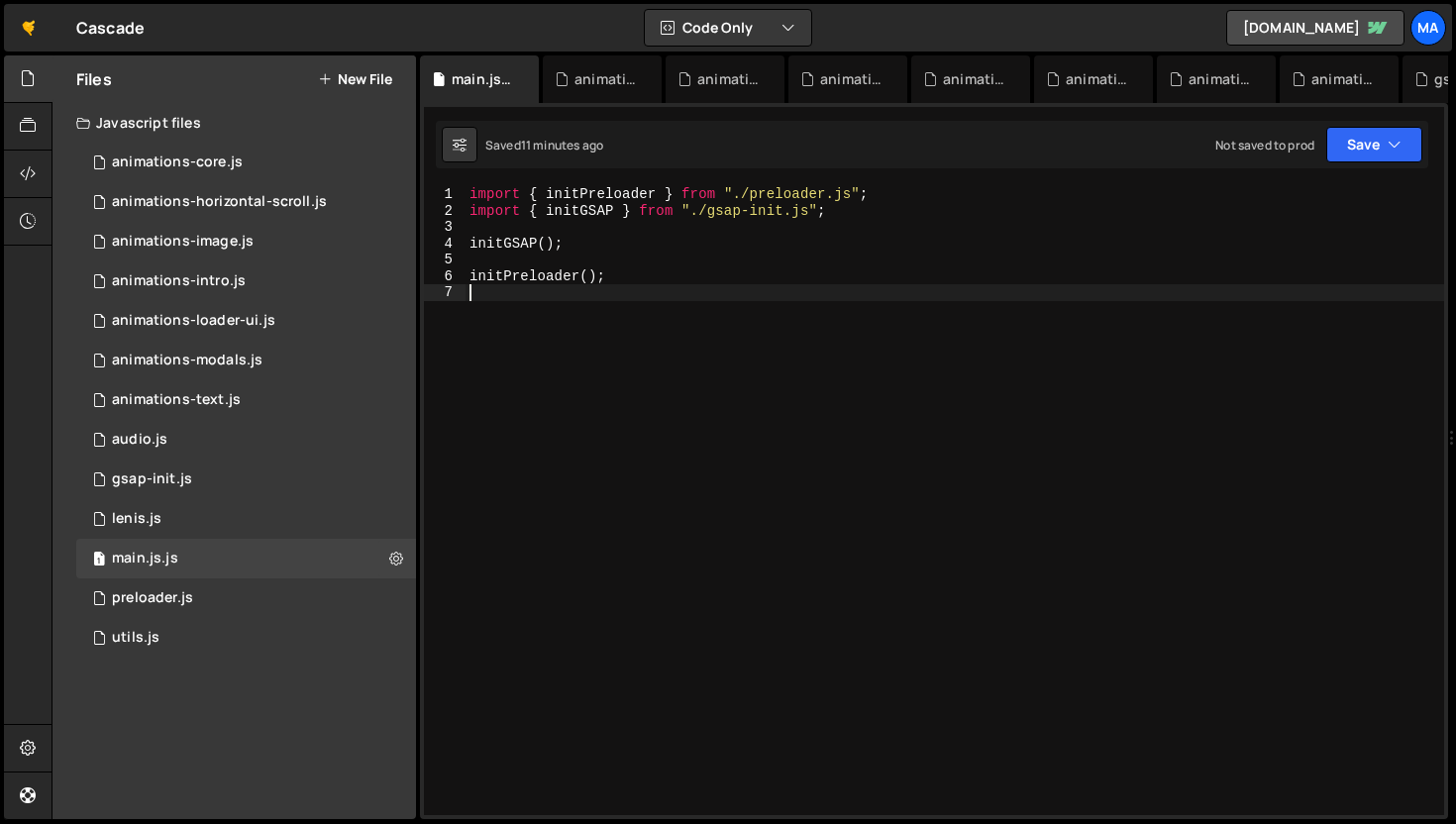 click on "import   {   initPreloader   }   from   "./preloader.js" ; import   {   initGSAP   }   from   "./gsap-init.js" ; initGSAP ( ) ; initPreloader ( ) ;" at bounding box center (955, 517) 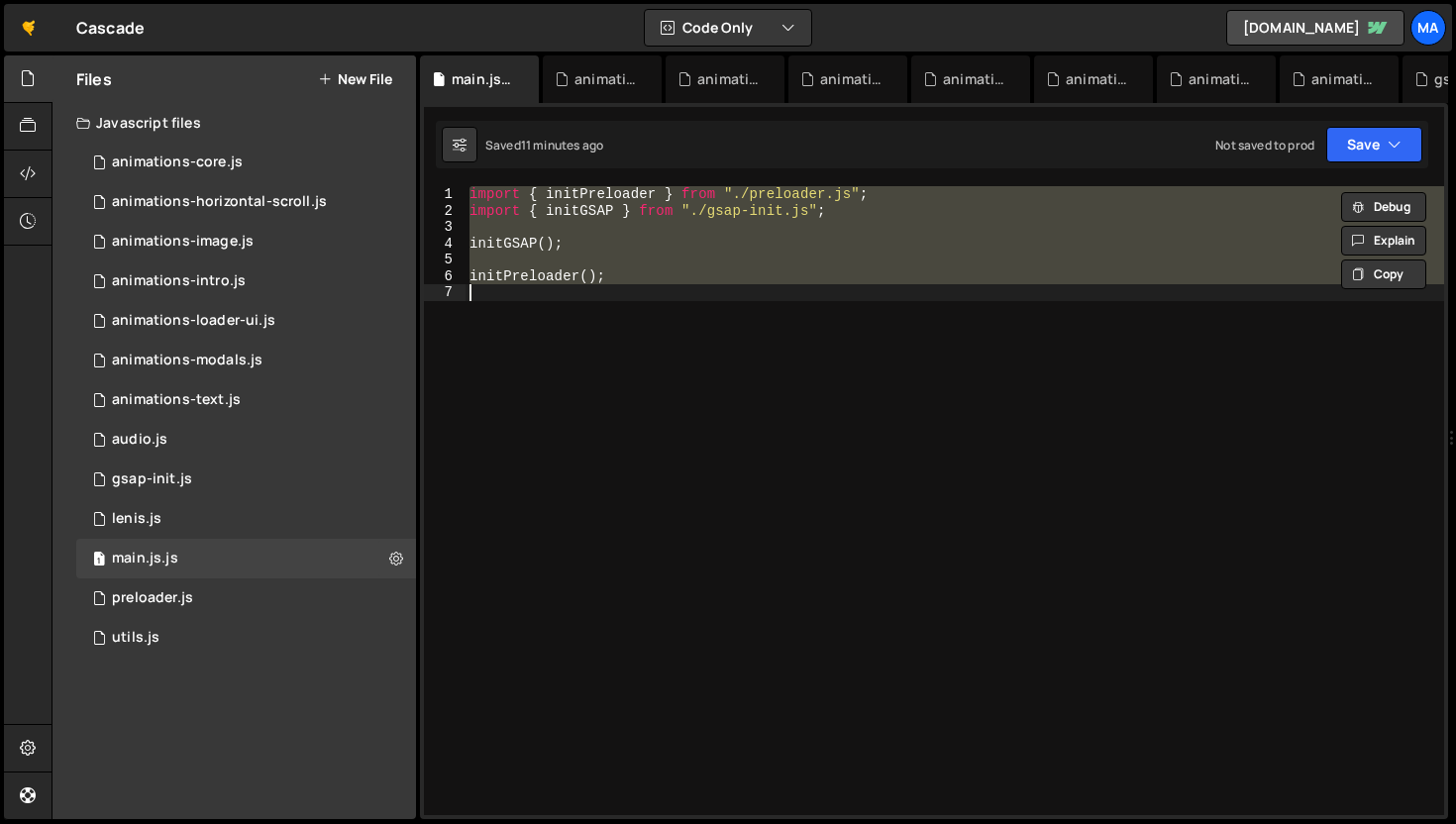paste 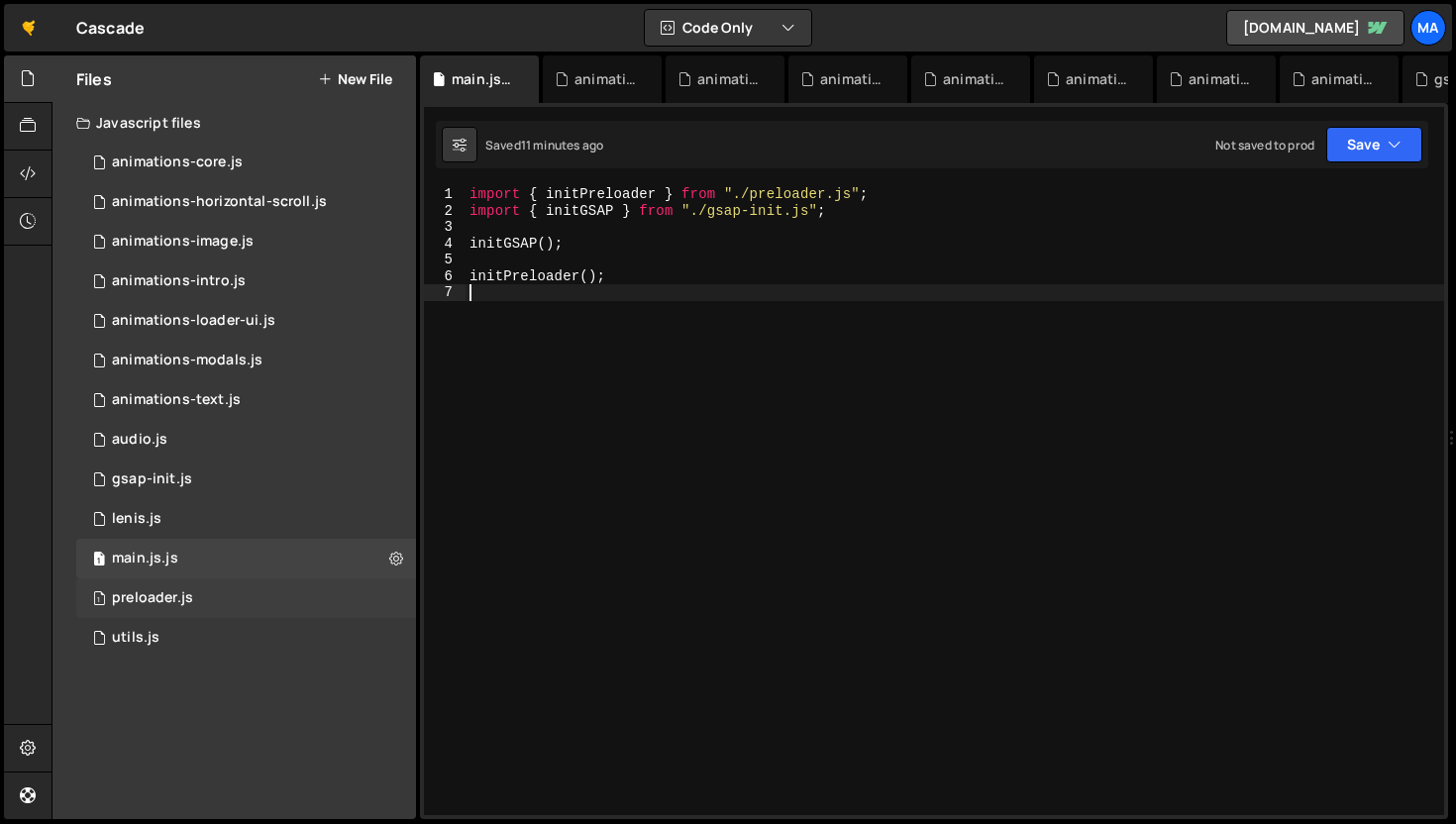 click on "1
preloader.js
0" at bounding box center (250, 598) 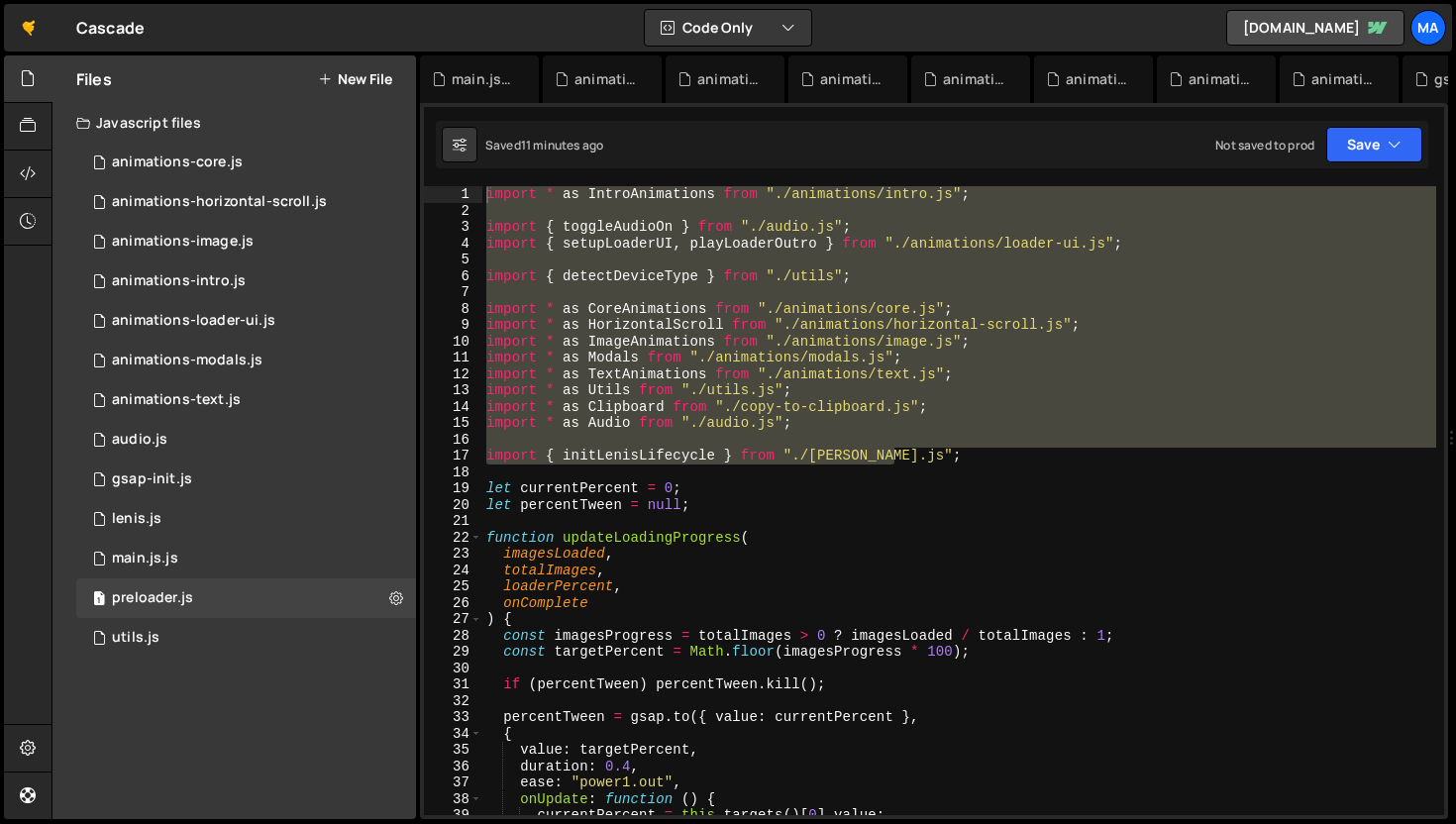 click on "import   *   as   IntroAnimations   from   "./animations/intro.js" ; import   {   toggleAudioOn   }   from   "./audio.js" ; import   {   setupLoaderUI ,   playLoaderOutro   }   from   "./animations/loader-ui.js" ; import   {   detectDeviceType   }   from   "./utils" ; import   *   as   CoreAnimations   from   "./animations/core.js" ; import   *   as   HorizontalScroll   from   "./animations/horizontal-scroll.js" ; import   *   as   ImageAnimations   from   "./animations/image.js" ; import   *   as   Modals   from   "./animations/modals.js" ; import   *   as   TextAnimations   from   "./animations/text.js" ; import   *   as   Utils   from   "./utils.js" ; import   *   as   Clipboard   from   "./copy-to-clipboard.js" ; import   *   as   Audio   from   "./audio.js" ; import   {   initLenisLifecycle   }   from   "./lenis.js" ; let   currentPercent   =   0 ; let   percentTween   =   null ; function   updateLoadingProgress (    imagesLoaded ,    totalImages ,    loaderPercent ,    onComplete )   {    const     =" at bounding box center (959, 517) 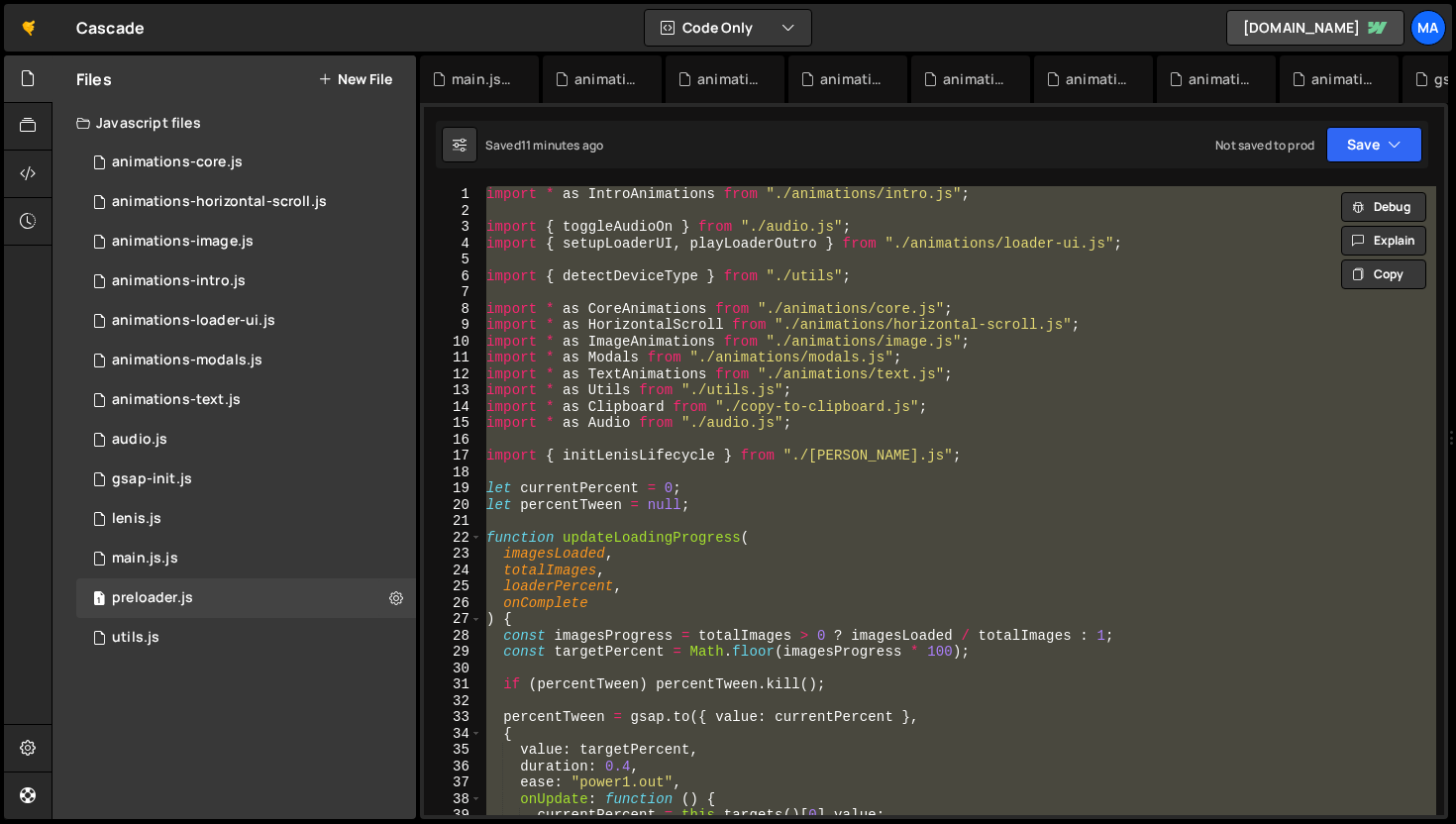 paste 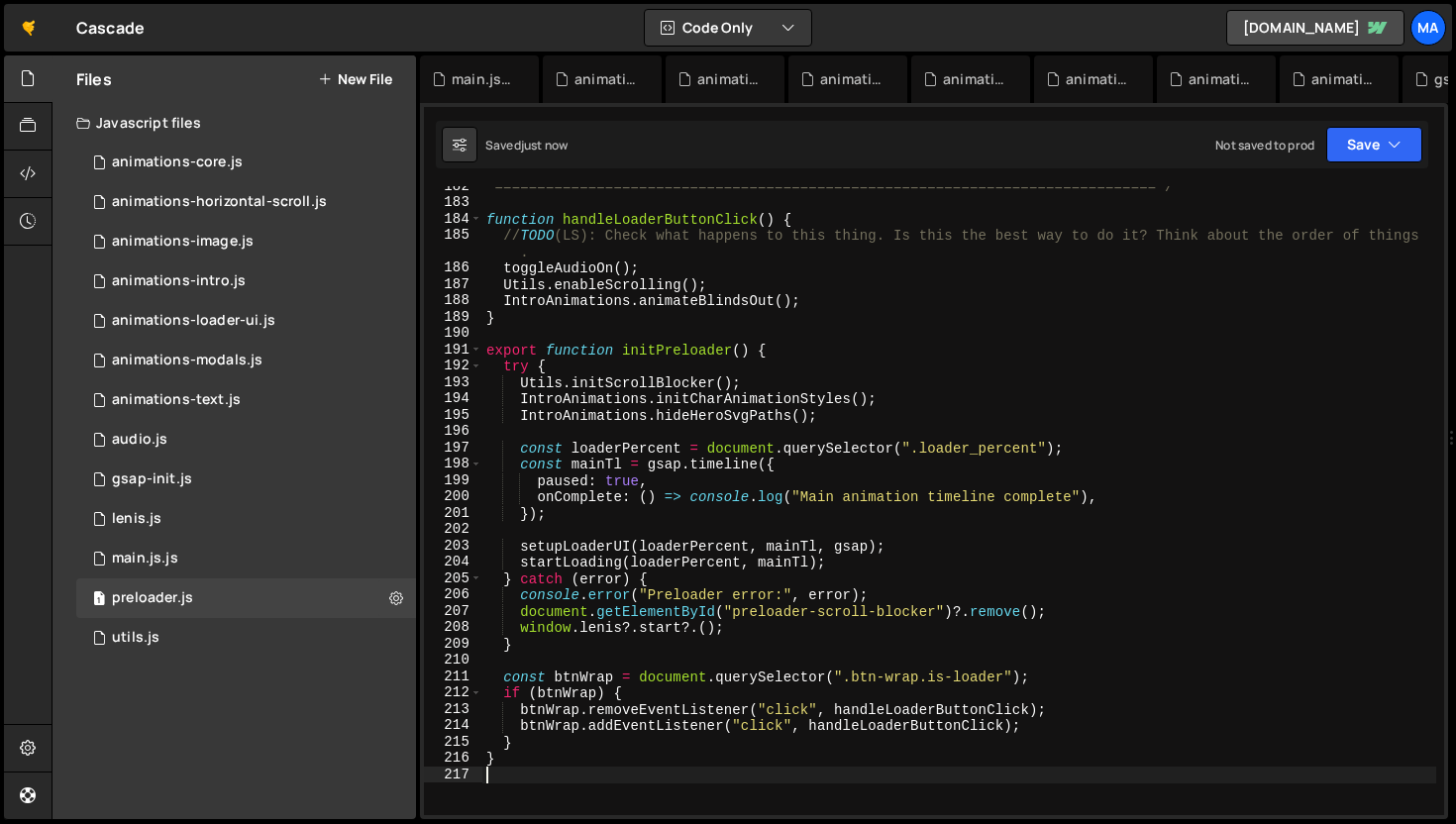 type on "import * as IntroAnimations from "./animation-intro.js";" 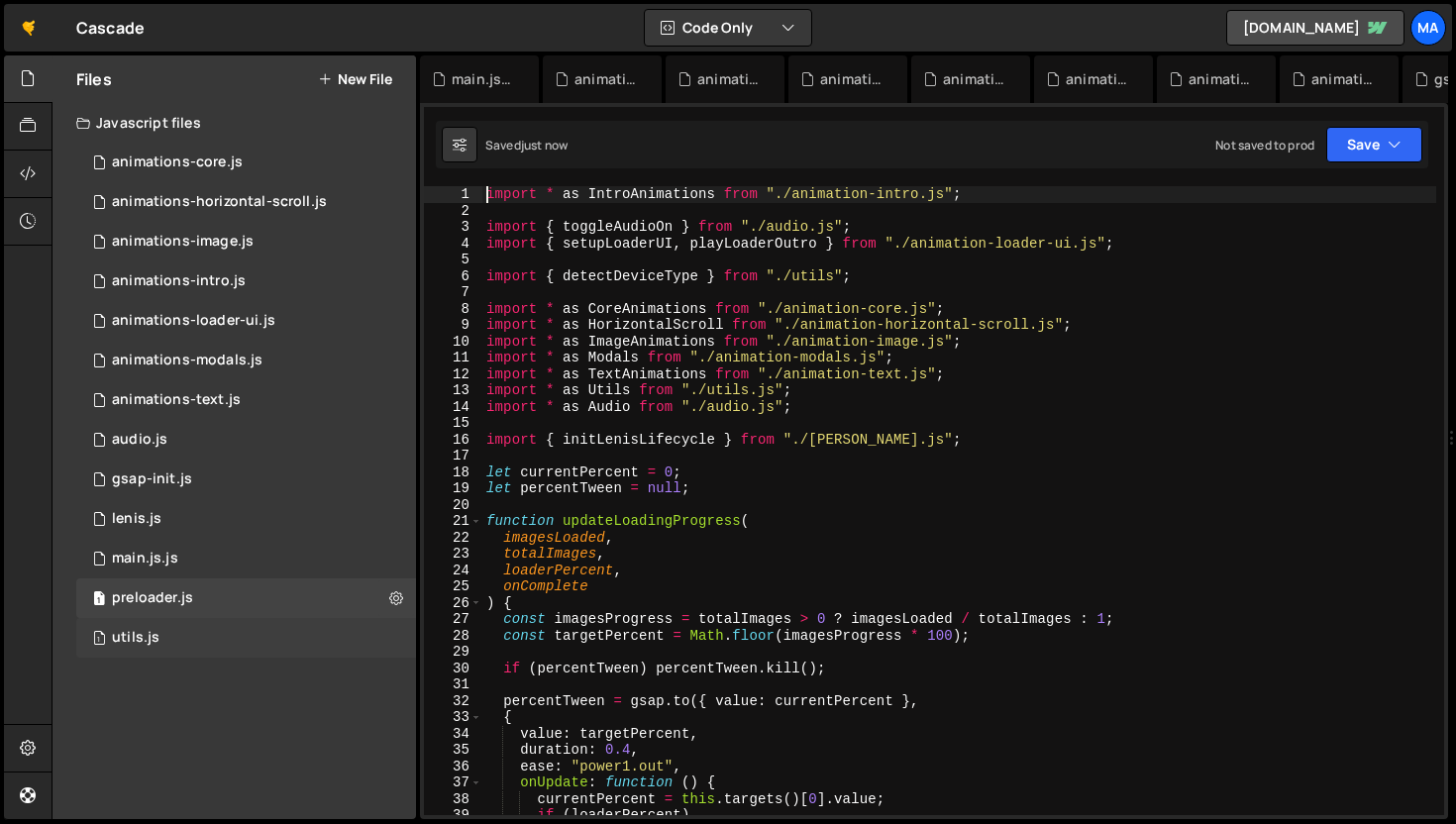 click on "1
utils.js
0" at bounding box center (250, 638) 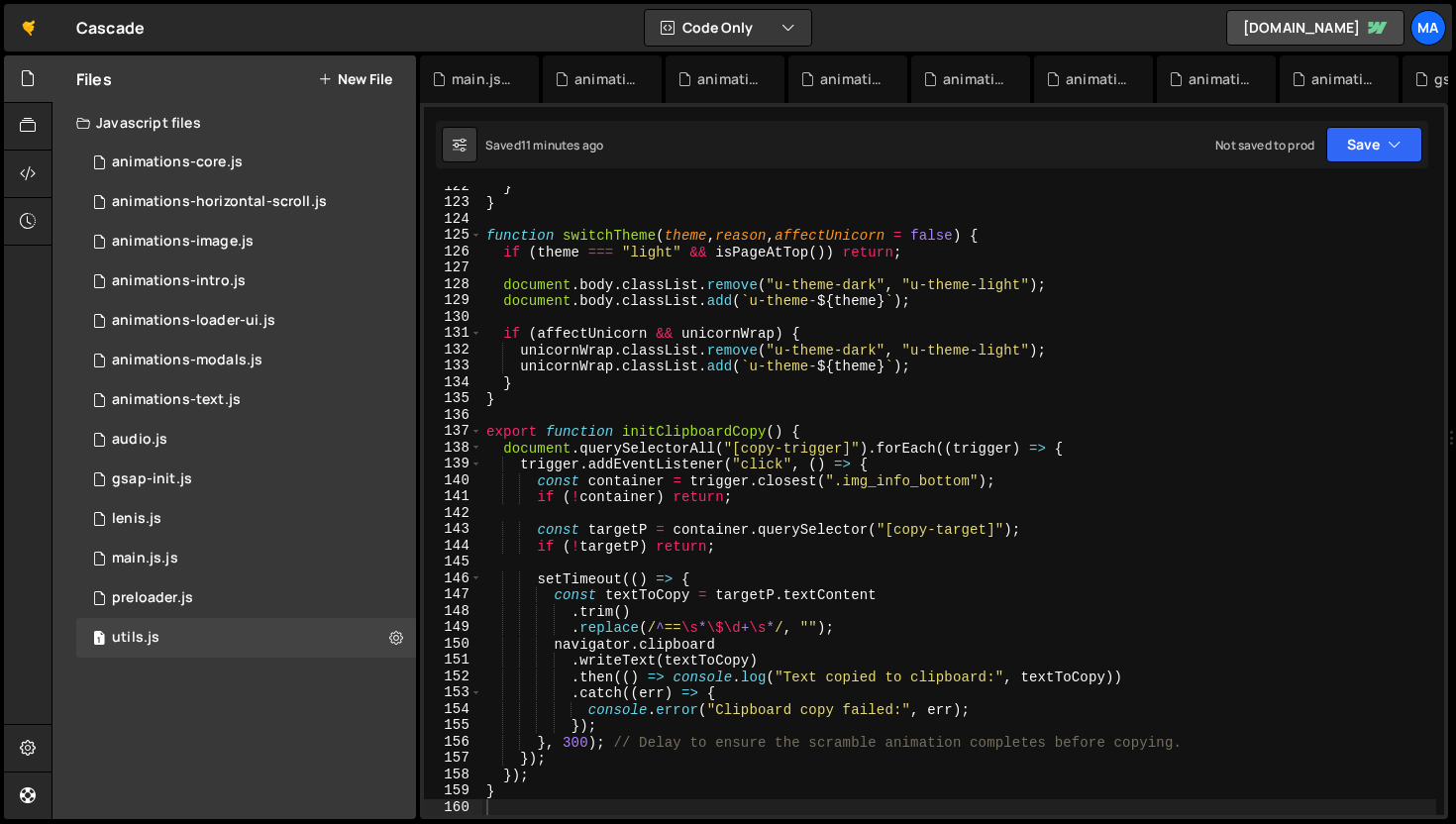 click on "} } function   switchTheme ( theme ,  reason ,  affectUnicorn   =   false )   {    if   ( theme   ===   "light"   &&   isPageAtTop ( ))   return ;    document . body . classList . remove ( "u-theme-dark" ,   "u-theme-light" ) ;    document . body . classList . add ( ` u-theme- ${ theme } ` ) ;    if   ( affectUnicorn   &&   unicornWrap )   {       unicornWrap . classList . remove ( "u-theme-dark" ,   "u-theme-light" ) ;       unicornWrap . classList . add ( ` u-theme- ${ theme } ` ) ;    } } export   function   initClipboardCopy ( )   {    document . querySelectorAll ( "[copy-trigger]" ) . forEach (( trigger )   =>   {       trigger . addEventListener ( "click" ,   ( )   =>   {          const   container   =   trigger . closest ( ".img_info_bottom" ) ;          if   ( ! container )   return ;          const   targetP   =   container . querySelector ( "[copy-target]" ) ;          if   ( ! targetP )   return ;          setTimeout (( )   =>   {             const   textToCopy   =   targetP . textContent" at bounding box center [959, 509] 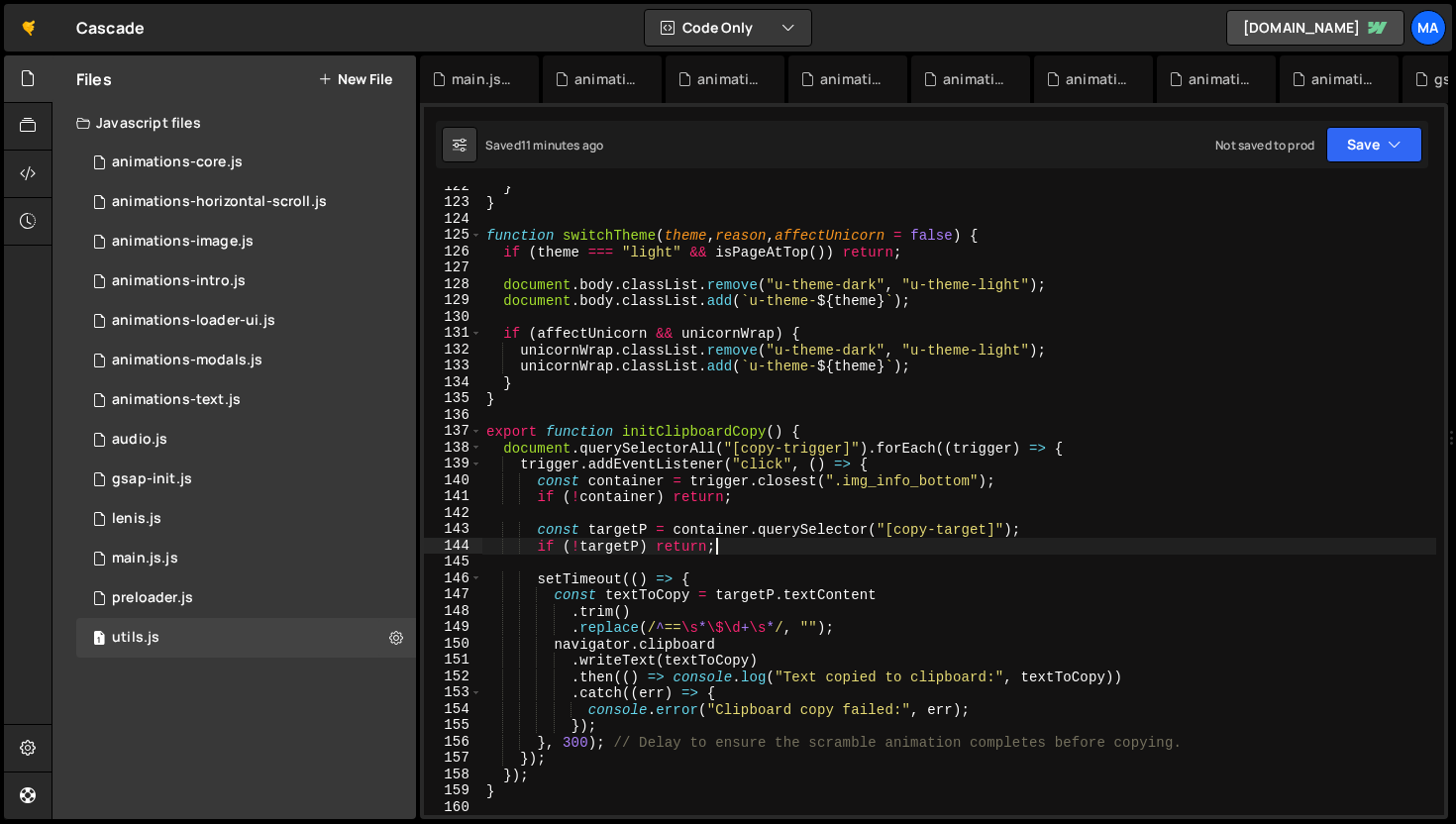 type on "}" 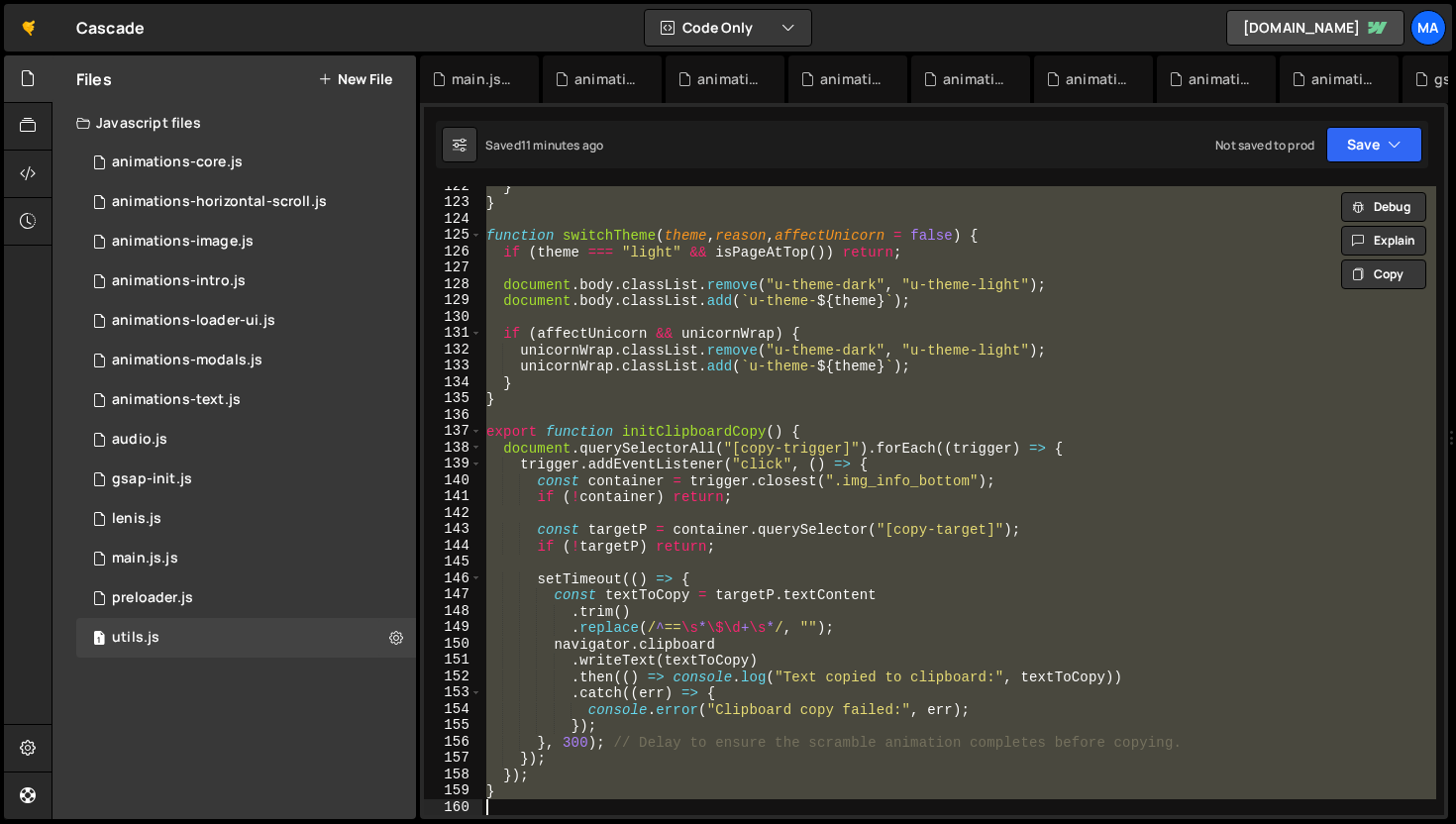 paste 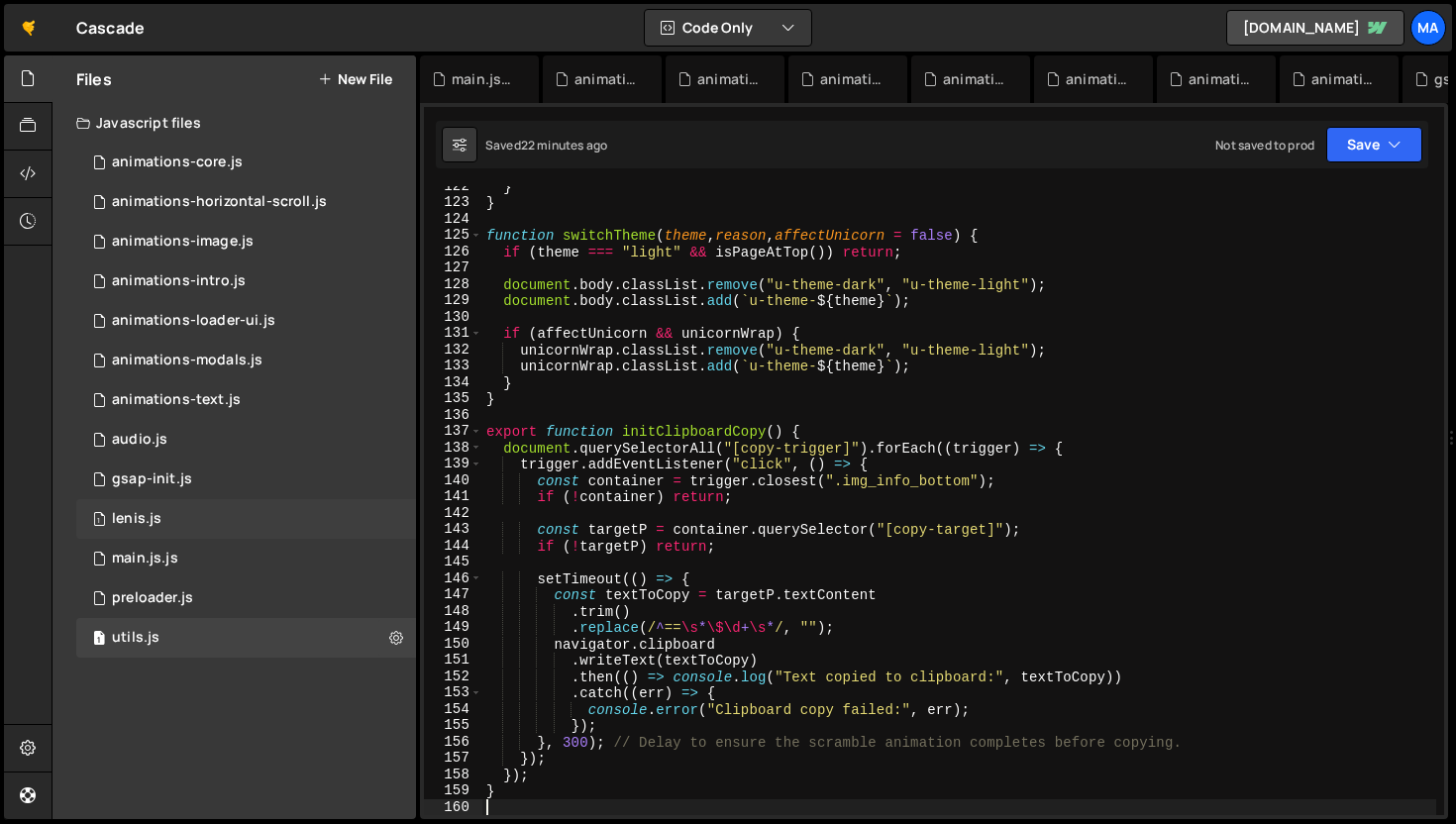 click on "1
lenis.js
0" at bounding box center [250, 519] 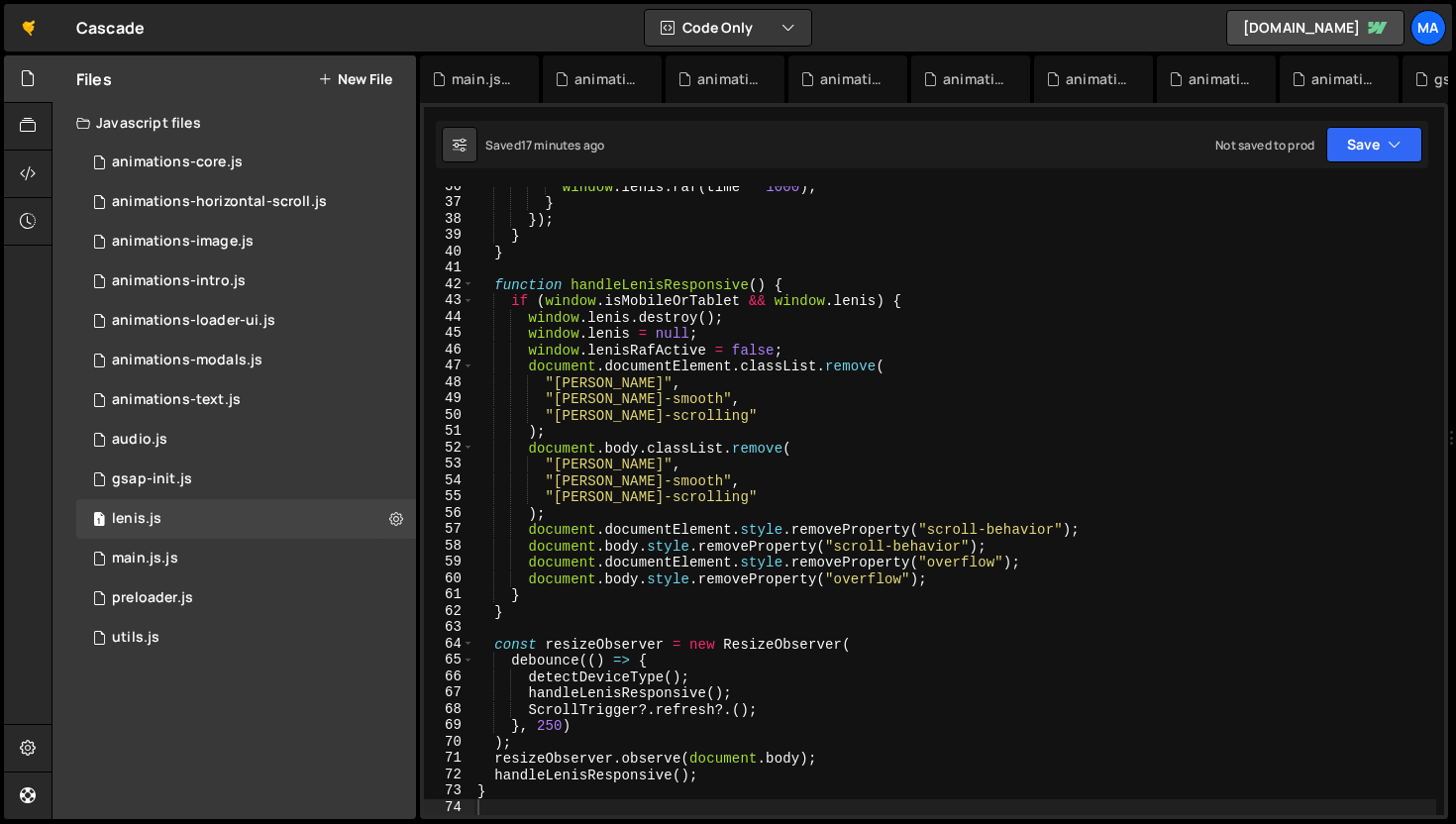 click on "window . lenis . raf ( time   *   1000 ) ;             }          }) ;       }    }    function   handleLenisResponsive ( )   {       if   ( window . isMobileOrTablet   &&   window . lenis )   {          window . lenis . destroy ( ) ;          window . lenis   =   null ;          window . lenisRafActive   =   false ;          document . documentElement . classList . remove (             "lenis" ,             "lenis-smooth" ,             "lenis-scrolling"          ) ;          document . body . classList . remove (             "lenis" ,             "lenis-smooth" ,             "lenis-scrolling"          ) ;          document . documentElement . style . removeProperty ( "scroll-behavior" ) ;          document . body . style . removeProperty ( "scroll-behavior" ) ;          document . documentElement . style . removeProperty ( "overflow" ) ;          document . body . style . removeProperty ( "overflow" ) ;       }    }    const   resizeObserver   =   new   ResizeObserver (       debounce (( )" at bounding box center (955, 509) 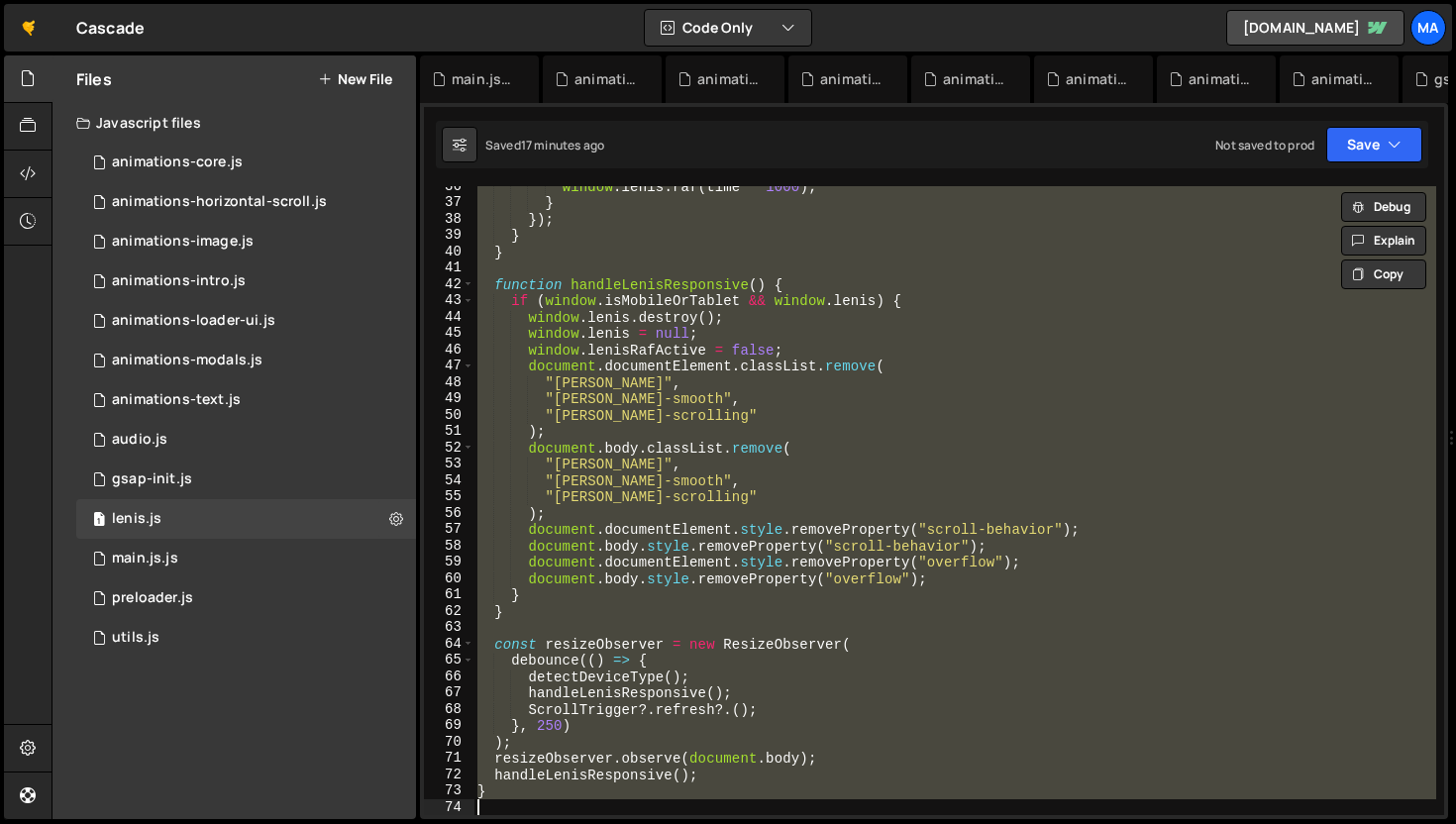 type on "// }" 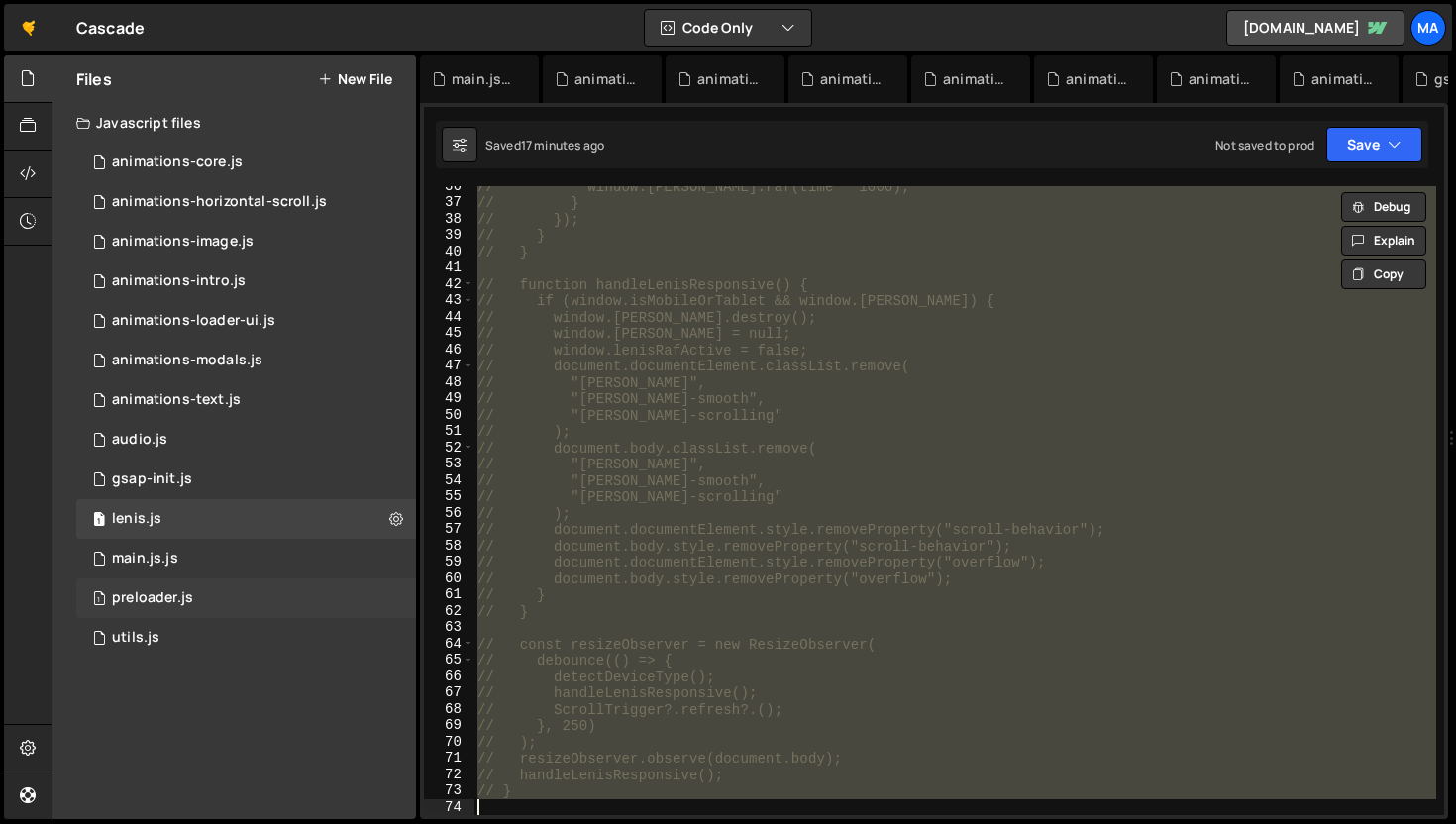 click on "preloader.js" at bounding box center (153, 598) 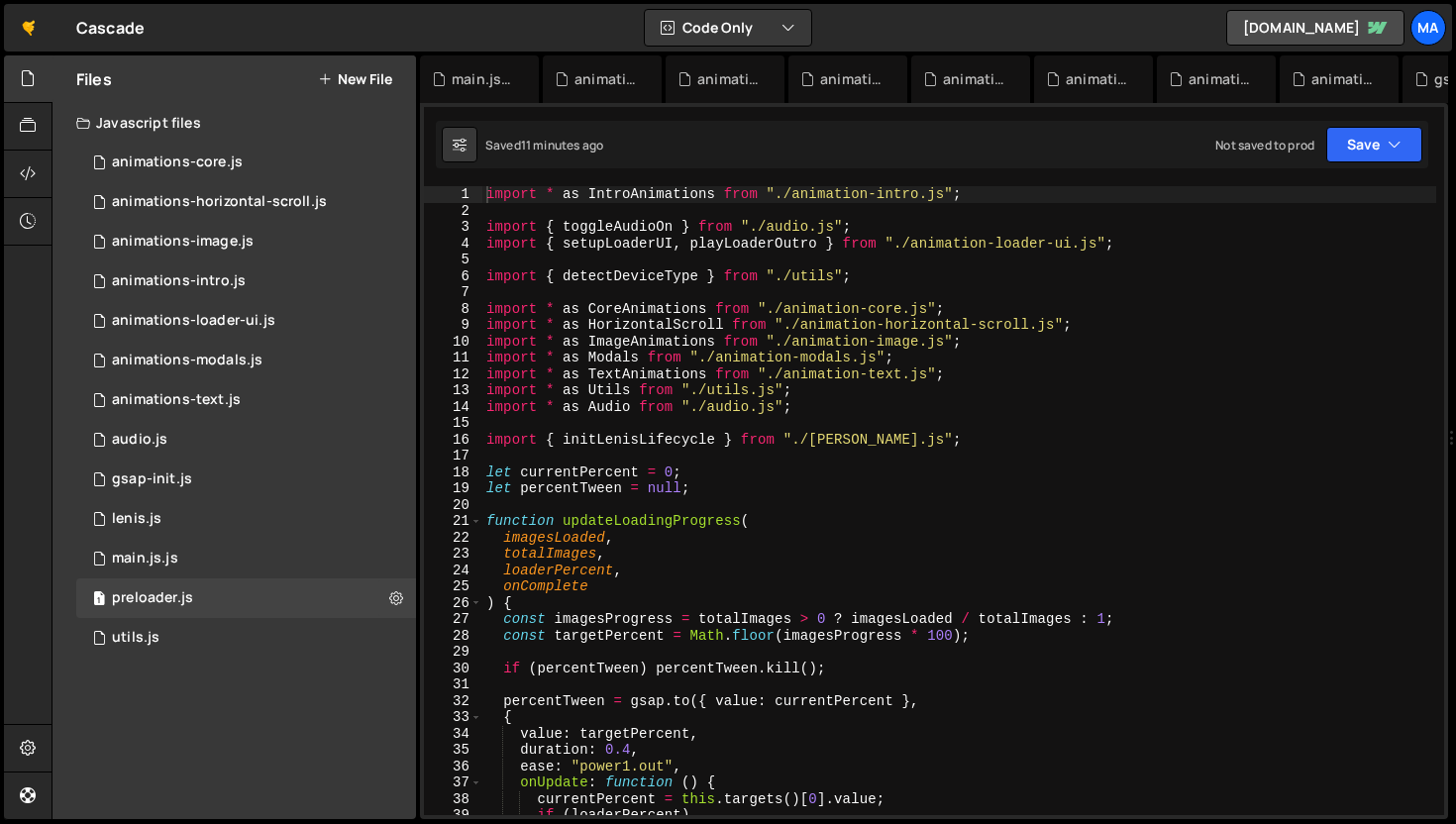 click on "import   *   as   IntroAnimations   from   "./animation-intro.js" ; import   {   toggleAudioOn   }   from   "./audio.js" ; import   {   setupLoaderUI ,   playLoaderOutro   }   from   "./animation-loader-ui.js" ; import   {   detectDeviceType   }   from   "./utils" ; import   *   as   CoreAnimations   from   "./animation-core.js" ; import   *   as   HorizontalScroll   from   "./animation-horizontal-scroll.js" ; import   *   as   ImageAnimations   from   "./animation-image.js" ; import   *   as   Modals   from   "./animation-modals.js" ; import   *   as   TextAnimations   from   "./animation-text.js" ; import   *   as   Utils   from   "./utils.js" ; import   *   as   Audio   from   "./audio.js" ; import   {   initLenisLifecycle   }   from   "./lenis.js" ; let   currentPercent   =   0 ; let   percentTween   =   null ; function   updateLoadingProgress (    imagesLoaded ,    totalImages ,    loaderPercent ,    onComplete )   {    const   imagesProgress   =   totalImages   >   0   ?   imagesLoaded   /   totalImages" at bounding box center (959, 517) 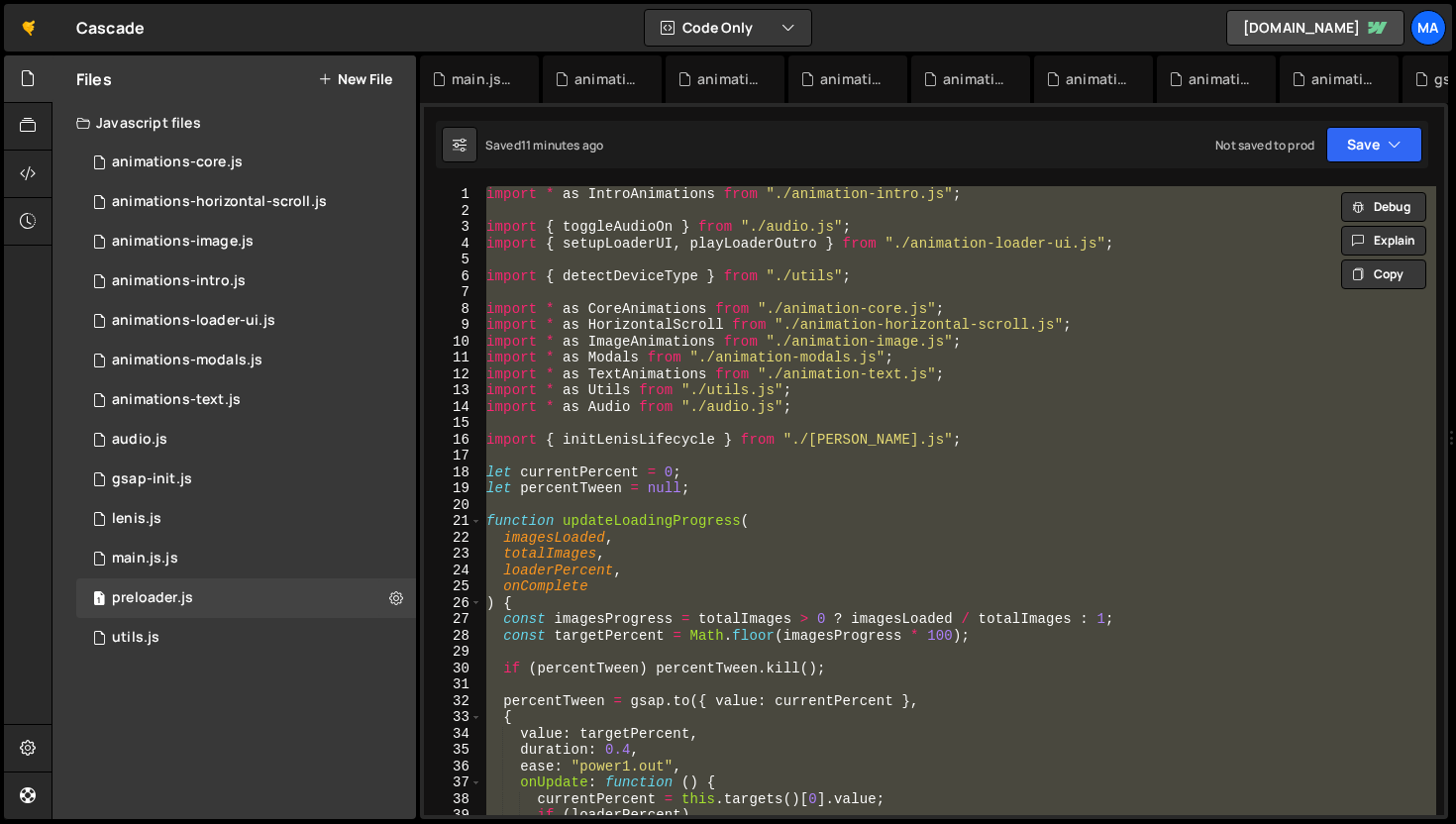 type on "// }" 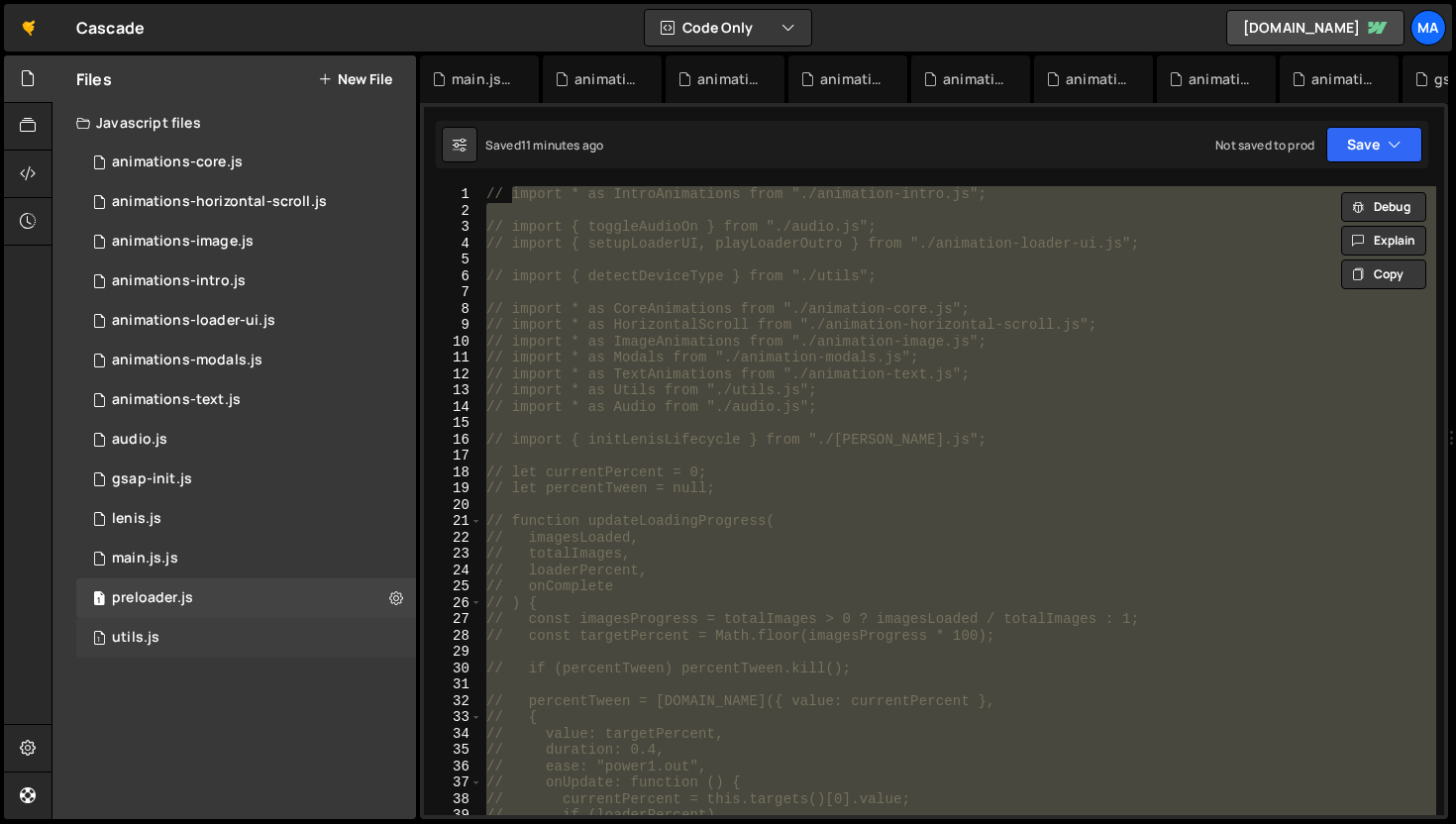 click on "1
utils.js
0" at bounding box center (250, 638) 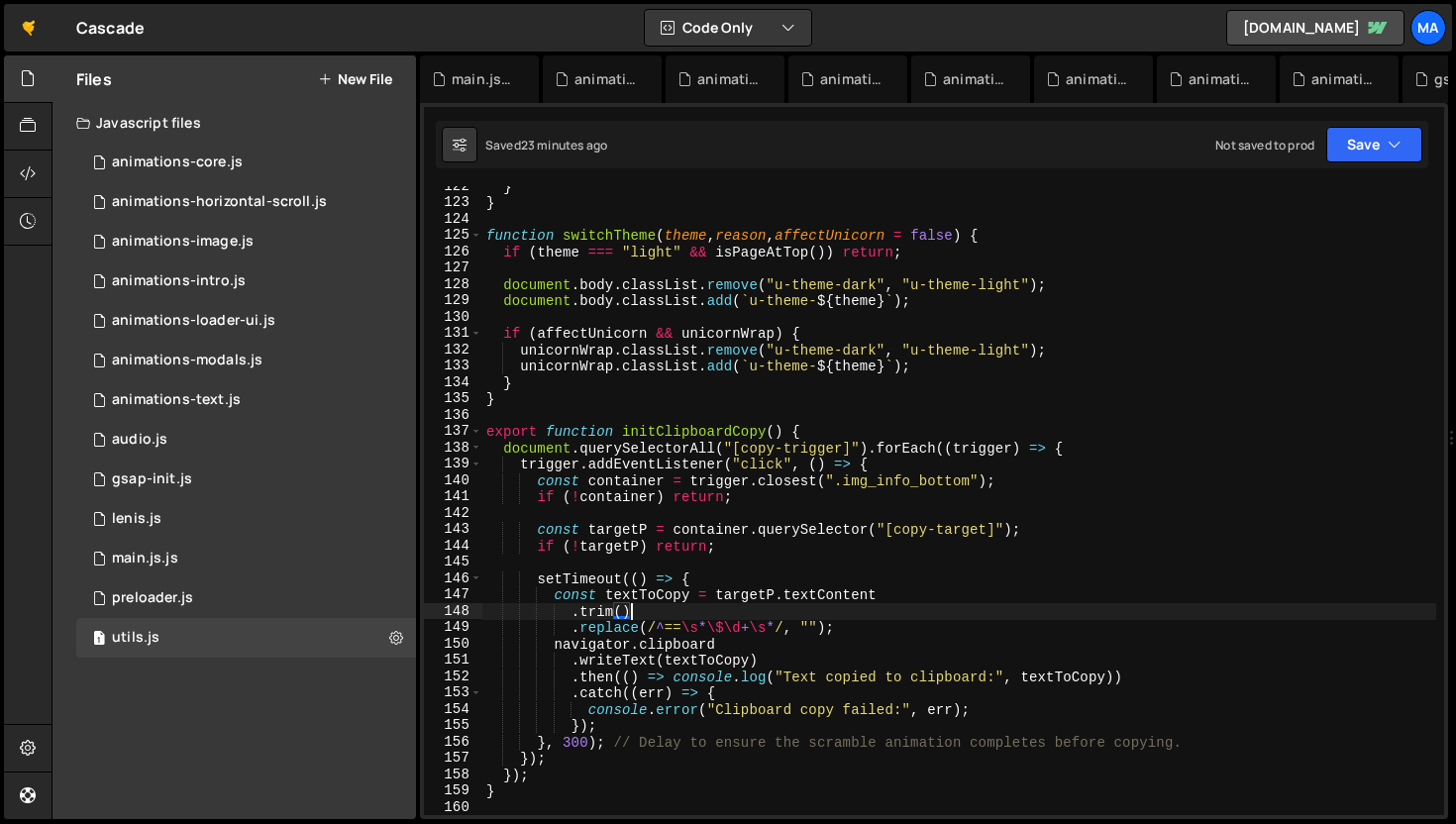 click on "} } function   switchTheme ( theme ,  reason ,  affectUnicorn   =   false )   {    if   ( theme   ===   "light"   &&   isPageAtTop ( ))   return ;    document . body . classList . remove ( "u-theme-dark" ,   "u-theme-light" ) ;    document . body . classList . add ( ` u-theme- ${ theme } ` ) ;    if   ( affectUnicorn   &&   unicornWrap )   {       unicornWrap . classList . remove ( "u-theme-dark" ,   "u-theme-light" ) ;       unicornWrap . classList . add ( ` u-theme- ${ theme } ` ) ;    } } export   function   initClipboardCopy ( )   {    document . querySelectorAll ( "[copy-trigger]" ) . forEach (( trigger )   =>   {       trigger . addEventListener ( "click" ,   ( )   =>   {          const   container   =   trigger . closest ( ".img_info_bottom" ) ;          if   ( ! container )   return ;          const   targetP   =   container . querySelector ( "[copy-target]" ) ;          if   ( ! targetP )   return ;          setTimeout (( )   =>   {             const   textToCopy   =   targetP . textContent" at bounding box center [959, 509] 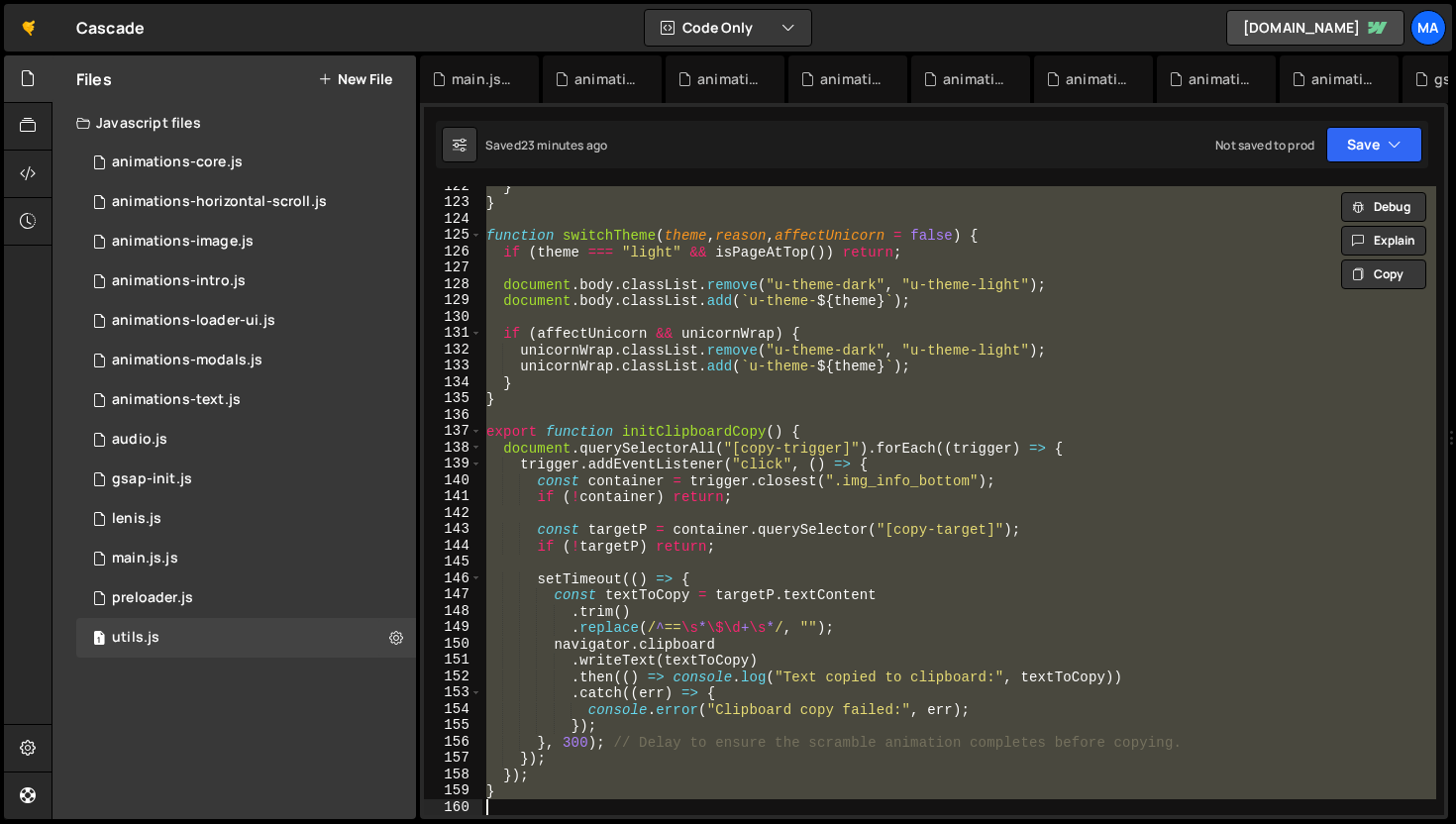 type on "// }" 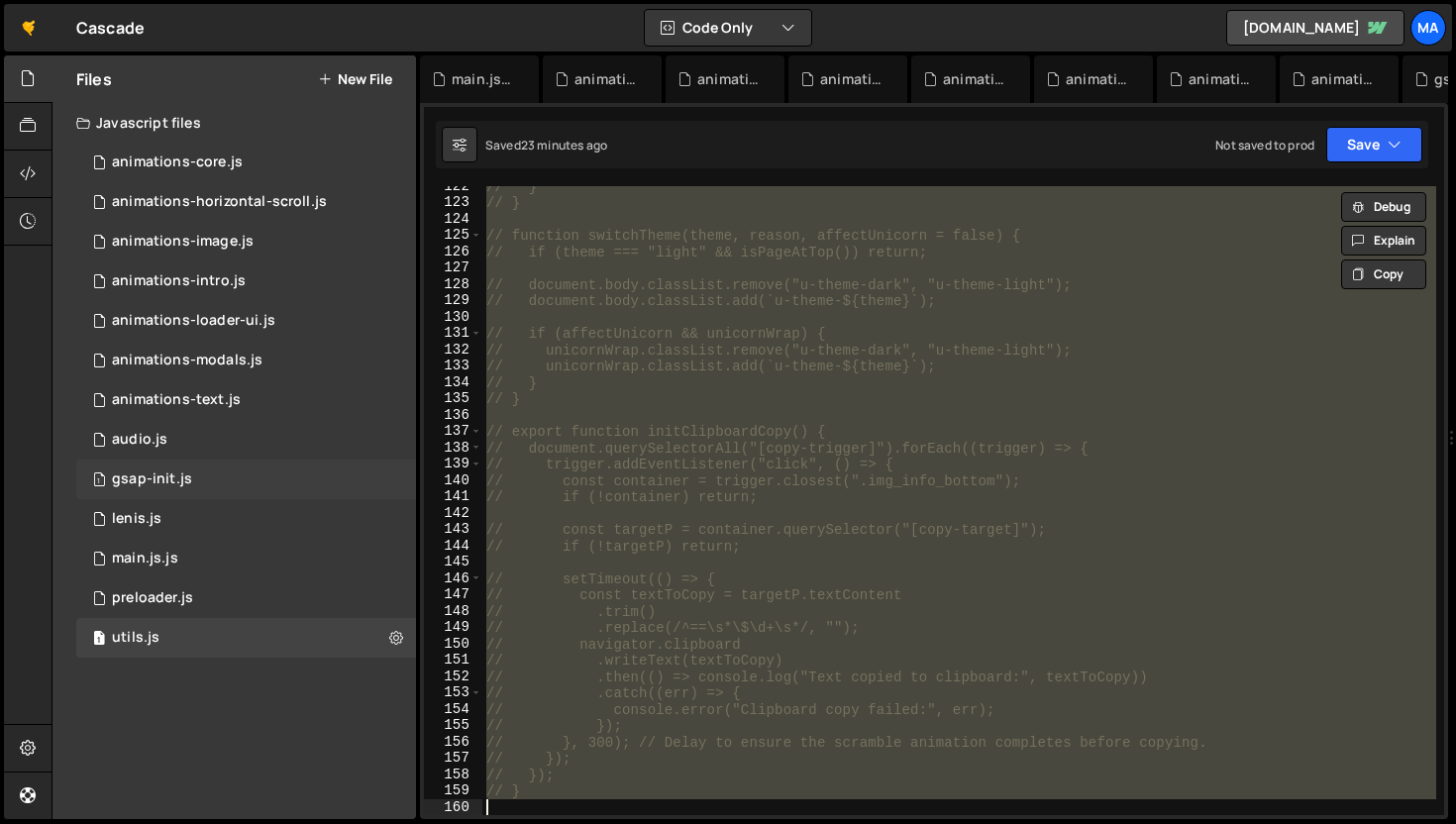 click on "1
gsap-init.js
0" at bounding box center [250, 479] 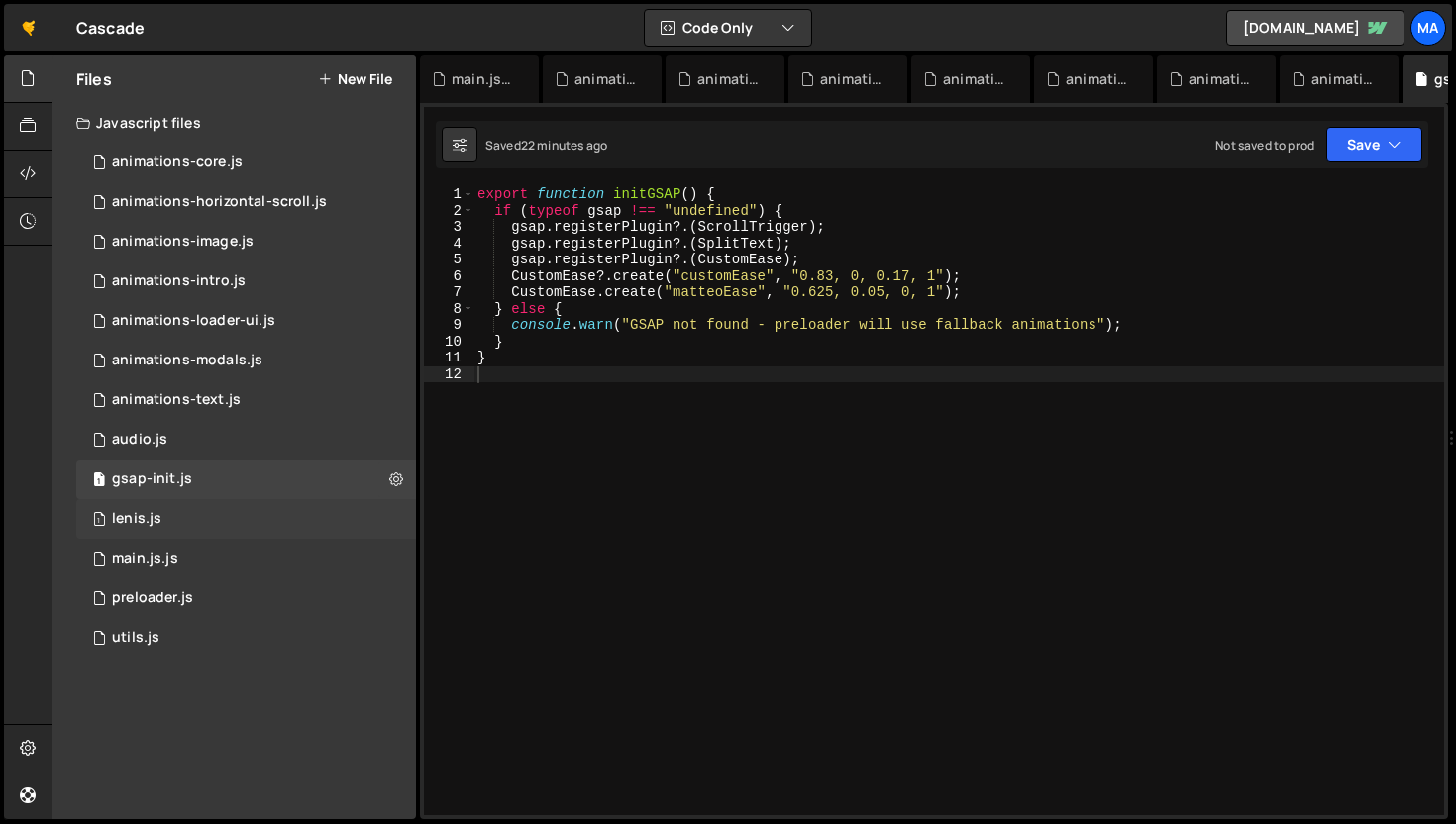click on "1
lenis.js
0" at bounding box center [250, 519] 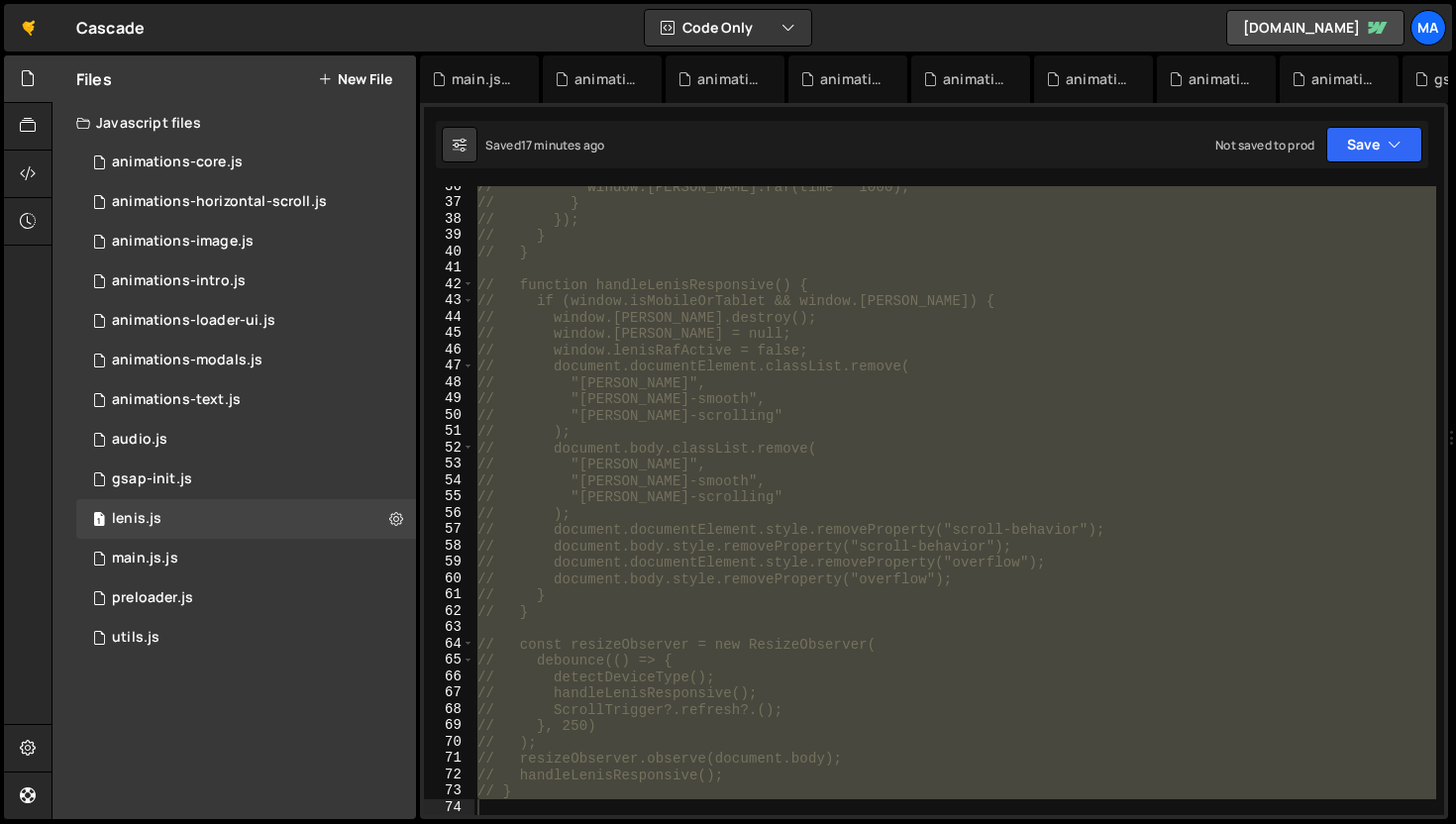 click on "//           window.lenis.raf(time * 1000); //         } //       }); //     } //   } //   function handleLenisResponsive() { //     if (window.isMobileOrTablet && window.lenis) { //       window.lenis.destroy(); //       window.lenis = null; //       window.lenisRafActive = false; //       document.documentElement.classList.remove( //         "lenis", //         "lenis-smooth", //         "lenis-scrolling" //       ); //       document.body.classList.remove( //         "lenis", //         "lenis-smooth", //         "lenis-scrolling" //       ); //       document.documentElement.style.removeProperty("scroll-behavior"); //       document.body.style.removeProperty("scroll-behavior"); //       document.documentElement.style.removeProperty("overflow"); //       document.body.style.removeProperty("overflow"); //     } //   } //   const resizeObserver = new ResizeObserver( //     debounce(() => { //       detectDeviceType(); //       handleLenisResponsive(); //       ScrollTrigger?.refresh?.(); //     }, 250) // }" at bounding box center (955, 500) 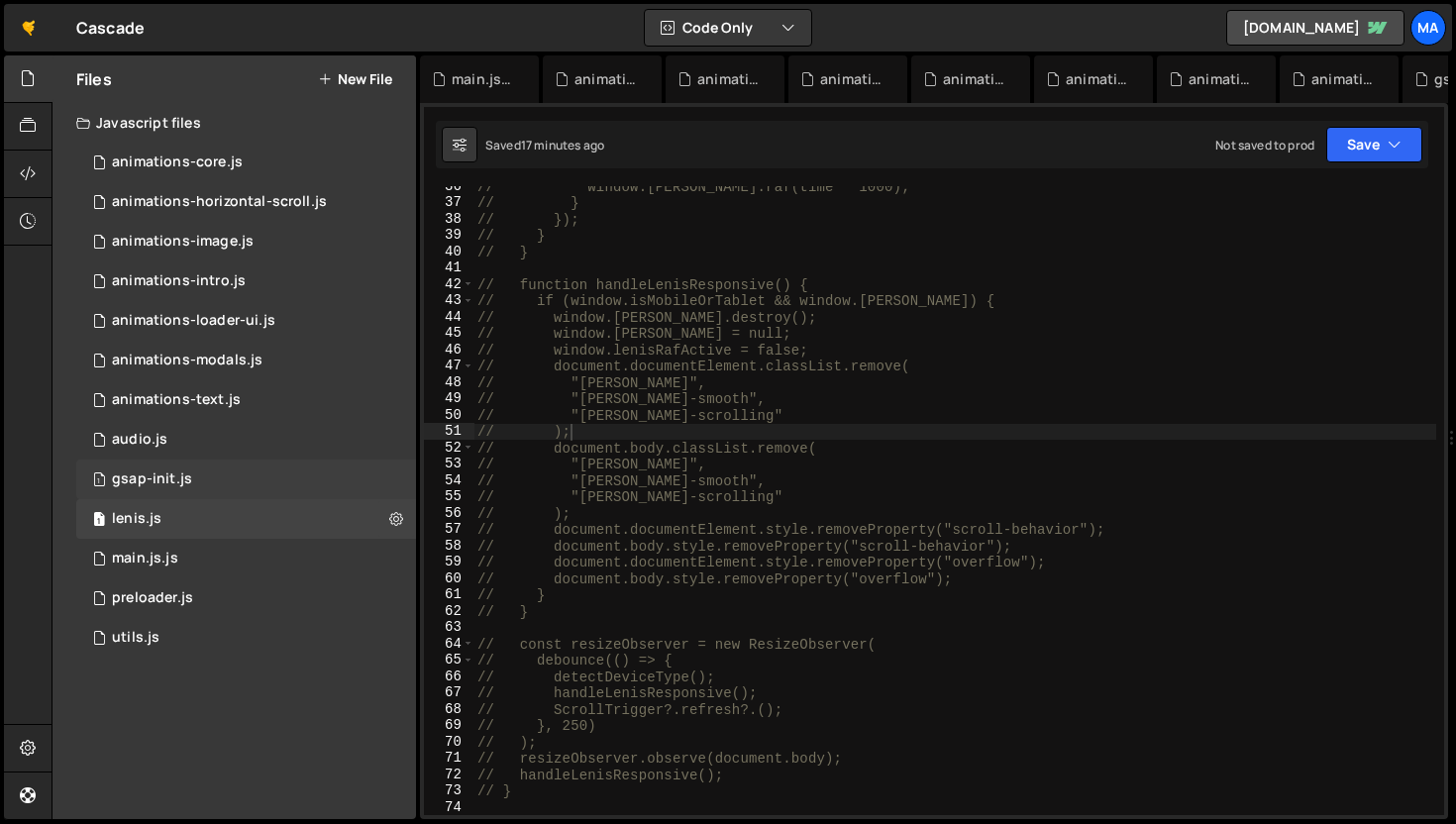 click on "1
gsap-init.js
0" at bounding box center [250, 479] 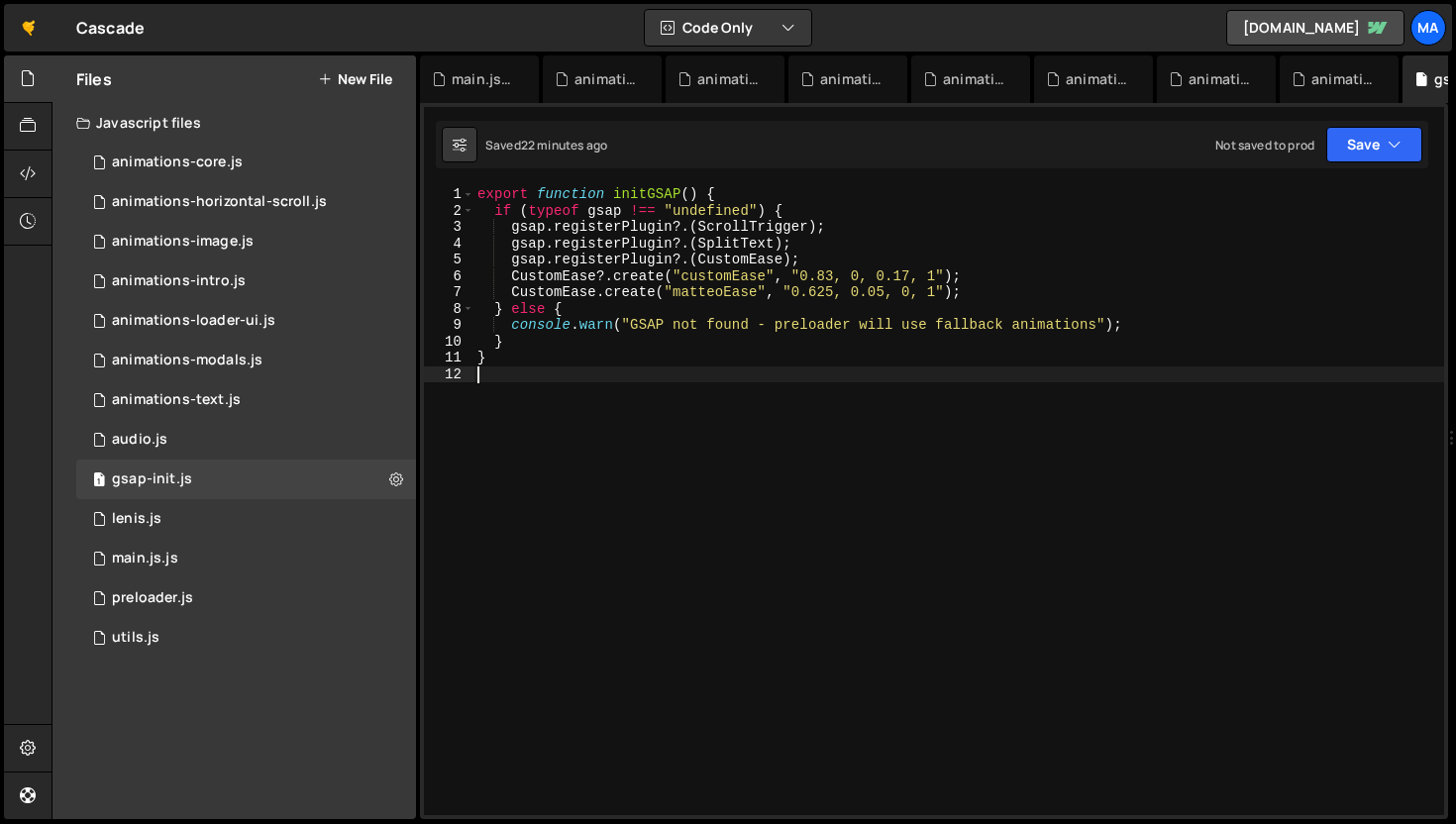 click on "export   function   initGSAP ( )   {    if   ( typeof   gsap   !==   "undefined" )   {       gsap . registerPlugin ?. ( ScrollTrigger ) ;       gsap . registerPlugin ?. ( SplitText ) ;       gsap . registerPlugin ?. ( CustomEase ) ;       CustomEase ?. create ( "customEase" ,   "0.83, 0, 0.17, 1" ) ;       CustomEase . create ( "matteoEase" ,   "0.625, 0.05, 0, 1" ) ;    }   else   {       console . warn ( "GSAP not found - preloader will use fallback animations" ) ;    } }" at bounding box center (959, 517) 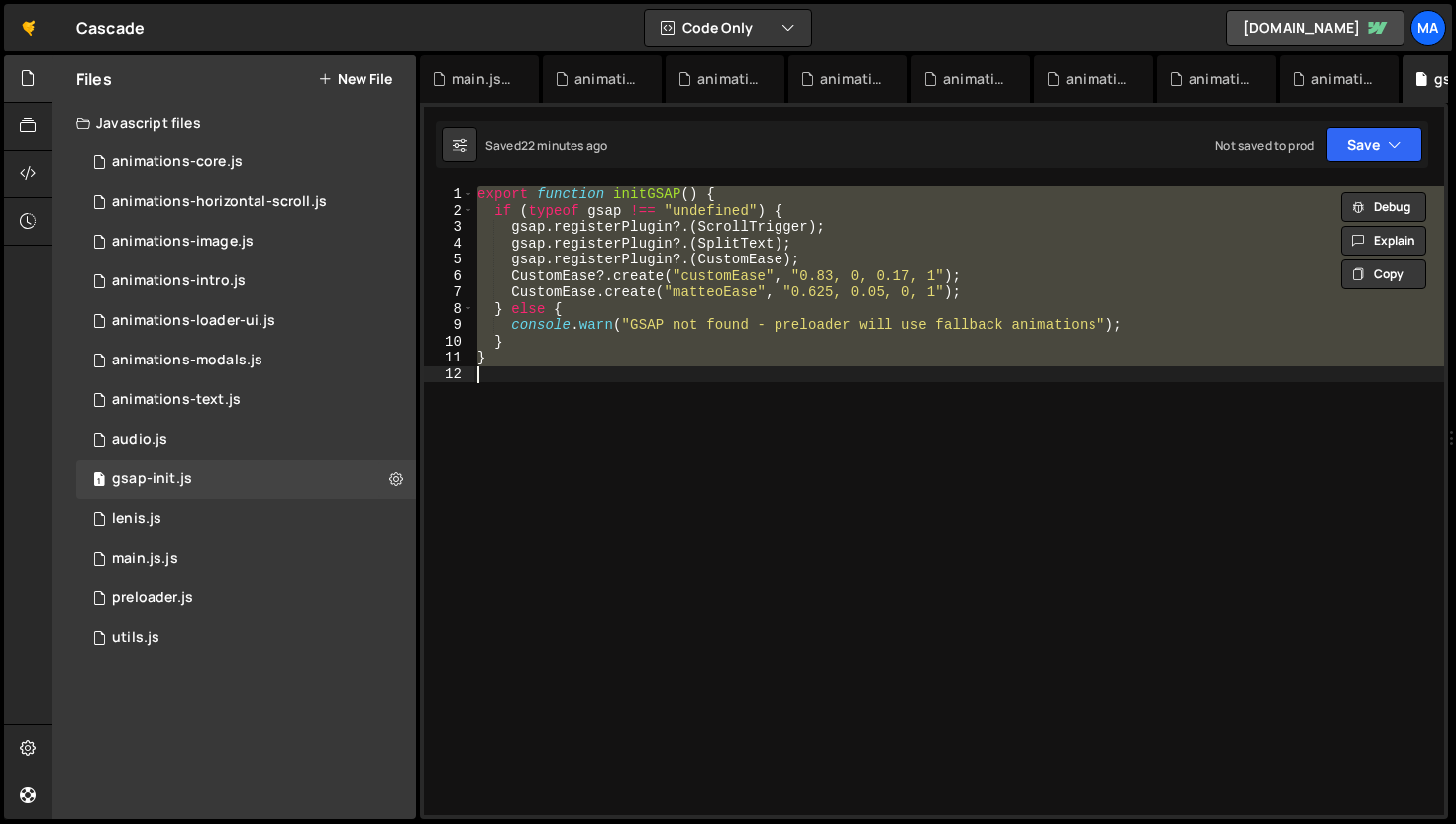 type on "// }" 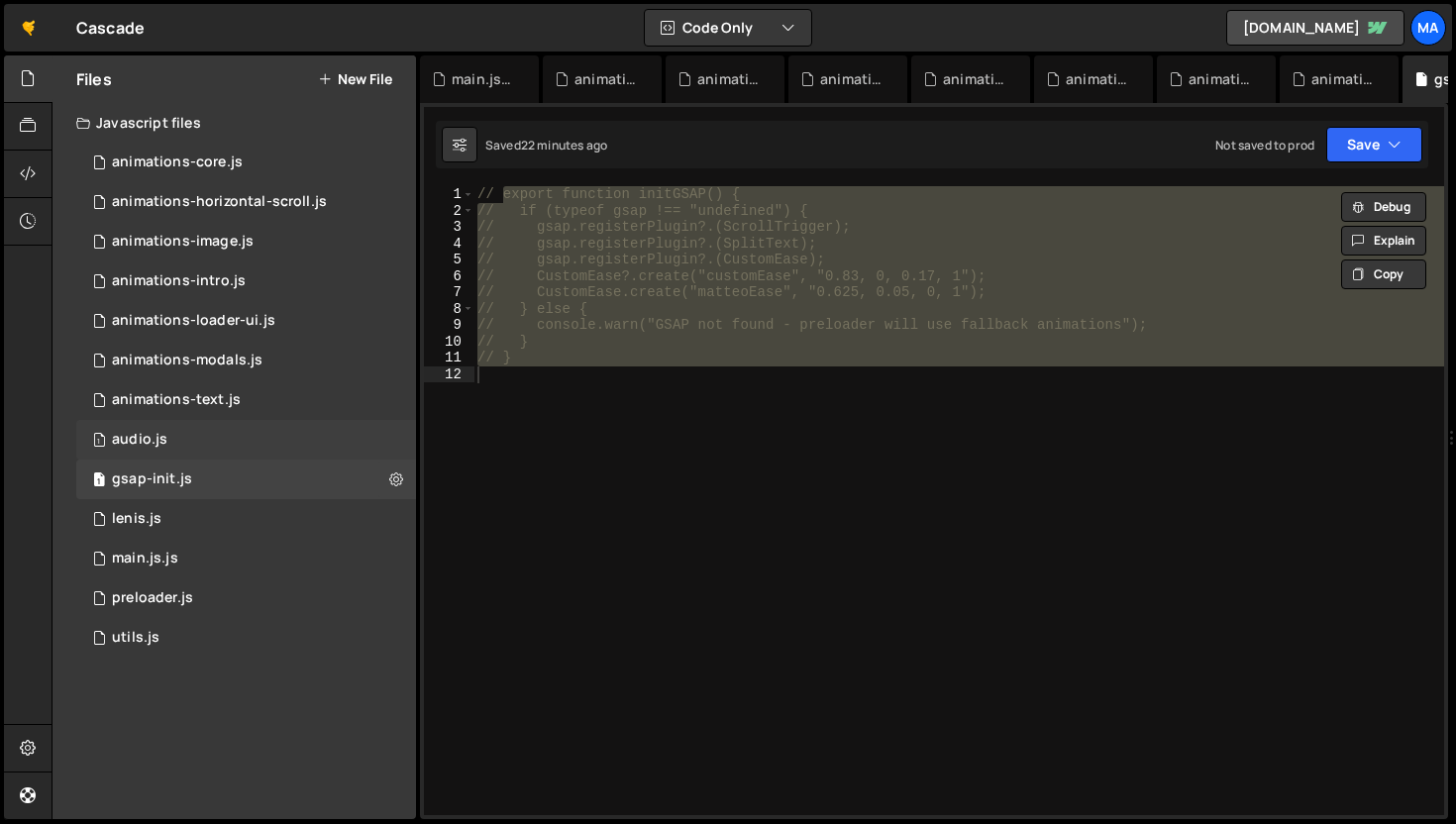 click on "1
audio.js
0" at bounding box center (250, 440) 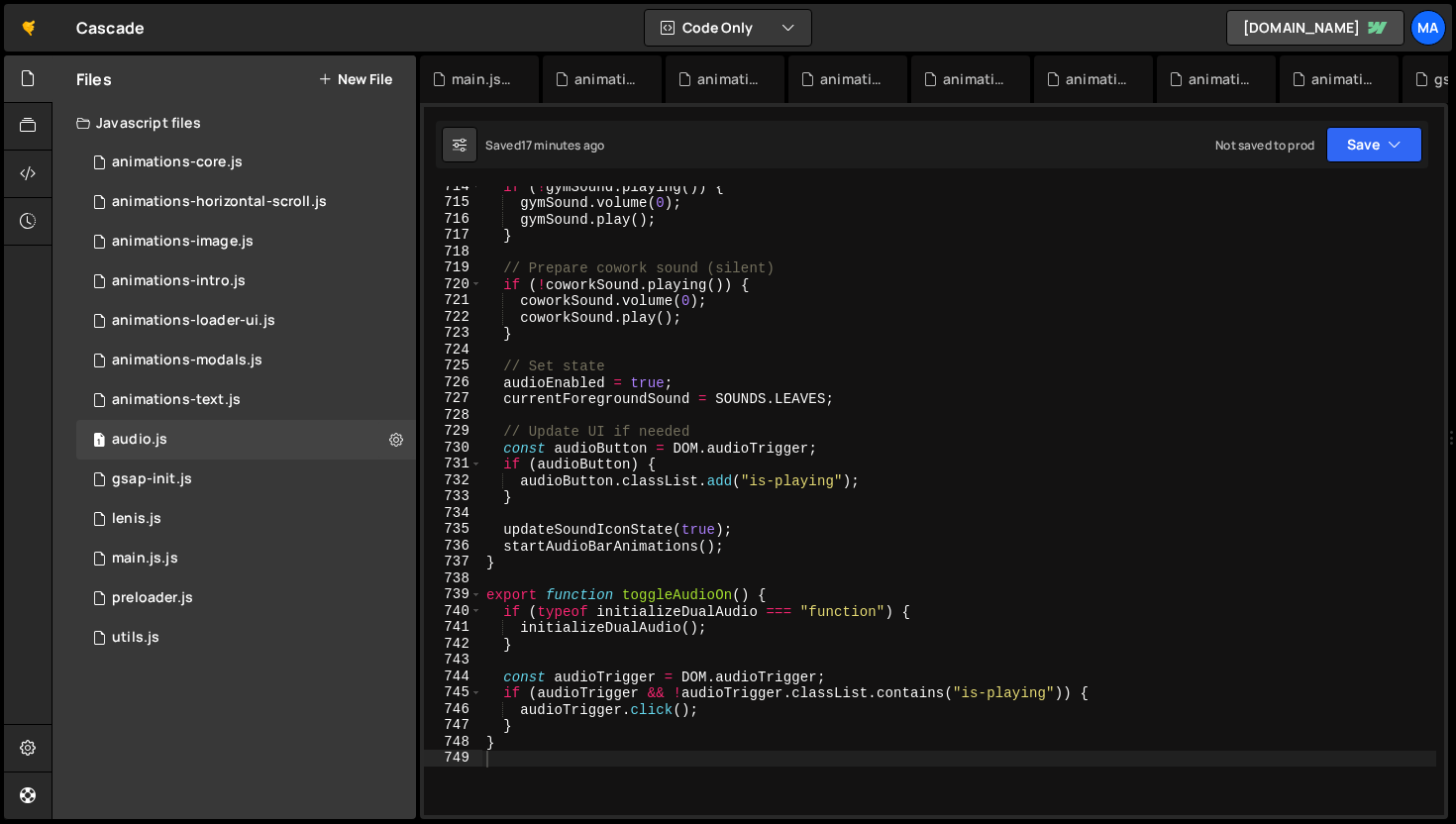 click on "if   ( ! gymSound . playing ( ))   {       gymSound . volume ( 0 ) ;       gymSound . play ( ) ;    }    // Prepare cowork sound (silent)    if   ( ! coworkSound . playing ( ))   {       coworkSound . volume ( 0 ) ;       coworkSound . play ( ) ;    }    // Set state    audioEnabled   =   true ;    currentForegroundSound   =   SOUNDS . LEAVES ;    // Update UI if needed    const   audioButton   =   DOM . audioTrigger ;    if   ( audioButton )   {       audioButton . classList . add ( "is-playing" ) ;    }    updateSoundIconState ( true ) ;    startAudioBarAnimations ( ) ; } export   function   toggleAudioOn ( )   {    if   ( typeof   initializeDualAudio   ===   "function" )   {       initializeDualAudio ( ) ;    }    const   audioTrigger   =   DOM . audioTrigger ;    if   ( audioTrigger   &&   ! audioTrigger . classList . contains ( "is-playing" ))   {       audioTrigger . click ( ) ;    } }" at bounding box center (959, 509) 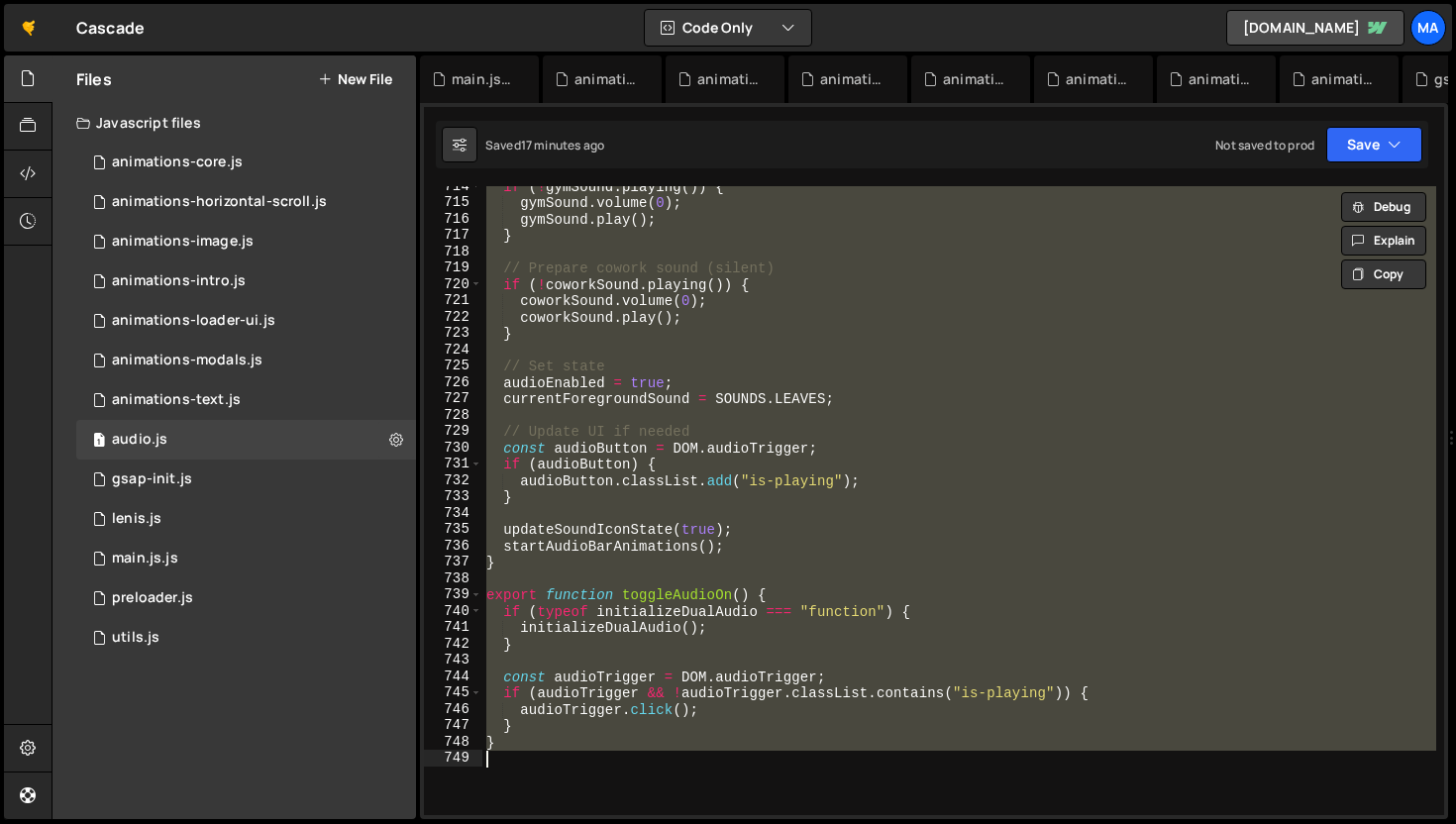 type on "// }" 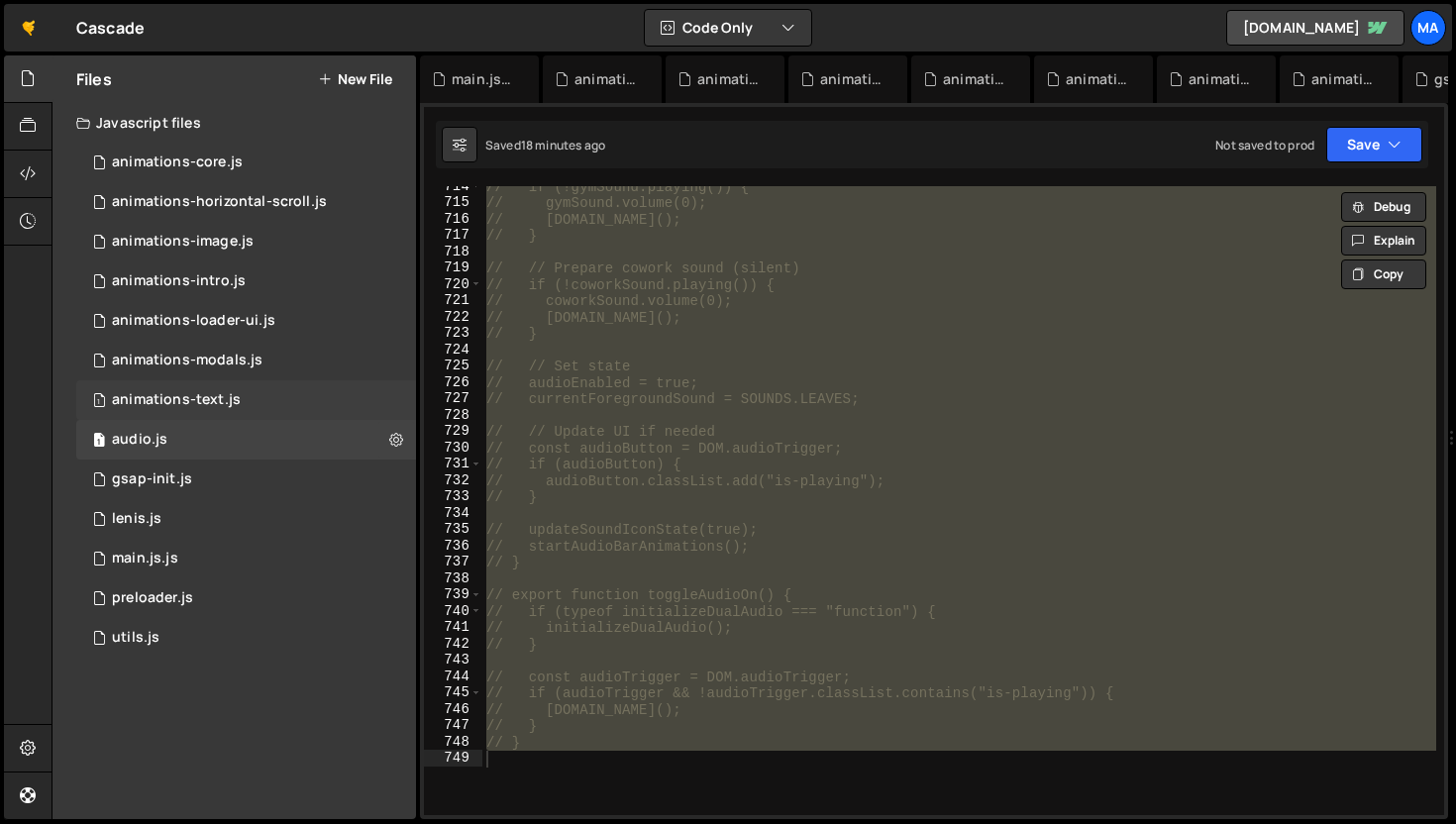click on "1
animations-text.js
0" at bounding box center (246, 400) 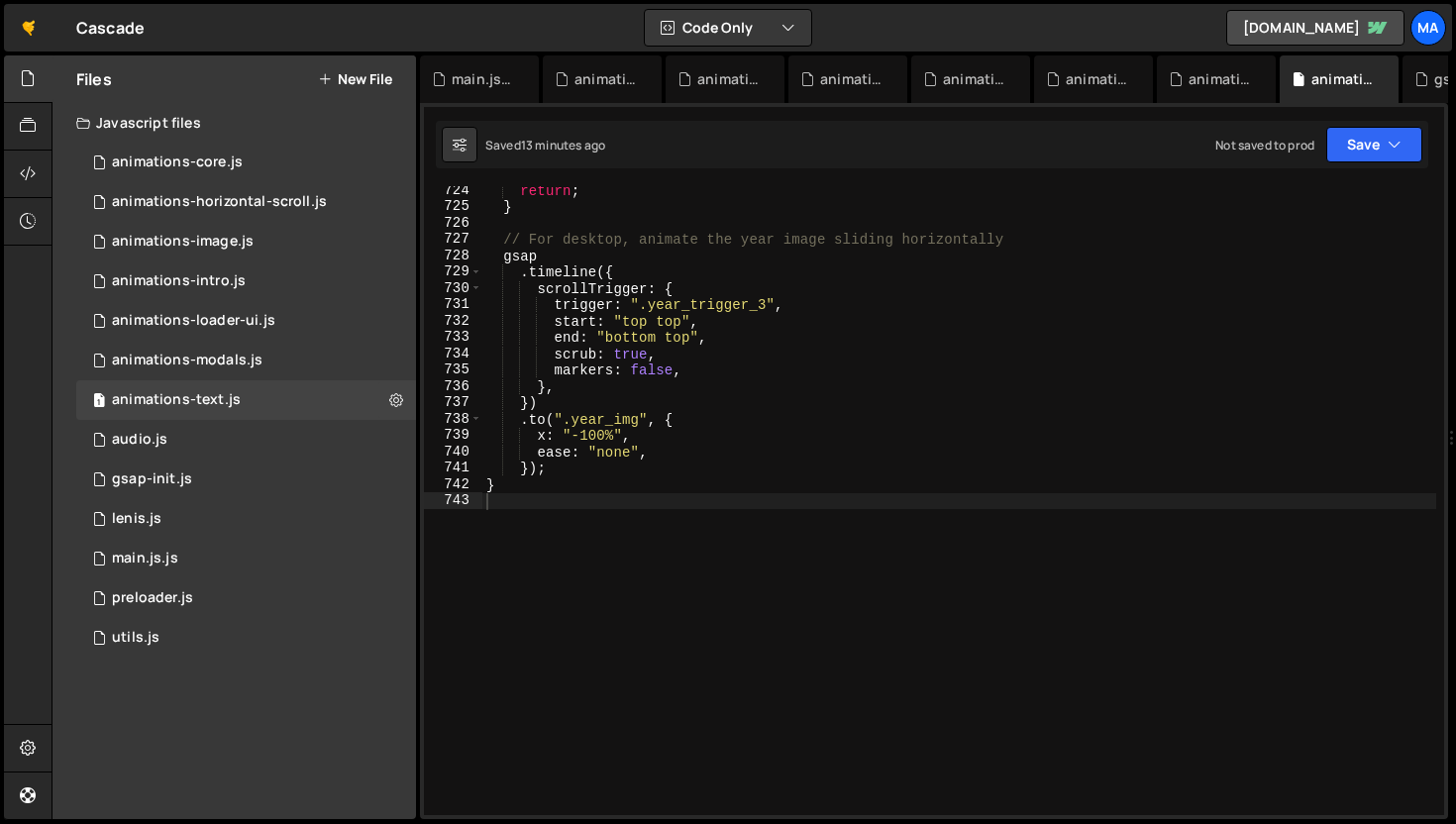 click on "return ;    }    // For desktop, animate the year image sliding horizontally    gsap       . timeline ({          scrollTrigger :   {             trigger :   ".year_trigger_3" ,             start :   "top top" ,             end :   "bottom top" ,             scrub :   true ,             markers :   false ,          } ,       })       . to ( ".year_img" ,   {          x :   "-100%" ,          ease :   "none" ,       }) ; }" at bounding box center [959, 513] 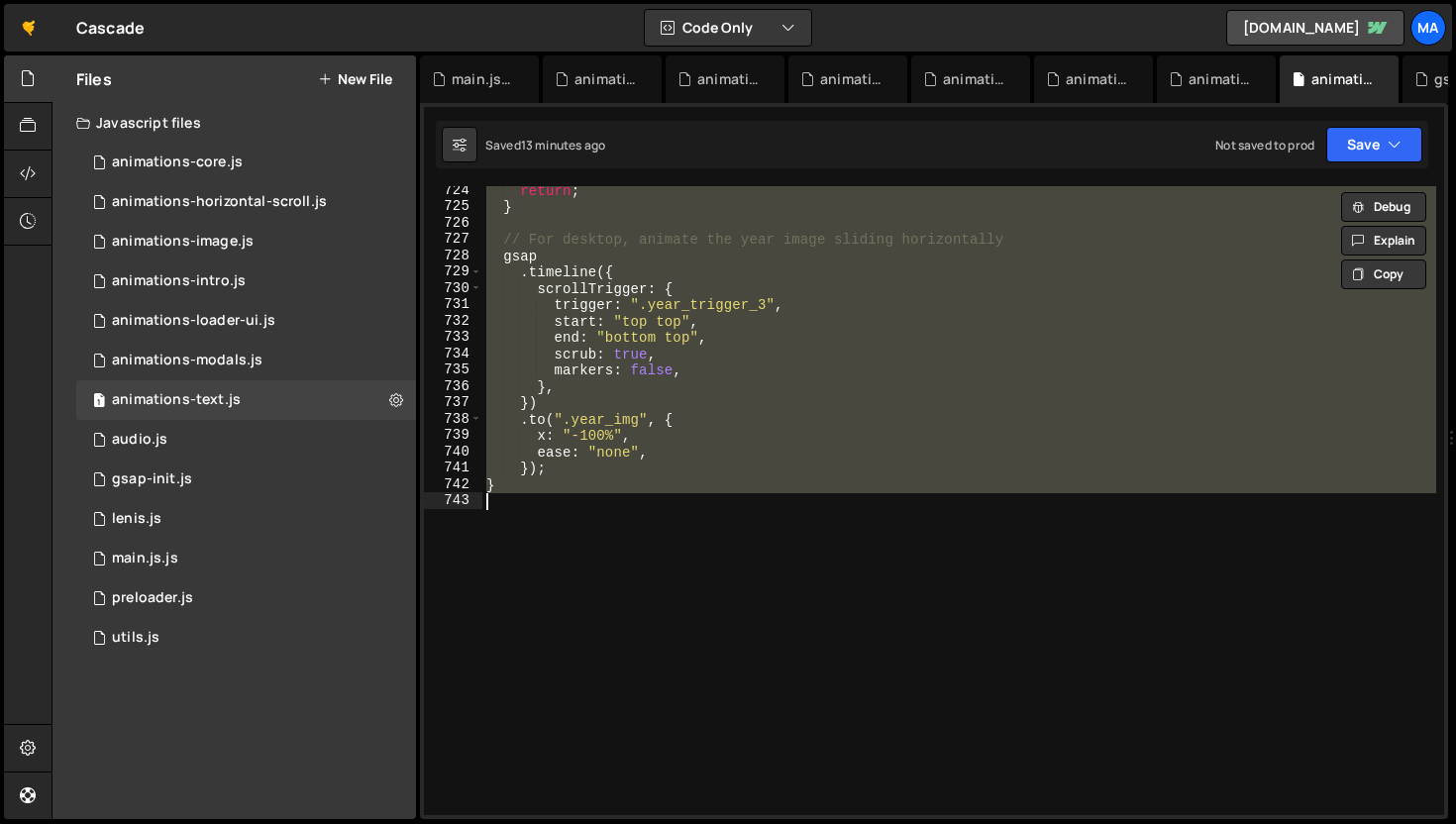 type on "// }" 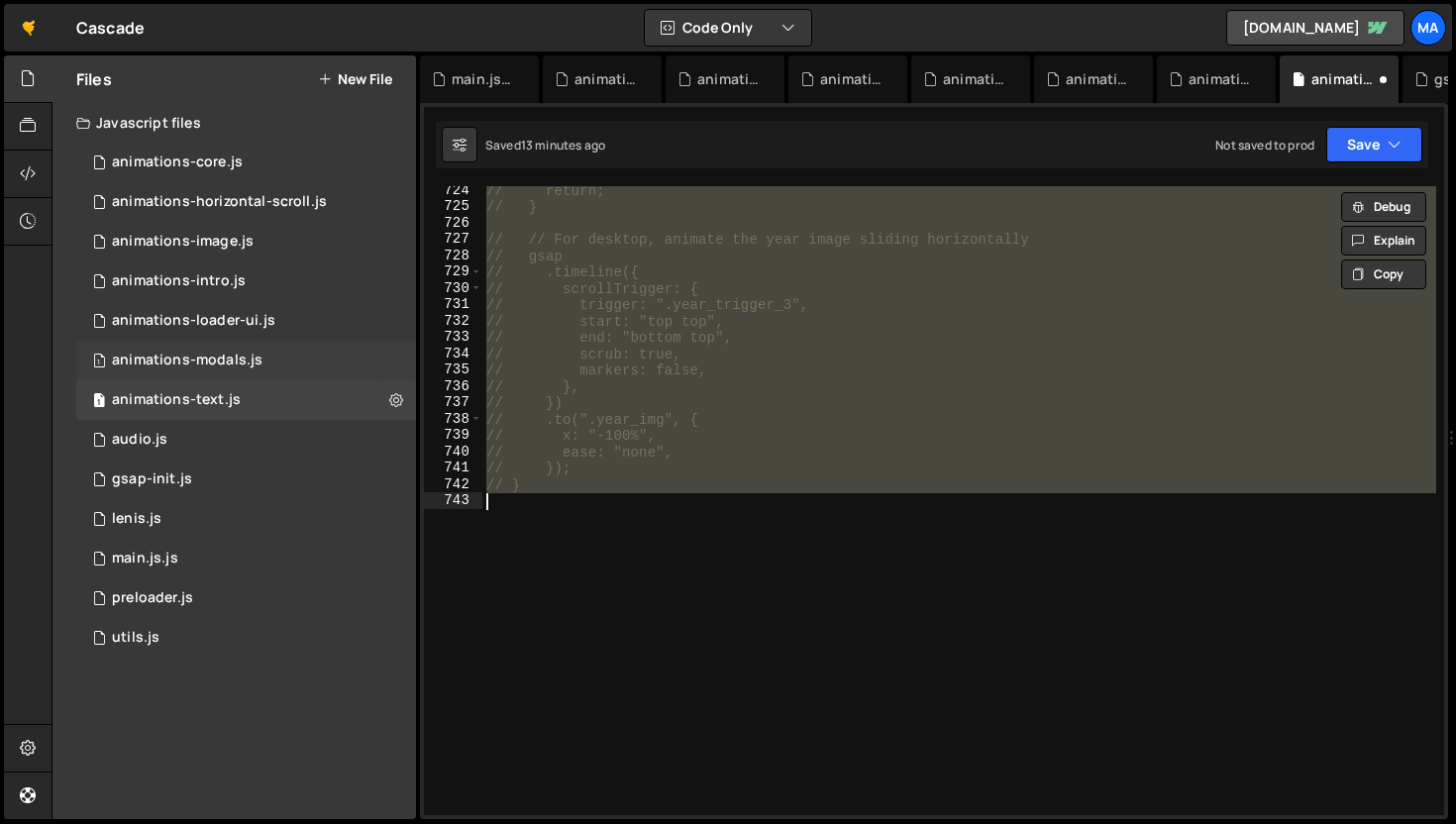 click on "1
animations-modals.js
0" at bounding box center [246, 360] 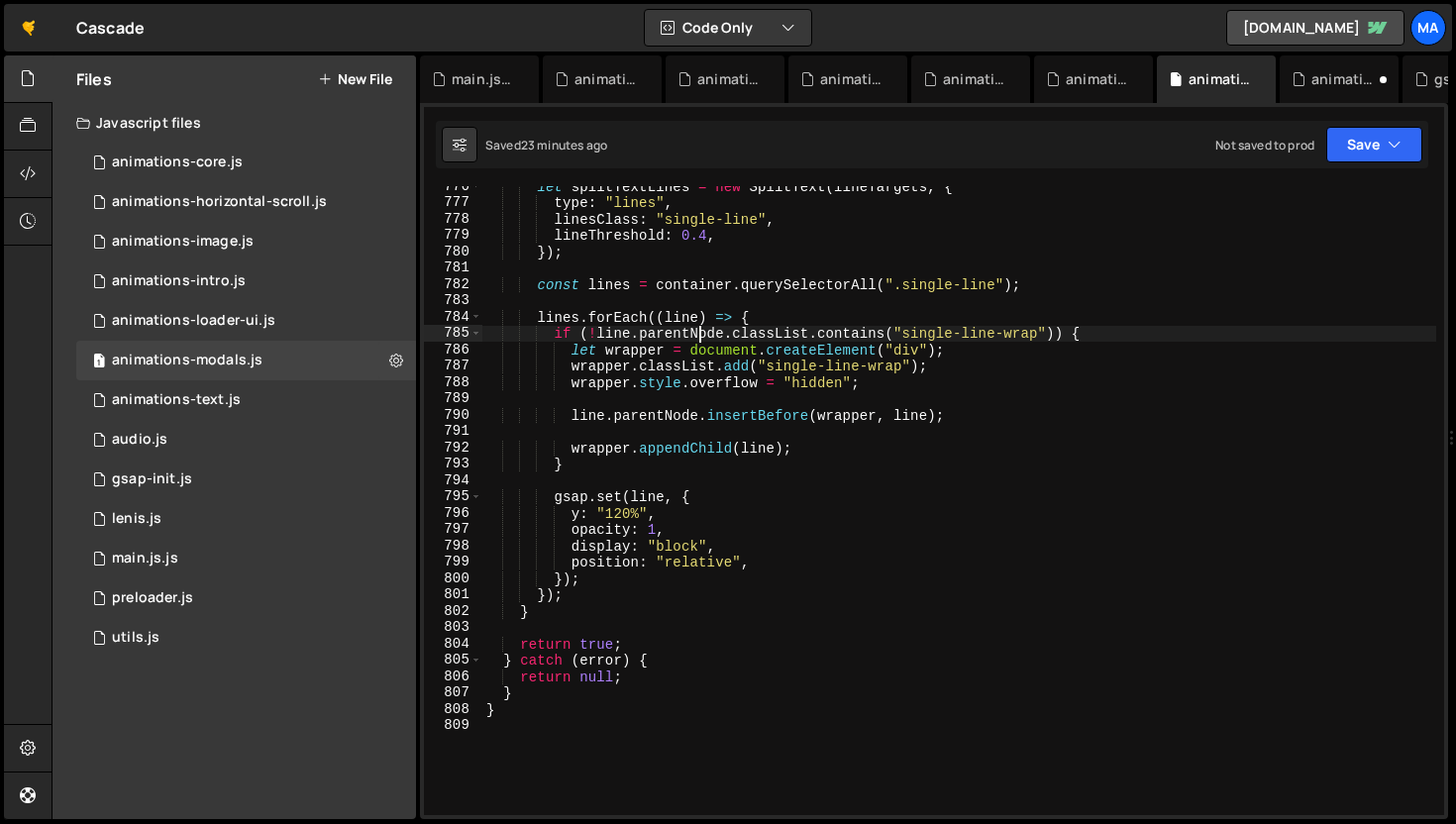 click on "let   splitTextLines   =   new   SplitText ( lineTargets ,   {             type :   "lines" ,             linesClass :   "single-line" ,             lineThreshold :   0.4 ,          }) ;          const   lines   =   container . querySelectorAll ( ".single-line" ) ;          lines . forEach (( line )   =>   {             if   ( ! line . parentNode . classList . contains ( "single-line-wrap" ))   {                let   wrapper   =   document . createElement ( "div" ) ;                wrapper . classList . add ( "single-line-wrap" ) ;                wrapper . style . overflow   =   "hidden" ;                line . parentNode . insertBefore ( wrapper ,   line ) ;                wrapper . appendChild ( line ) ;             }             gsap . set ( line ,   {                y :   "120%" ,                opacity :   1 ,                display :   "block" ,                position :   "relative" ,             }) ;          }) ;       }       return   true ;    }   catch   ( error )   {       return   null" at bounding box center [959, 509] 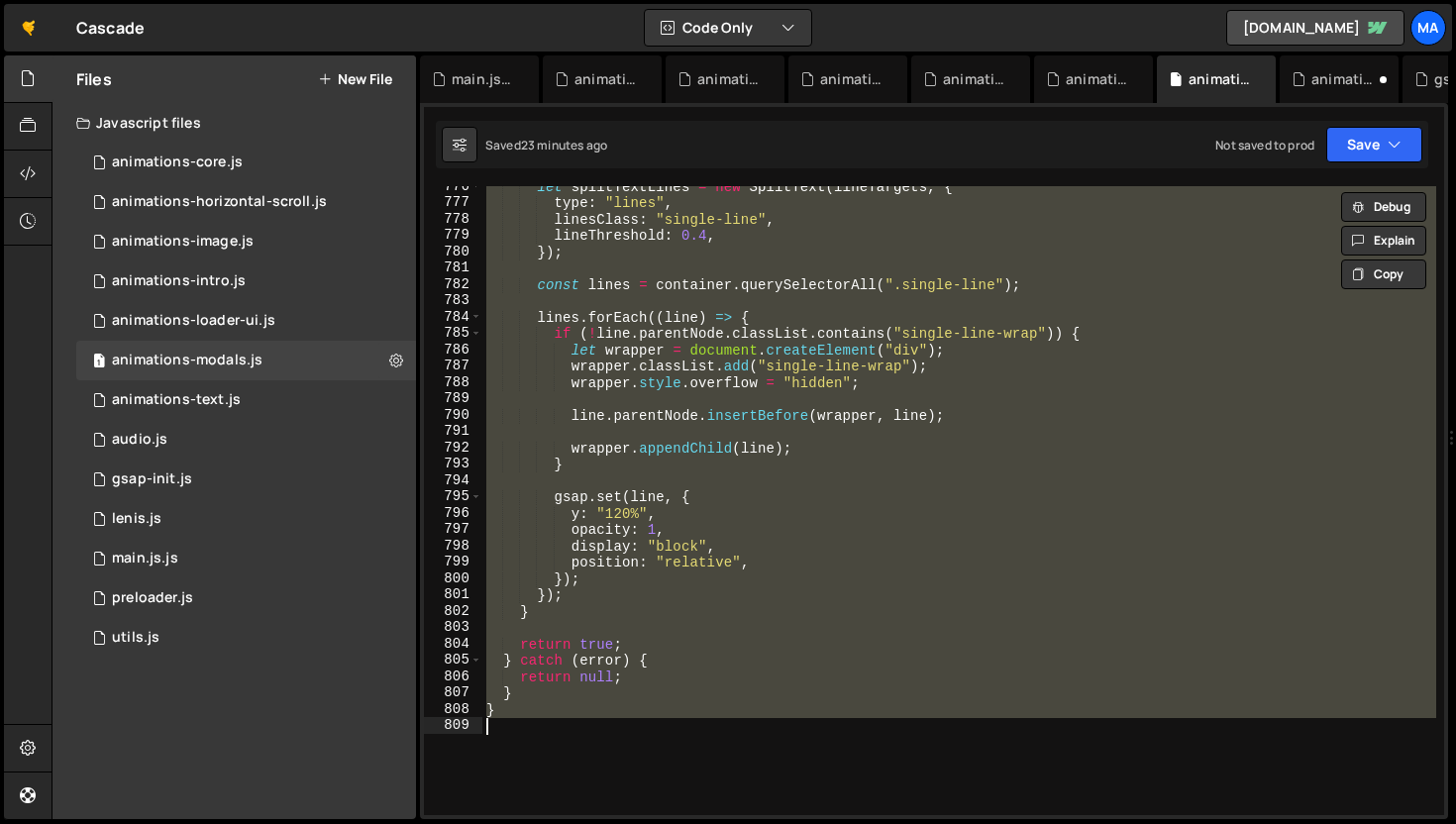 type on "// }" 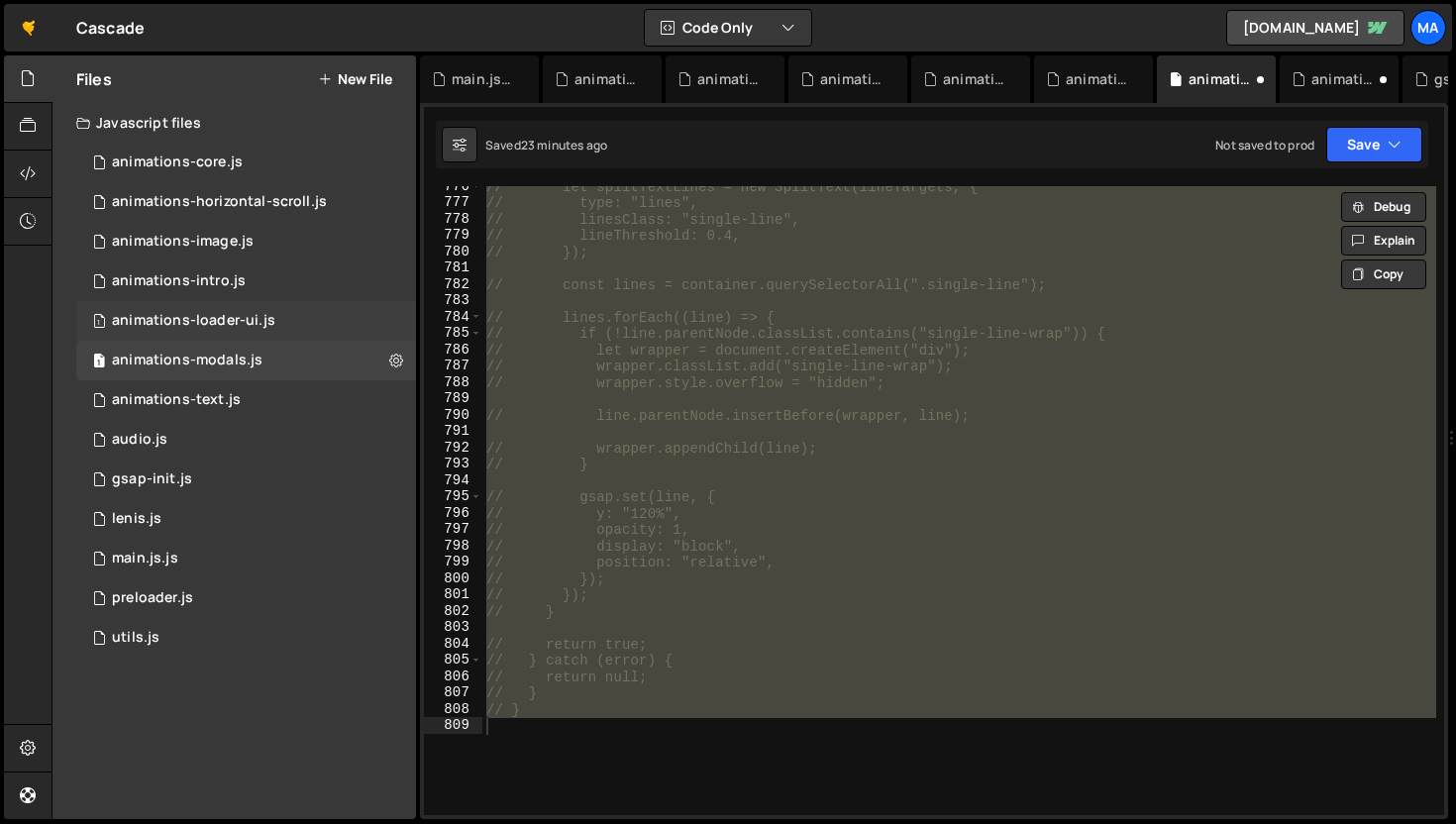 click on "1
animations-loader-ui.js
0" at bounding box center [246, 321] 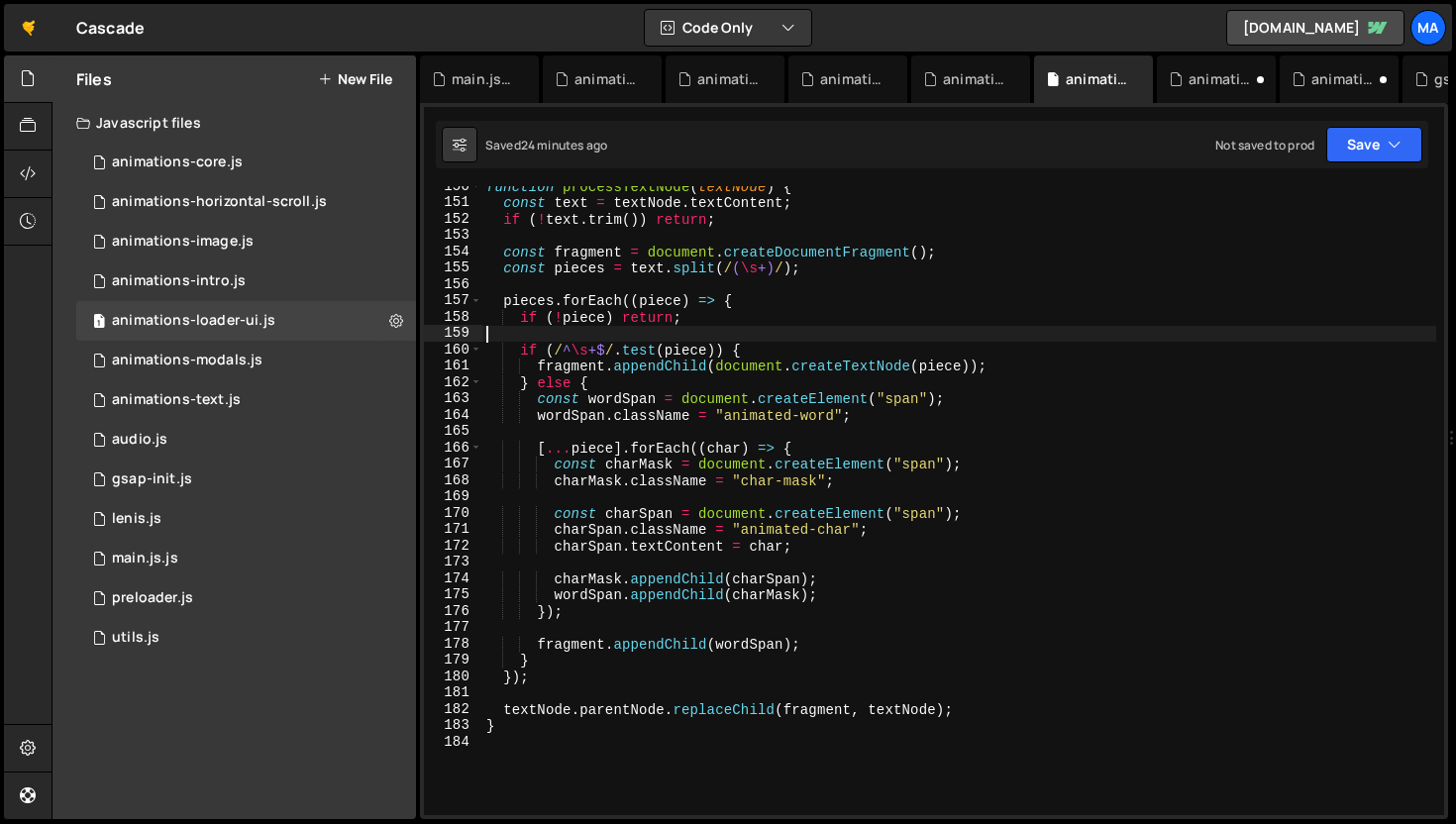 click on "function   processTextNode ( textNode )   {    const   text   =   textNode . textContent ;    if   ( ! text . trim ( ))   return ;    const   fragment   =   document . createDocumentFragment ( ) ;    const   pieces   =   text . split ( / ( \s +) / ) ;    pieces . forEach (( piece )   =>   {       if   ( ! piece )   return ;       if   ( / ^ \s +$ / . test ( piece ))   {          fragment . appendChild ( document . createTextNode ( piece )) ;       }   else   {          const   wordSpan   =   document . createElement ( "span" ) ;          wordSpan . className   =   "animated-word" ;          [ ... piece ] . forEach (( char )   =>   {             const   charMask   =   document . createElement ( "span" ) ;             charMask . className   =   "char-mask" ;             const   charSpan   =   document . createElement ( "span" ) ;             charSpan . className   =   "animated-char" ;             charSpan . textContent   =   char ;             charMask . appendChild ( charSpan ) ;             wordSpan . ( ) ;" at bounding box center (959, 509) 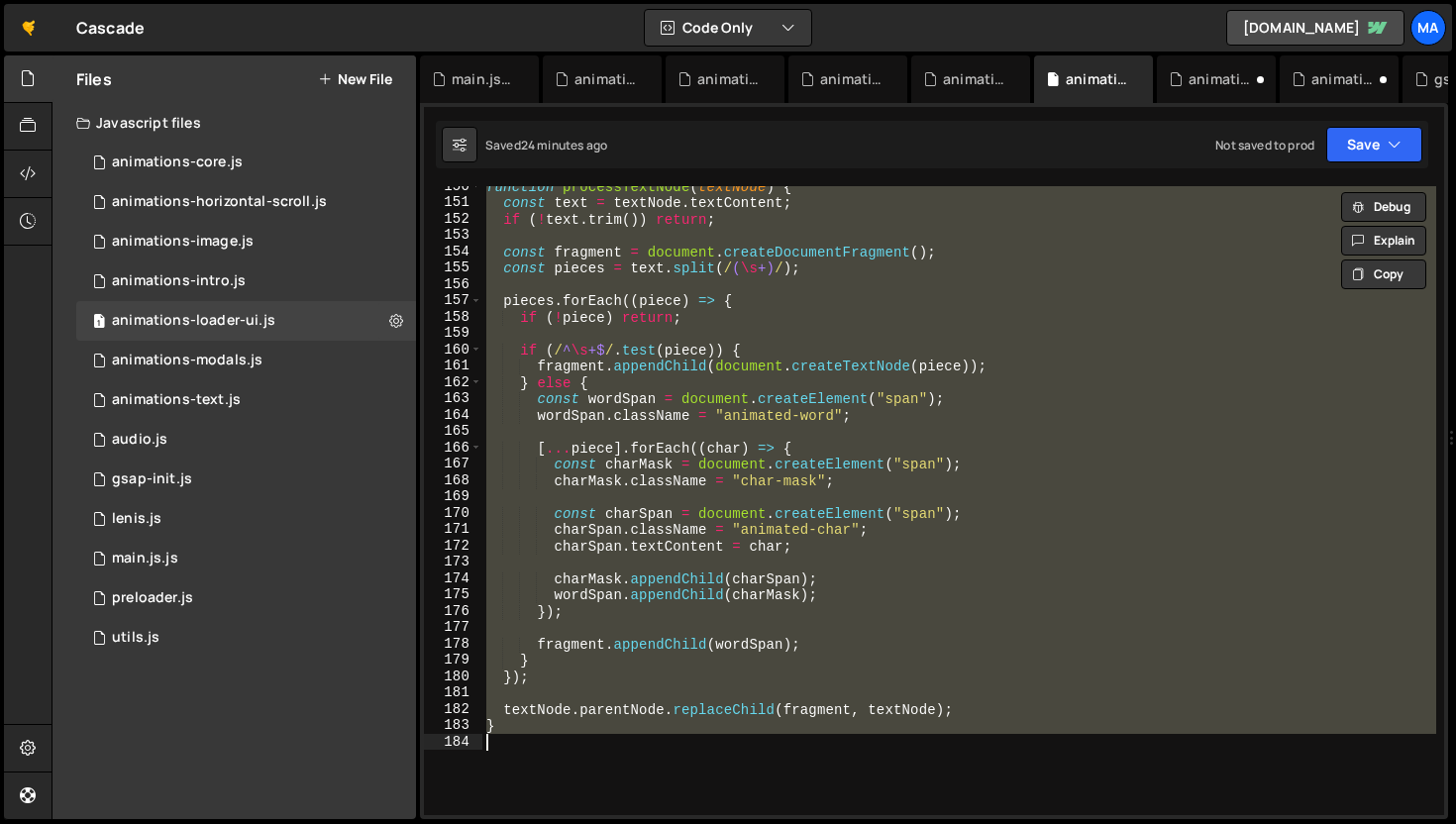 type on "// }" 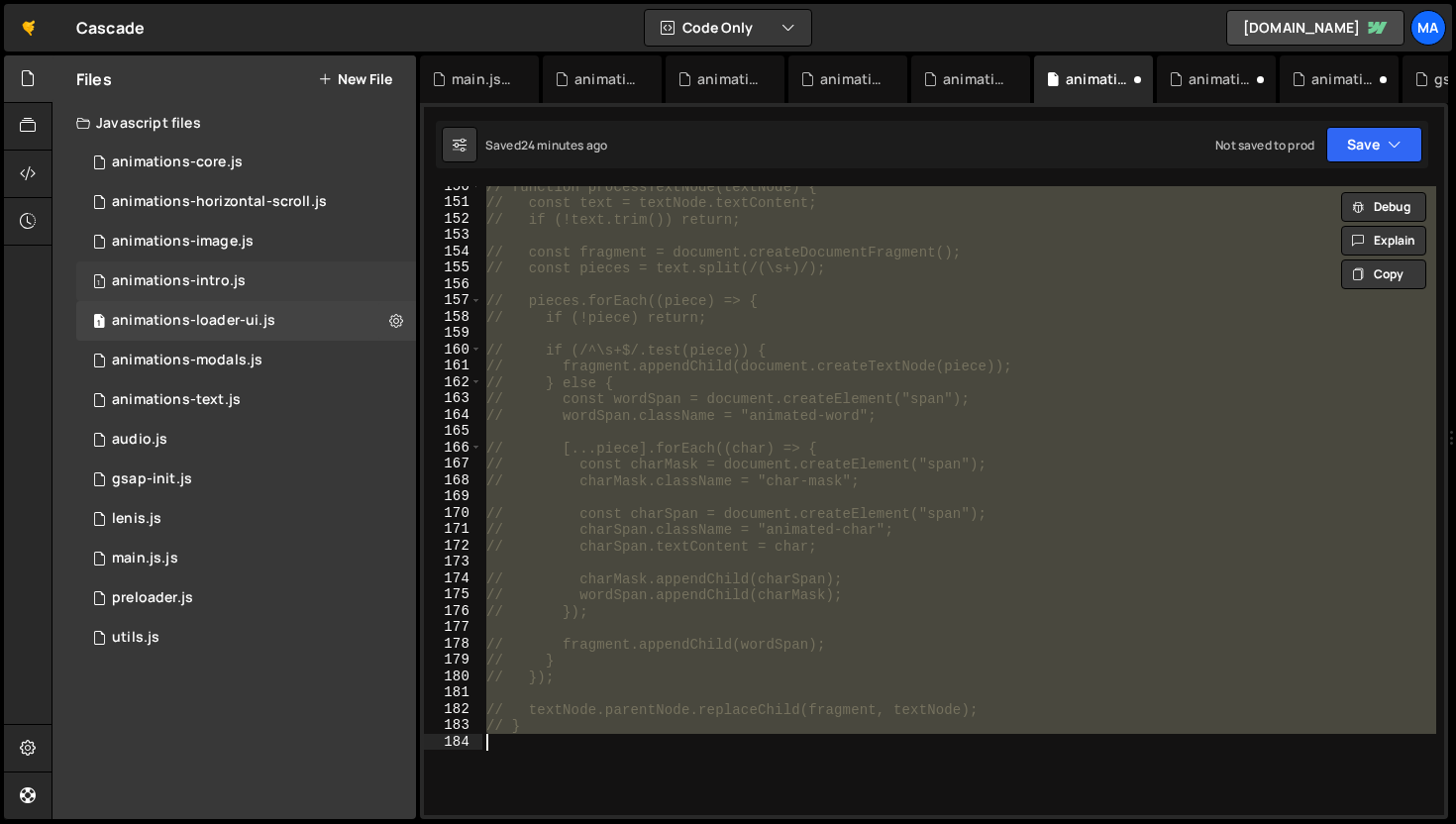 click on "1
animations-intro.js
0" at bounding box center [246, 281] 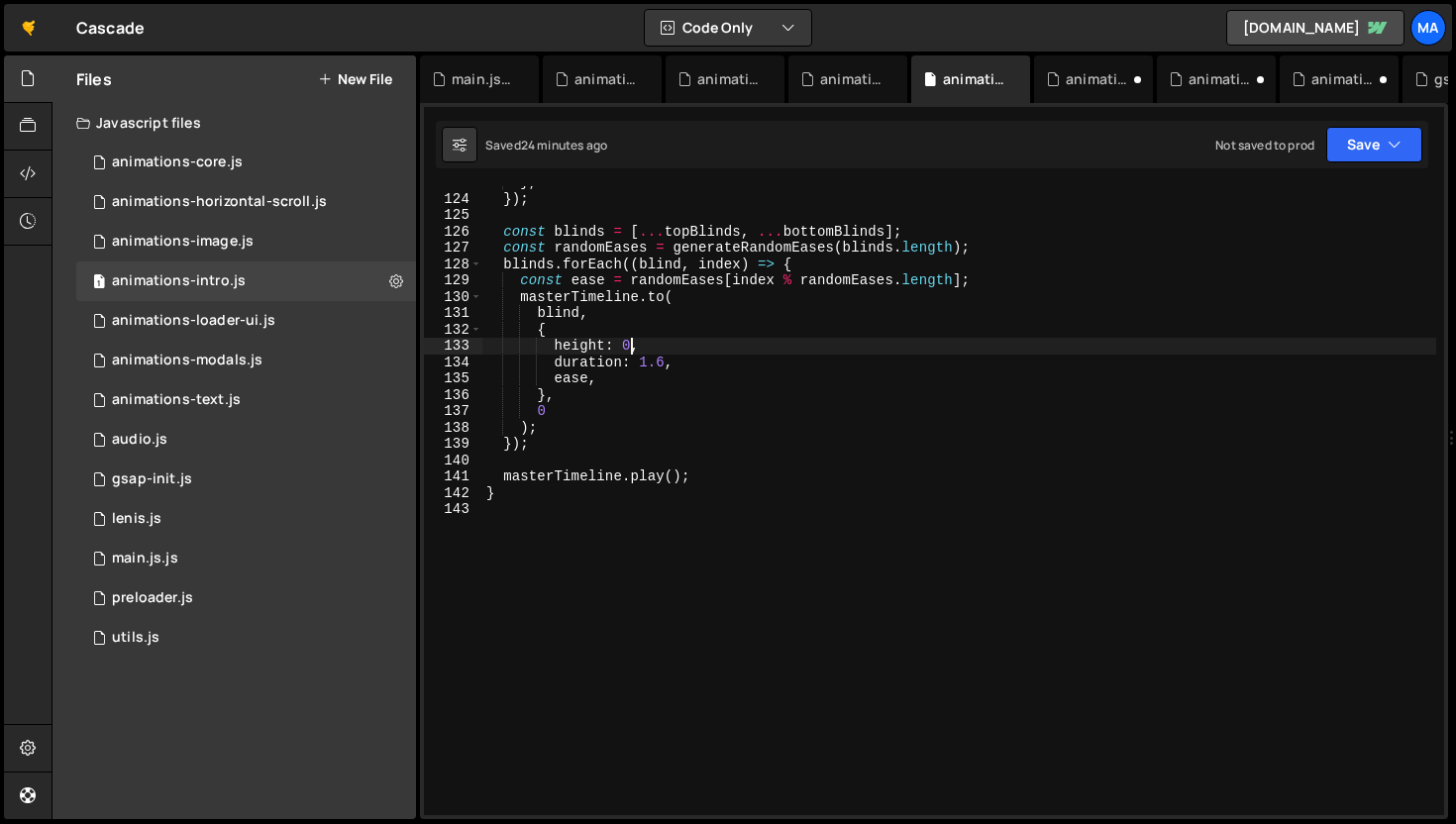 click on "} ,    }) ;    const   blinds   =   [ ... topBlinds ,   ... bottomBlinds ] ;    const   randomEases   =   generateRandomEases ( blinds . length ) ;    blinds . forEach (( blind ,   index )   =>   {       const   ease   =   randomEases [ index   %   randomEases . length ] ;       masterTimeline . to (          blind ,          {             height :   0 ,             duration :   1.6 ,             ease ,          } ,          0       ) ;    }) ;    masterTimeline . play ( ) ; }" at bounding box center [959, 505] 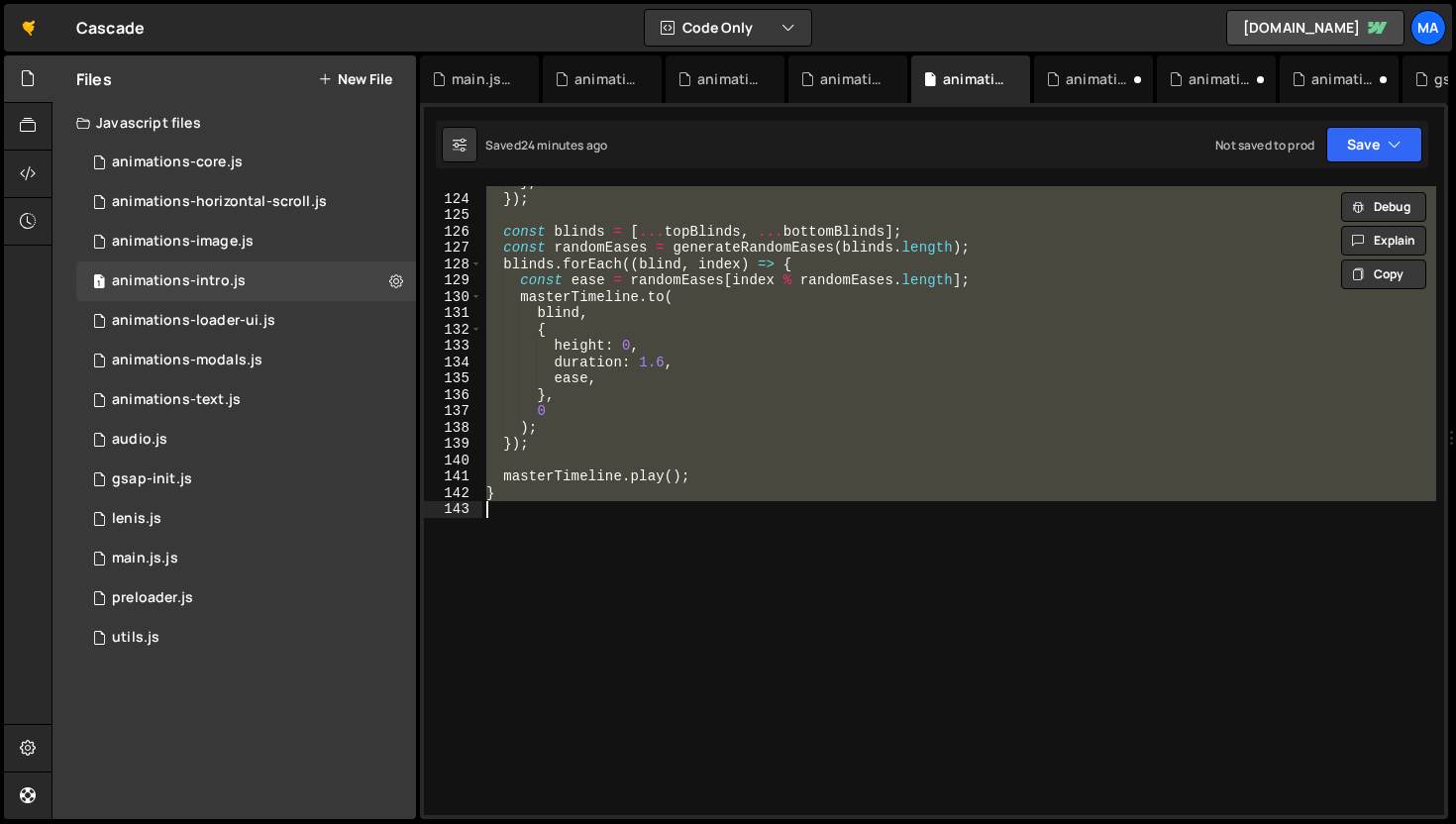 type on "// }" 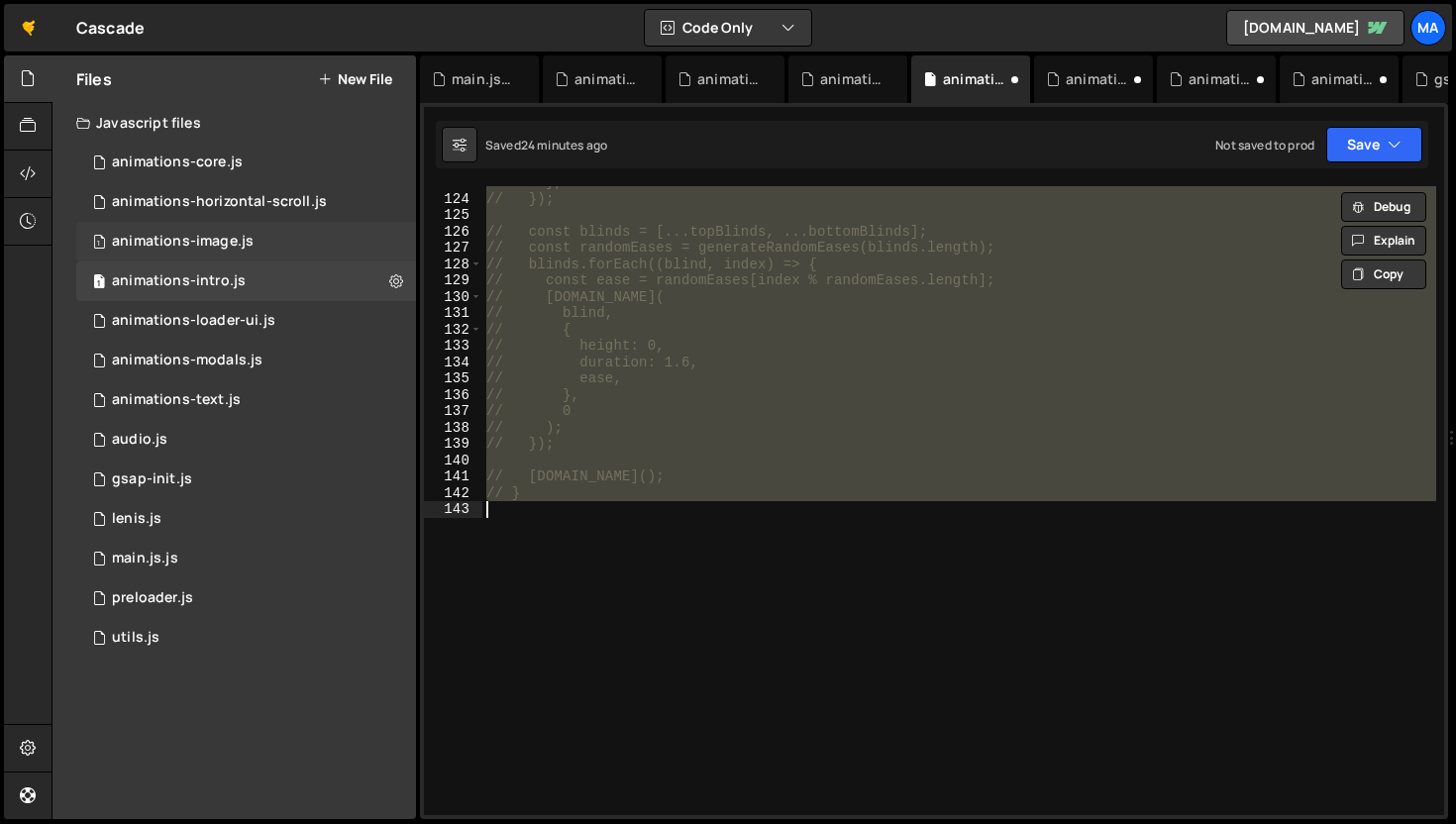 click on "1
animations-image.js
0" at bounding box center (246, 242) 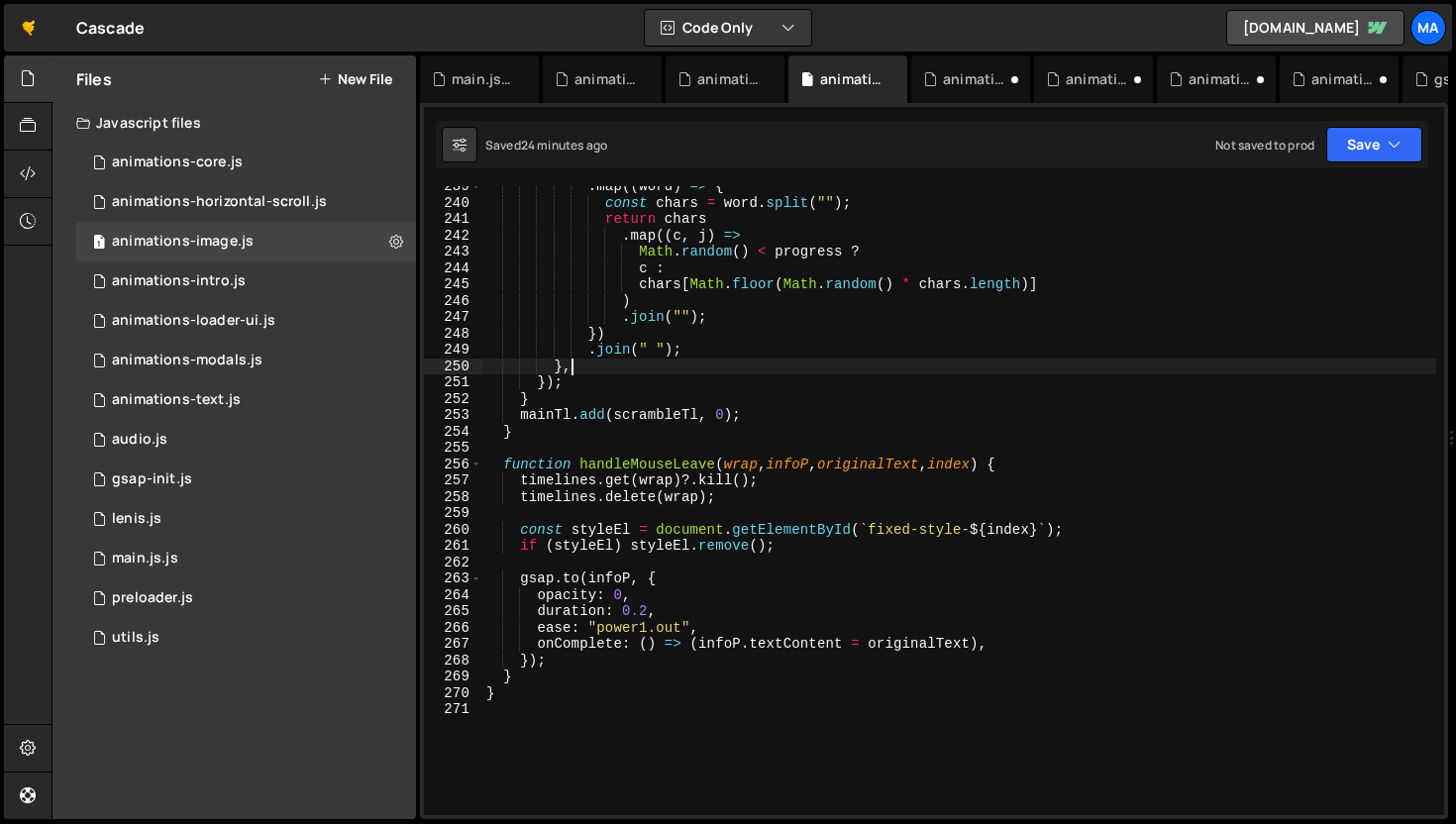 click on ". map (( word )   =>   {                      const   chars   =   word . split ( "" ) ;                      return   chars                         . map (( c ,   j )   =>                            Math . random ( )   <   progress   ?                            c   :                            chars [ Math . floor ( Math . random ( )   *   chars . length )]                         )                         . join ( "" ) ;                   })                   . join ( " " ) ;             } ,          }) ;       }       mainTl . add ( scrambleTl ,   0 ) ;    }    function   handleMouseLeave ( wrap ,  infoP ,  originalText ,  index )   {       timelines . get ( wrap ) ?. kill ( ) ;       timelines . delete ( wrap ) ;       const   styleEl   =   document . getElementById ( ` fixed-style- ${ index } ` ) ;       if   ( styleEl )   styleEl . remove ( ) ;       gsap . to ( infoP ,   {          opacity :   0 ,          duration :   0.2 ,          ease :   "power1.out" ,          onComplete :   ( )" at bounding box center (959, 509) 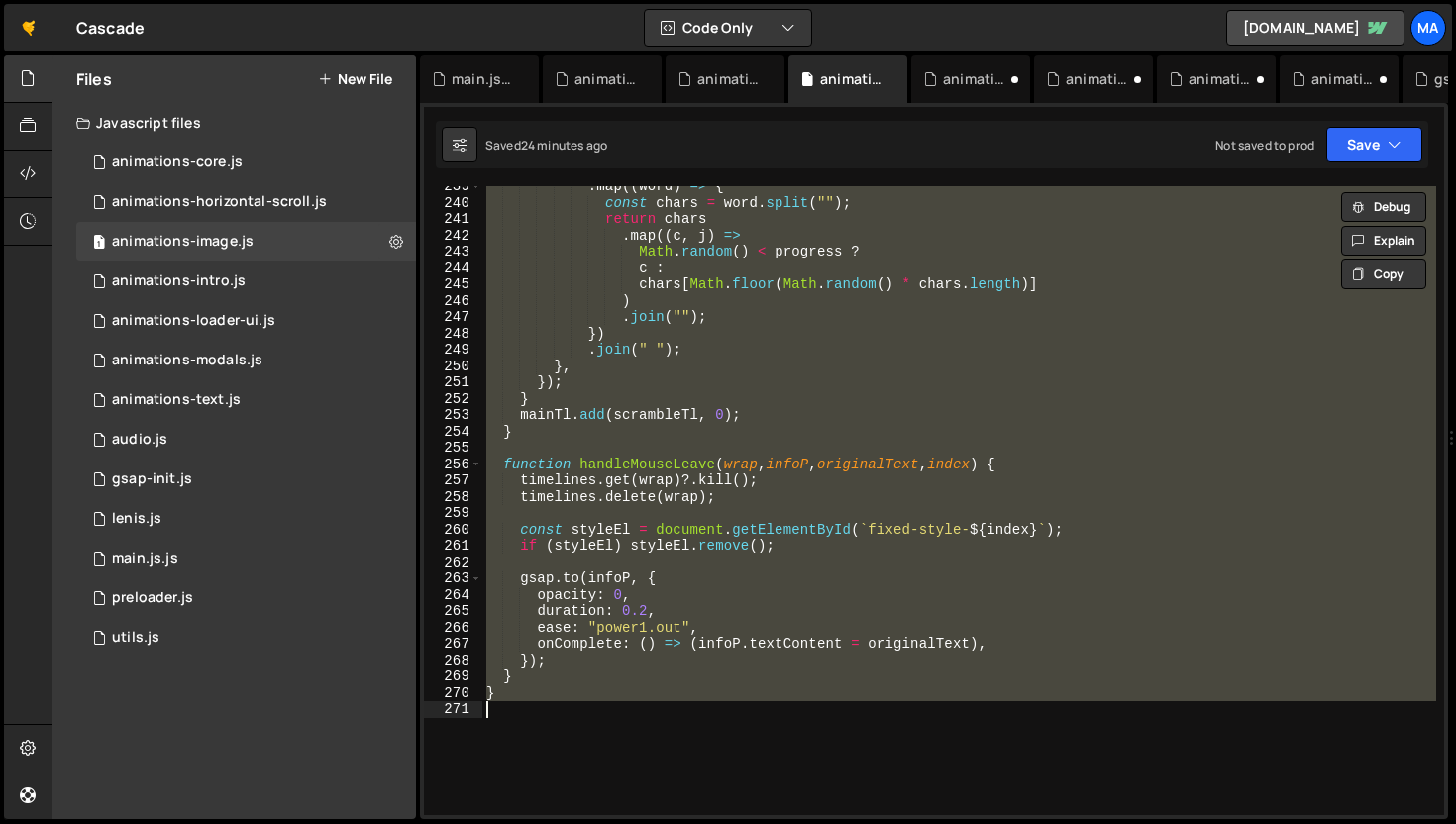 type on "// }" 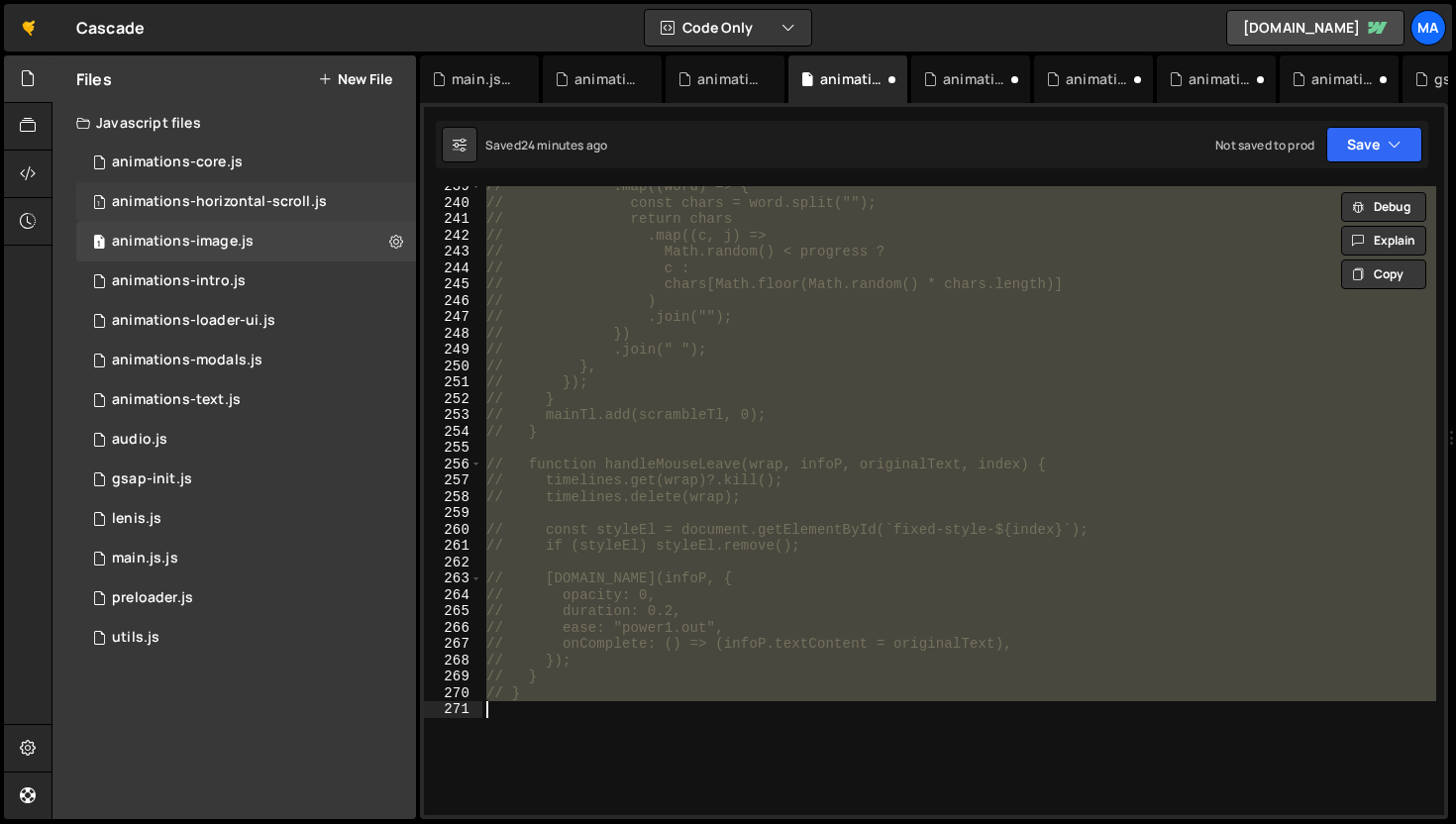 click on "animations-horizontal-scroll.js" at bounding box center (219, 202) 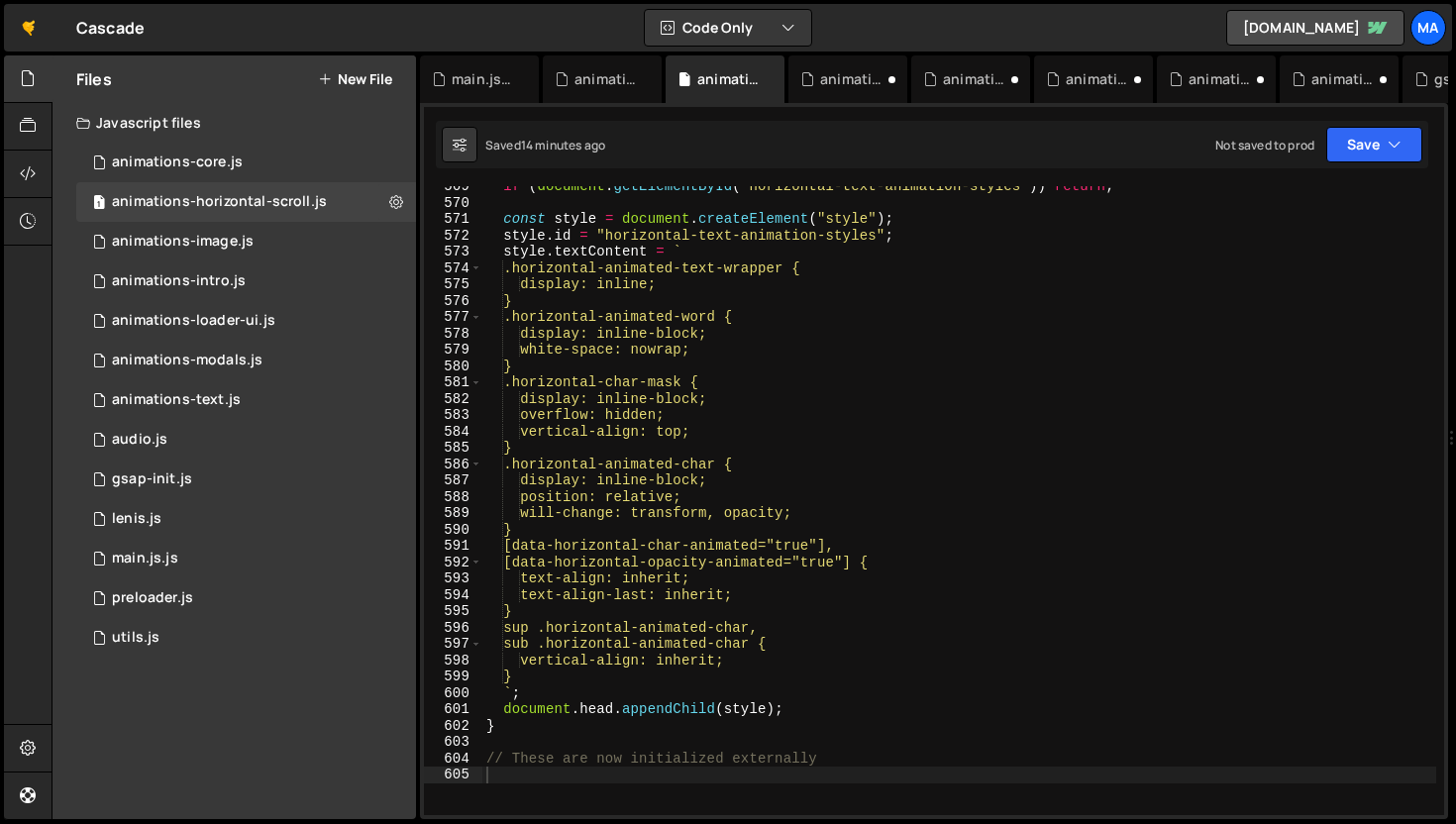 click on "if   ( document . getElementById ( "horizontal-text-animation-styles" ))   return ;    const   style   =   document . createElement ( "style" ) ;    style . id   =   "horizontal-text-animation-styles" ;    style . textContent   =   `      .horizontal-animated-text-wrapper {         display: inline;      }      .horizontal-animated-word {         display: inline-block;         white-space: nowrap;      }      .horizontal-char-mask {         display: inline-block;         overflow: hidden;         vertical-align: top;      }      .horizontal-animated-char {         display: inline-block;         position: relative;         will-change: transform, opacity;      }      [data-horizontal-char-animated="true"],      [data-horizontal-opacity-animated="true"] {         text-align: inherit;         text-align-last: inherit;      }      sup .horizontal-animated-char,      sub .horizontal-animated-char {         vertical-align: inherit;      }    ` ;    document . head . appendChild ( style ) ; }" at bounding box center (959, 509) 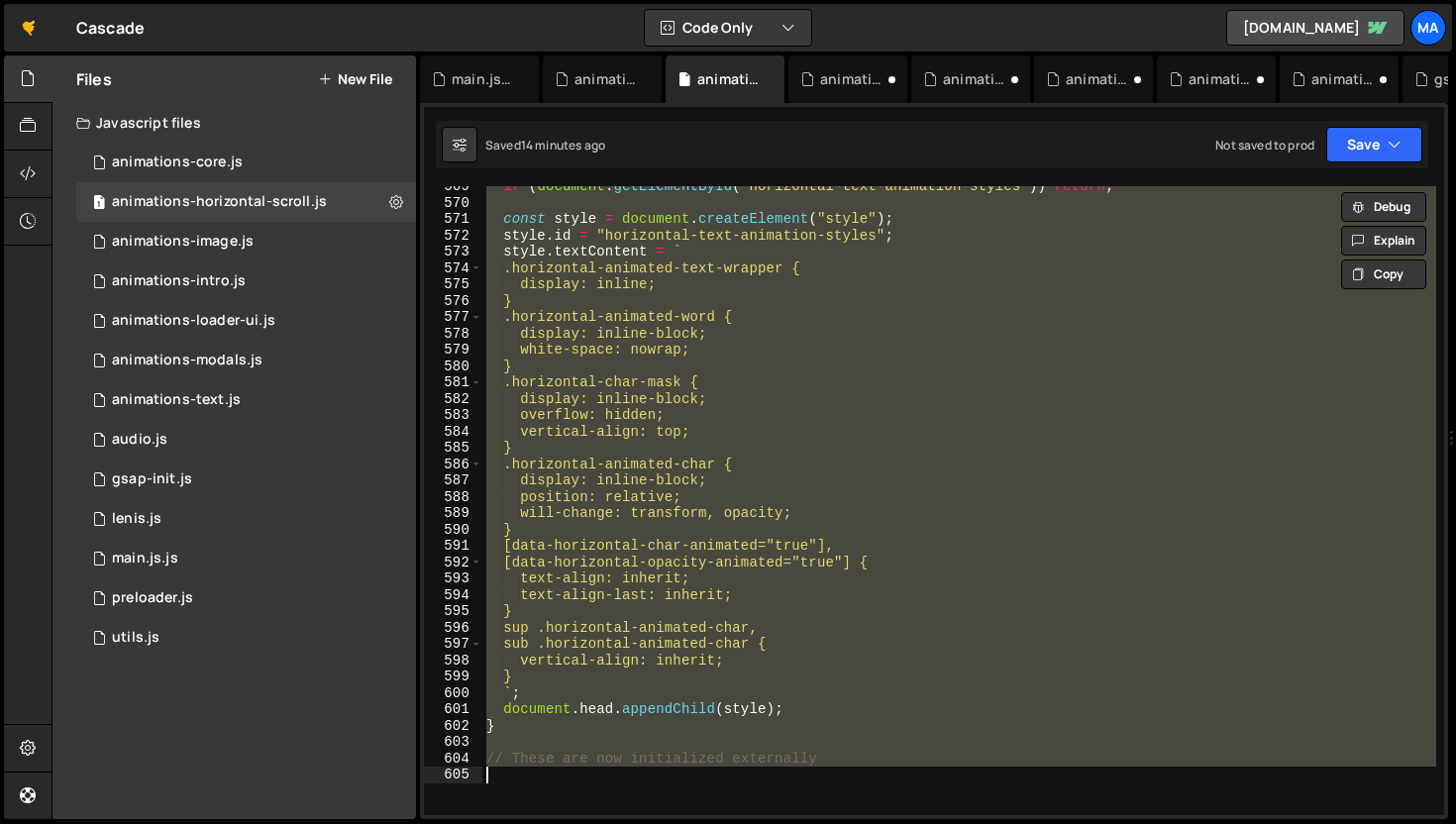type on "// // These are now initialized externally" 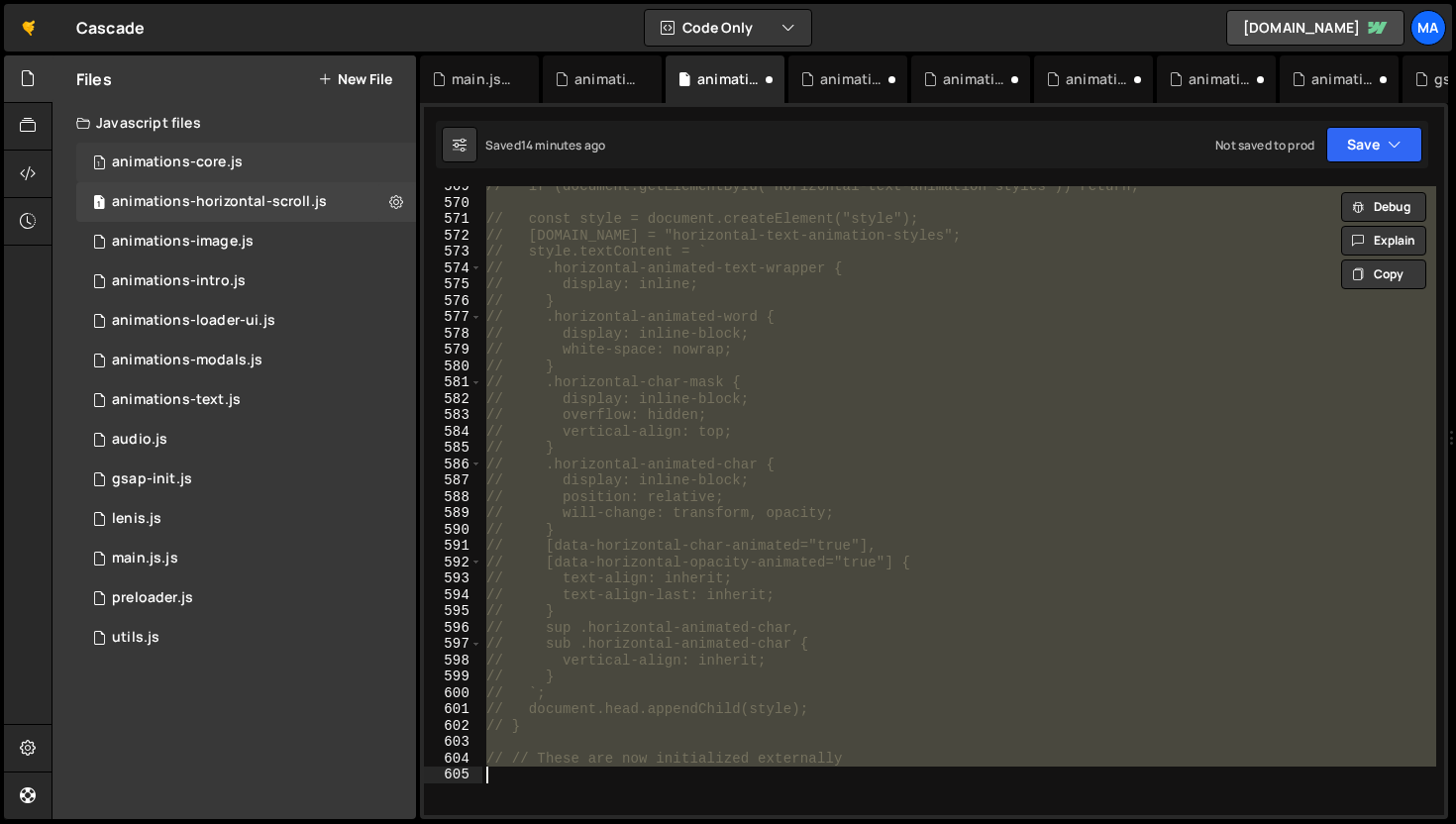 click on "animations-core.js" at bounding box center [177, 162] 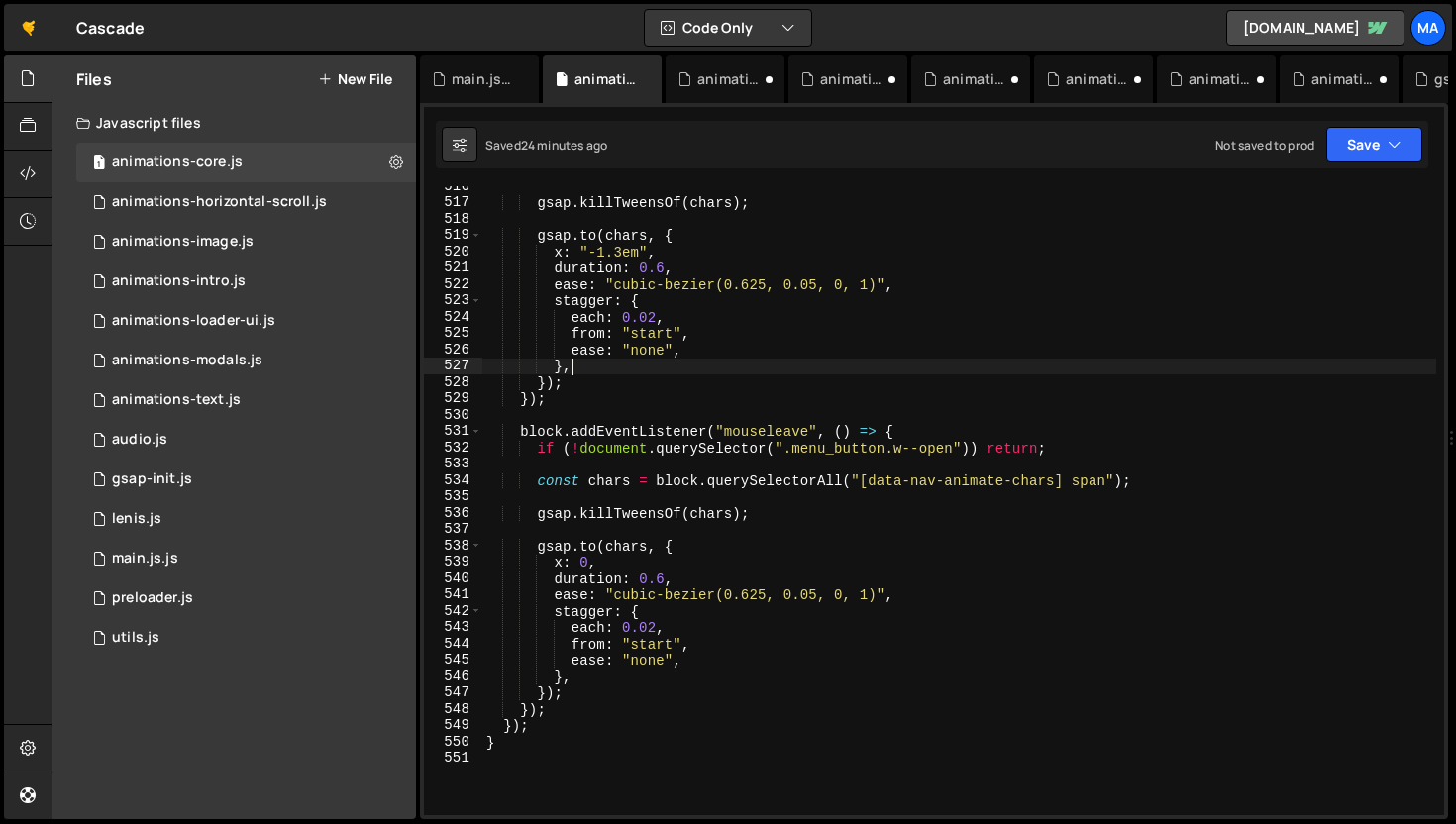 click on "gsap . killTweensOf ( chars ) ;          gsap . to ( chars ,   {             x :   "-1.3em" ,             duration :   0.6 ,             ease :   "cubic-bezier(0.625, 0.05, 0, 1)" ,             stagger :   {                each :   0.02 ,                from :   "start" ,                ease :   "none" ,             } ,          }) ;       }) ;       block . addEventListener ( "mouseleave" ,   ( )   =>   {          if   ( ! document . querySelector ( ".menu_button.w--open" ))   return ;          const   chars   =   block . querySelectorAll ( "[data-nav-animate-chars] span" ) ;          gsap . killTweensOf ( chars ) ;          gsap . to ( chars ,   {             x :   0 ,             duration :   0.6 ,             ease :   "cubic-bezier(0.625, 0.05, 0, 1)" ,             stagger :   {                each :   0.02 ,                from :   "start" ,                ease :   "none" ,             } ,          }) ;       }) ;    }) ; }" at bounding box center (959, 509) 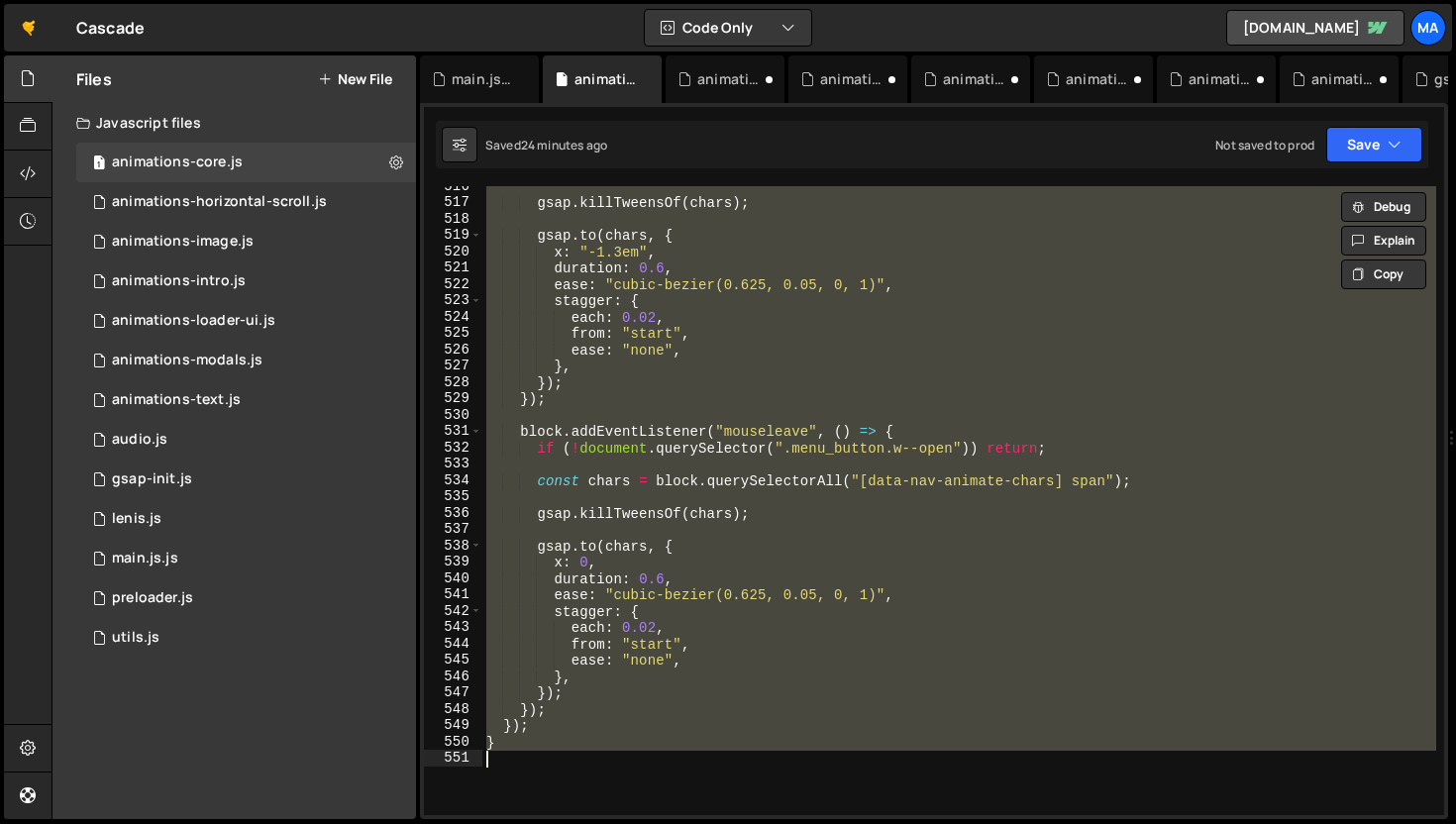 type on "// }" 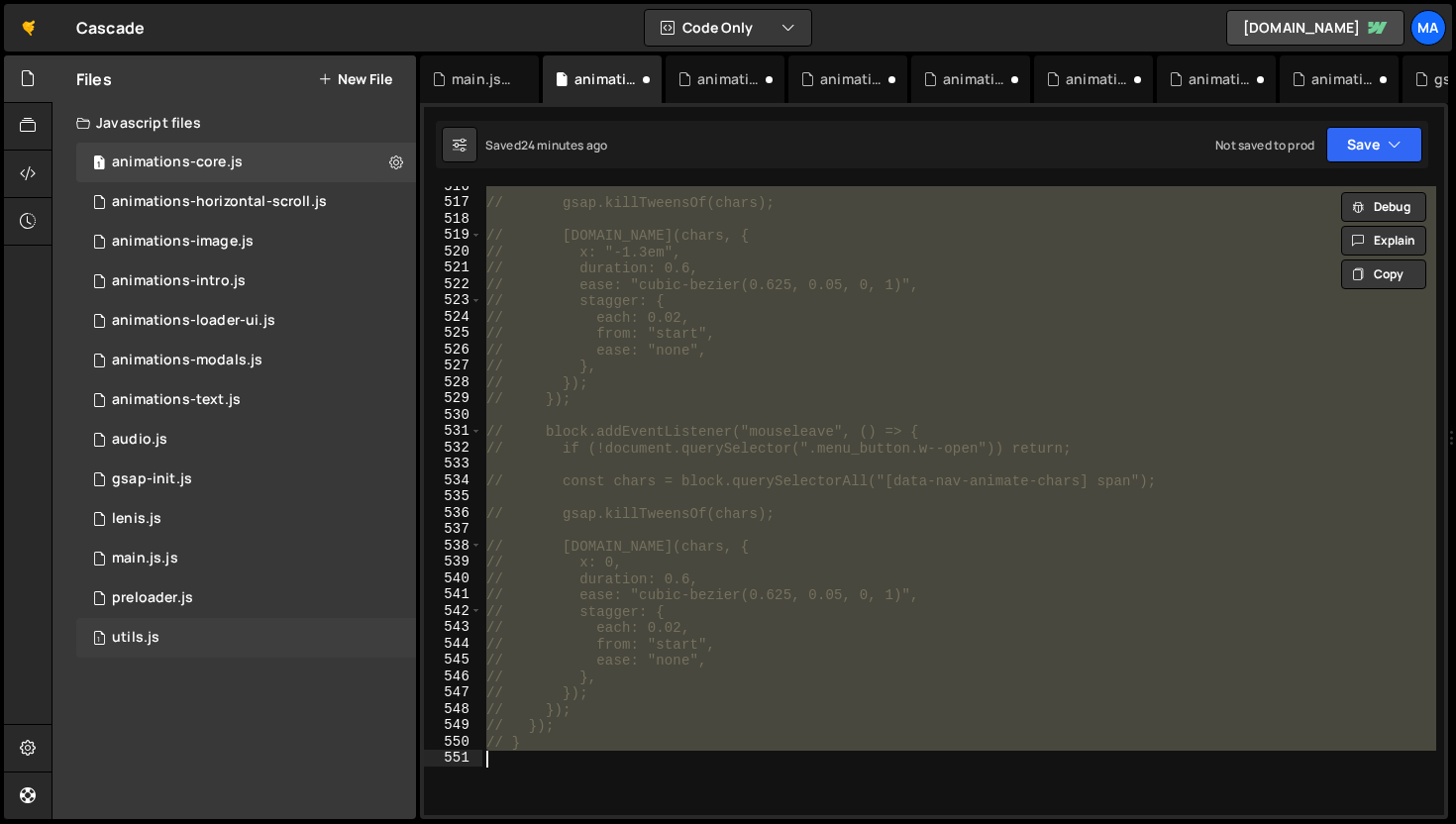 click on "1
utils.js
0" at bounding box center (250, 638) 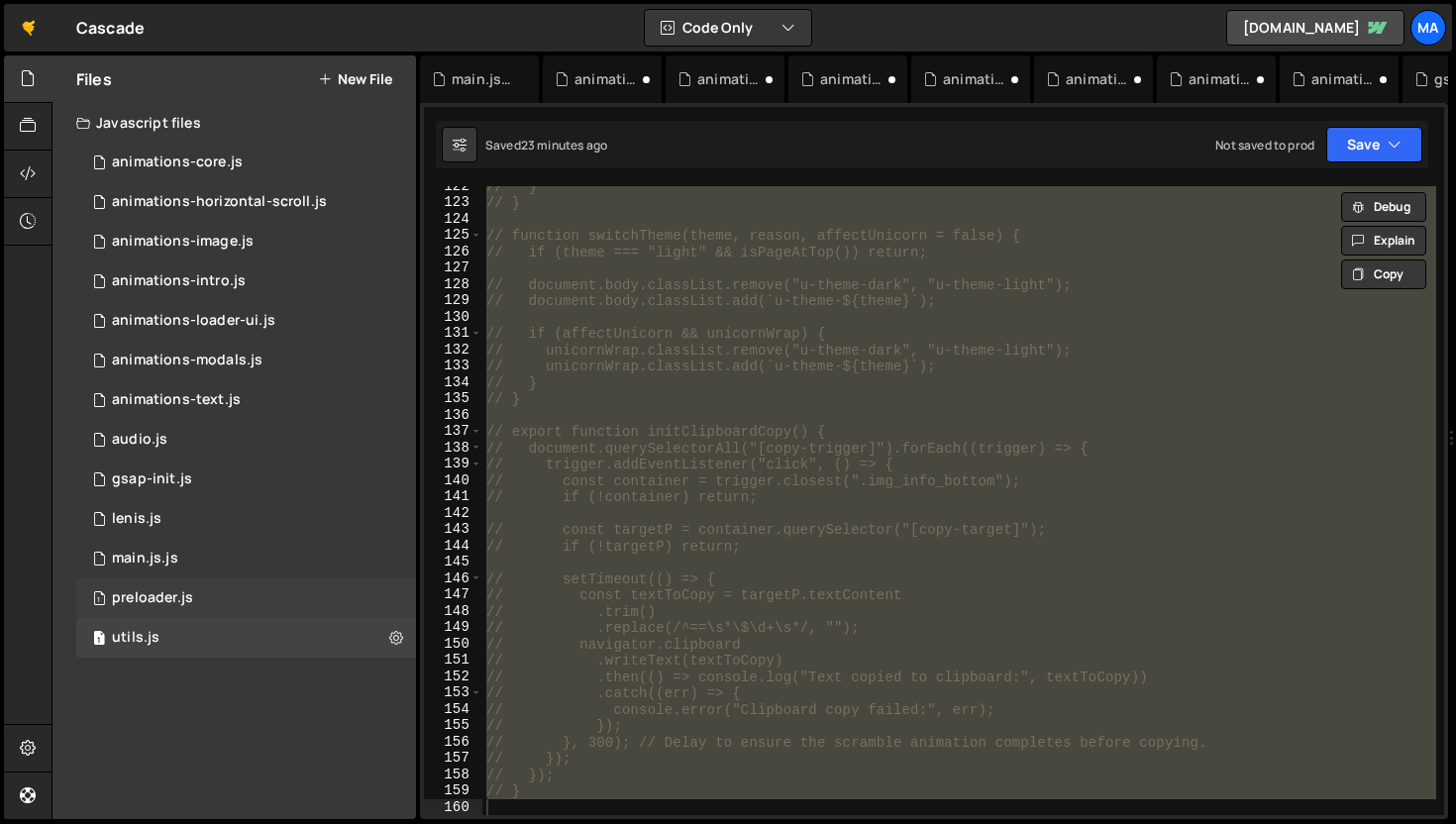 click on "1
preloader.js
0" at bounding box center [250, 598] 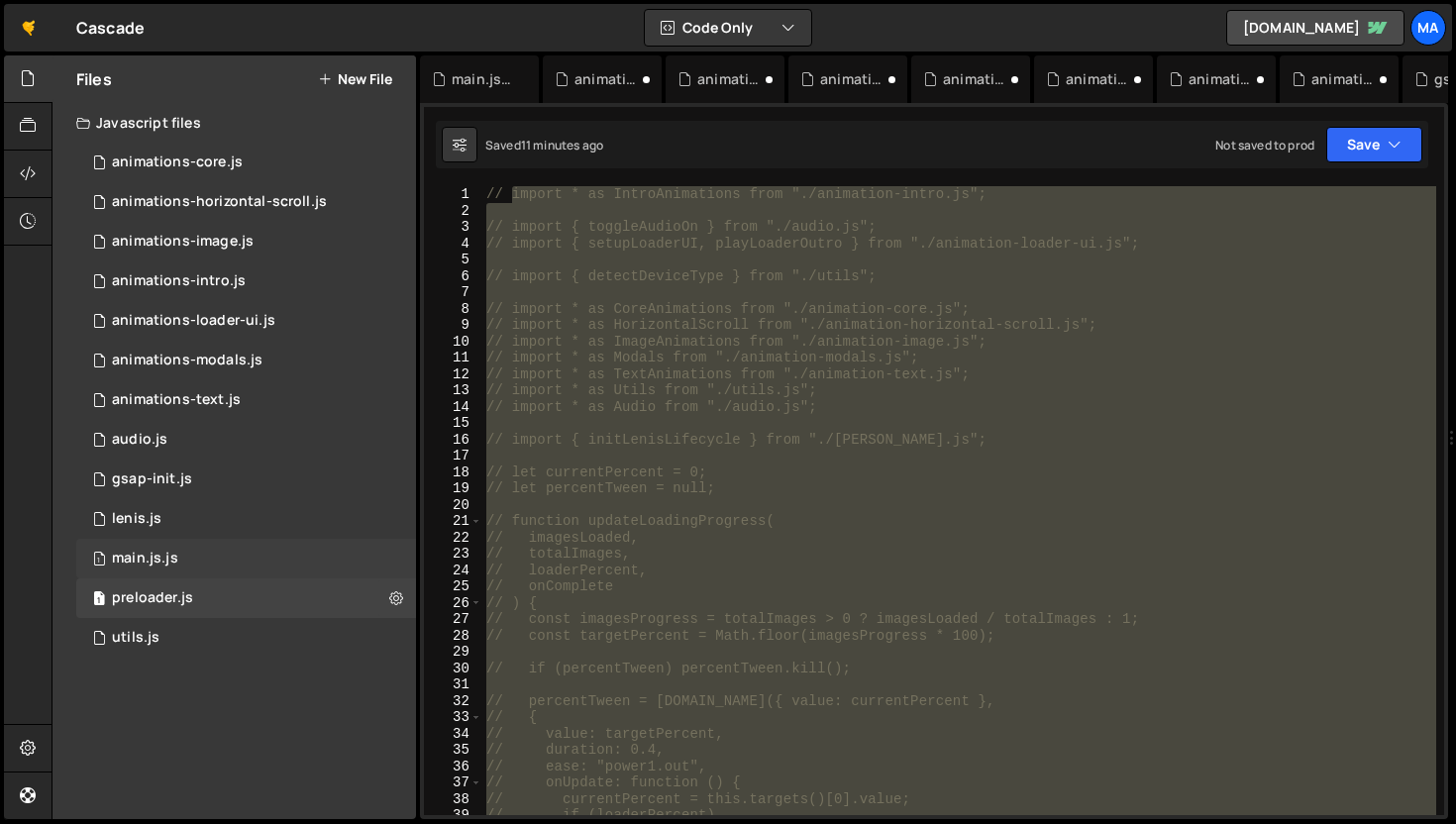 click on "1
main.js.js
0" at bounding box center (246, 559) 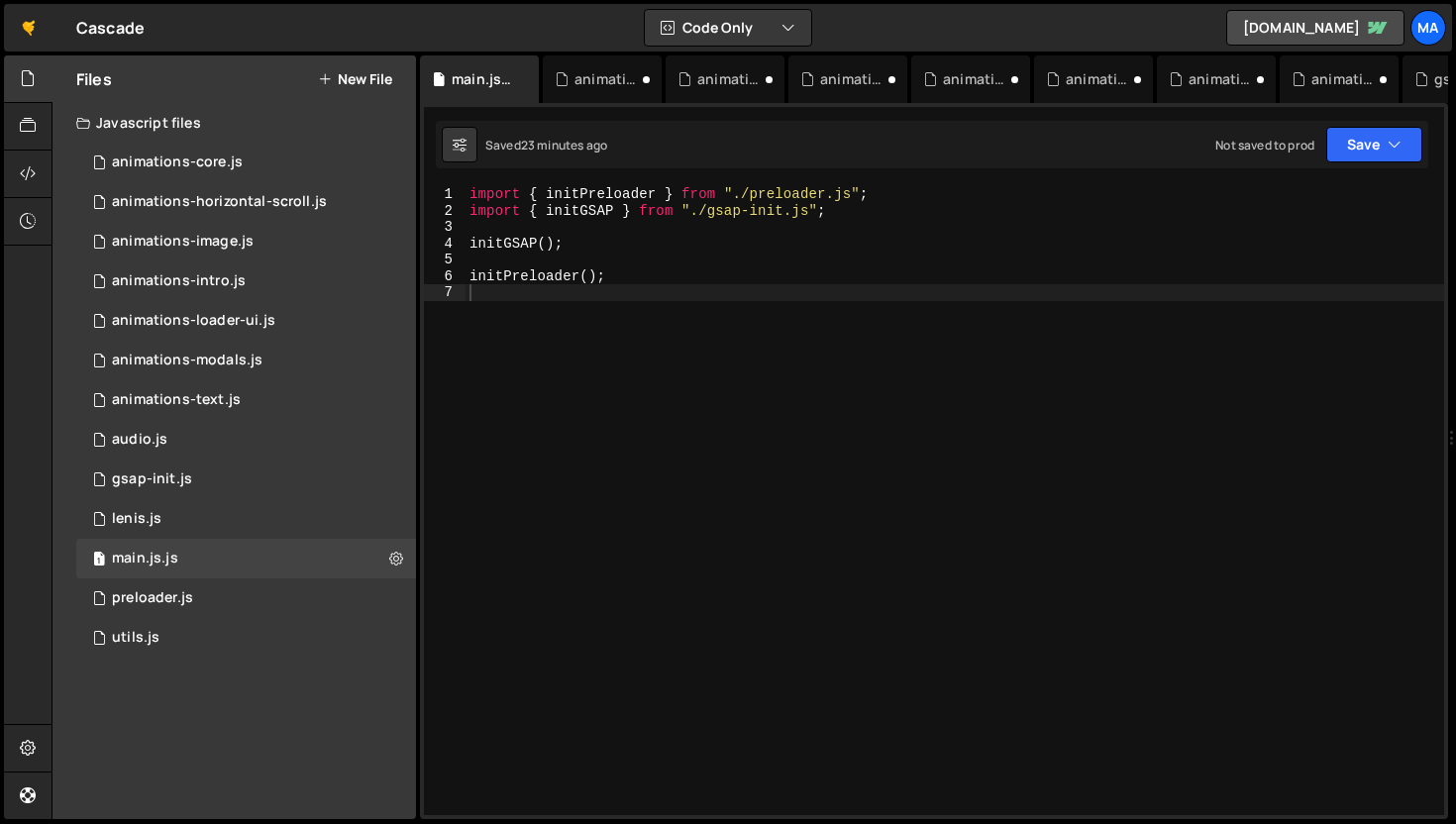 click on "import   {   initPreloader   }   from   "./preloader.js" ; import   {   initGSAP   }   from   "./gsap-init.js" ; initGSAP ( ) ; initPreloader ( ) ;" at bounding box center [955, 517] 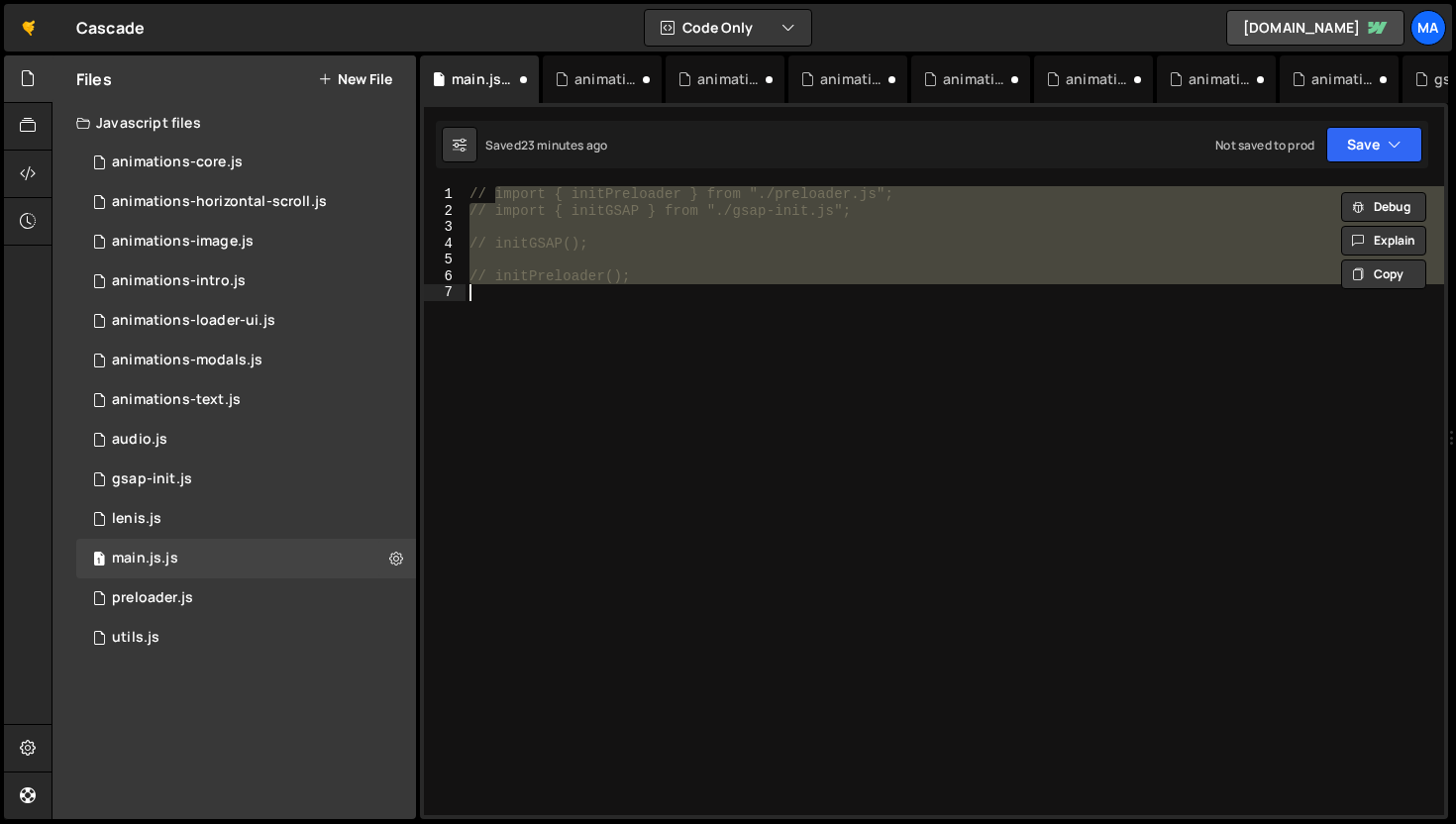type on "//" 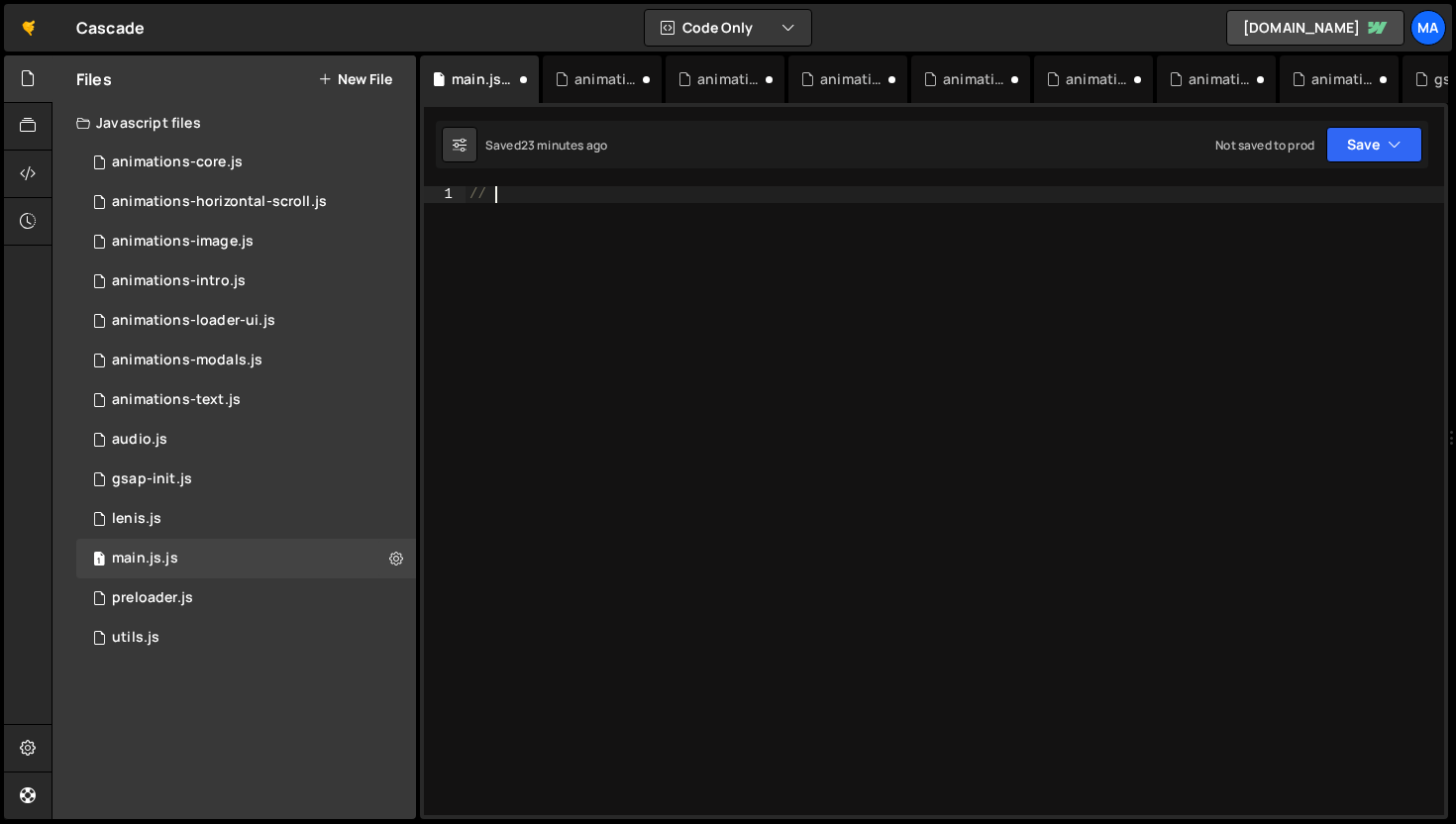 click on "//" at bounding box center (955, 517) 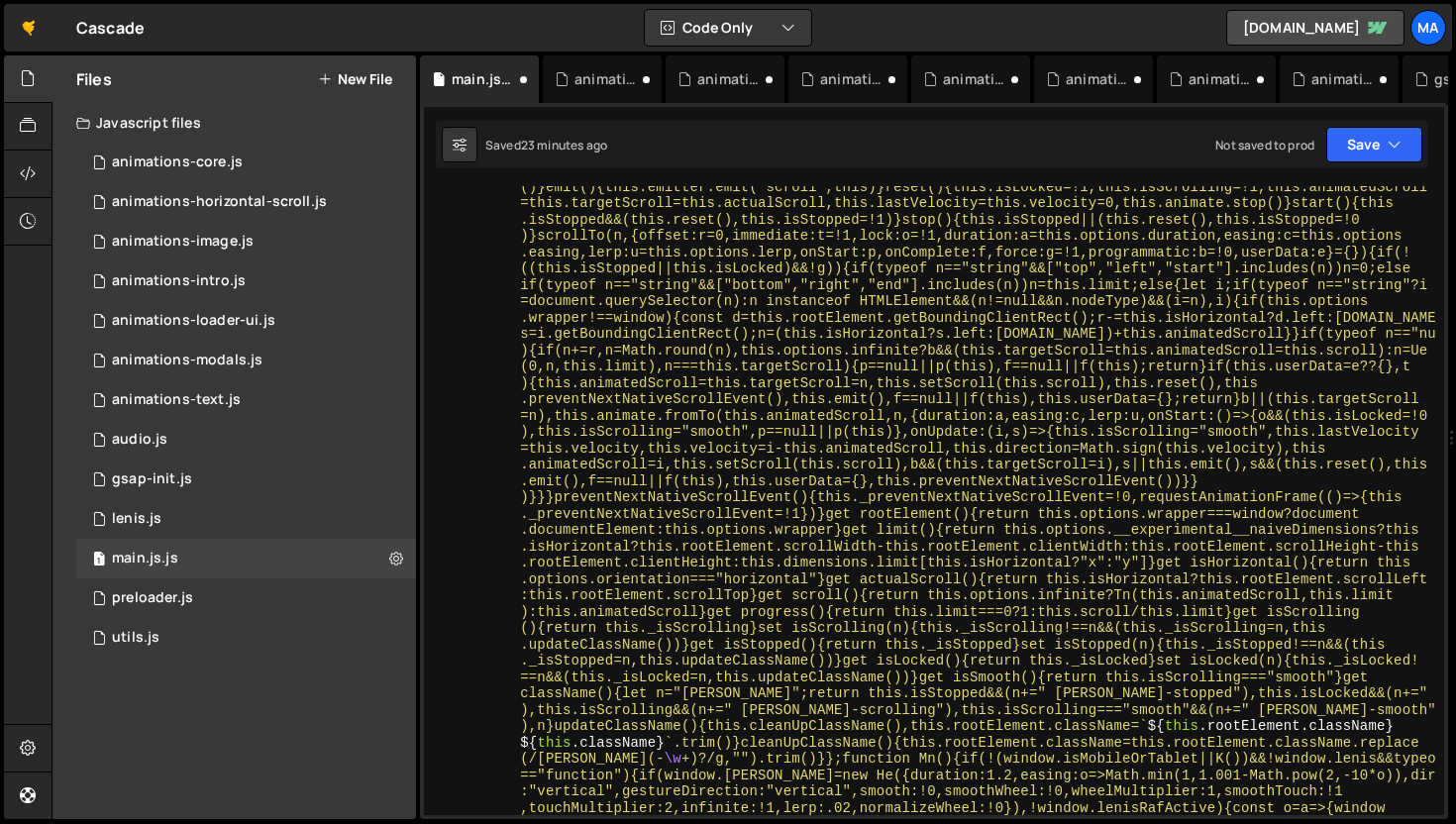 type on "`,p.parentNode.insertBefore(i,p),p.textContent=t(f);const s=gsap.timeline({onComplete:()=>p.textContent=f});r.set(u,s),s.to(p,{opacity:1,duration:.3,delay:.15,ease:"power2.out"});const d=12,h=gsap.timeline();for(let l=0;l<d;l++){const _=l/(d-1);h.to(p,{duration:.075,onStart:()=>{p.textContent=f.split(" ").map(v=>{const y=v.split("");return y.map((A,E)=>Math.random()<_?A:y[Math.floor(Math.random()*" 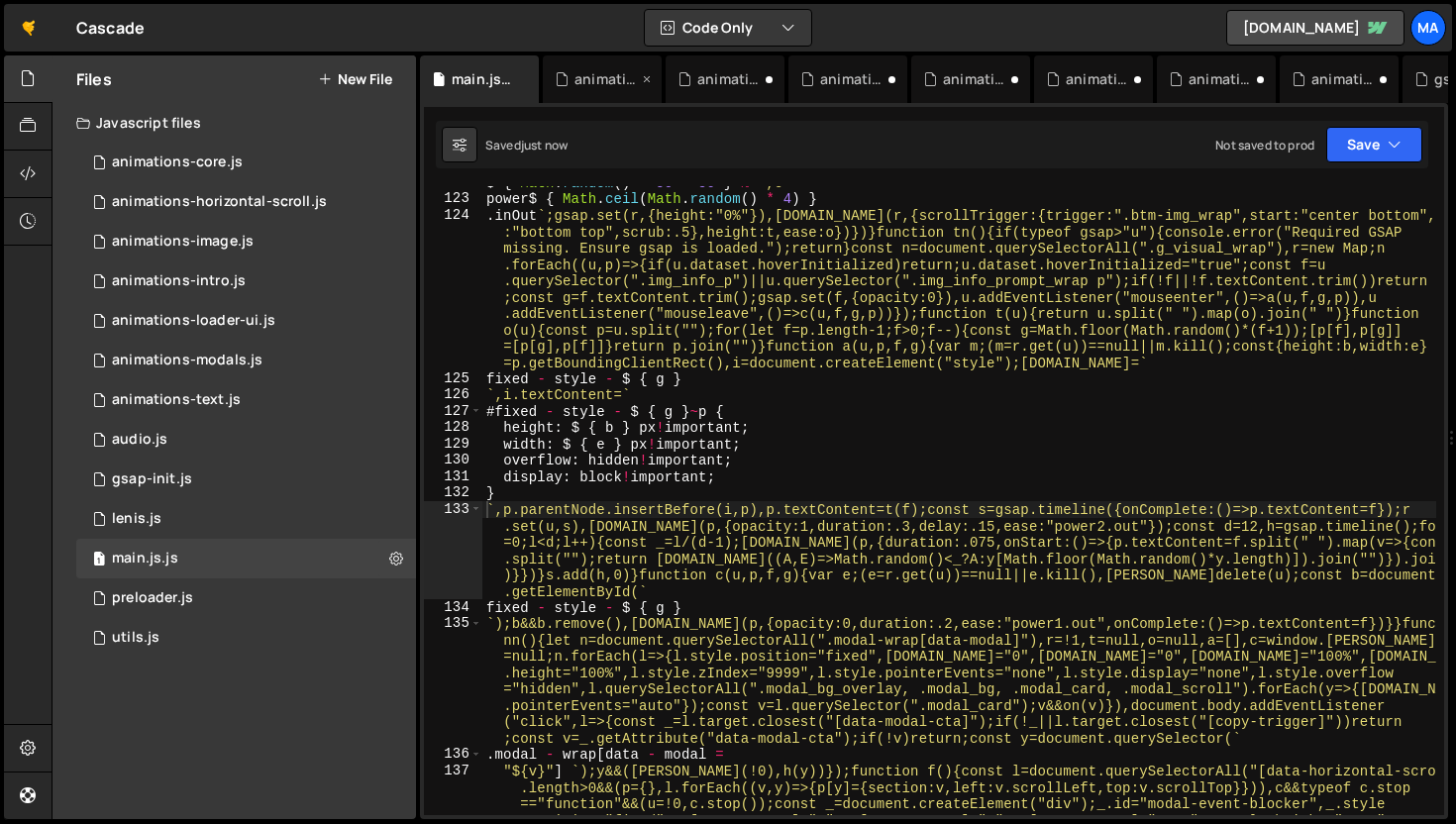 click on "animations-core.js" at bounding box center (602, 79) 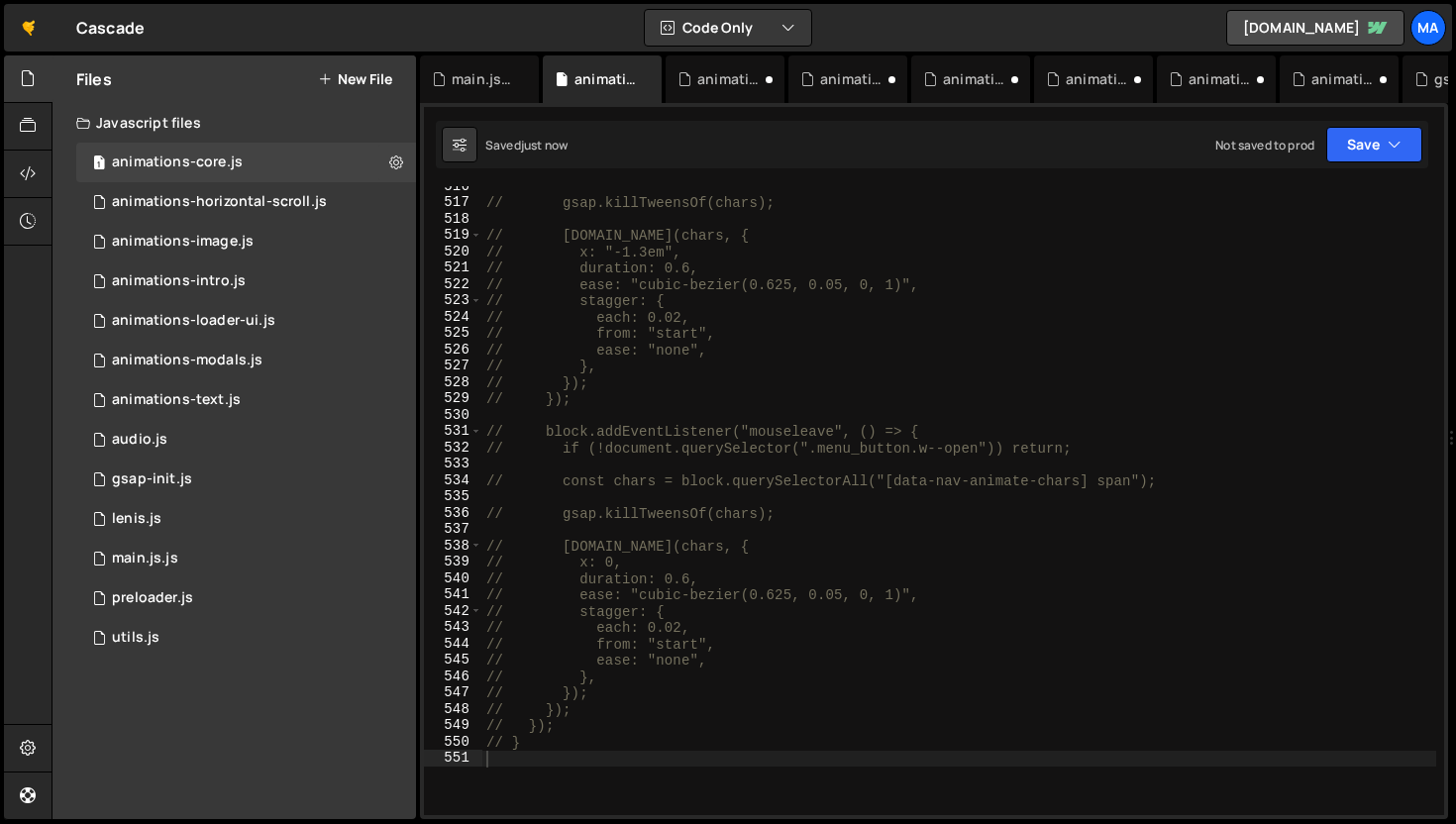 type 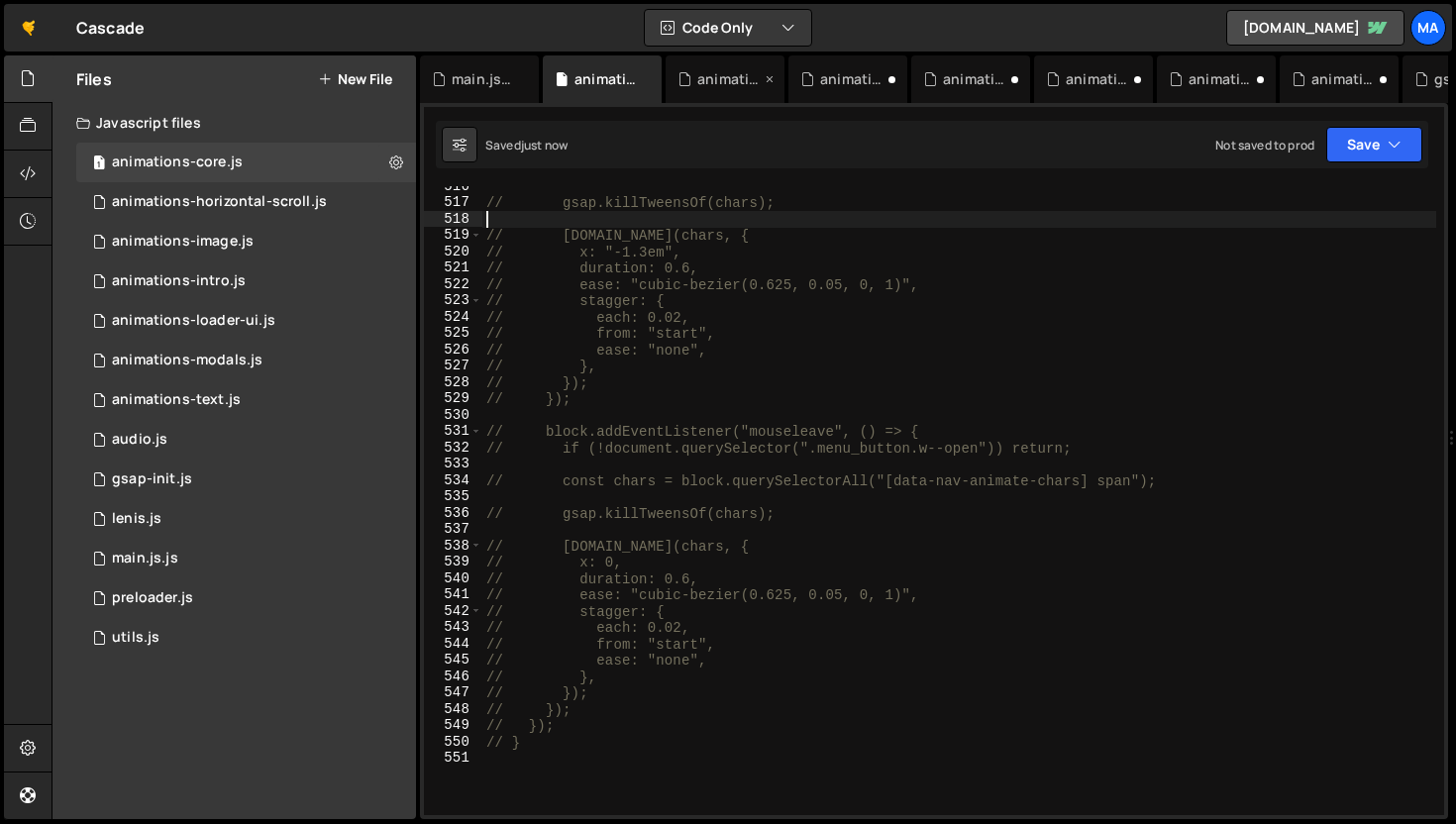 click on "animations-horizontal-scroll.js" at bounding box center (719, 79) 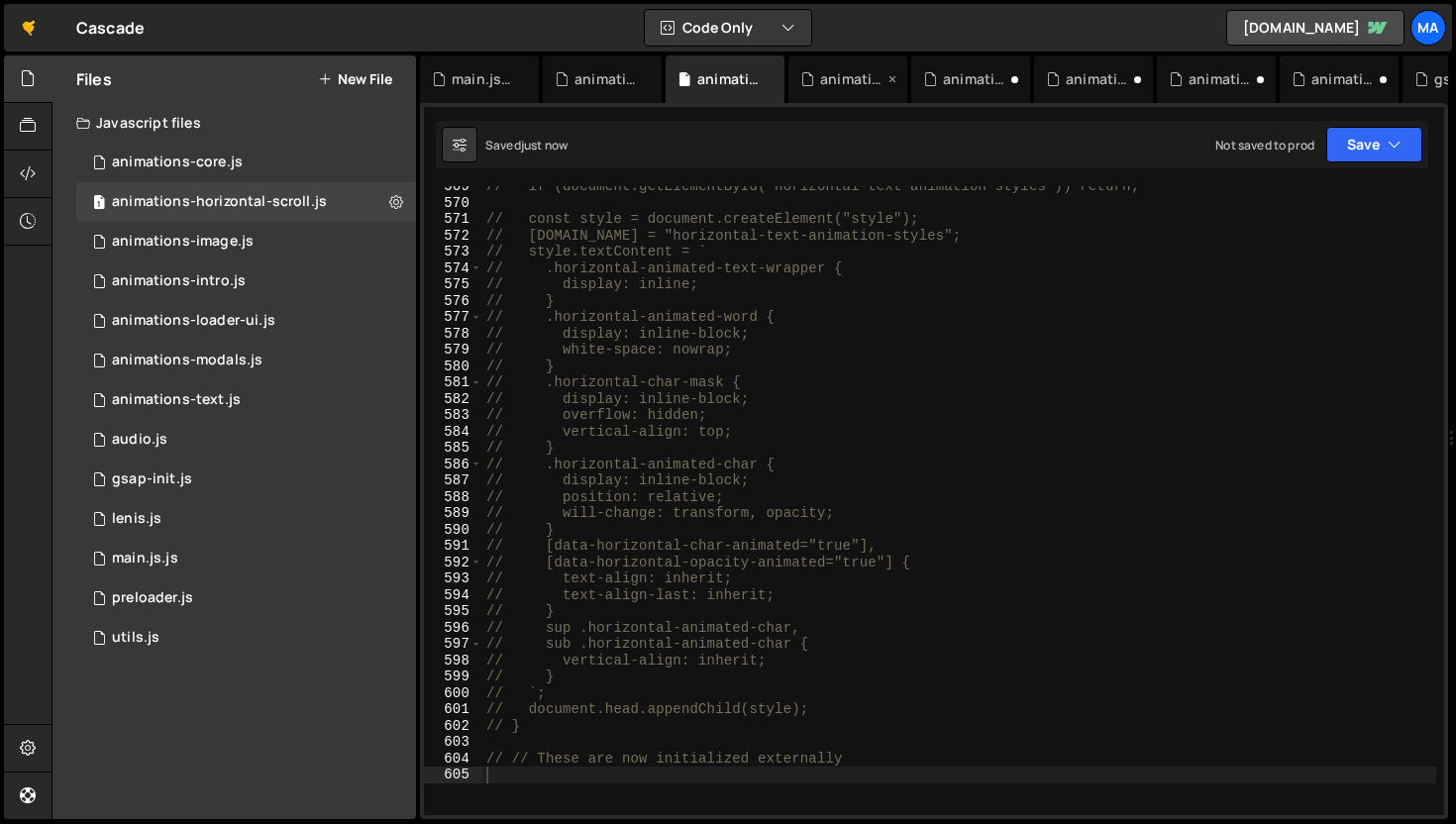 click on "animations-image.js" at bounding box center [852, 79] 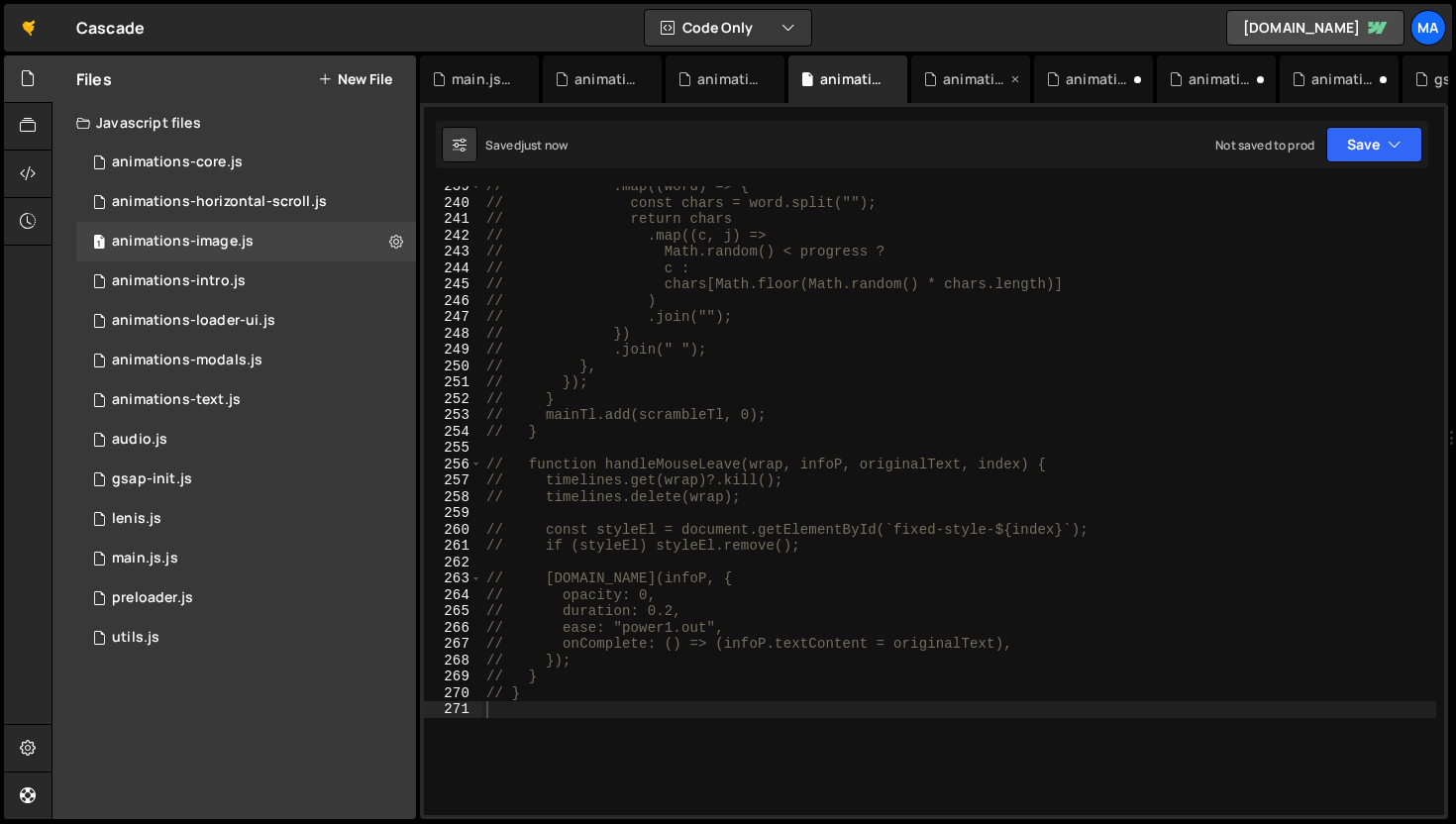 click on "animations-intro.js" at bounding box center (975, 79) 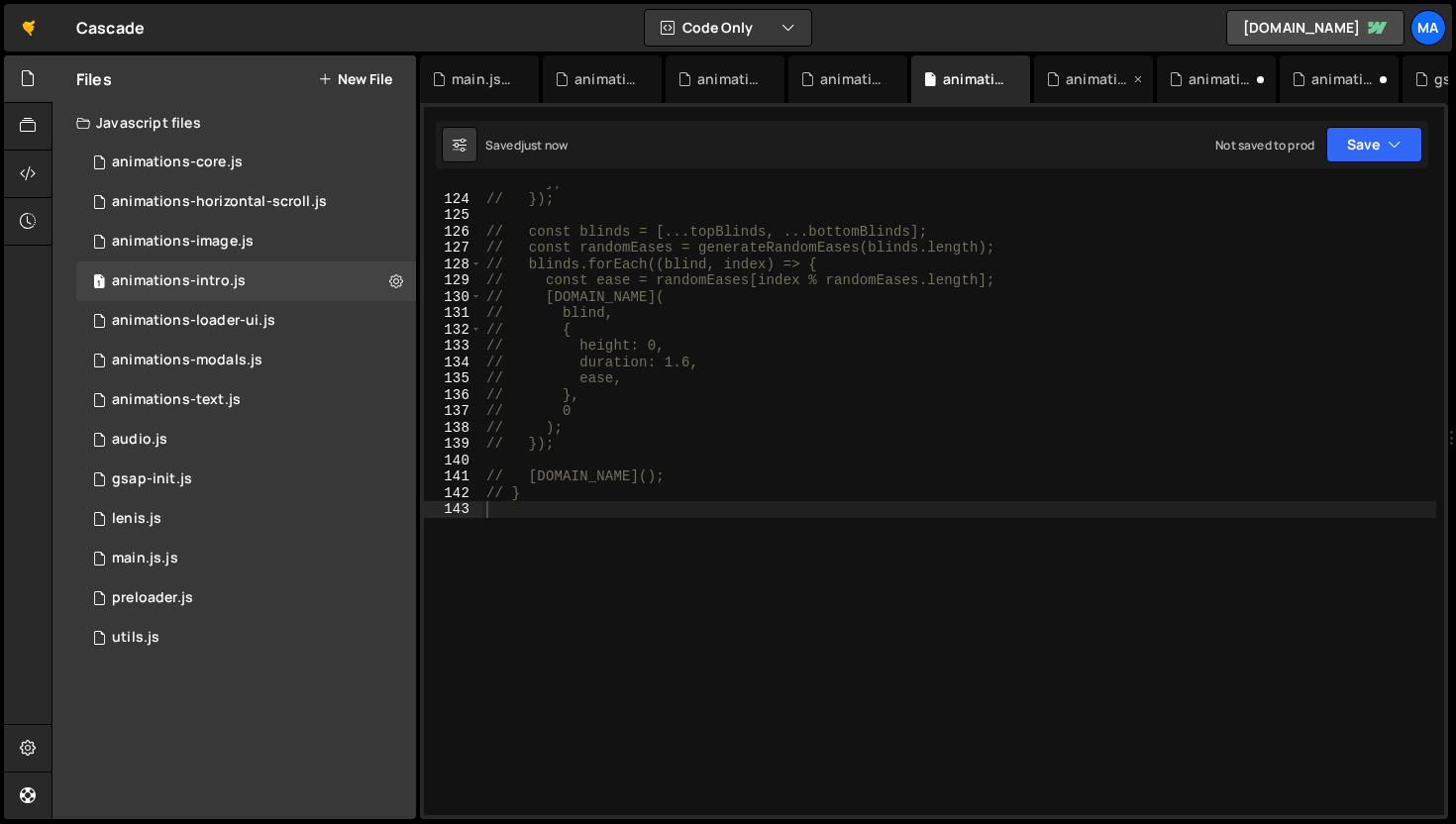 click on "animations-loader-ui.js" at bounding box center [1097, 79] 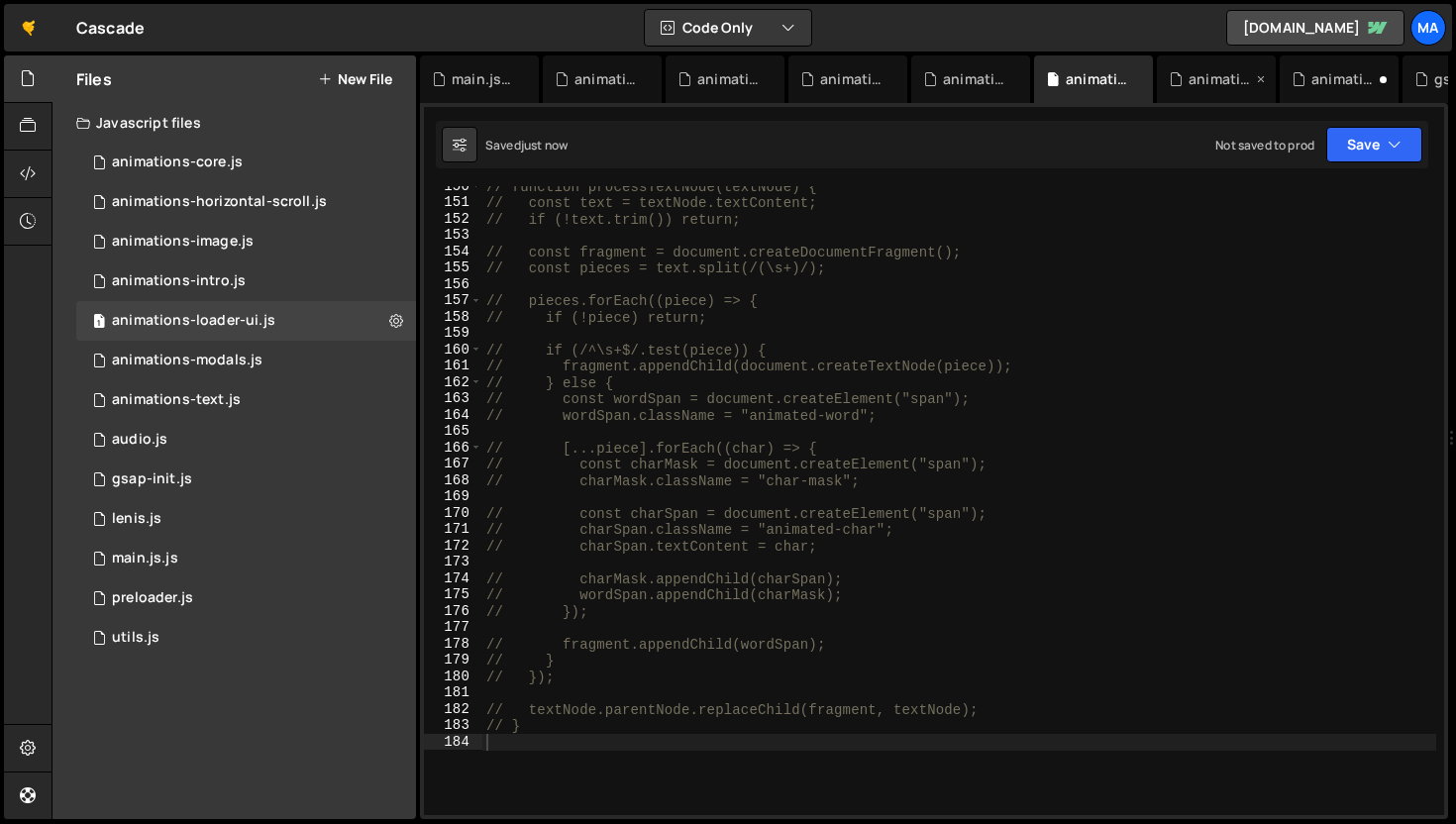 click on "animations-modals.js" at bounding box center [1220, 79] 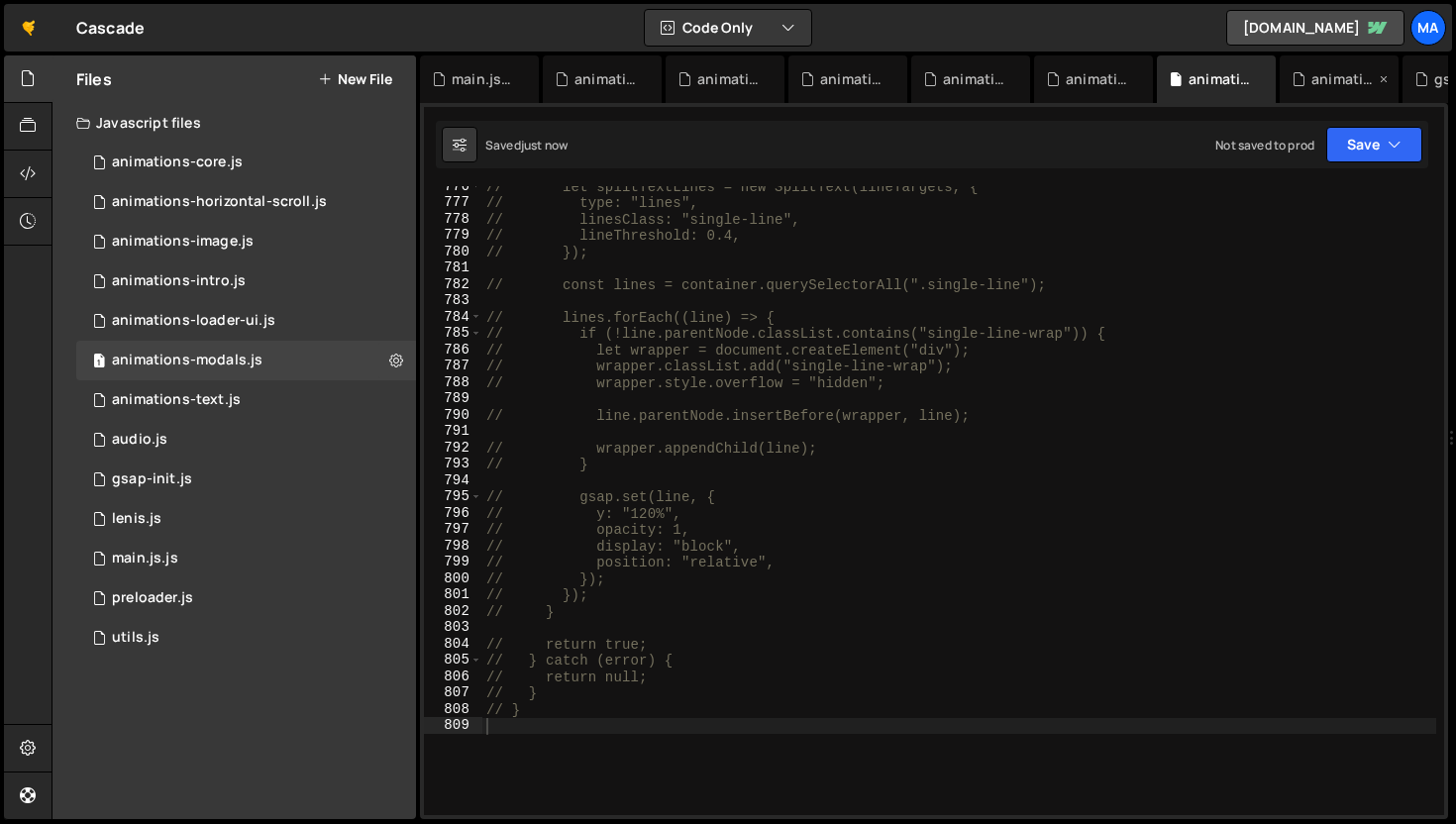 click on "animations-text.js" at bounding box center [1343, 79] 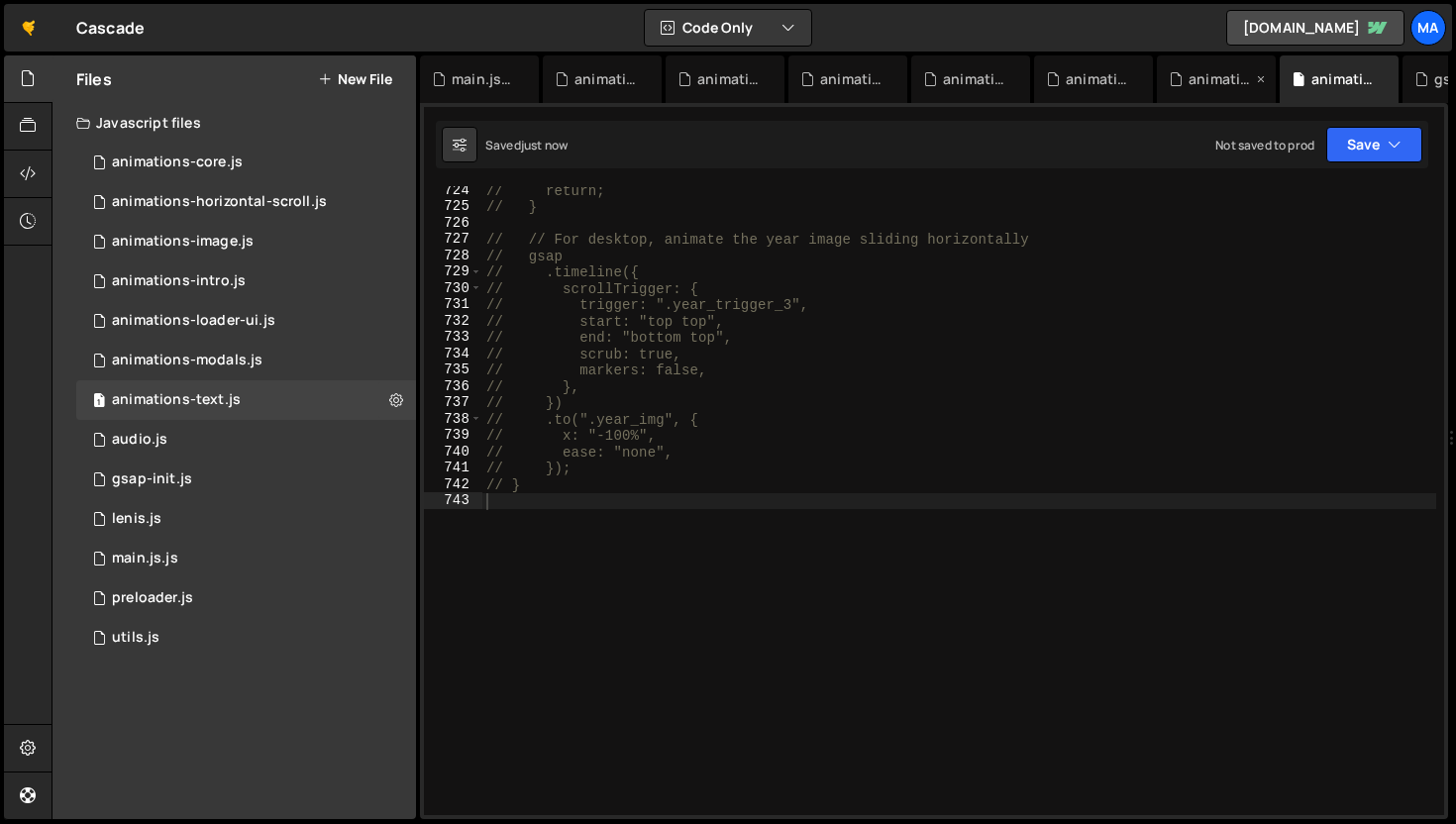 click at bounding box center (1261, 79) 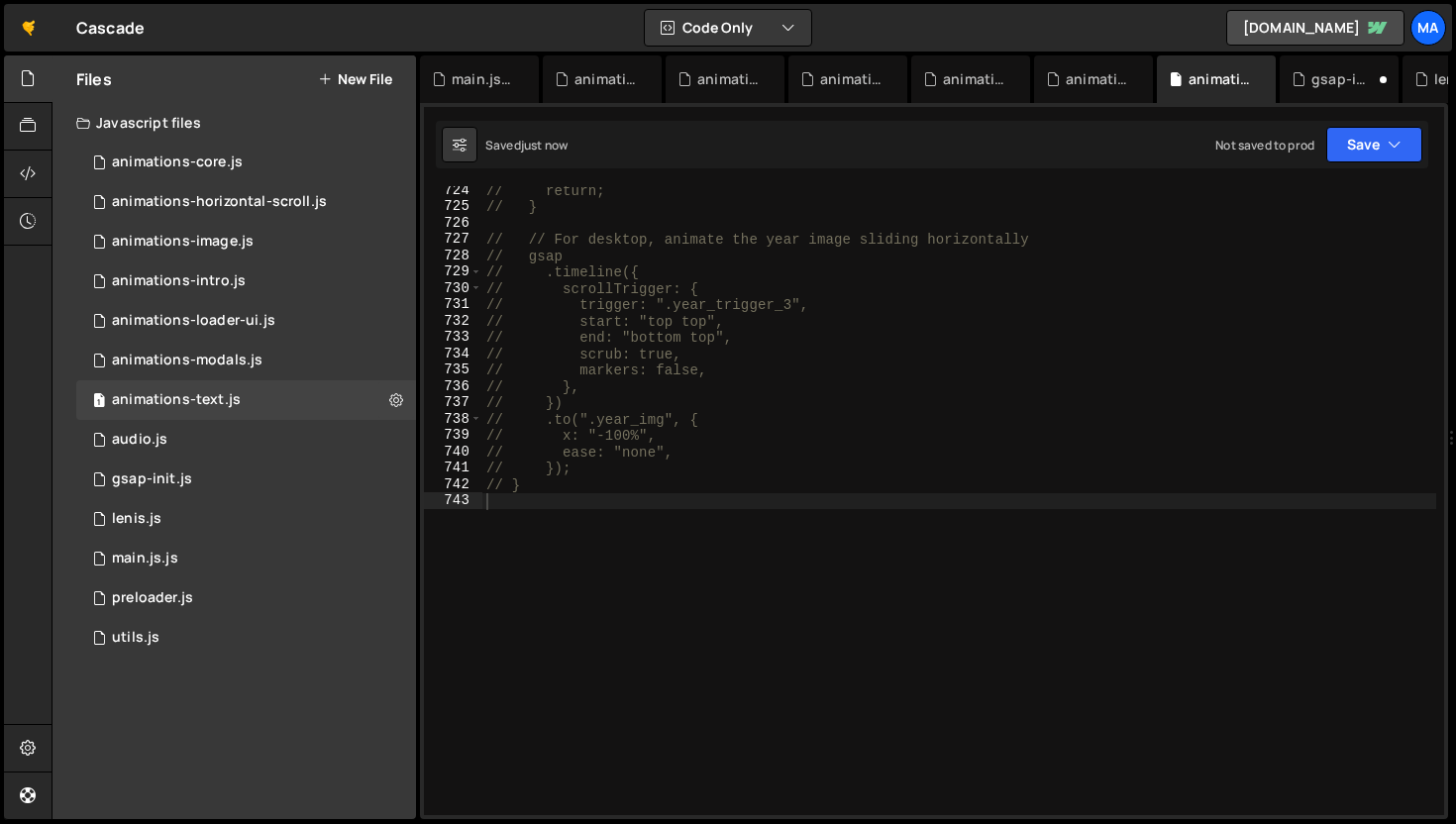 click at bounding box center [0, 0] 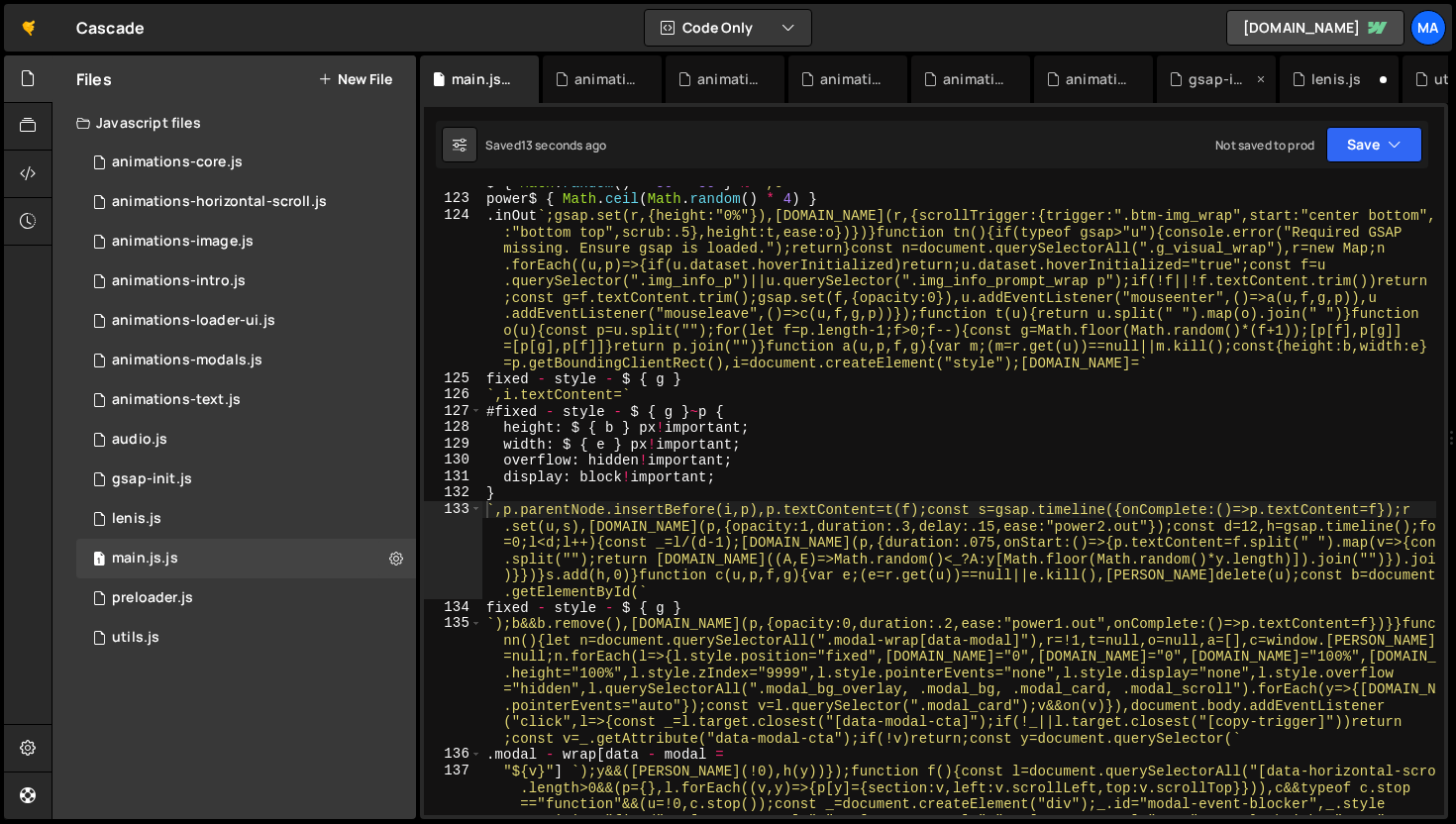click on "gsap-init.js" at bounding box center (1220, 79) 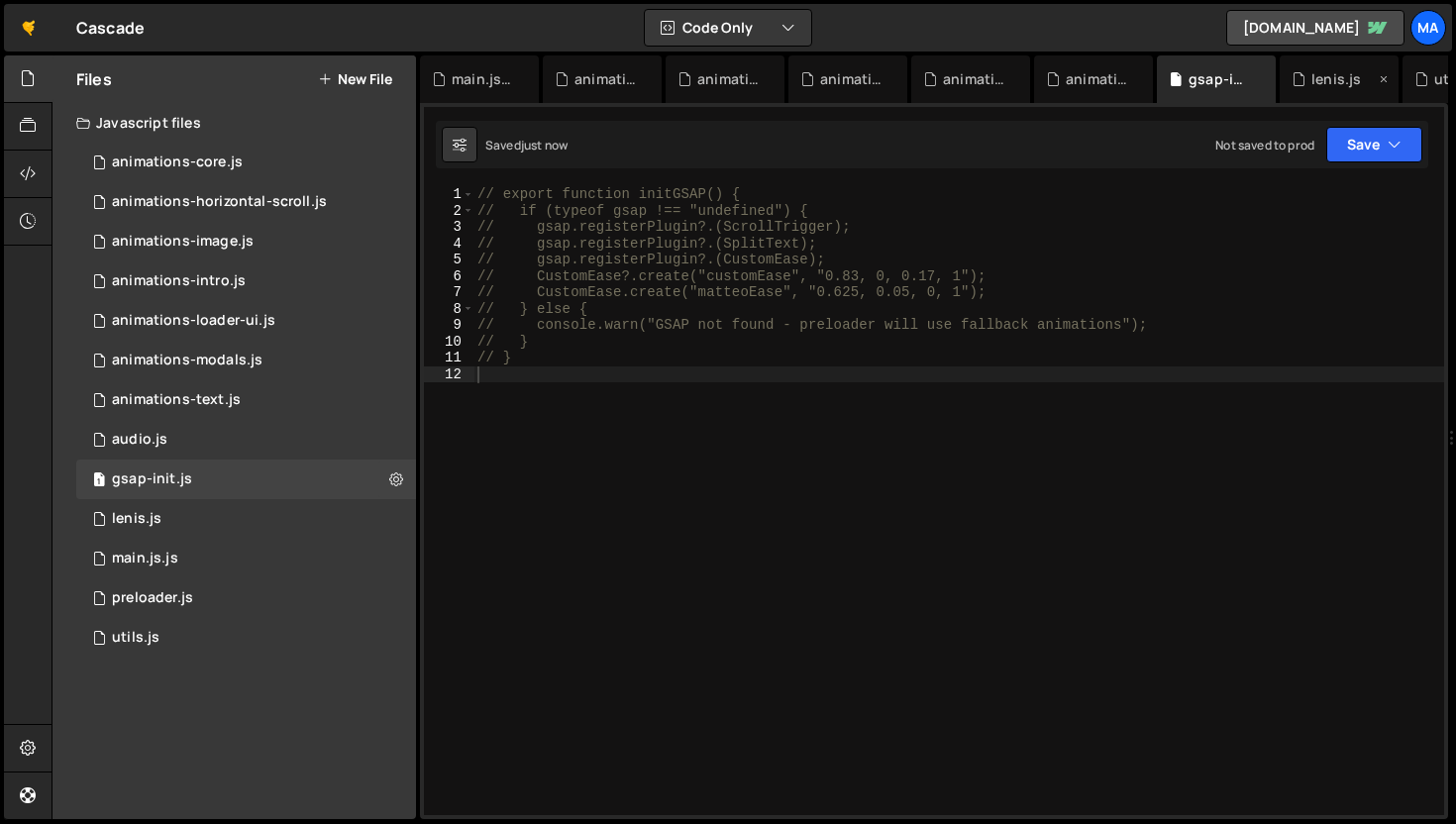 click on "lenis.js" at bounding box center [1336, 79] 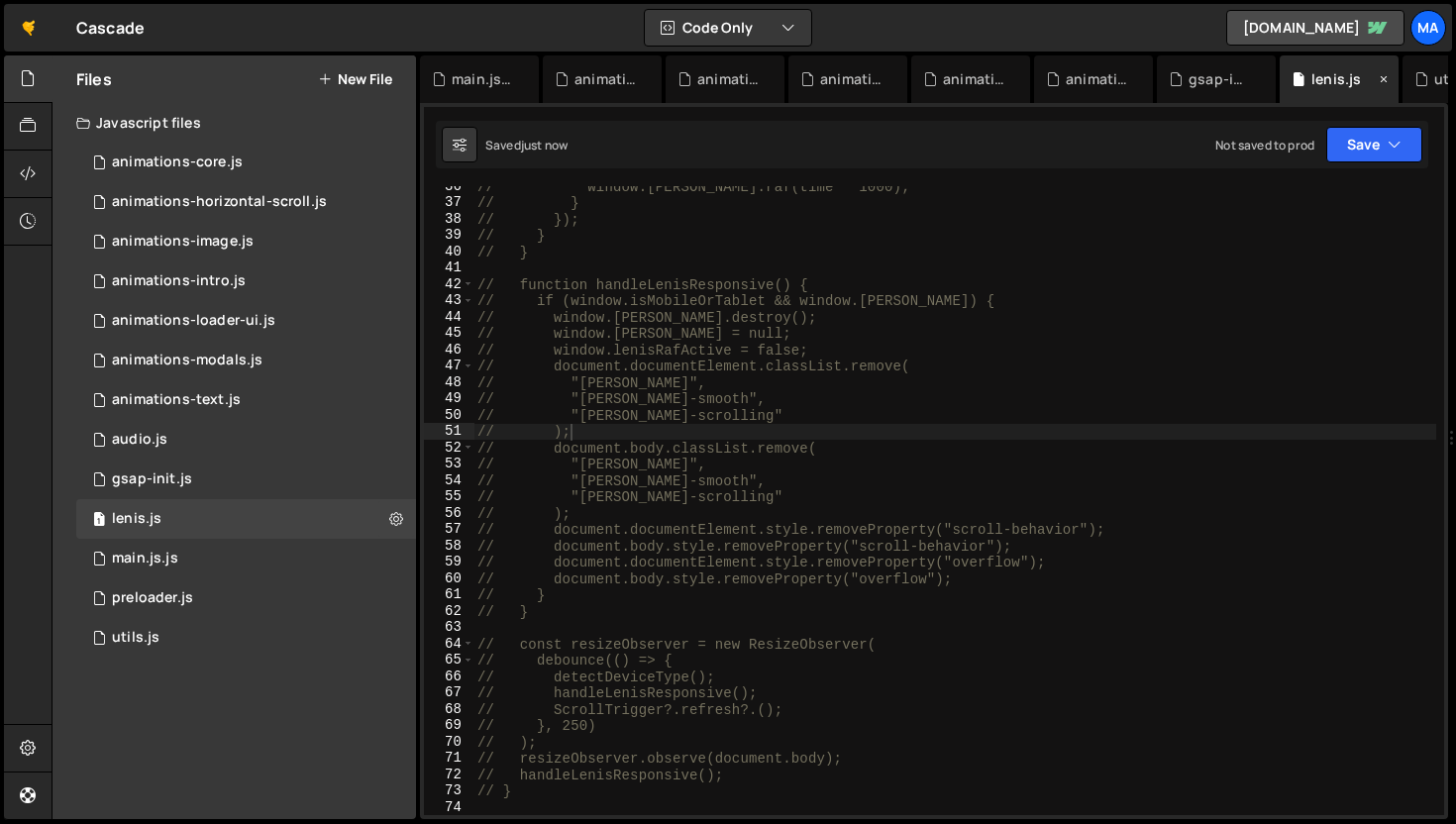click at bounding box center [1384, 79] 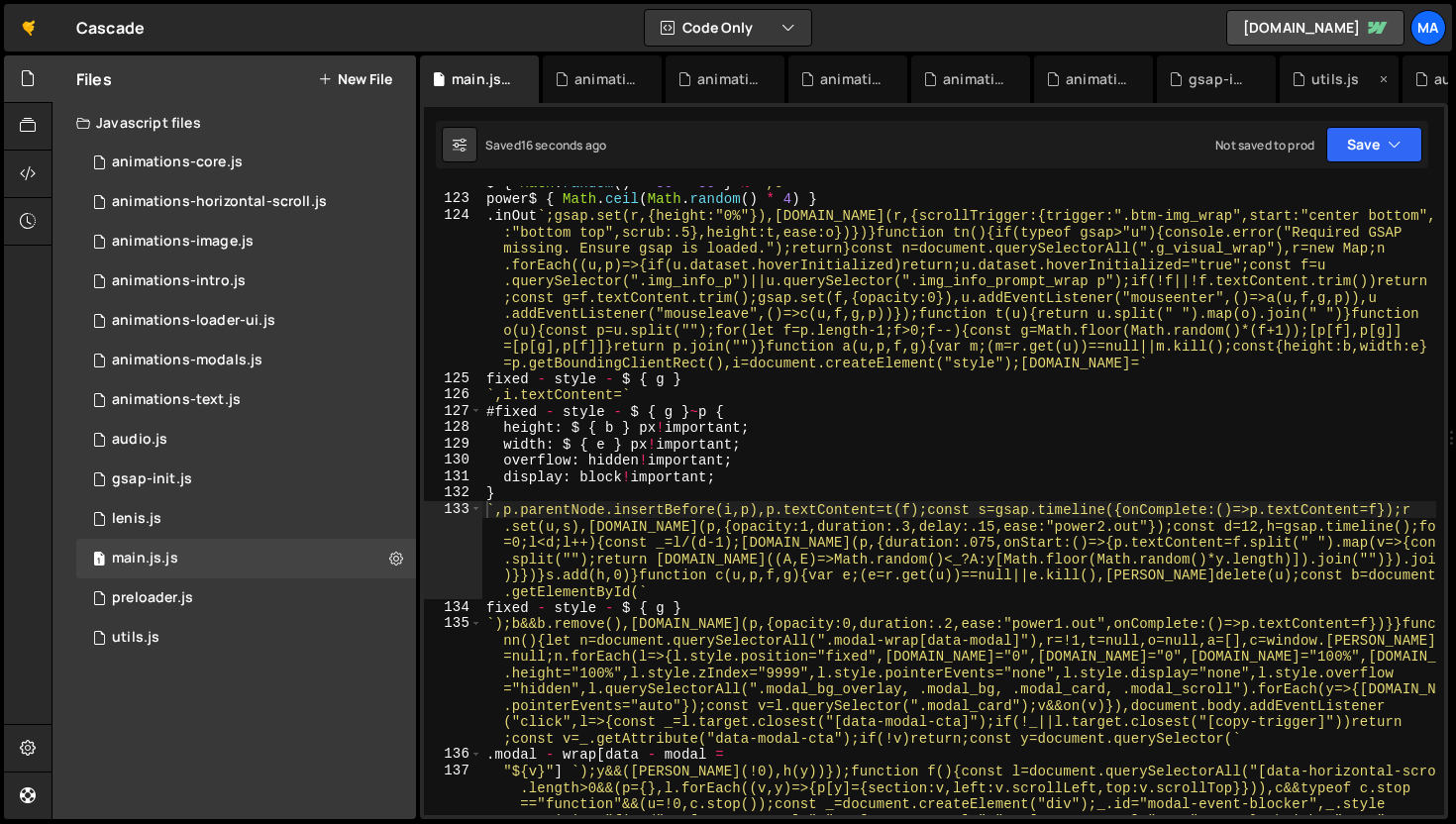 click on "utils.js" at bounding box center (1335, 79) 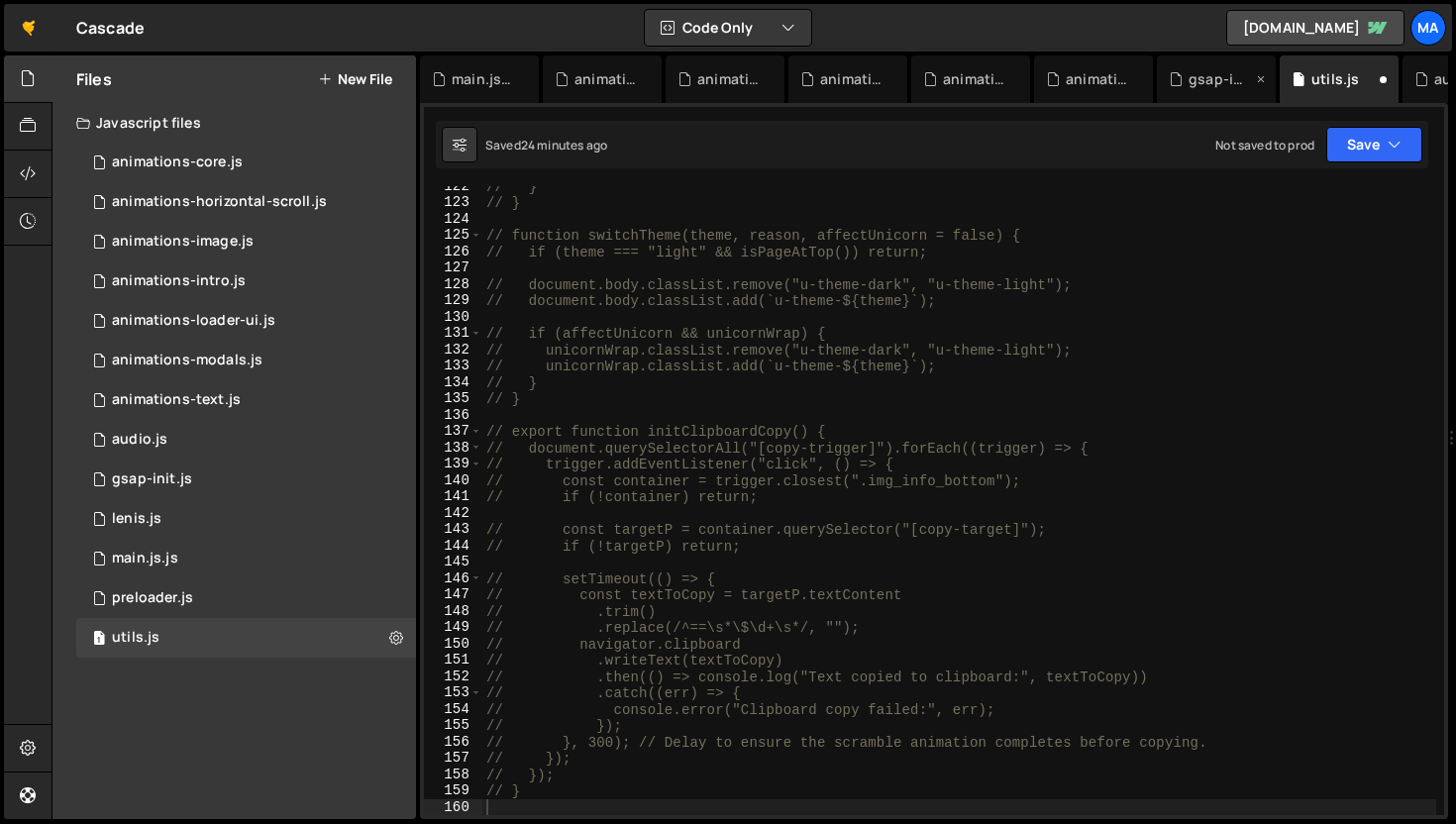 click at bounding box center [1261, 79] 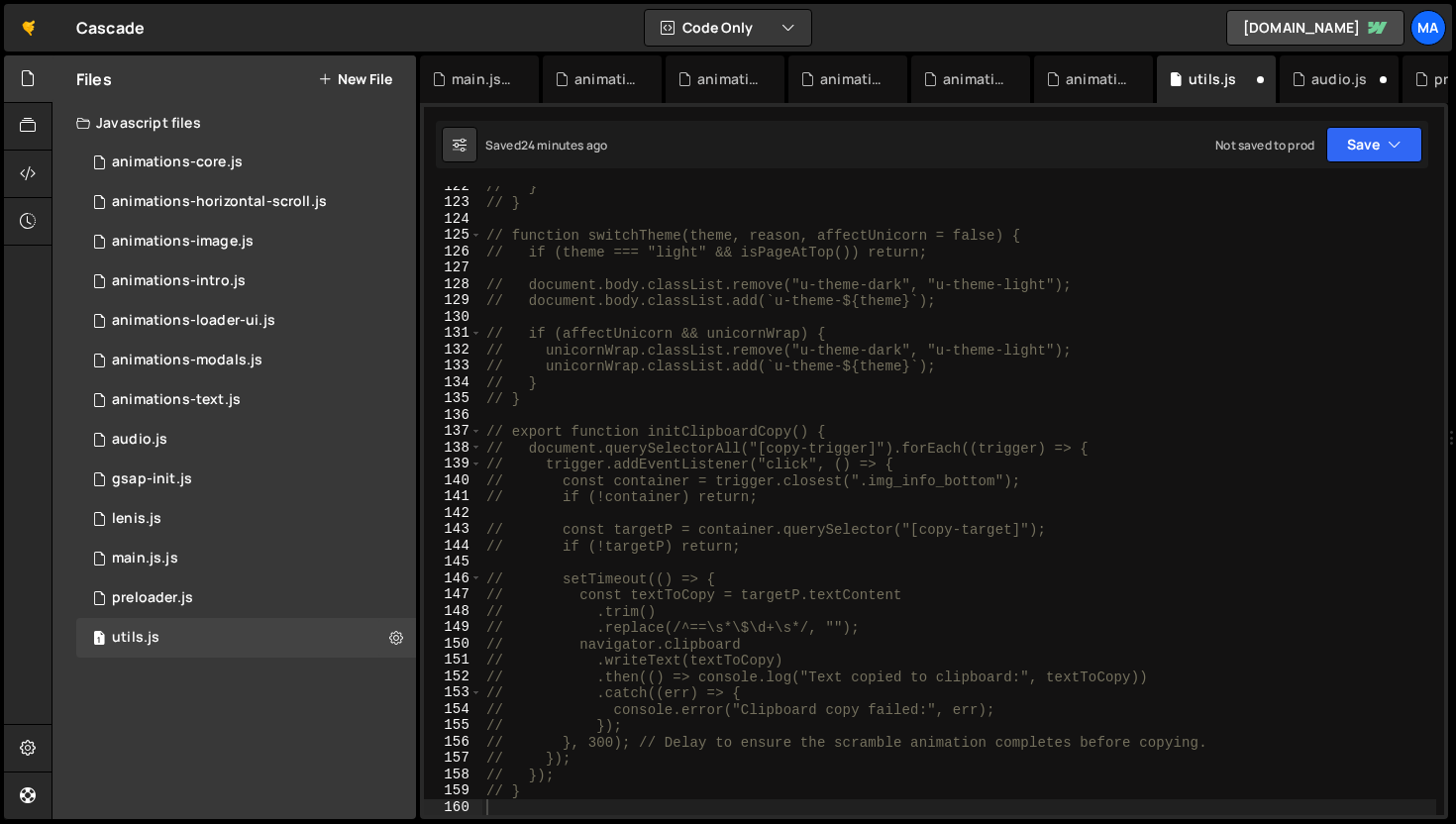 click at bounding box center (0, 0) 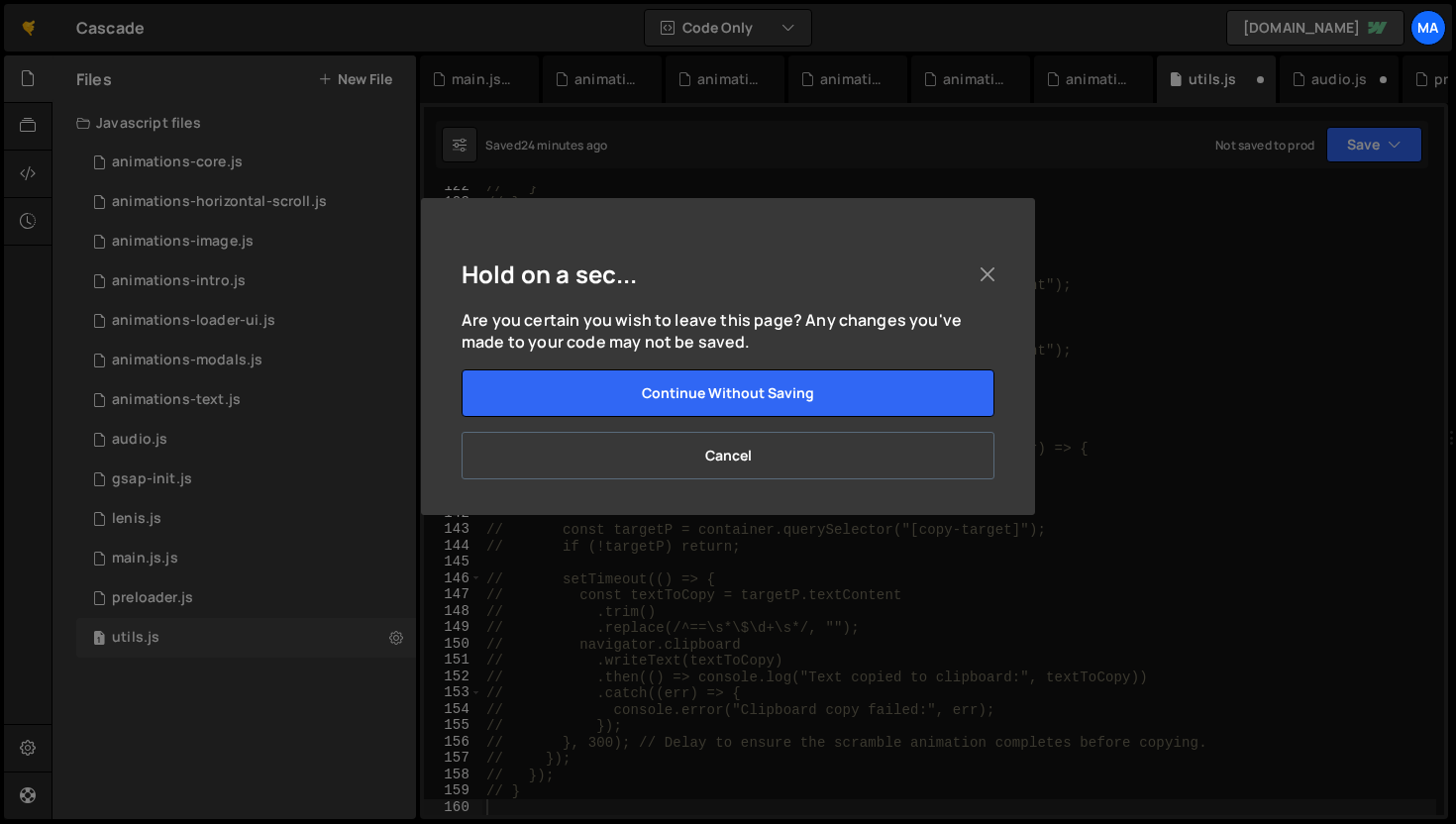 click on "Cancel" at bounding box center [728, 456] 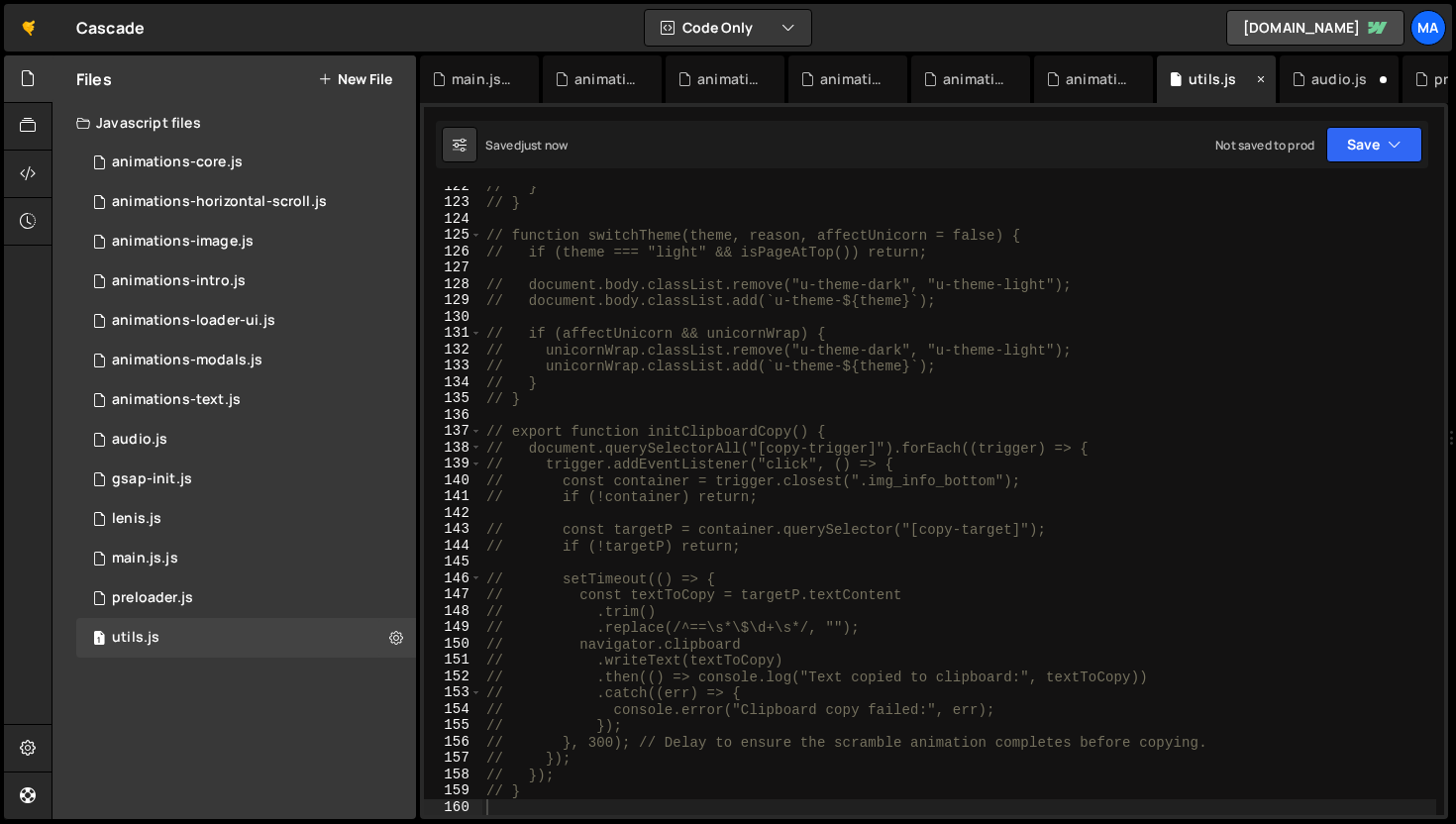 click at bounding box center [1261, 79] 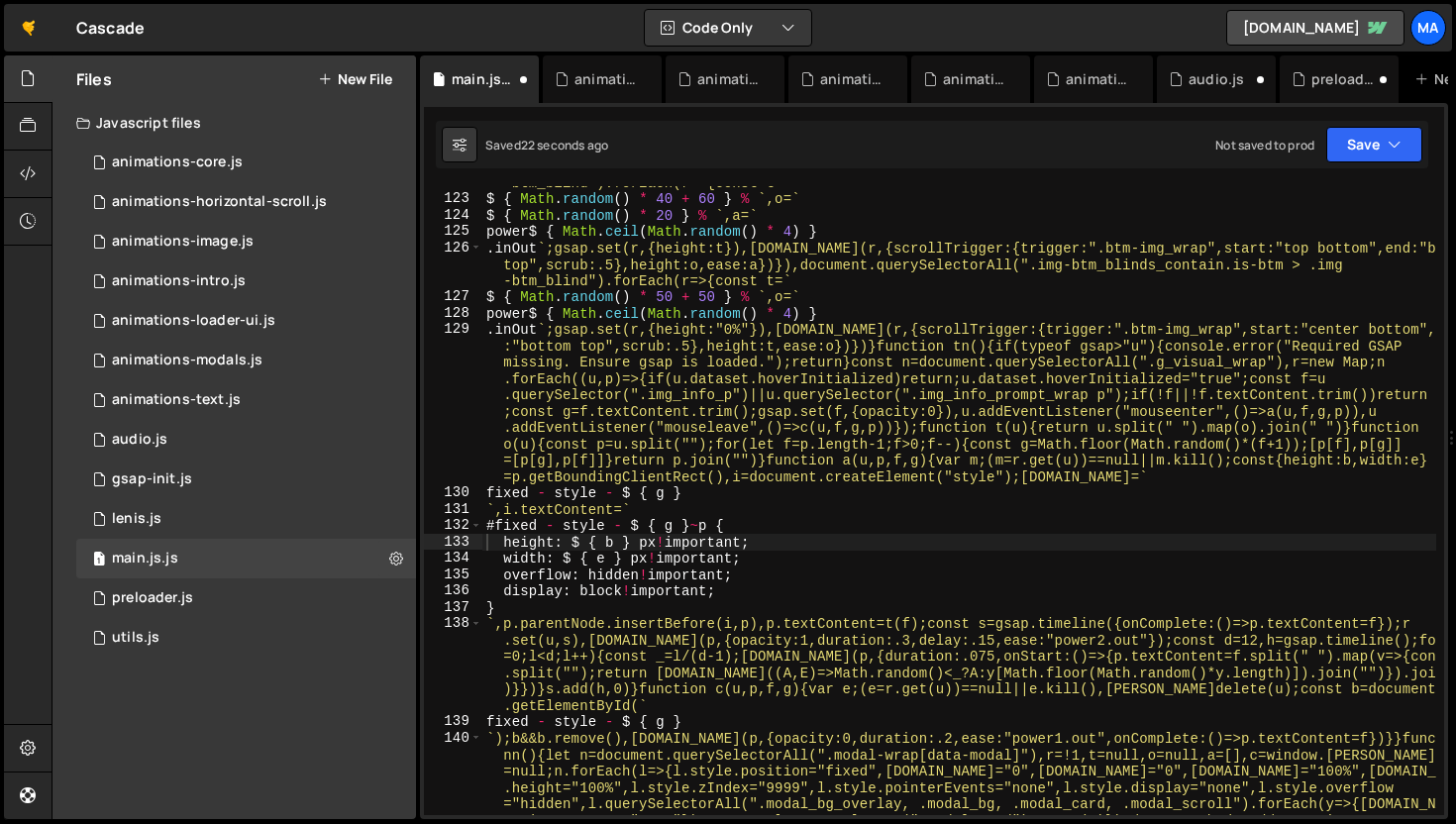 scroll, scrollTop: 12154, scrollLeft: 0, axis: vertical 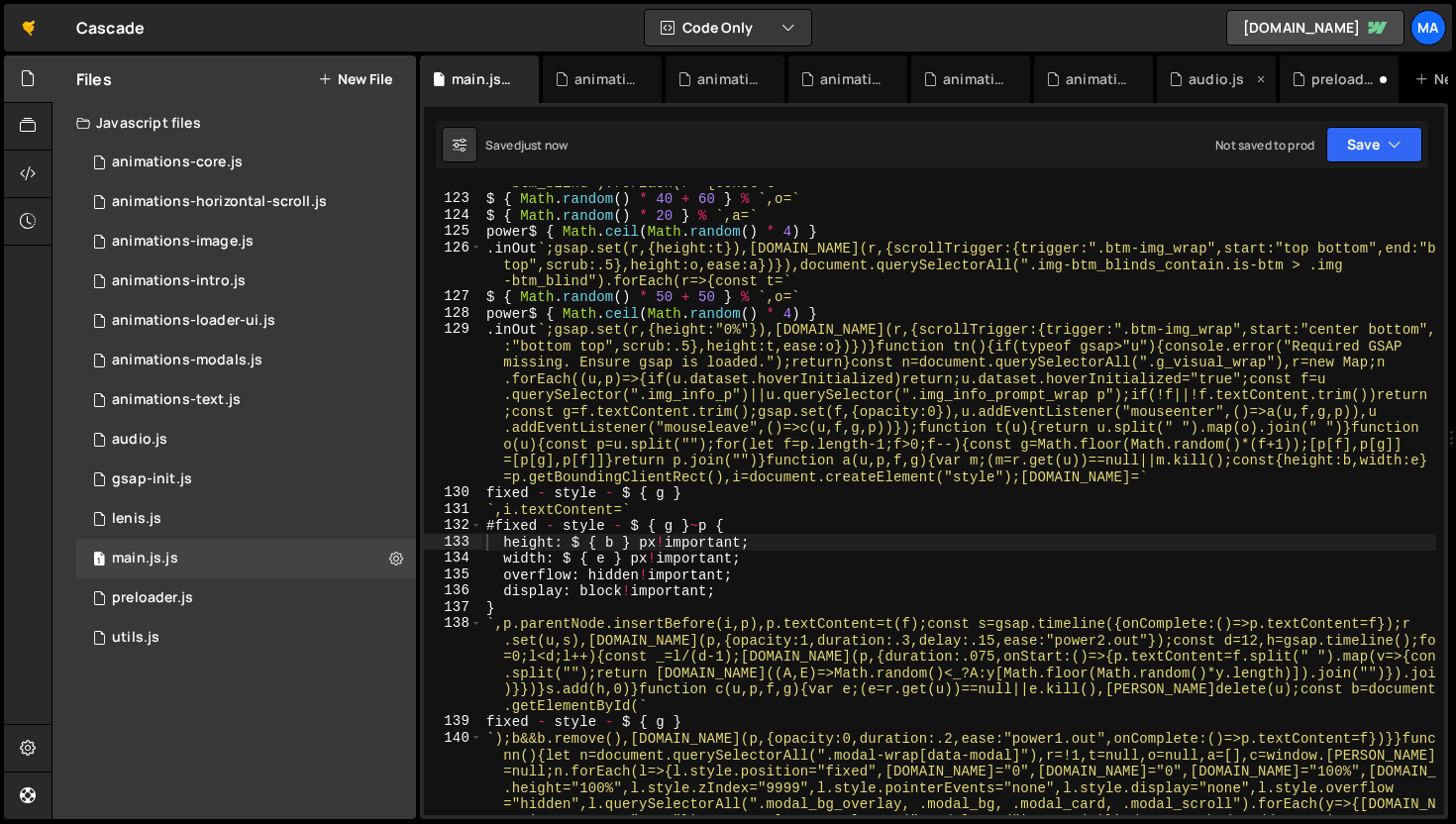 click at bounding box center [1261, 79] 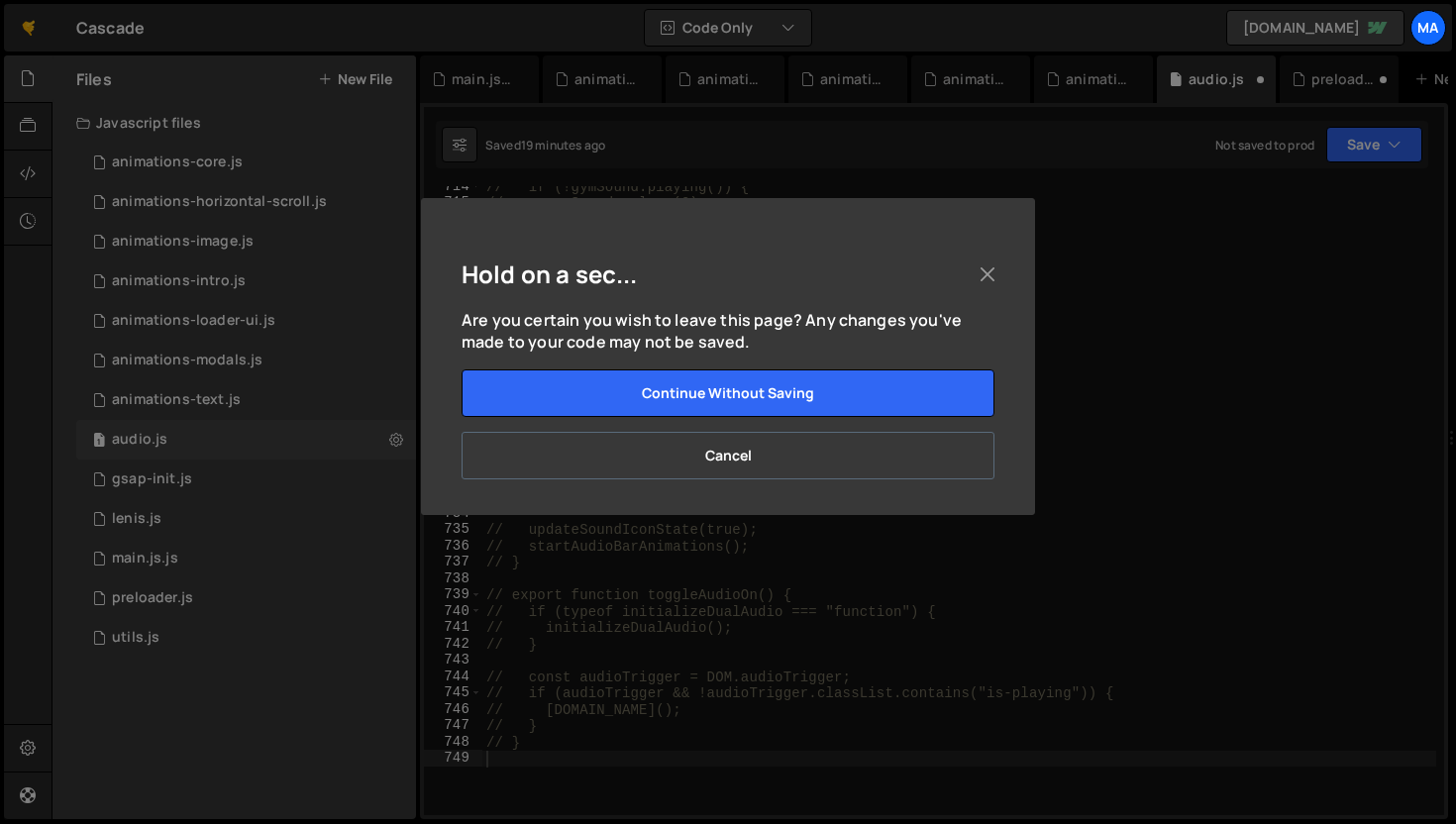 click on "Cancel" at bounding box center [728, 456] 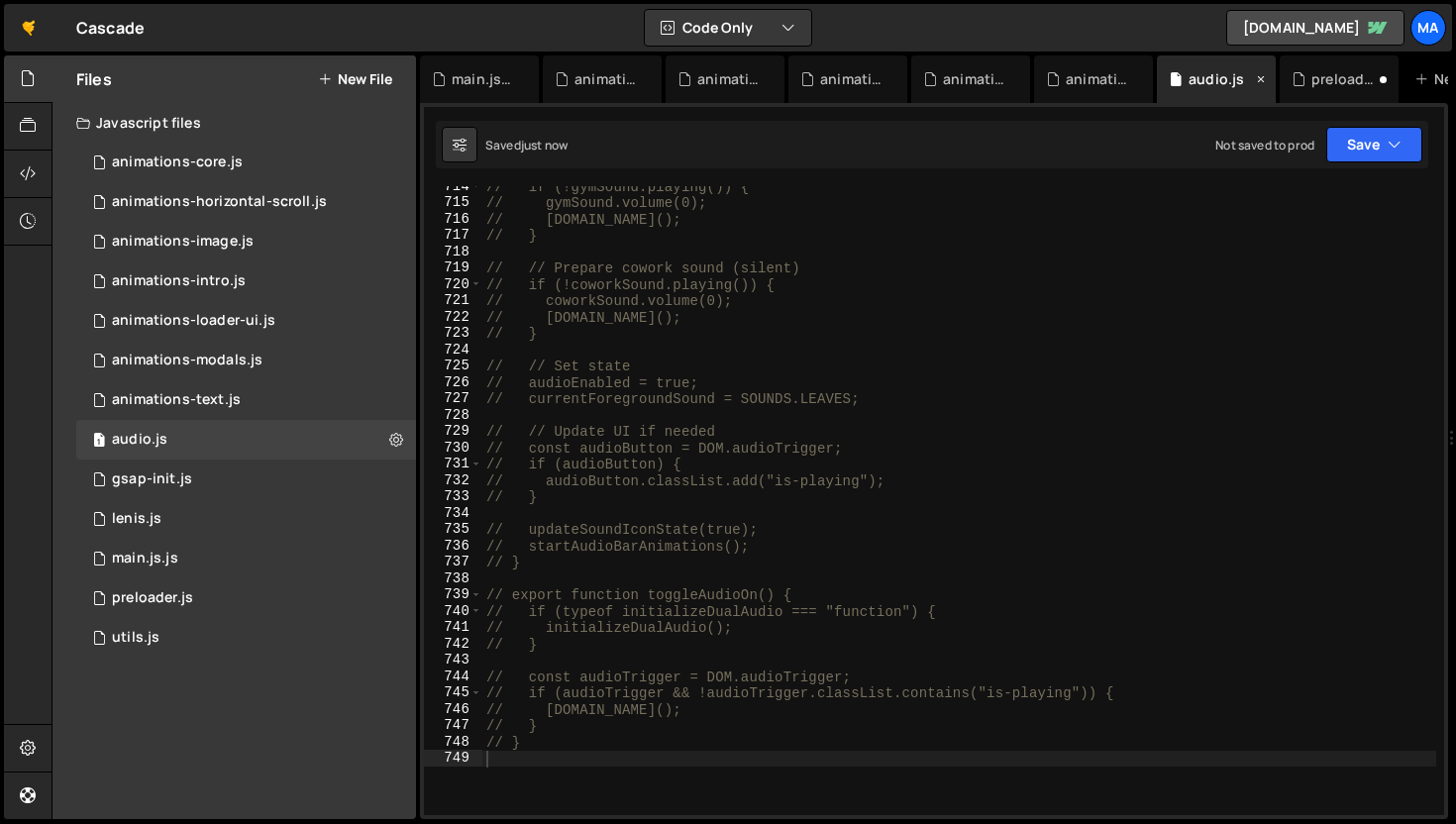 click on "audio.js" at bounding box center [1216, 79] 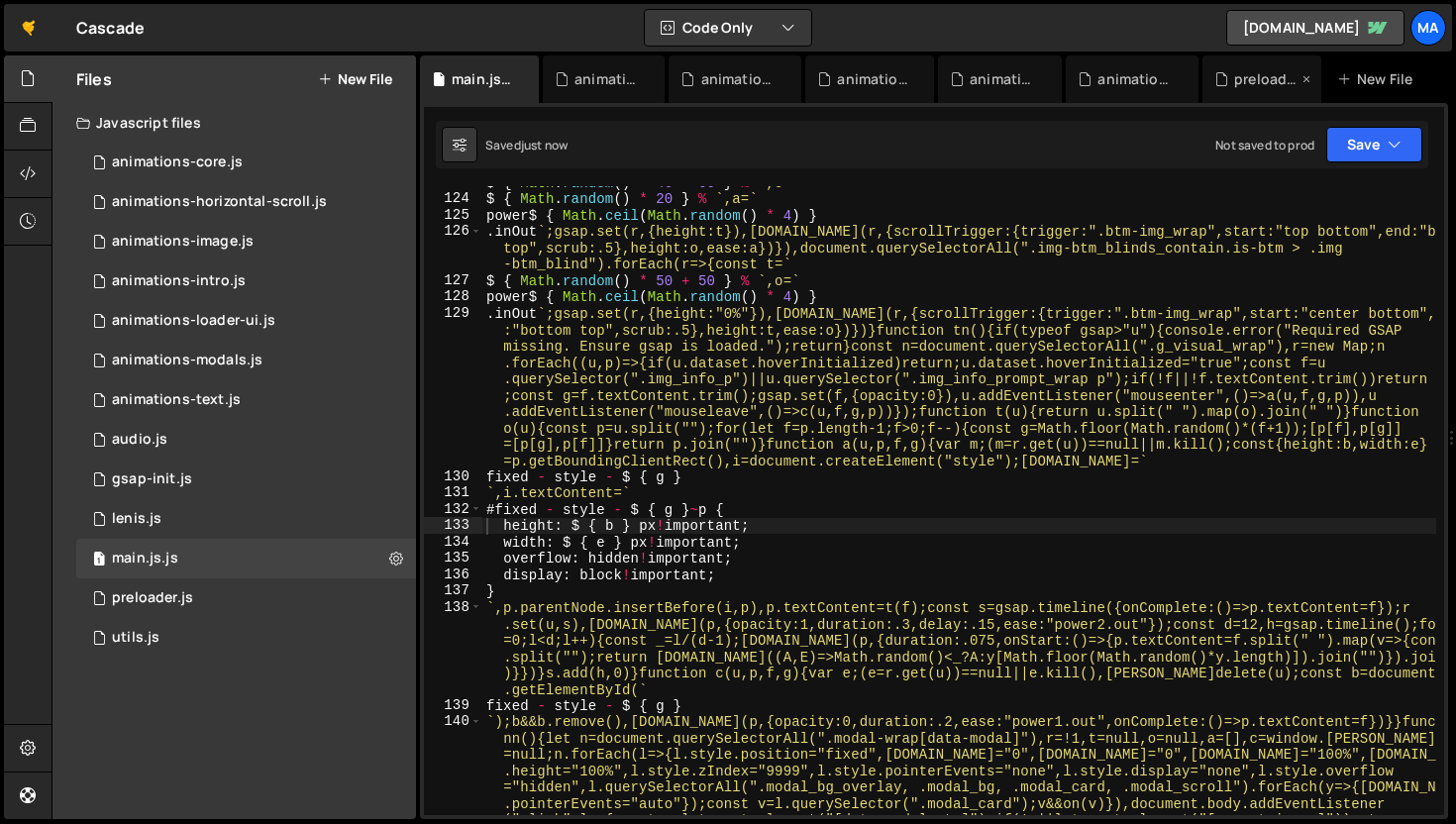 click at bounding box center [1306, 79] 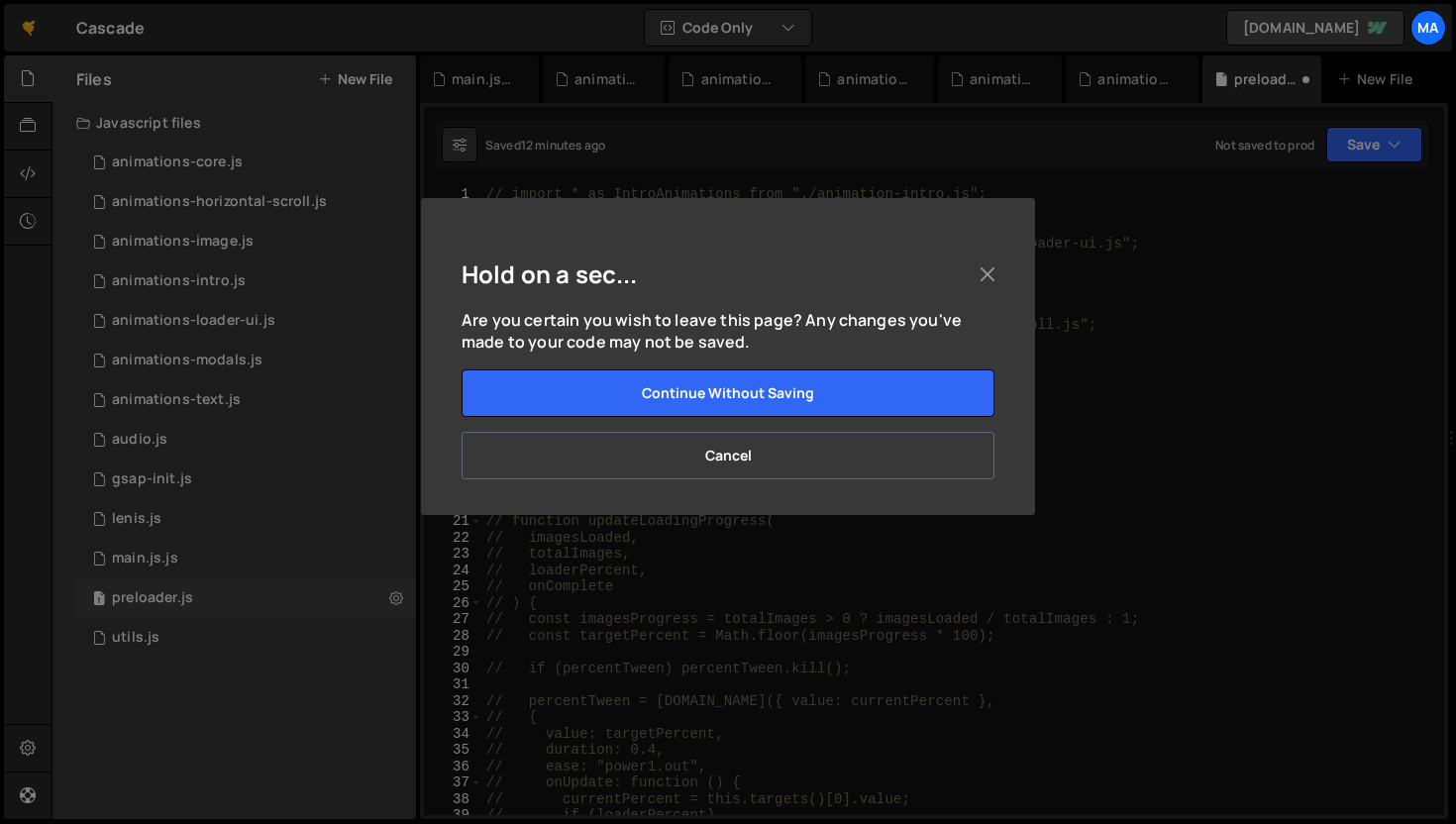 click on "Cancel" at bounding box center (728, 456) 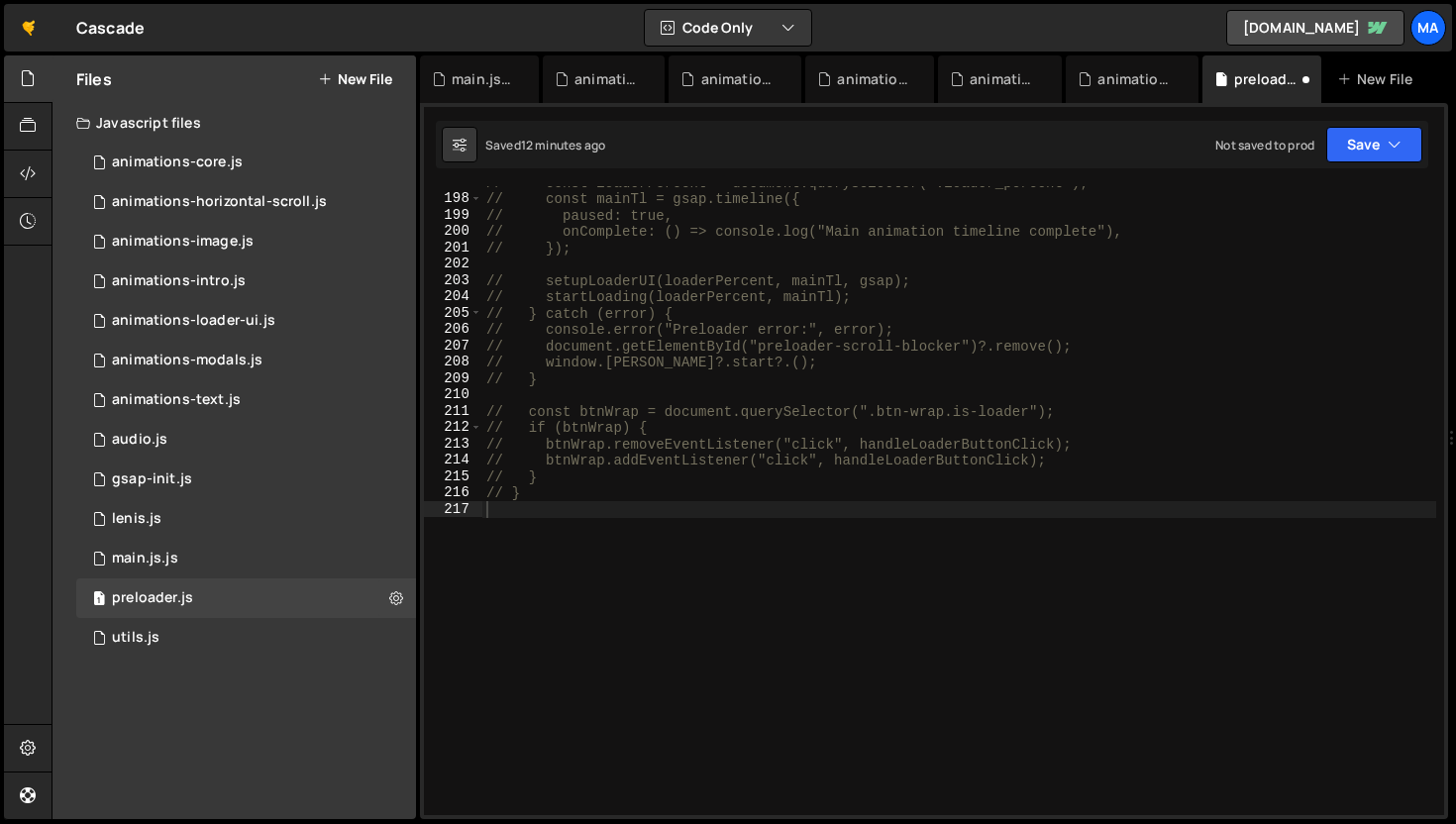 scroll, scrollTop: 3232, scrollLeft: 0, axis: vertical 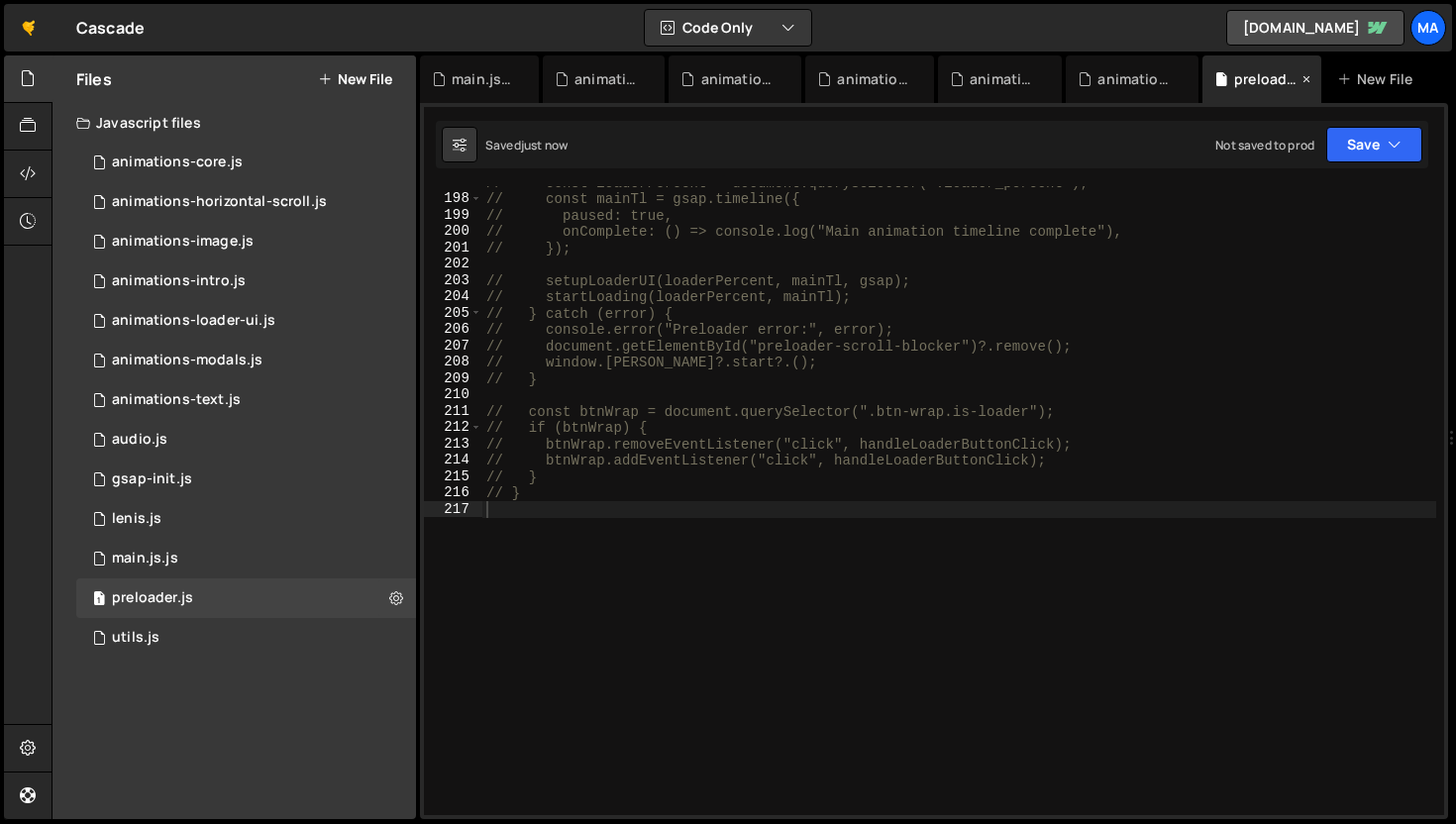 click at bounding box center [1306, 79] 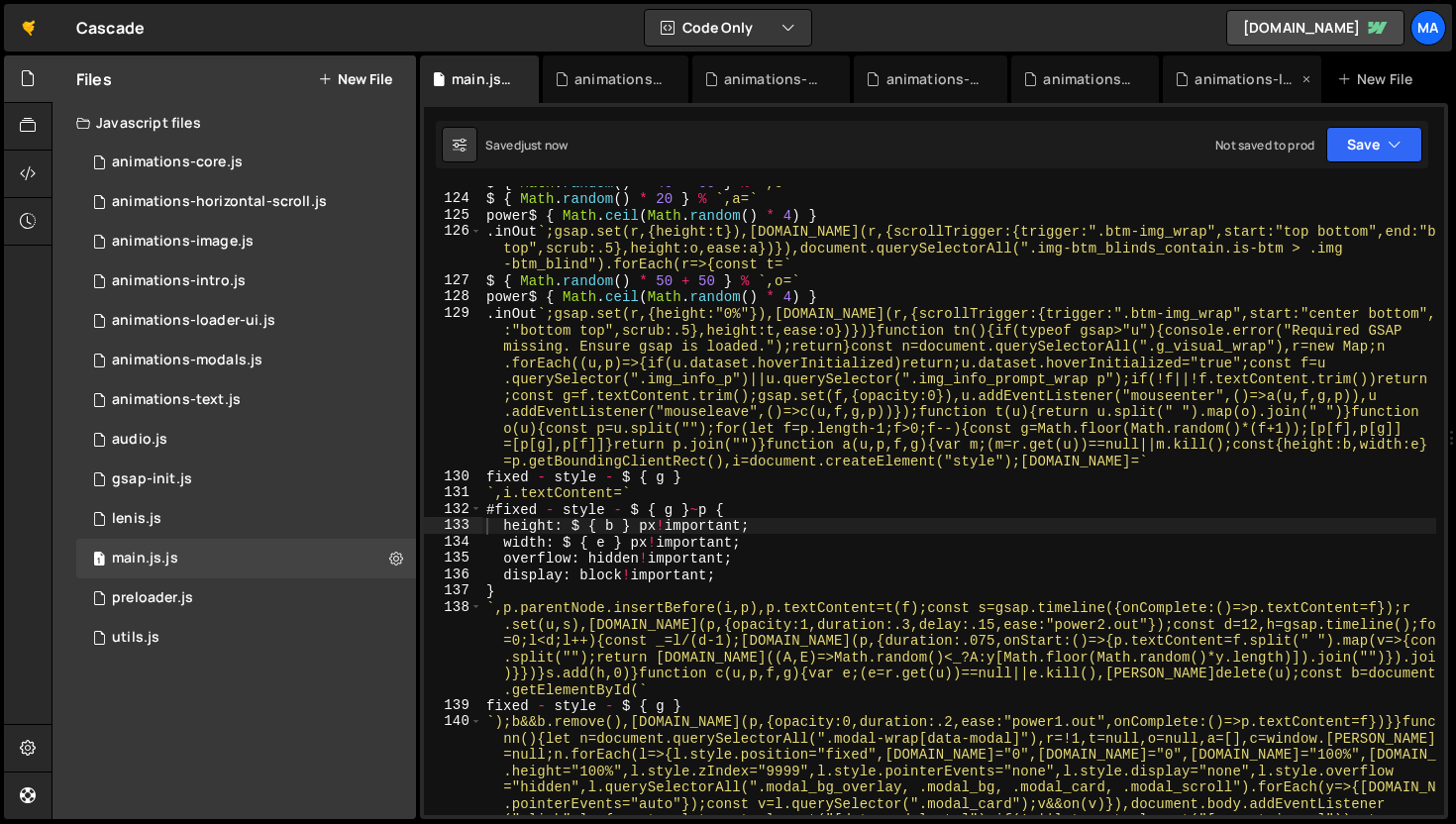 click at bounding box center (1306, 79) 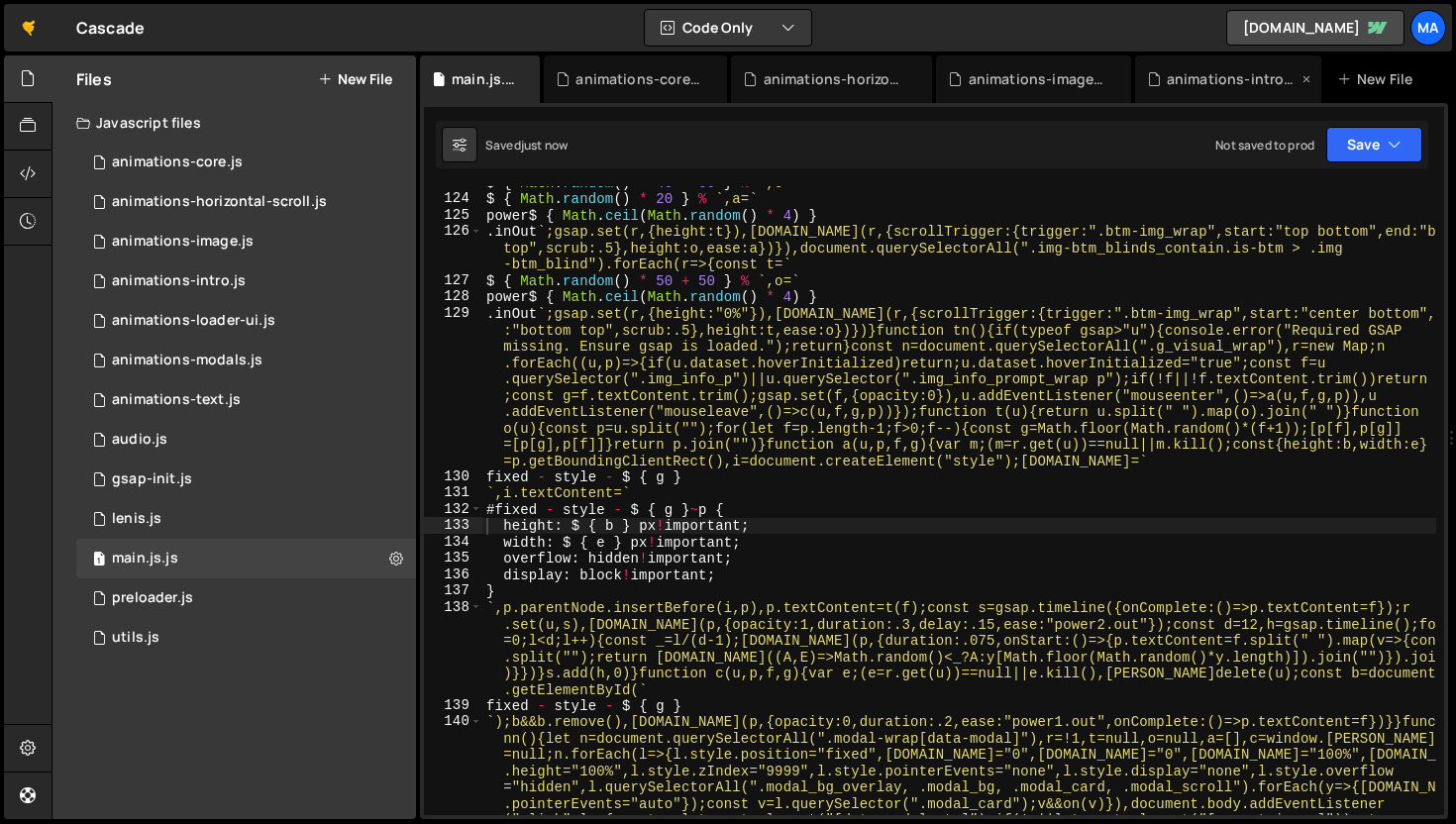click at bounding box center (1306, 79) 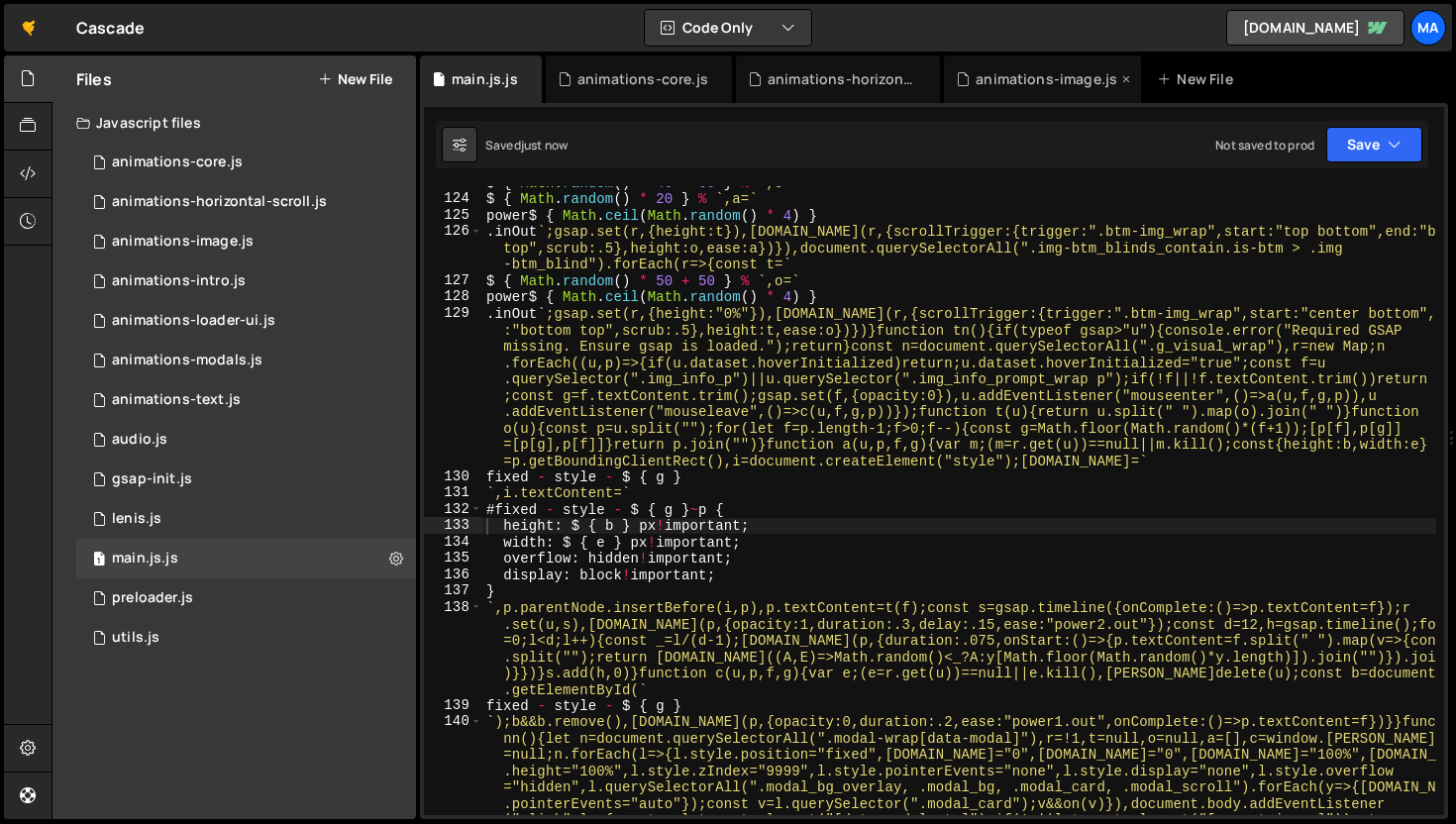 click at bounding box center (1126, 79) 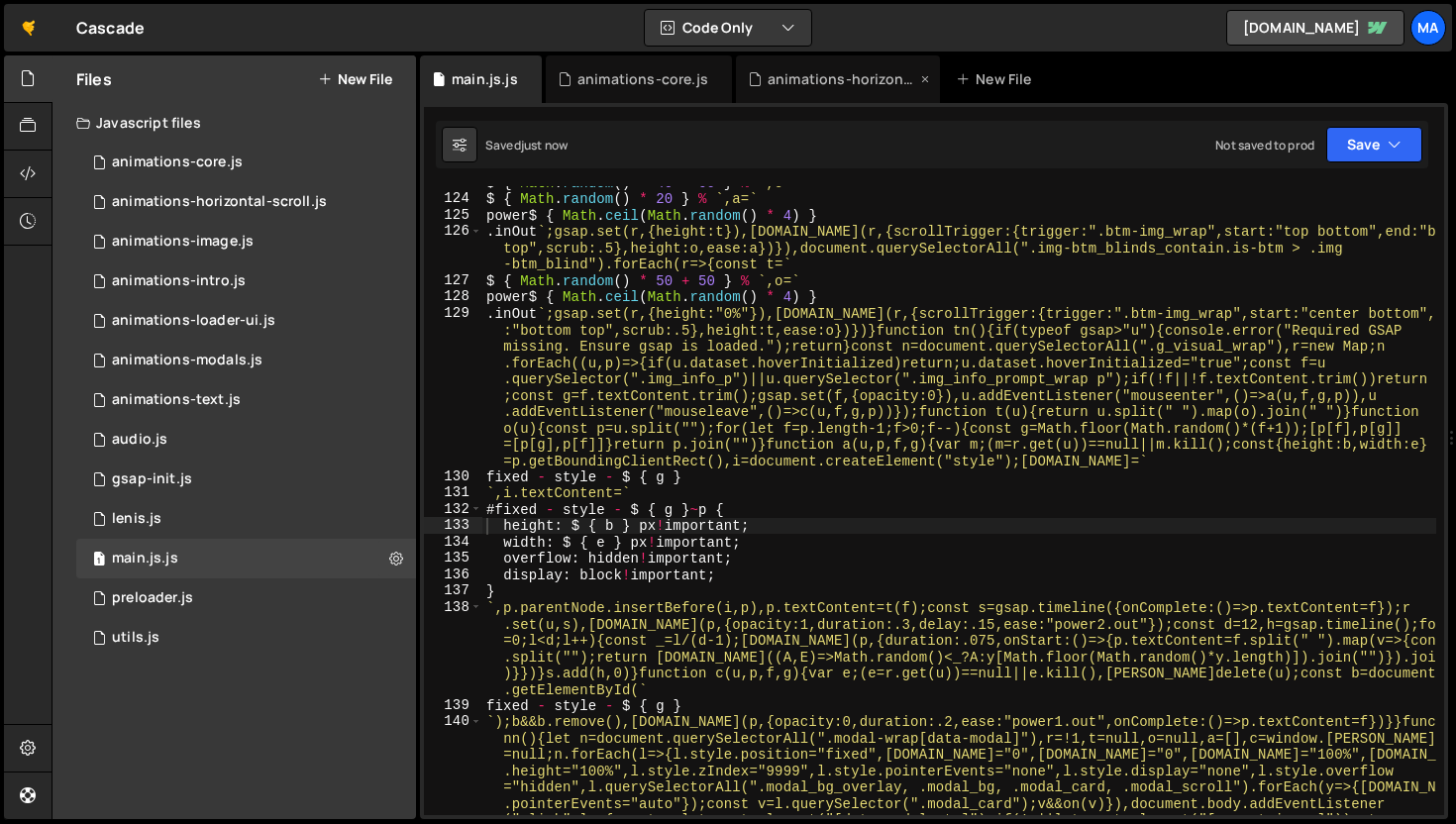 click at bounding box center (925, 79) 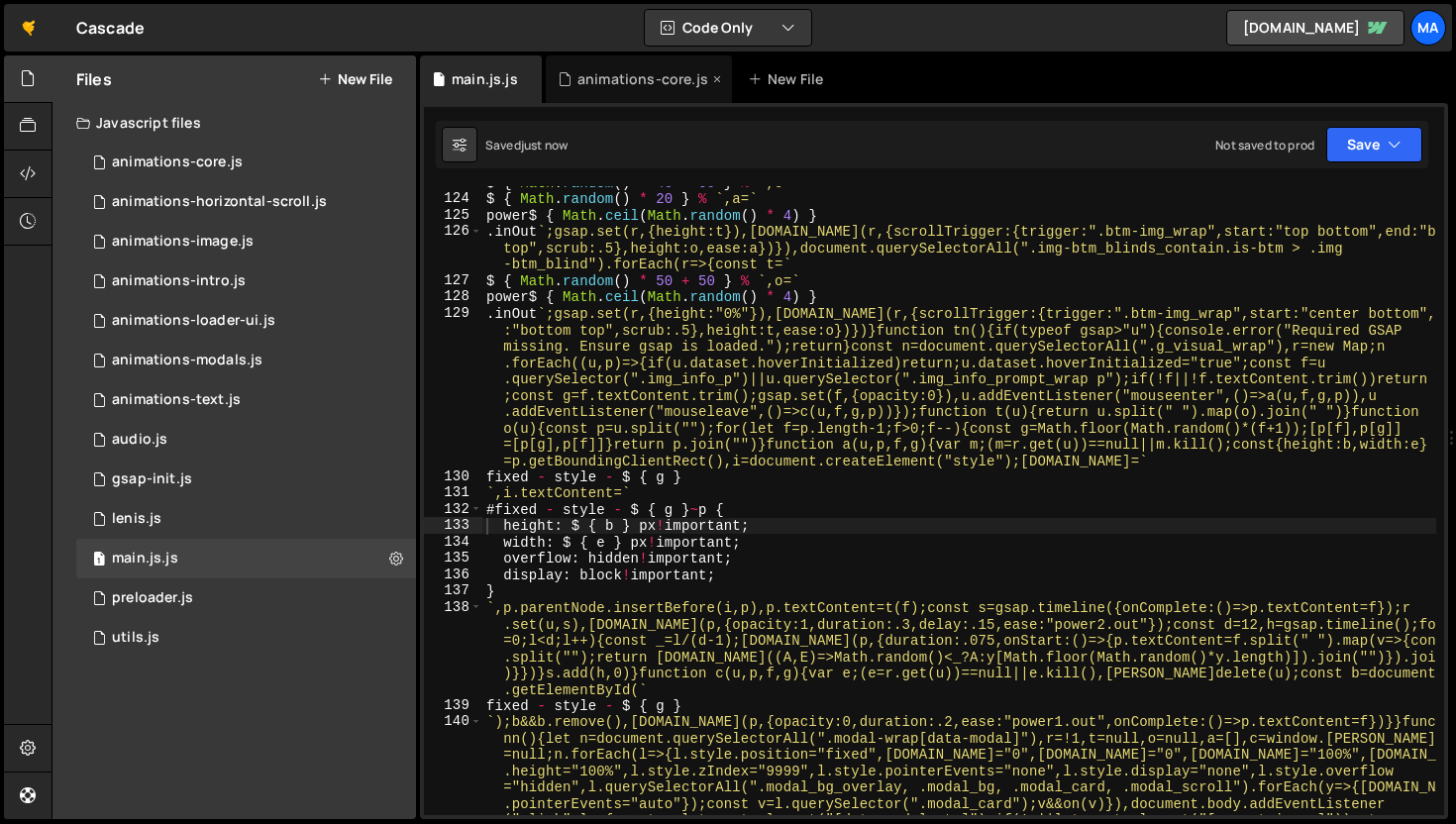 click at bounding box center [717, 79] 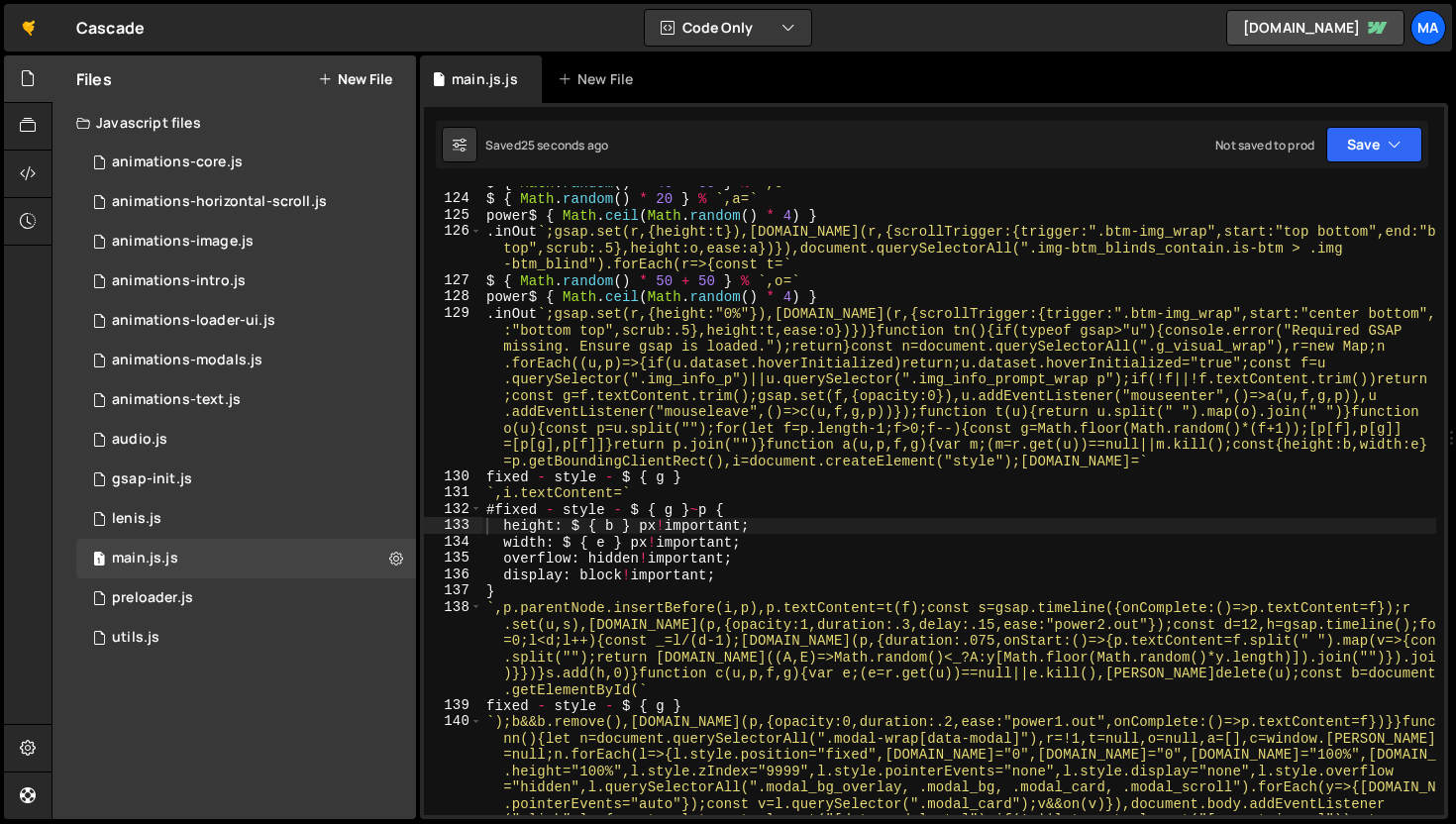 type on ".inOut`;gsap.set(r,{height:"0%"}),gsap.to(r,{scrollTrigger:{trigger:".btm-img_wrap",start:"center bottom",end:"bottom top",scrub:.5},height:t,ease:o})})}function tn(){if(typeof gsap>"u"){console.error("Required GSAP missing. Ensure gsap is loaded.");return}const n=document.querySelectorAll(".g_visual_wrap"),r=new Map;n.forEach((u,p)=>{if(u.dataset.hoverInitialized)return;u.dataset.hoverInitialized" 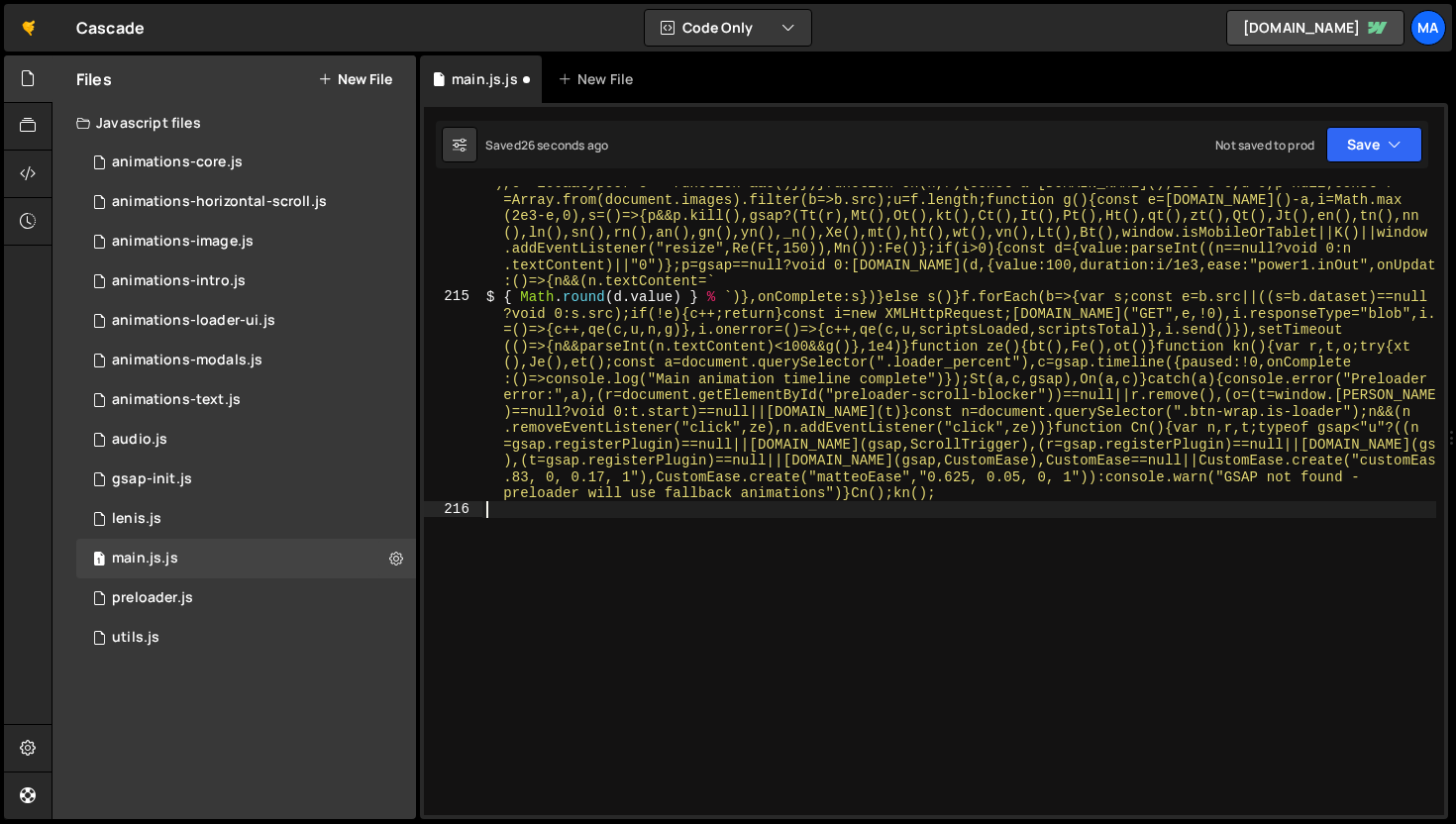 scroll, scrollTop: 19246, scrollLeft: 0, axis: vertical 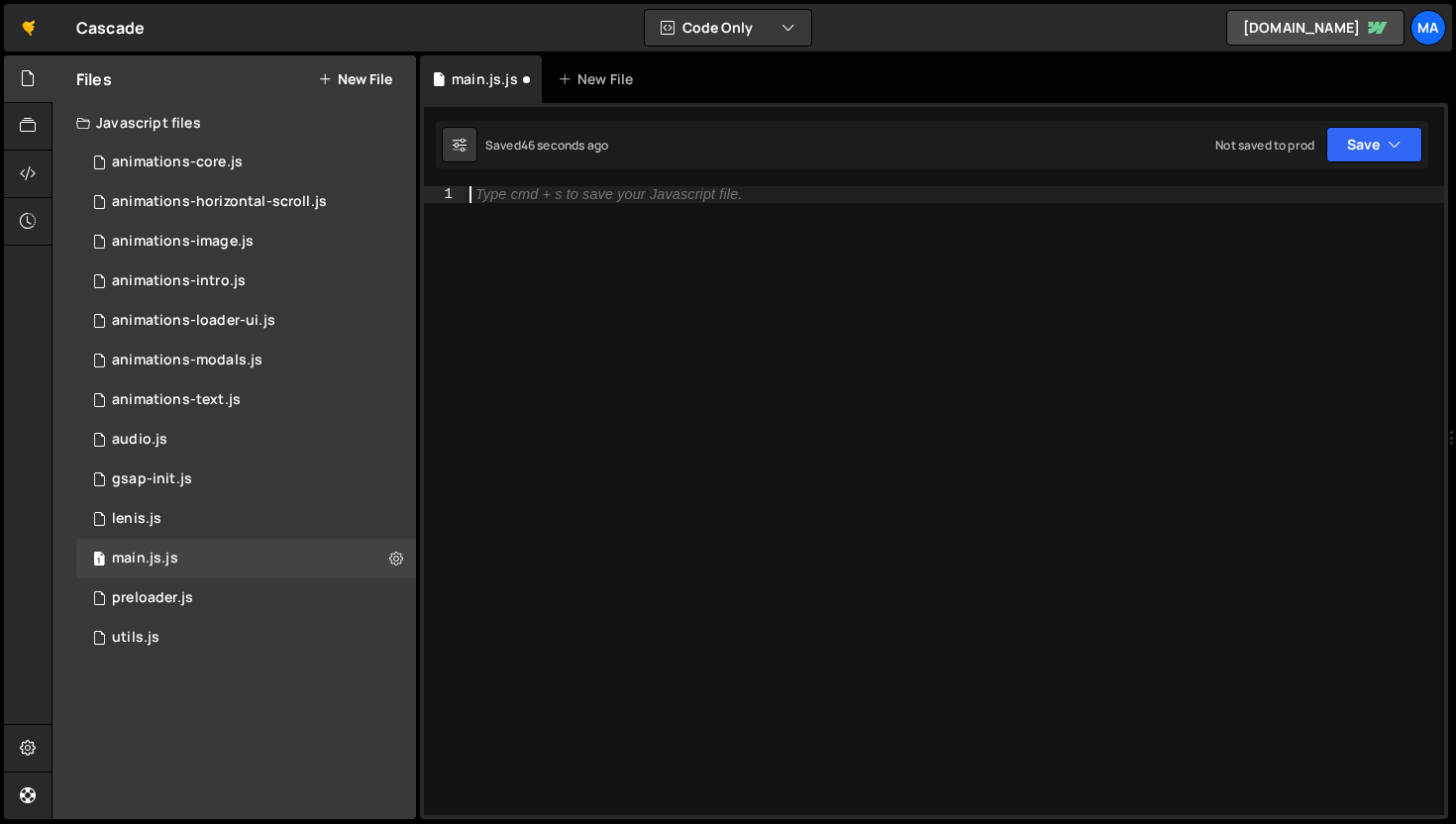 click on "Type cmd + s to save your Javascript file." at bounding box center (955, 517) 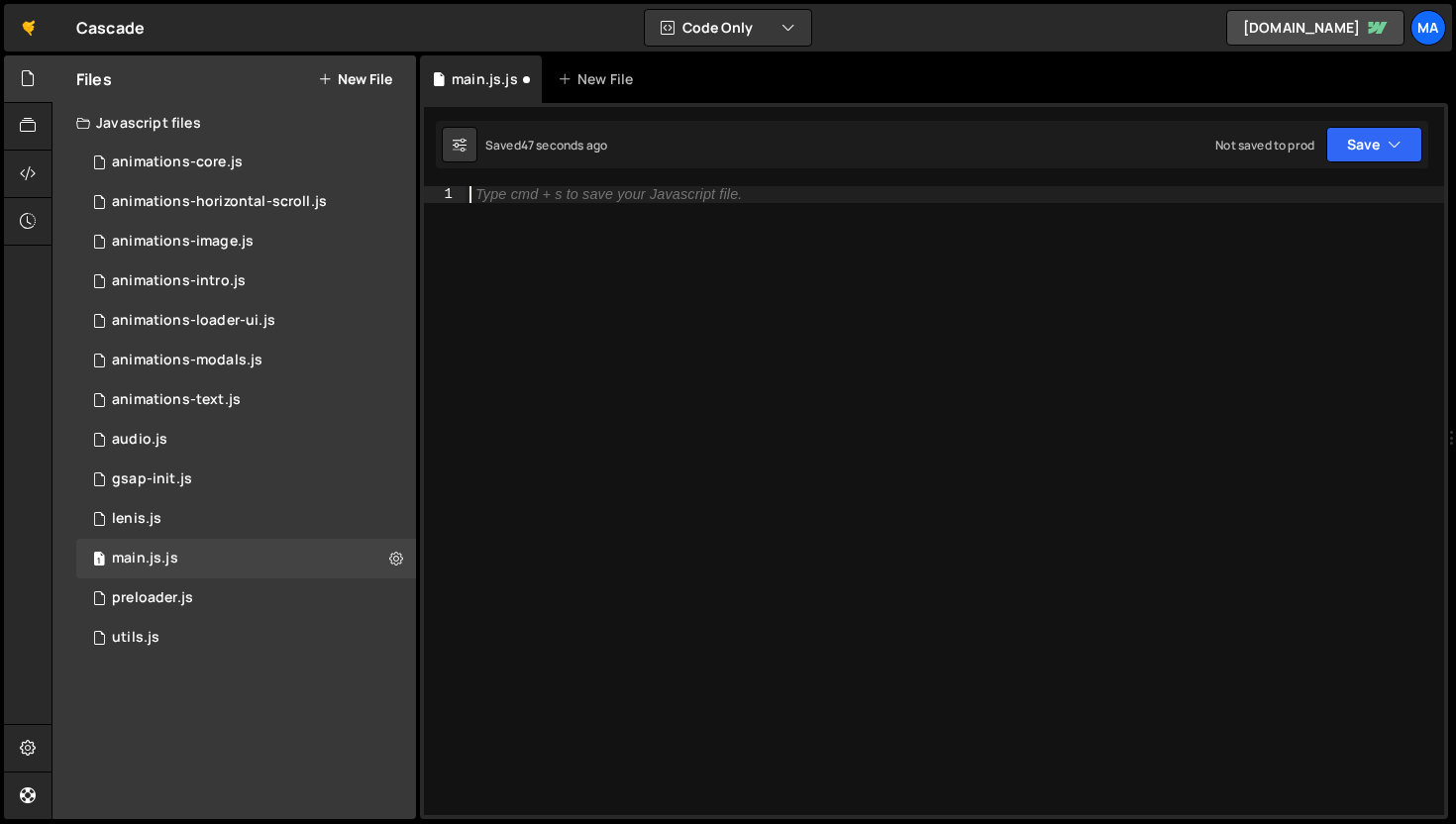 paste on ".canPlayType("audio/x-m4a;") || i.canPlayType("audio/m4a;") || i" 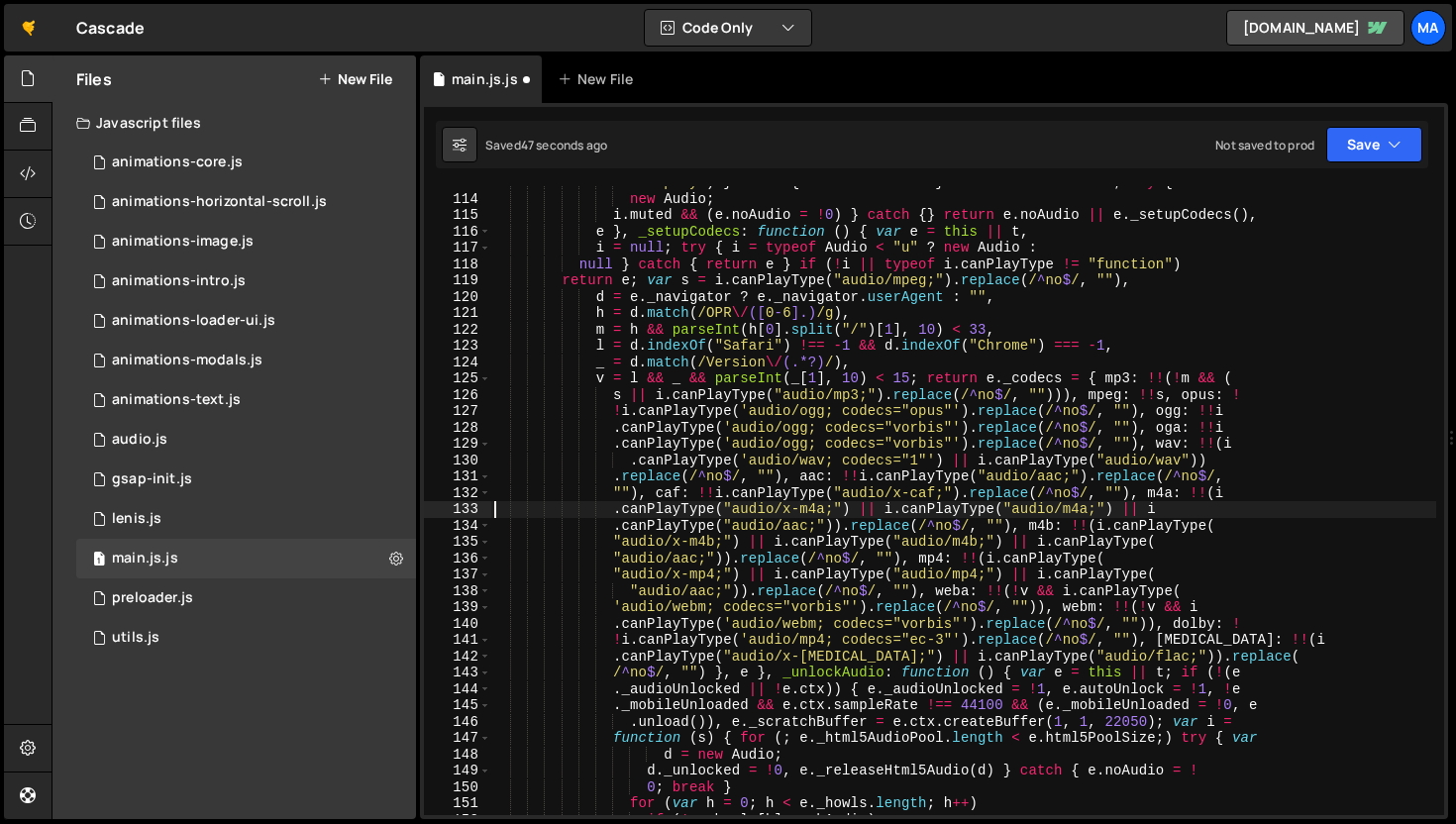 scroll, scrollTop: 1697, scrollLeft: 0, axis: vertical 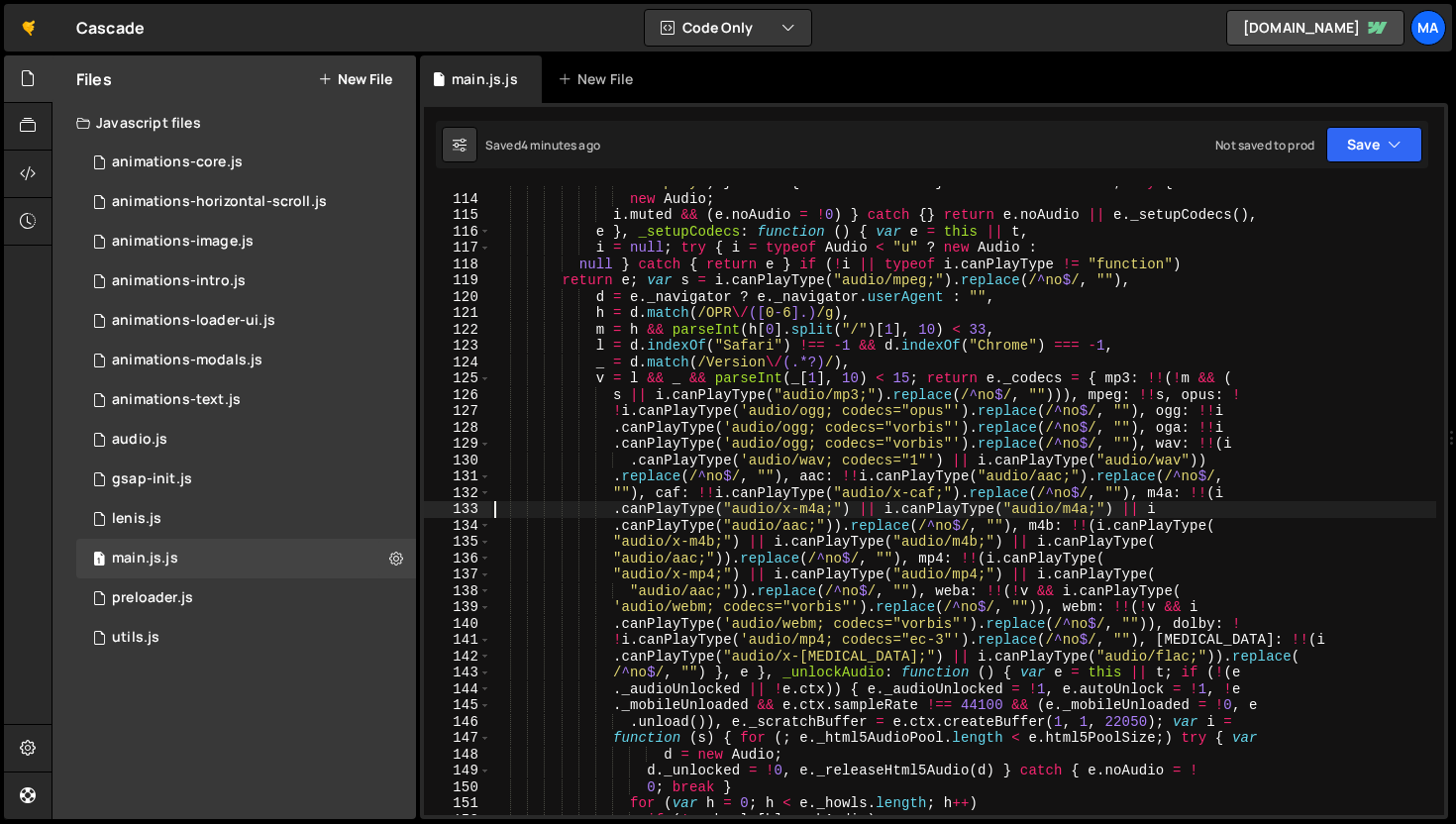 click on "Hold on a sec...
Are you certain you wish to leave this page? Any changes you've made to your code may not be saved.
Continue without saving
Cancel
🤙 Welcome to the Slater editor
Step 1: Connect your Webflow project
You have successfully connected your Slater project to your Webflow project." at bounding box center [728, 412] 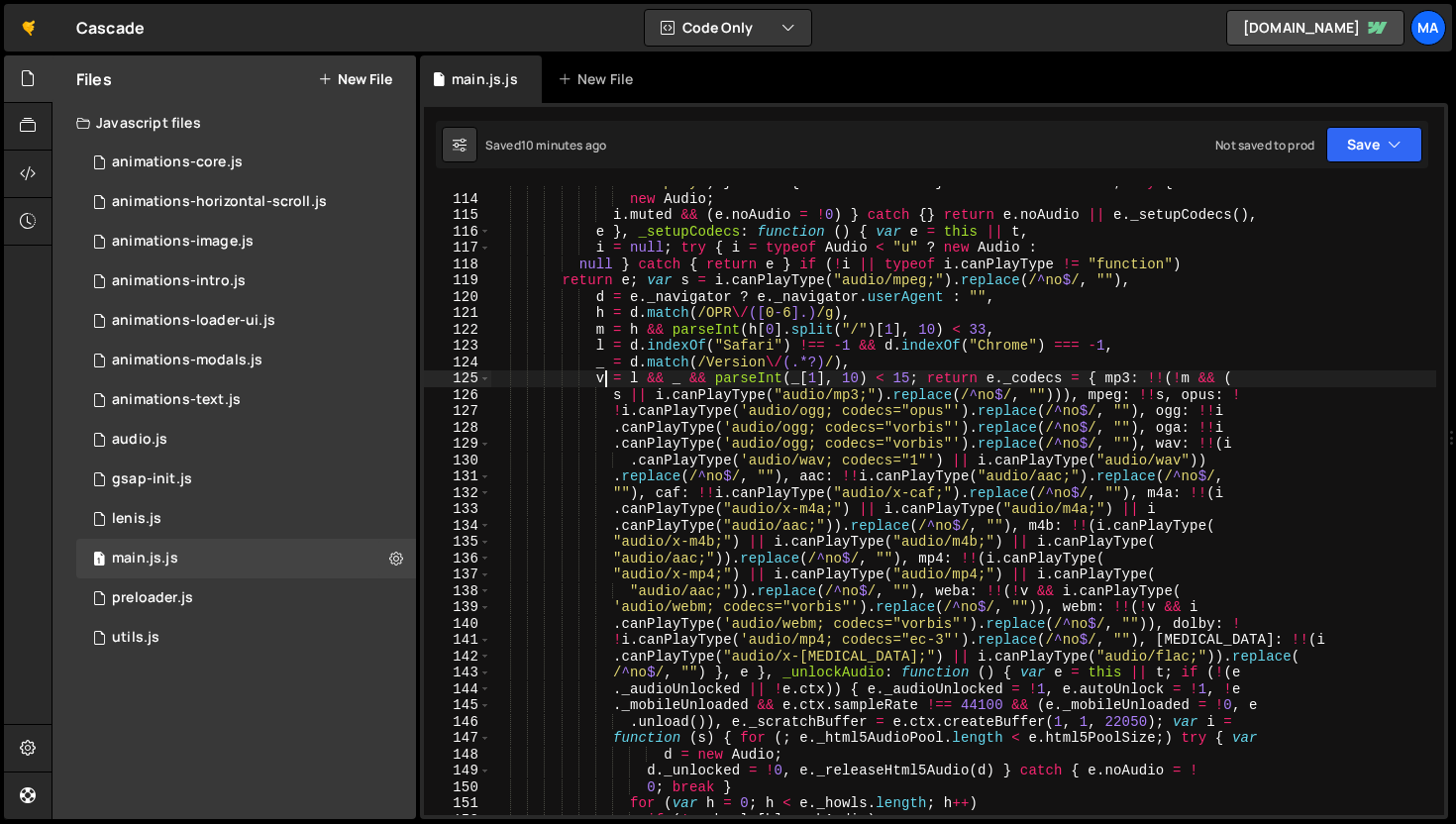 click on ""canplay" )   }   catch   {   e . noAudio   =   ! 0   }   else   e . noAudio   =   ! 0 ;   try   {   var   i   =                         new   Audio ;                      i . muted   &&   ( e . noAudio   =   ! 0 )   }   catch   { }   return   e . noAudio   ||   e . _setupCodecs ( ) ,                   e   } ,   _setupCodecs :   function   ( )   {   var   e   =   this   ||   t ,                   i   =   null ;   try   {   i   =   typeof   Audio   <   "u"   ?   new   Audio   :                null   }   catch   {   return   e   }   if   ( ! i   ||   typeof   i . canPlayType   !=   "function" )             return   e ;   var   s   =   i . canPlayType ( "audio/mpeg;" ) . replace ( / ^ no $ / ,   "" ) ,                   d   =   e . _navigator   ?   e . _navigator . userAgent   :   "" ,                   h   =   d . match ( /OPR \/ ([ 0 - 6 ].) /g ) ,                   m   =   h   &&   parseInt ( h [ 0 ] . split ( "/" ) [ 1 ] ,   10 )   <   33 ,                   l   =   d . indexOf ( )" at bounding box center [963, 505] 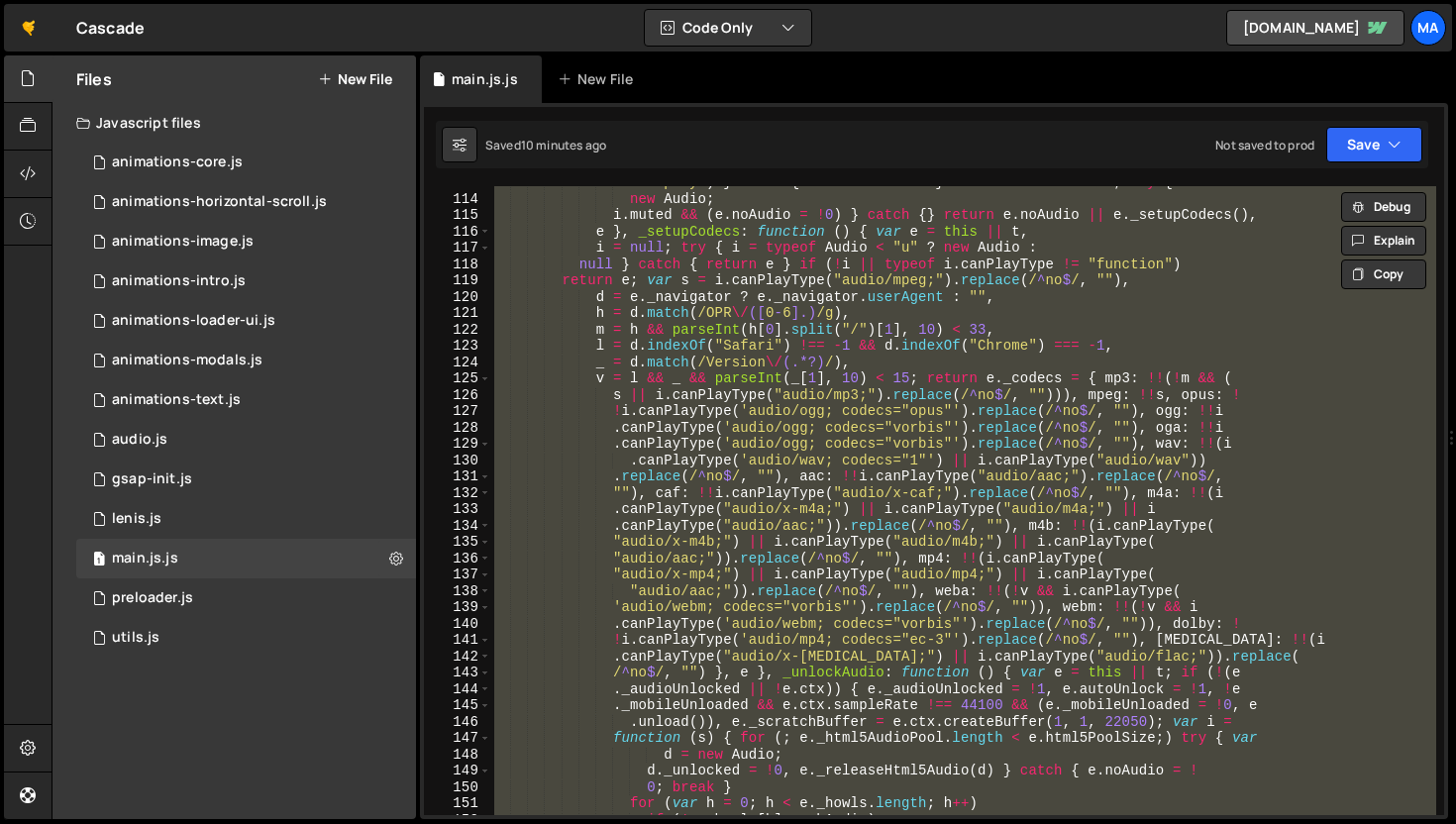 type on "// kn();" 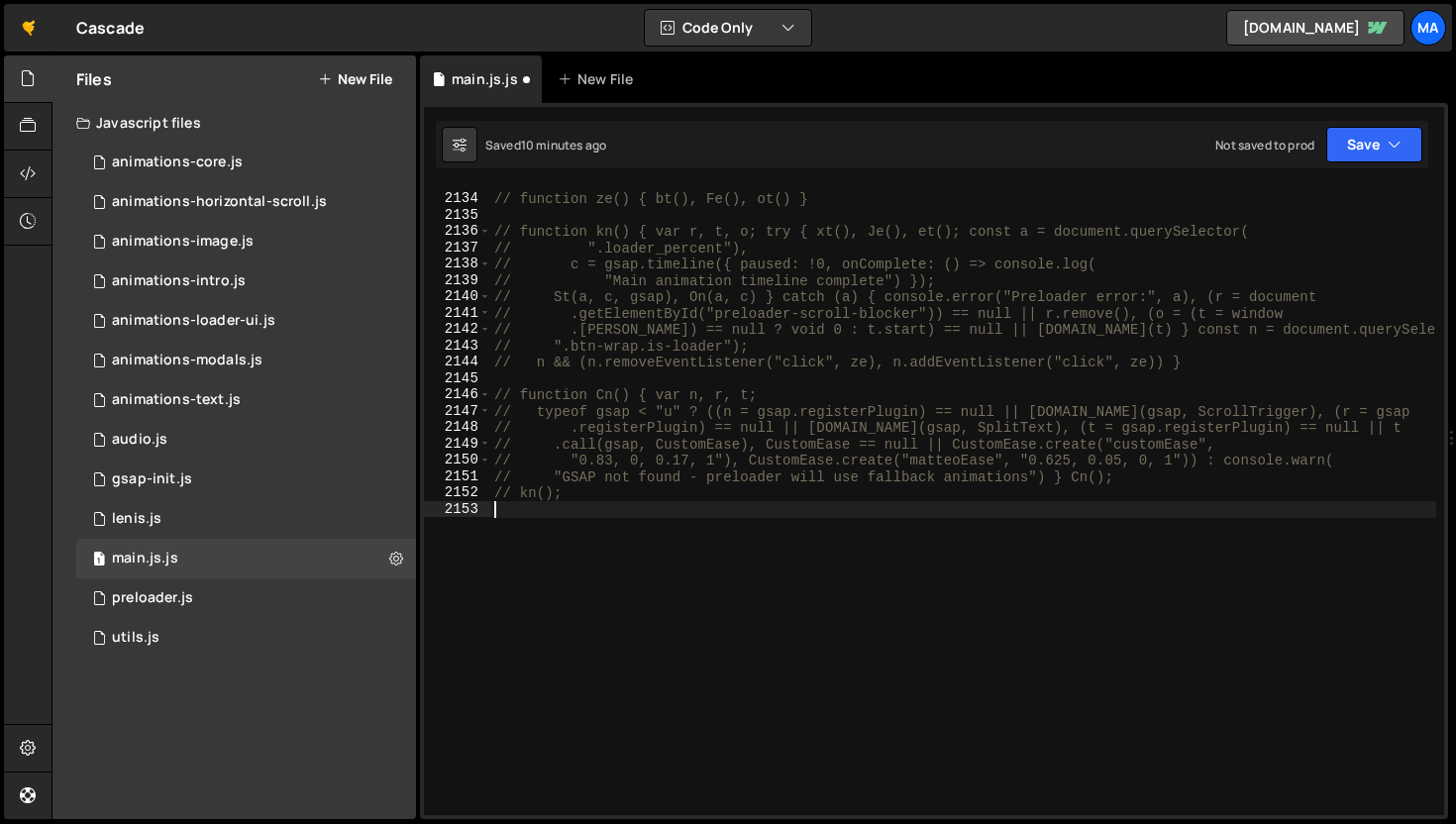 scroll, scrollTop: 31824, scrollLeft: 0, axis: vertical 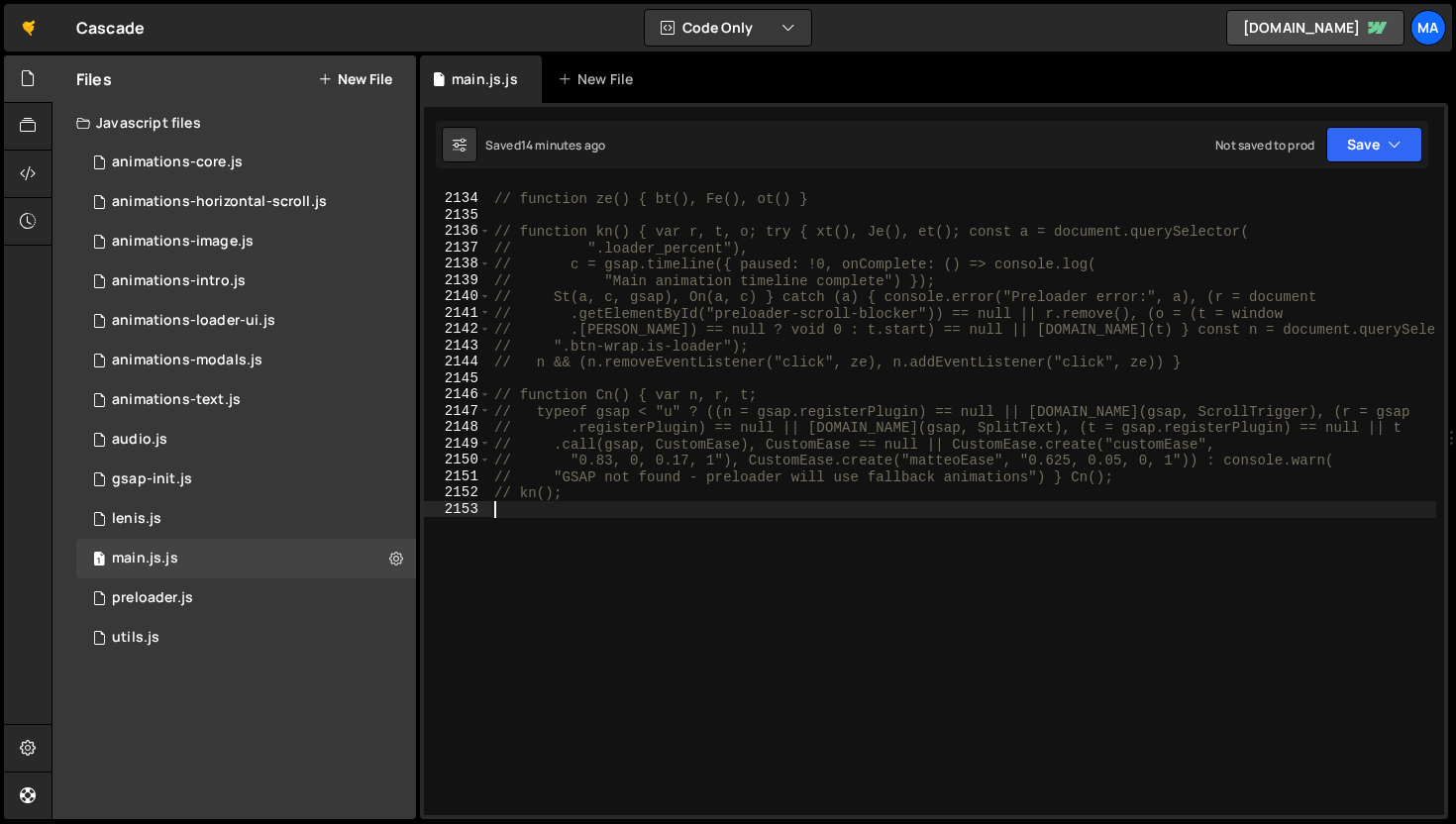 type on "kn();" 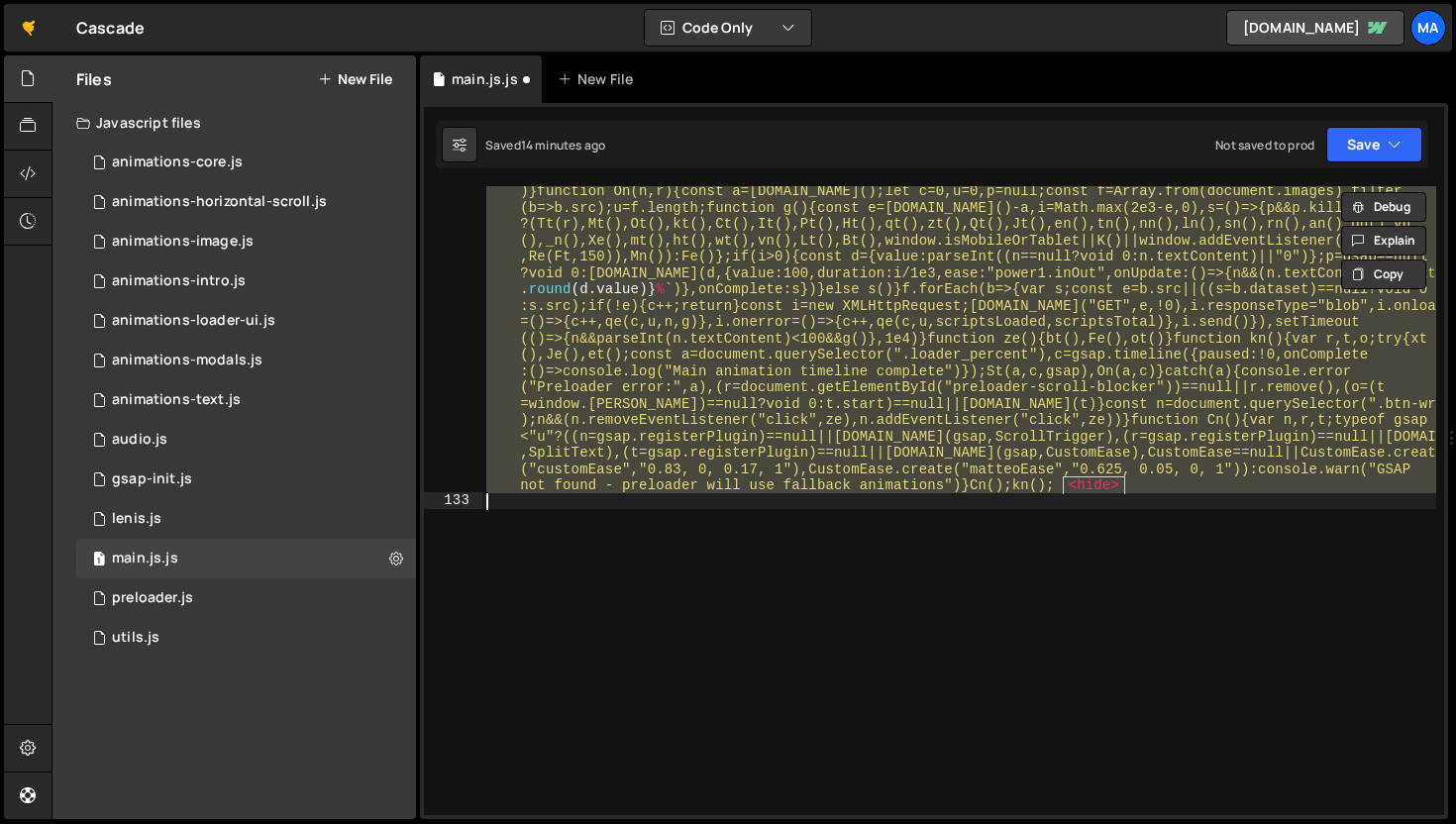 scroll, scrollTop: 18552, scrollLeft: 0, axis: vertical 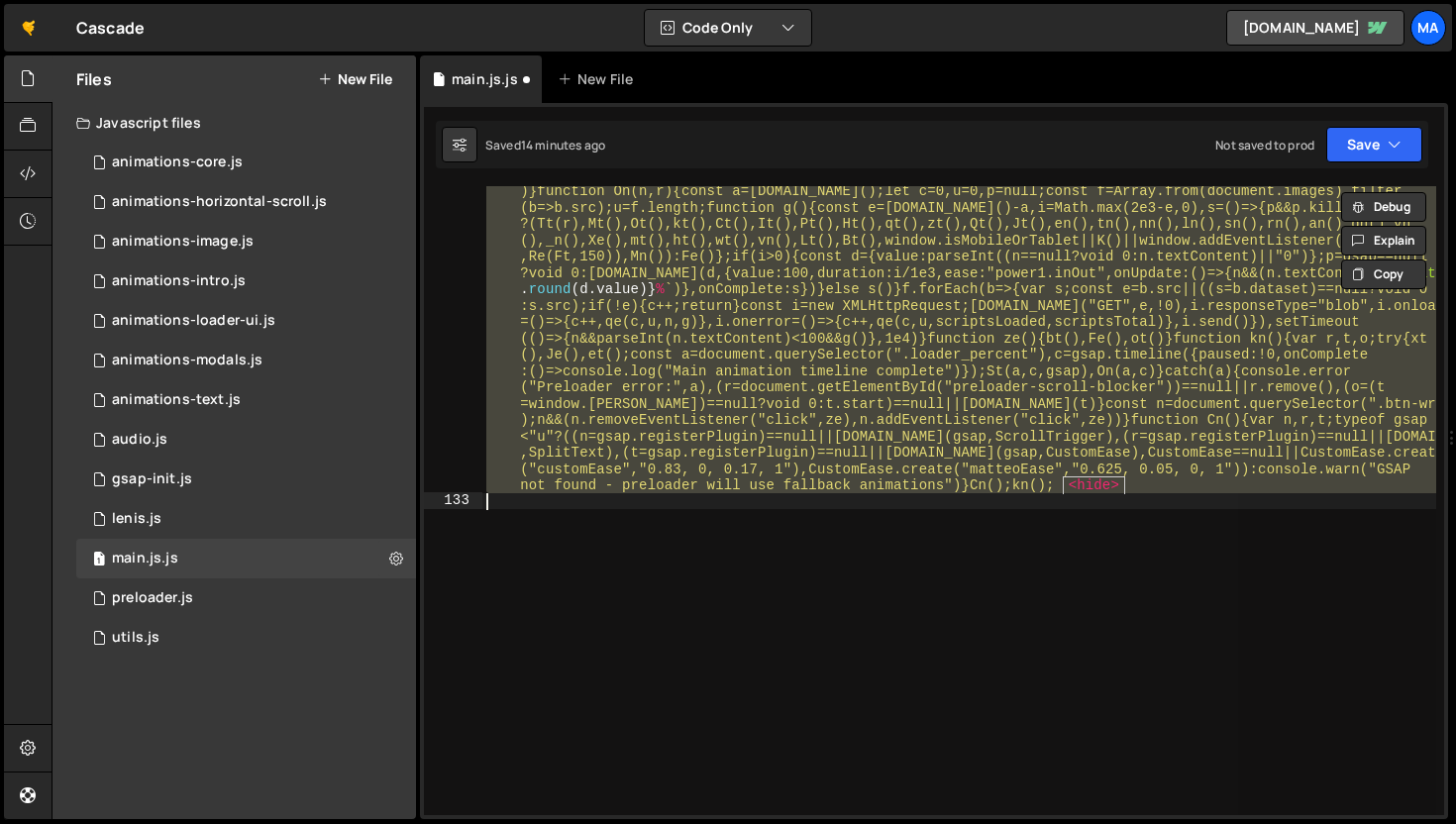 click on "` ,document.head.appendChild(n)}const fn=250;let Le,Me=window.innerWidth;const Oe=991;window.addEventListener      ("resize",()=>{clearTimeout(Le),Le=setTimeout(()=>{const n=window.innerWidth,r=Me<=Oe,t=n<=Oe;(r&&!t||!r&&t      )&&(document.querySelectorAll("[data-char-animated]").forEach(o=>{if(o.removeAttribute("data-char-animated"      ),gsap.killTweensOf(o,!0),!window.isMobileOrTablet&&(o.querySelectorAll(".animated-char").length>0||o      .querySelectorAll(".safari-animated-line").length>0)){const a=o.textContent;o.innerHTML=a}}),Xe()),Me=n},fn      )});const le=1985,pn=2025,Ye=document.querySelectorAll(".year_number");Ye.forEach(n=>{n.textContent=le}      );ScrollTrigger.create({trigger:".year_trigger_1",start:"top bottom",end:"bottom bottom",scrub:1,onUpdate:n      =>{const r=gsap.parseEase("power2.out")(n.progress),t=Math.floor(le+(pn-le)*r);Ye.forEach(o=>{o.textContent           -o*6.25;t.push( ` $ { a } %   100 % `      ;o++){const a=100-o*6.25;t.push( ` $" at bounding box center [959, 500] 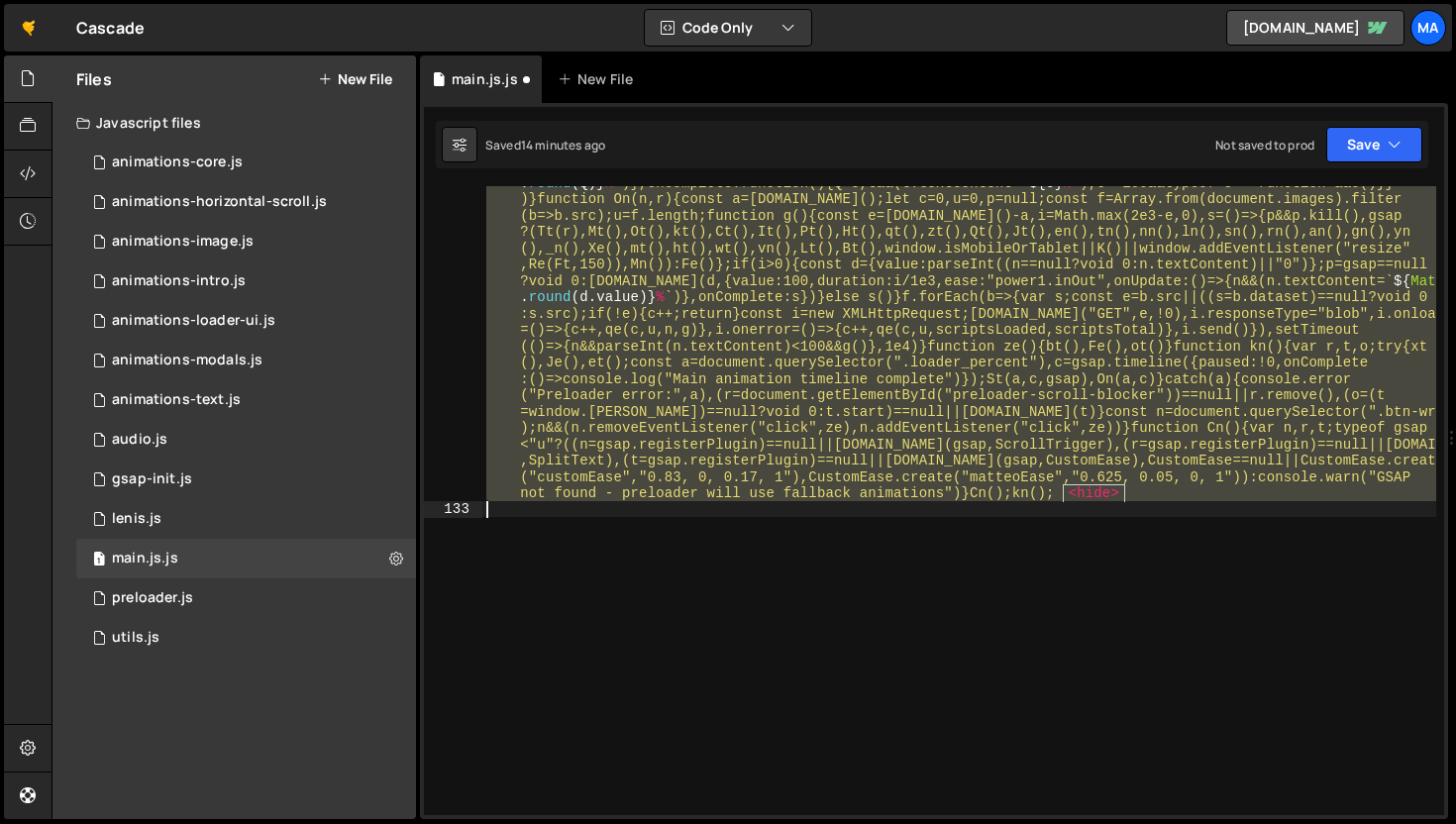 scroll, scrollTop: 18543, scrollLeft: 0, axis: vertical 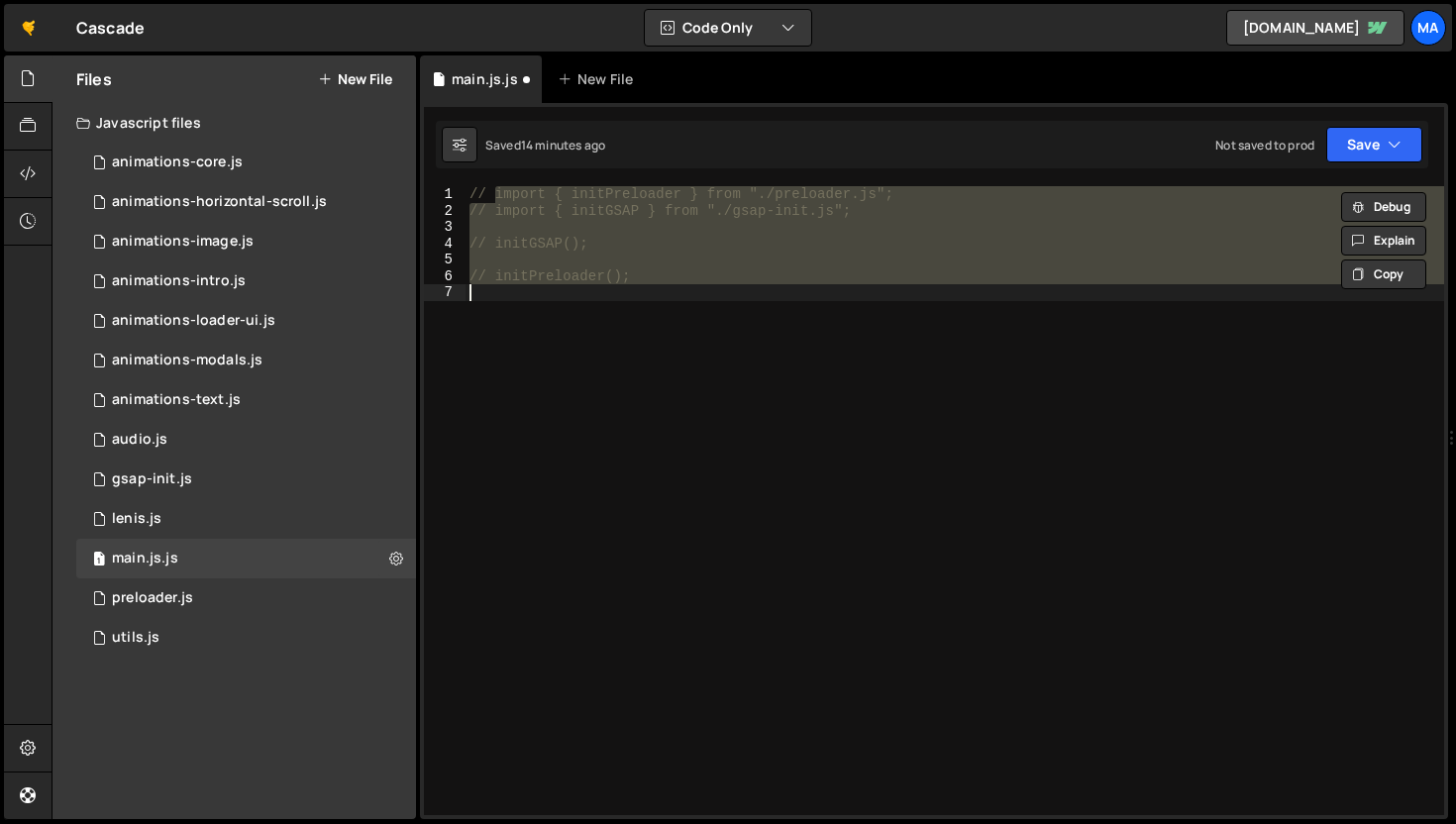 type on "import { initPreloader } from "./preloader.js";" 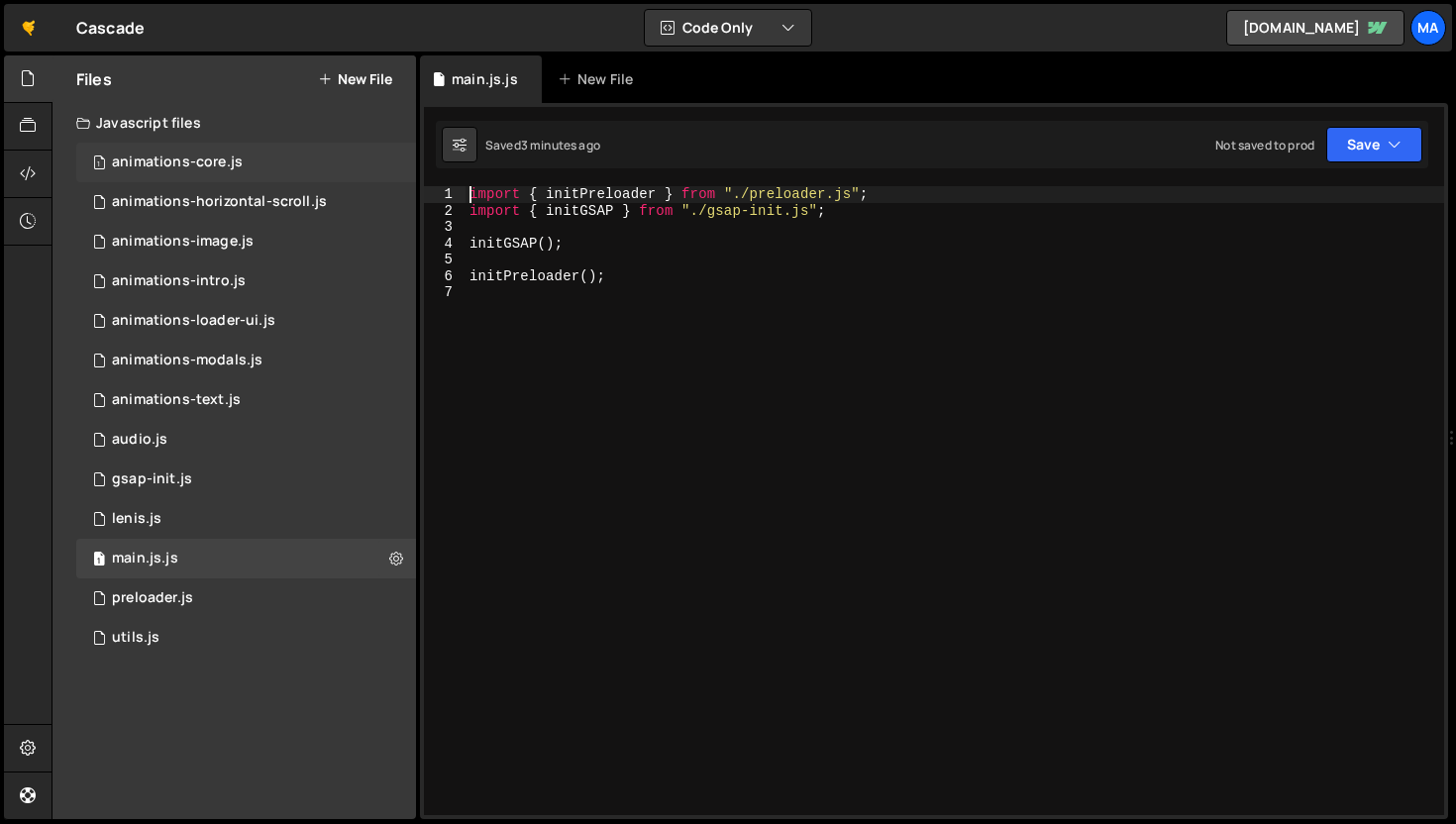 click on "animations-core.js" at bounding box center [177, 162] 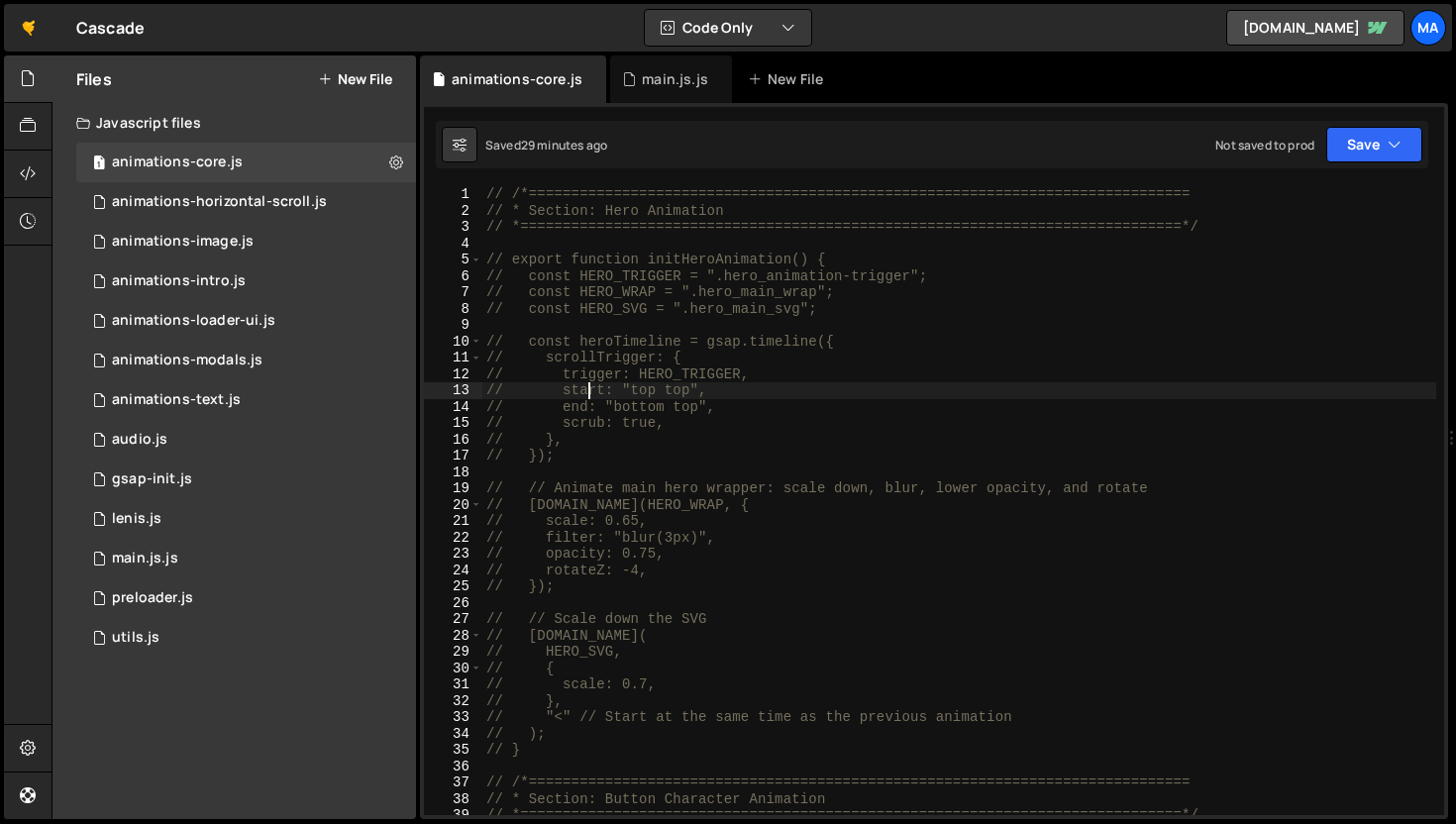 click on "// /*============================================================================== // * Section: Hero Animation // *==============================================================================*/ // export function initHeroAnimation() { //   const HERO_TRIGGER = ".hero_animation-trigger"; //   const HERO_WRAP = ".hero_main_wrap"; //   const HERO_SVG = ".hero_main_svg"; //   const heroTimeline = gsap.timeline({ //     scrollTrigger: { //       trigger: HERO_TRIGGER, //       start: "top top", //       end: "bottom top", //       scrub: true, //     }, //   }); //   // Animate main hero wrapper: scale down, blur, lower opacity, and rotate //   heroTimeline.to(HERO_WRAP, { //     scale: 0.65, //     filter: "blur(3px)", //     opacity: 0.75, //     rotateZ: -4, //   }); //   // Scale down the SVG //   heroTimeline.to( //     HERO_SVG, //     { //       scale: 0.7, //     }, //     "<" // Start at the same time as the previous animation //   ); // } // * Section: Button Character Animation" at bounding box center [959, 517] 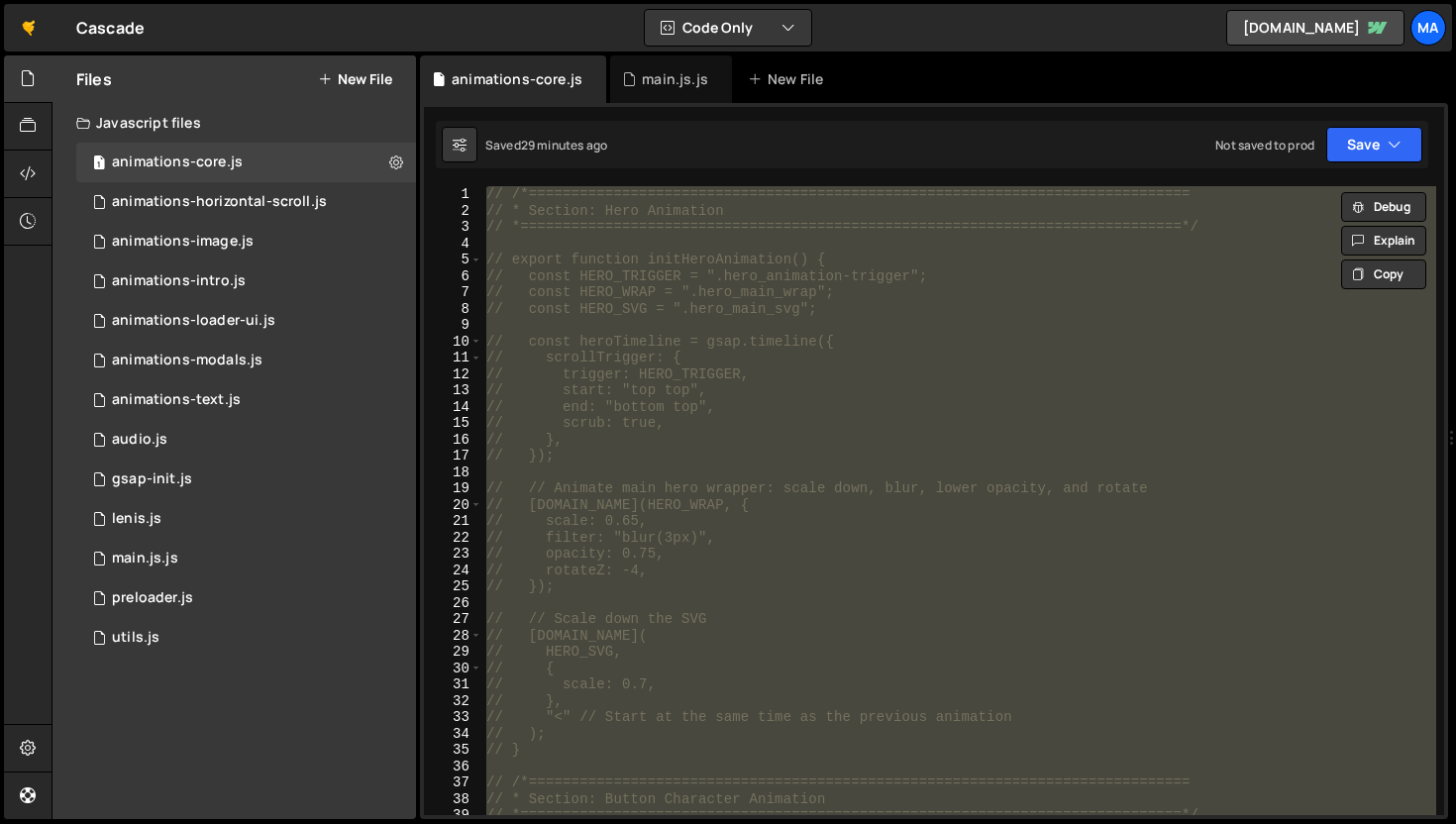 paste 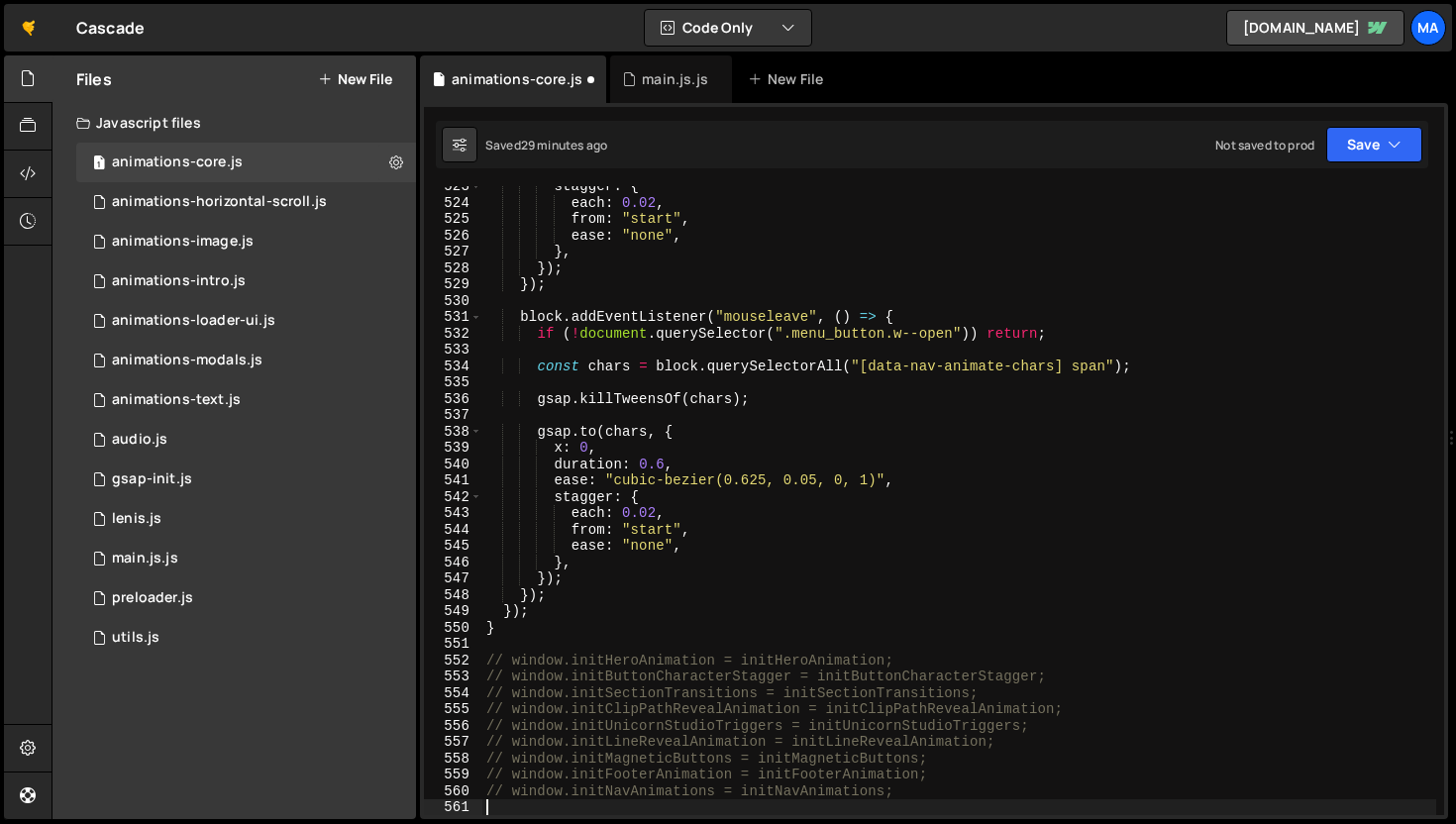 scroll, scrollTop: 8538, scrollLeft: 0, axis: vertical 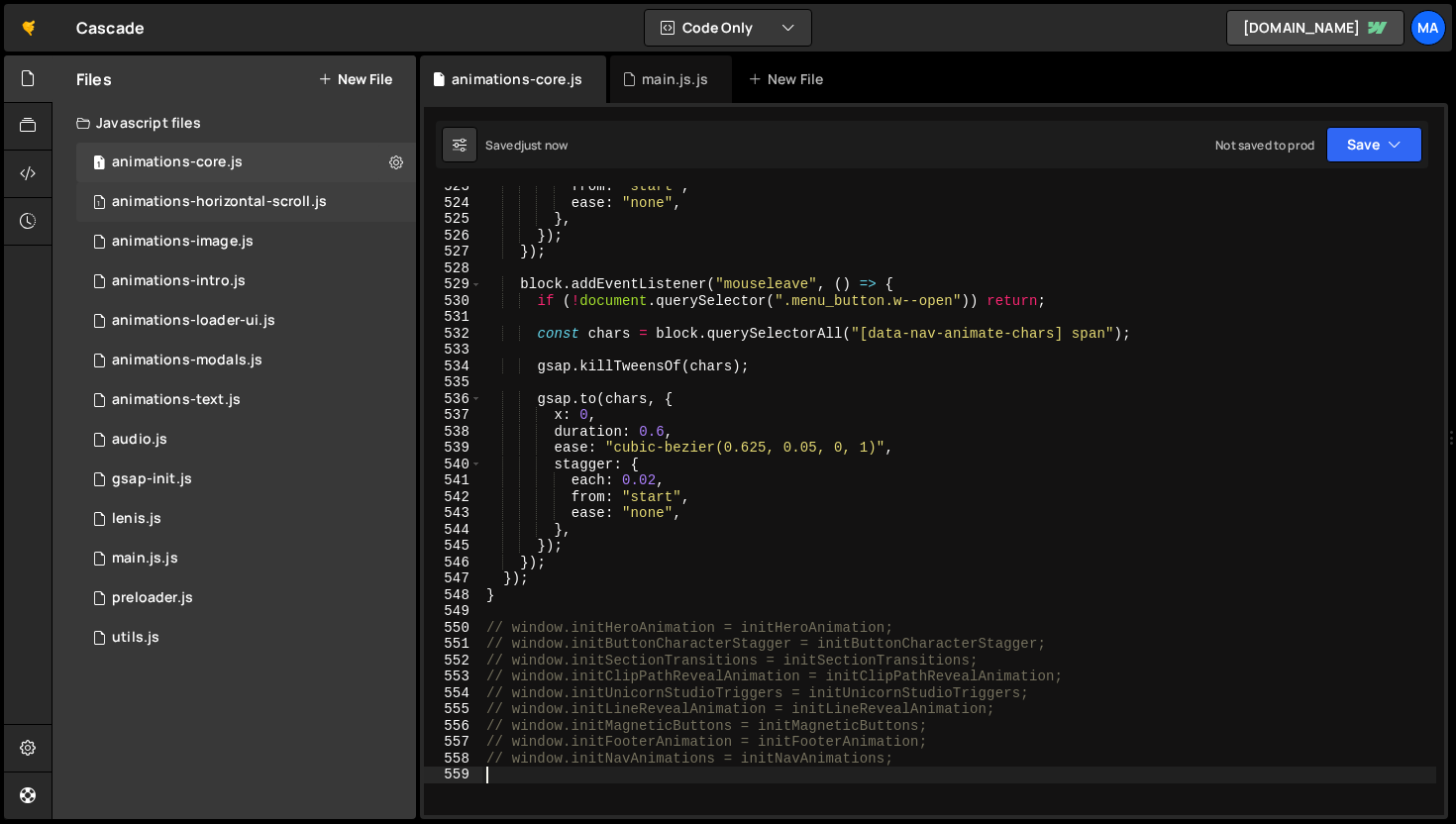 click on "animations-horizontal-scroll.js" at bounding box center [219, 202] 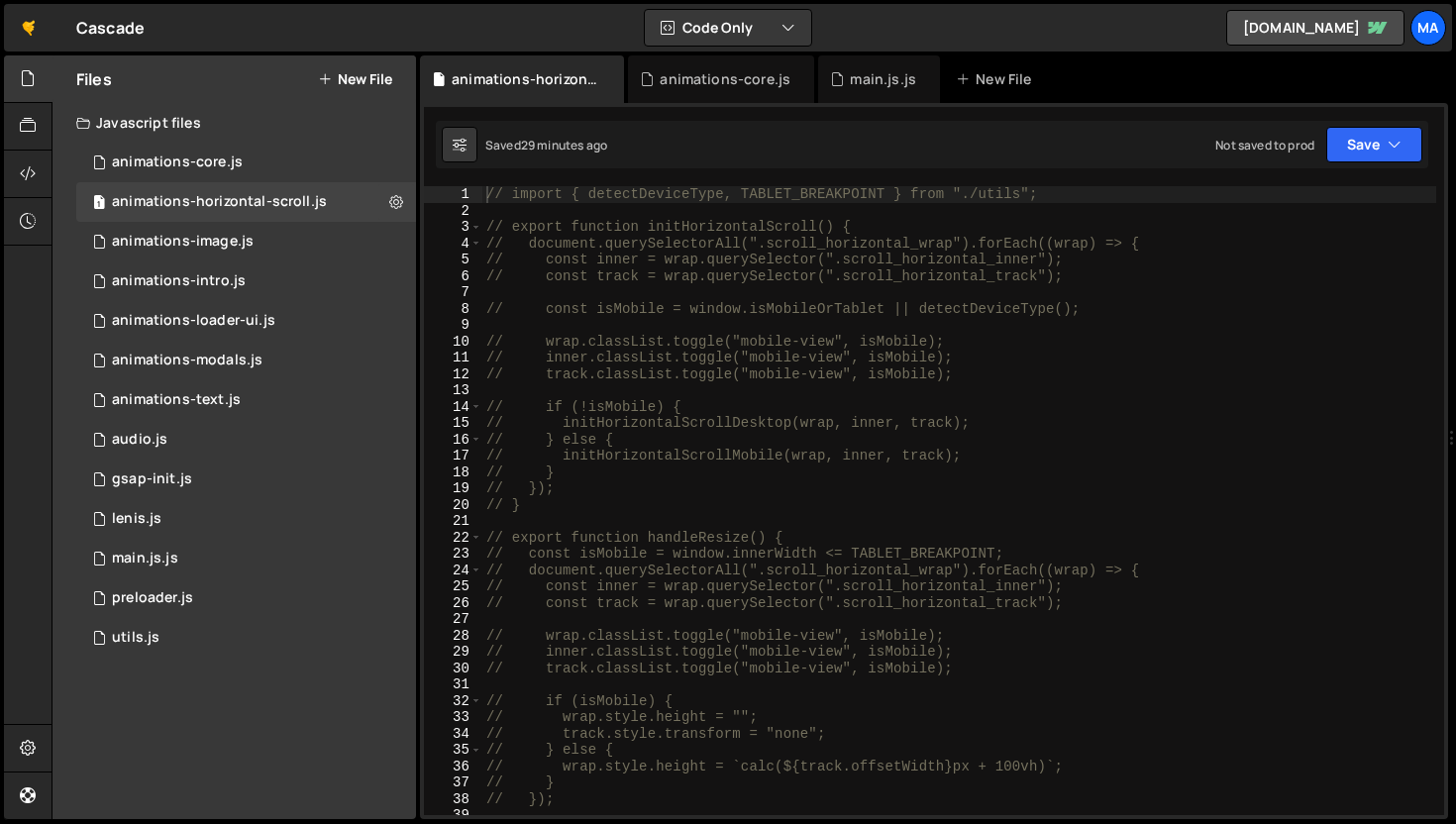 click on "// import { detectDeviceType, TABLET_BREAKPOINT } from "./utils"; // export function initHorizontalScroll() { //   document.querySelectorAll(".scroll_horizontal_wrap").forEach((wrap) => { //     const inner = wrap.querySelector(".scroll_horizontal_inner"); //     const track = wrap.querySelector(".scroll_horizontal_track"); //     const isMobile = window.isMobileOrTablet || detectDeviceType(); //     wrap.classList.toggle("mobile-view", isMobile); //     inner.classList.toggle("mobile-view", isMobile); //     track.classList.toggle("mobile-view", isMobile); //     if (!isMobile) { //       initHorizontalScrollDesktop(wrap, inner, track); //     } else { //       initHorizontalScrollMobile(wrap, inner, track); //     } //   }); // } // export function handleResize() { //   const isMobile = window.innerWidth <= TABLET_BREAKPOINT; //   document.querySelectorAll(".scroll_horizontal_wrap").forEach((wrap) => { //     const inner = wrap.querySelector(".scroll_horizontal_inner"); //     if (isMobile) { //     }" at bounding box center (959, 517) 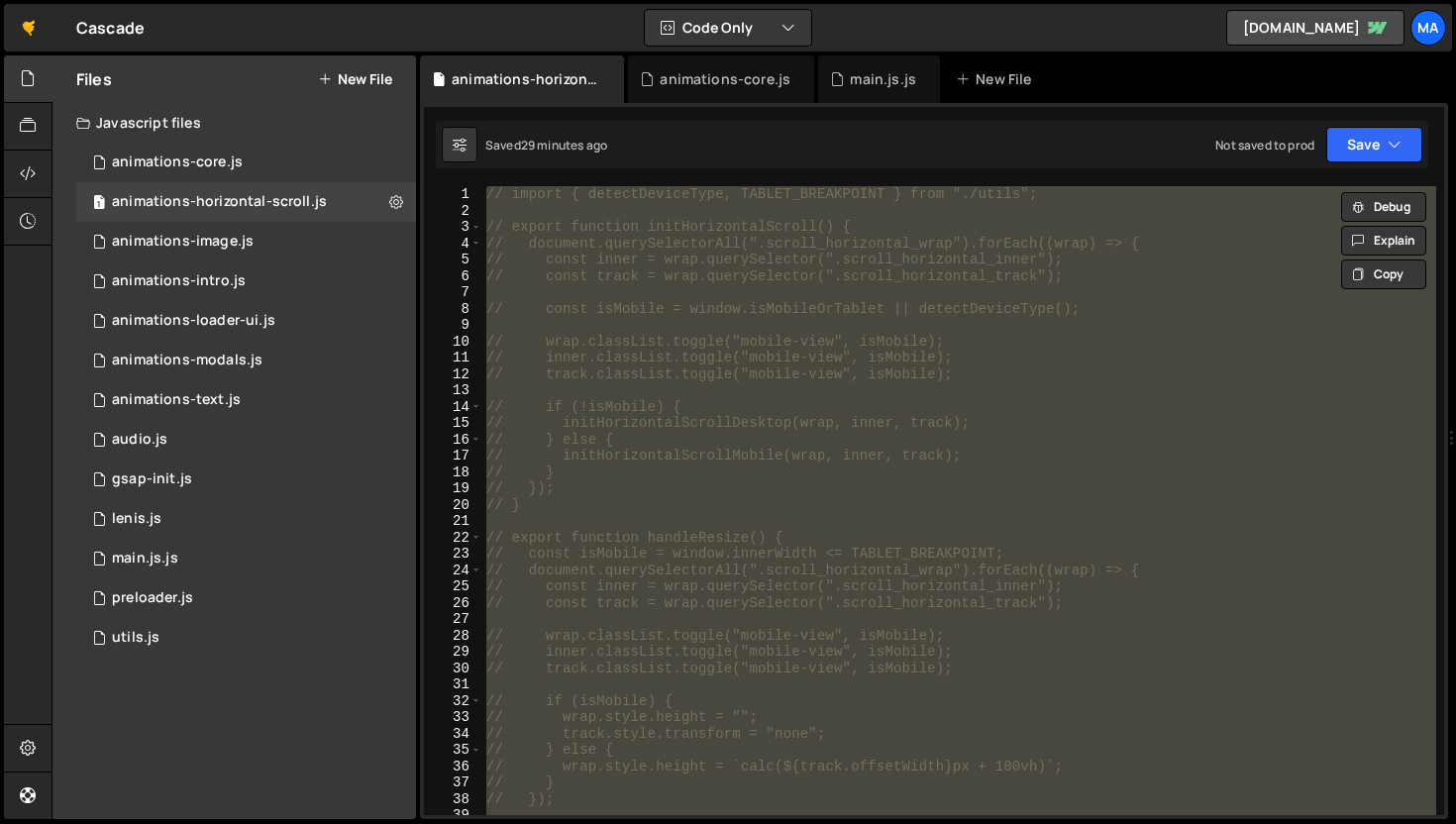 paste 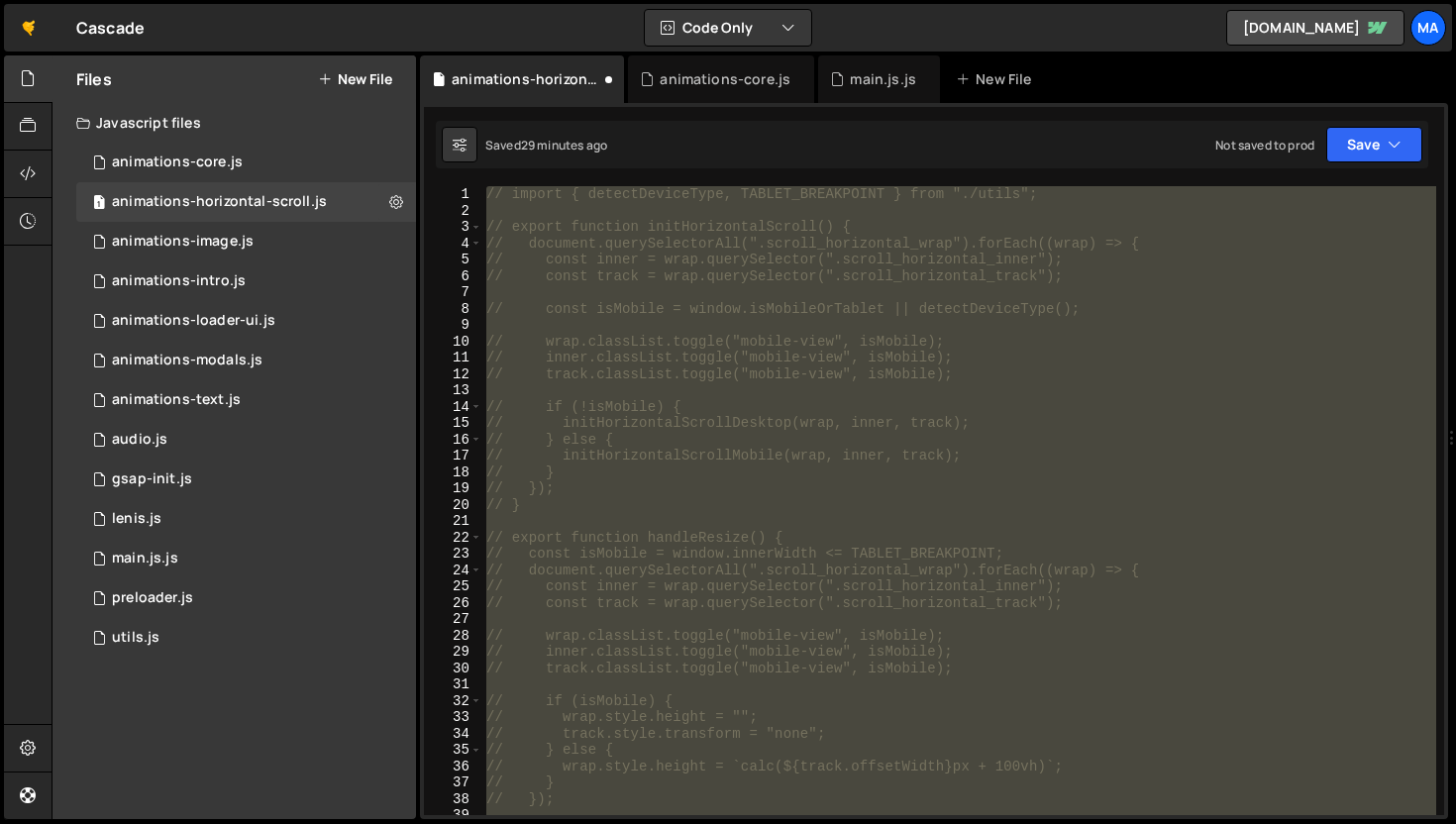 scroll, scrollTop: 9241, scrollLeft: 0, axis: vertical 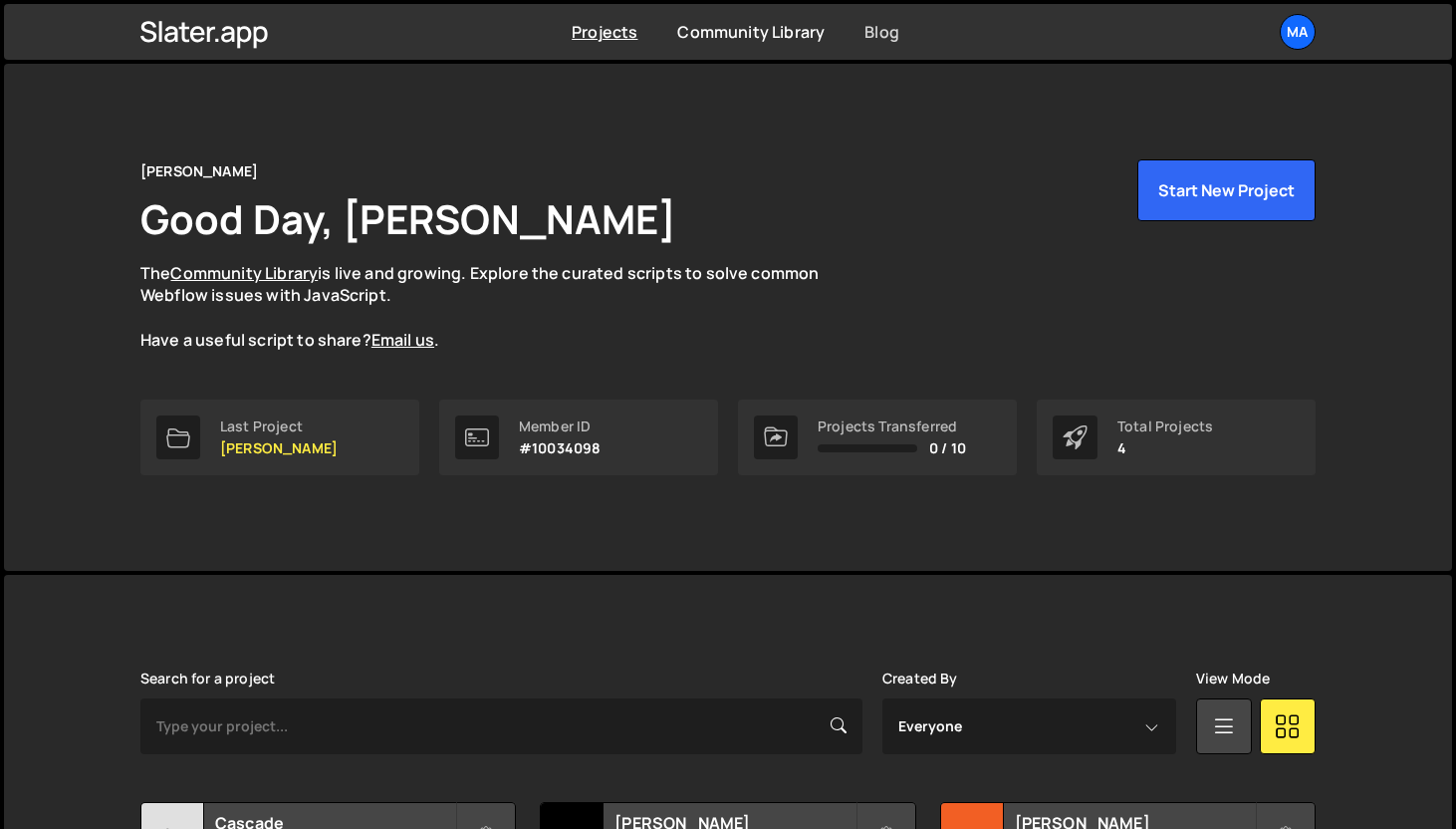 click on "Blog" at bounding box center (881, 32) 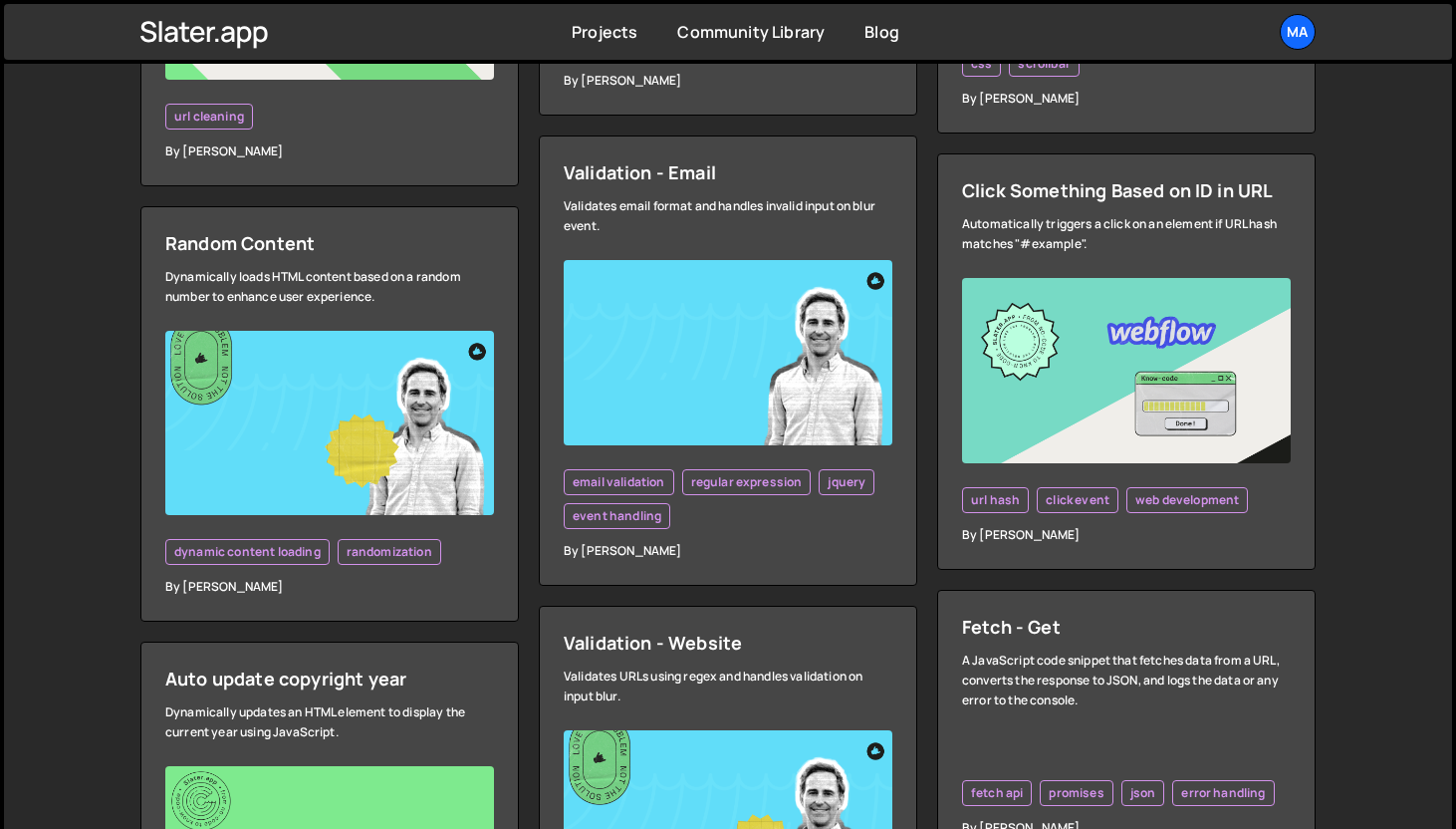 scroll, scrollTop: 1795, scrollLeft: 0, axis: vertical 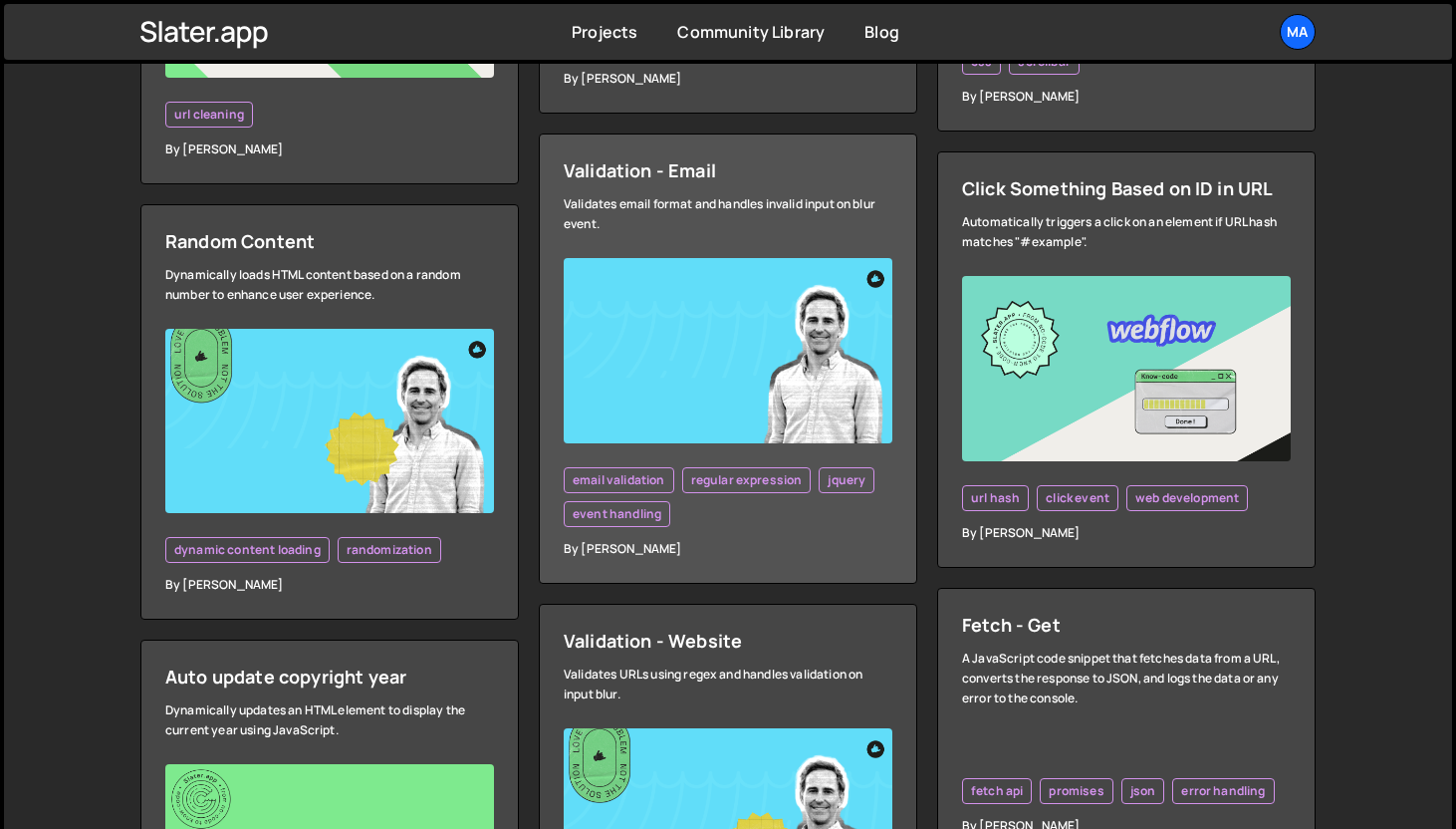 click on "Validation - Email
Validates email format and handles invalid input on blur event.
email validation
regular expression
jquery
event handling
By Jared Malan" at bounding box center (728, 359) 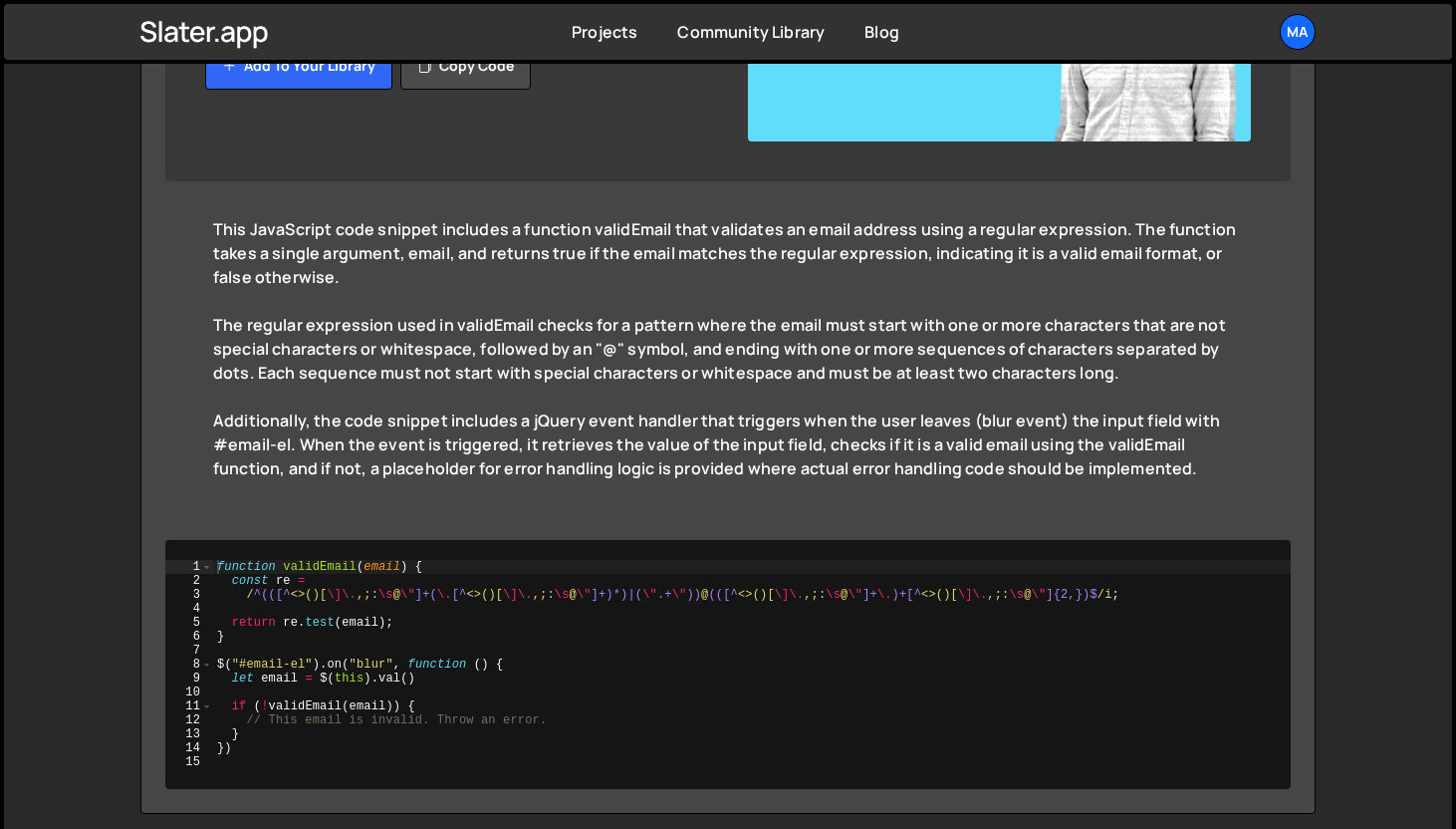 scroll, scrollTop: 506, scrollLeft: 0, axis: vertical 